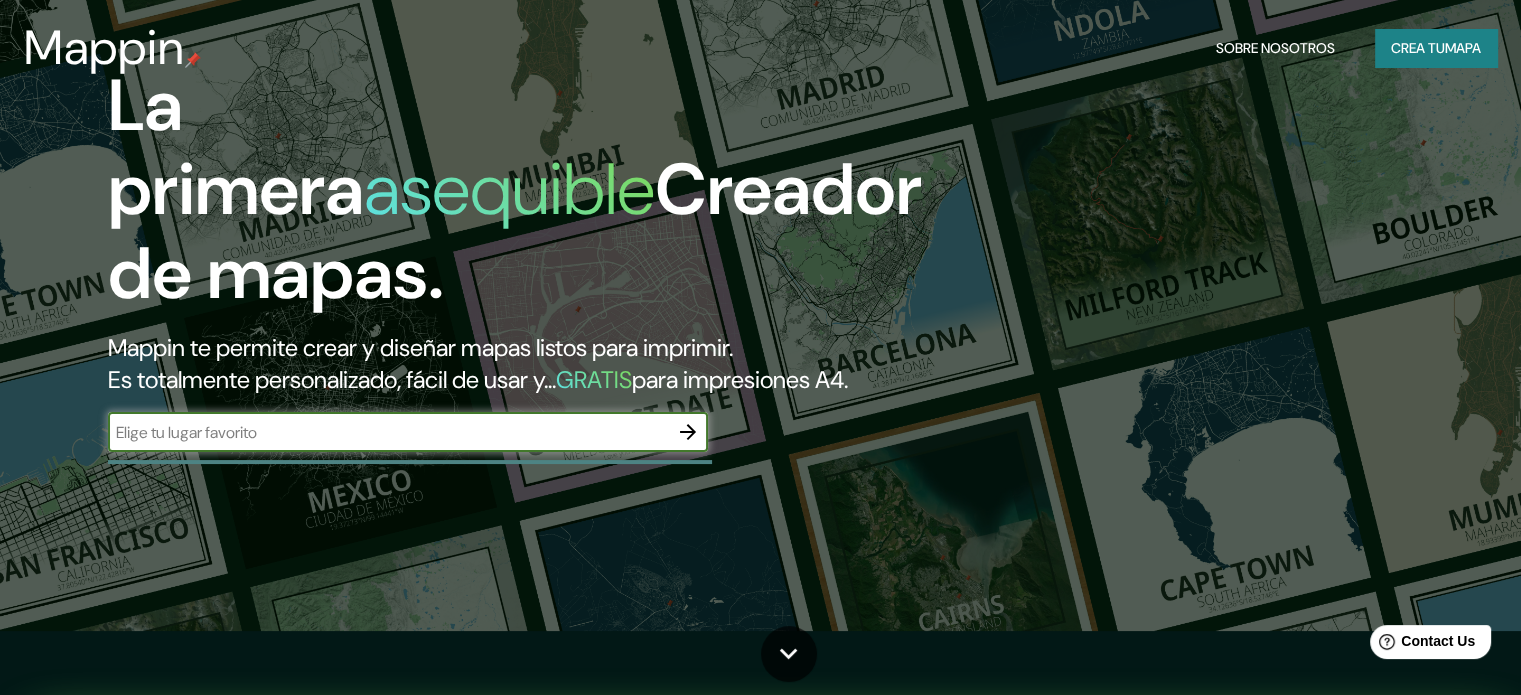 scroll, scrollTop: 100, scrollLeft: 0, axis: vertical 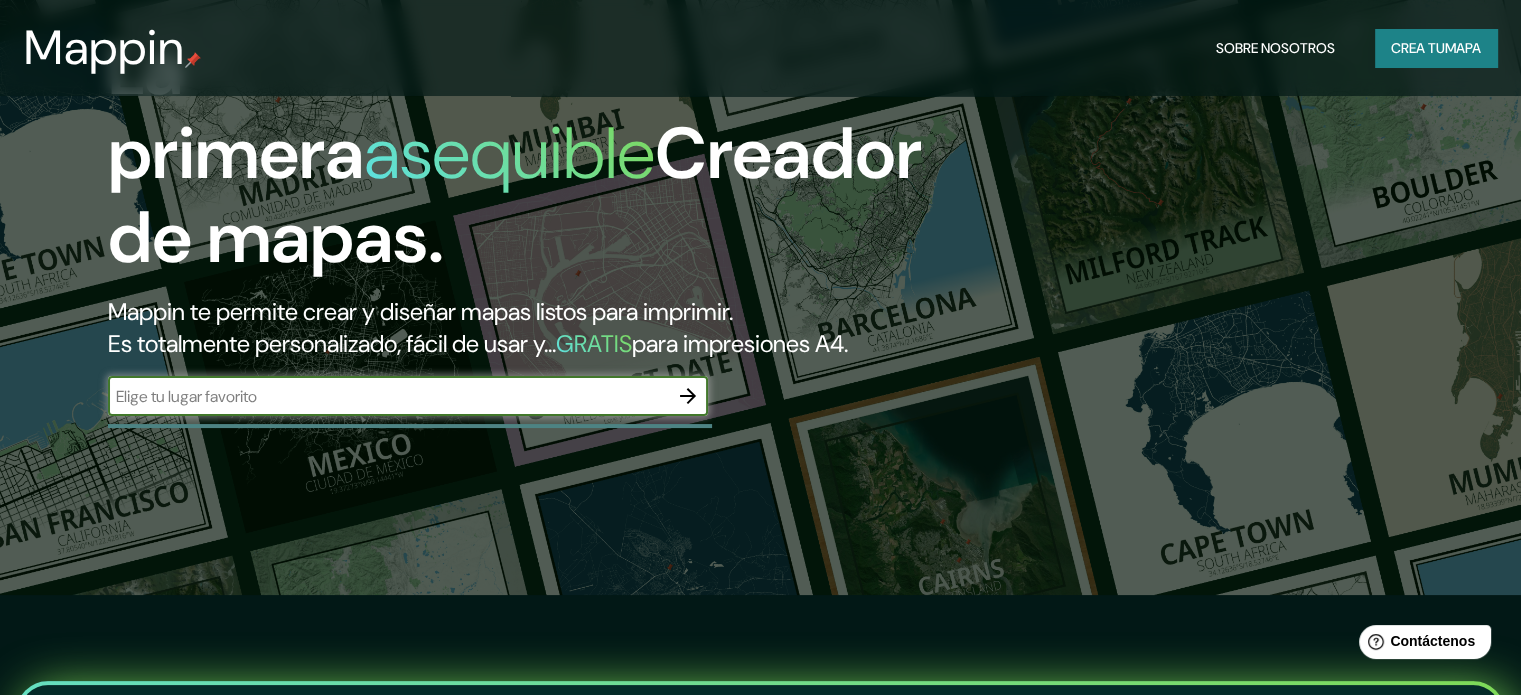 click at bounding box center (388, 396) 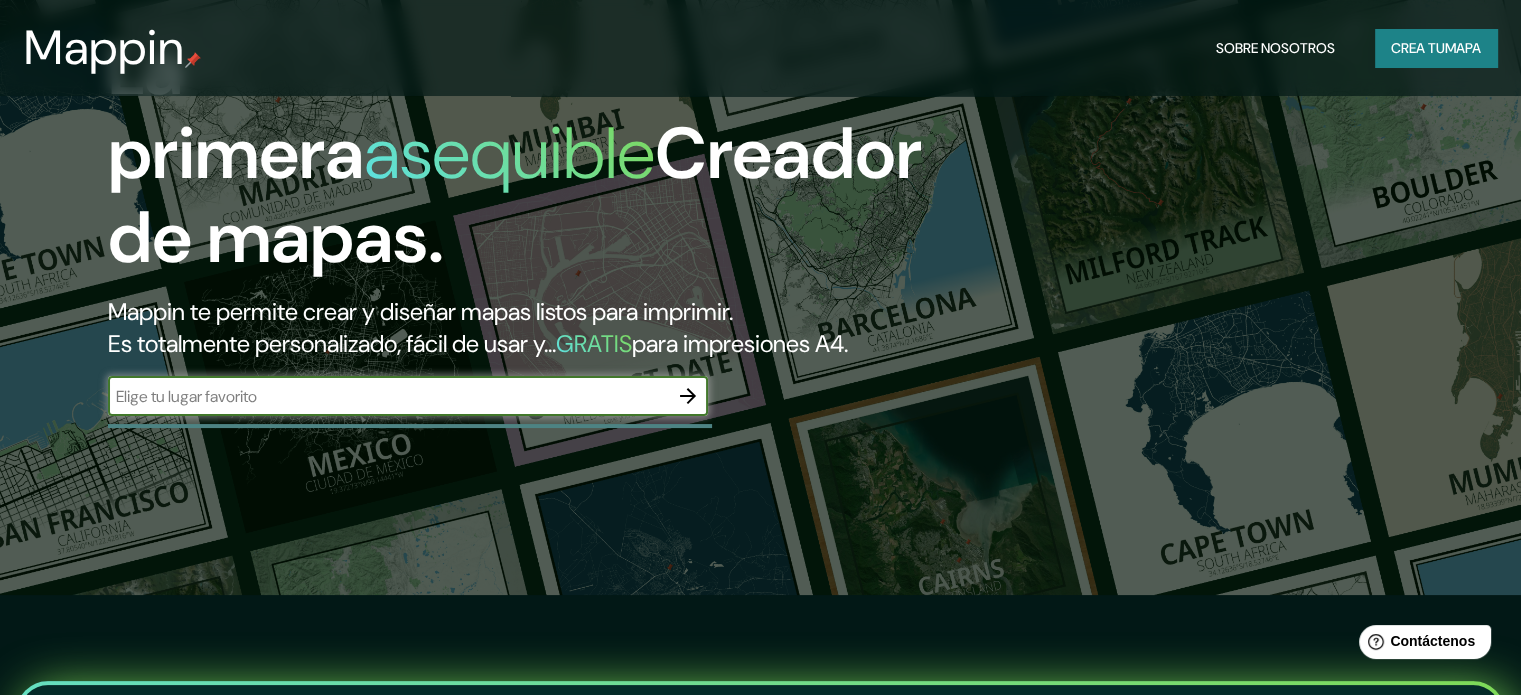type on "puerto madero, chiapas" 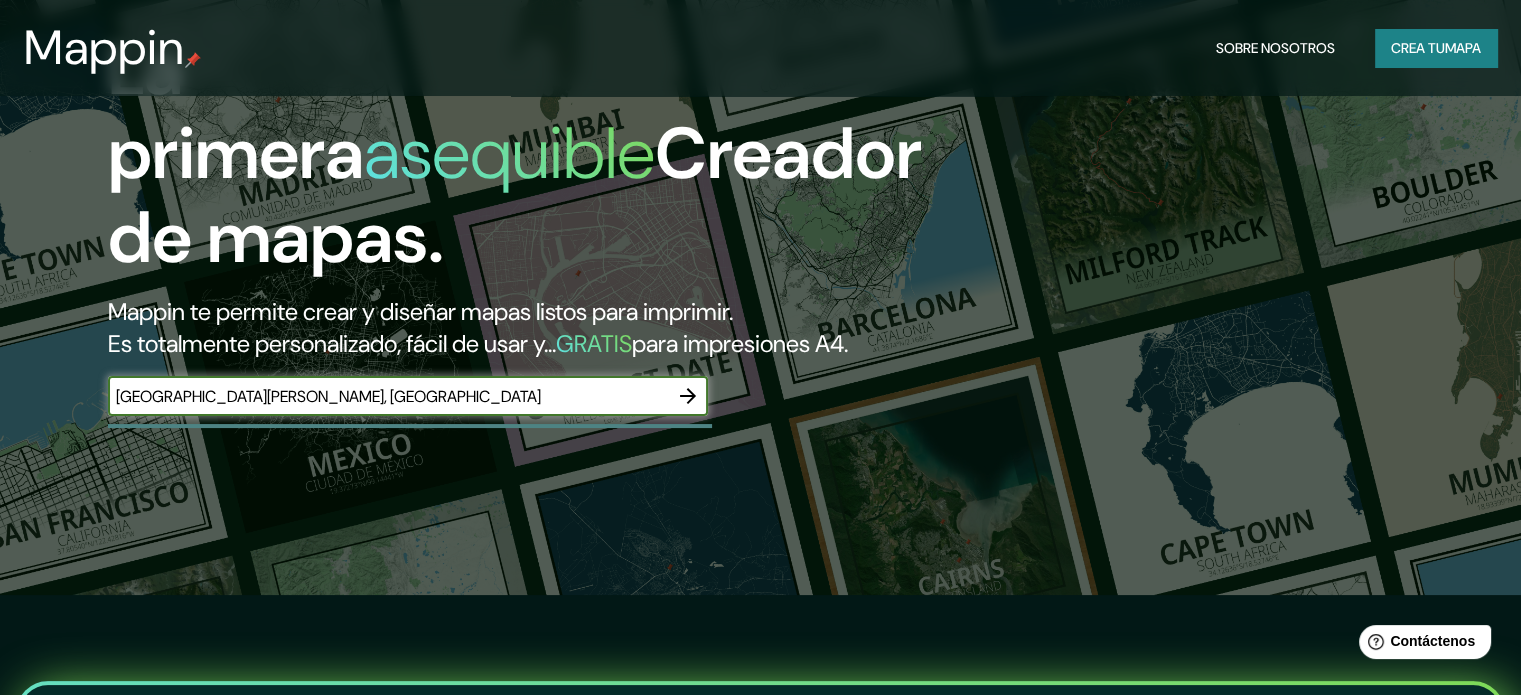 click 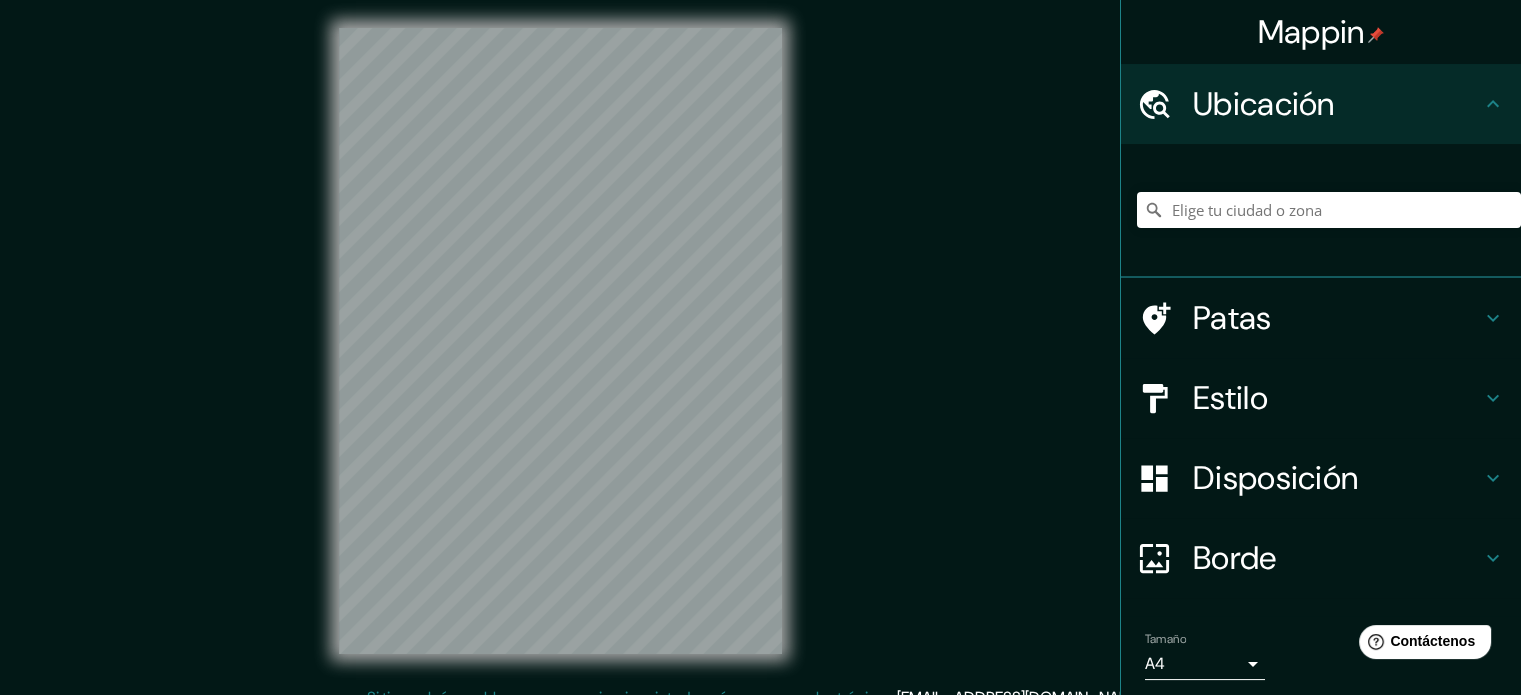 scroll, scrollTop: 0, scrollLeft: 0, axis: both 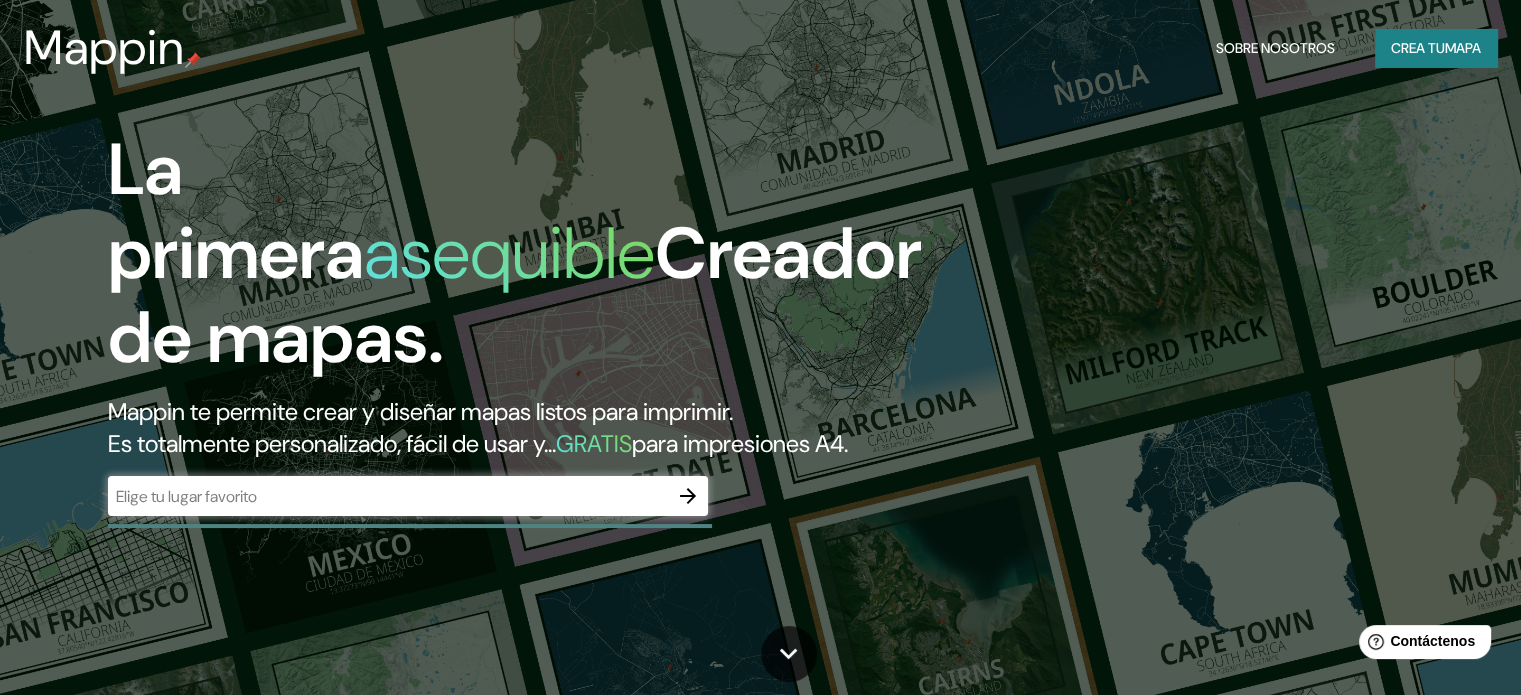 click on "​" at bounding box center (408, 496) 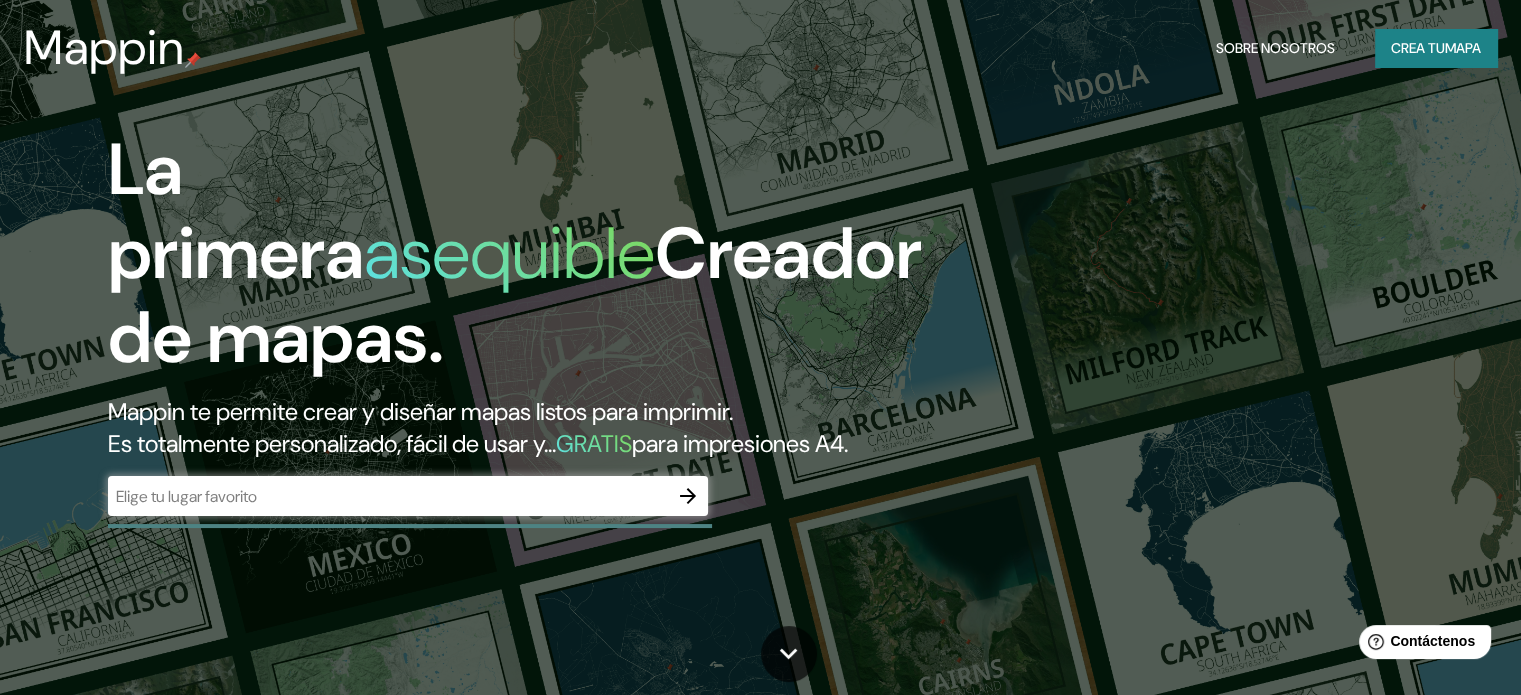 click on "​" at bounding box center (408, 496) 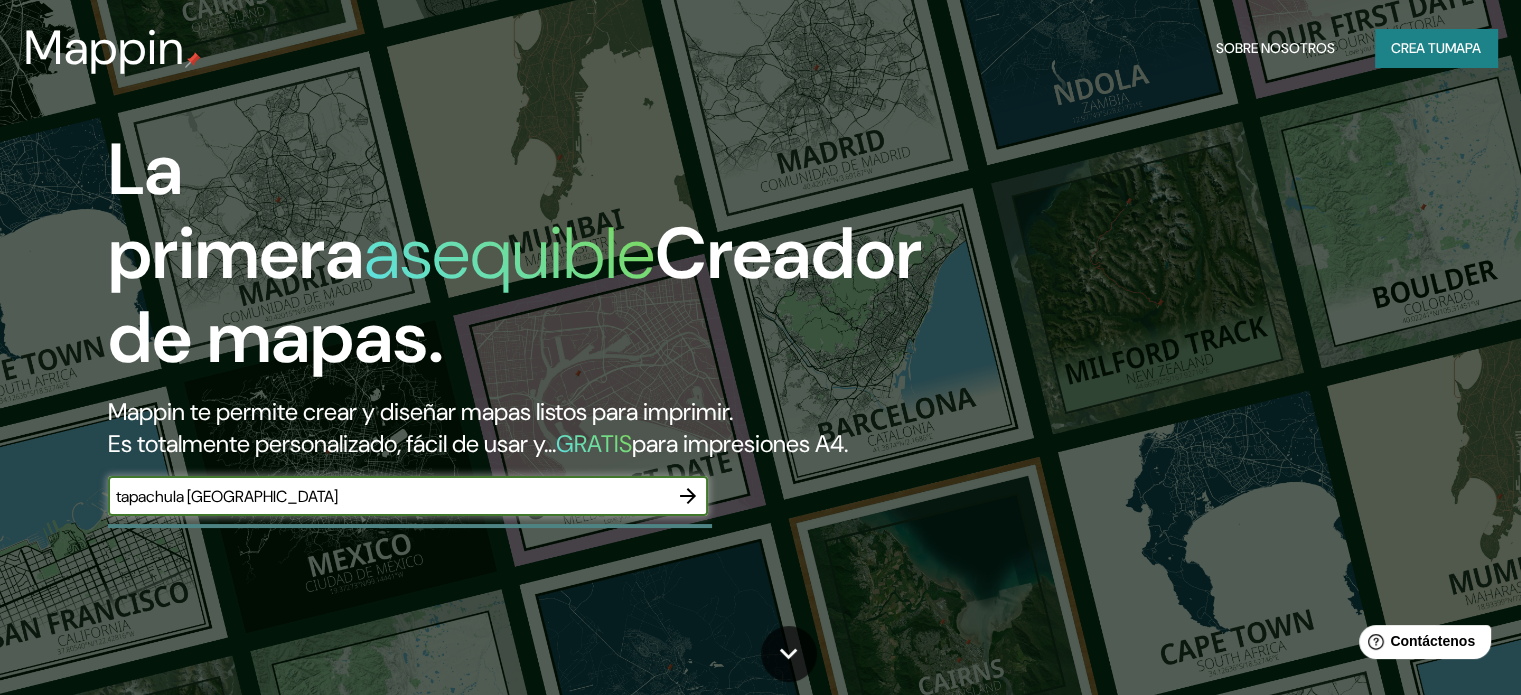 type on "tapachula chiapas" 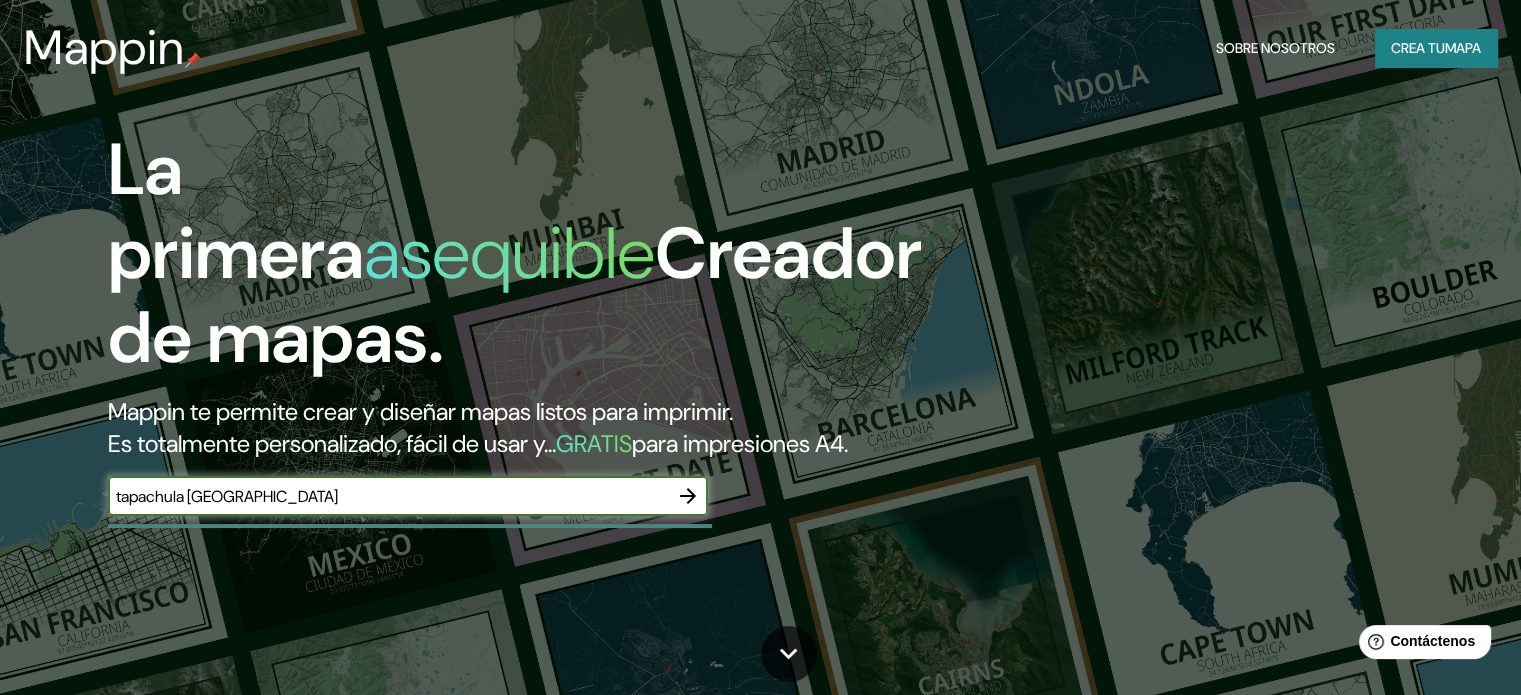 click 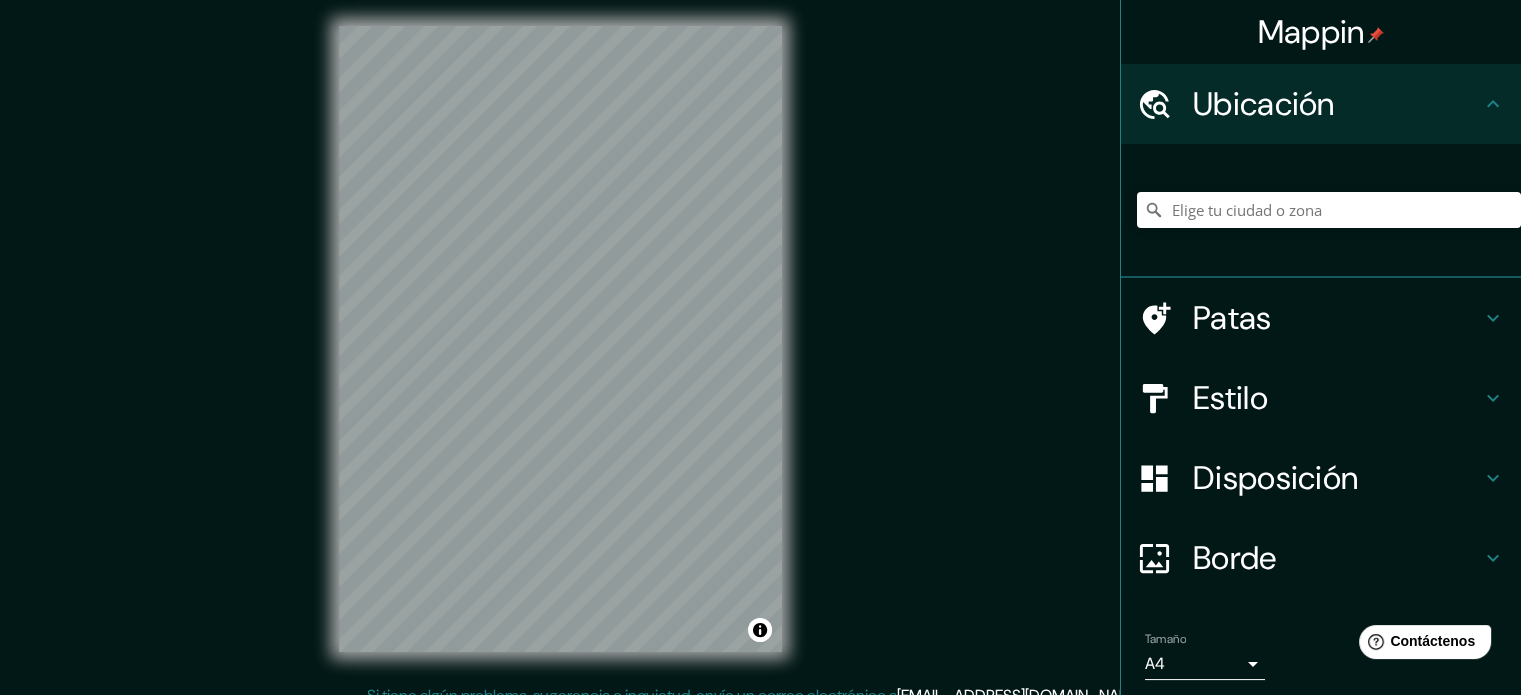 scroll, scrollTop: 0, scrollLeft: 0, axis: both 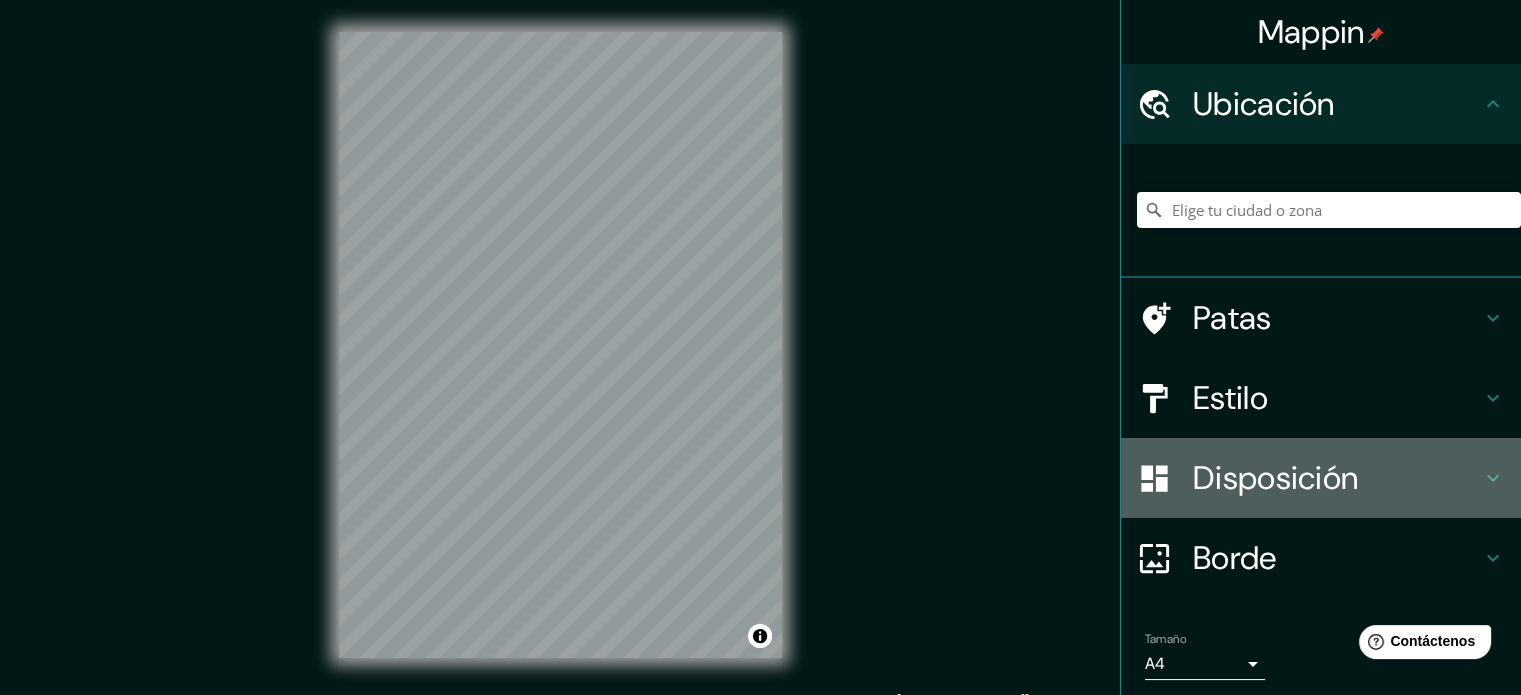 click on "Disposición" at bounding box center (1275, 478) 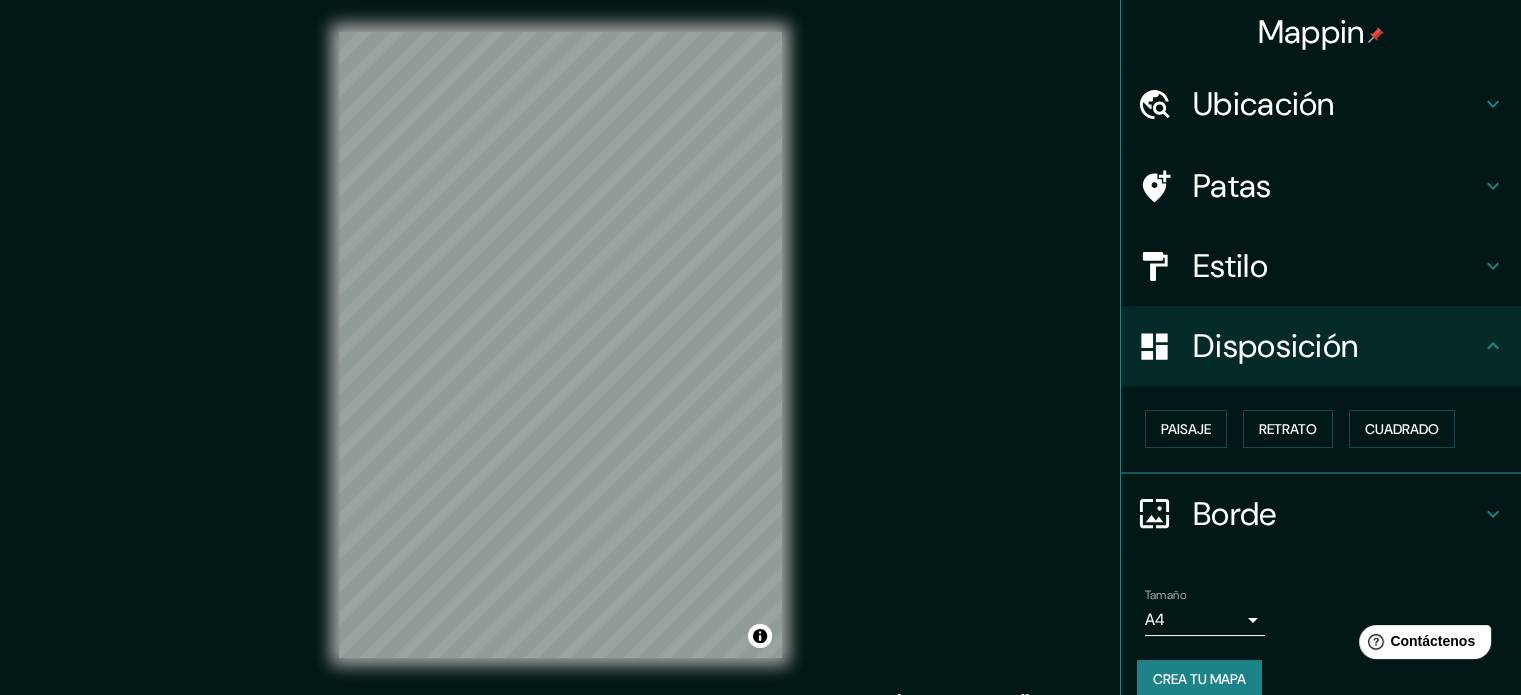 click on "Disposición" at bounding box center (1275, 346) 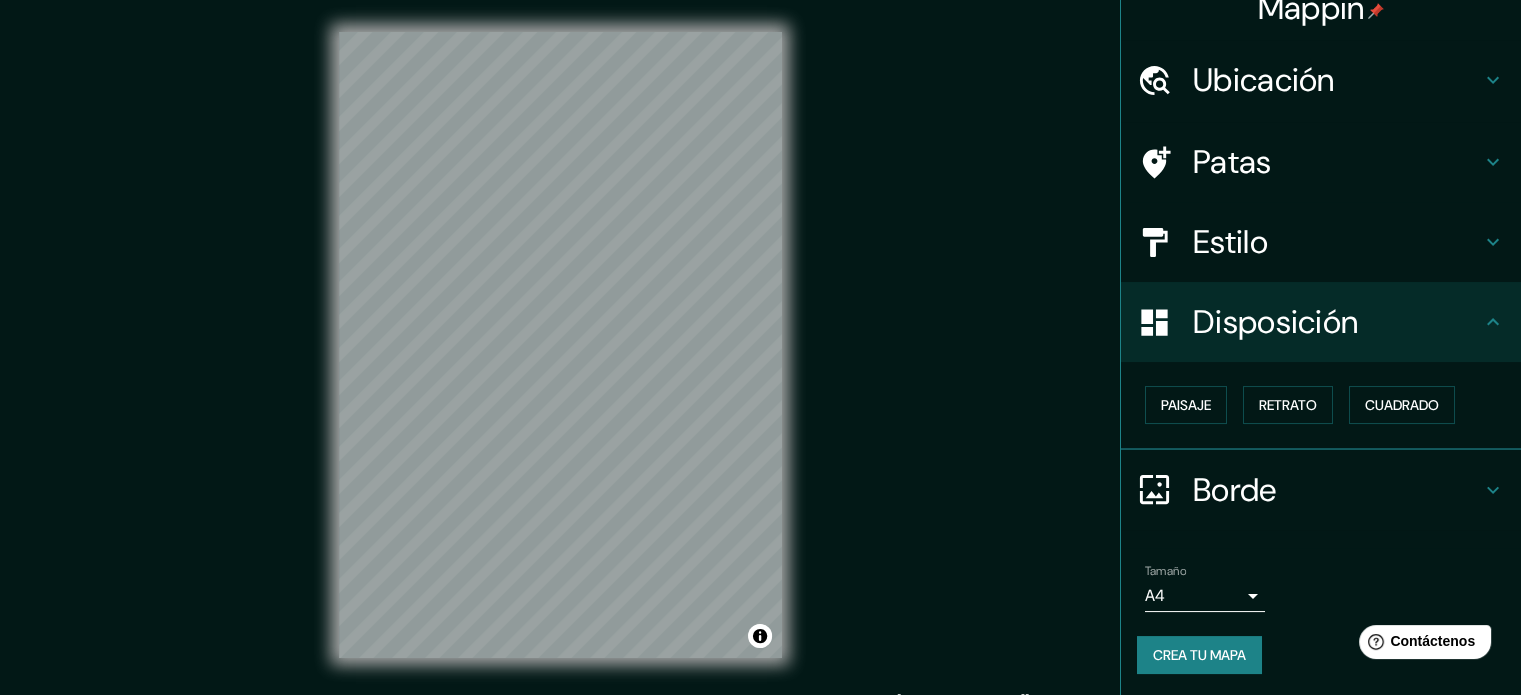 scroll, scrollTop: 0, scrollLeft: 0, axis: both 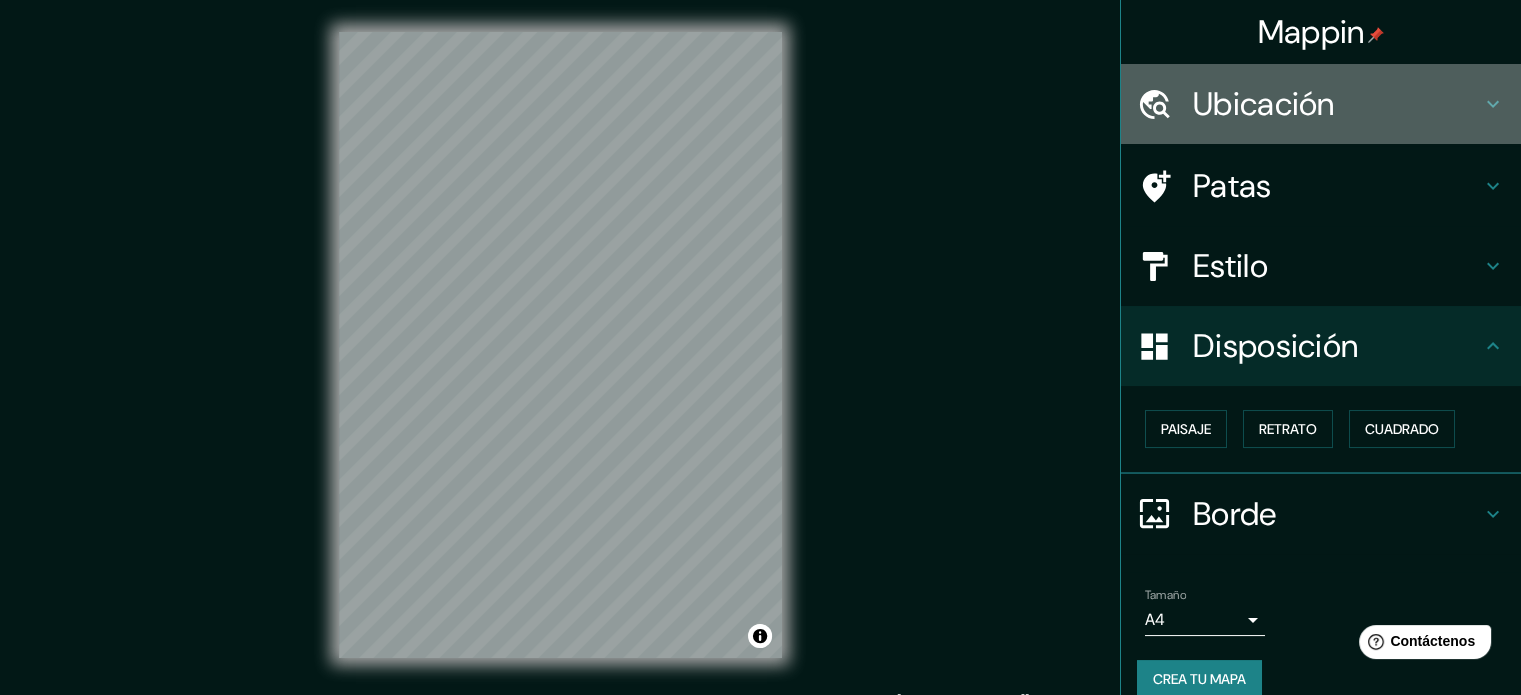 click on "Ubicación" at bounding box center (1337, 104) 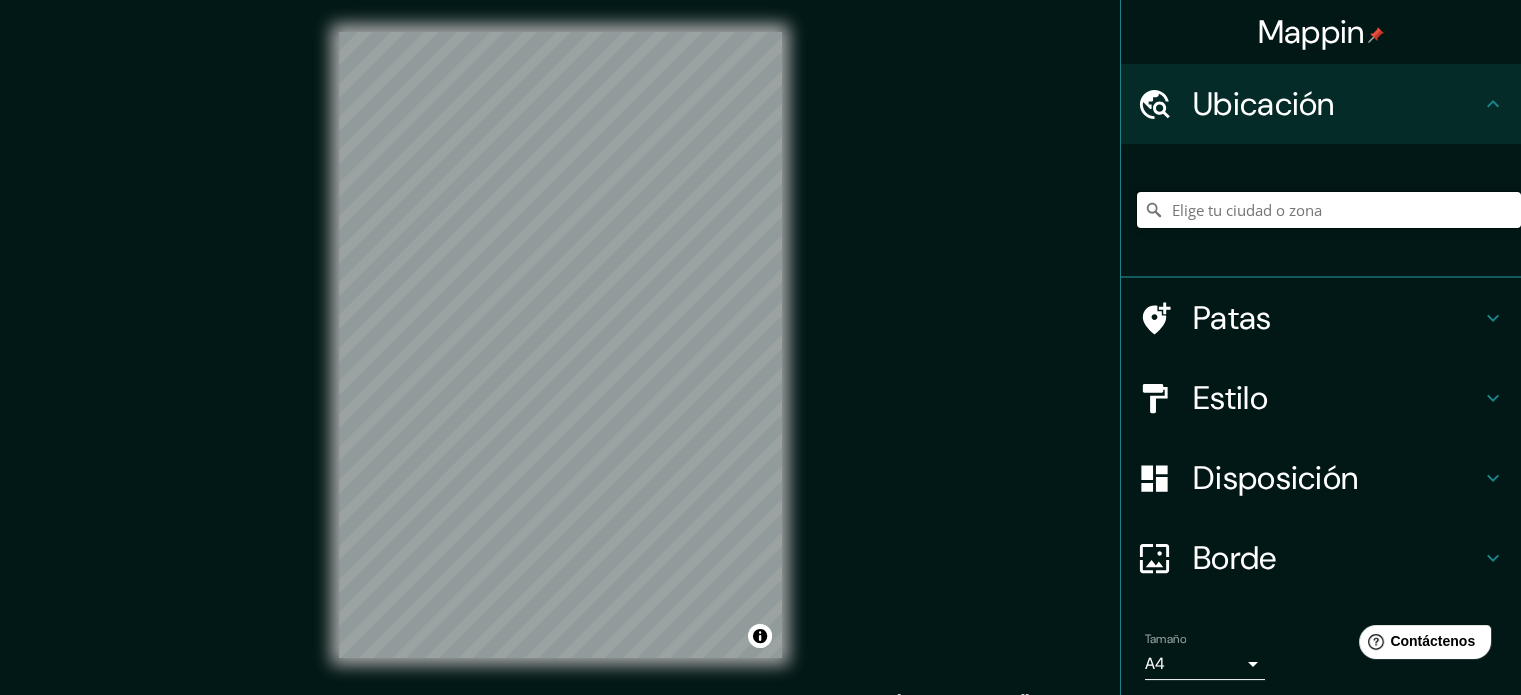 click at bounding box center [1329, 210] 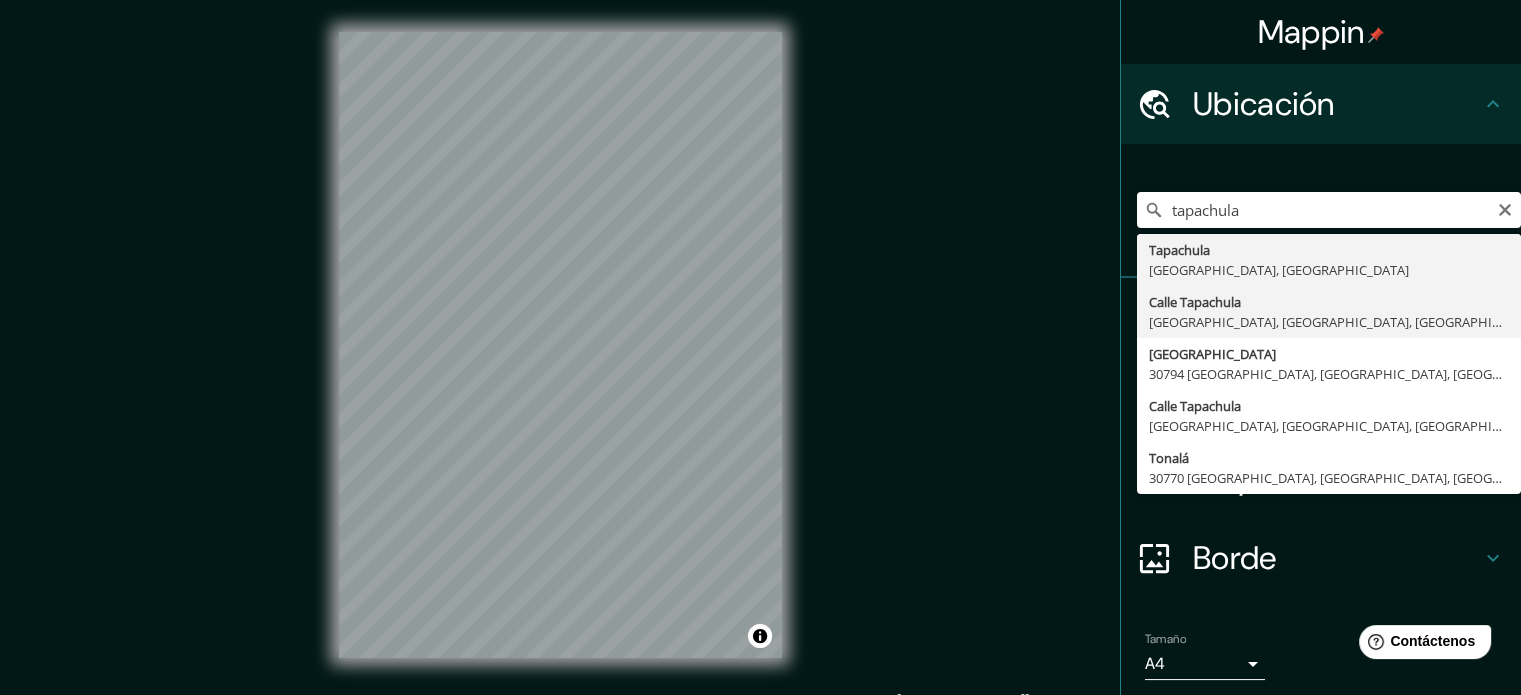 type on "Calle Tapachula, 30780 Tapachula, Chiapas, México" 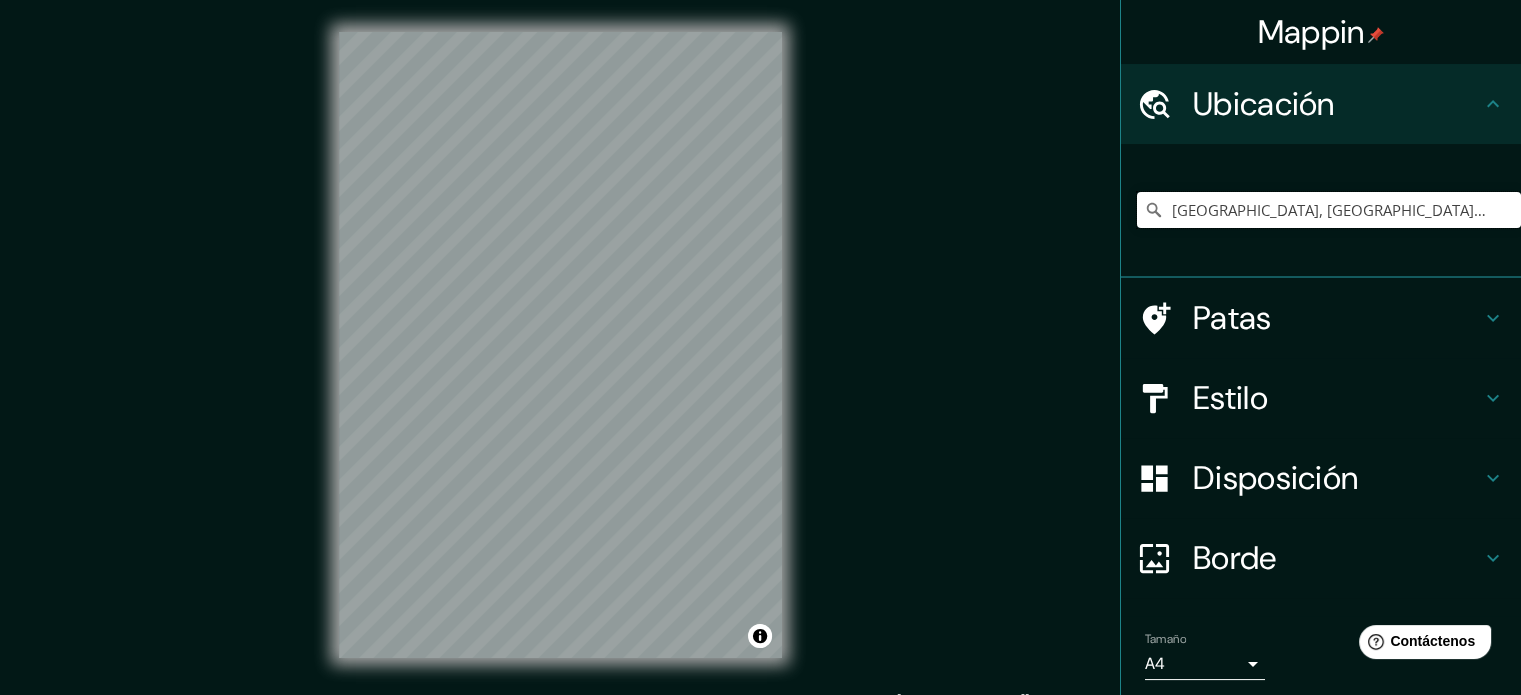 scroll, scrollTop: 0, scrollLeft: 0, axis: both 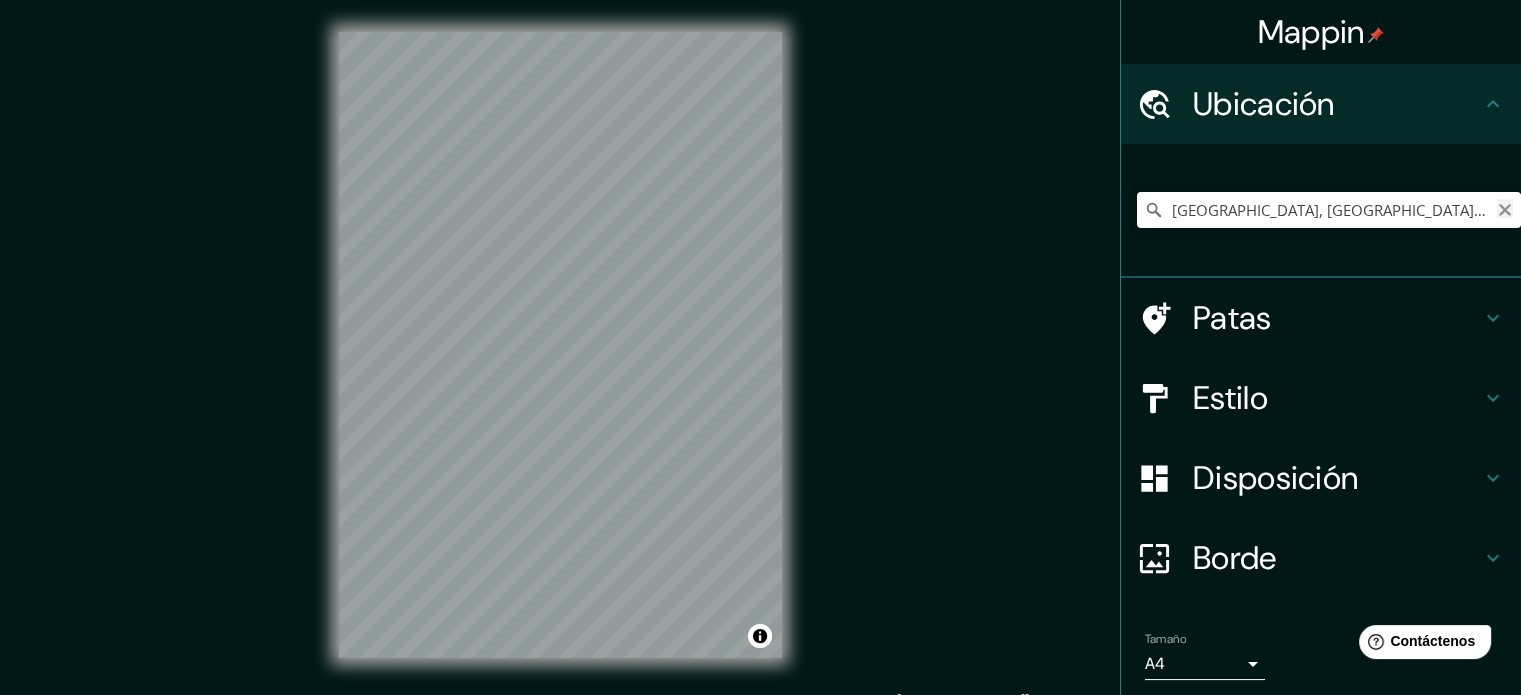 click 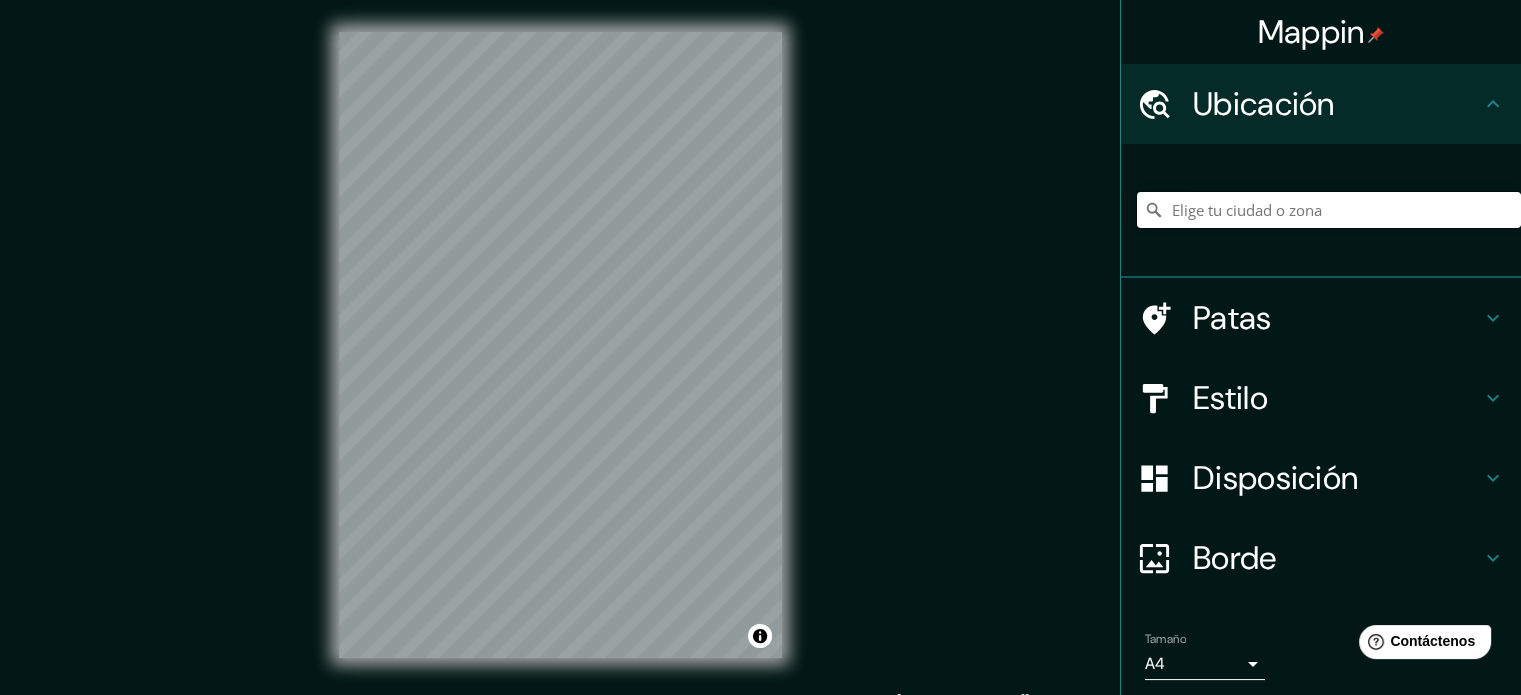 click at bounding box center (1329, 210) 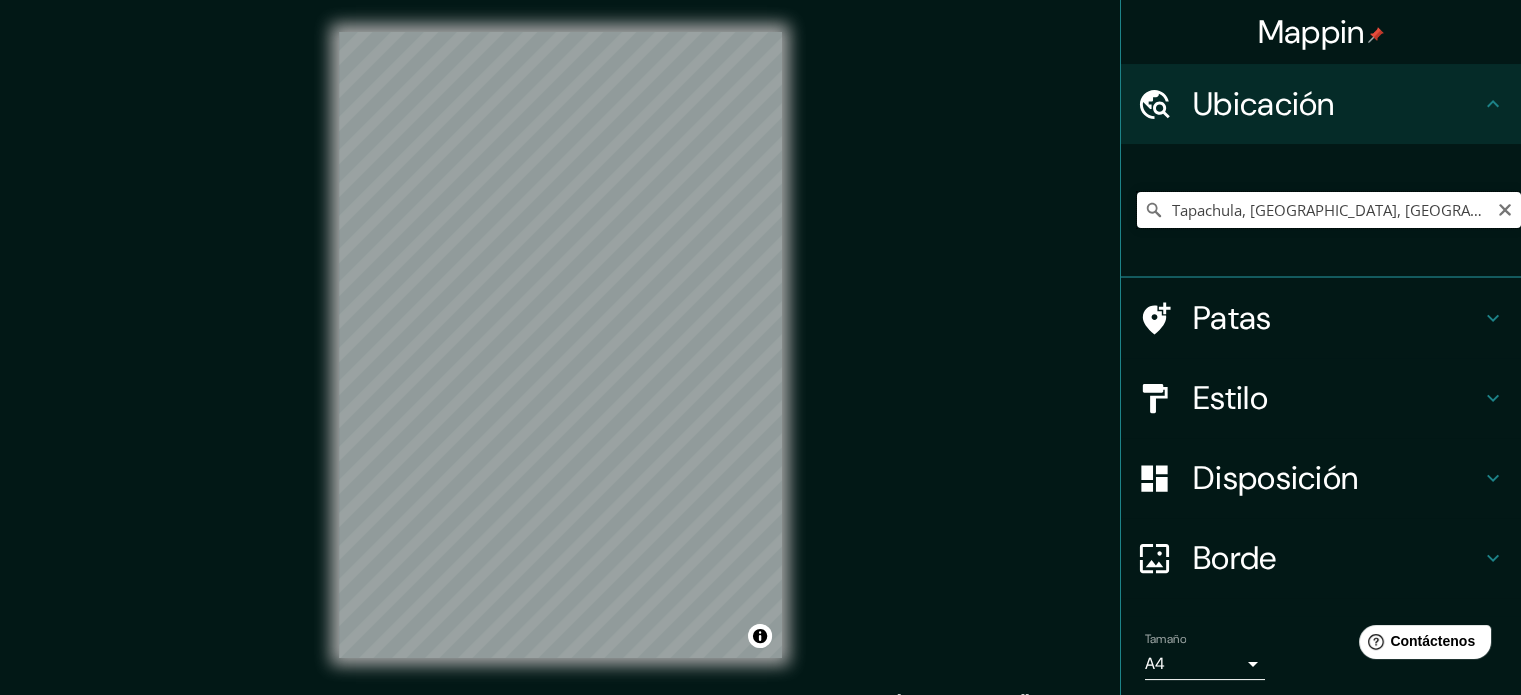 click on "Tapachula, Chiapas, México" at bounding box center (1329, 210) 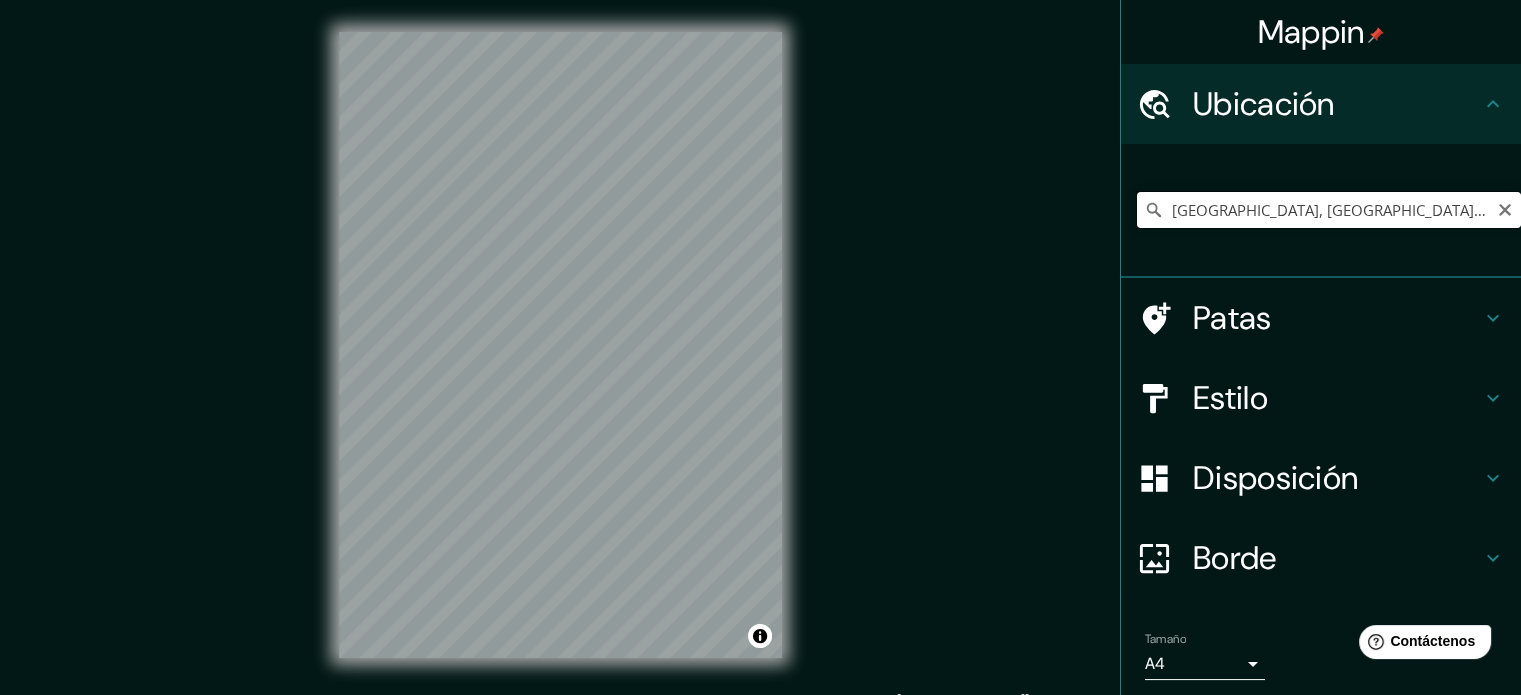 click on "Avenida Chiapas, 30730 Tapachula, Chiapas, México" at bounding box center (1329, 210) 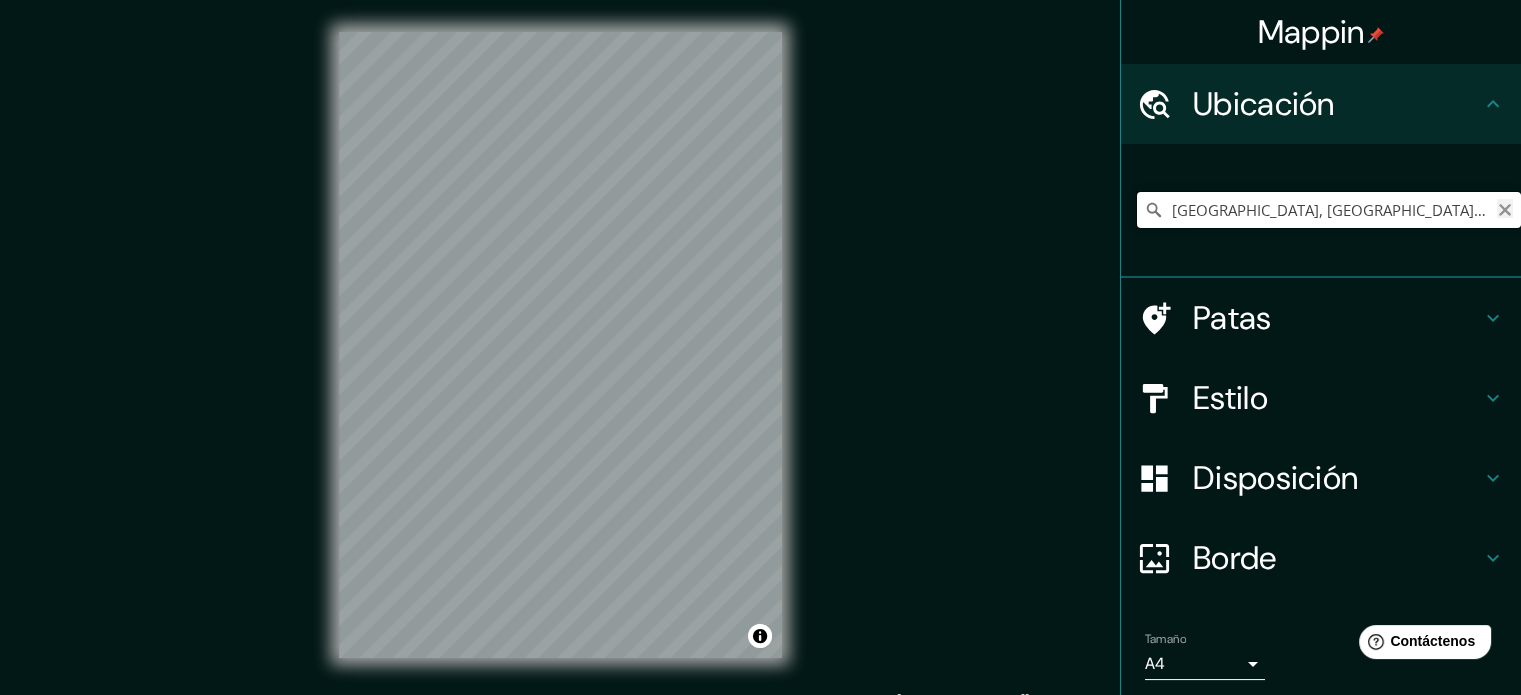 type on "Avenida Chiapas, 30730 Tapachula, Chiapas, México" 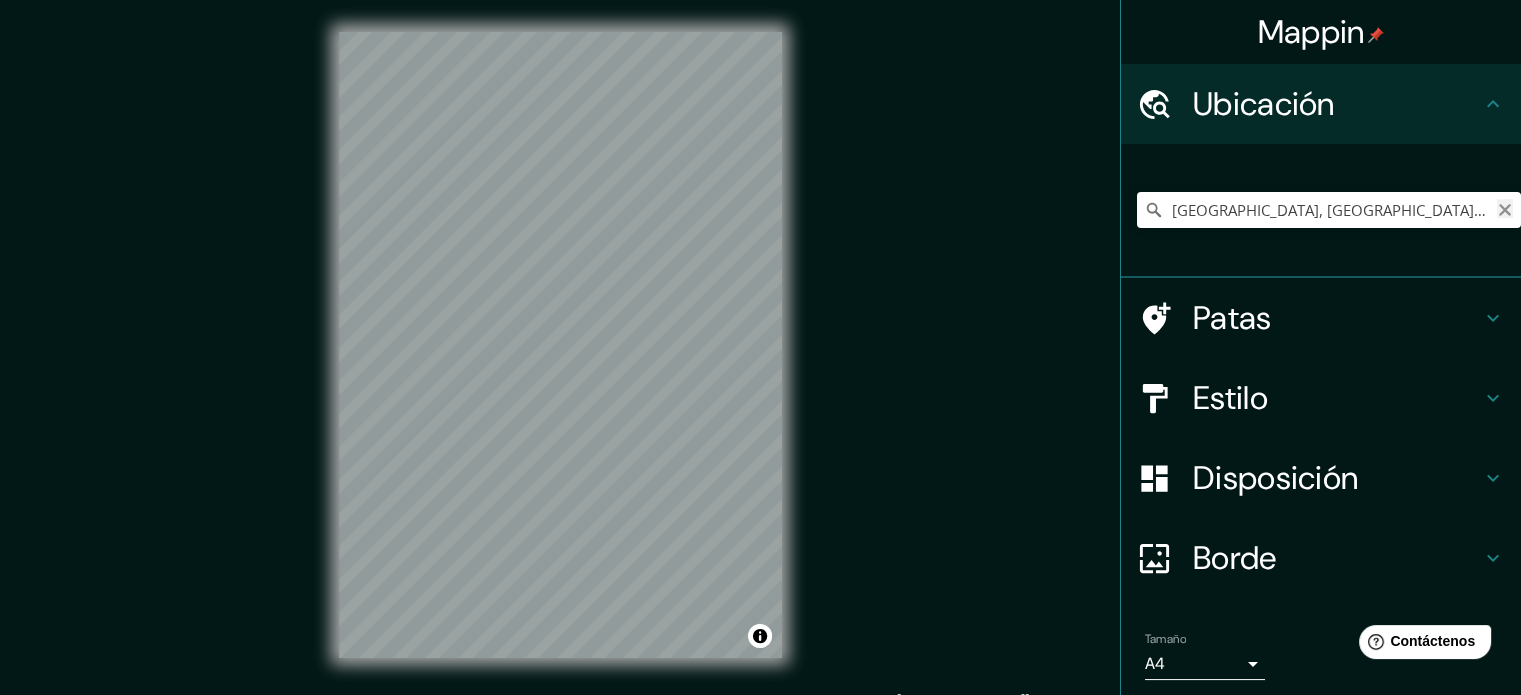 click 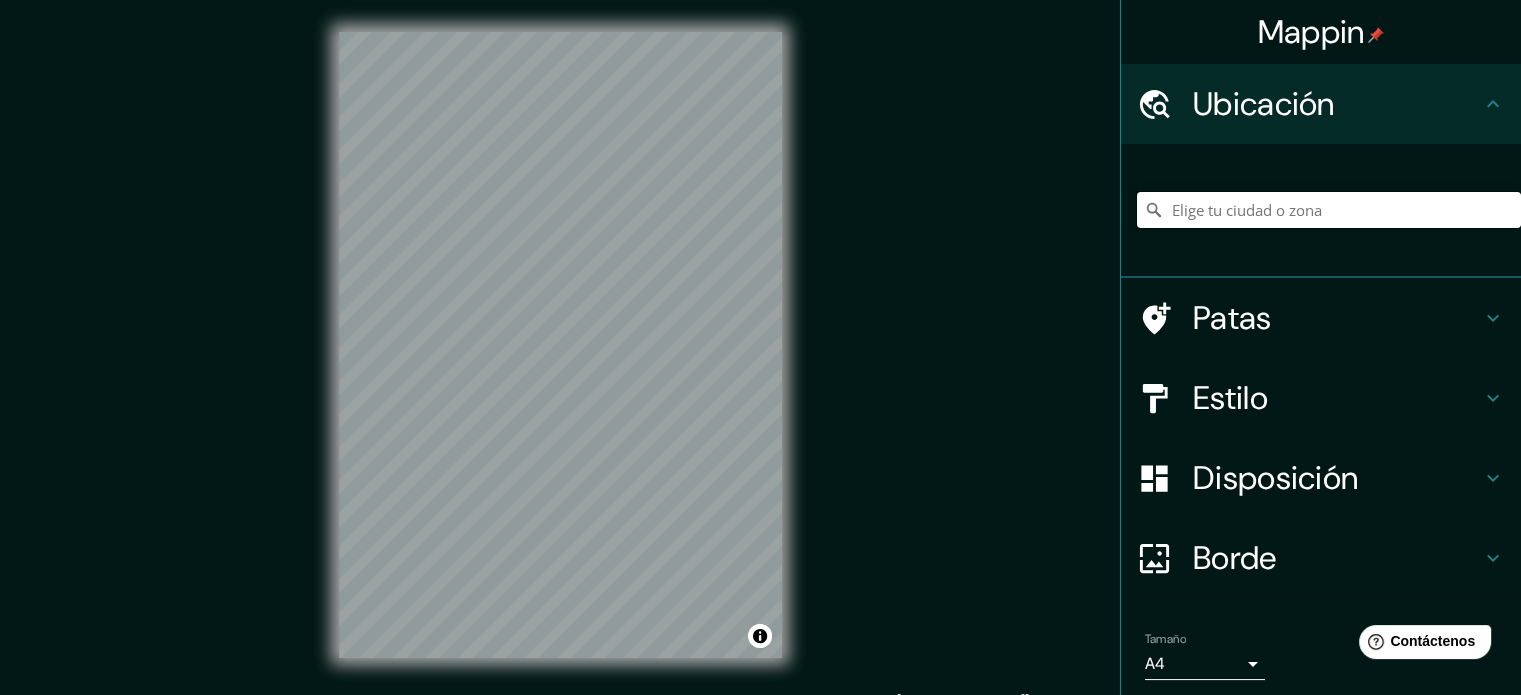 click at bounding box center [1329, 210] 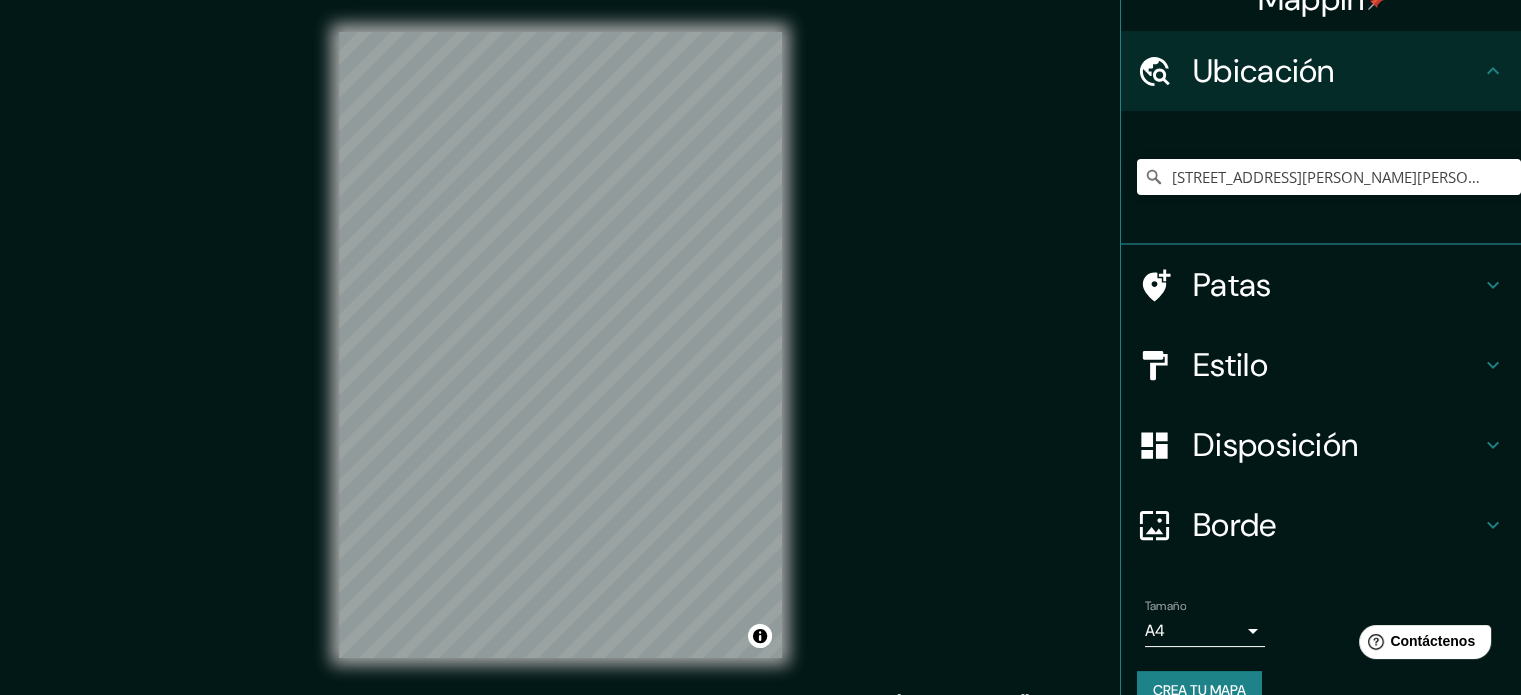 scroll, scrollTop: 69, scrollLeft: 0, axis: vertical 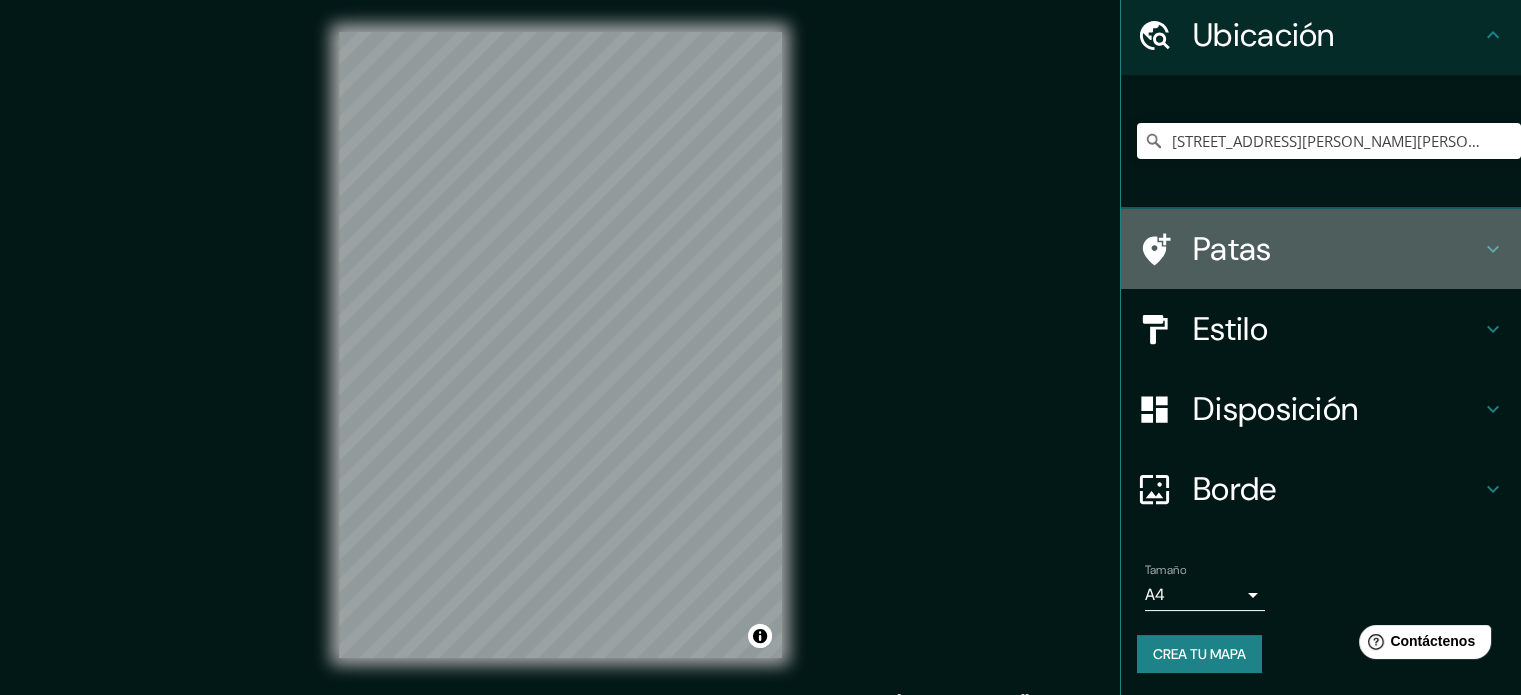 click on "Patas" at bounding box center (1232, 249) 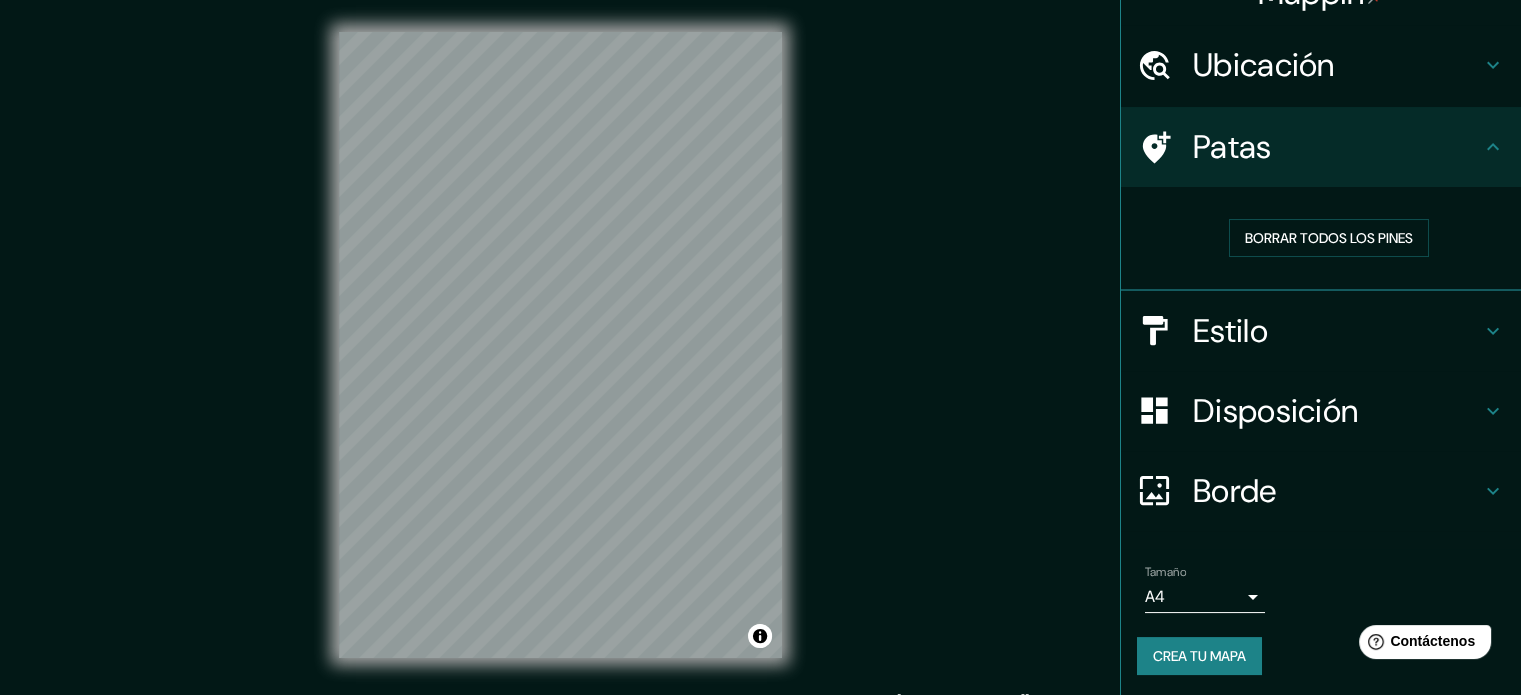 scroll, scrollTop: 40, scrollLeft: 0, axis: vertical 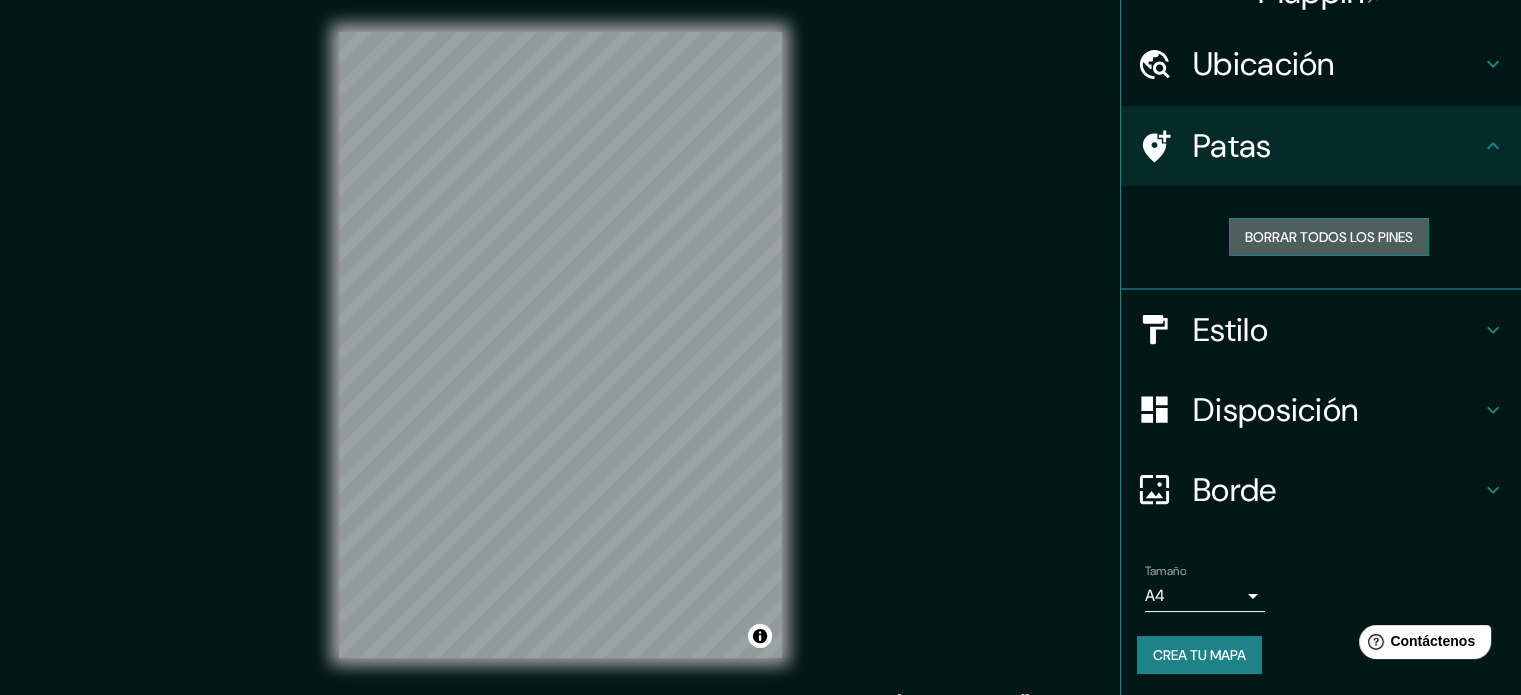 click on "Borrar todos los pines" at bounding box center (1329, 237) 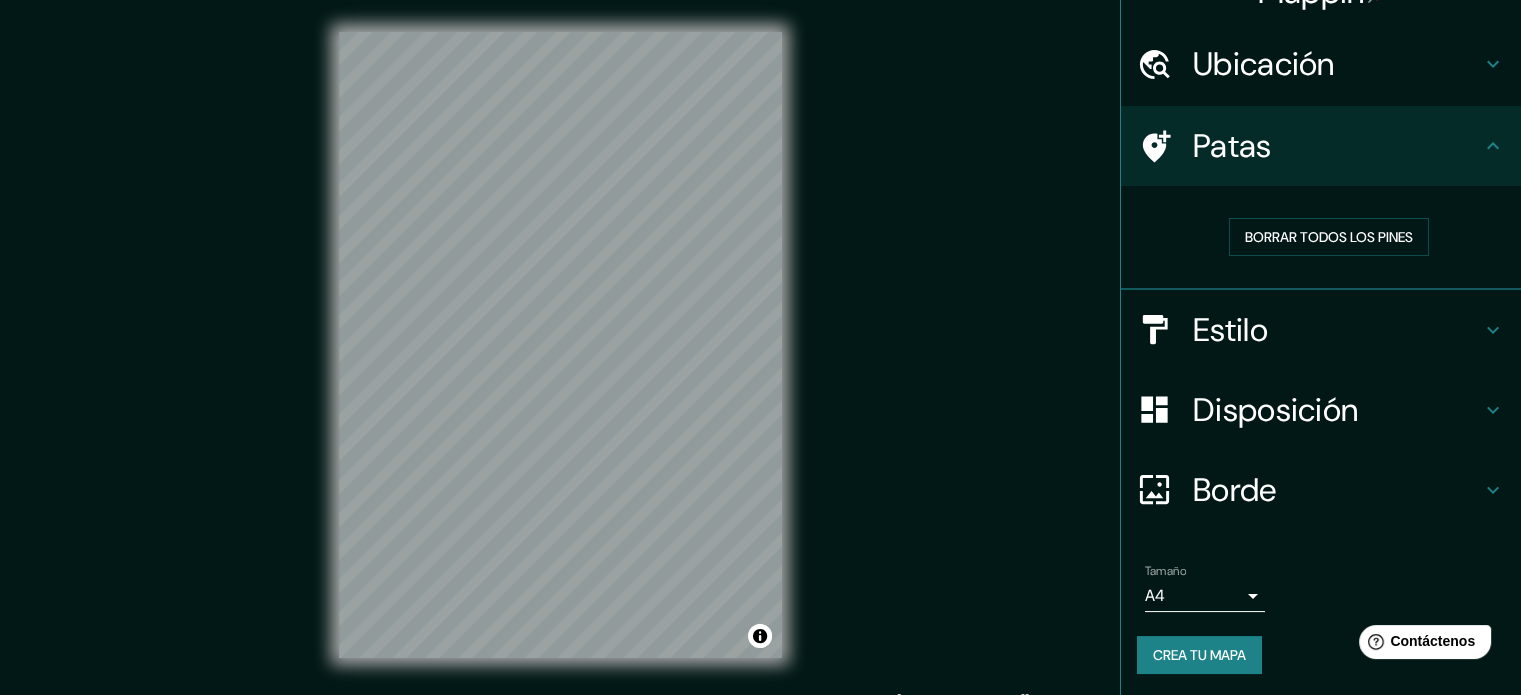 click 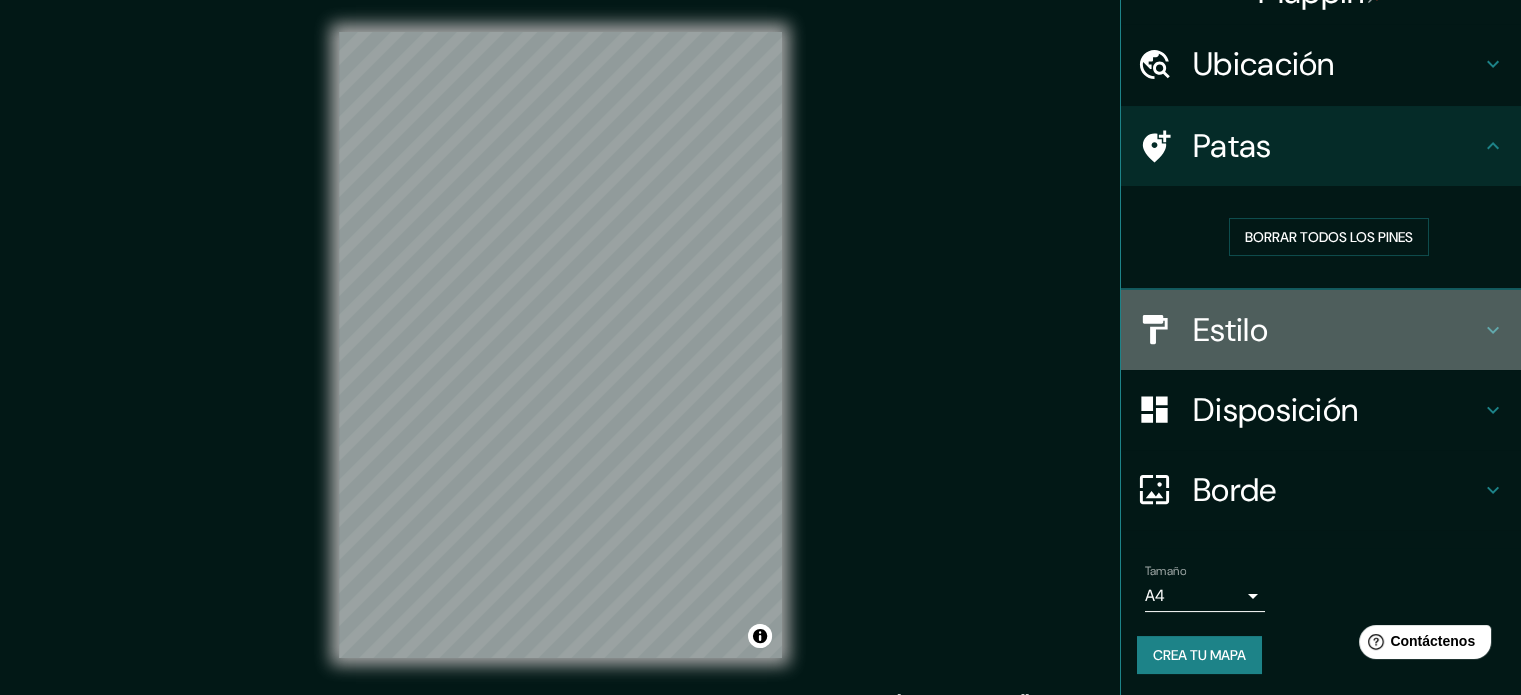 click 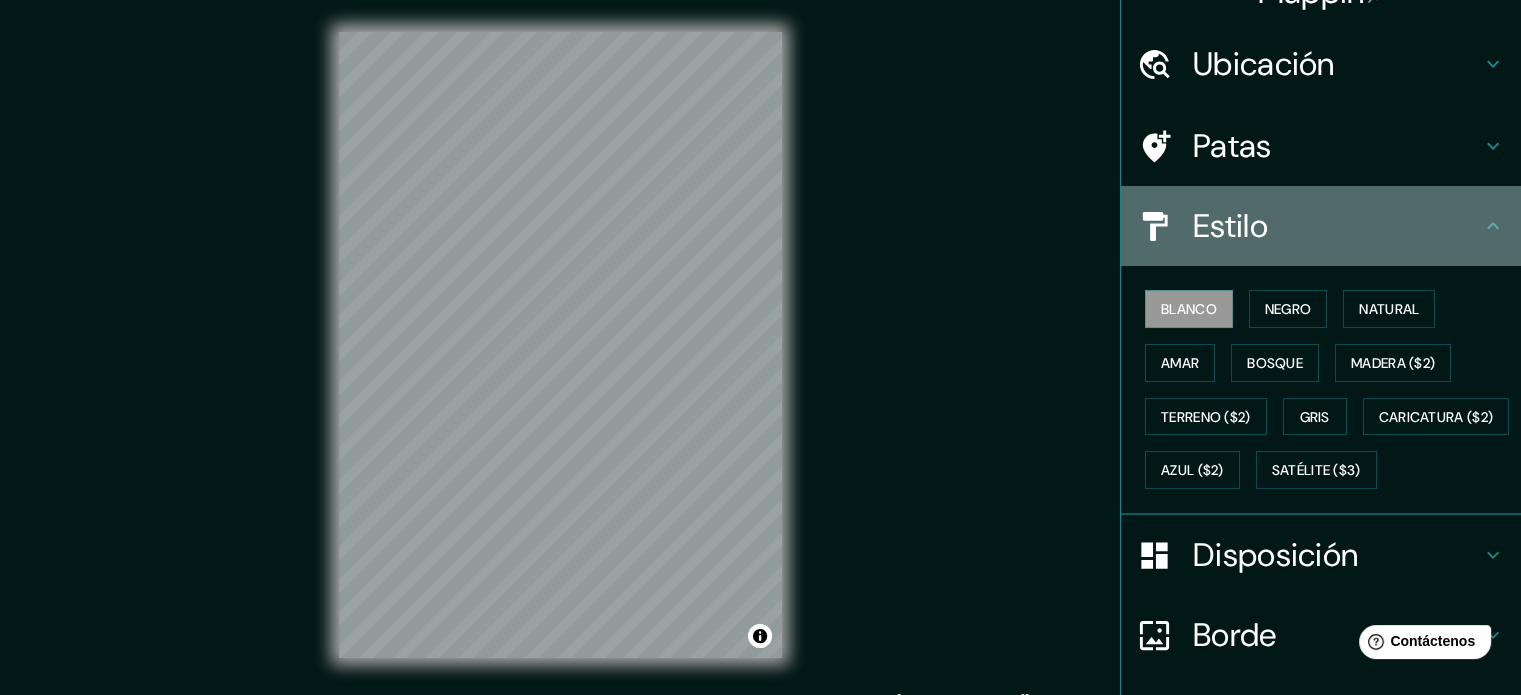 click 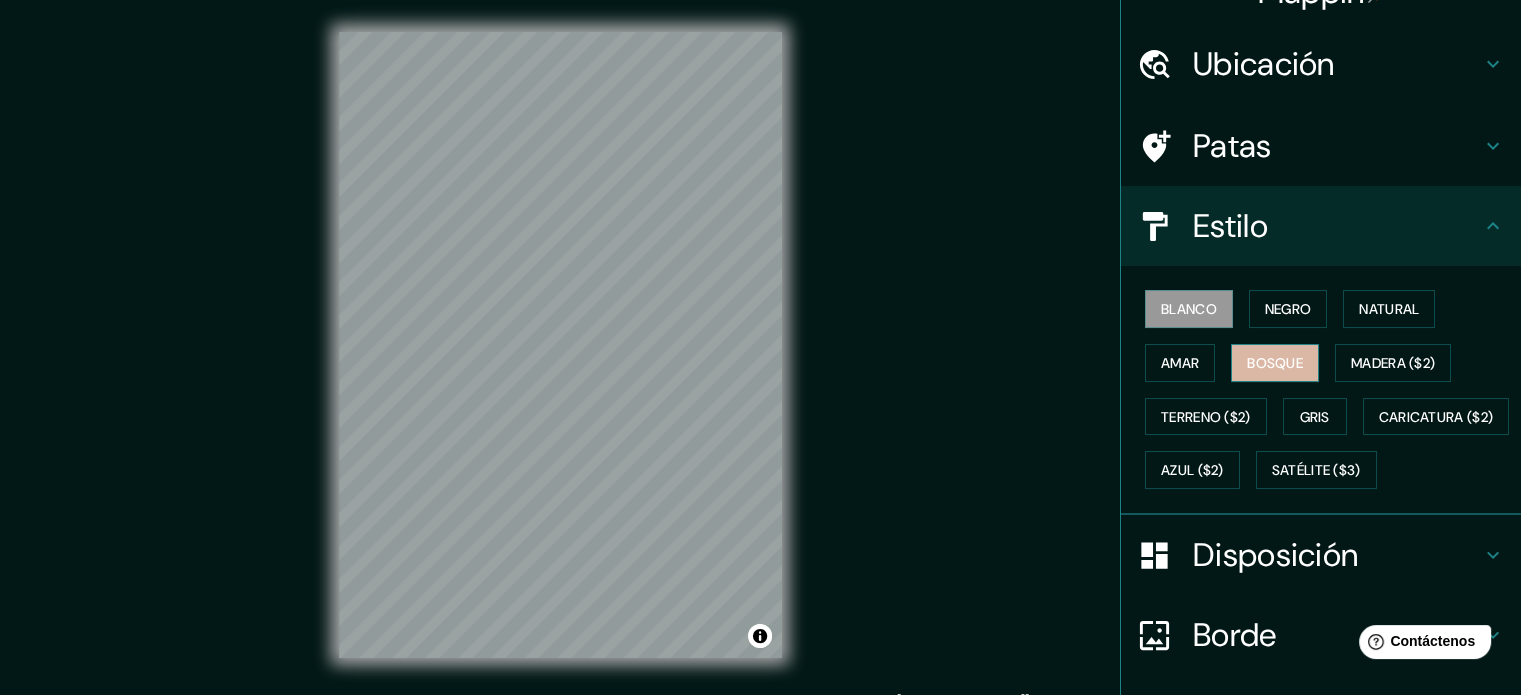 click on "Bosque" at bounding box center [1275, 363] 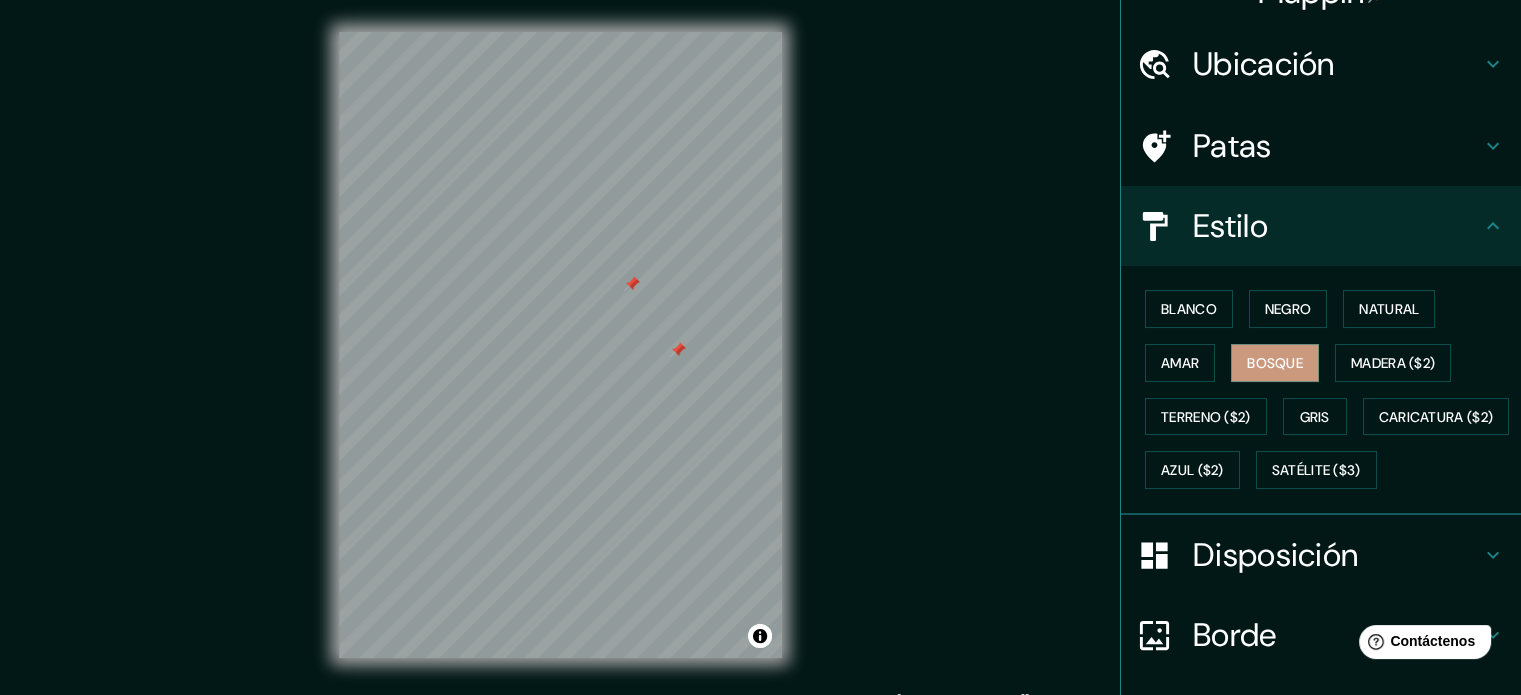 click on "Patas" at bounding box center (1337, 146) 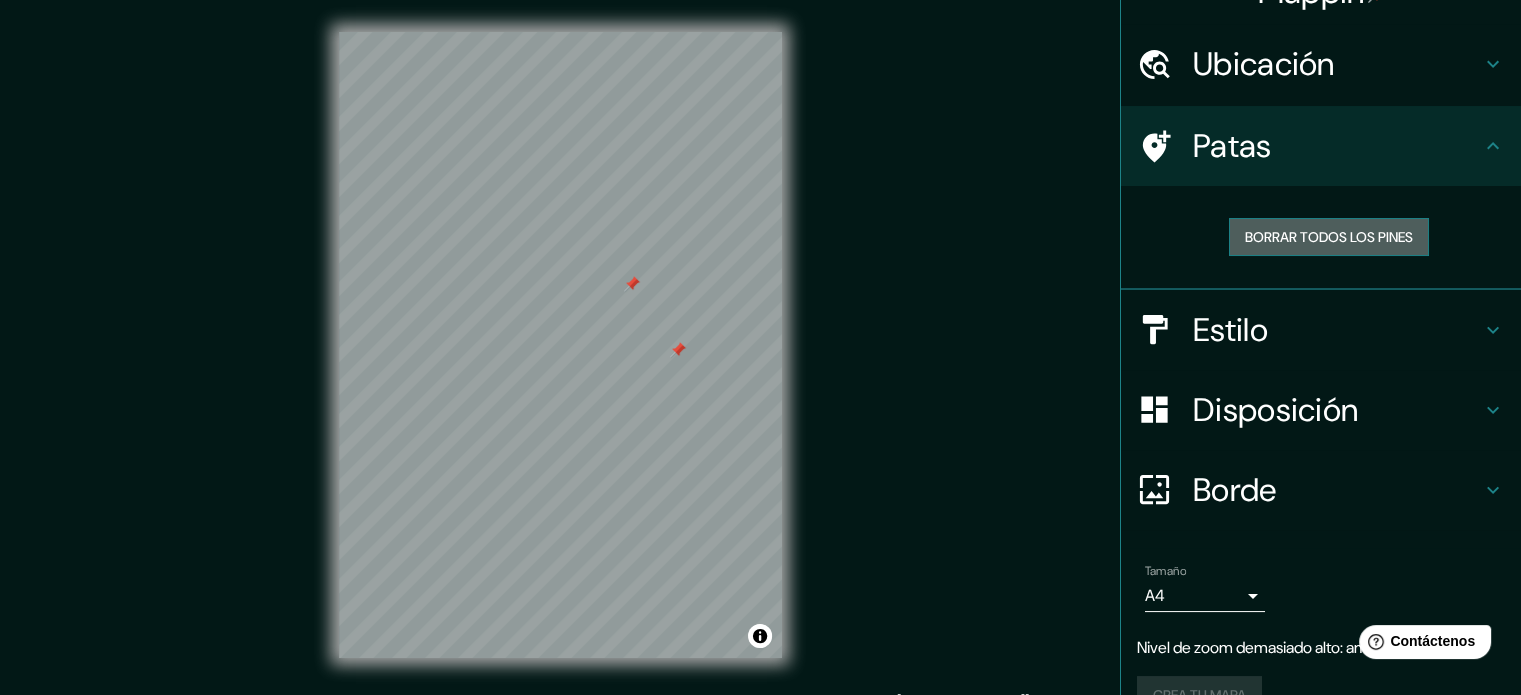 click on "Borrar todos los pines" at bounding box center [1329, 237] 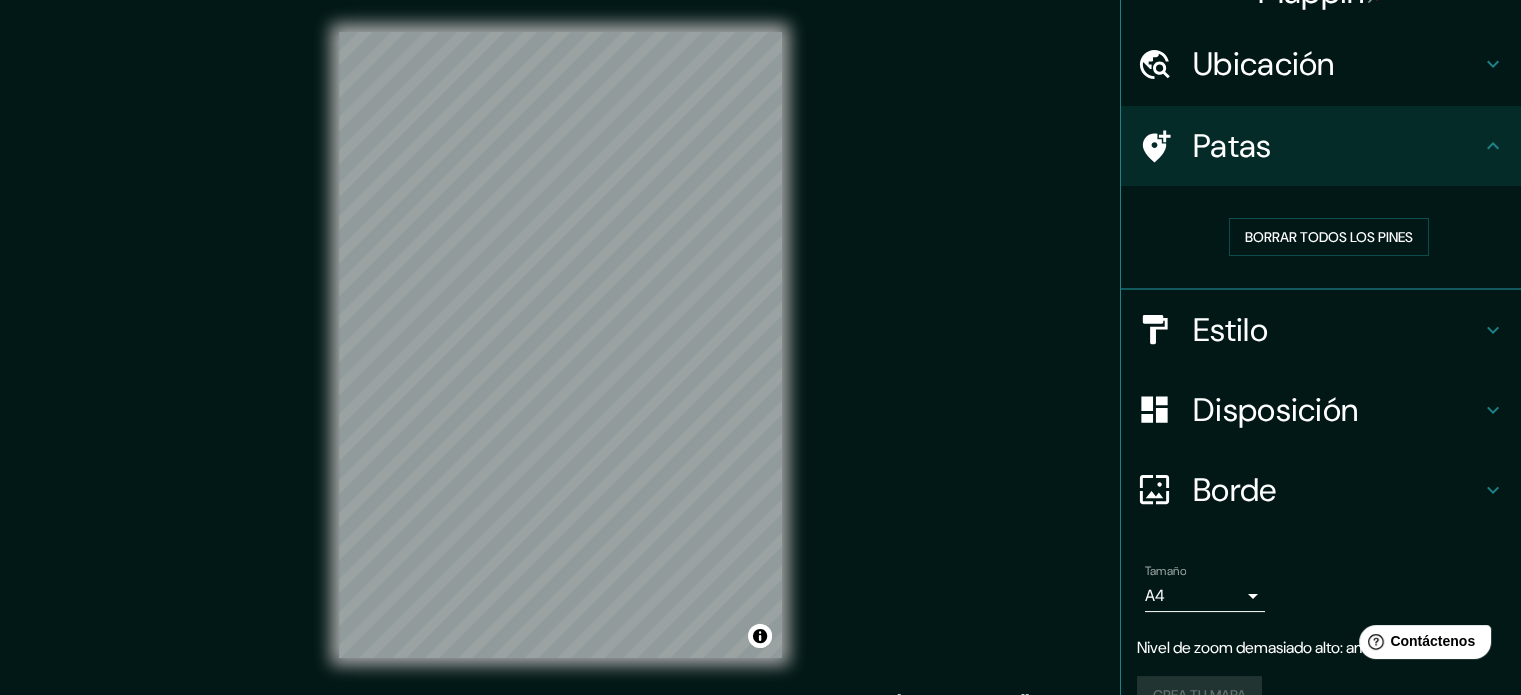 scroll, scrollTop: 1, scrollLeft: 0, axis: vertical 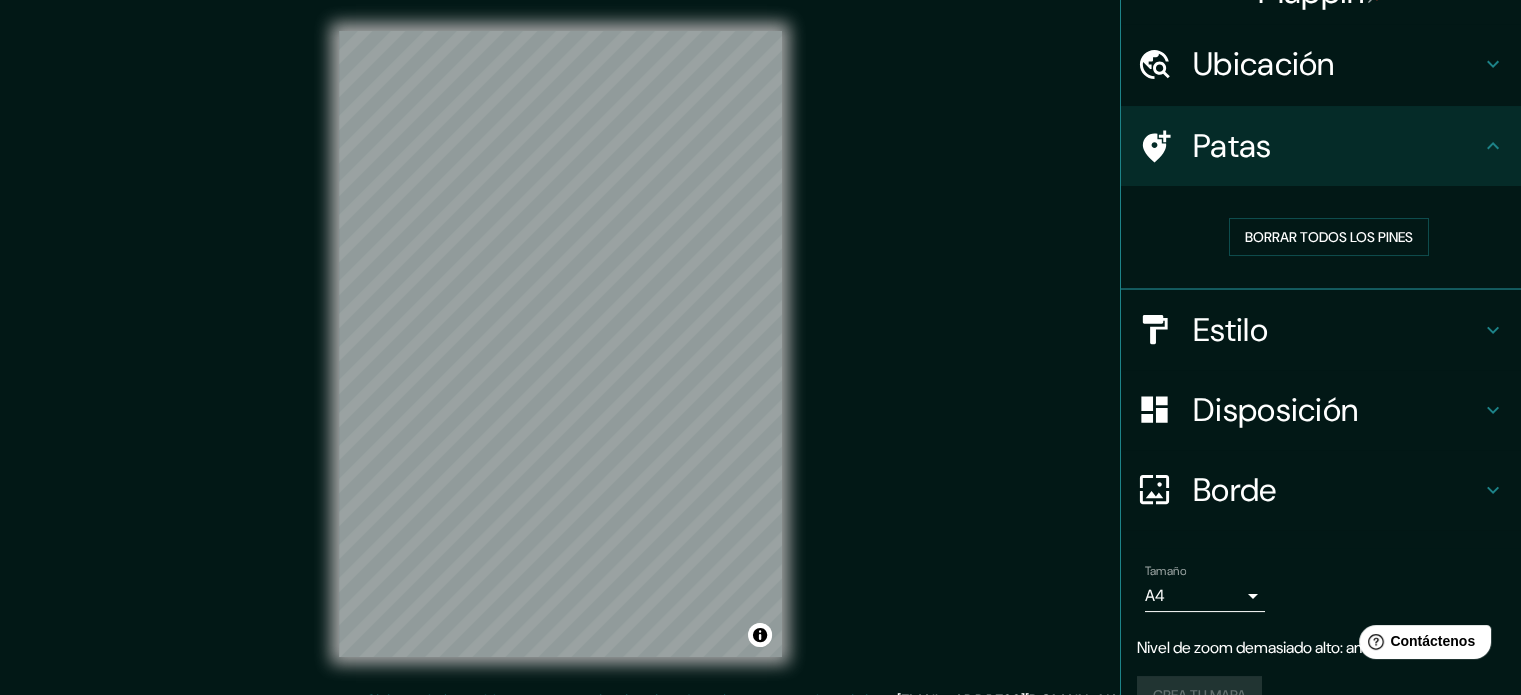 click on "Ubicación" at bounding box center (1264, 64) 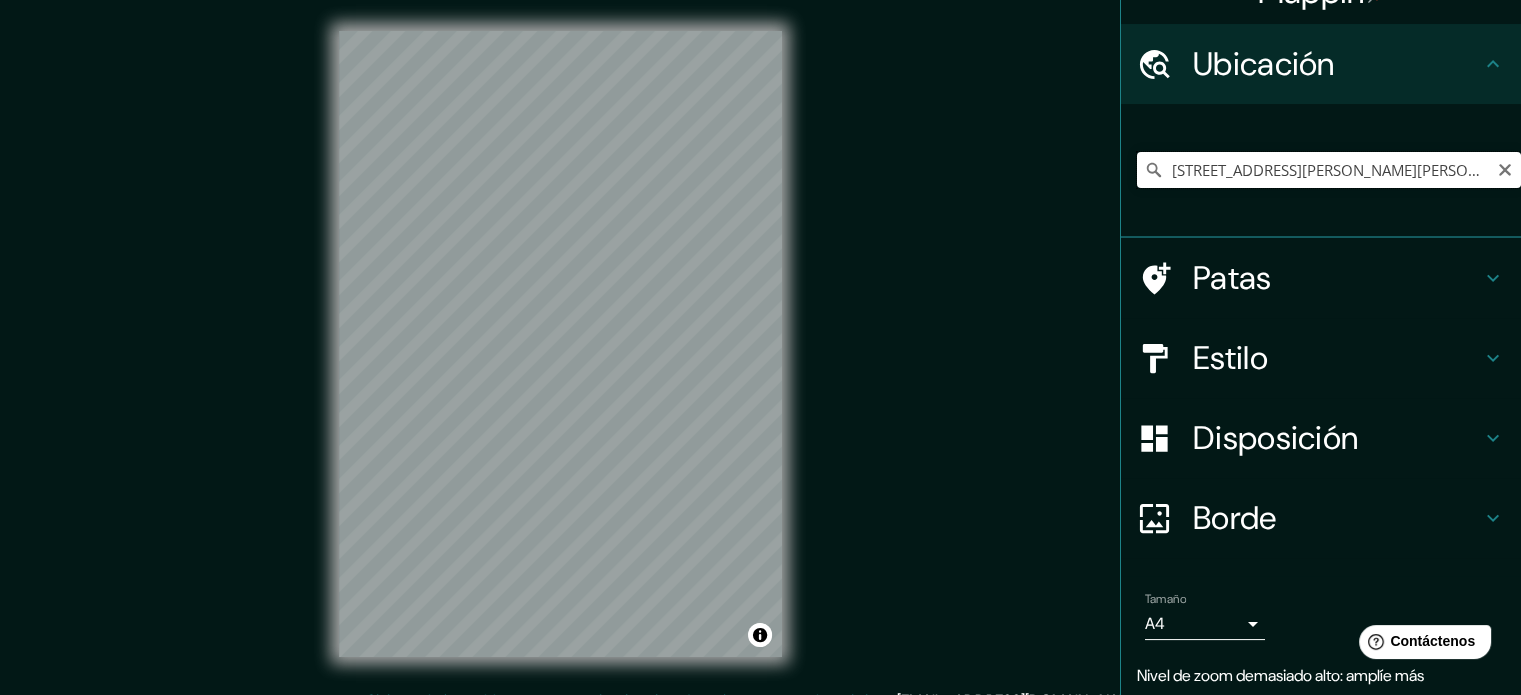 click on "Calle Puerto Madero w93, 29216 San Cristóbal de las Casas, Chiapas, México" at bounding box center (1329, 170) 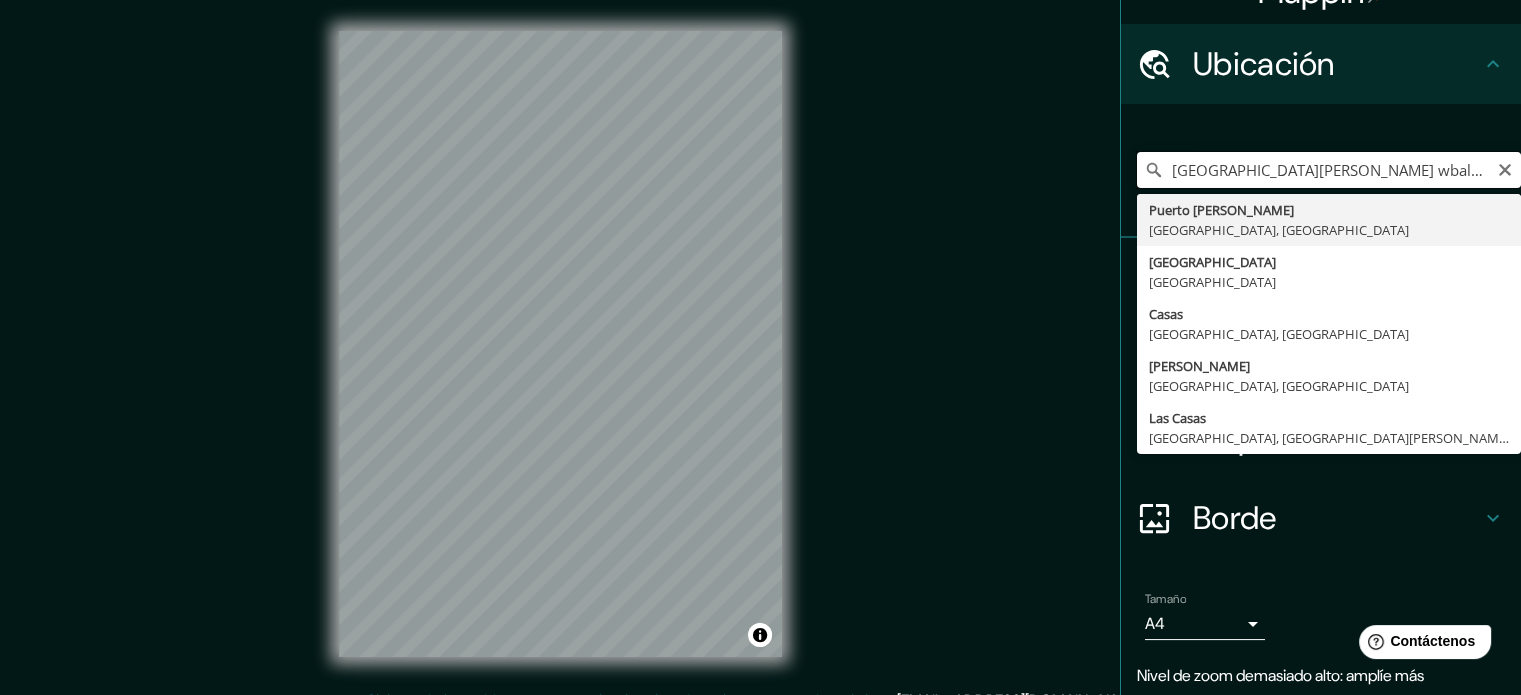 click on "Calle Puerto Madero wbal de las Casas, Chiapas, México" at bounding box center (1329, 170) 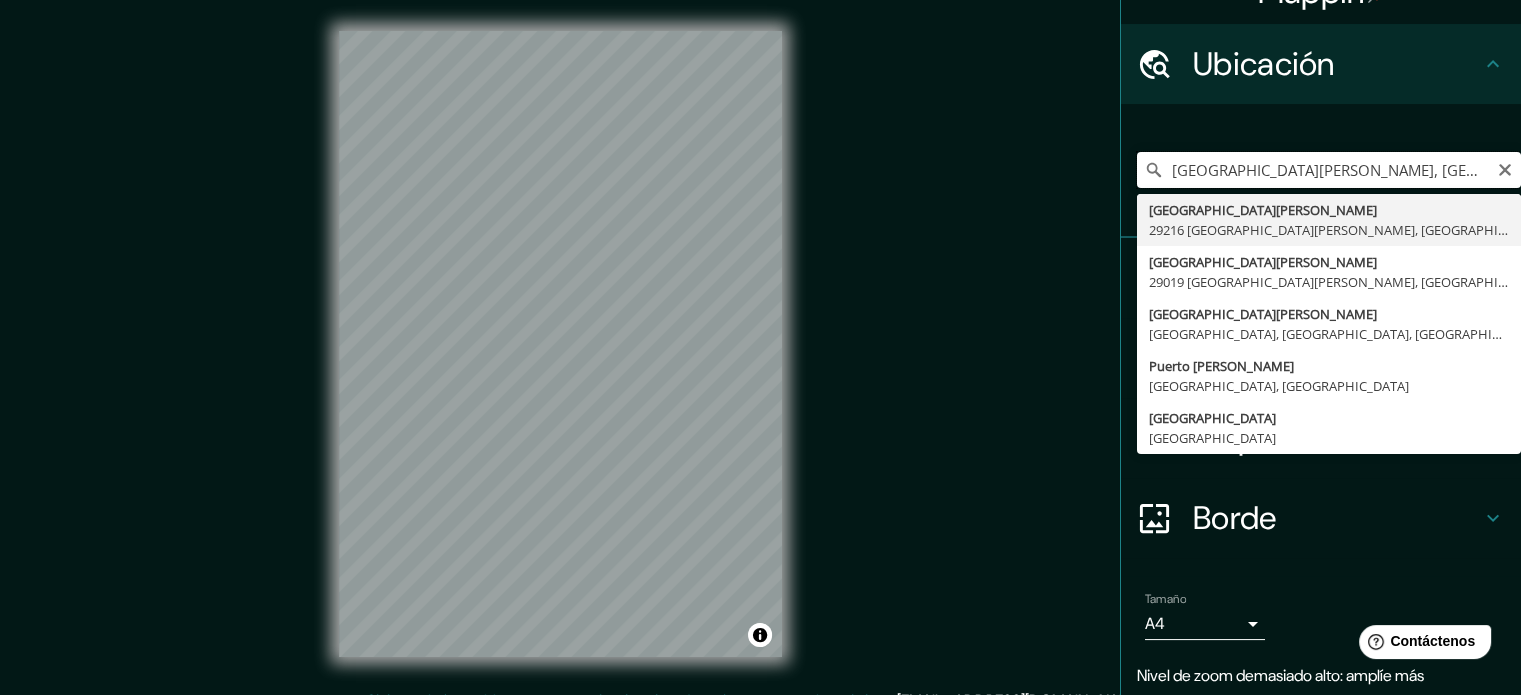 click on "Calle Puerto Madero Chiapas, México" at bounding box center [1329, 170] 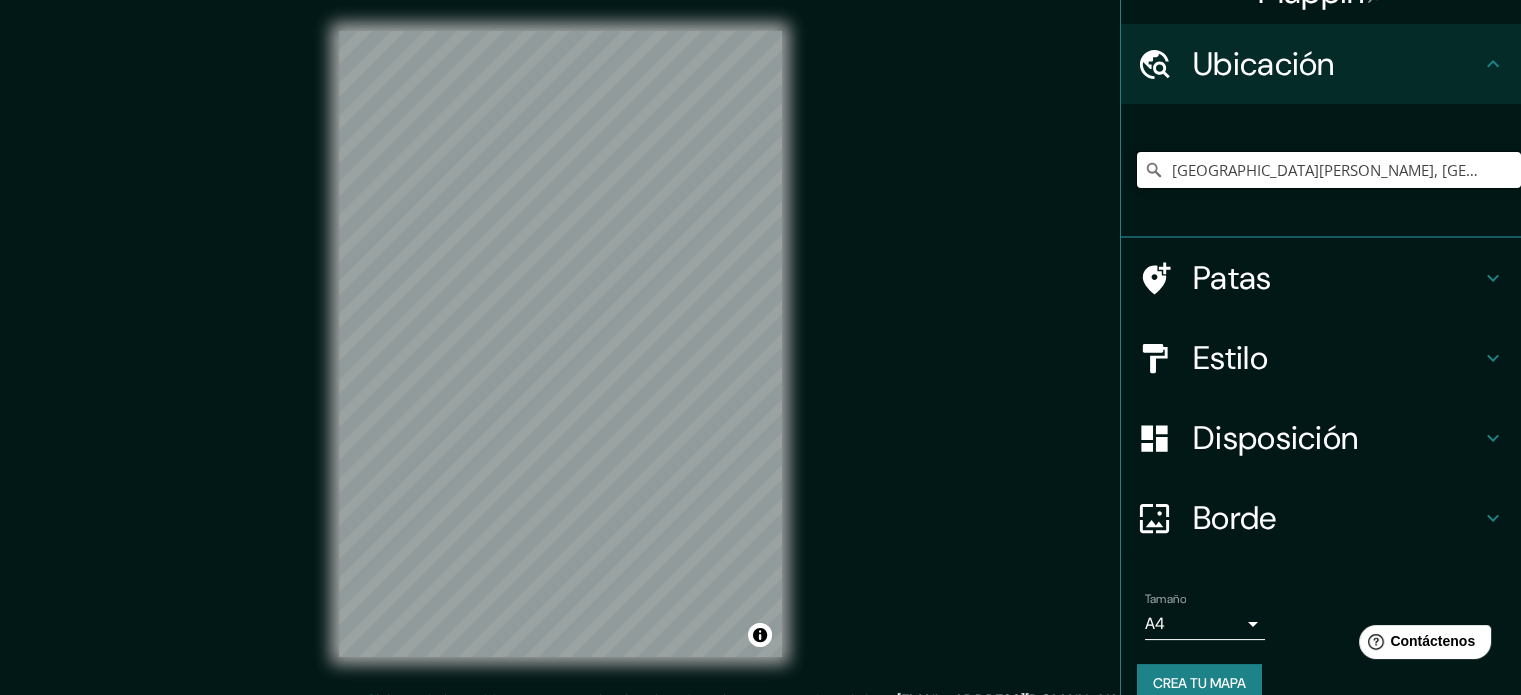 type on "Puerto Madero, Chiapas, México" 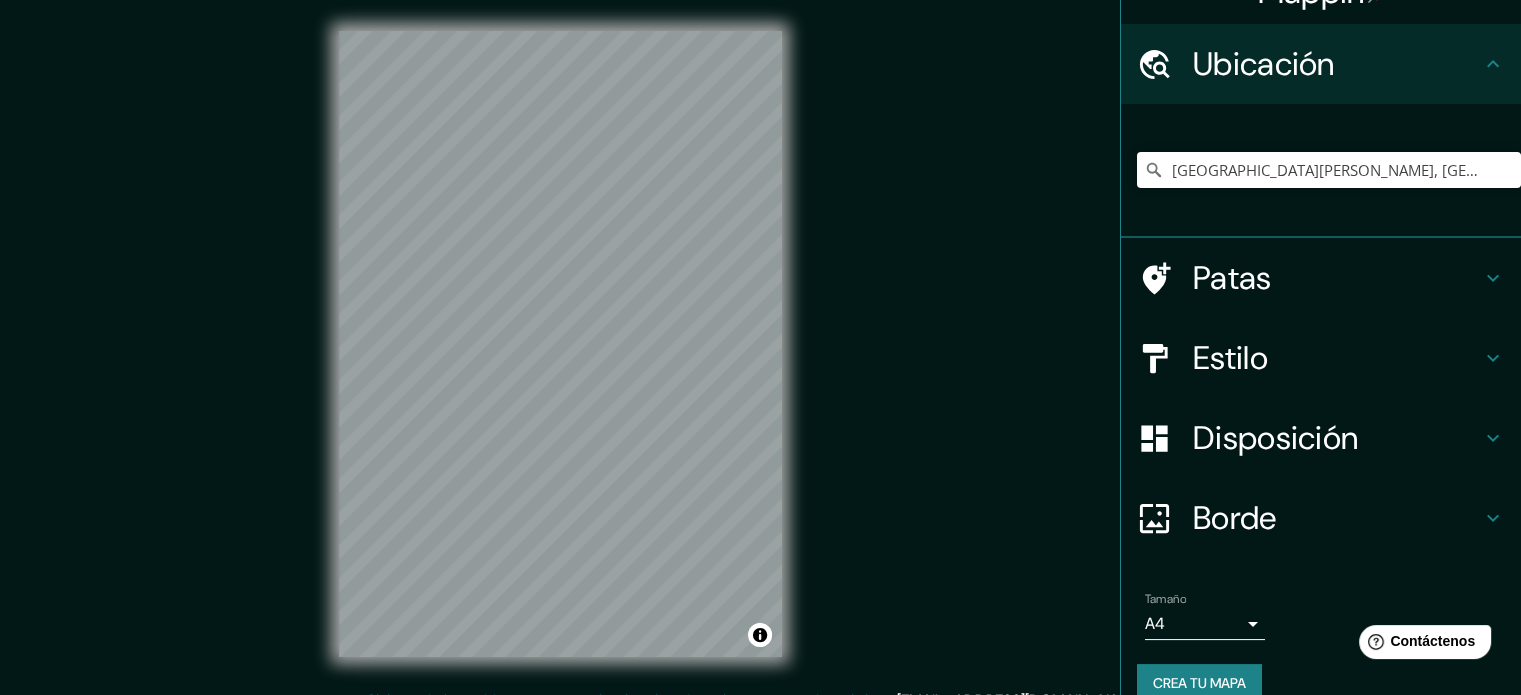 click on "Patas" at bounding box center (1232, 278) 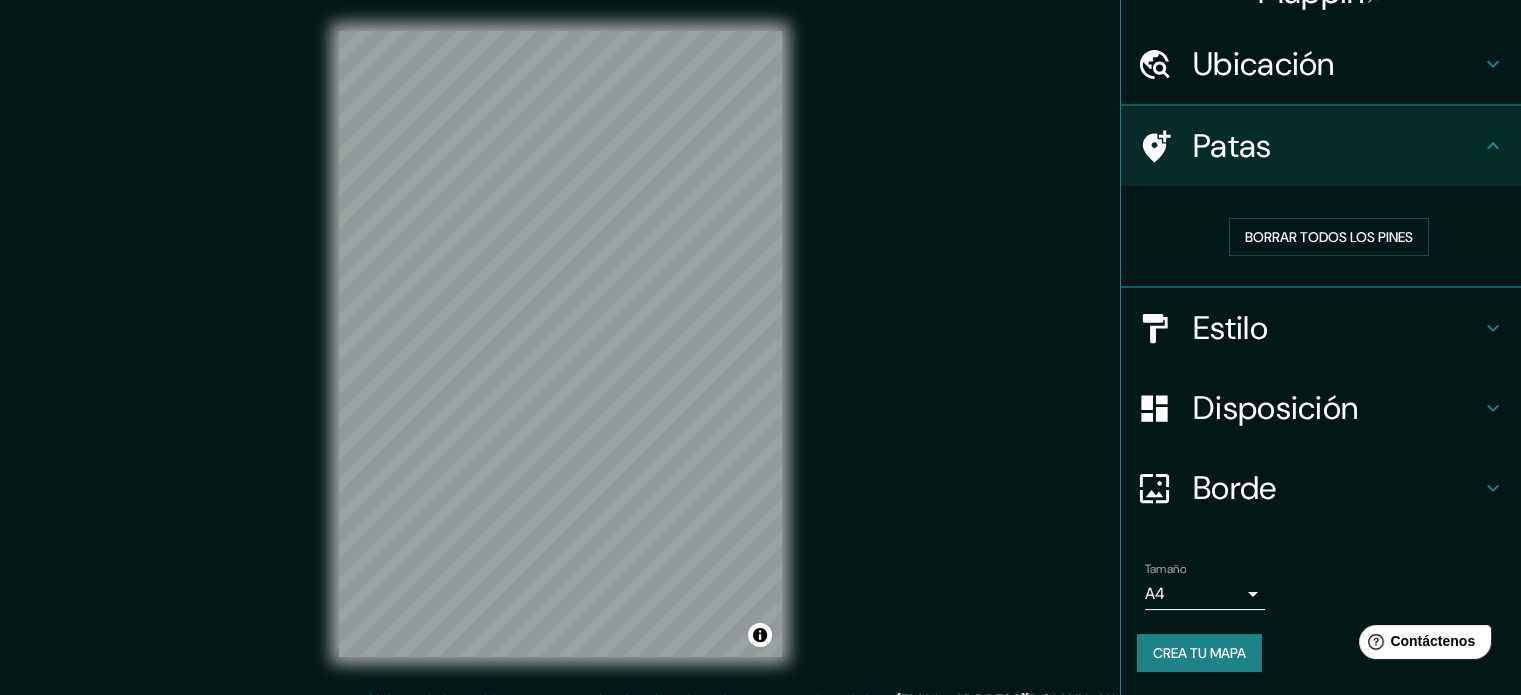 scroll, scrollTop: 40, scrollLeft: 0, axis: vertical 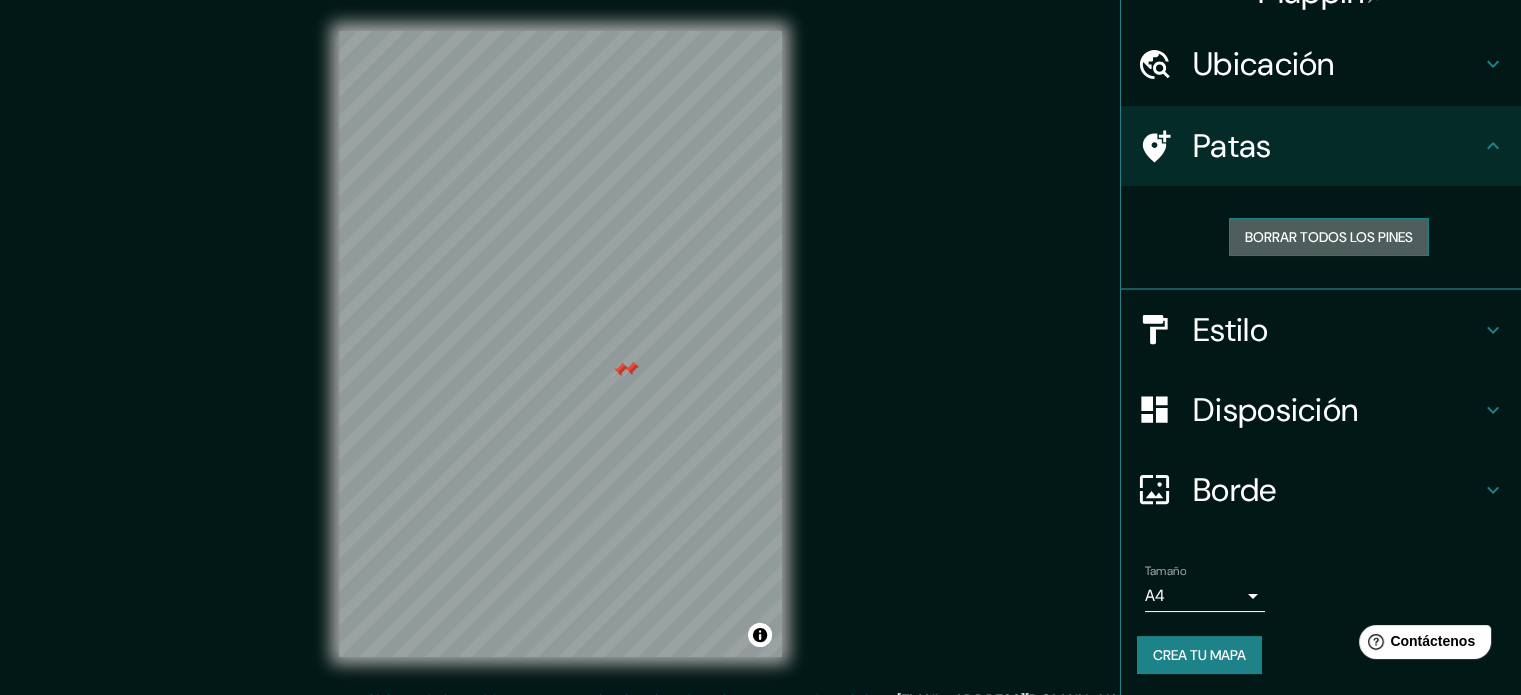 click on "Borrar todos los pines" at bounding box center [1329, 237] 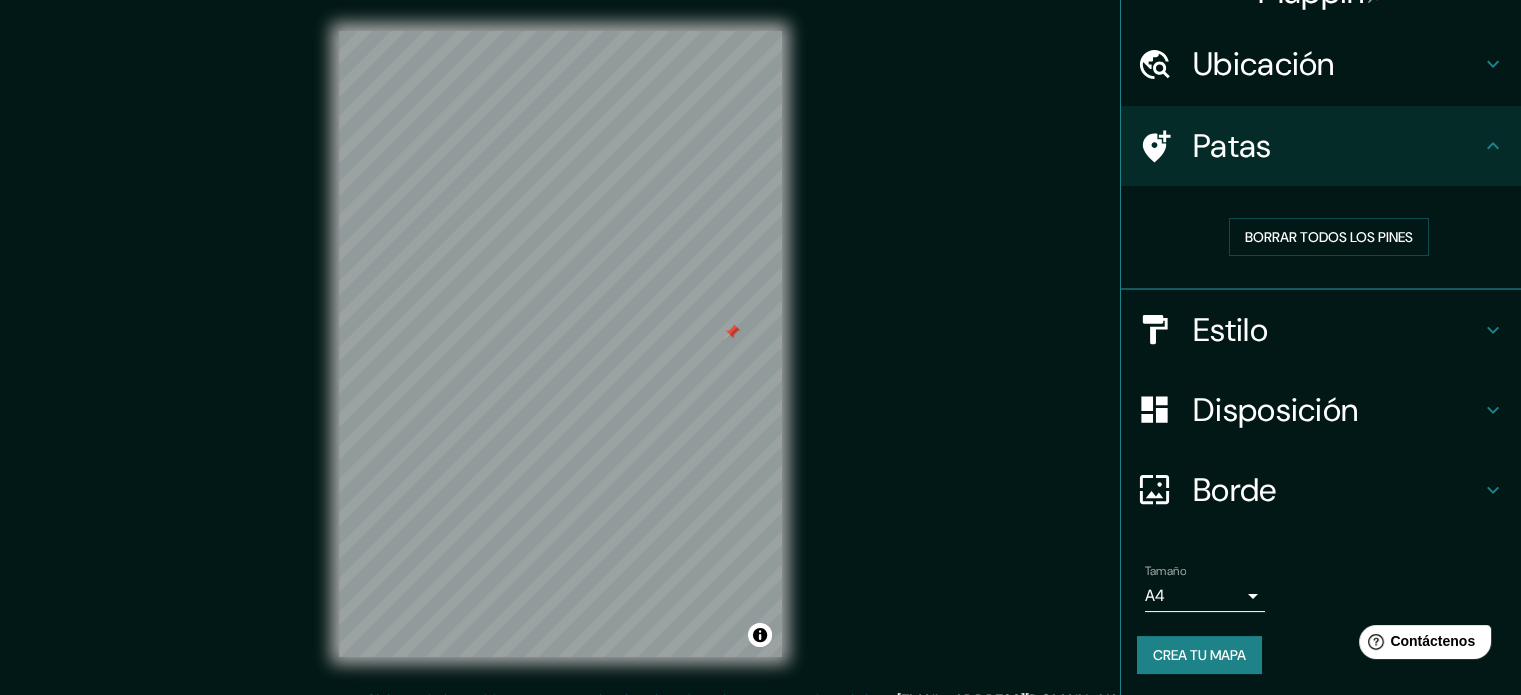 click on "Disposición" at bounding box center [1275, 410] 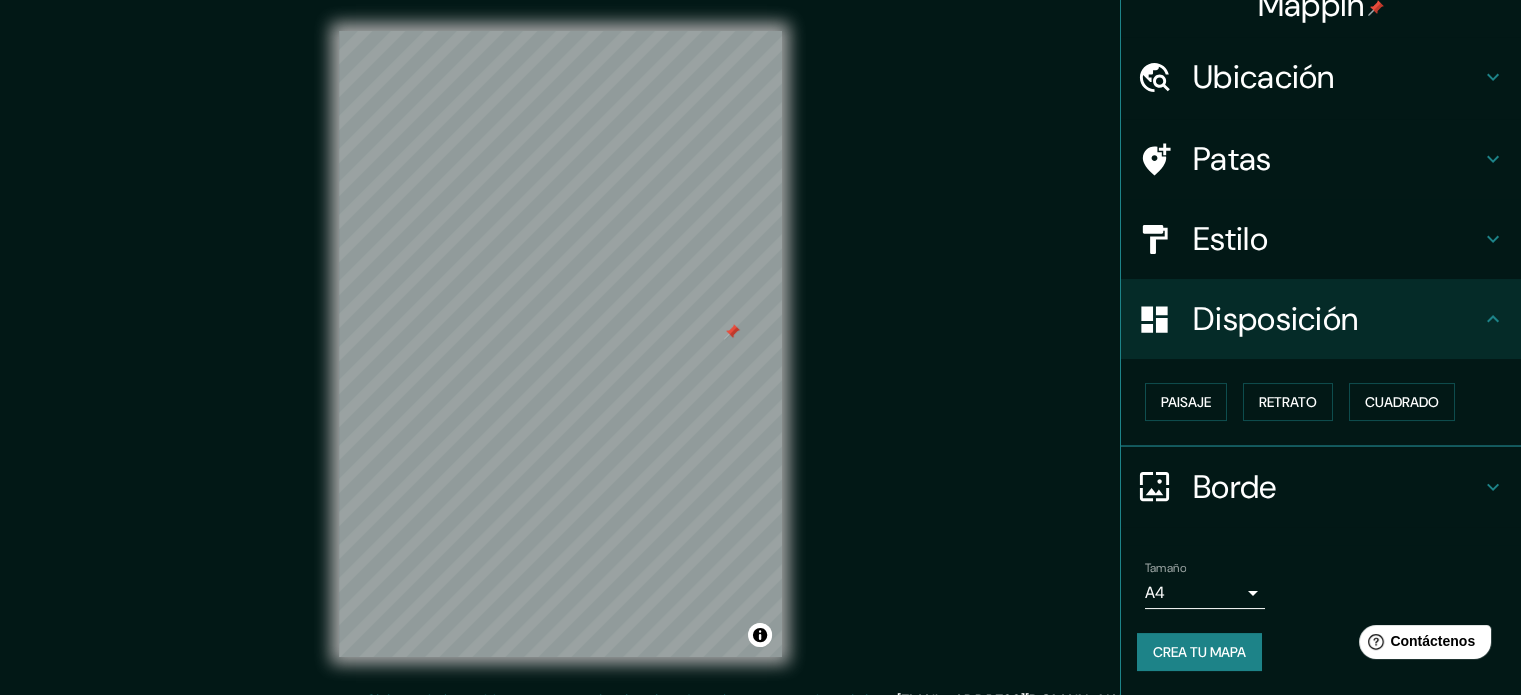 scroll, scrollTop: 24, scrollLeft: 0, axis: vertical 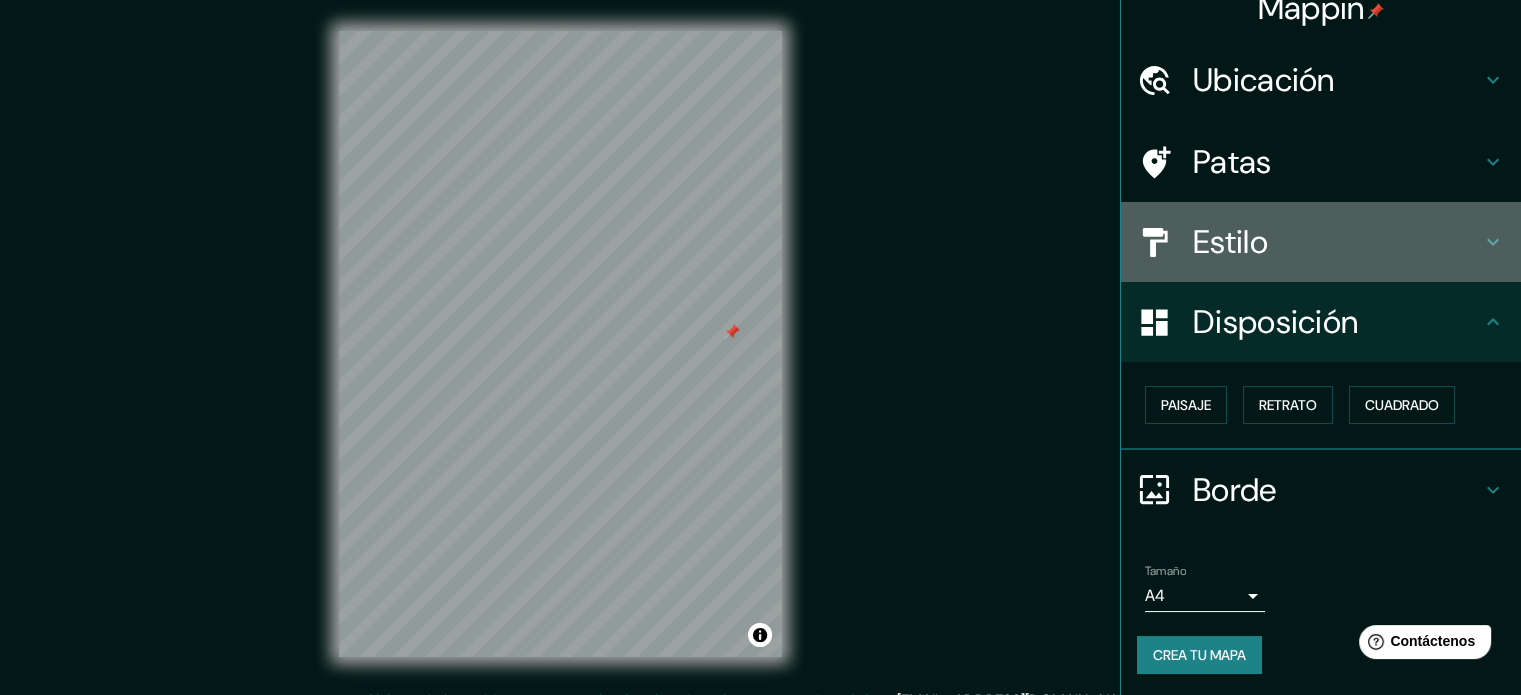 click on "Estilo" at bounding box center (1230, 242) 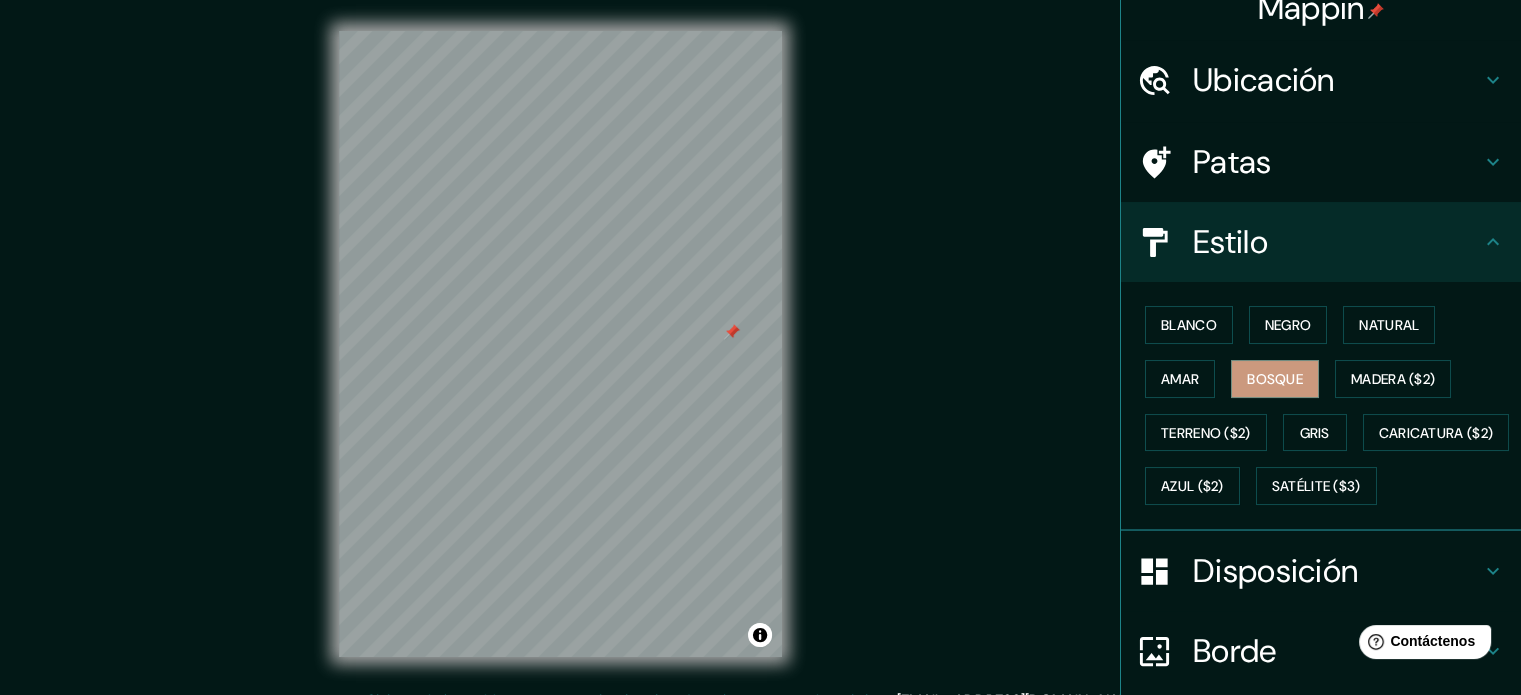 click on "Estilo" at bounding box center [1230, 242] 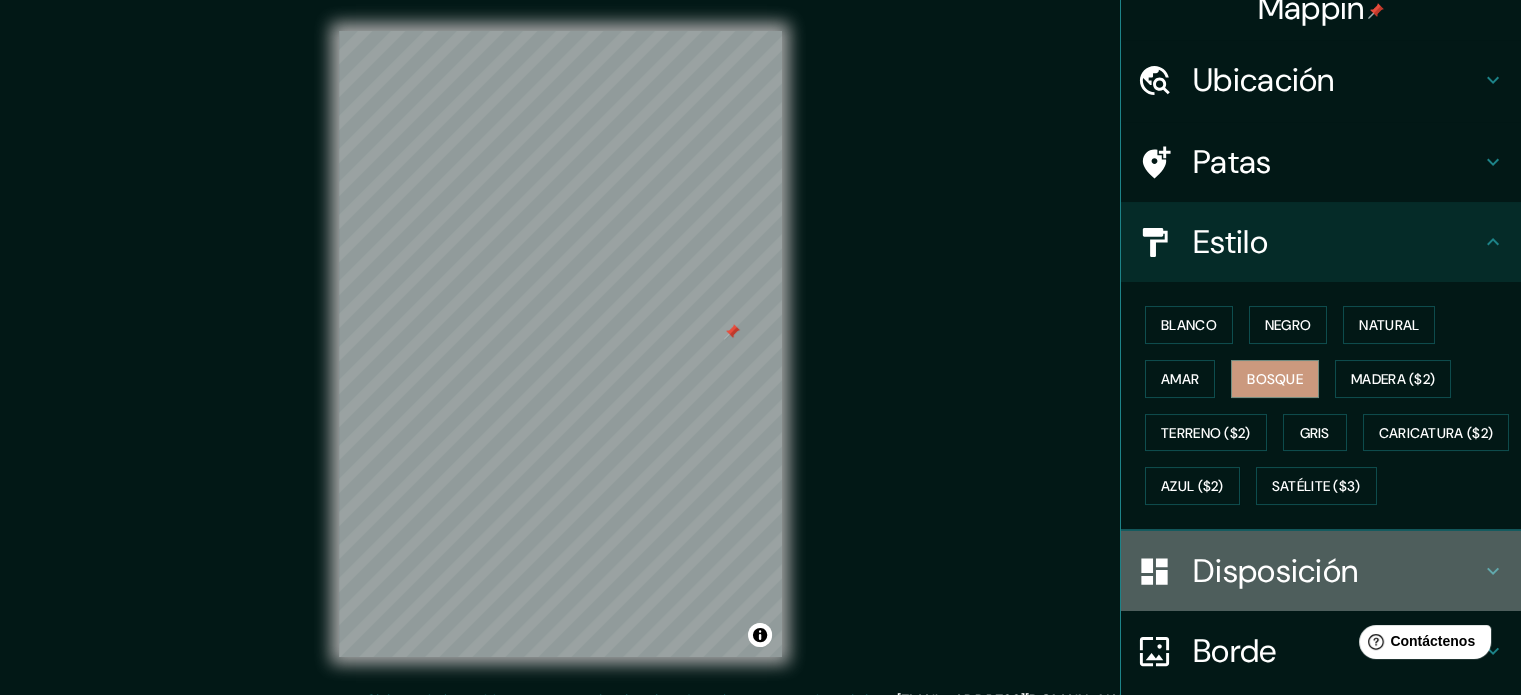 click on "Disposición" at bounding box center [1275, 571] 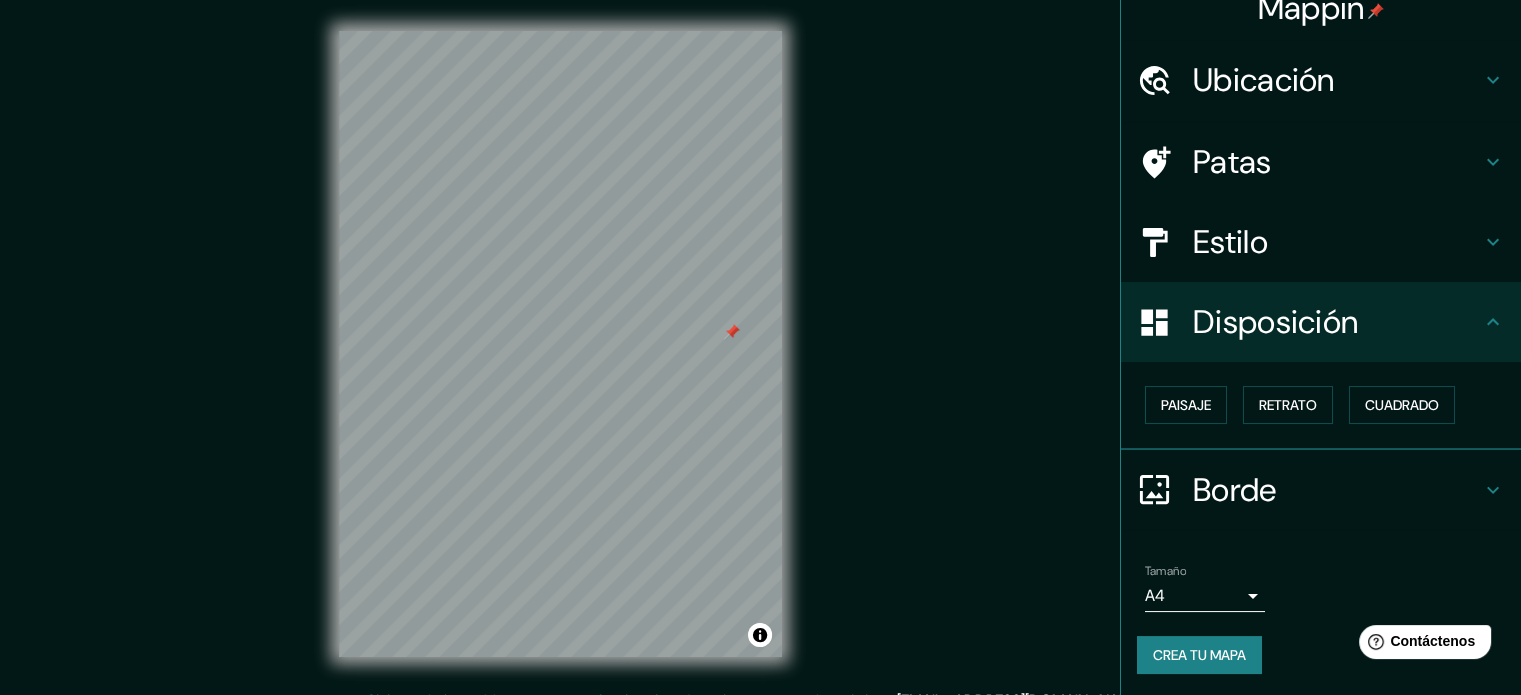 click on "Borde" at bounding box center [1235, 490] 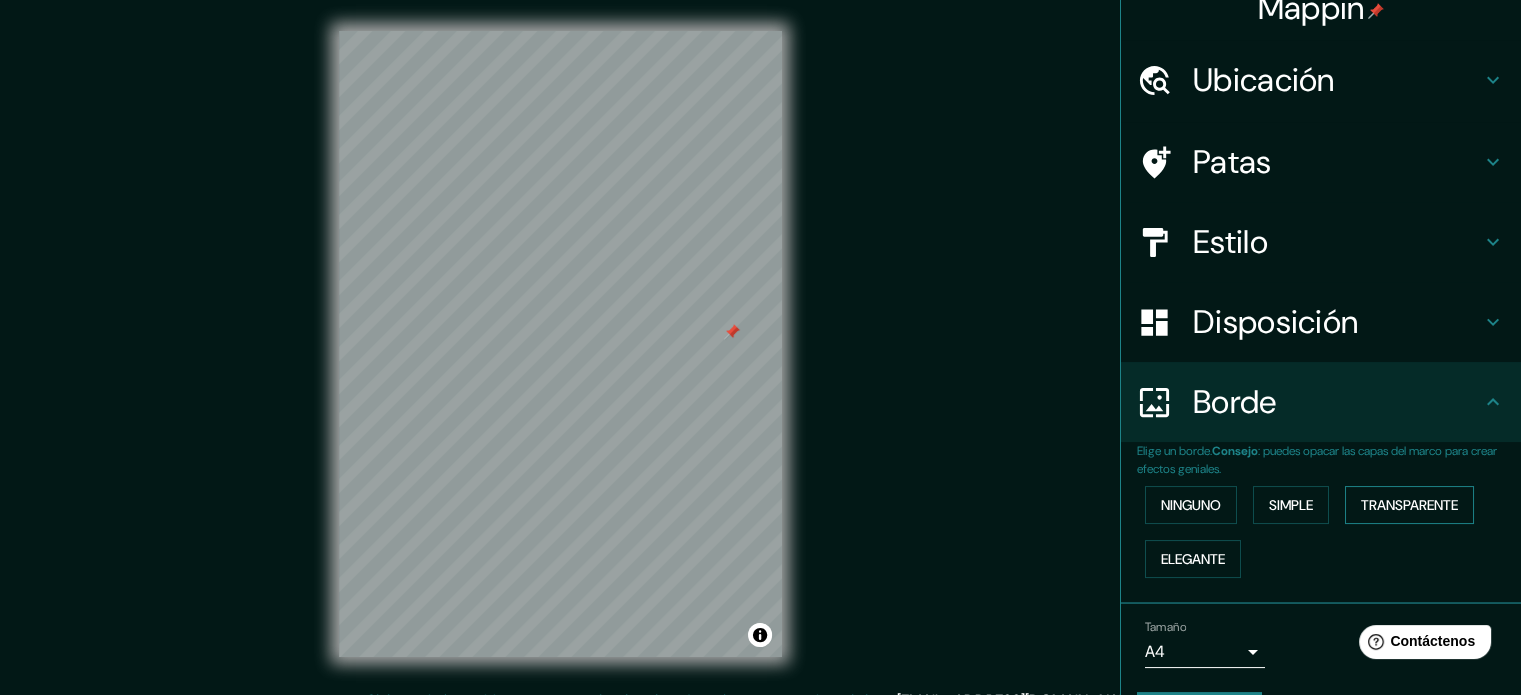 click on "Transparente" at bounding box center [1409, 505] 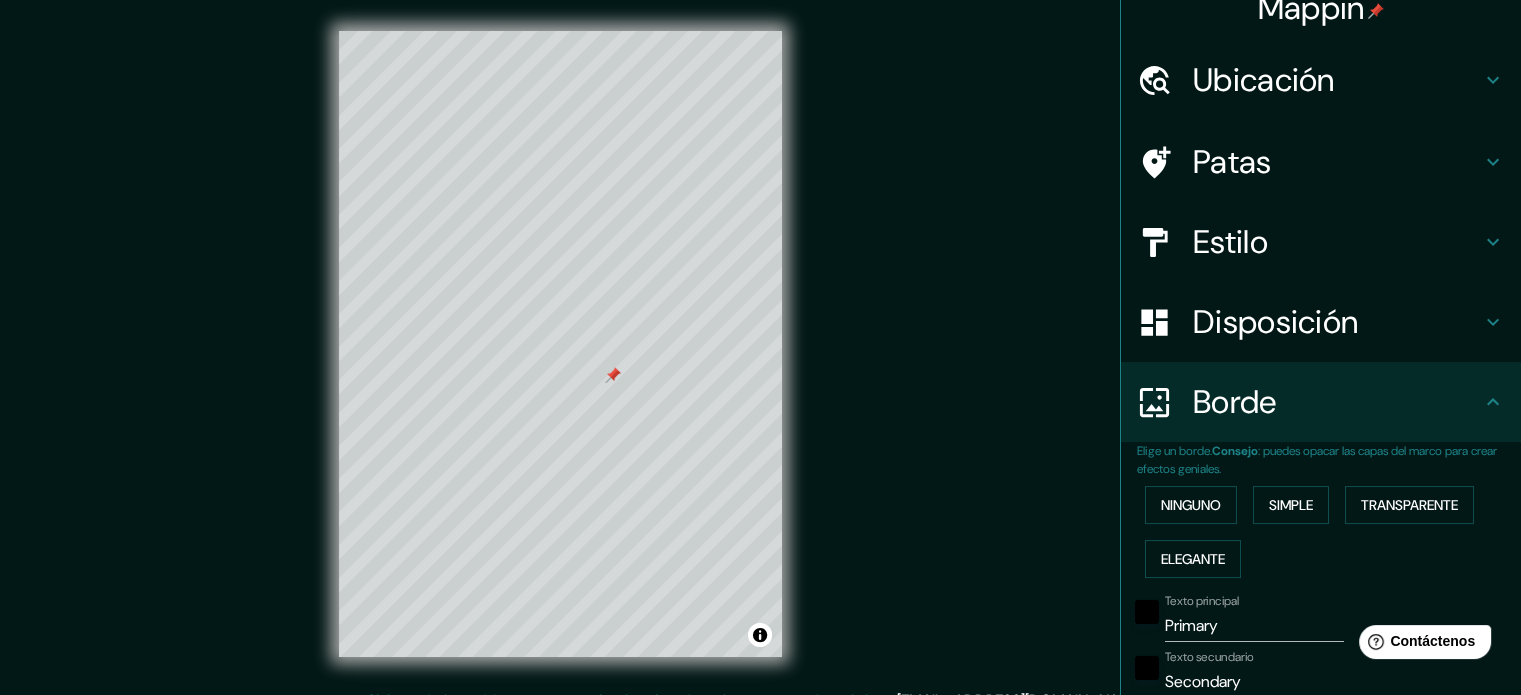 scroll, scrollTop: 0, scrollLeft: 0, axis: both 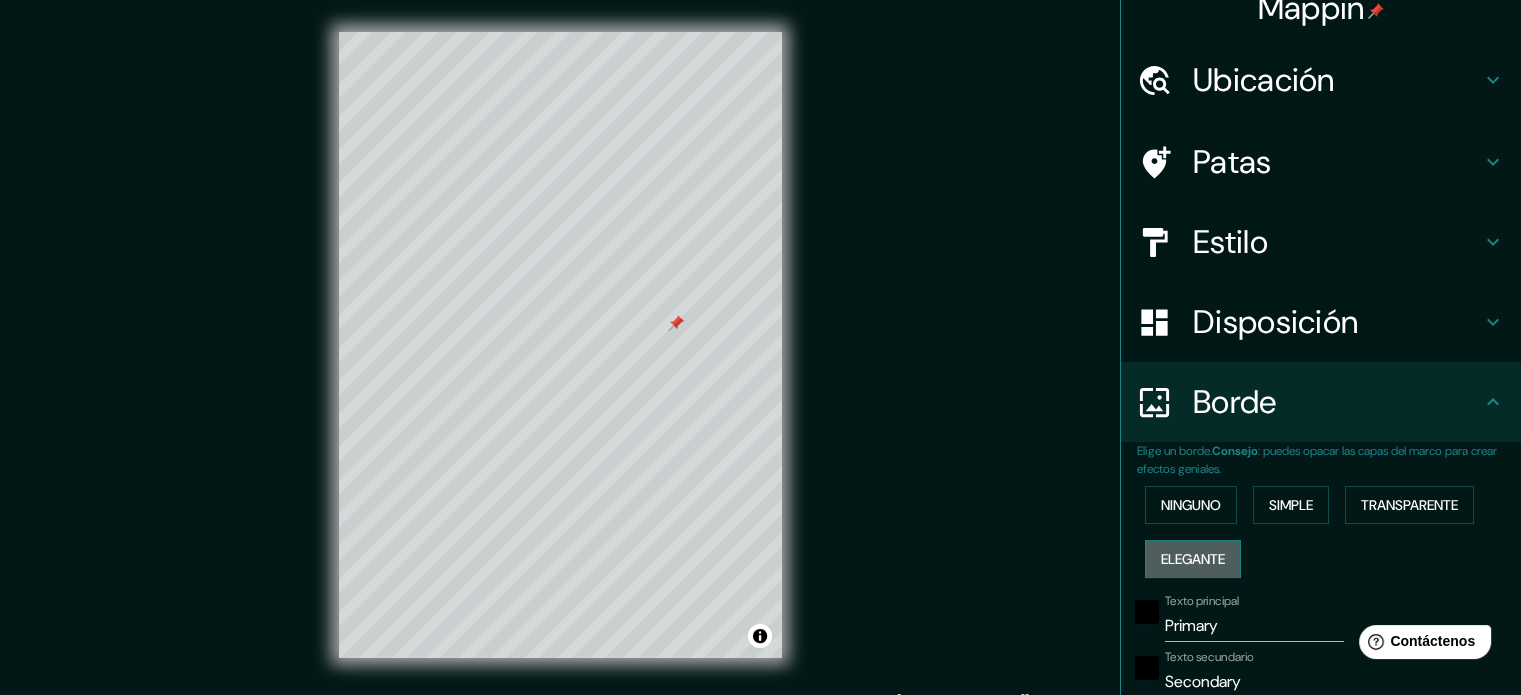 click on "Elegante" at bounding box center (1193, 559) 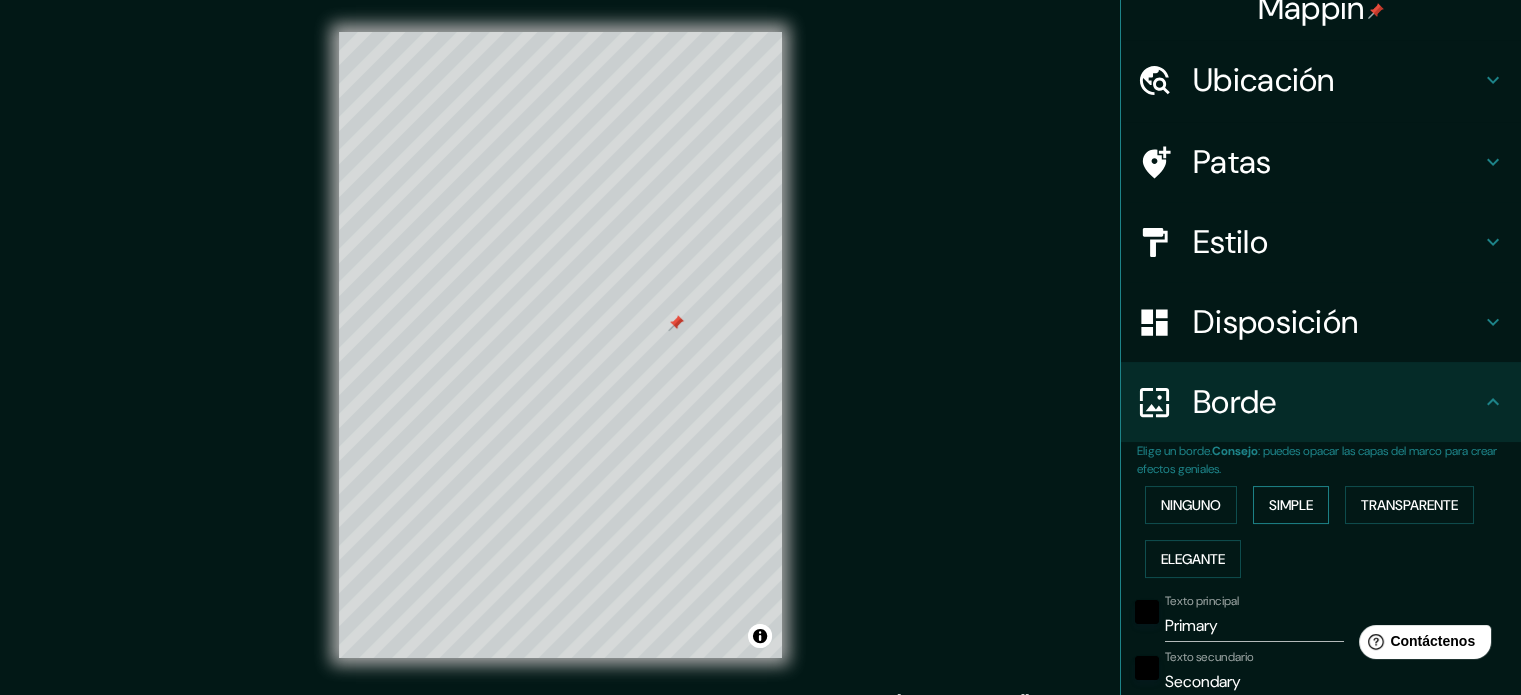 click on "Simple" at bounding box center (1291, 505) 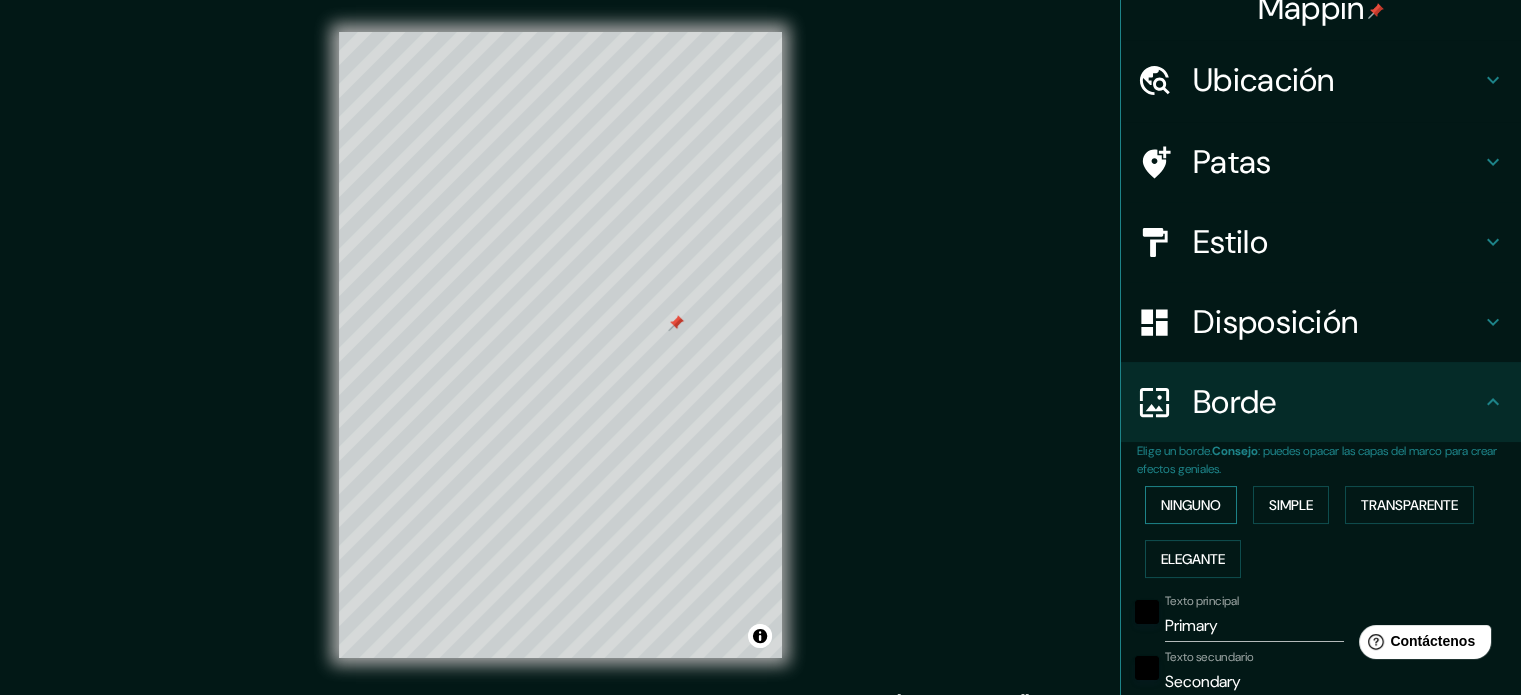 click on "Ninguno" at bounding box center (1191, 505) 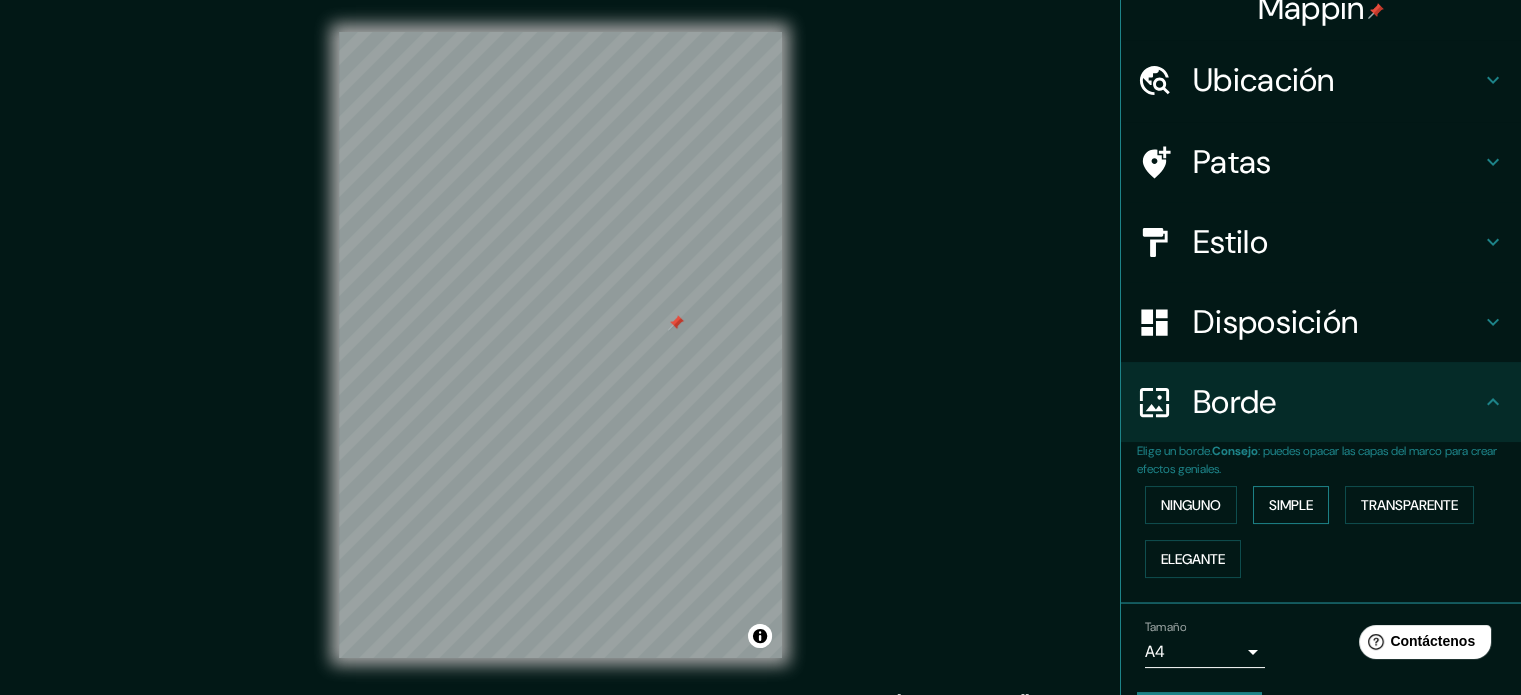 click on "Simple" at bounding box center [1291, 505] 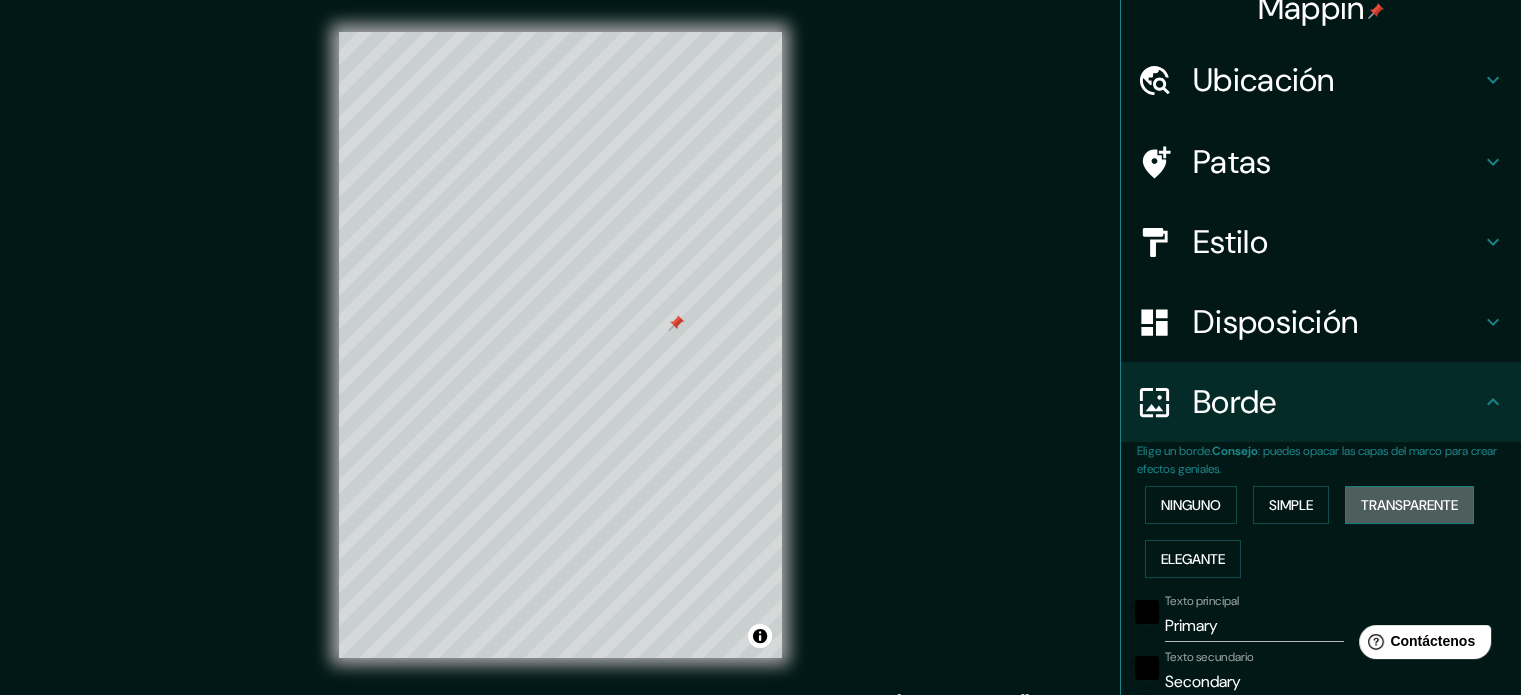 click on "Transparente" at bounding box center (1409, 505) 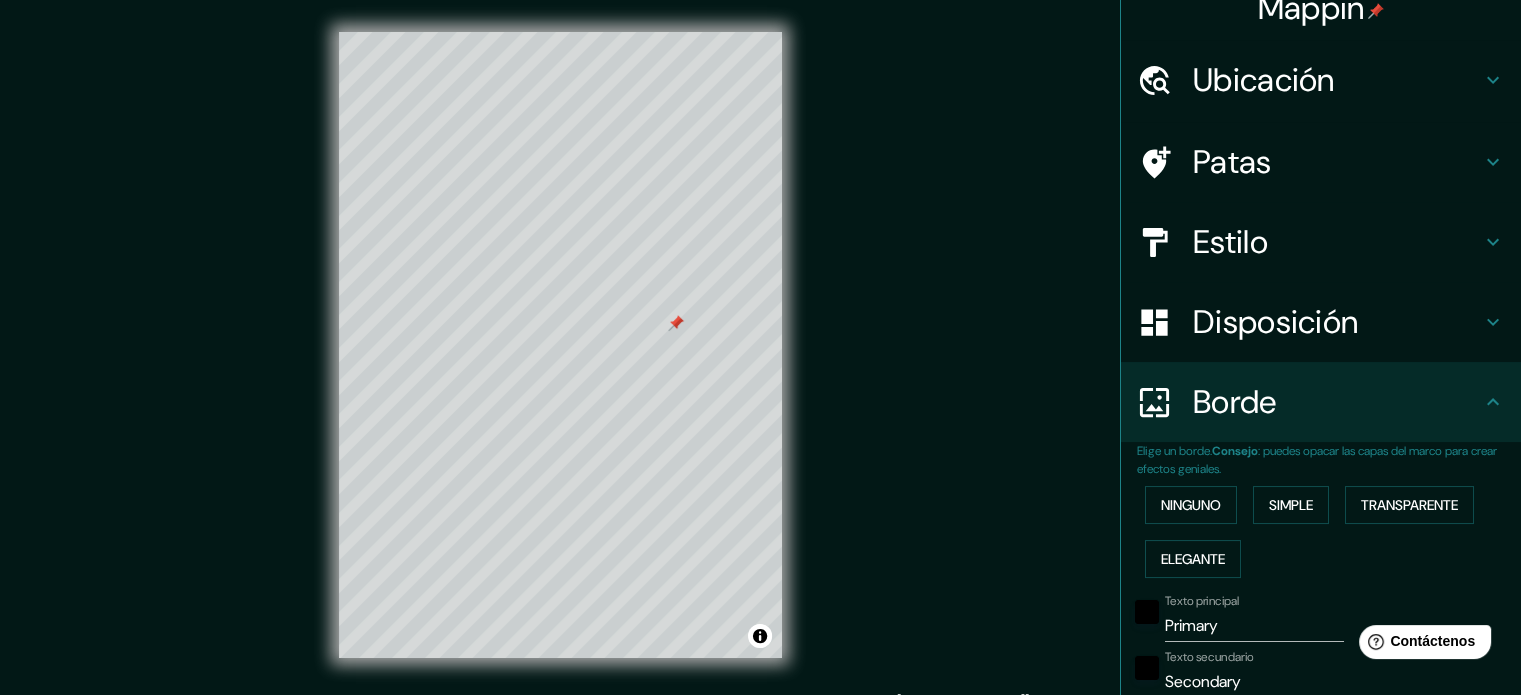click on "Primary" at bounding box center [1254, 626] 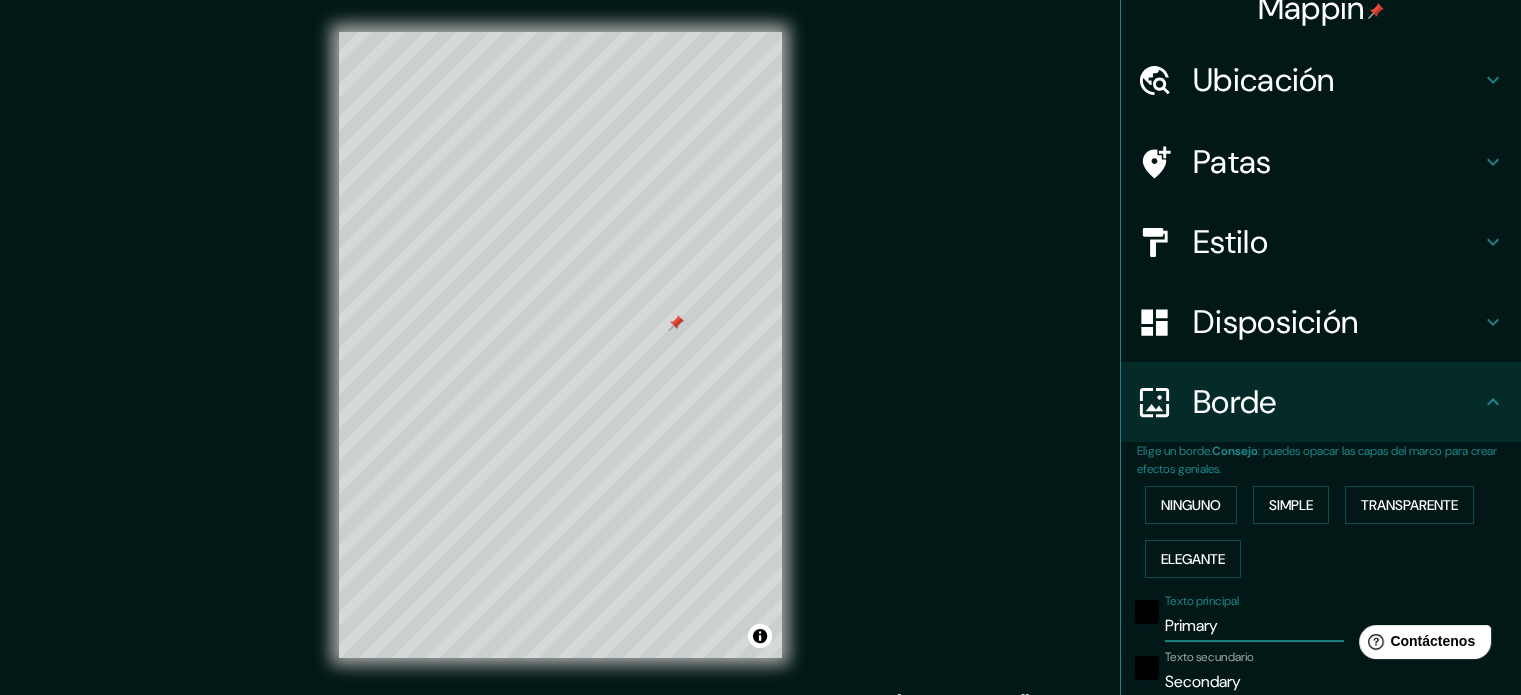 type on "Primar" 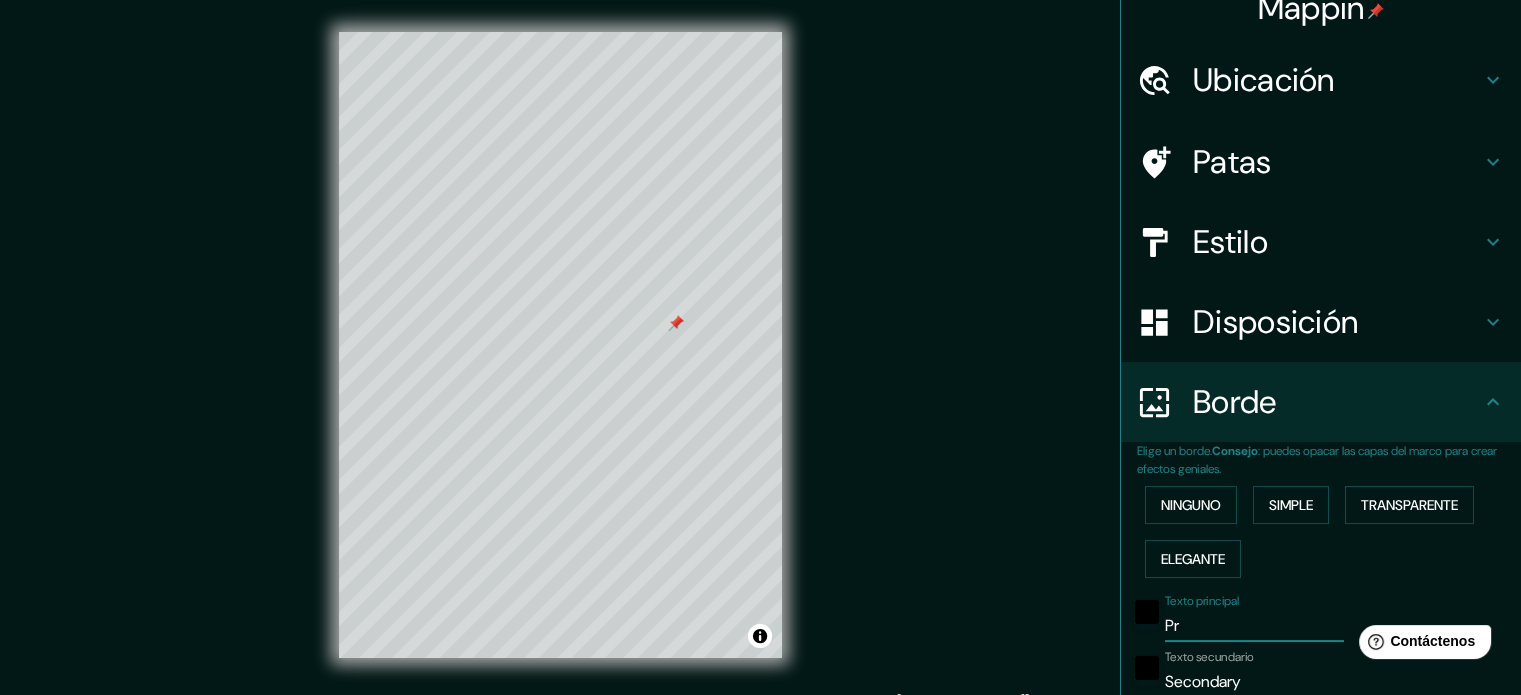 type on "P" 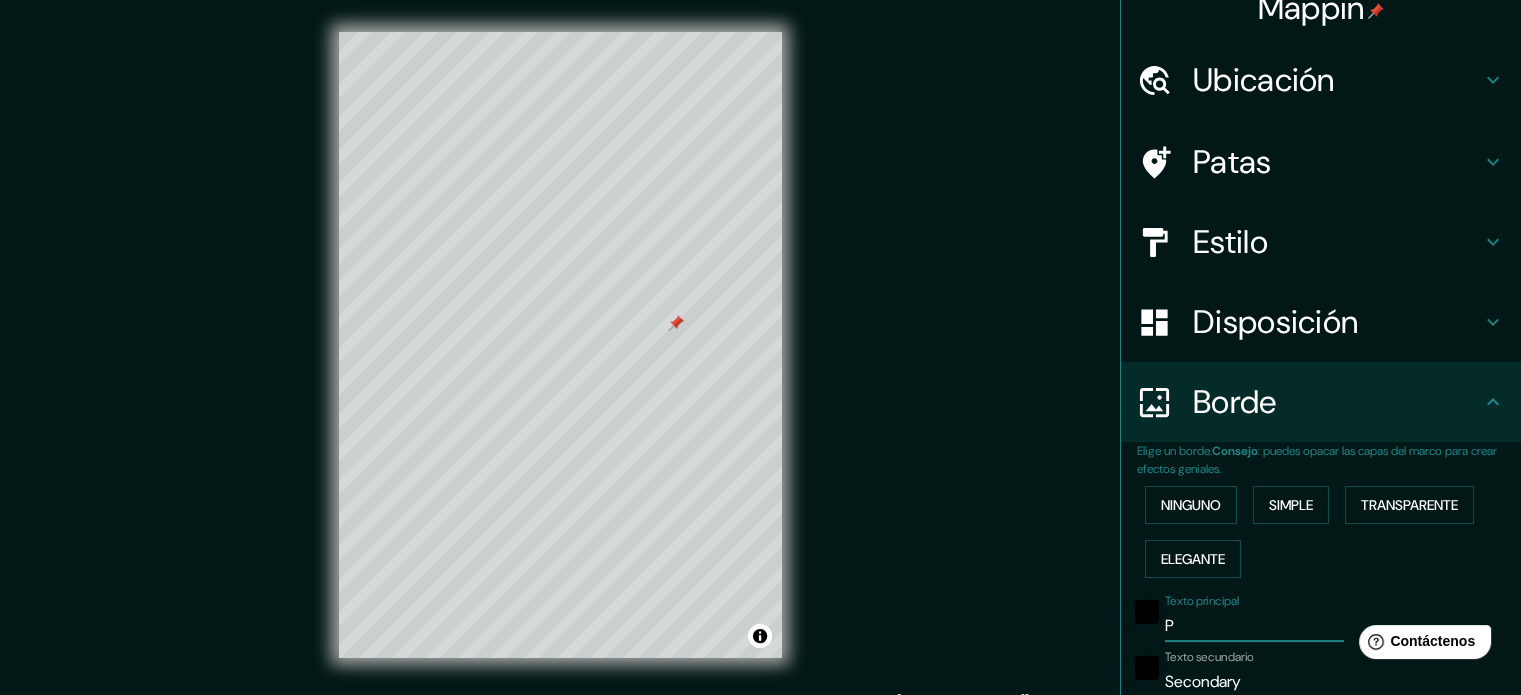 type 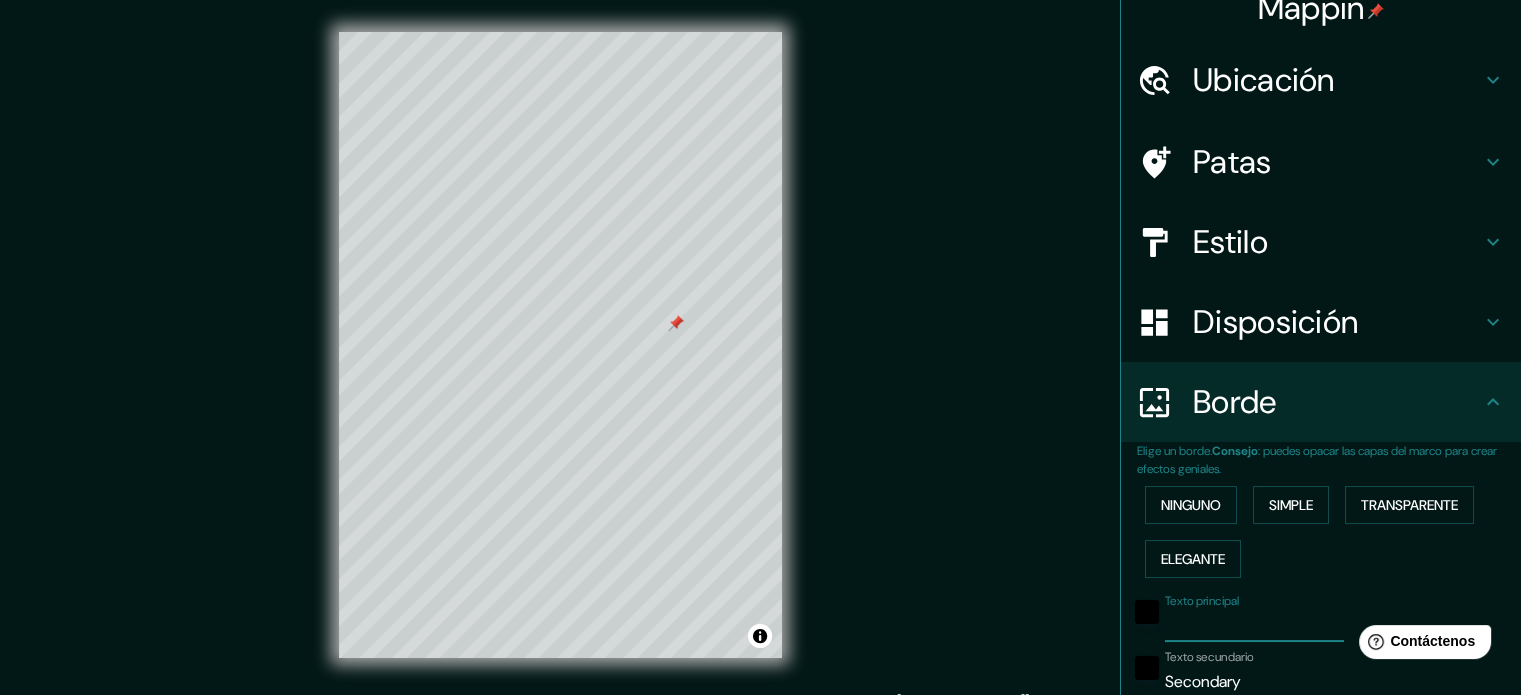 type on "213" 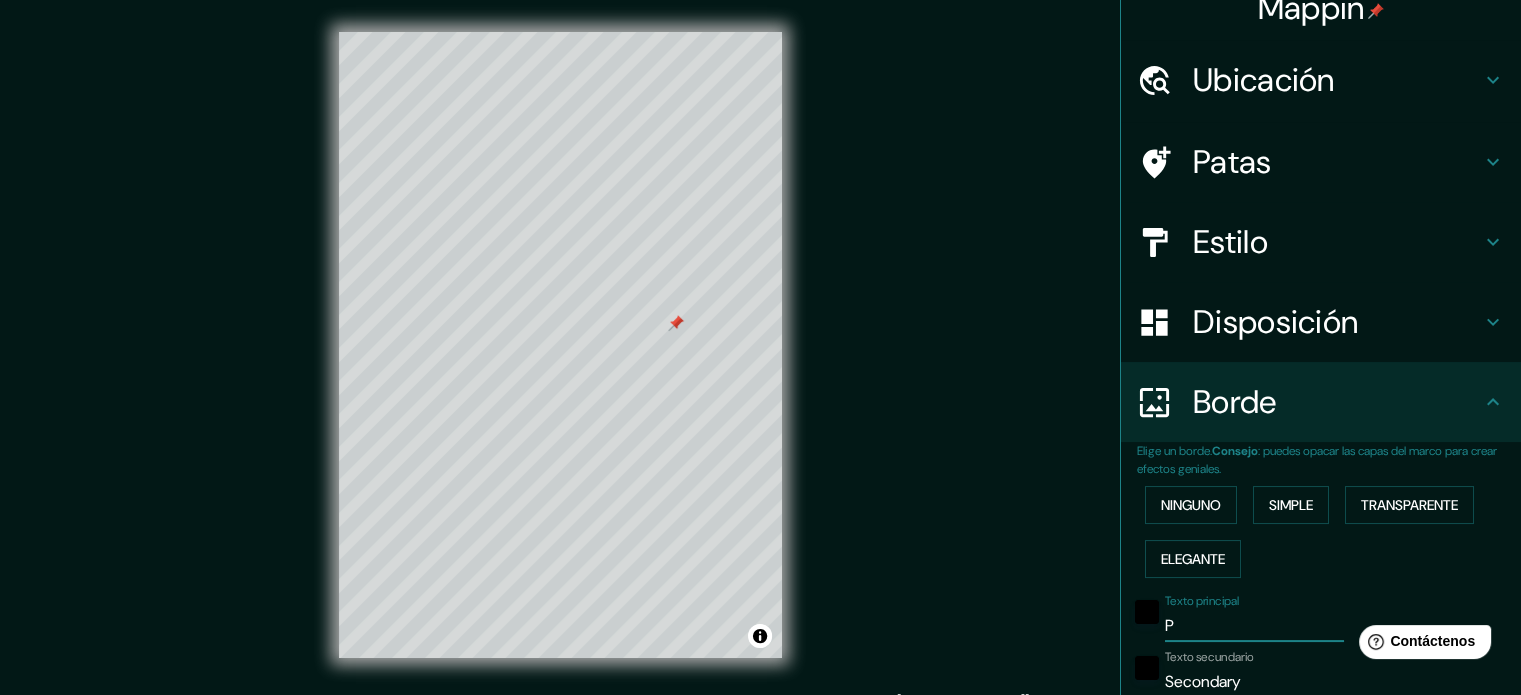 type on "Pu" 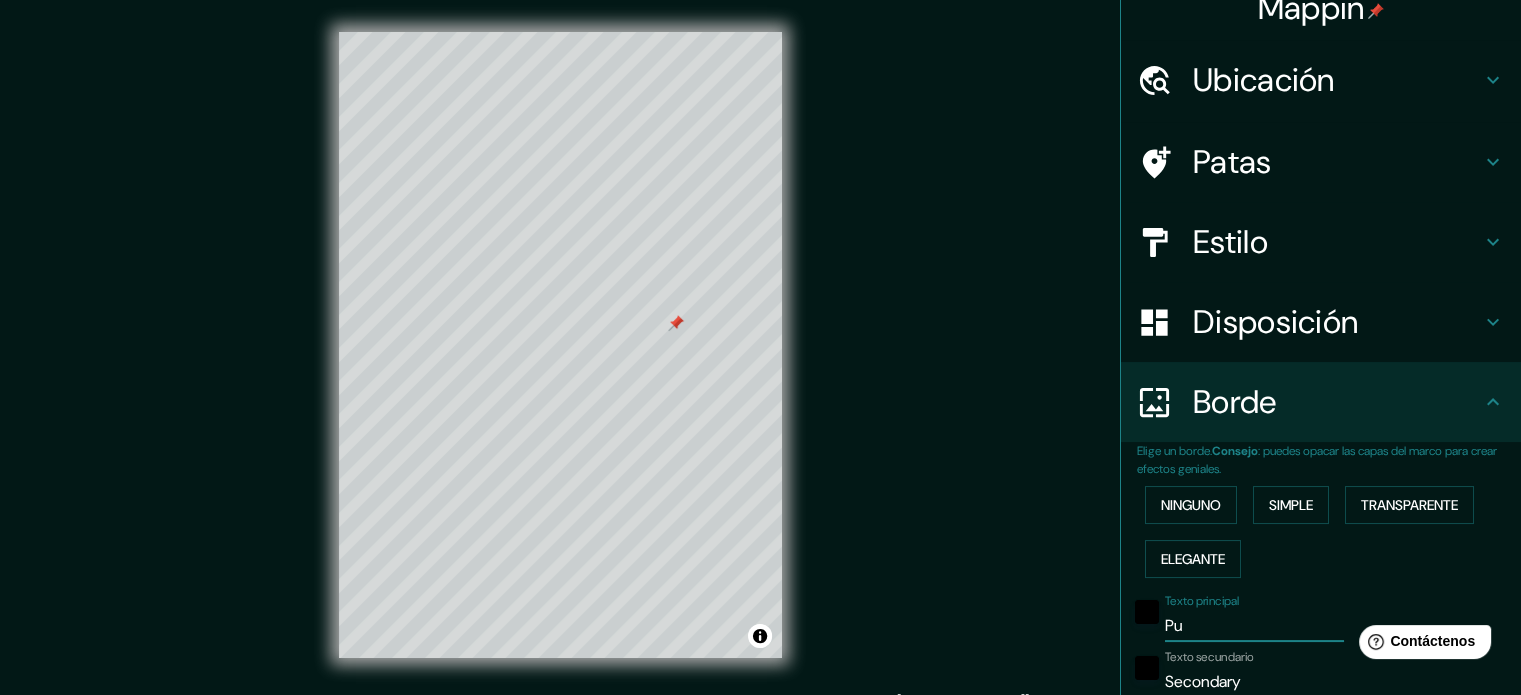 type on "Pue" 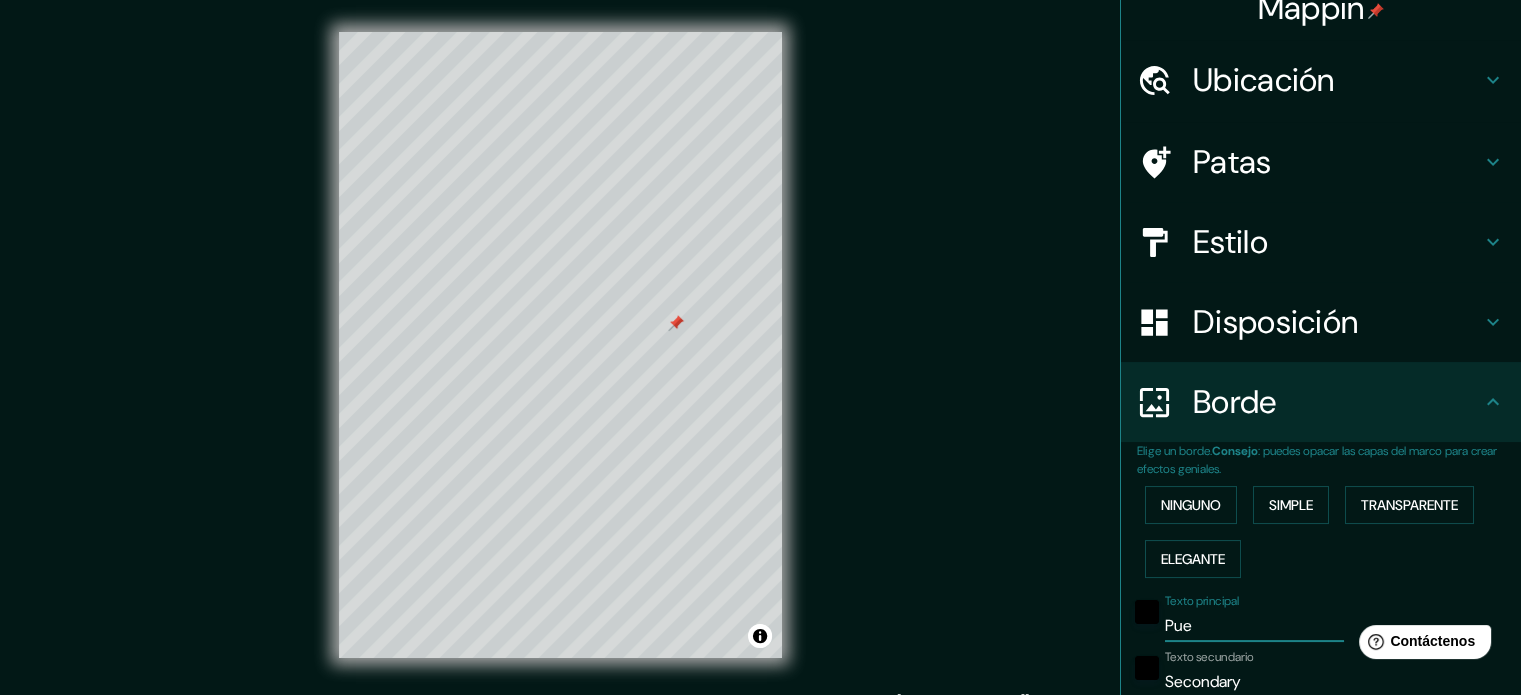 type on "Puer" 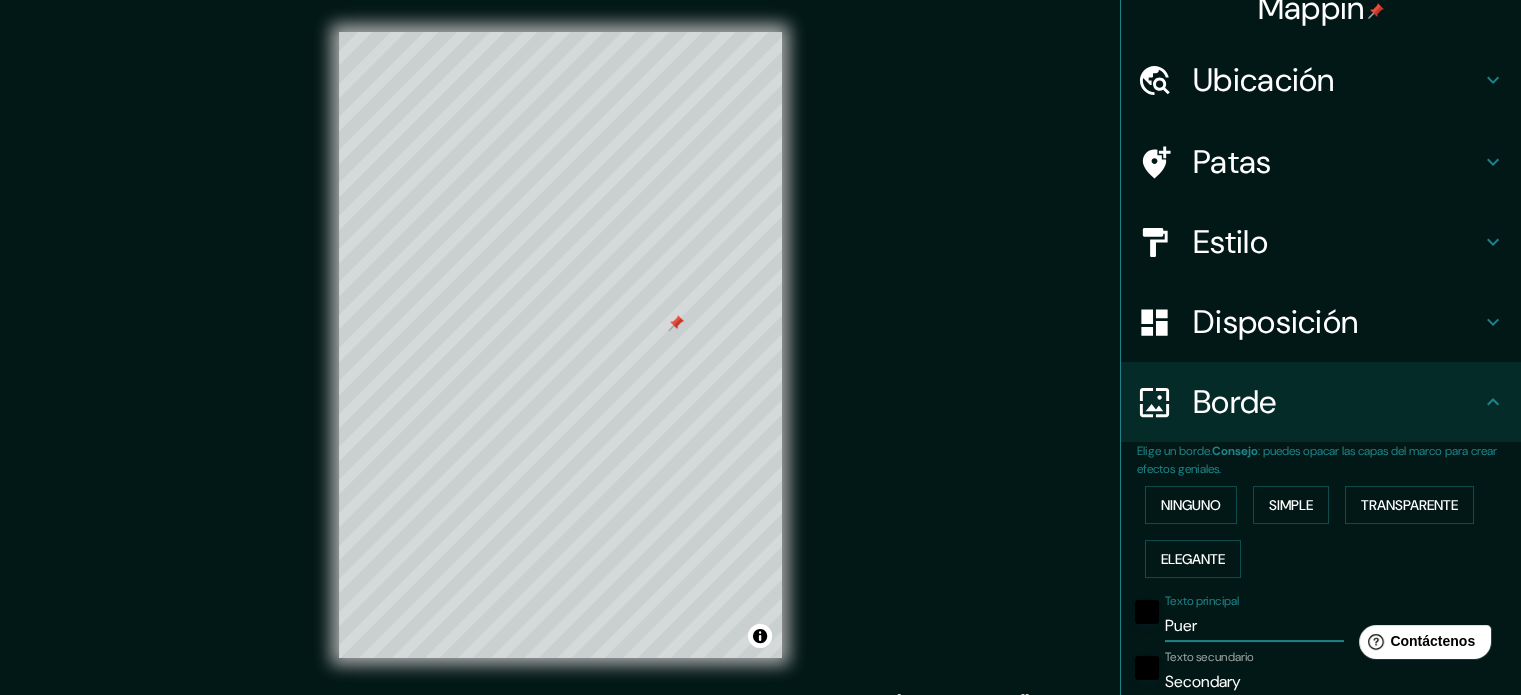 type on "Puert" 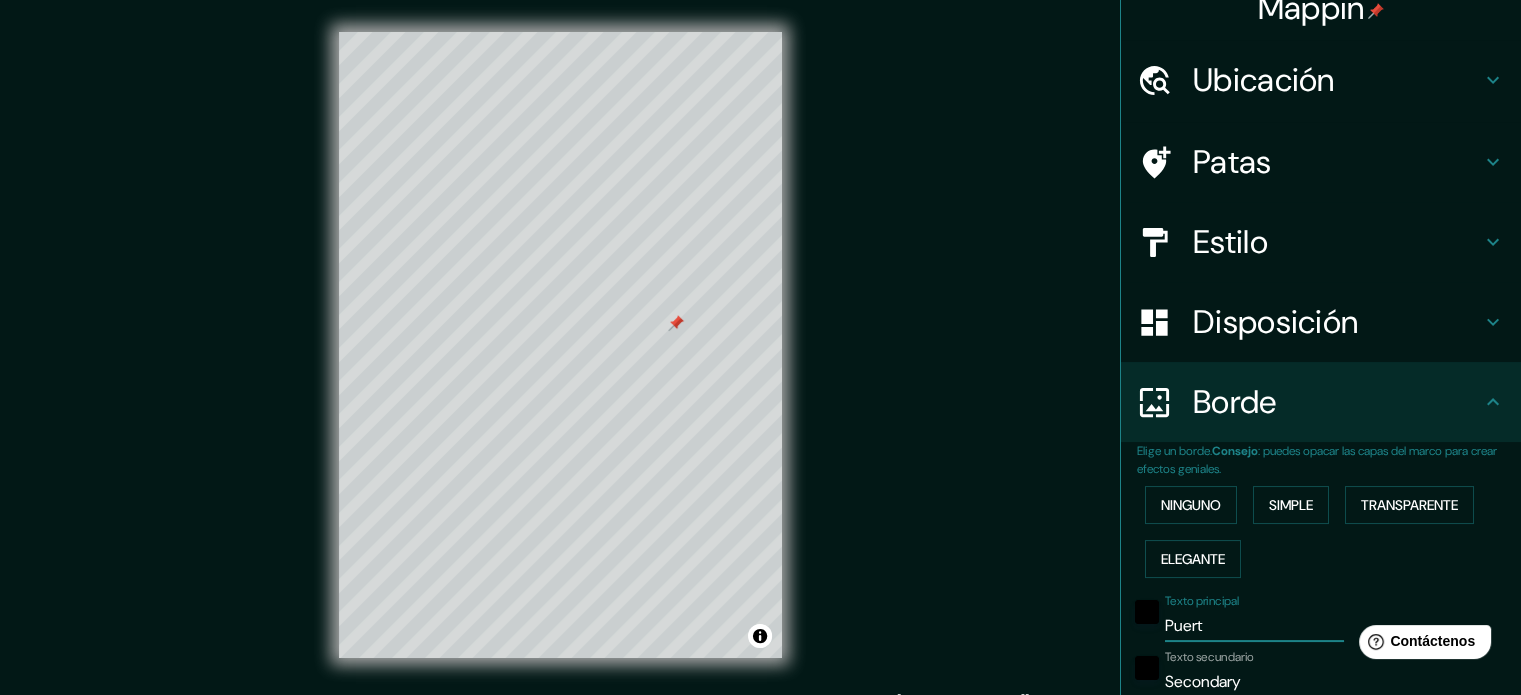 type on "213" 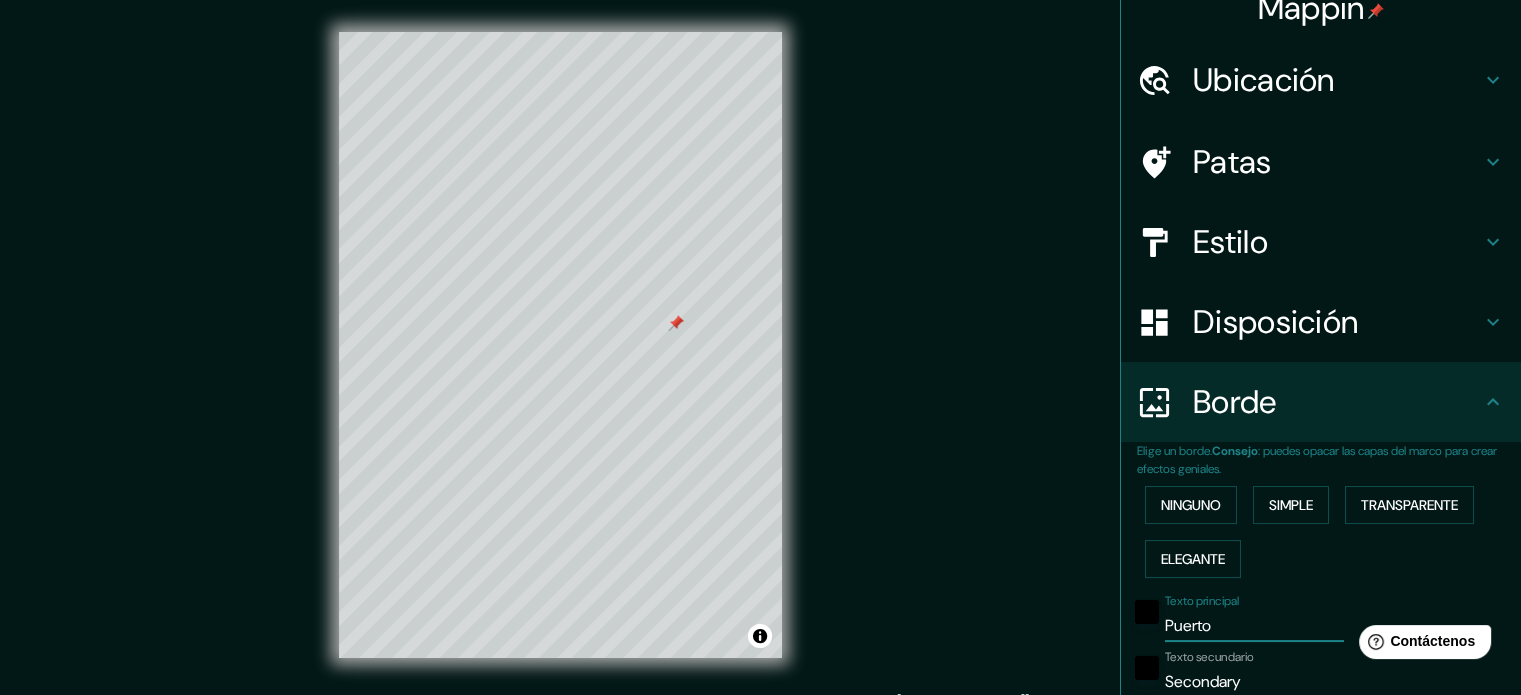type on "Puerto" 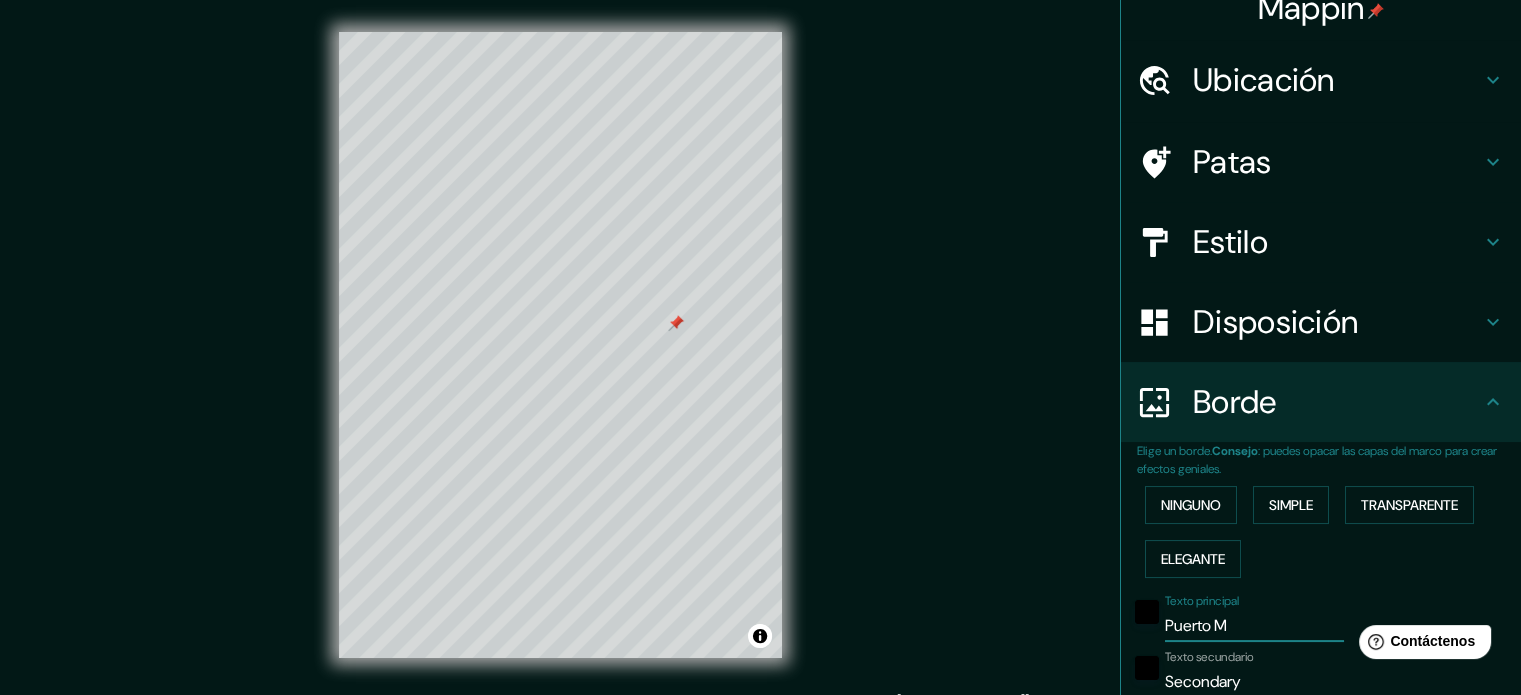 type on "Puerto Ma" 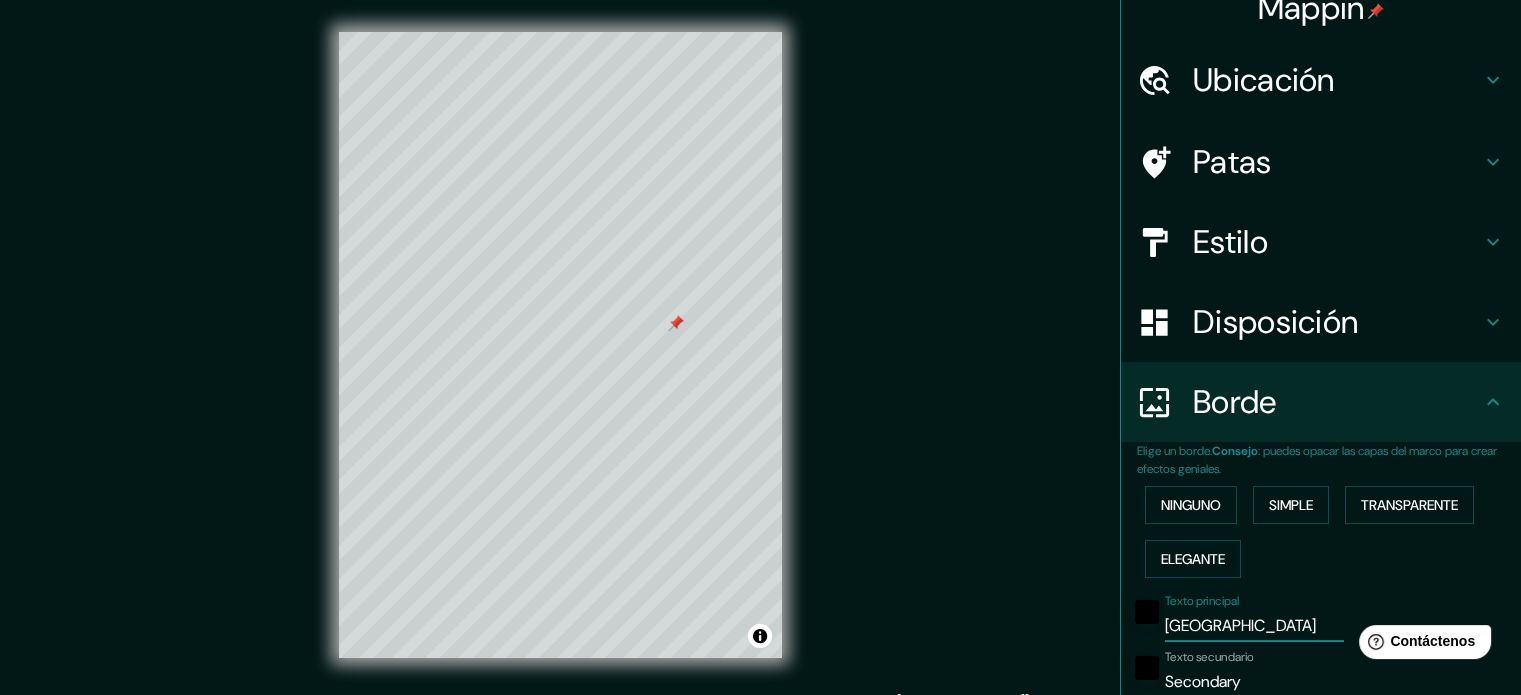 type on "Puerto Mad" 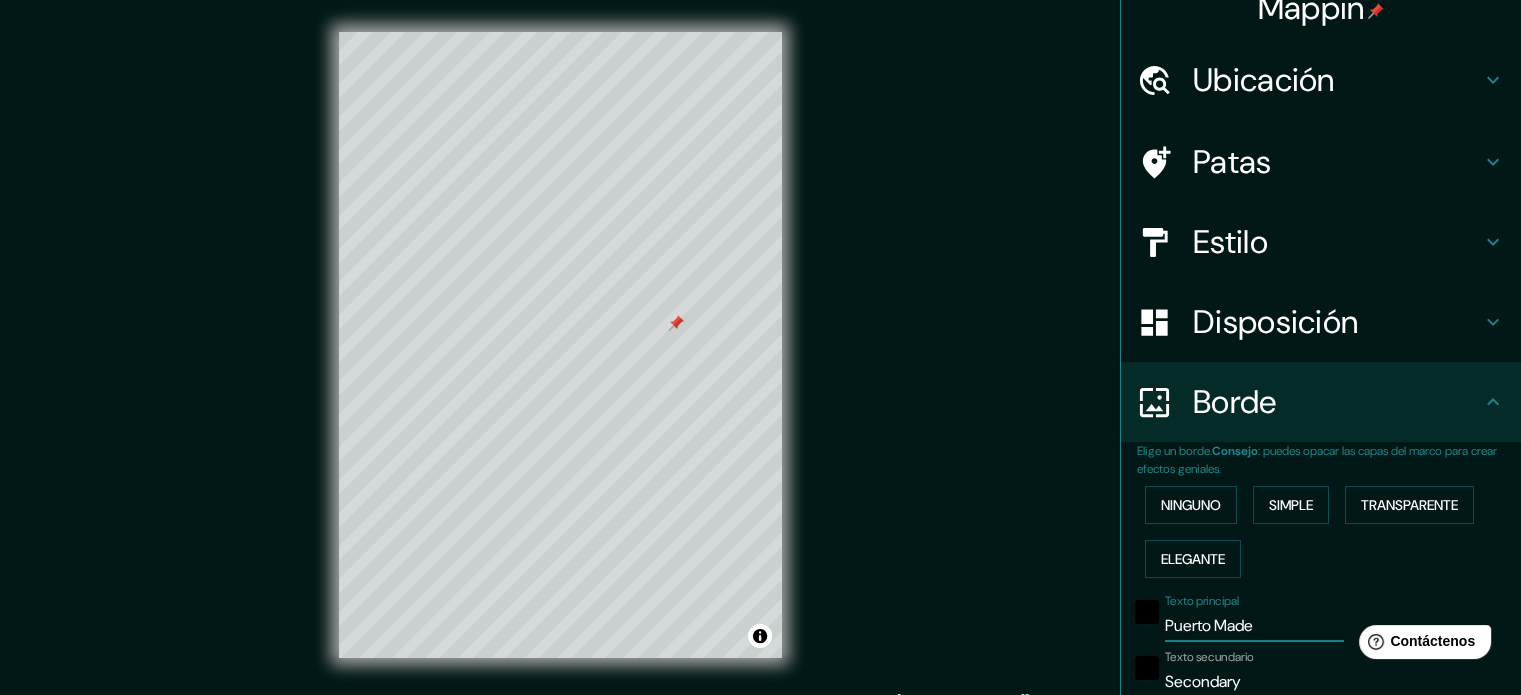 type on "213" 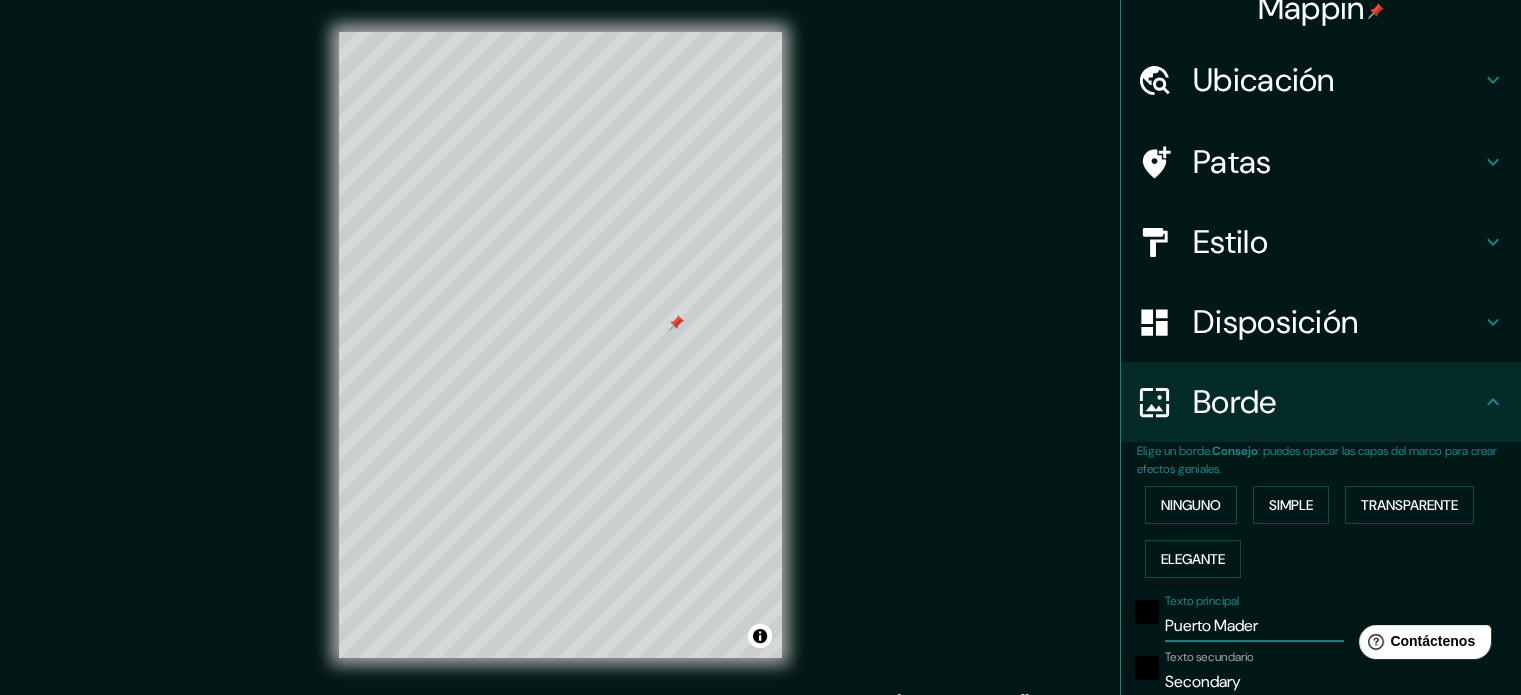 type on "Puerto Madero" 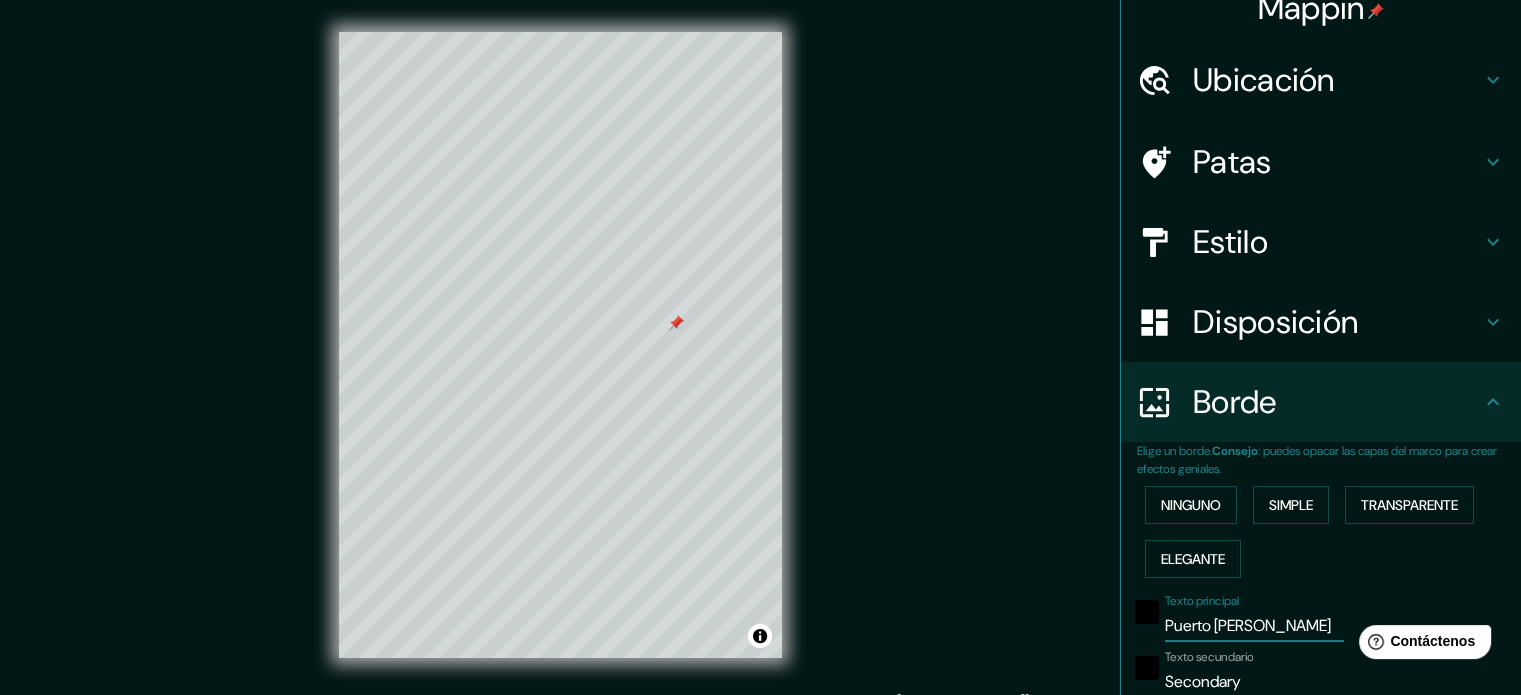 type on "213" 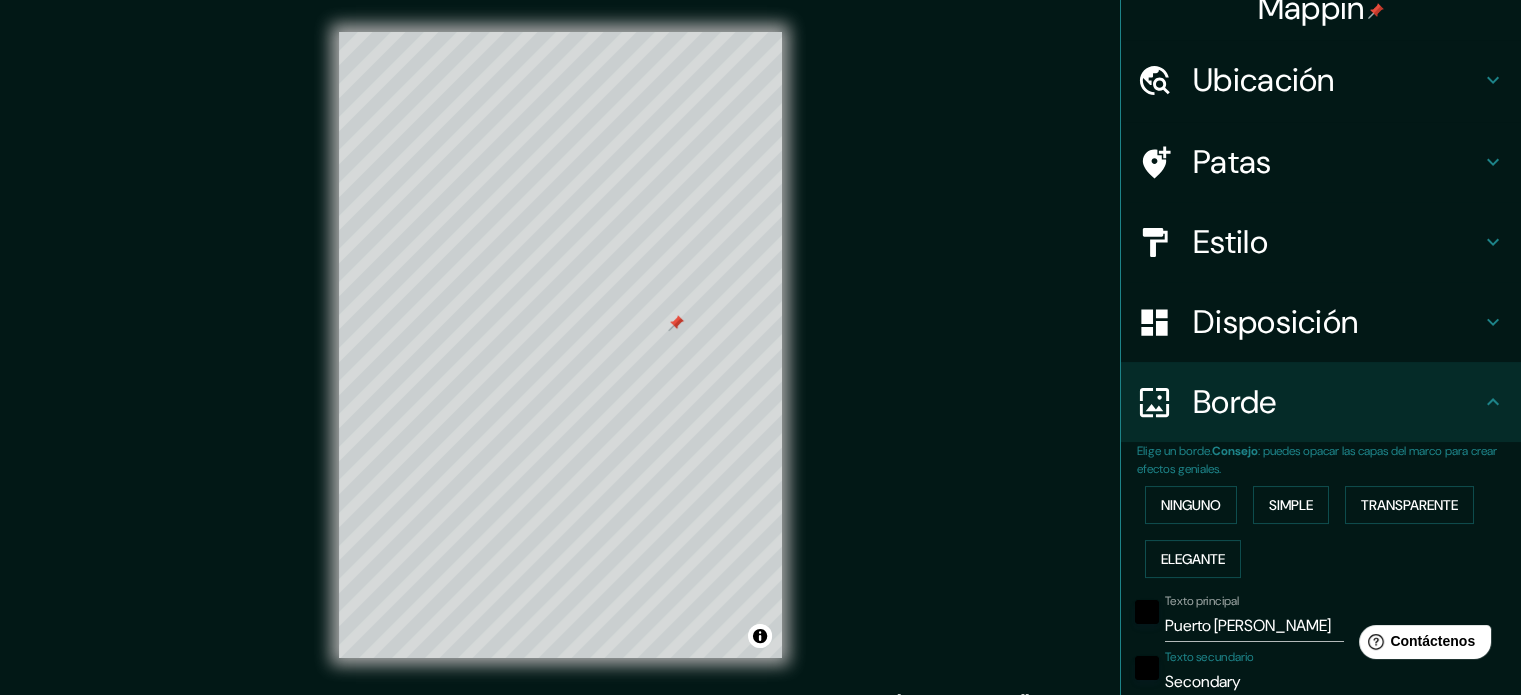 click on "Secondary" at bounding box center [1254, 682] 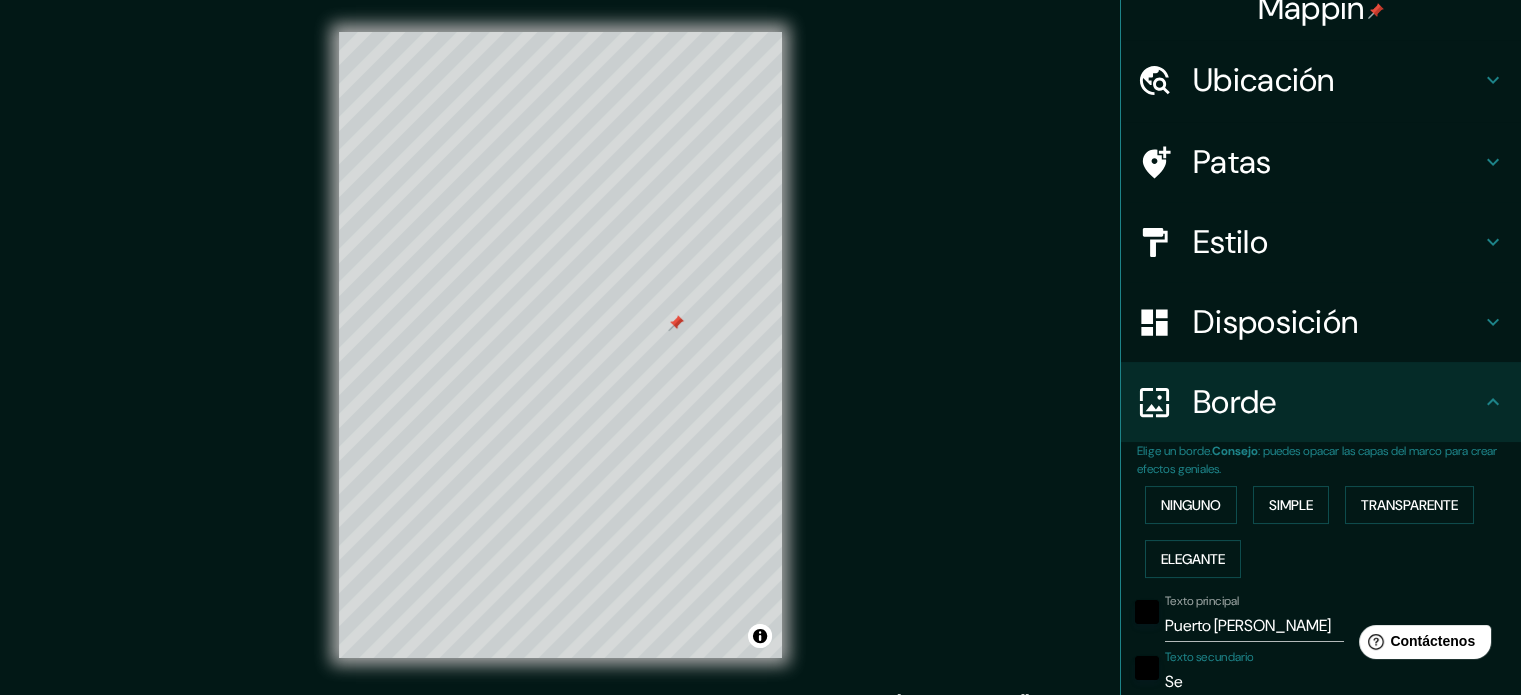 type on "S" 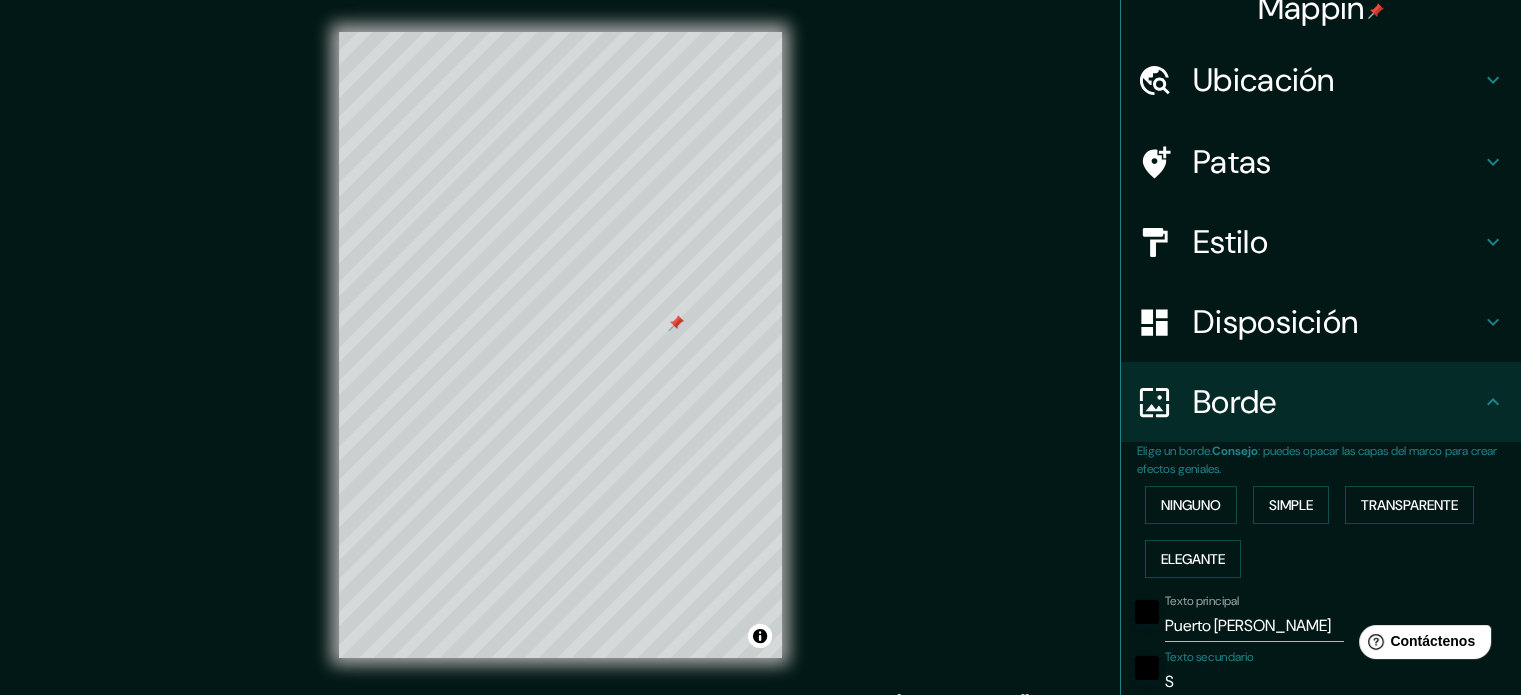 type 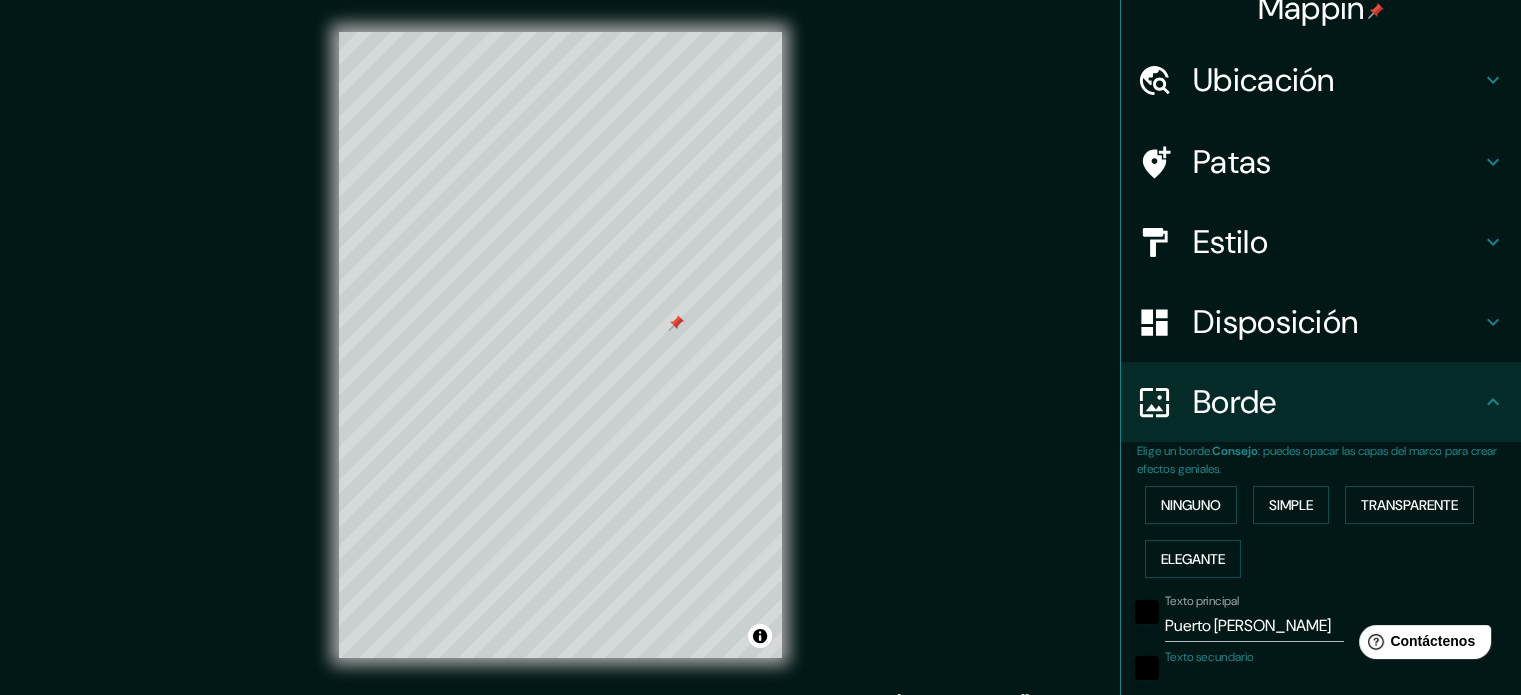 type on "213" 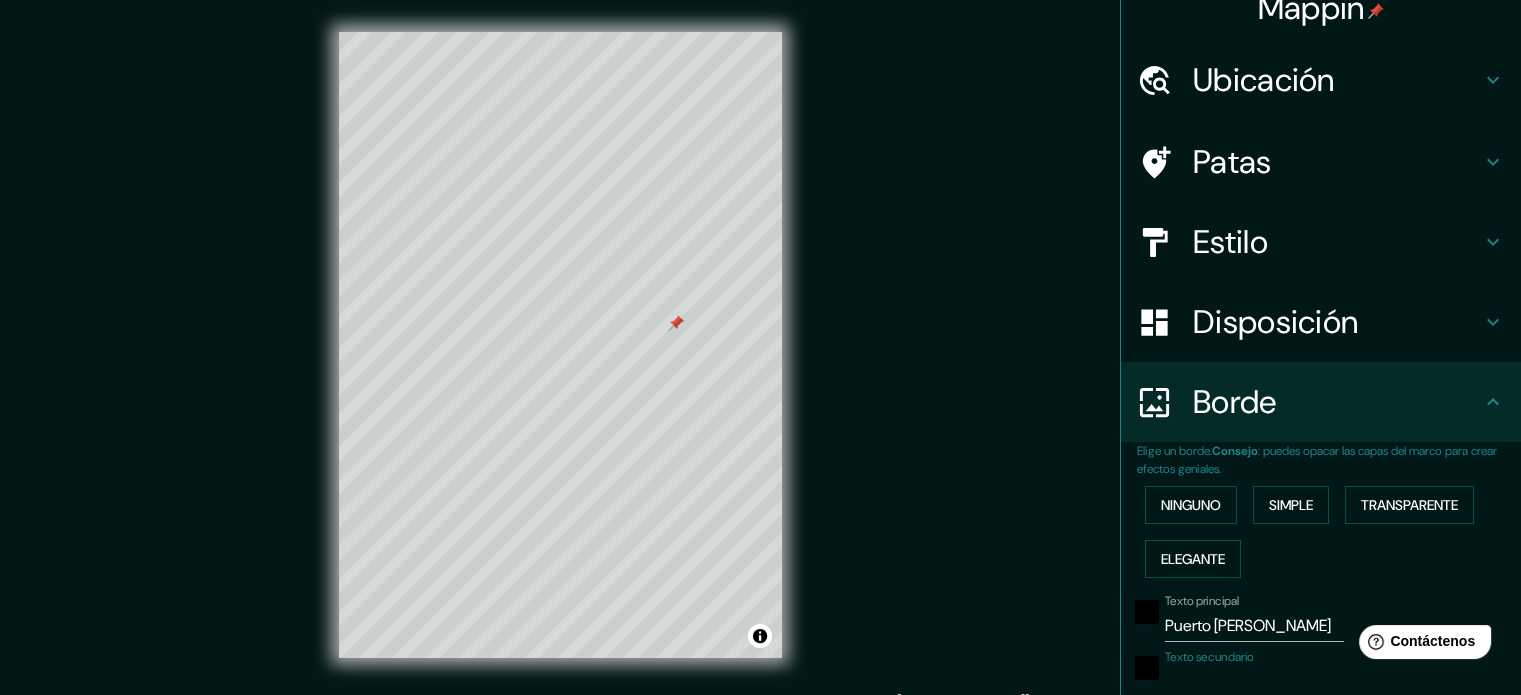 type on "T" 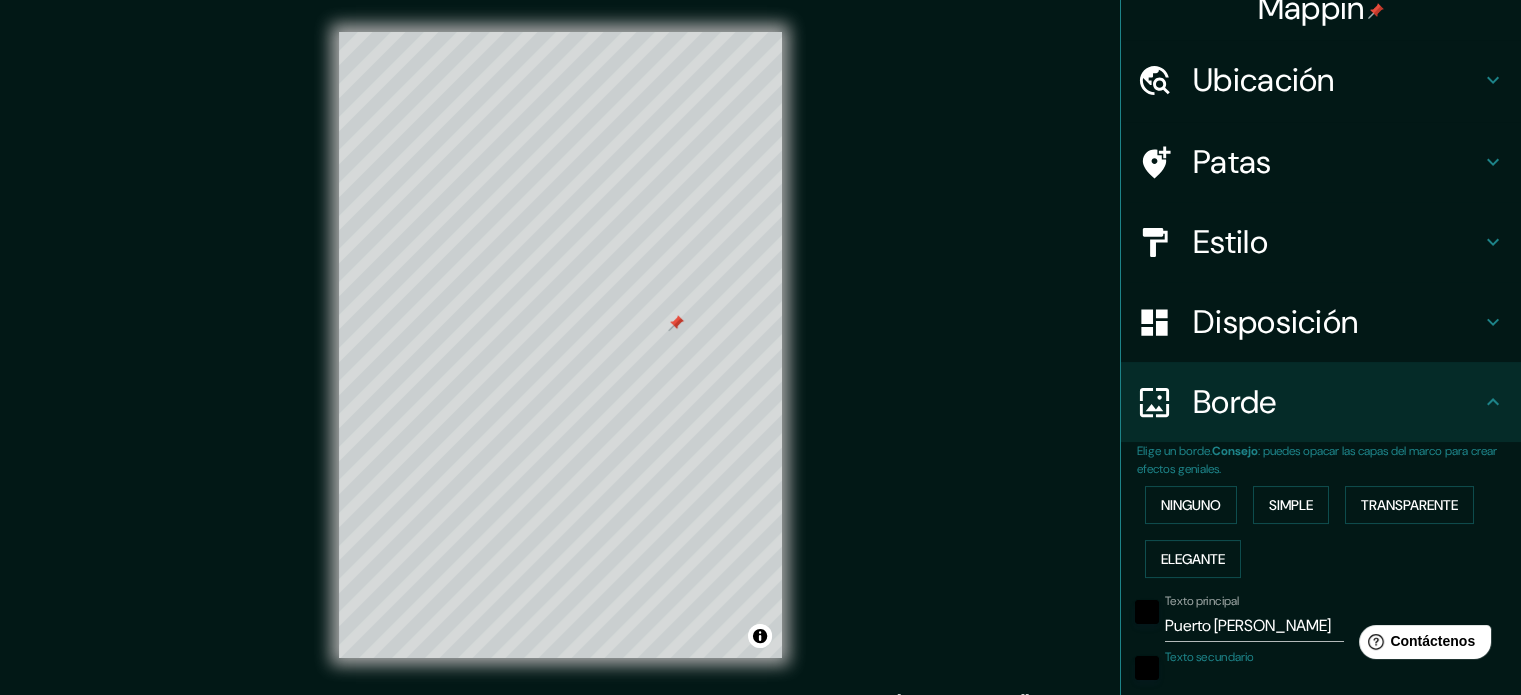 type on "213" 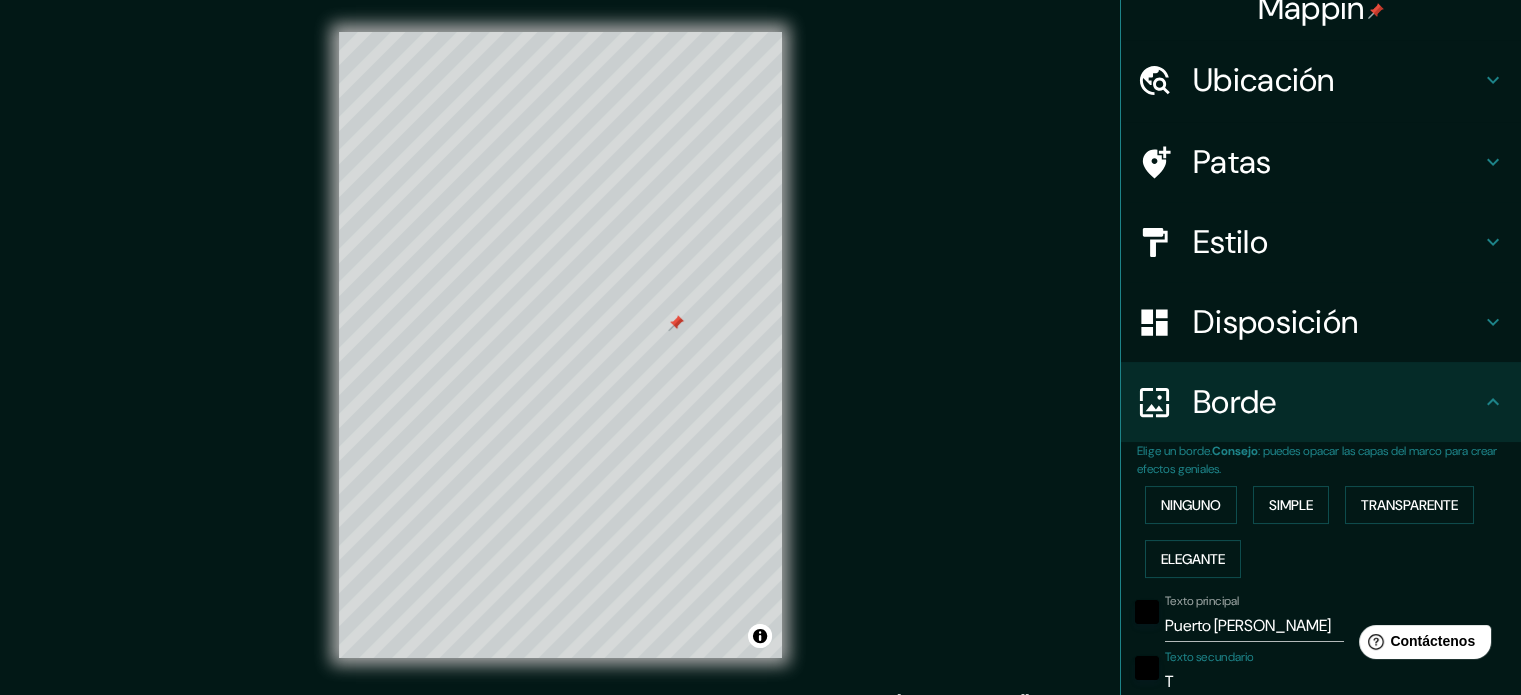 type on "Ta" 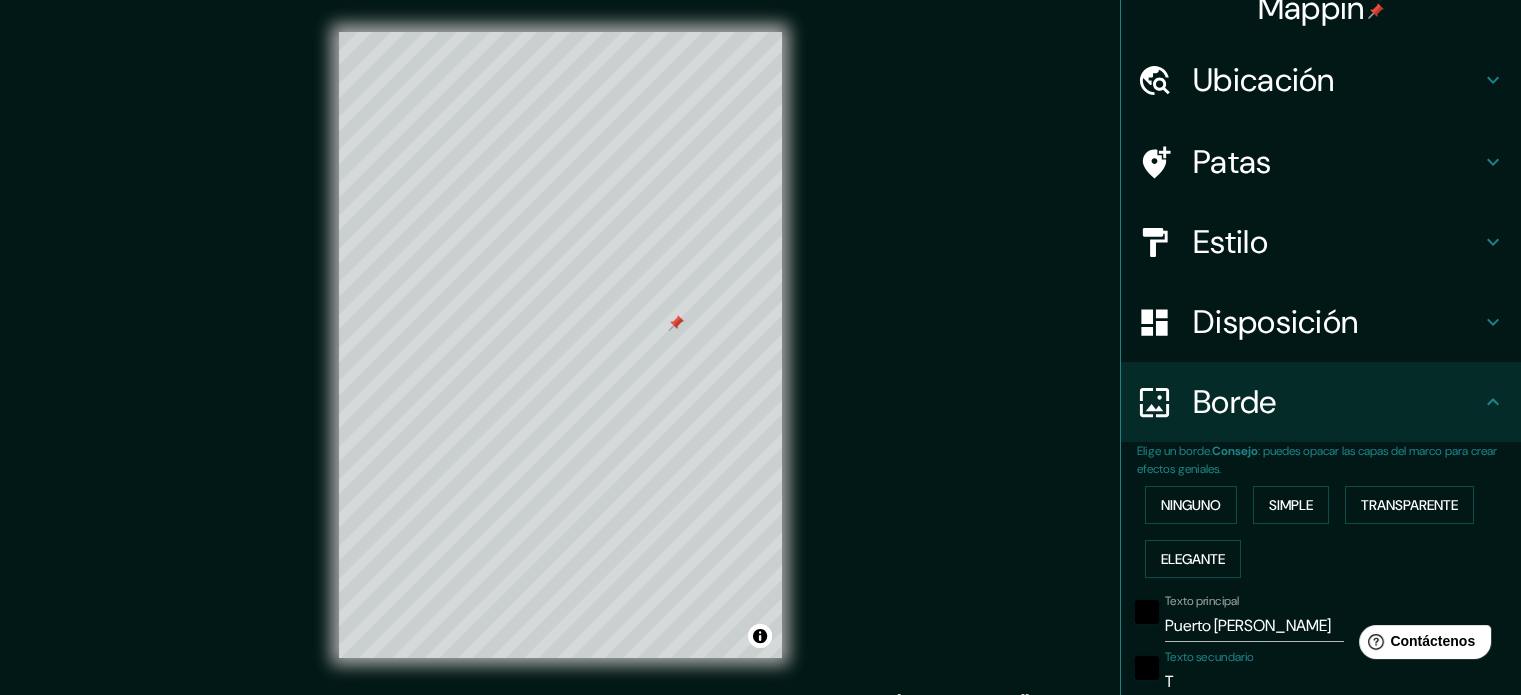 type on "213" 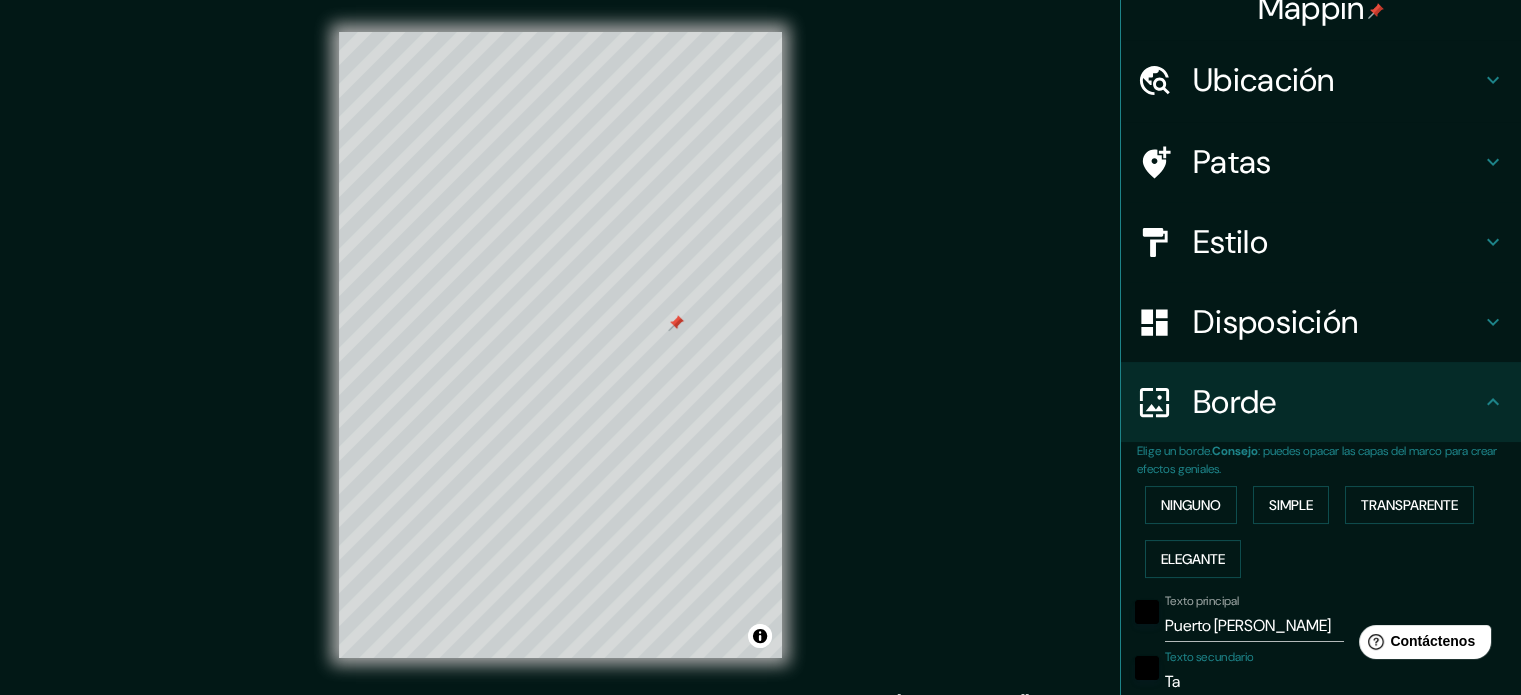 type on "Tap" 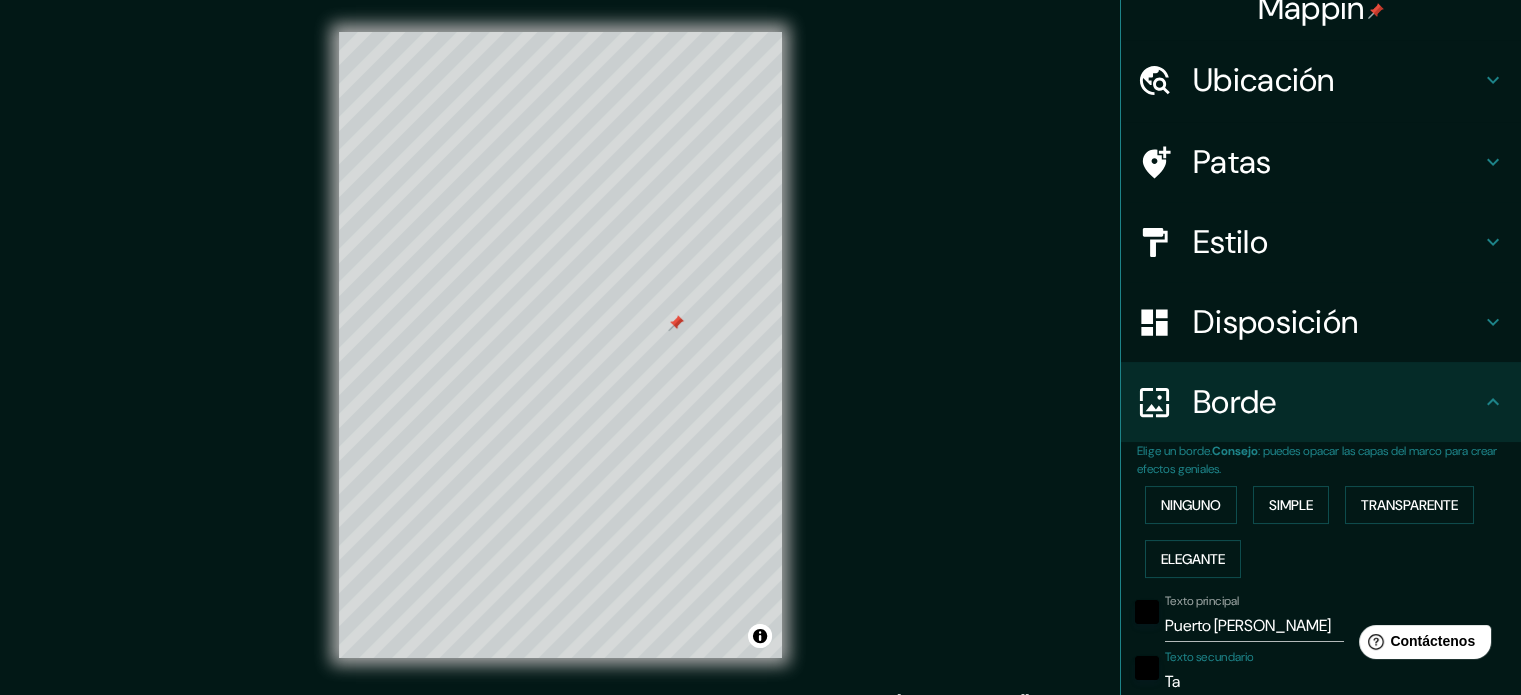 type on "213" 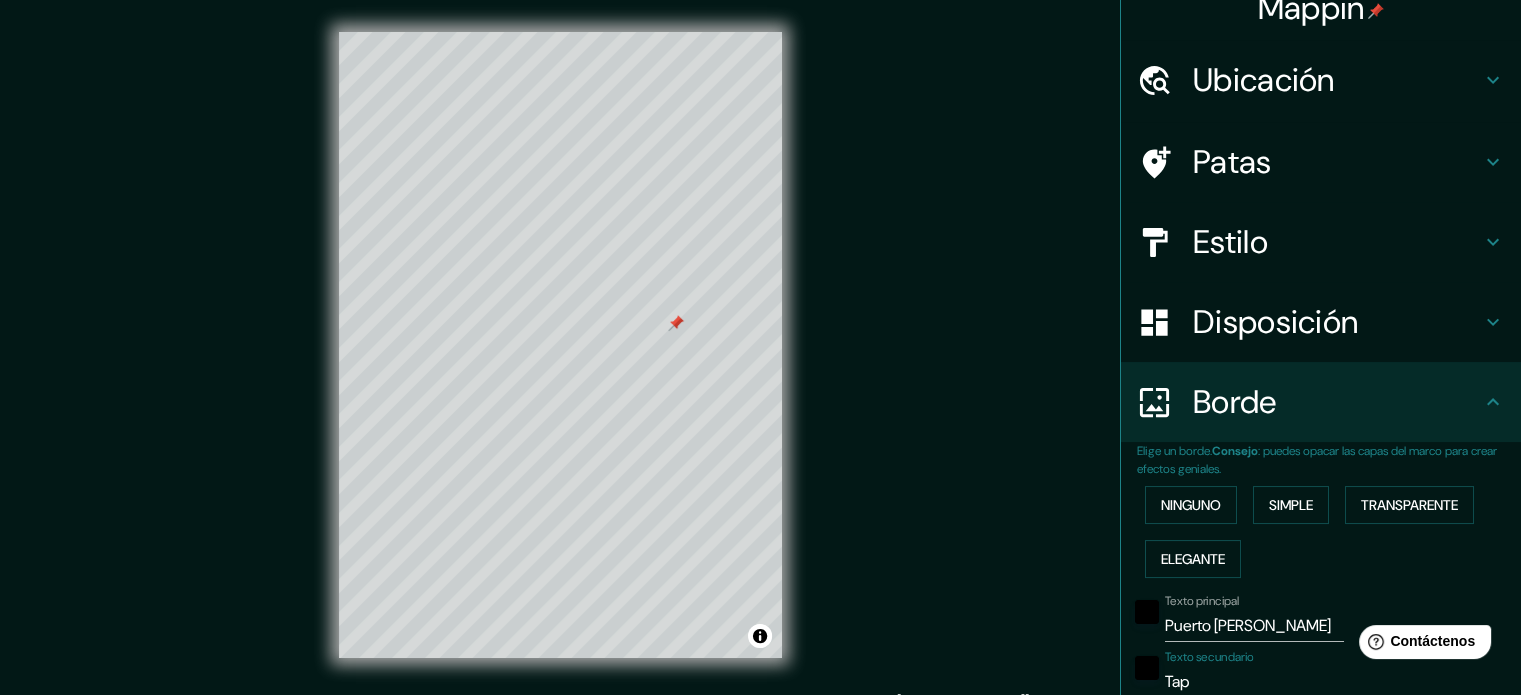 type on "Tapa" 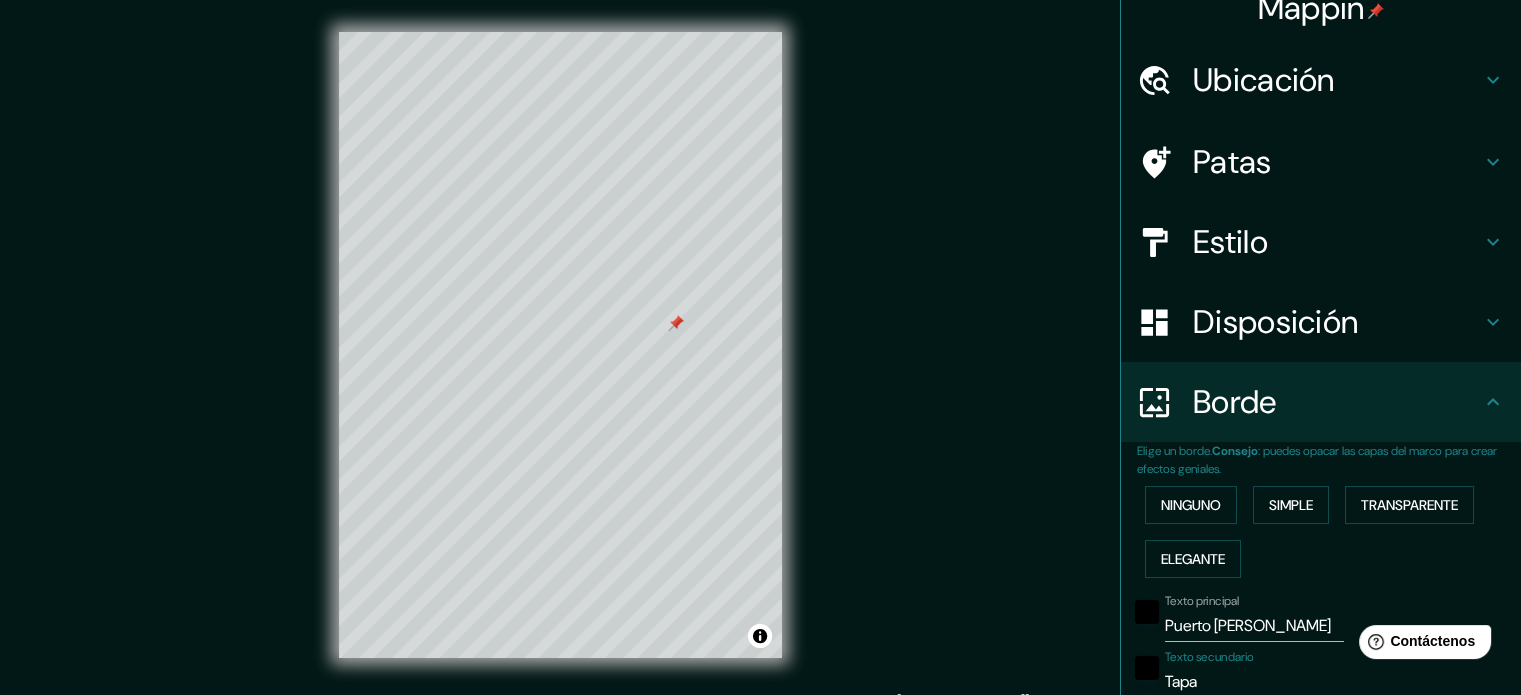 type on "Tapac" 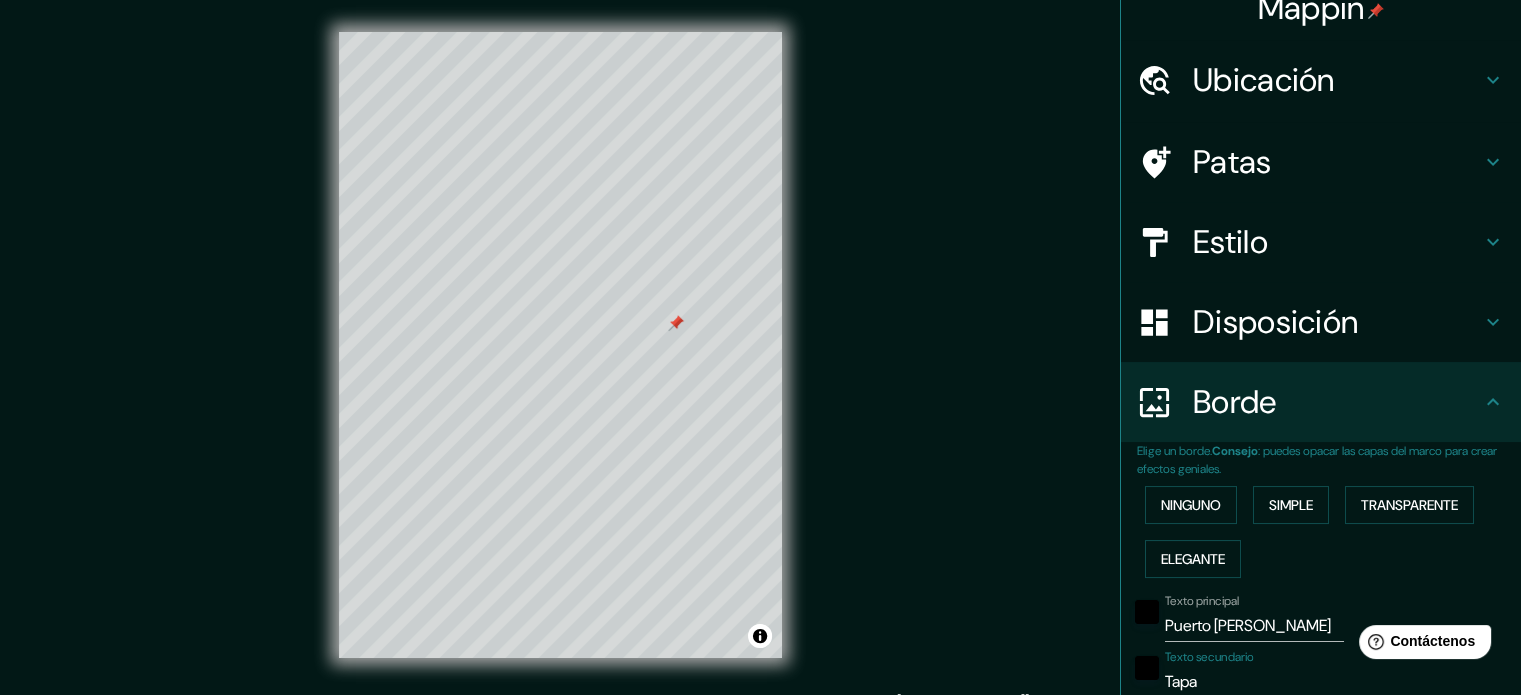 type on "213" 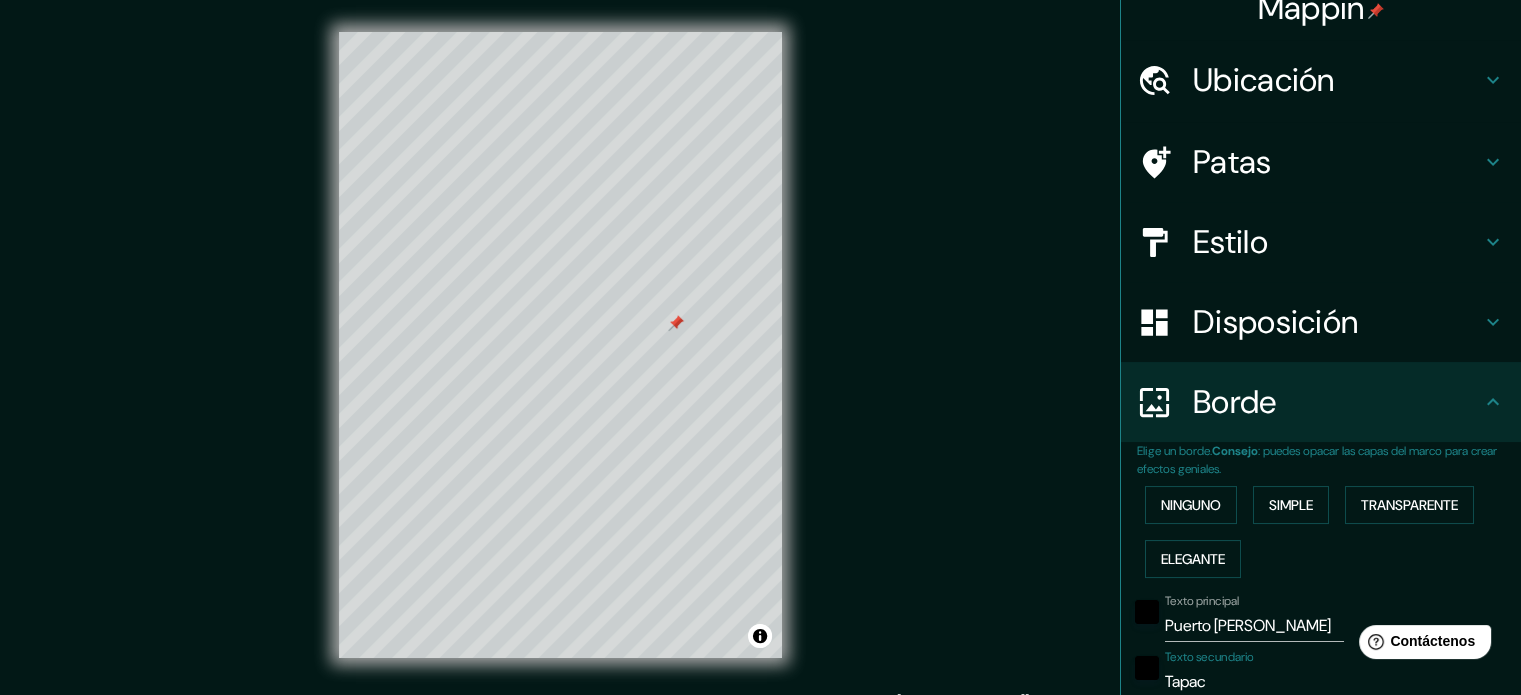 type on "Tapach" 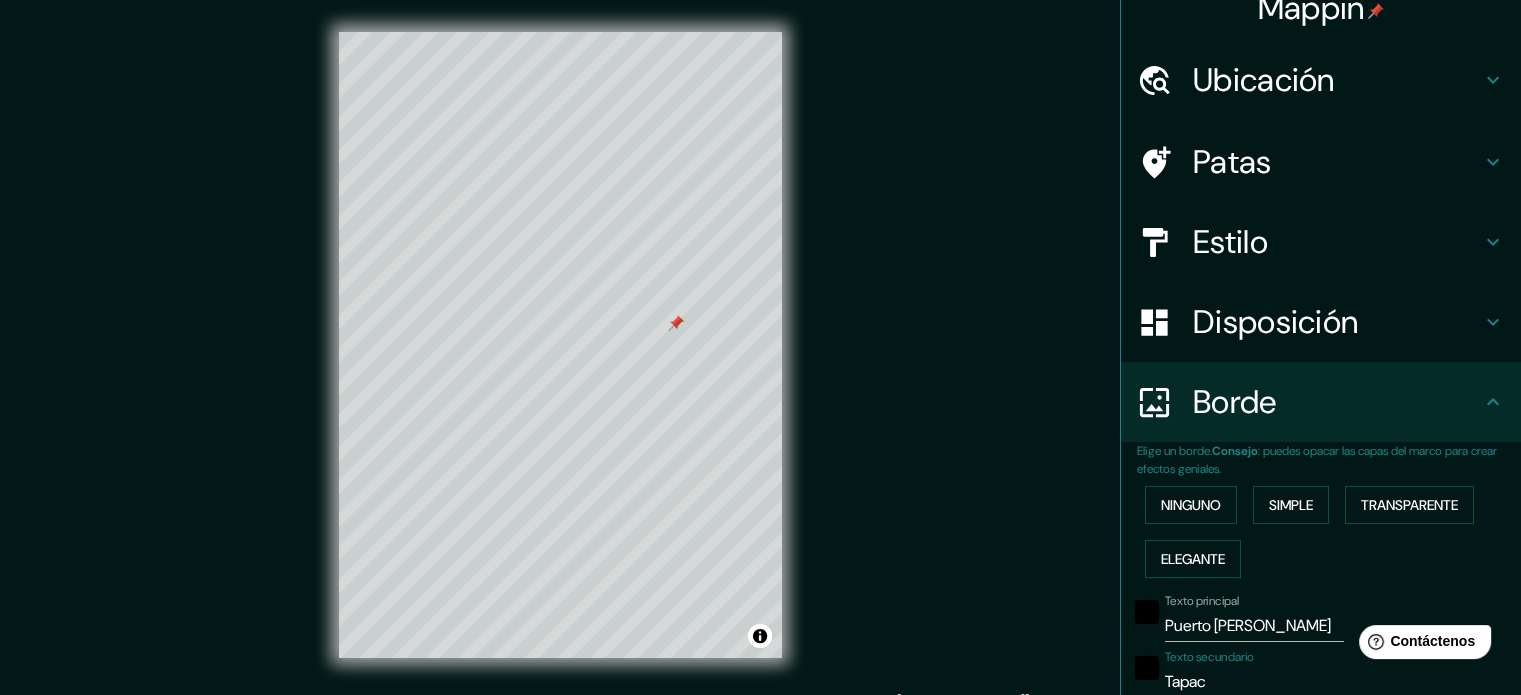 type on "213" 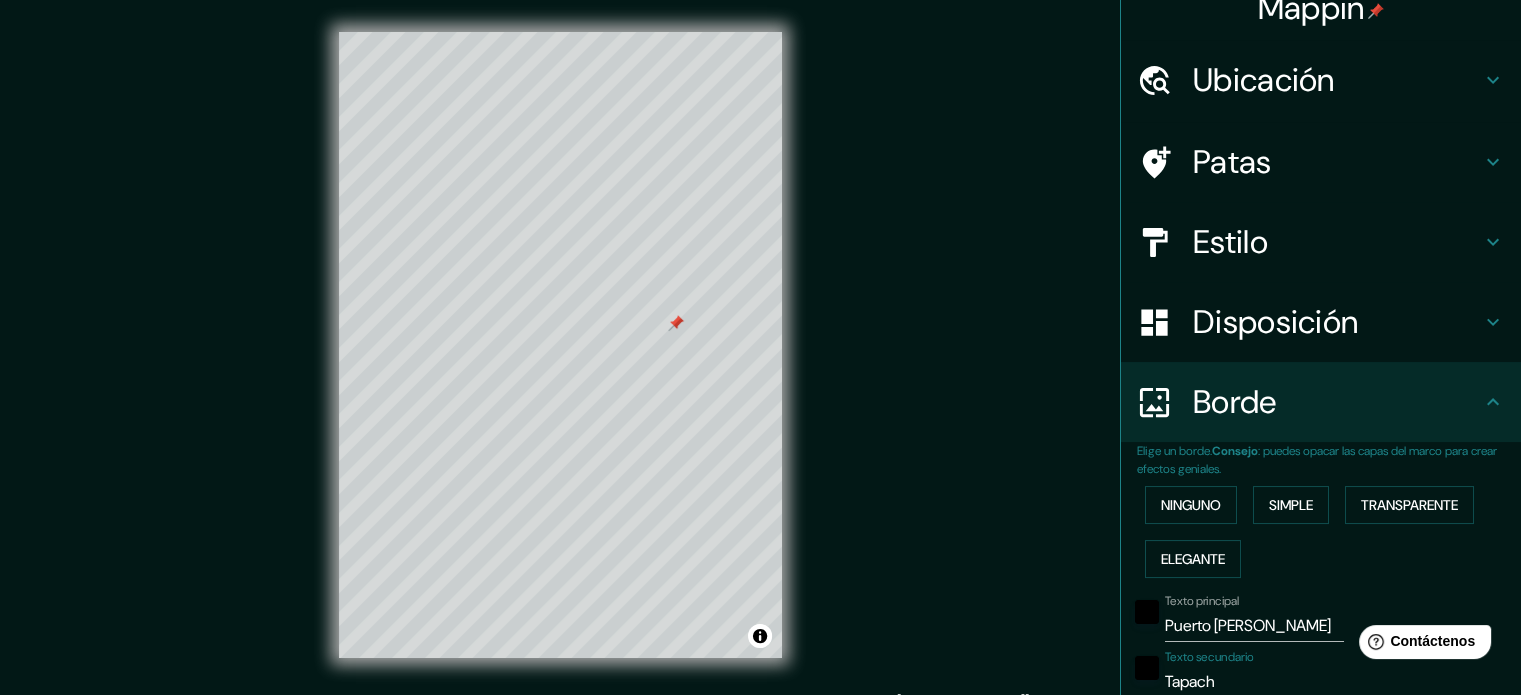 type on "Tapachu" 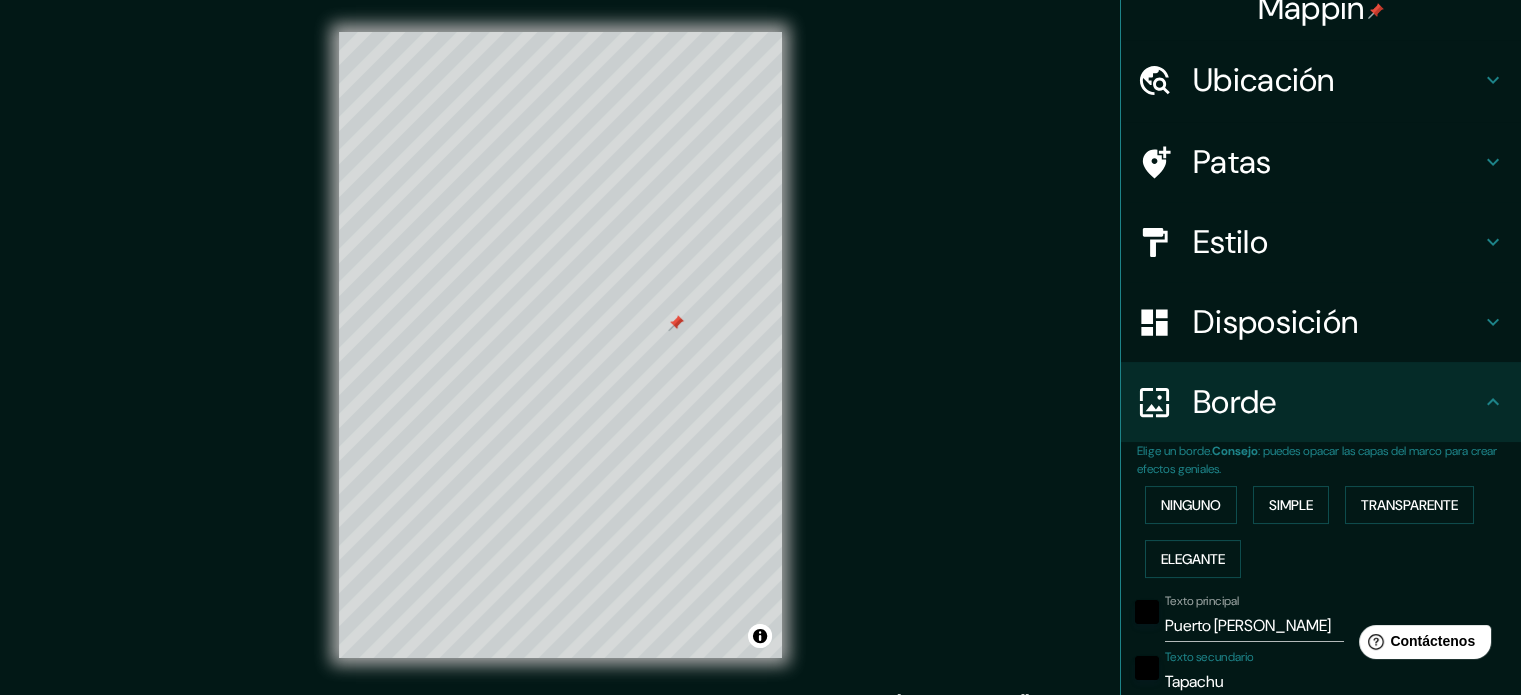 type on "Tapachul" 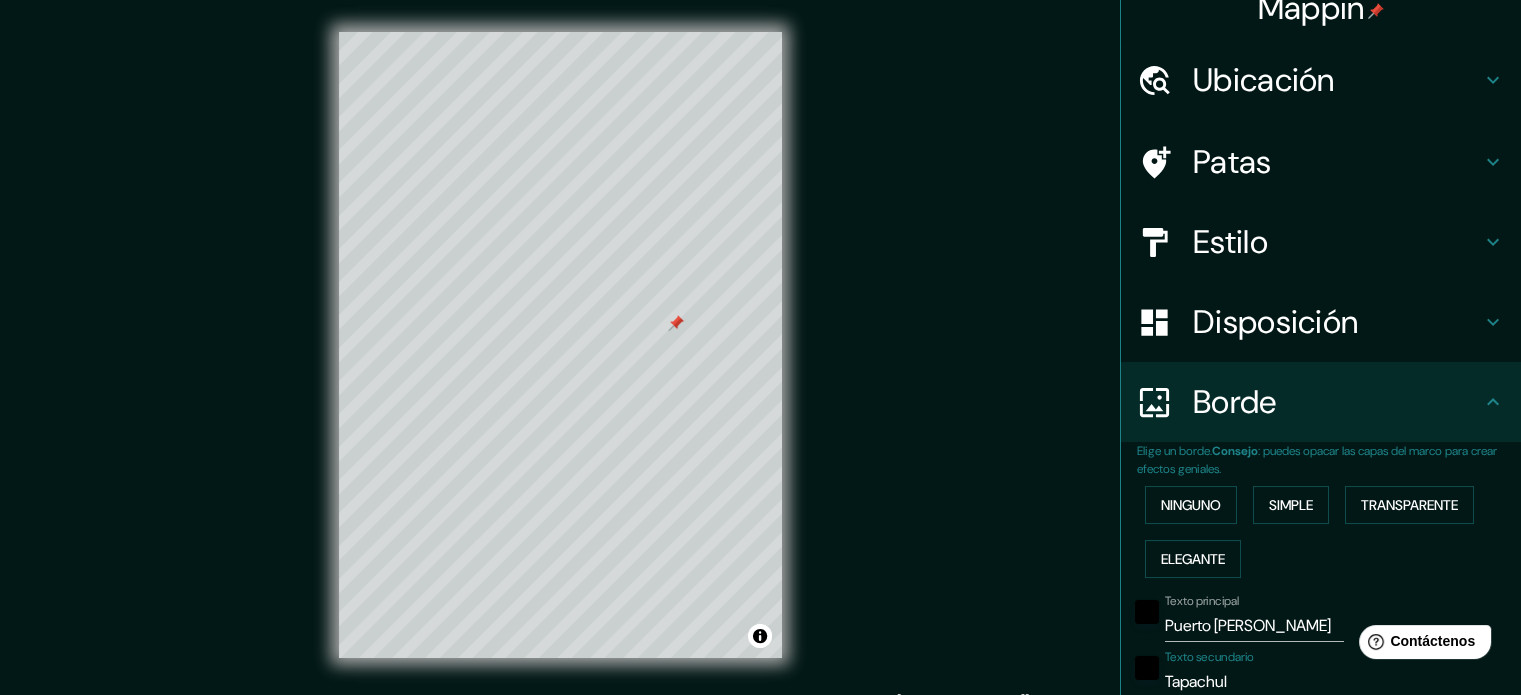 type on "Tapachula" 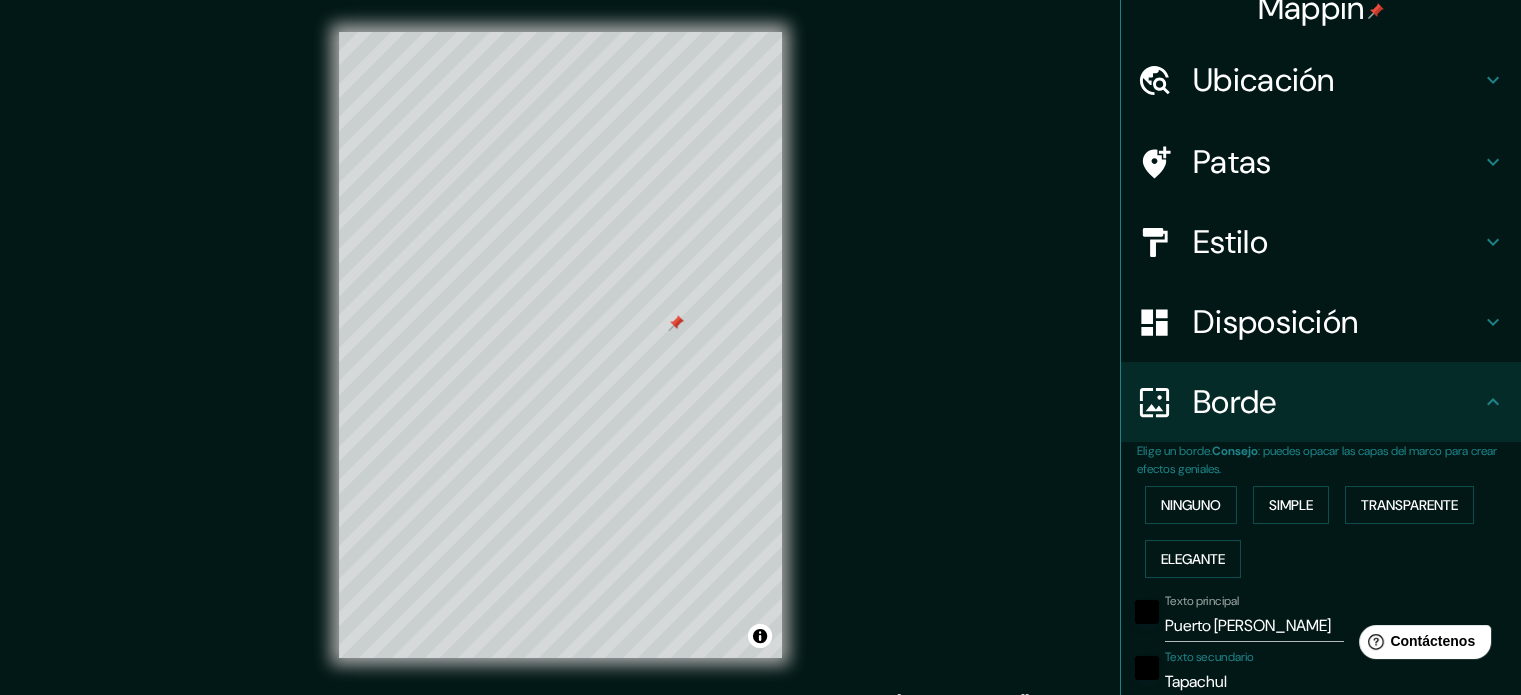 type on "213" 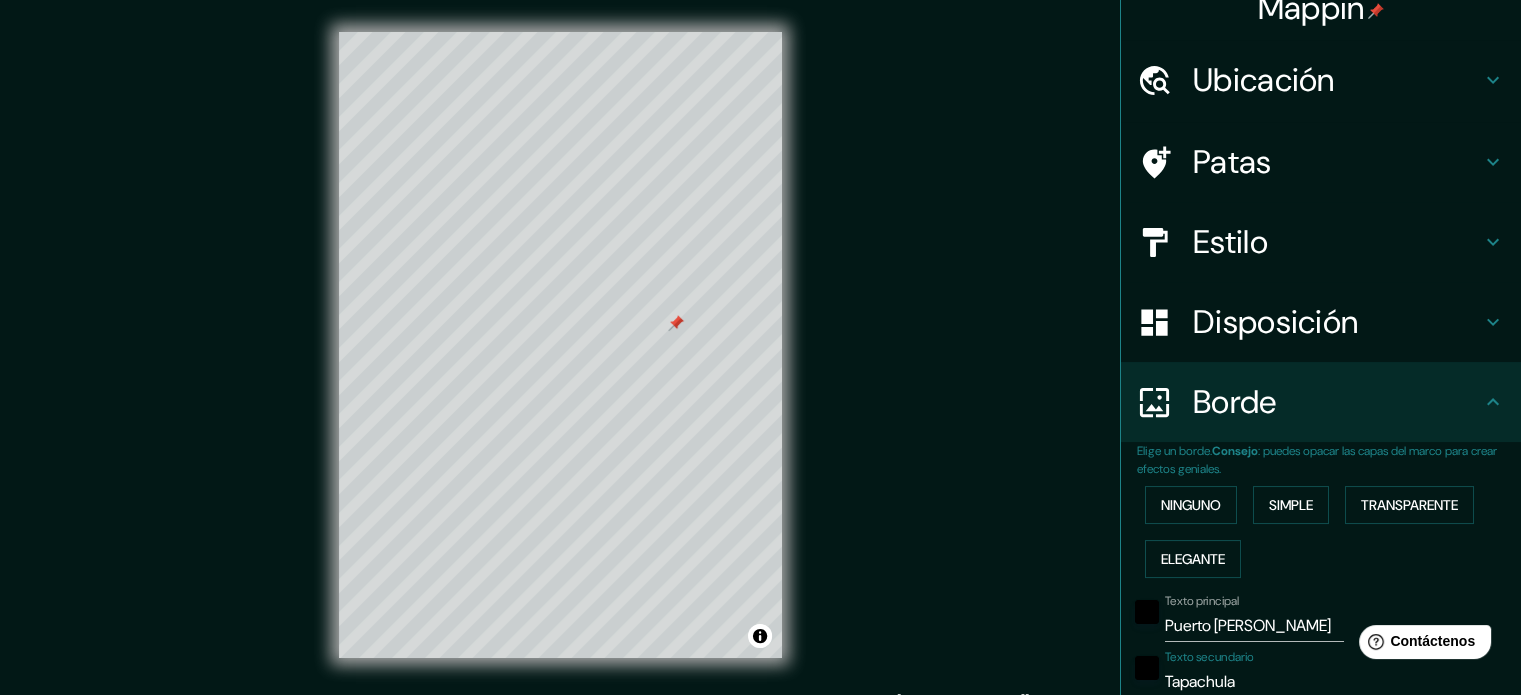 type on "Tapachula," 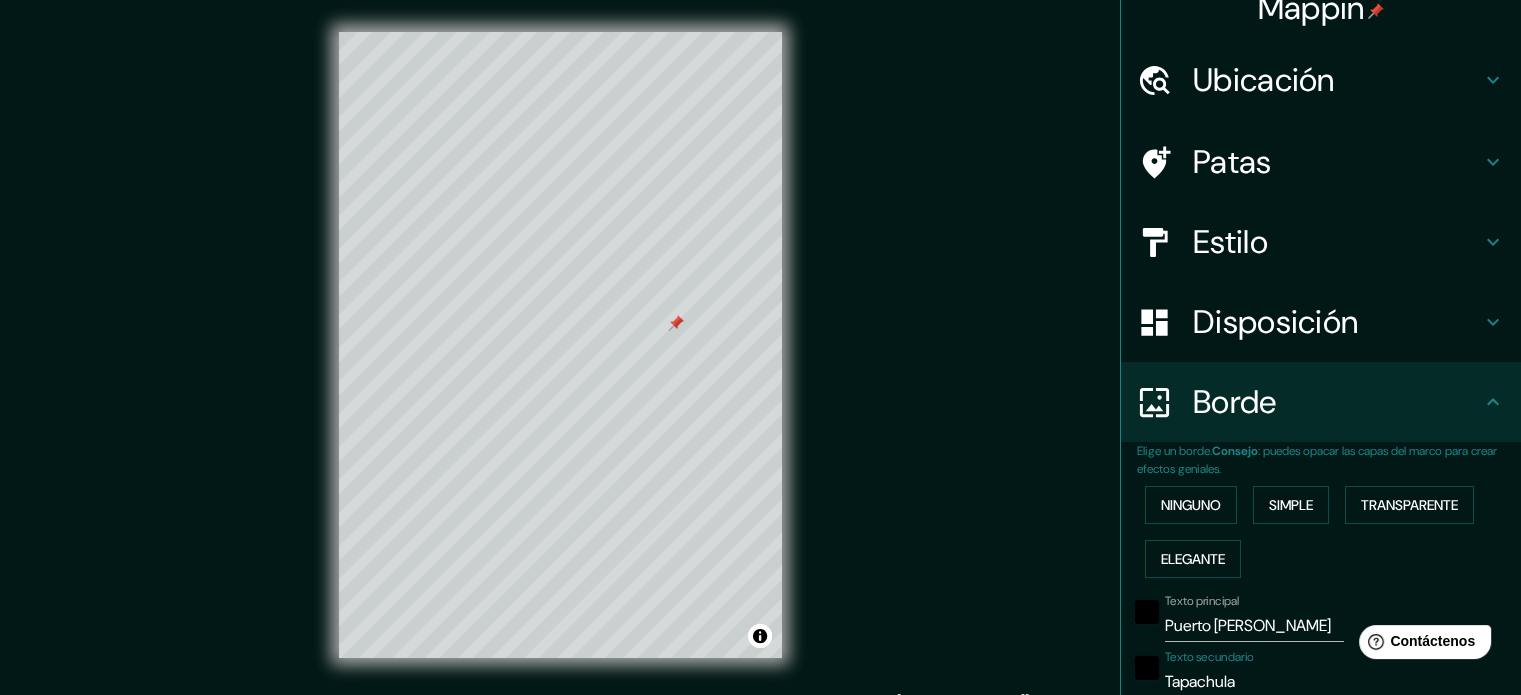 type on "213" 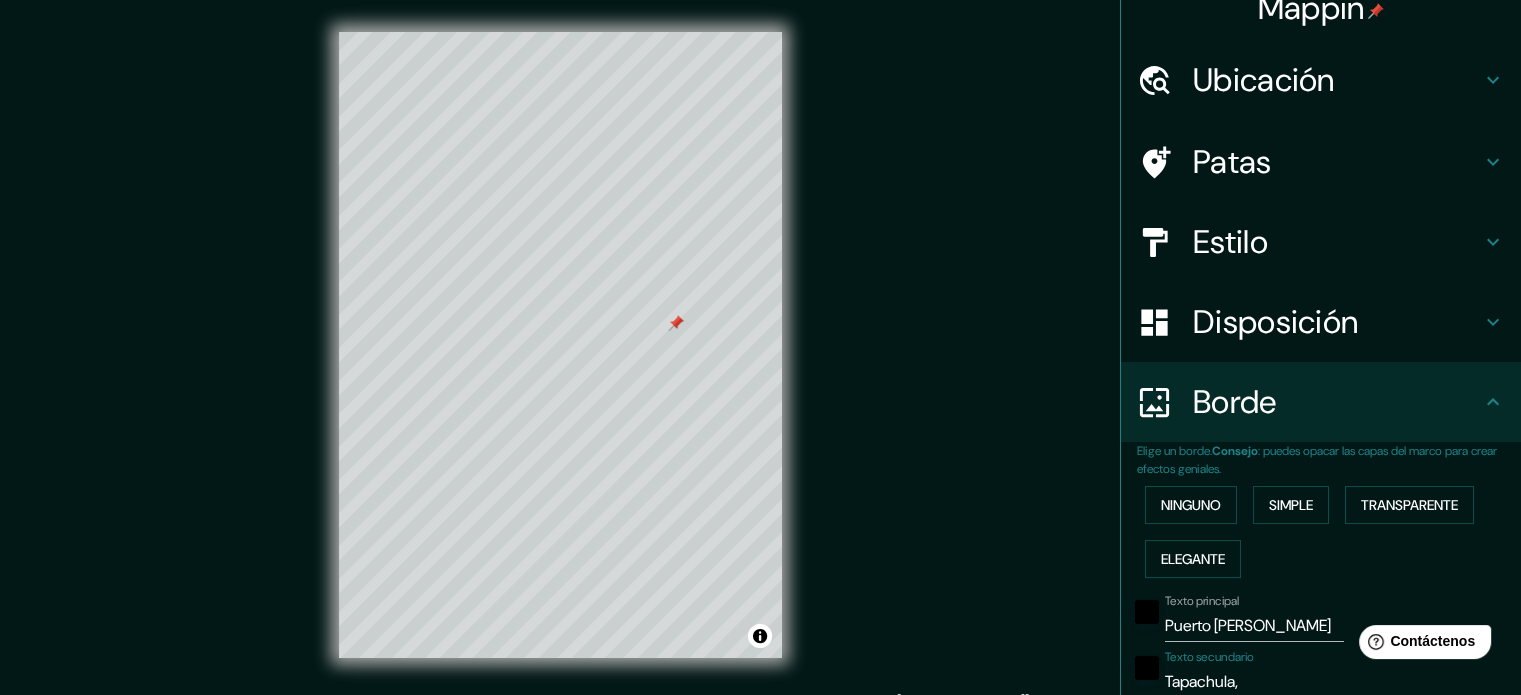 type on "Tapachula," 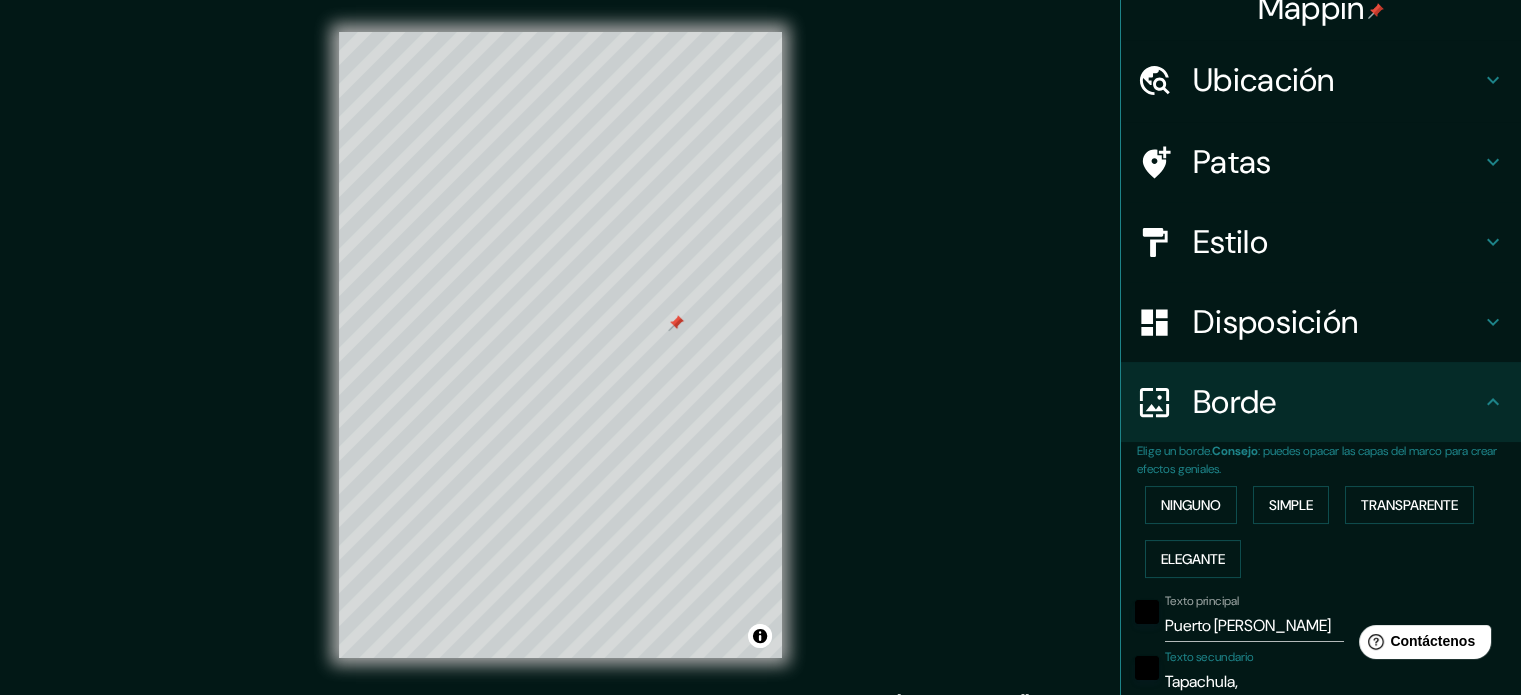 type on "213" 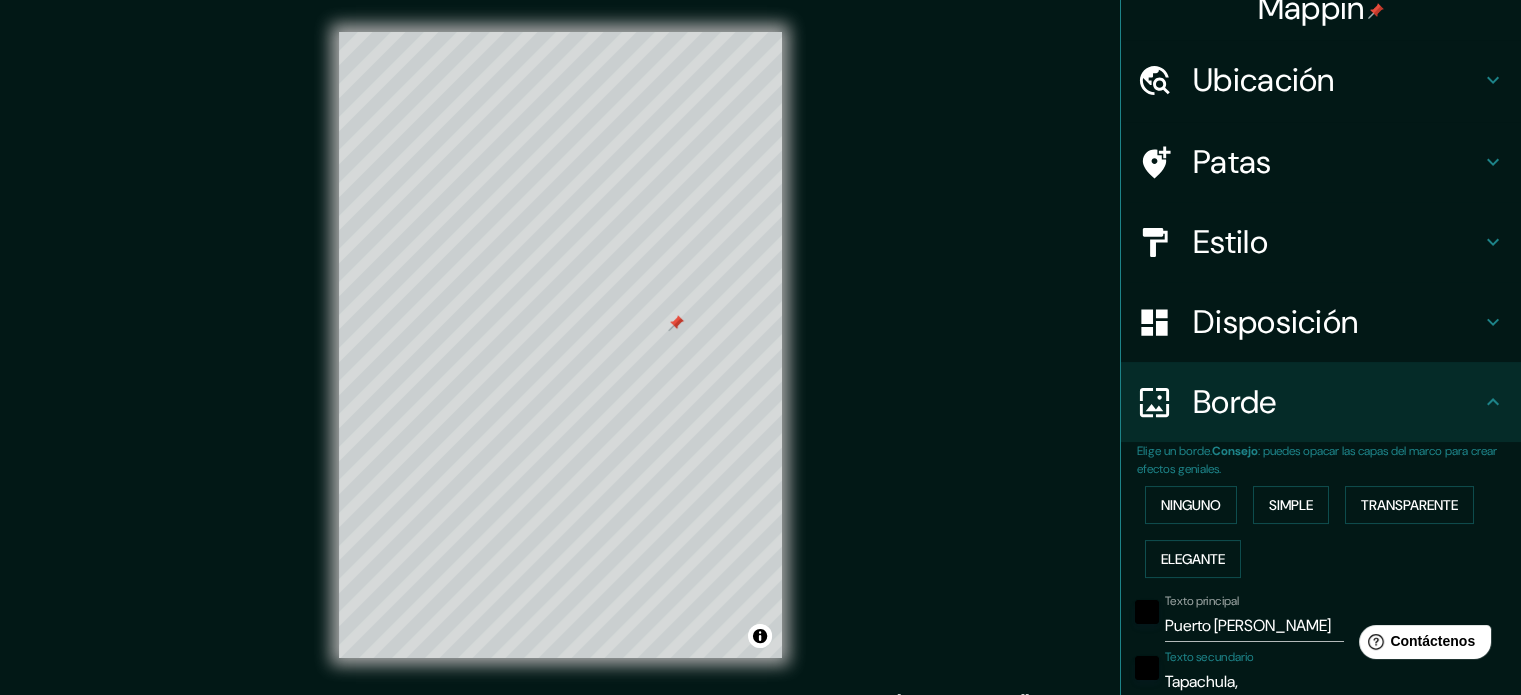 type on "Tapachula, C" 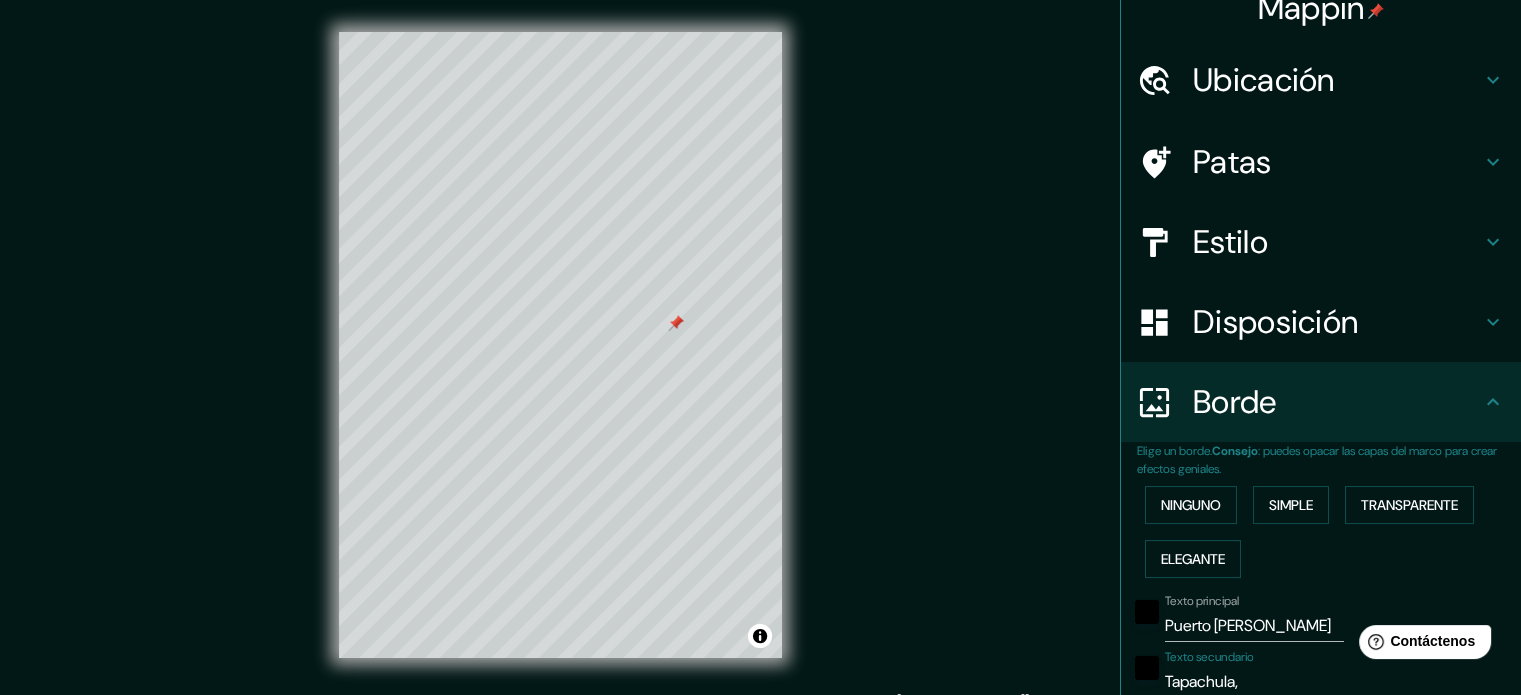 type on "213" 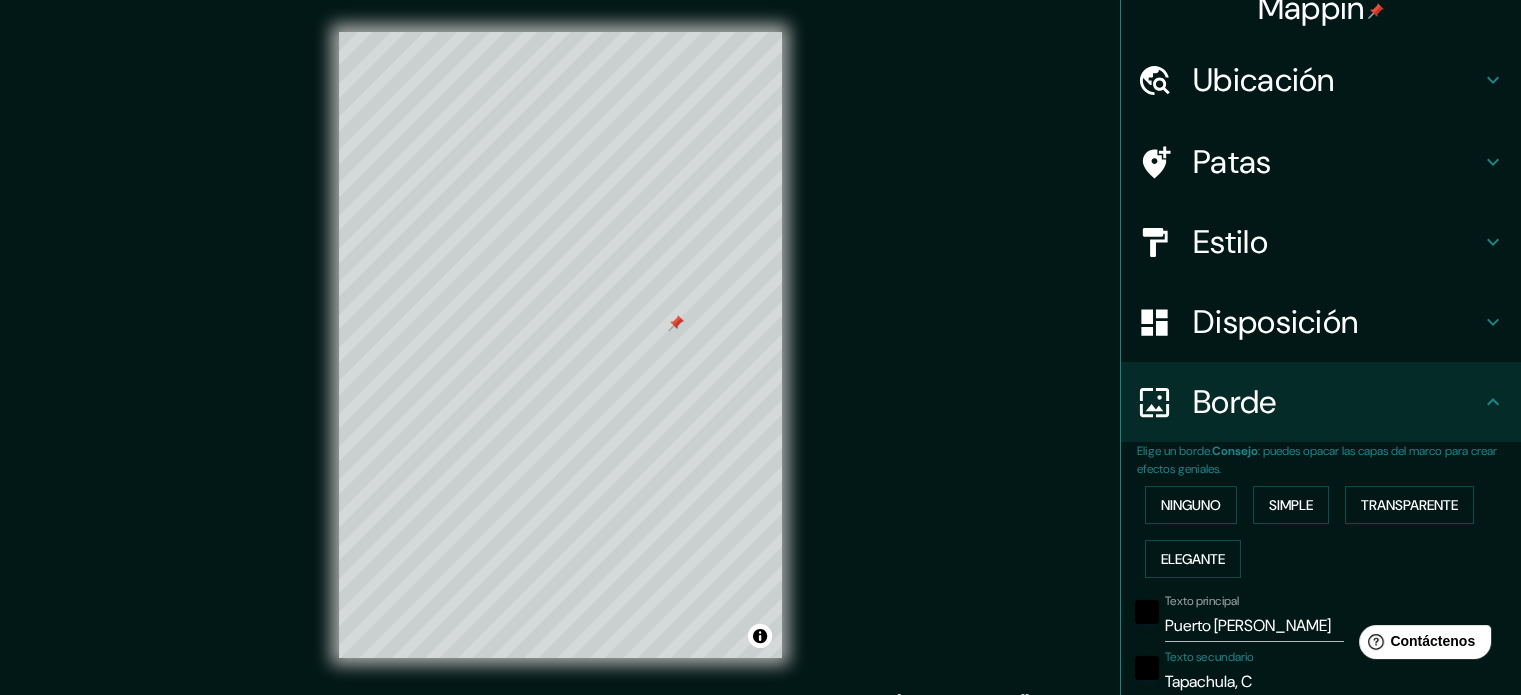 type on "Tapachula, Ch" 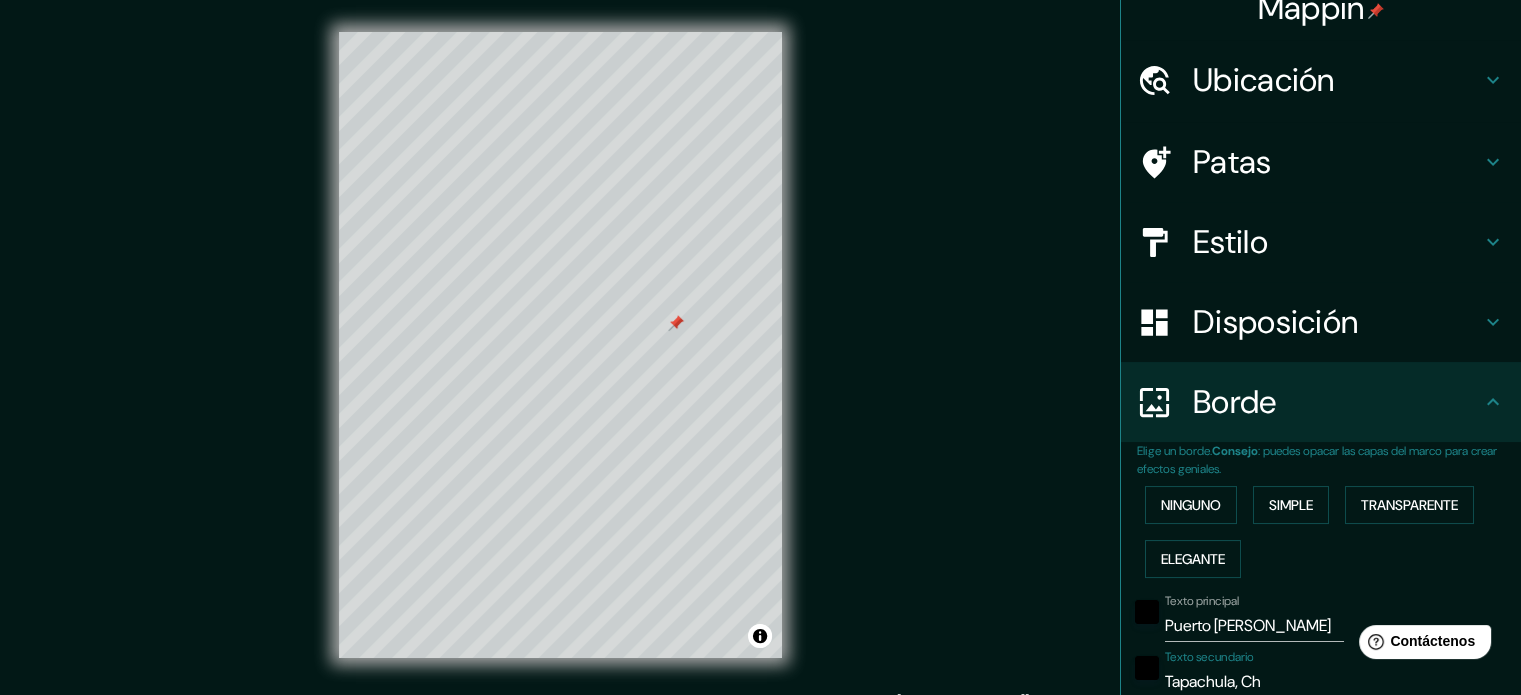 type on "213" 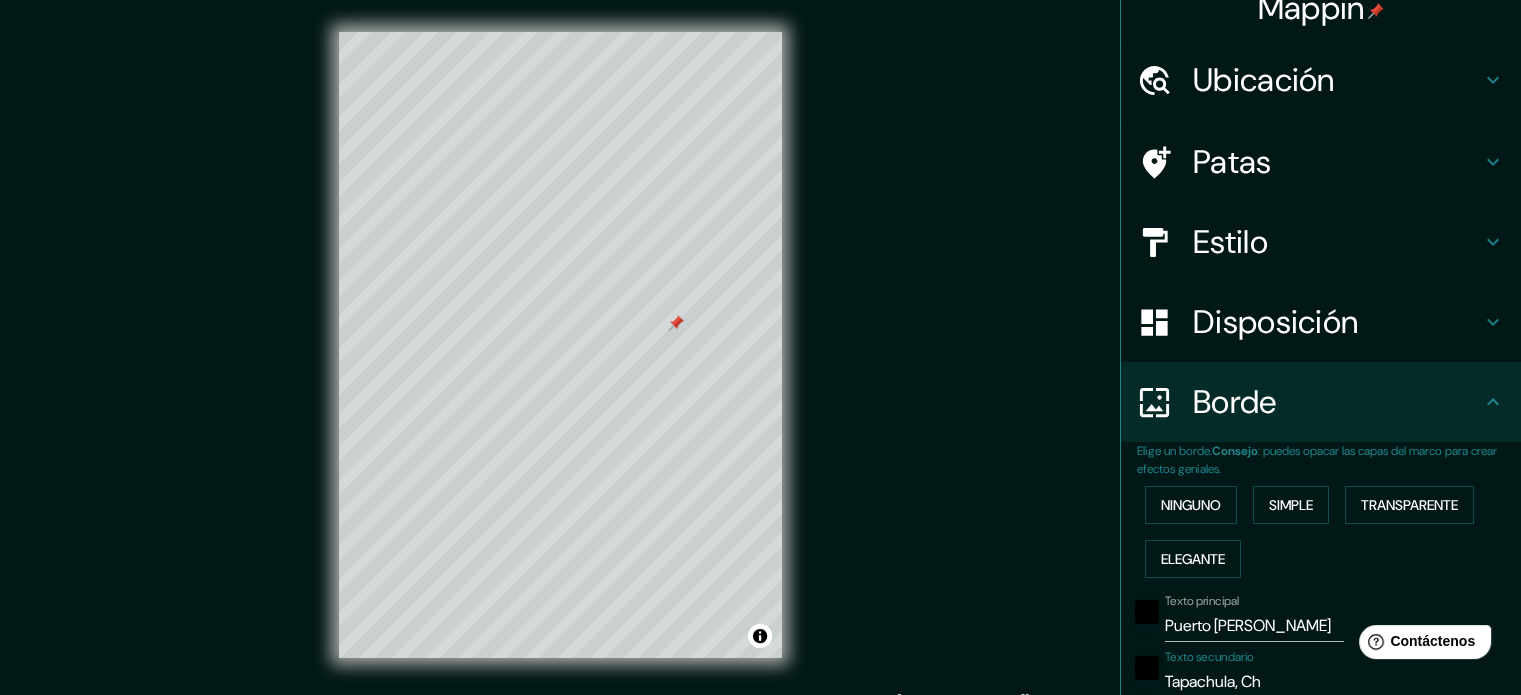 type on "Tapachula, Chi" 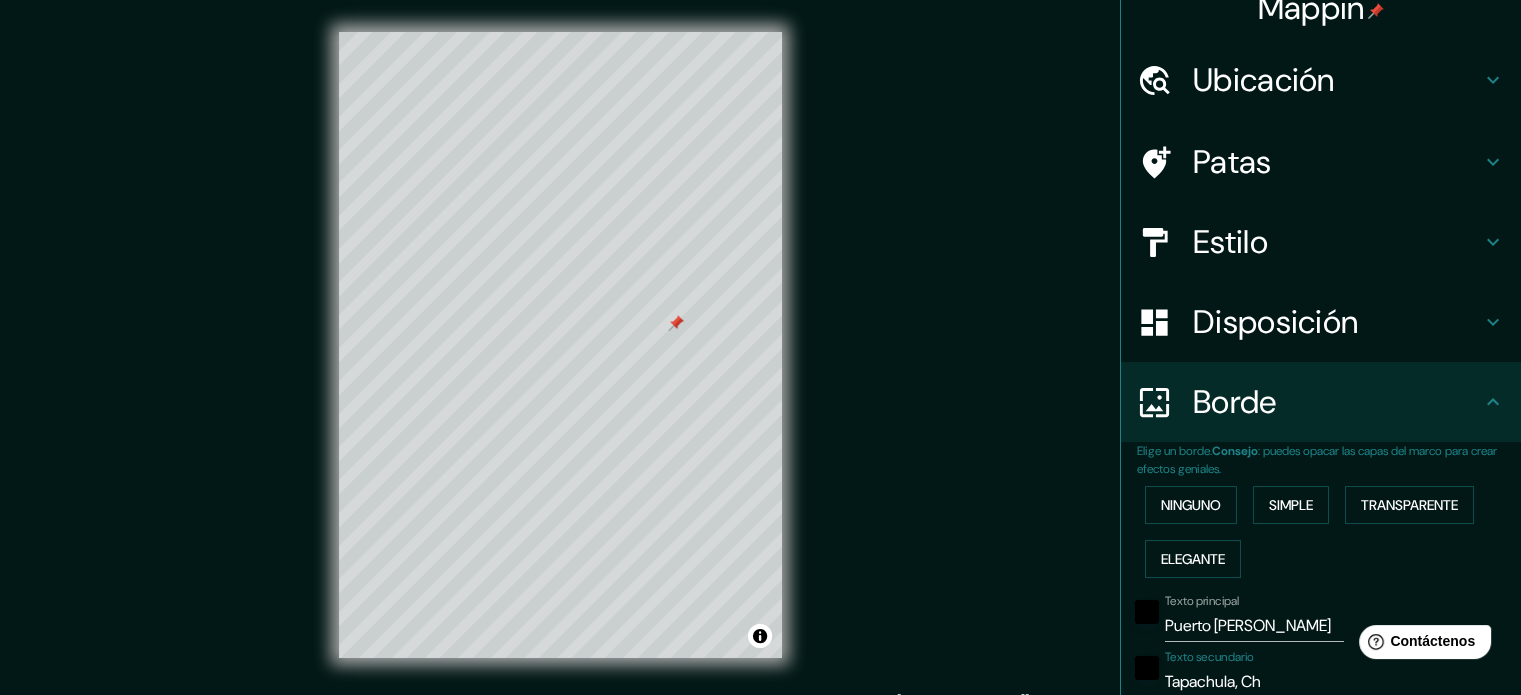 type on "213" 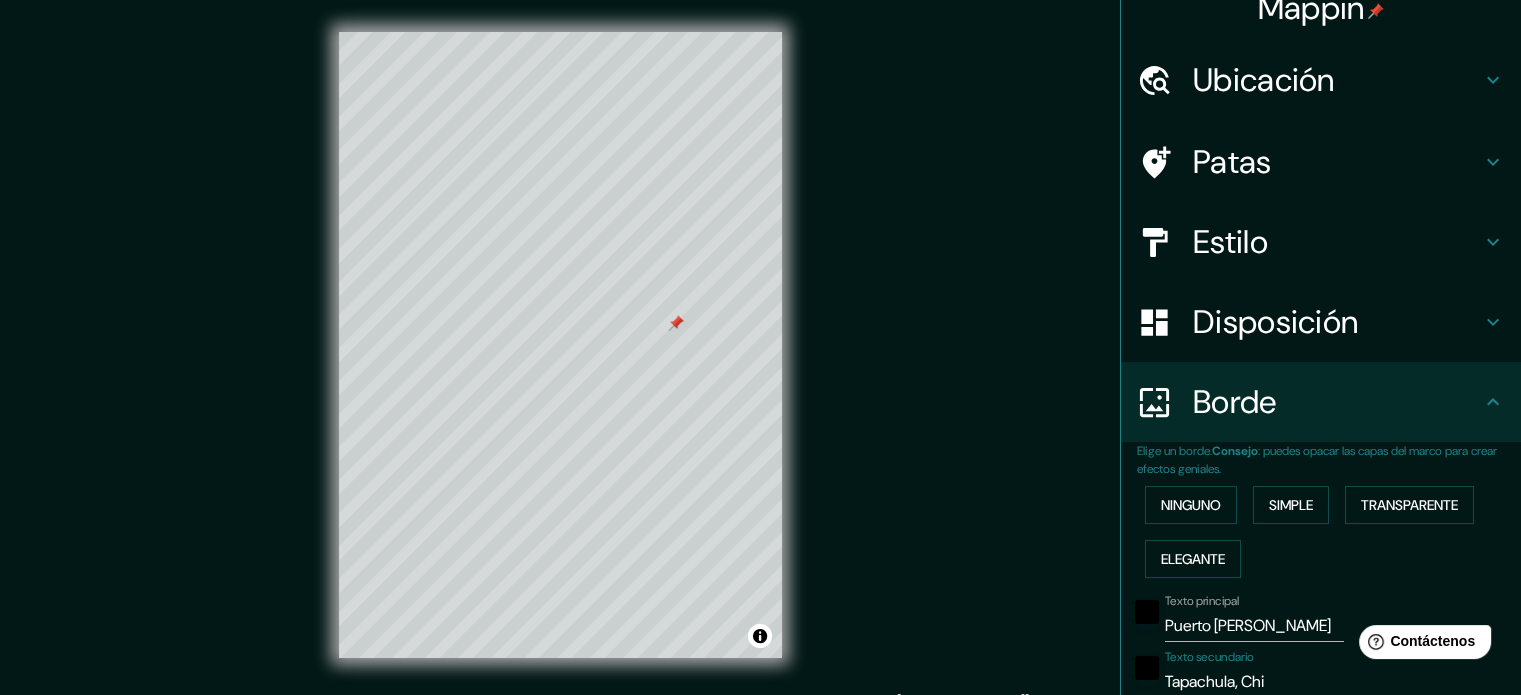 type on "Tapachula, Chia" 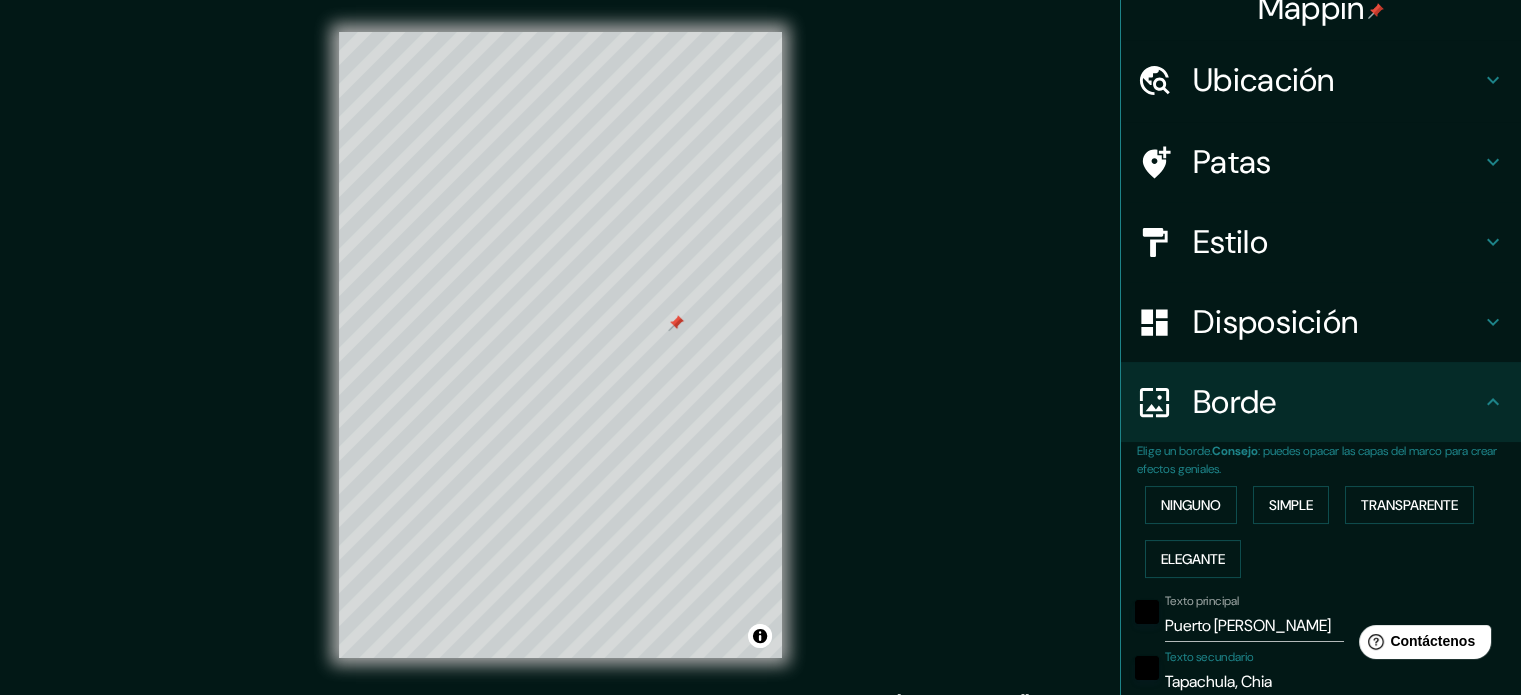 type on "Tapachula, Chiap" 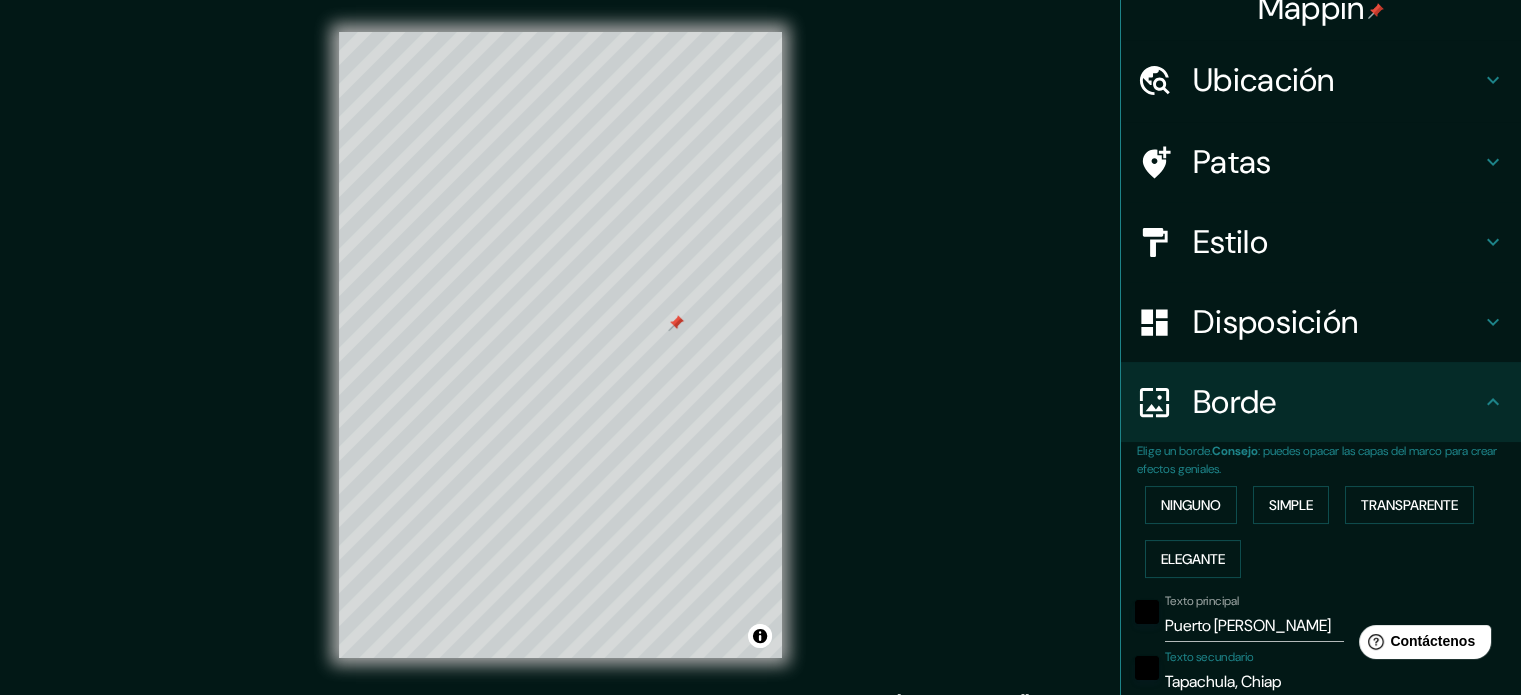 type on "Tapachula, Chiaps" 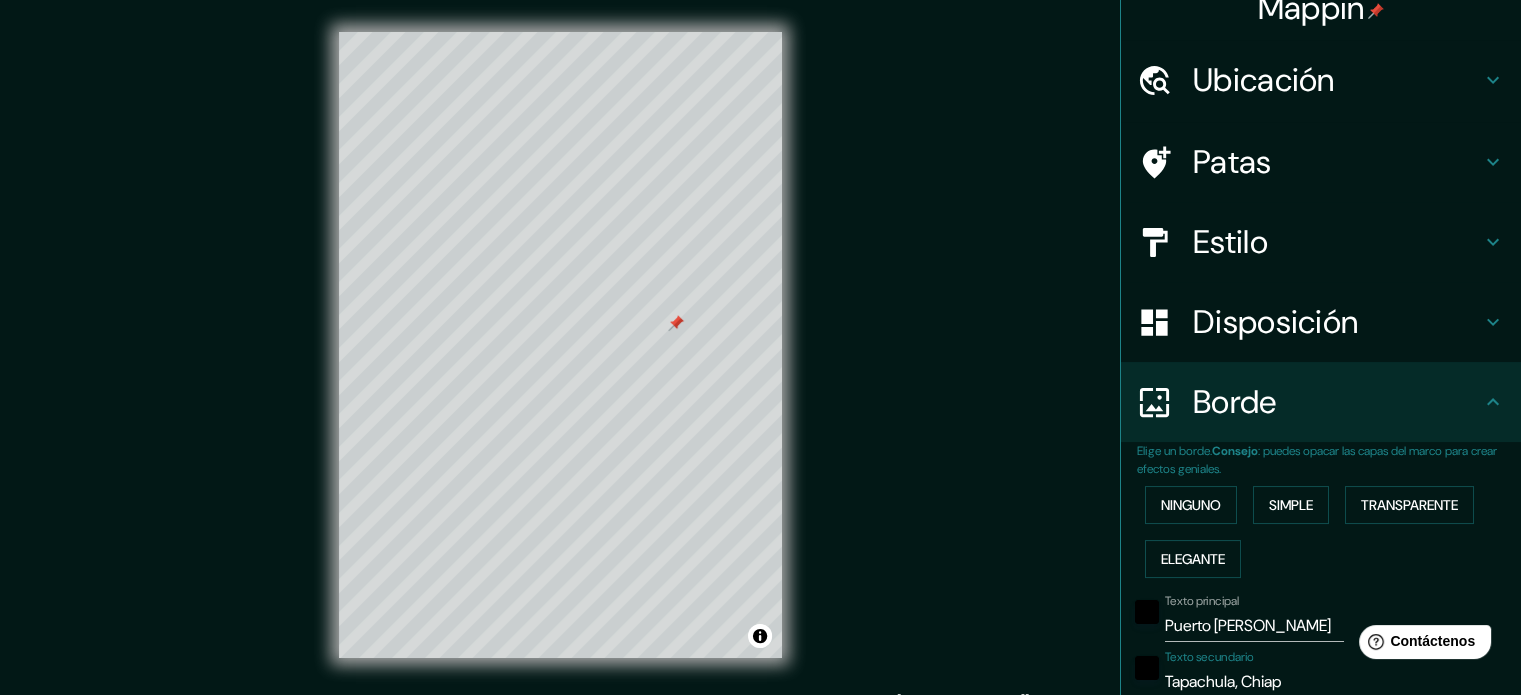 type on "213" 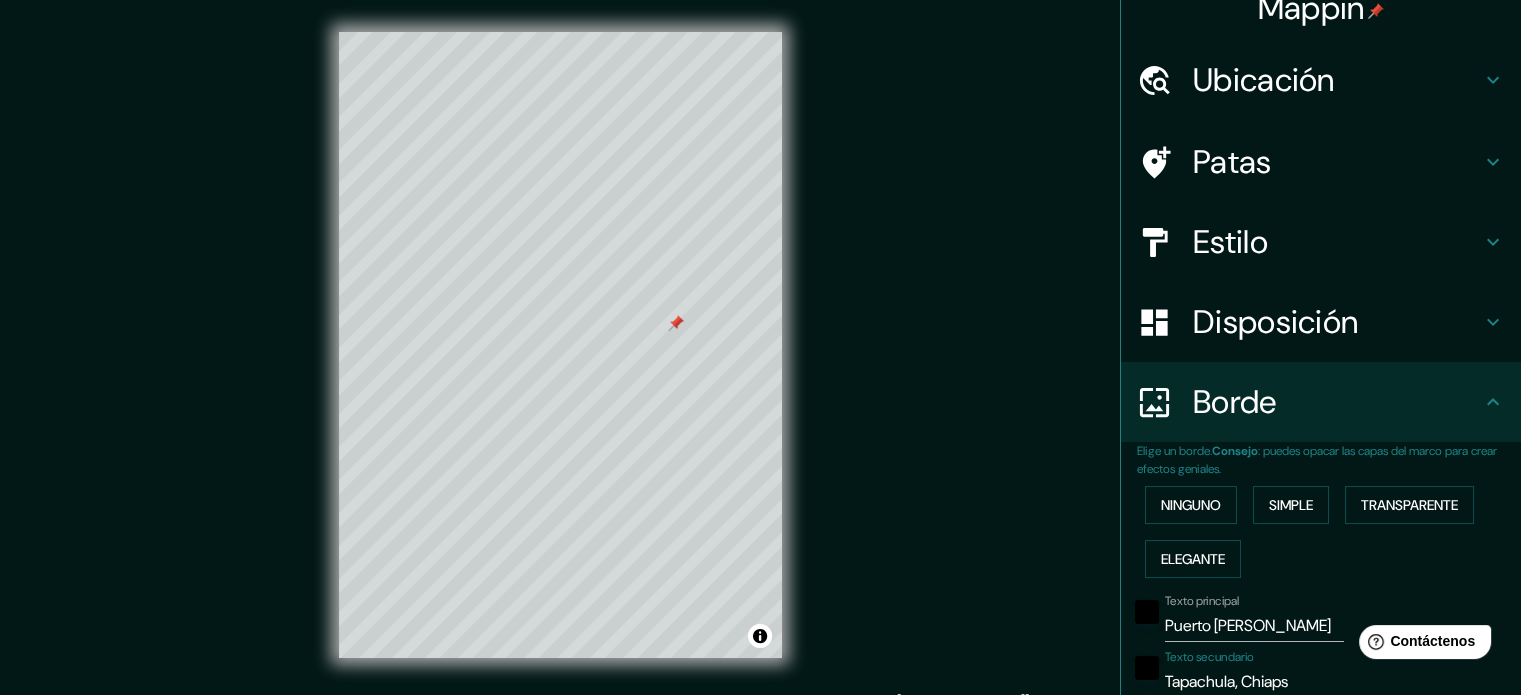 type on "Tapachula, Chiap" 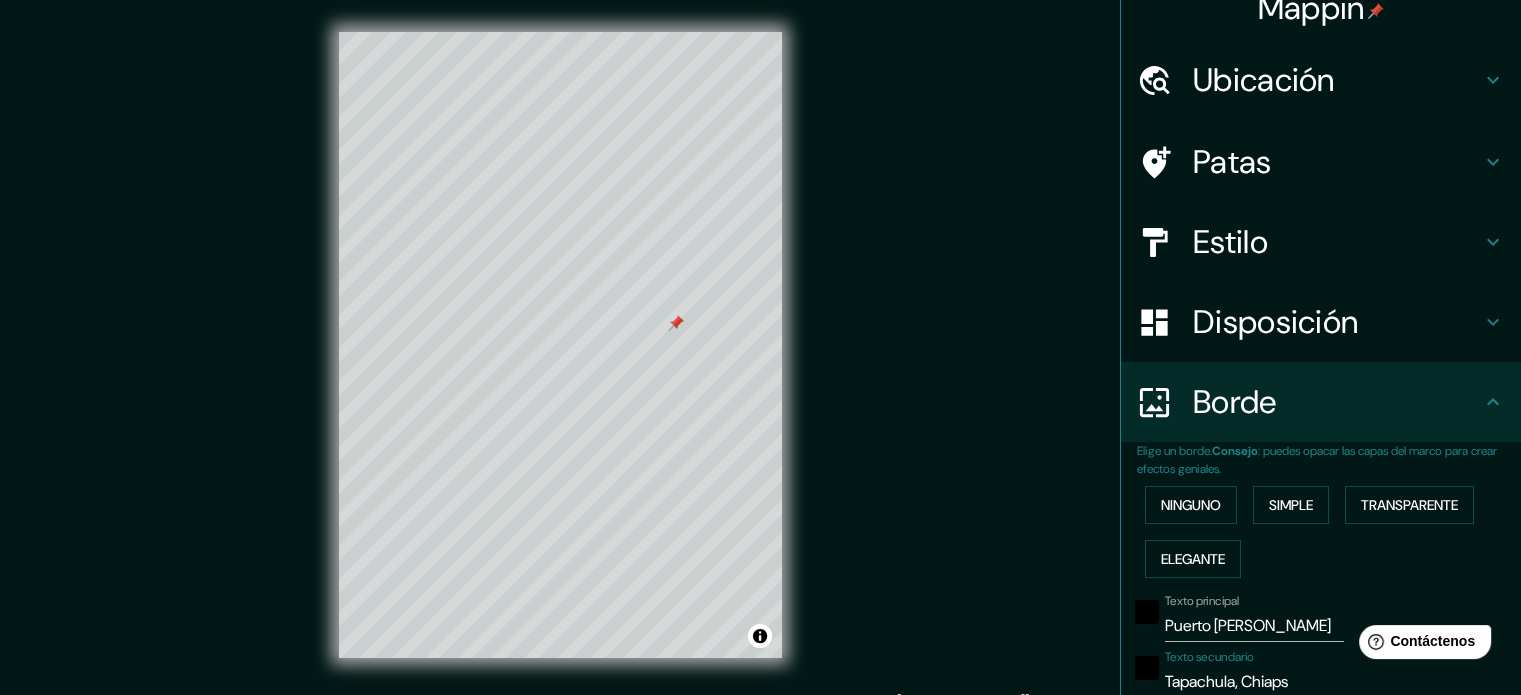 type on "213" 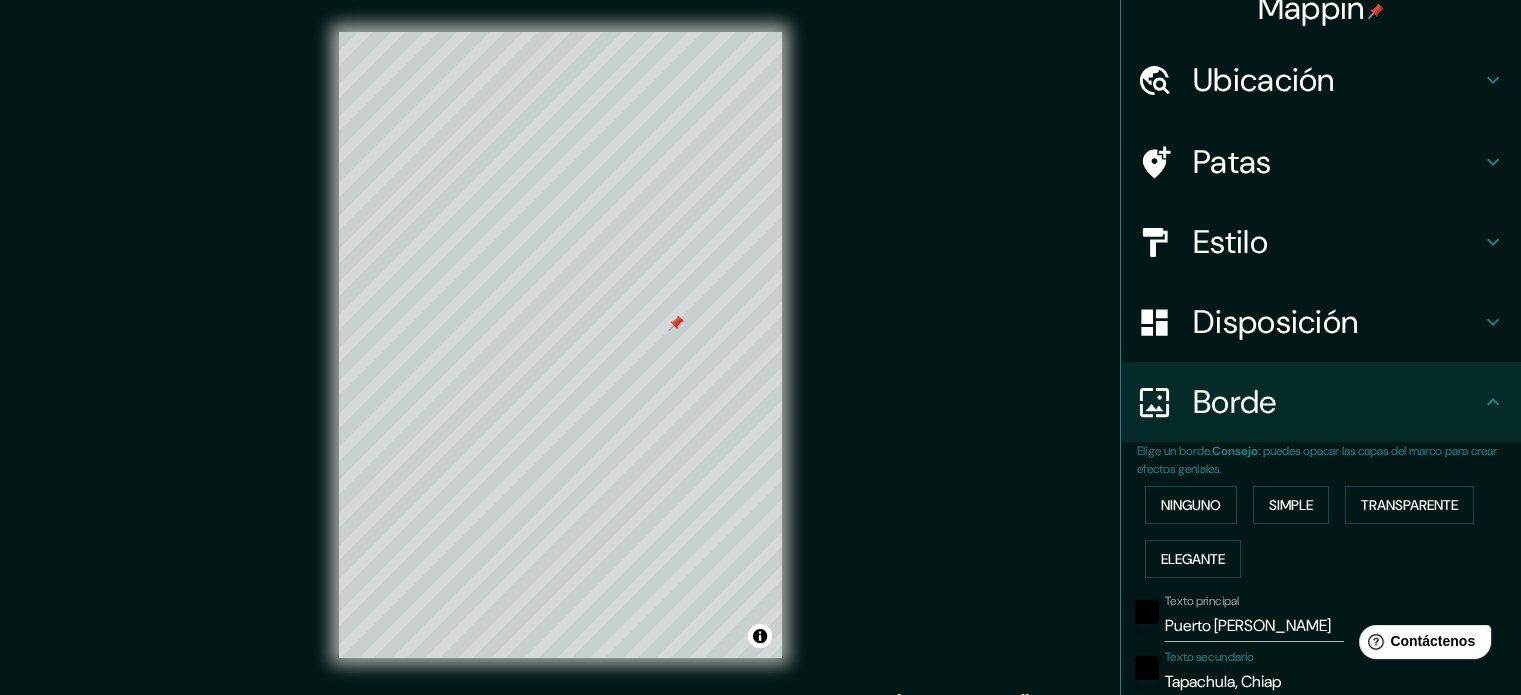 type on "Tapachula, Chiapa" 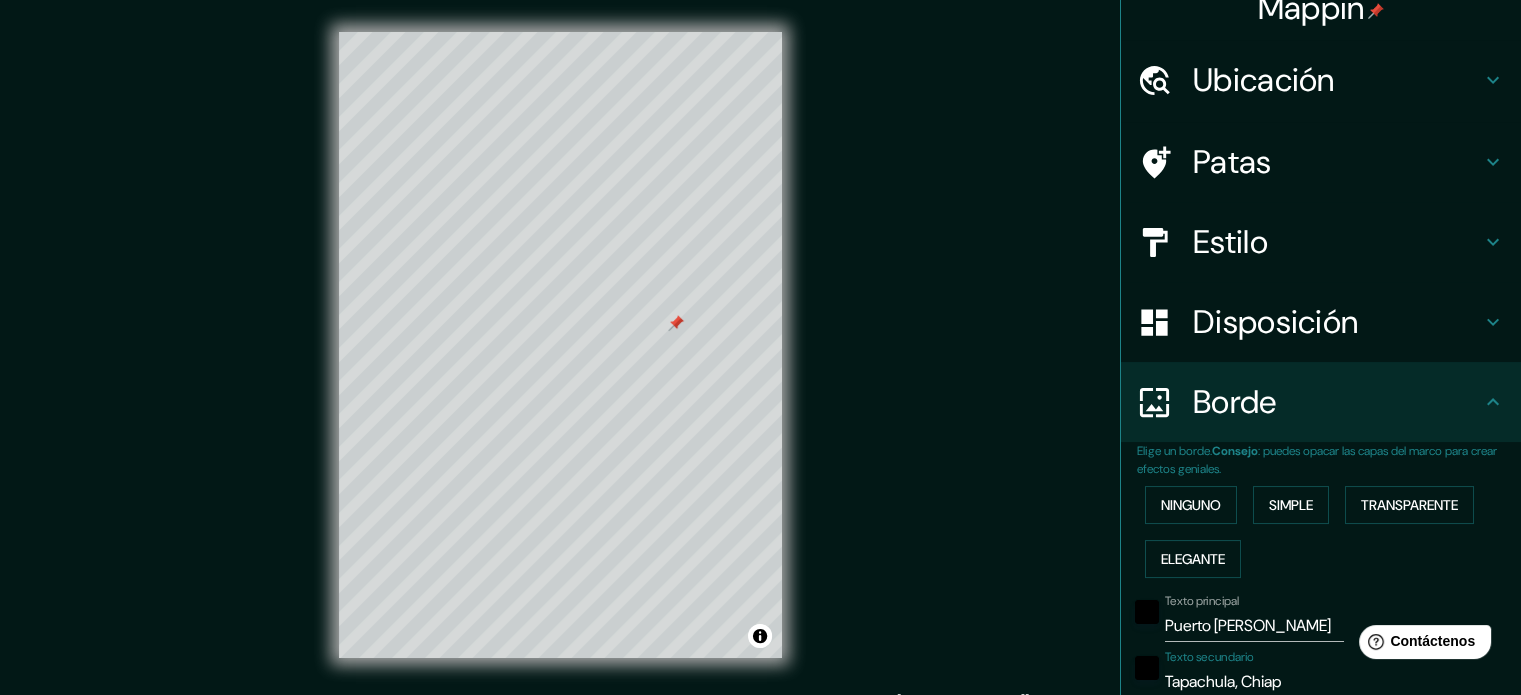 type on "213" 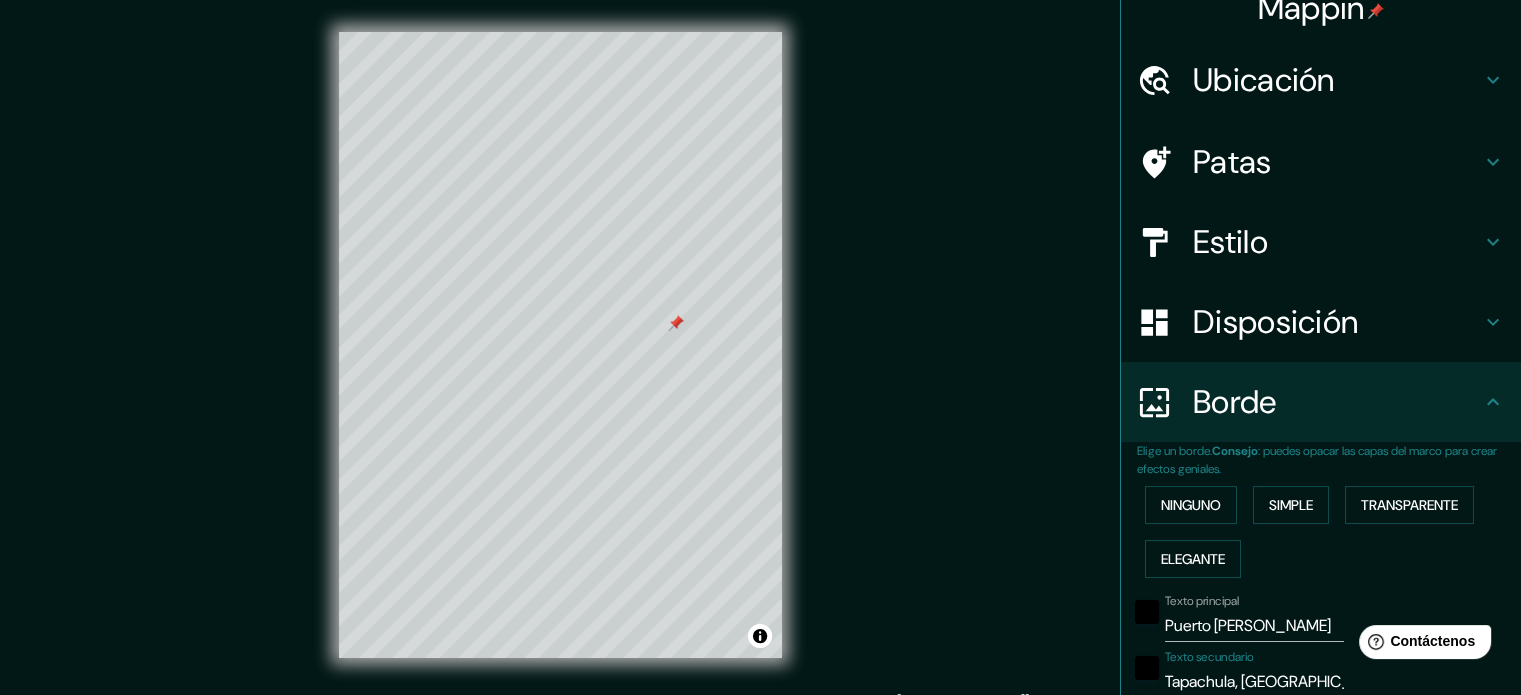 type on "Tapachula, Chiapas" 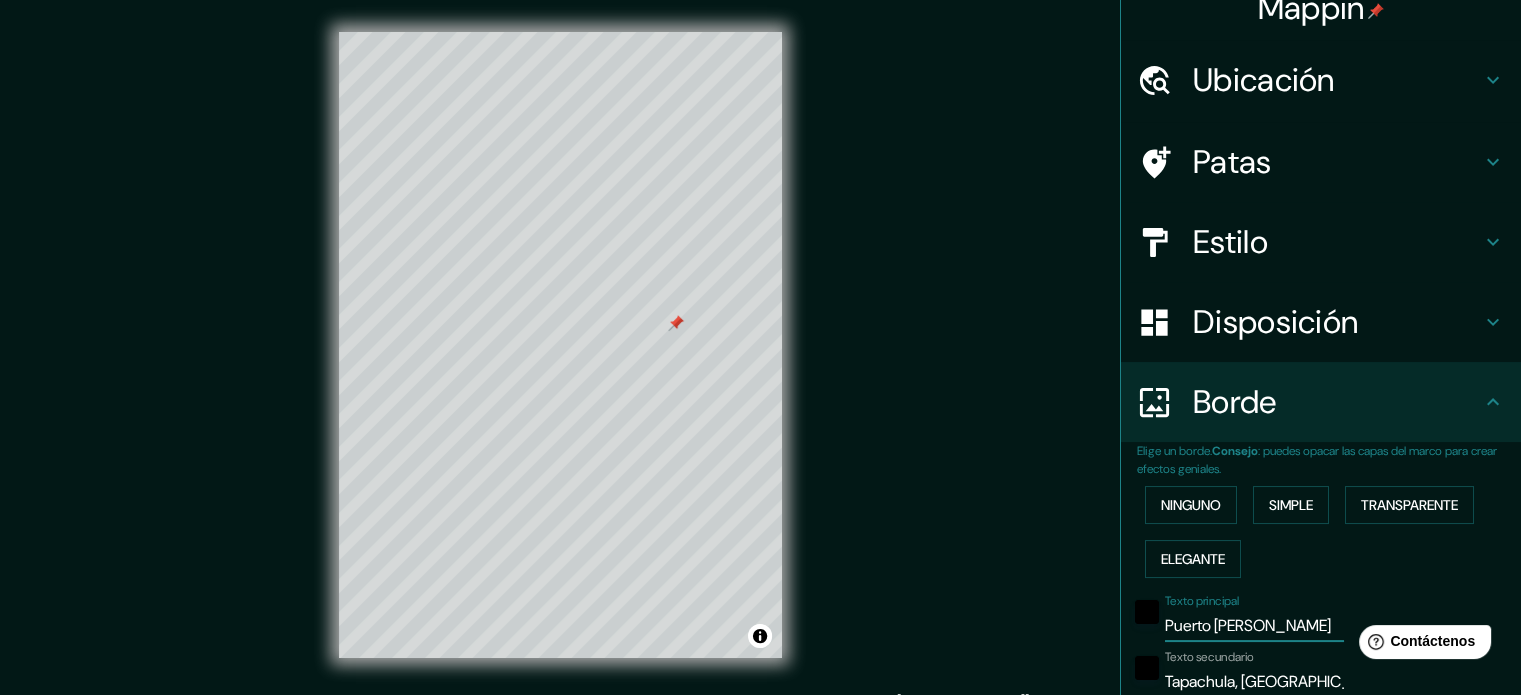 click on "Puerto Madero" at bounding box center (1254, 626) 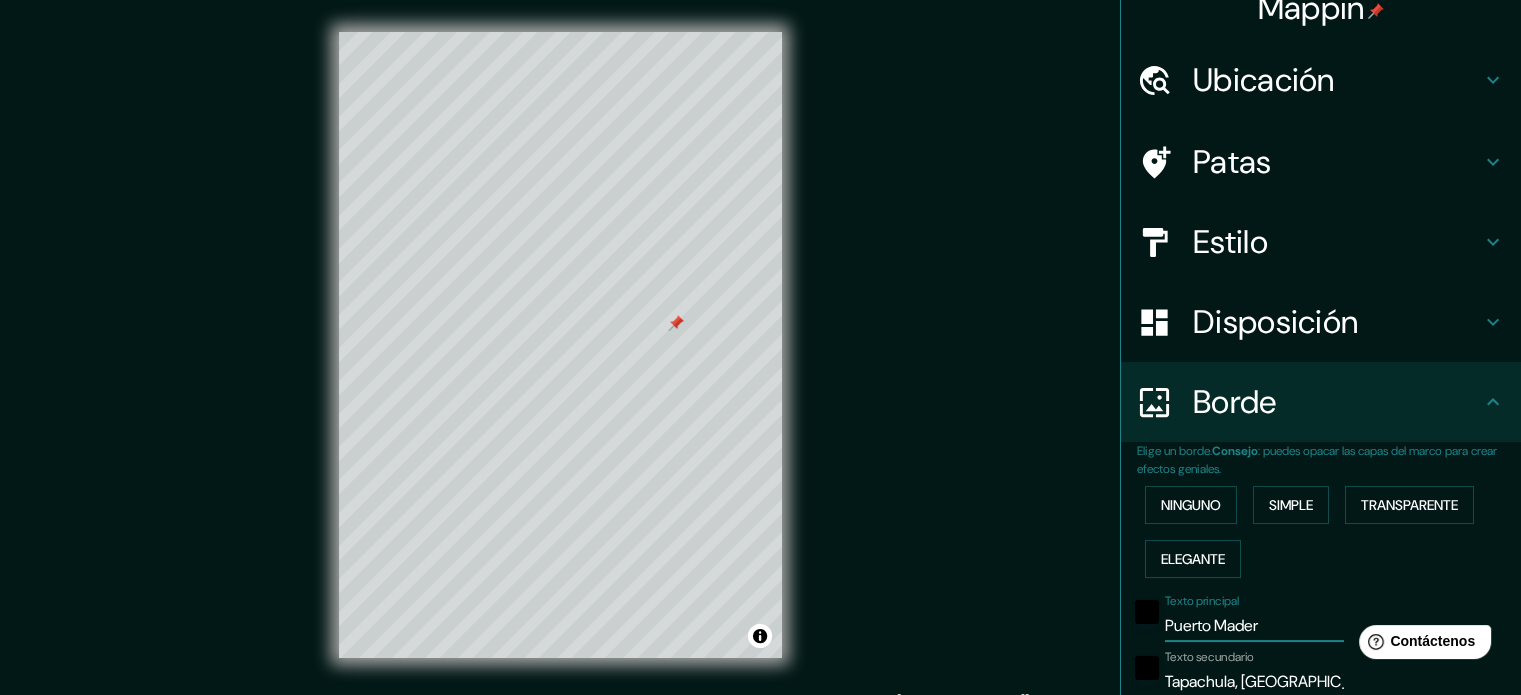 type on "Puerto Made" 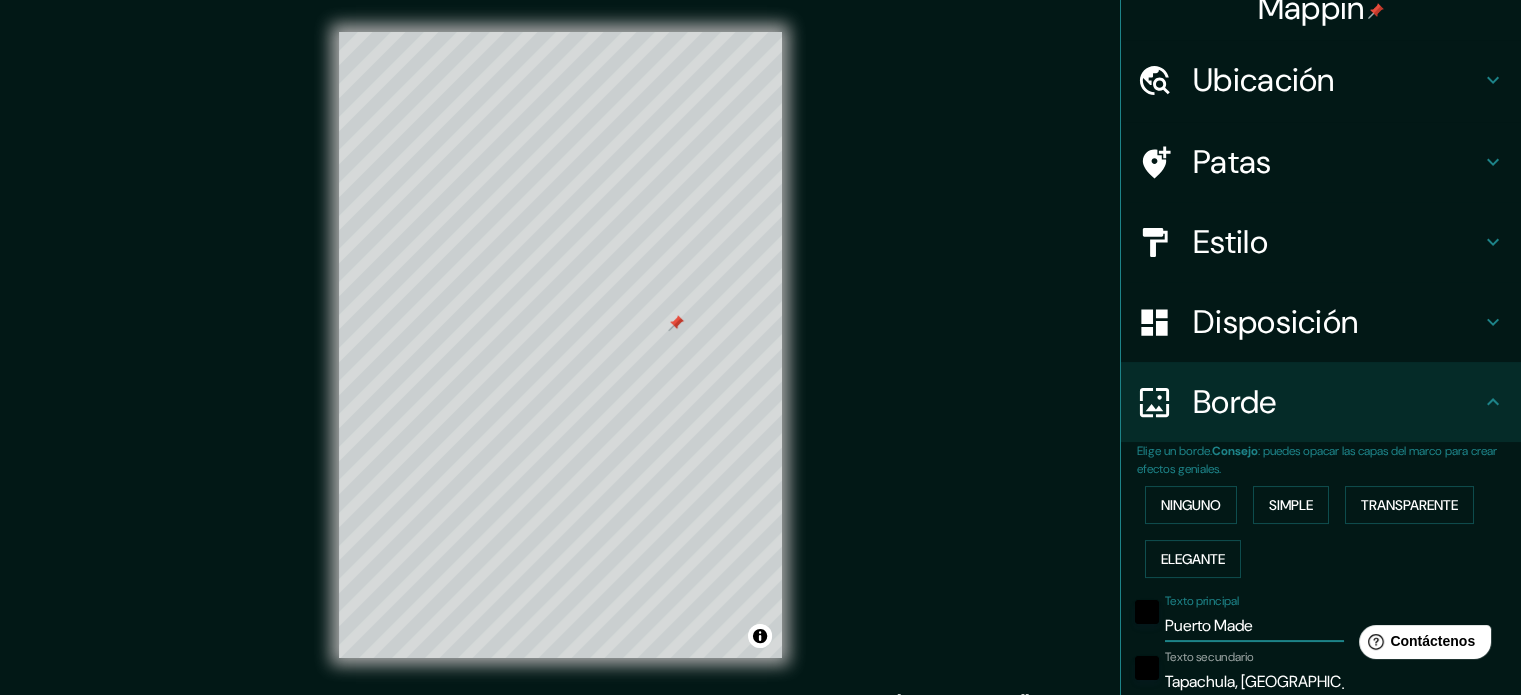type on "Puerto Mad" 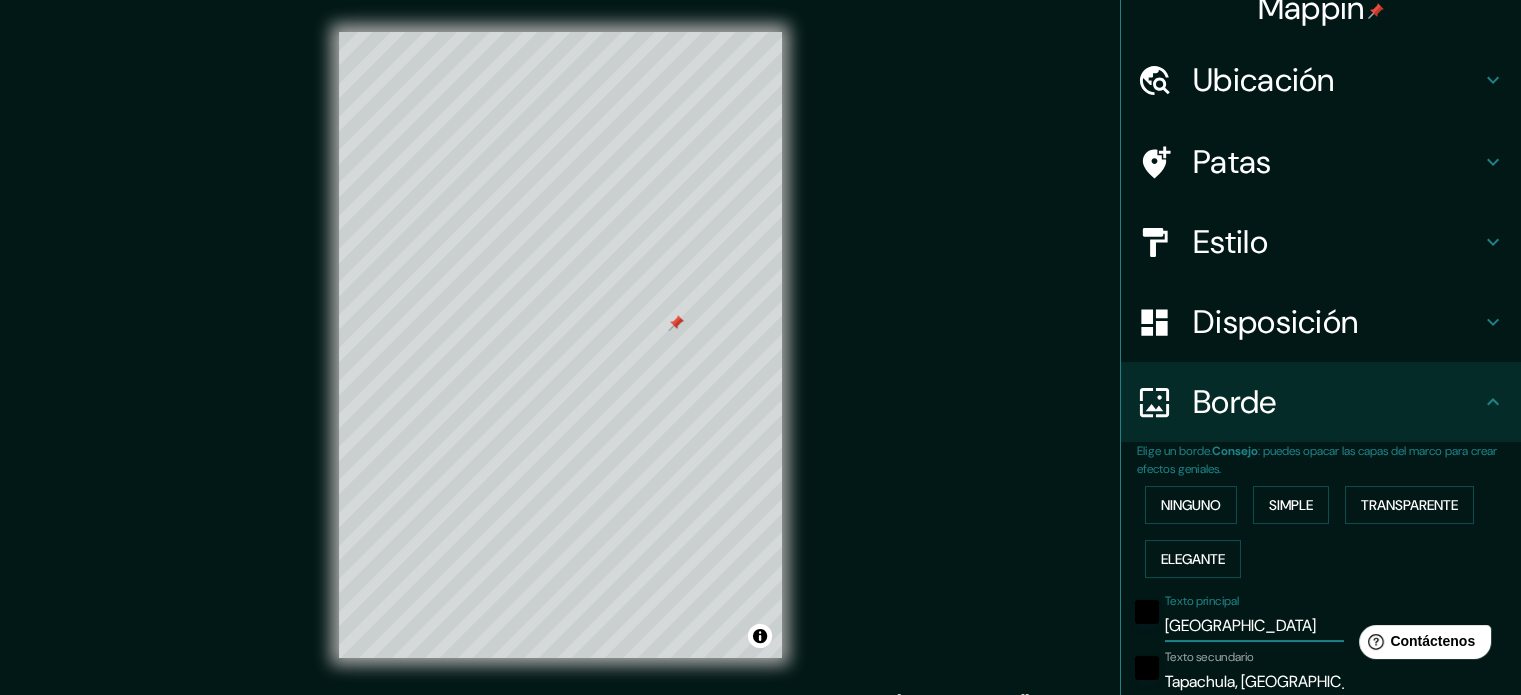 type on "Puerto Ma" 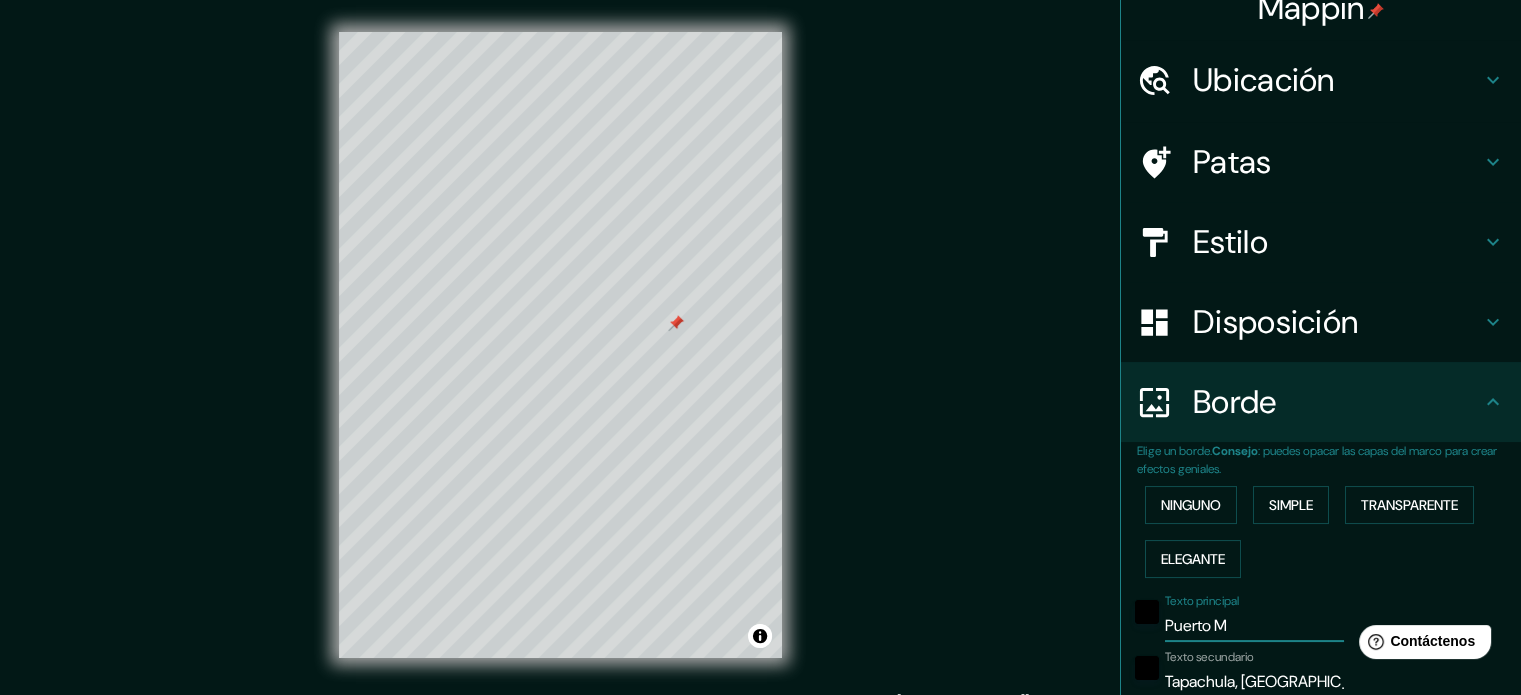 type on "Puerto" 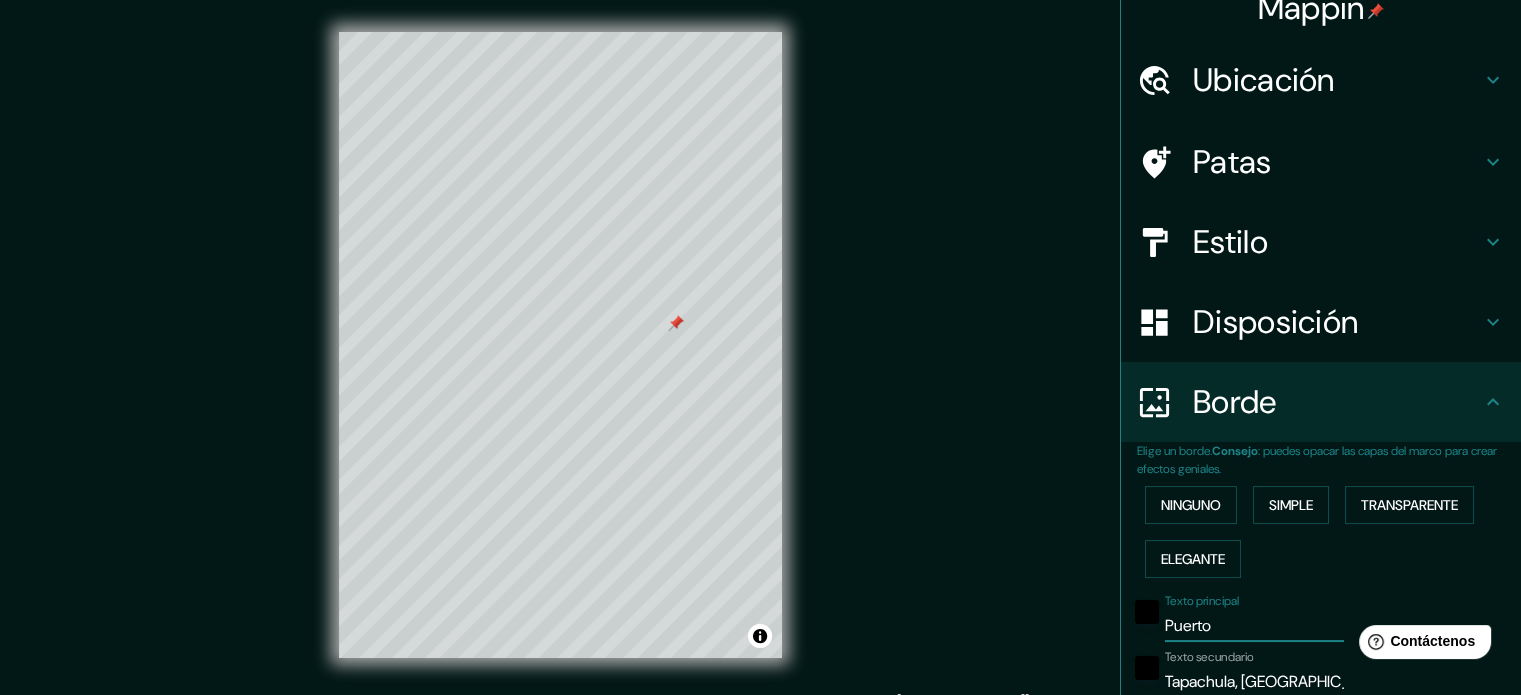 type on "Puerto C" 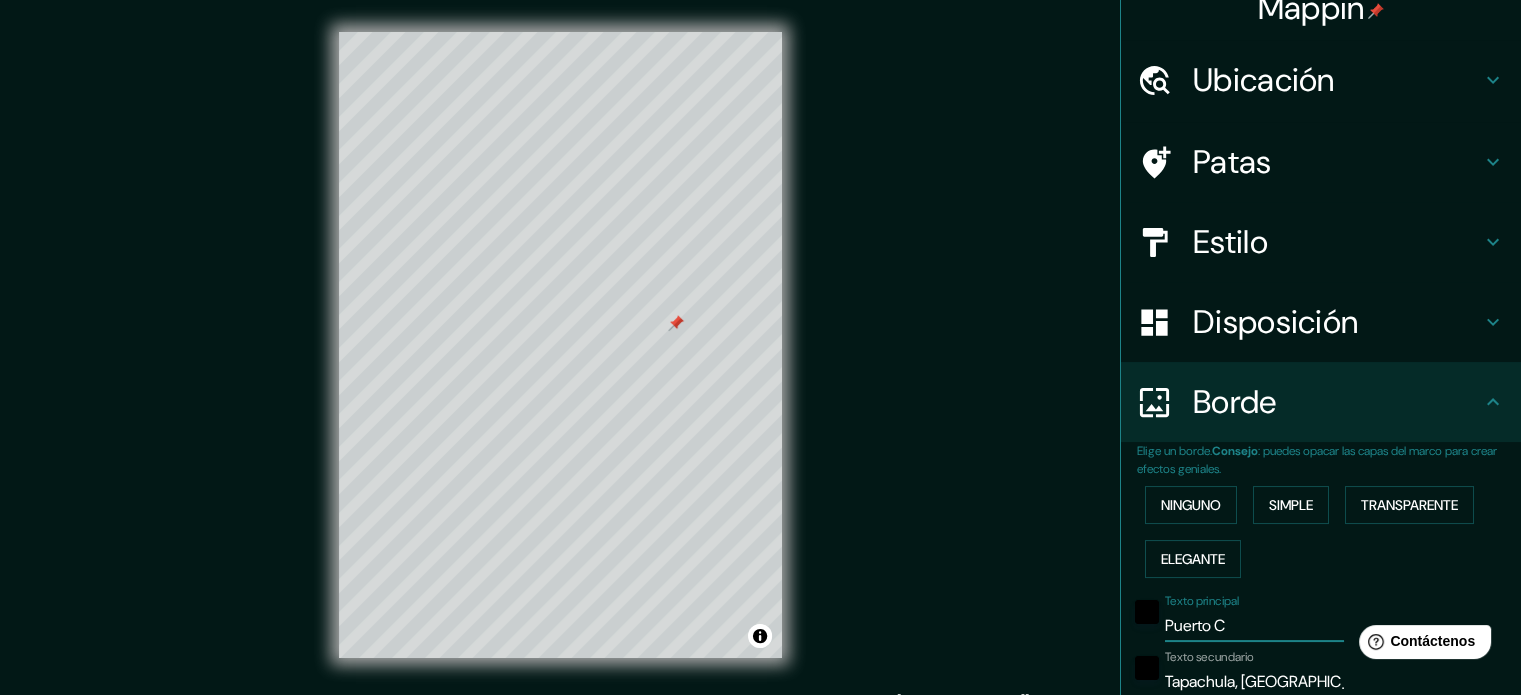 type on "Puerto Ch" 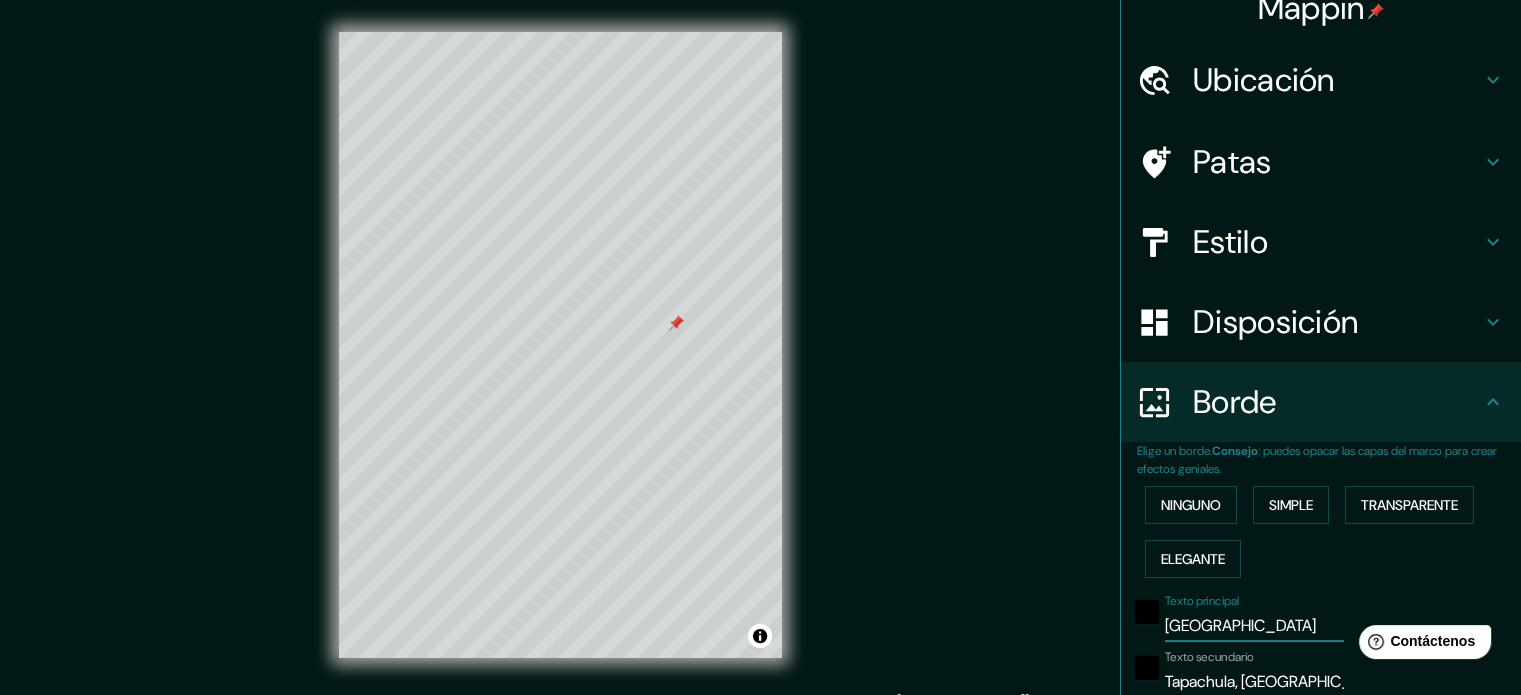 type on "Puerto Chi" 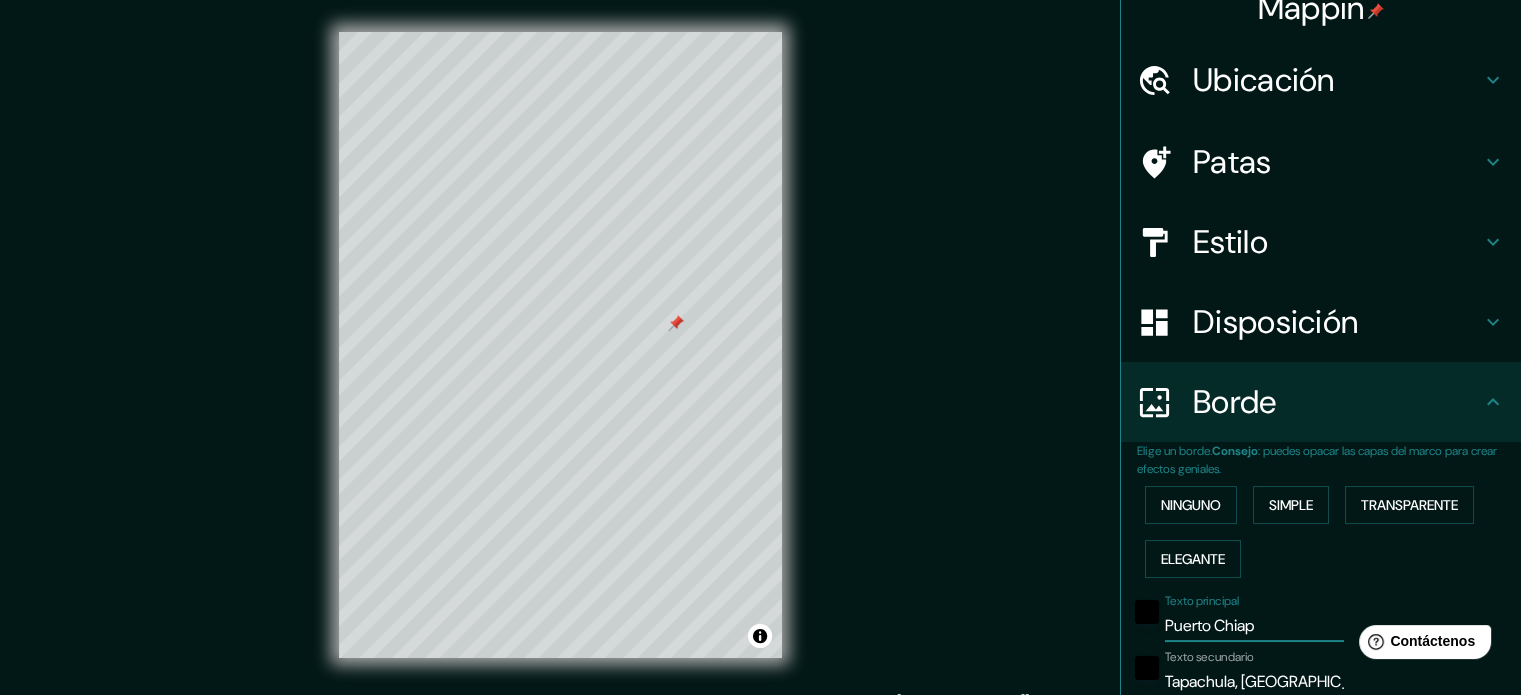 type on "Puerto Chiapa" 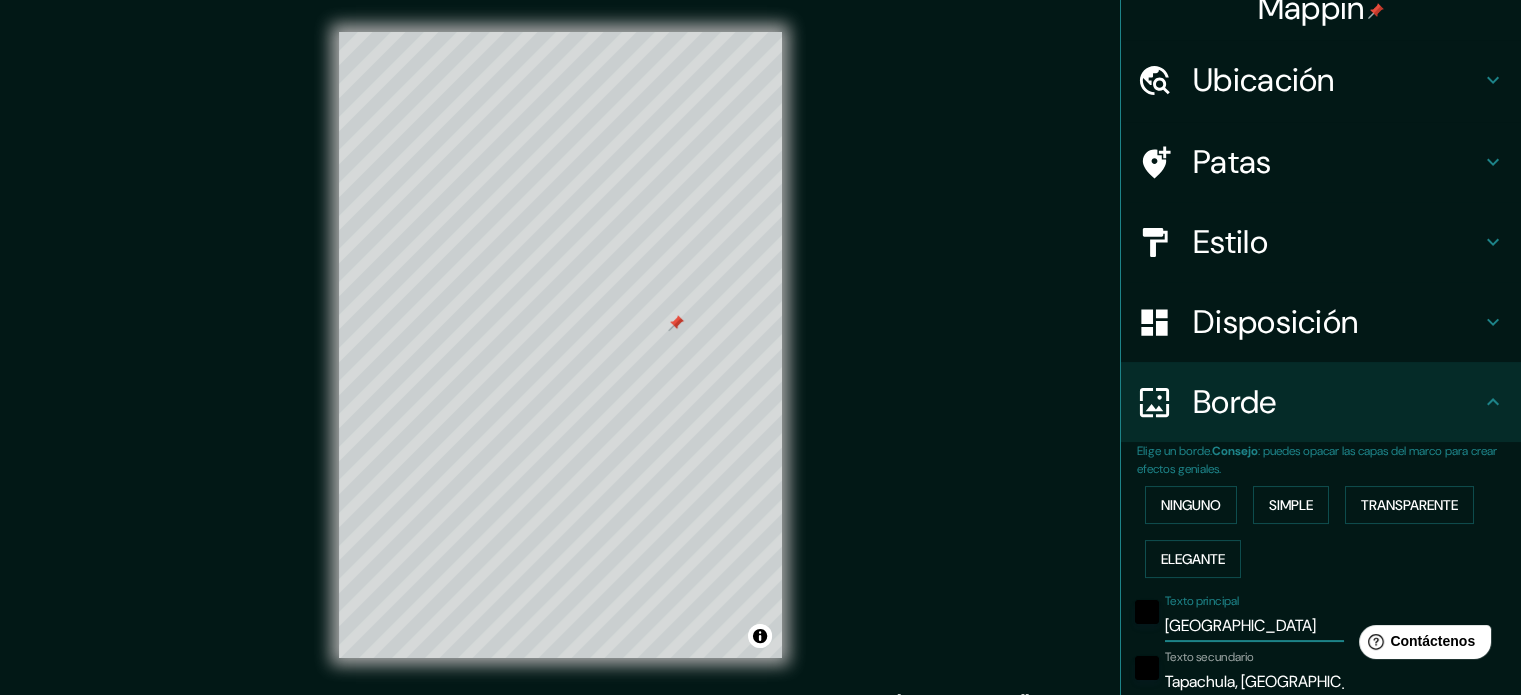 type on "Puerto Chiap" 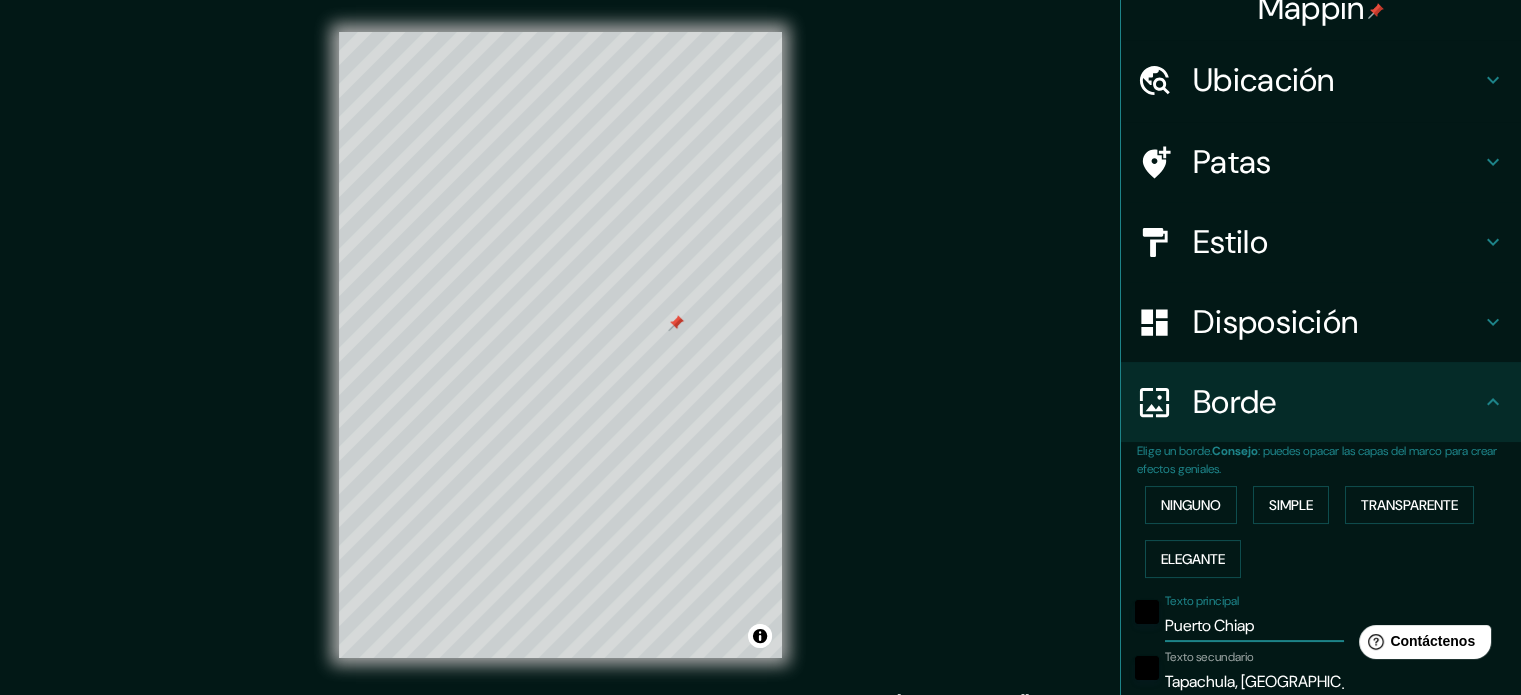 type on "Puerto Chia" 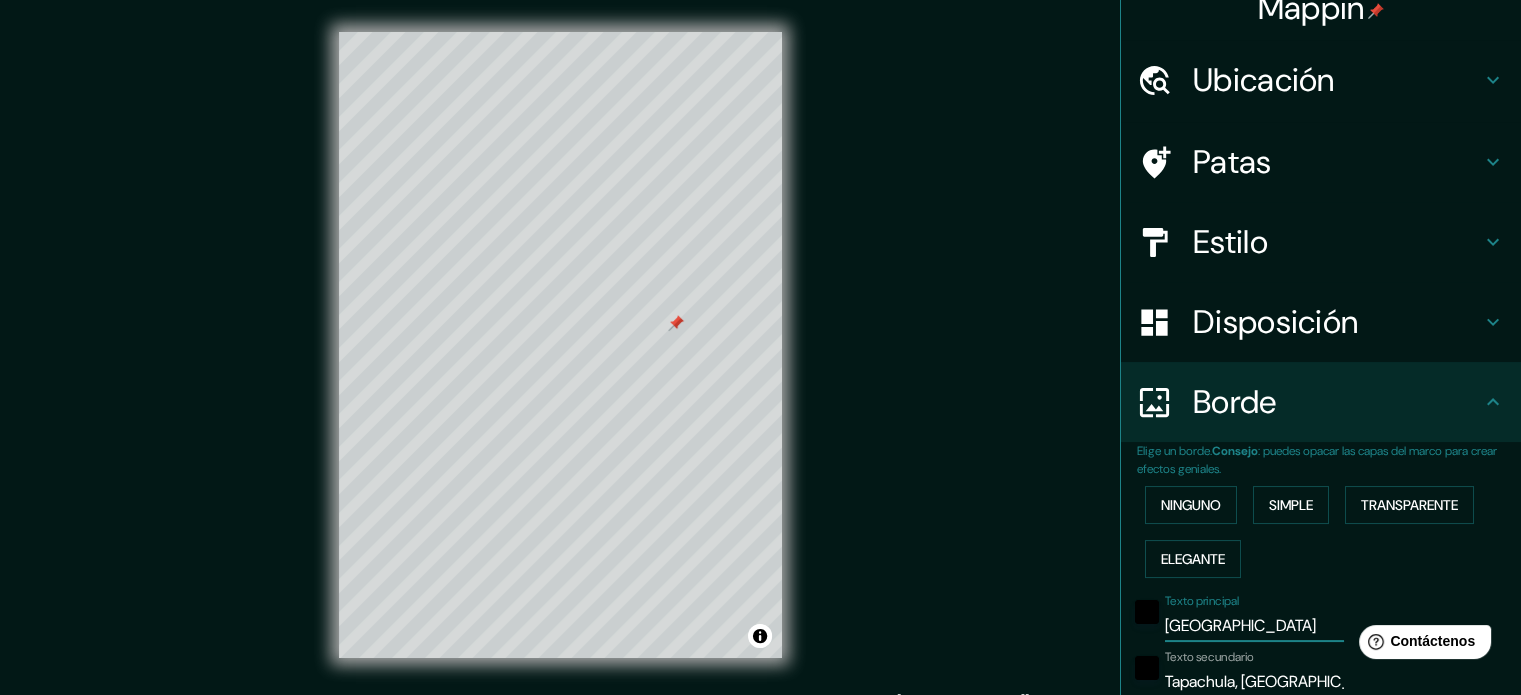 type on "Puerto Chi" 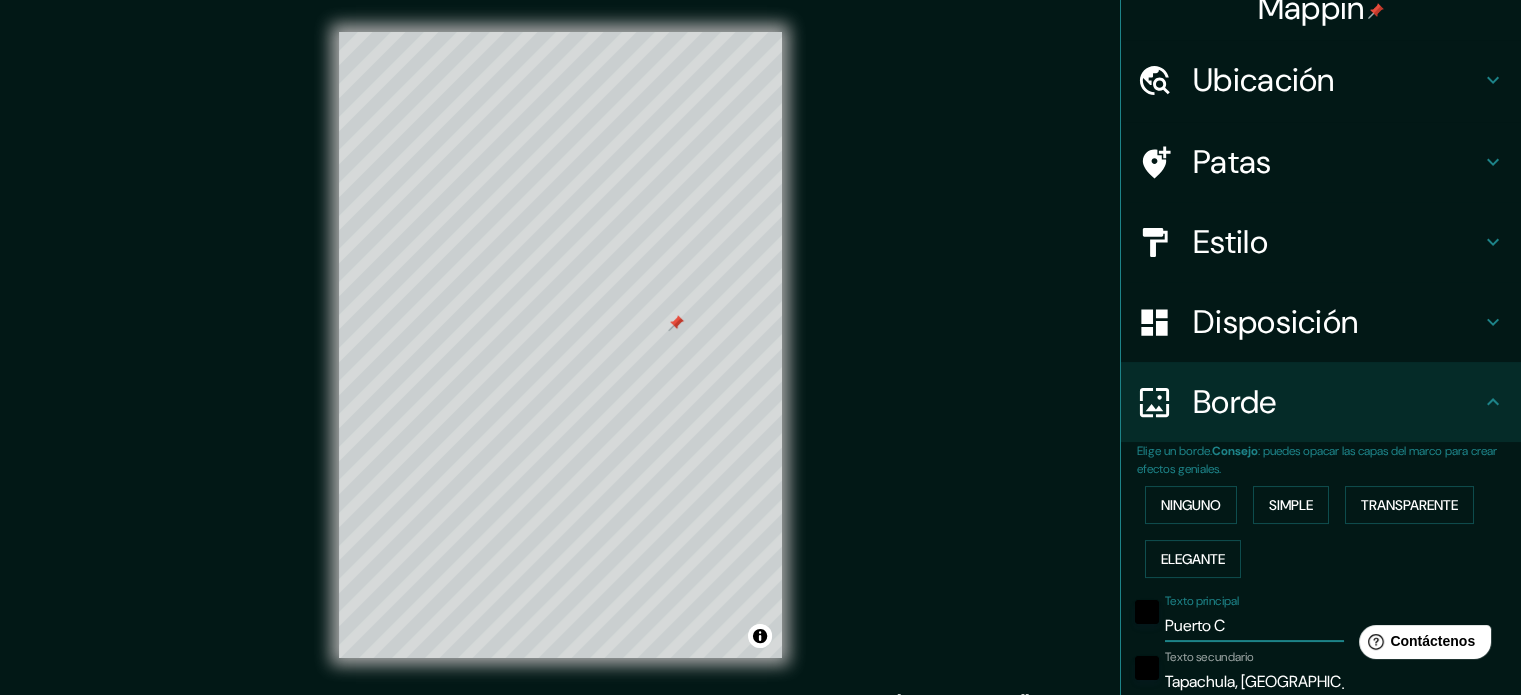 type on "Puerto" 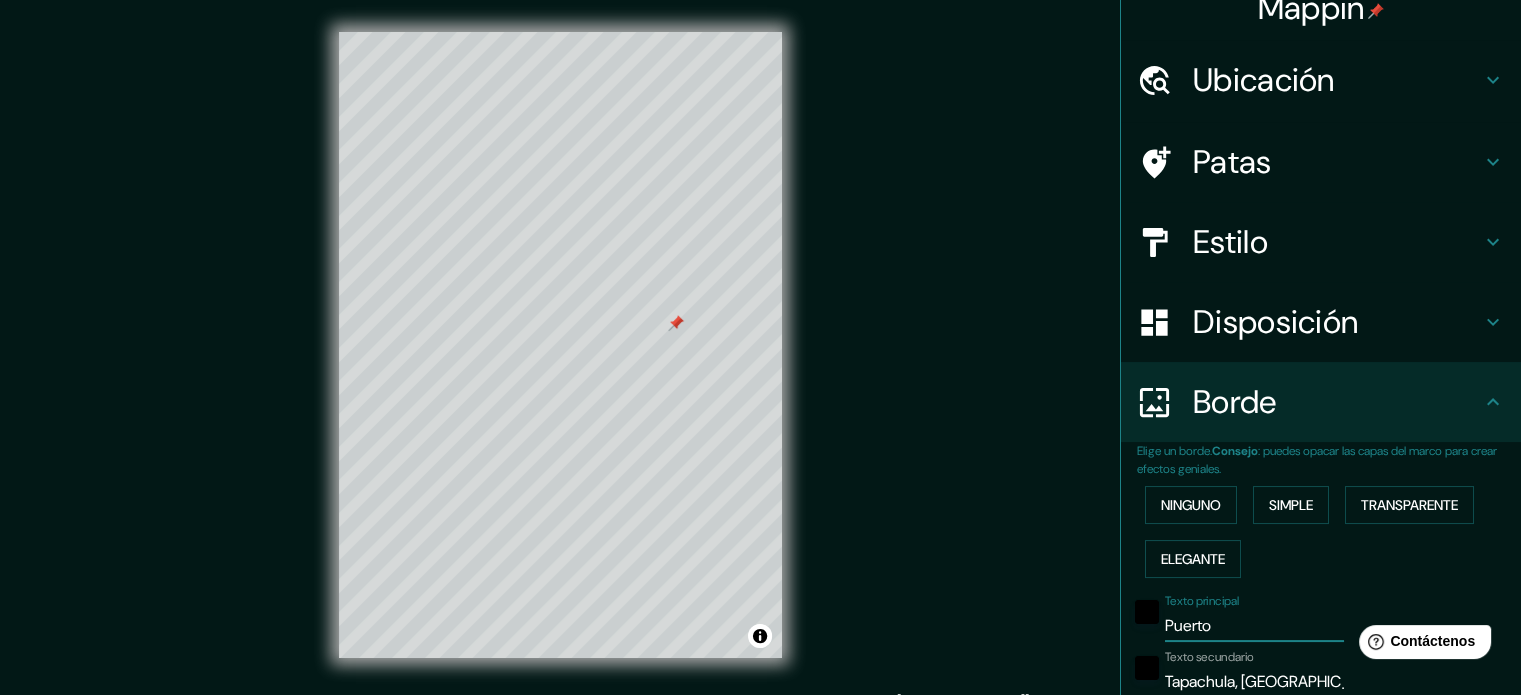 type on "Puerto M" 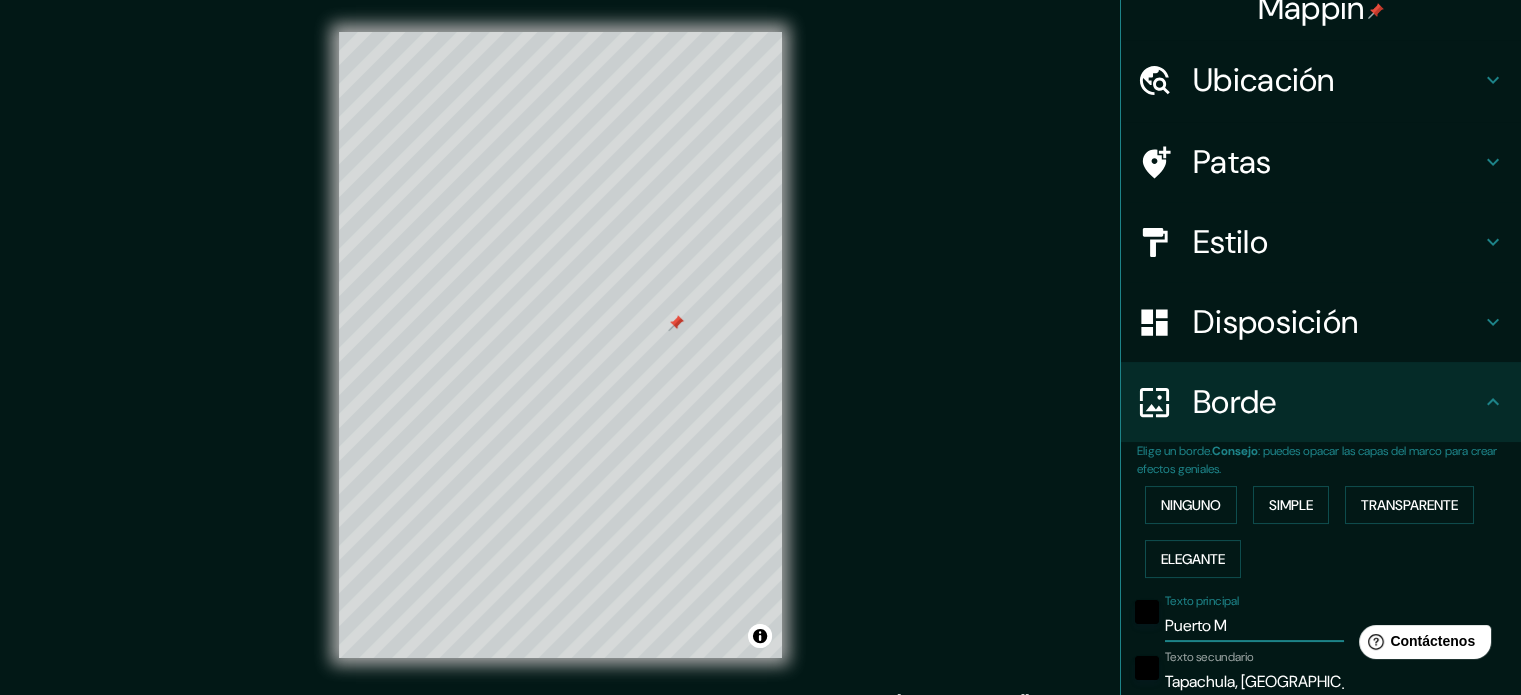 type on "Puerto Ma" 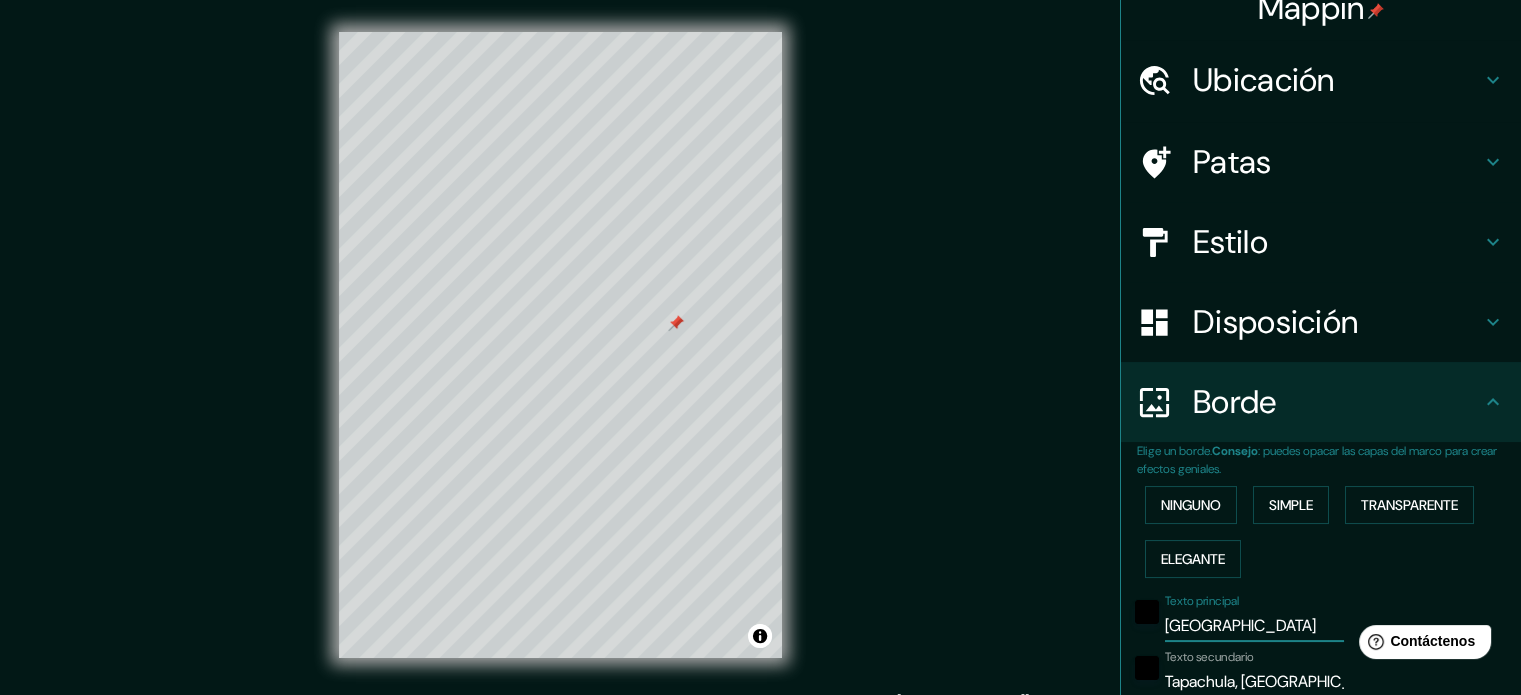 type on "Puerto Mad" 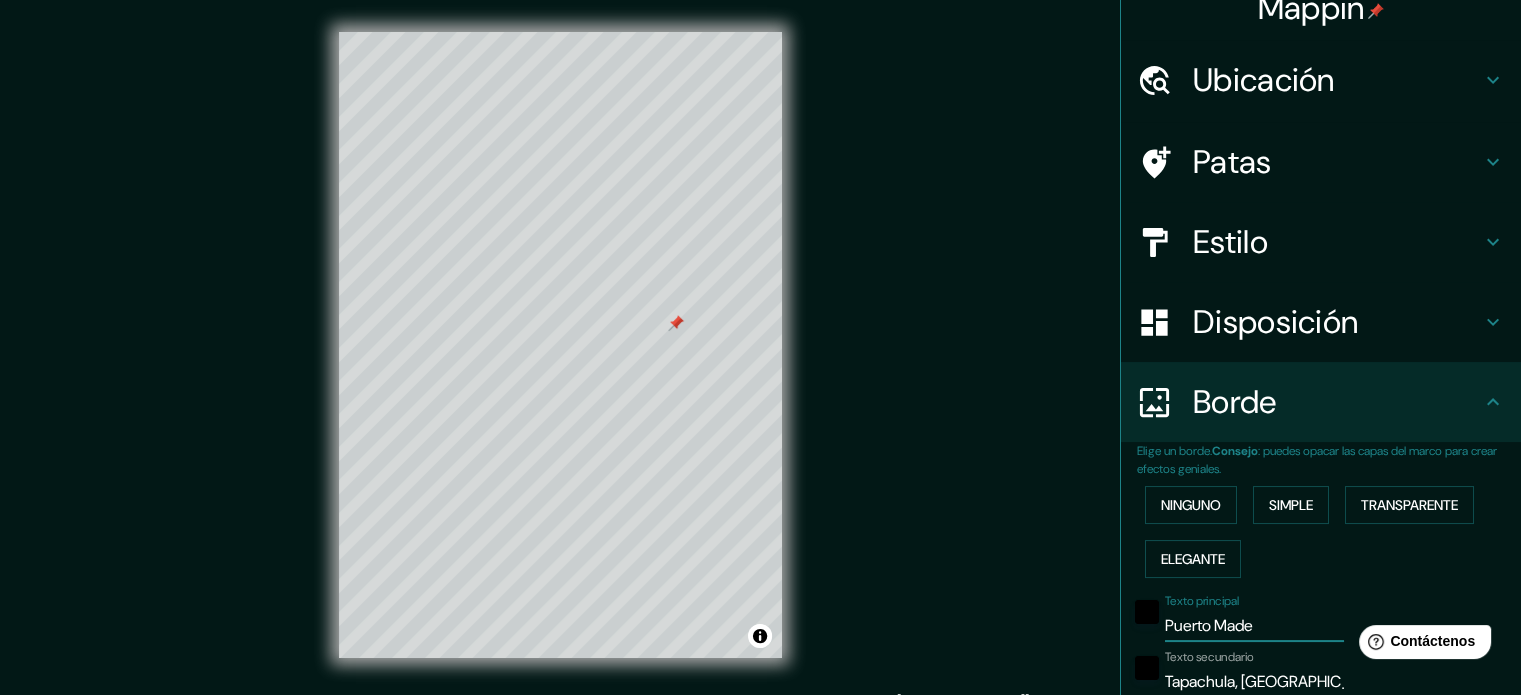 type on "213" 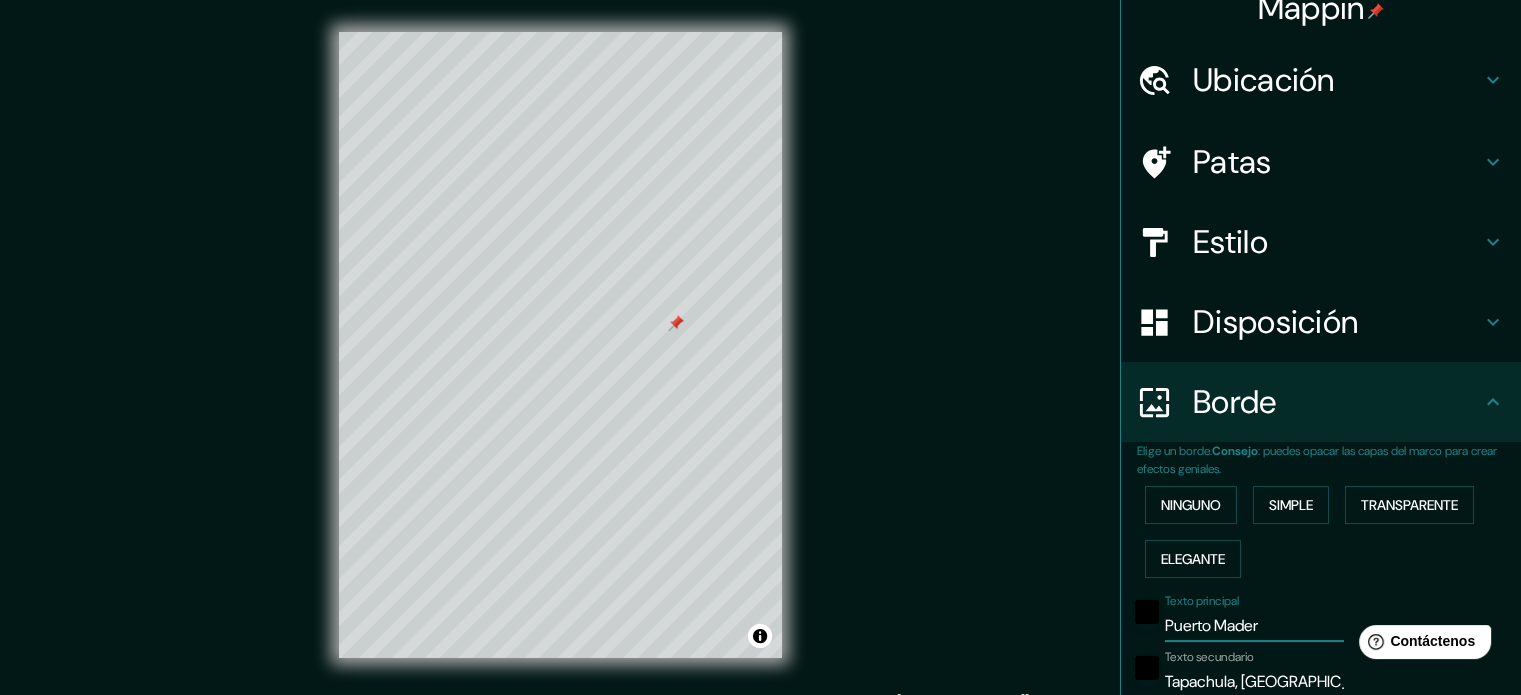 type on "Puerto Madero" 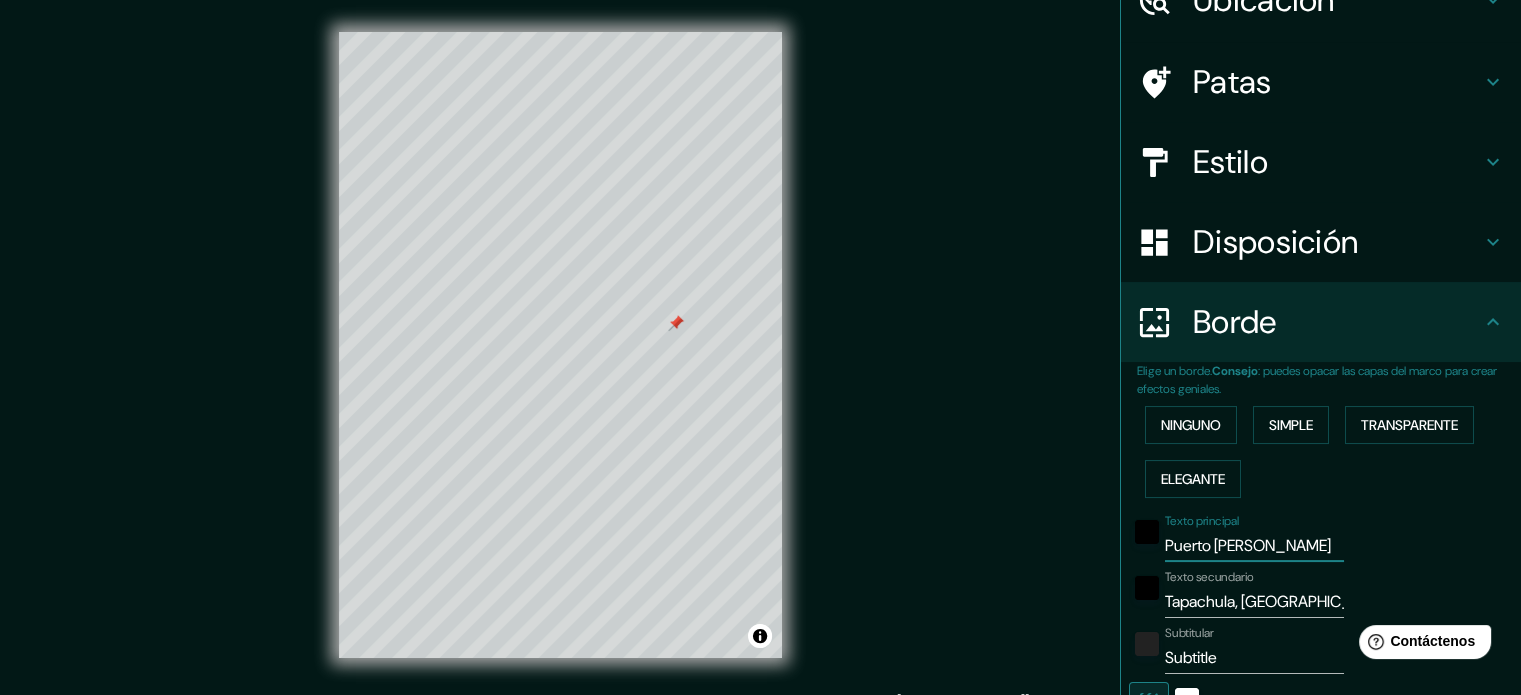 scroll, scrollTop: 224, scrollLeft: 0, axis: vertical 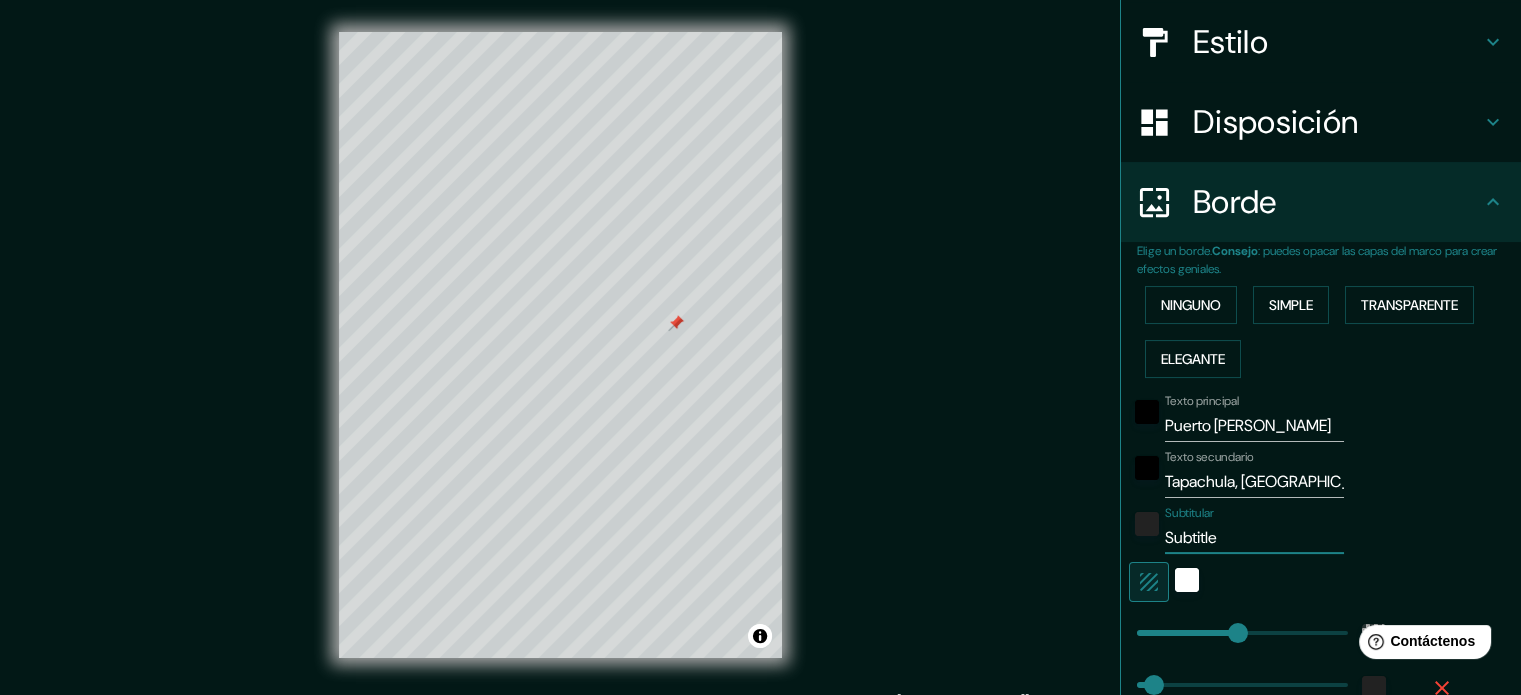 click on "Subtitle" at bounding box center (1254, 538) 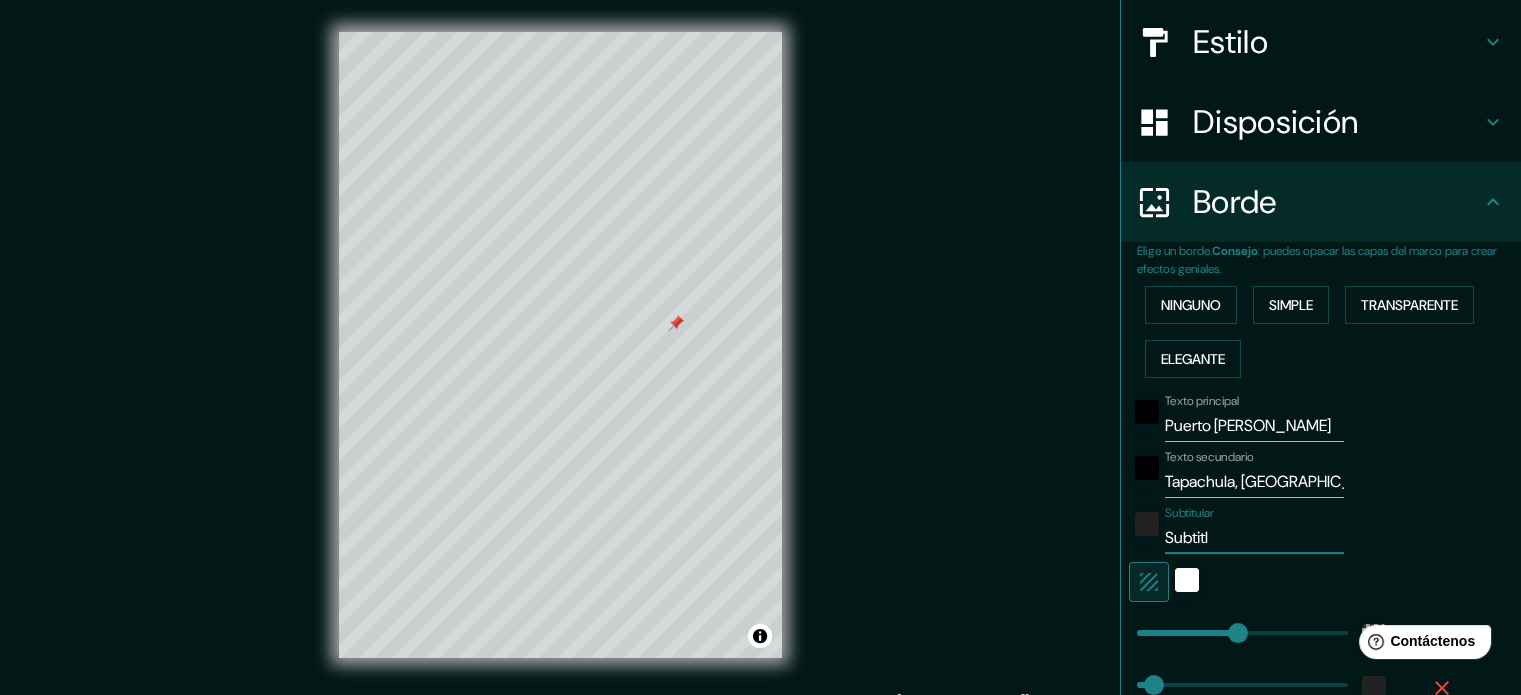 type on "Subtit" 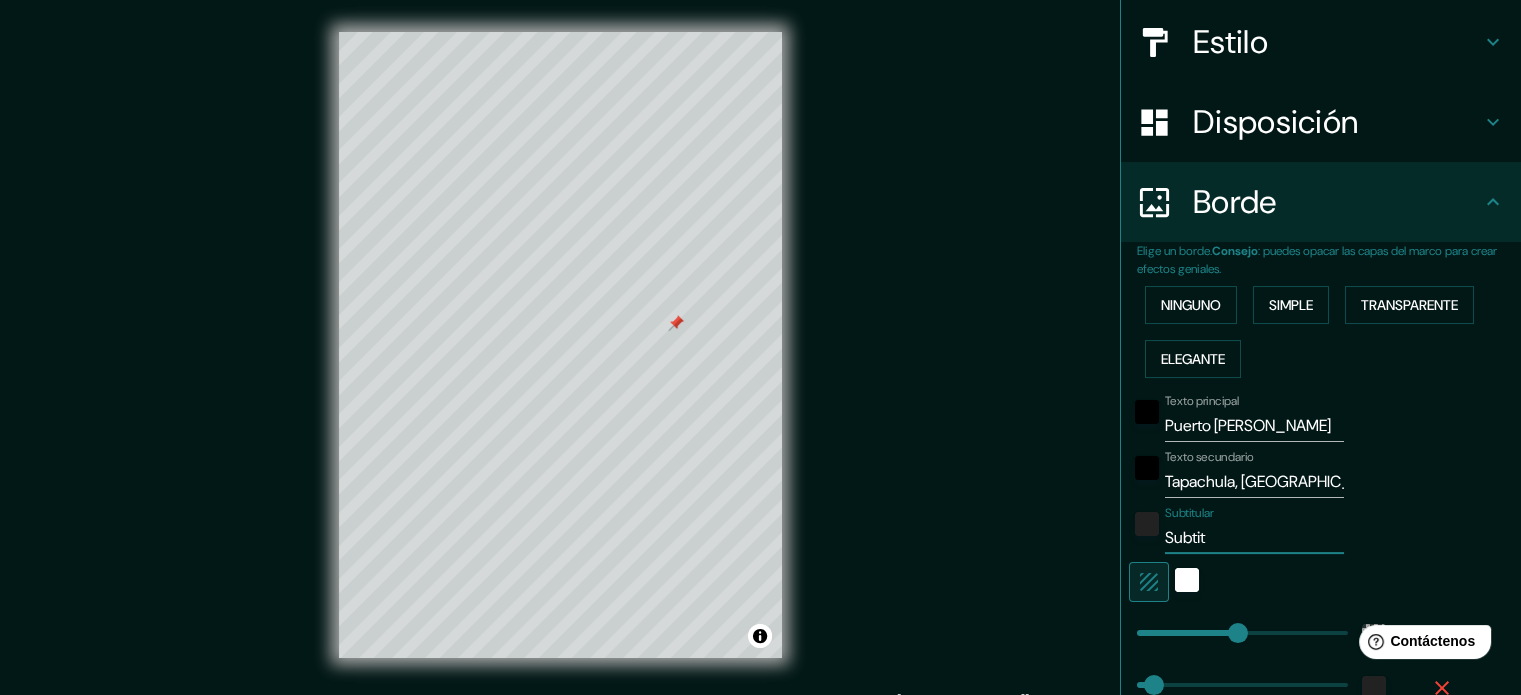 type on "Subti" 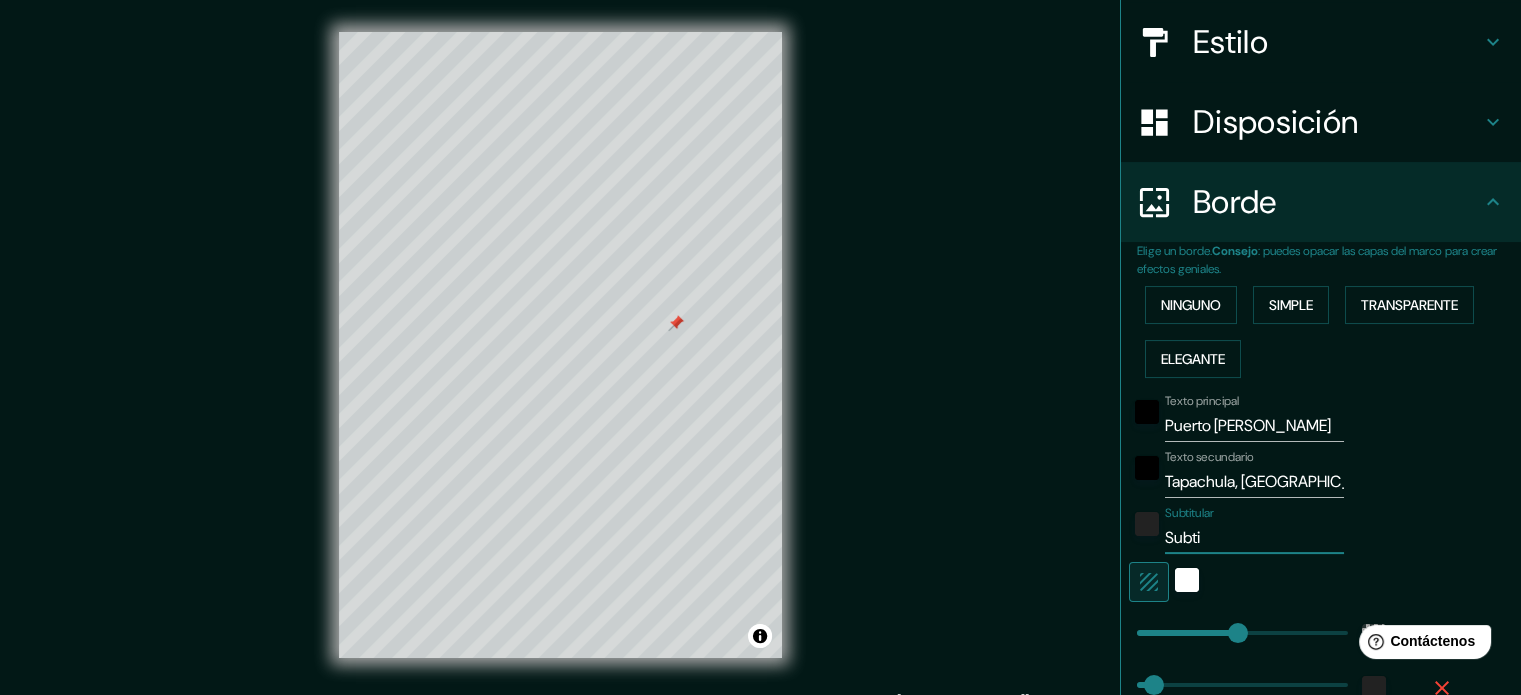 type 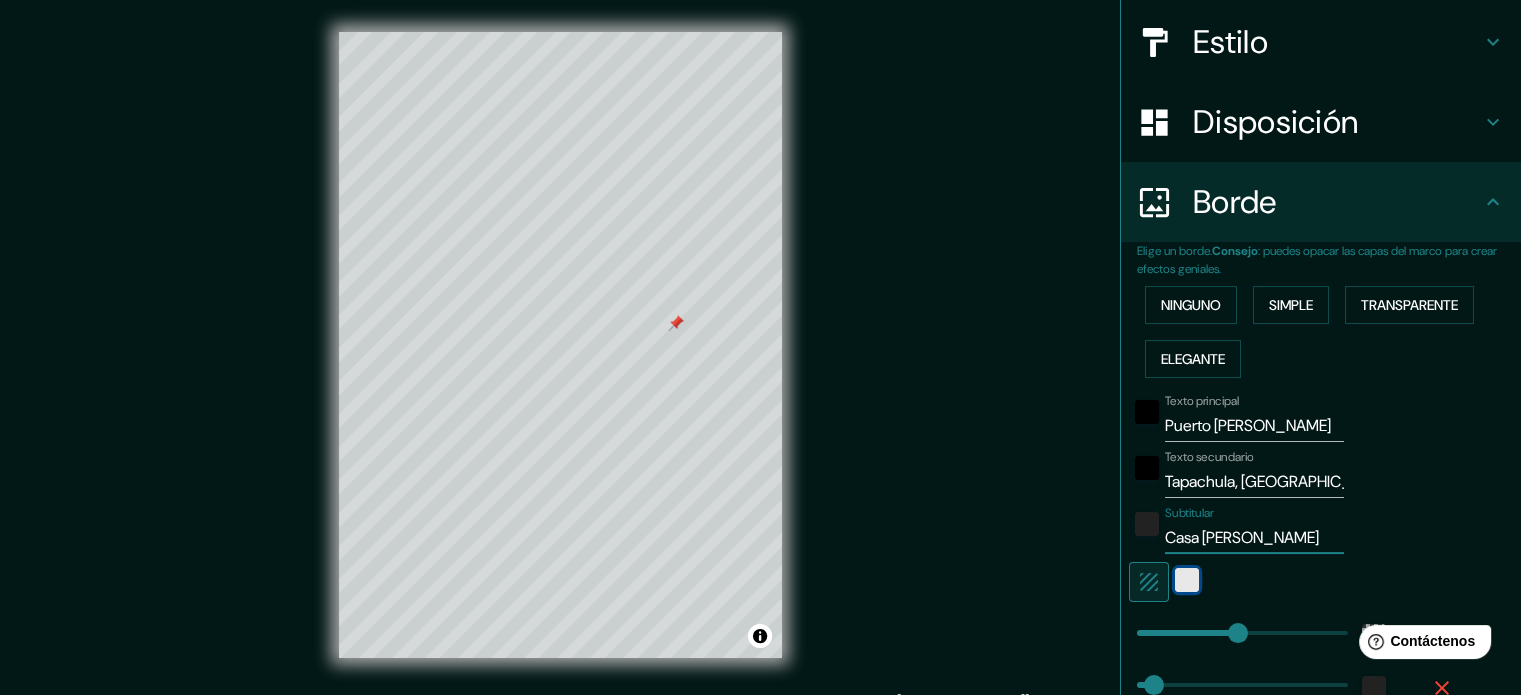 click at bounding box center [1187, 580] 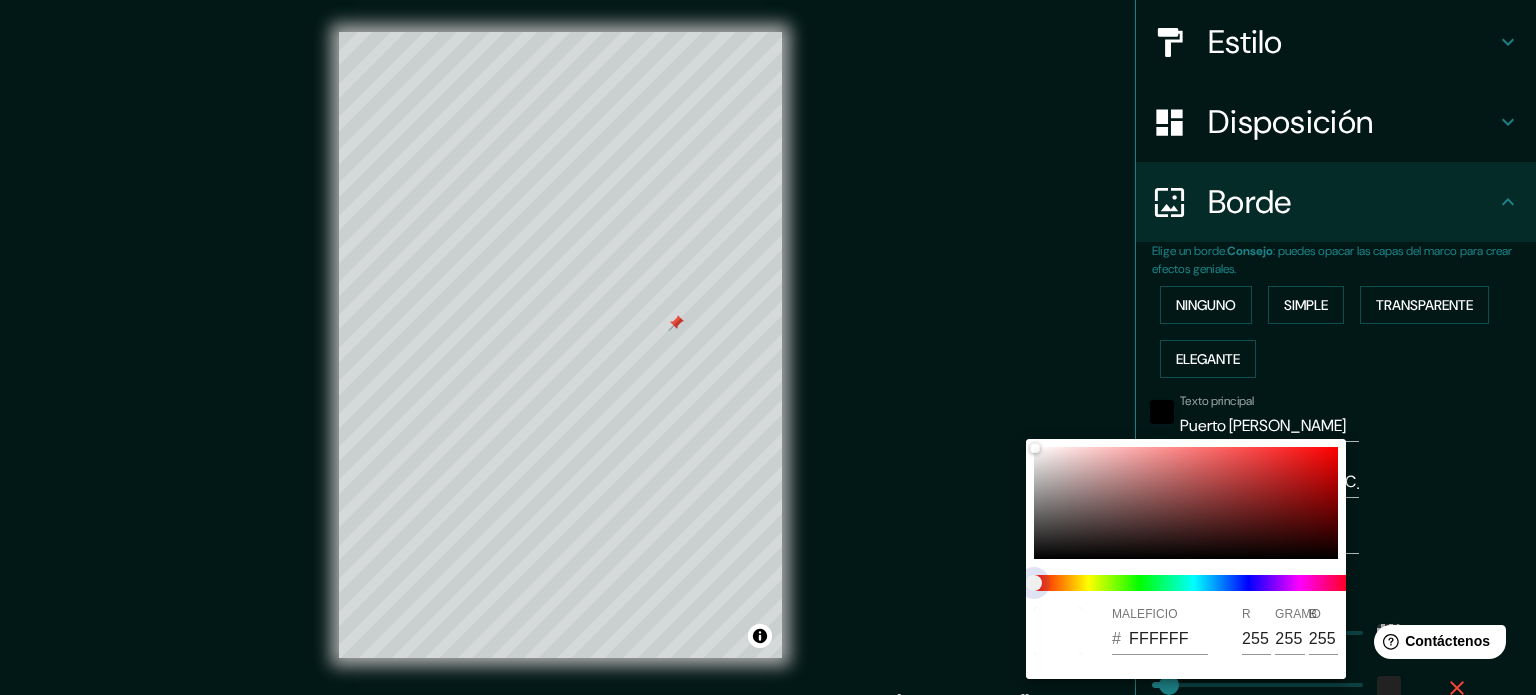 click at bounding box center (1194, 583) 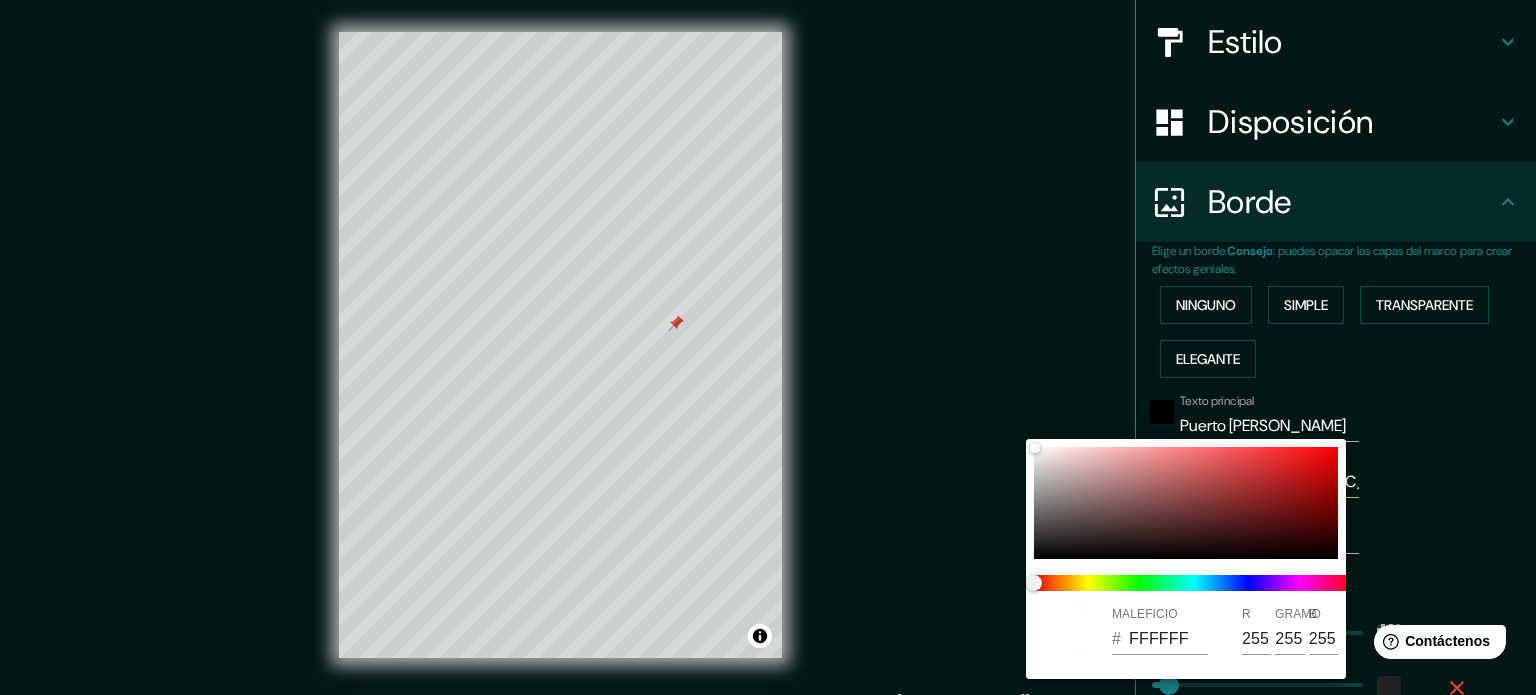 click at bounding box center [768, 347] 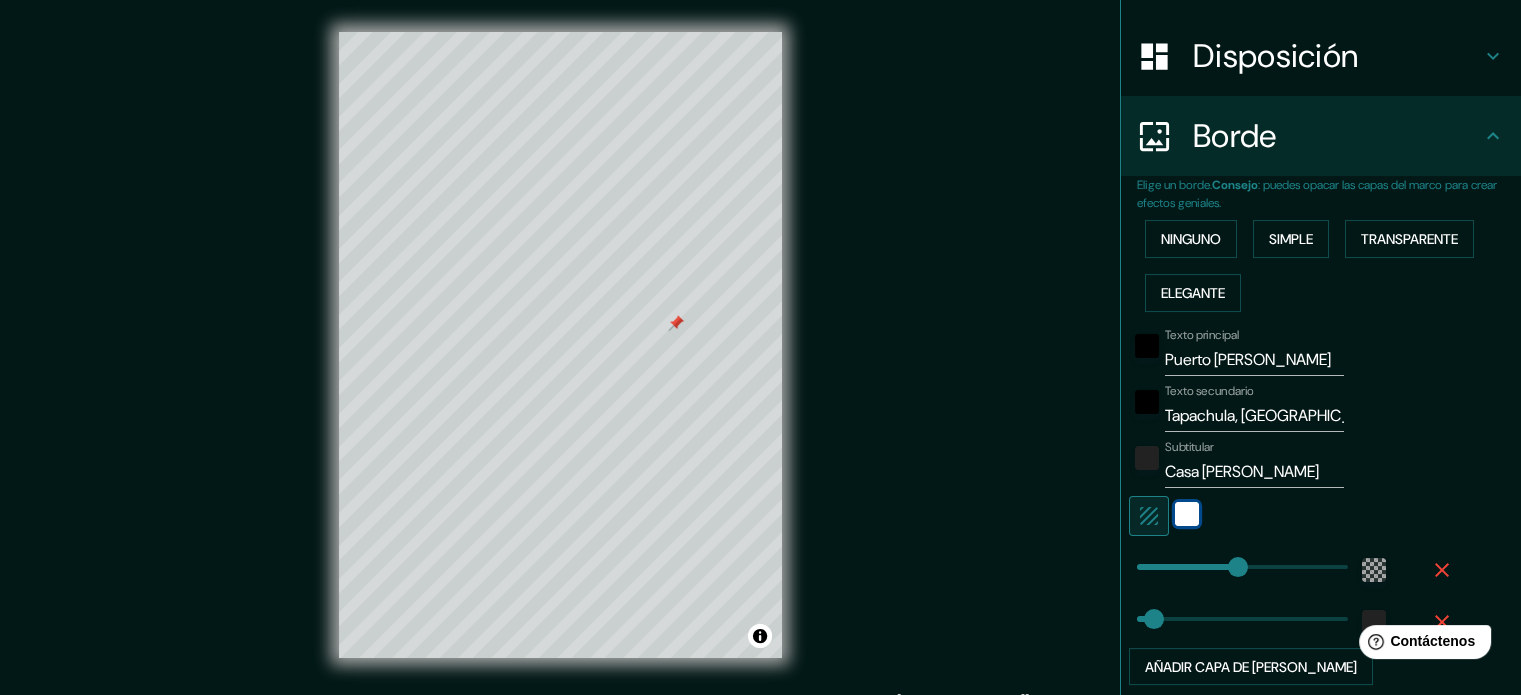 scroll, scrollTop: 324, scrollLeft: 0, axis: vertical 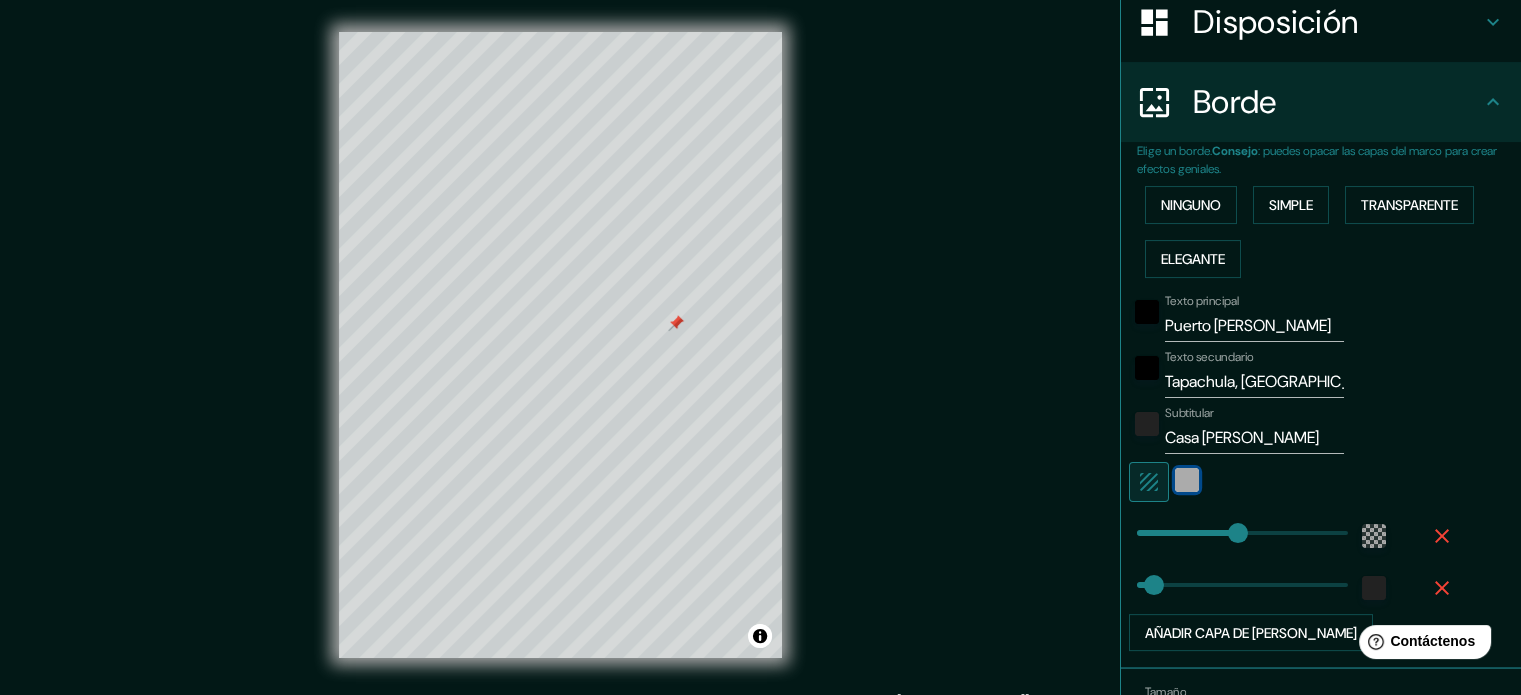 click at bounding box center [1187, 480] 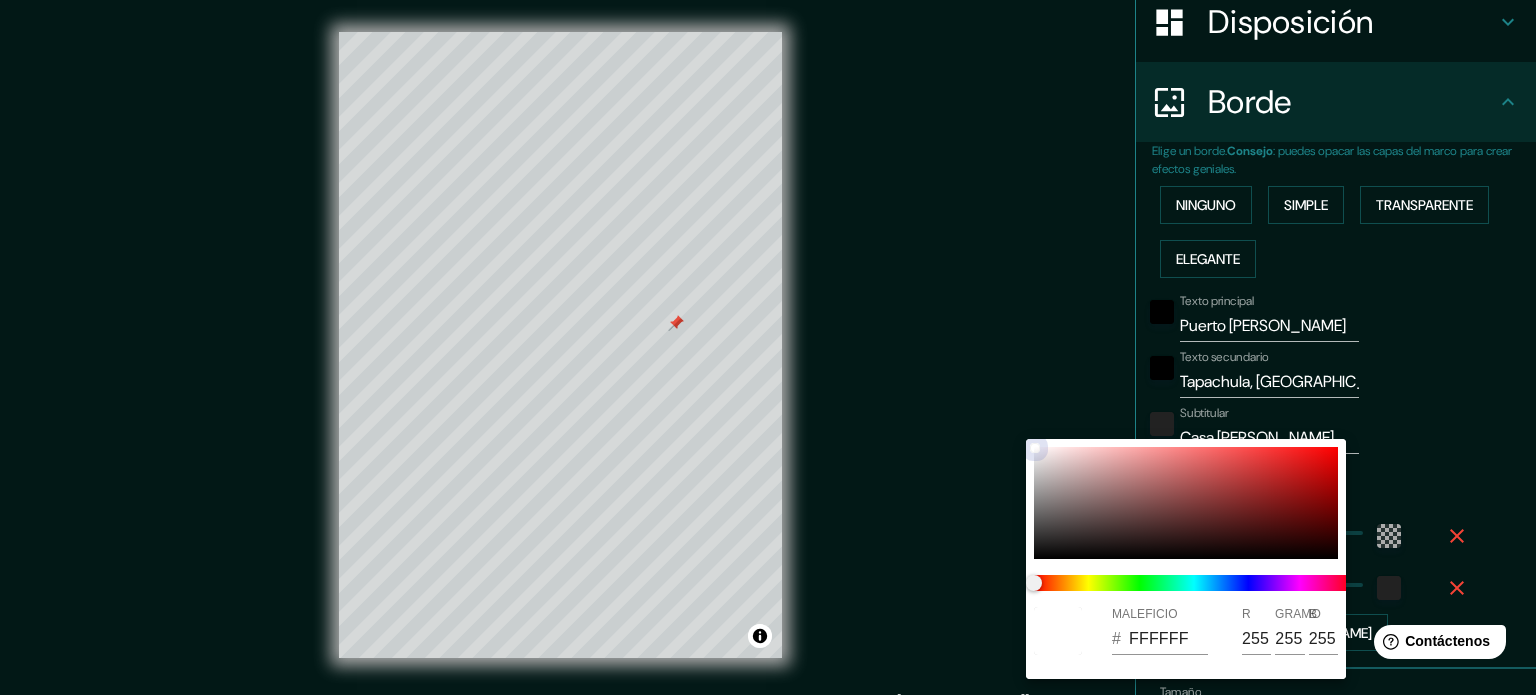 click at bounding box center (1186, 503) 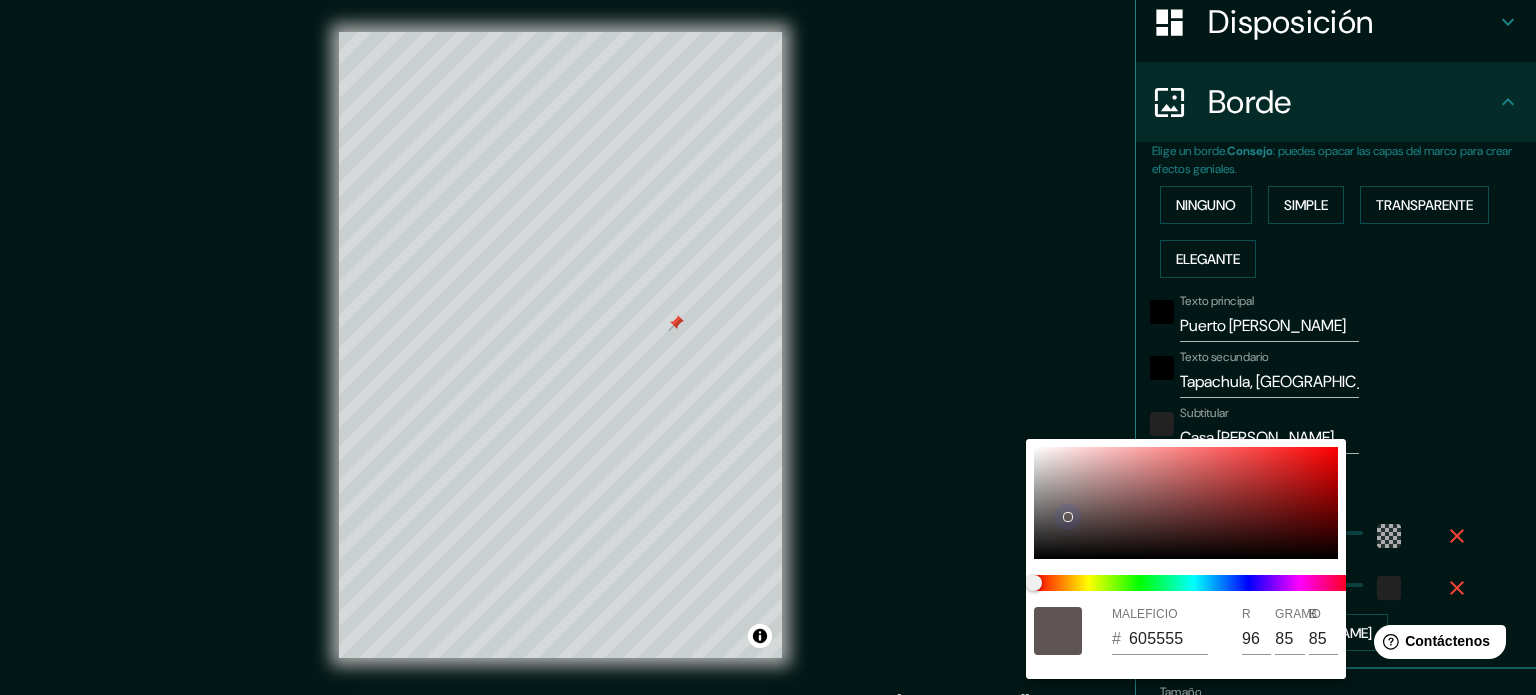 drag, startPoint x: 1063, startPoint y: 511, endPoint x: 1069, endPoint y: 551, distance: 40.4475 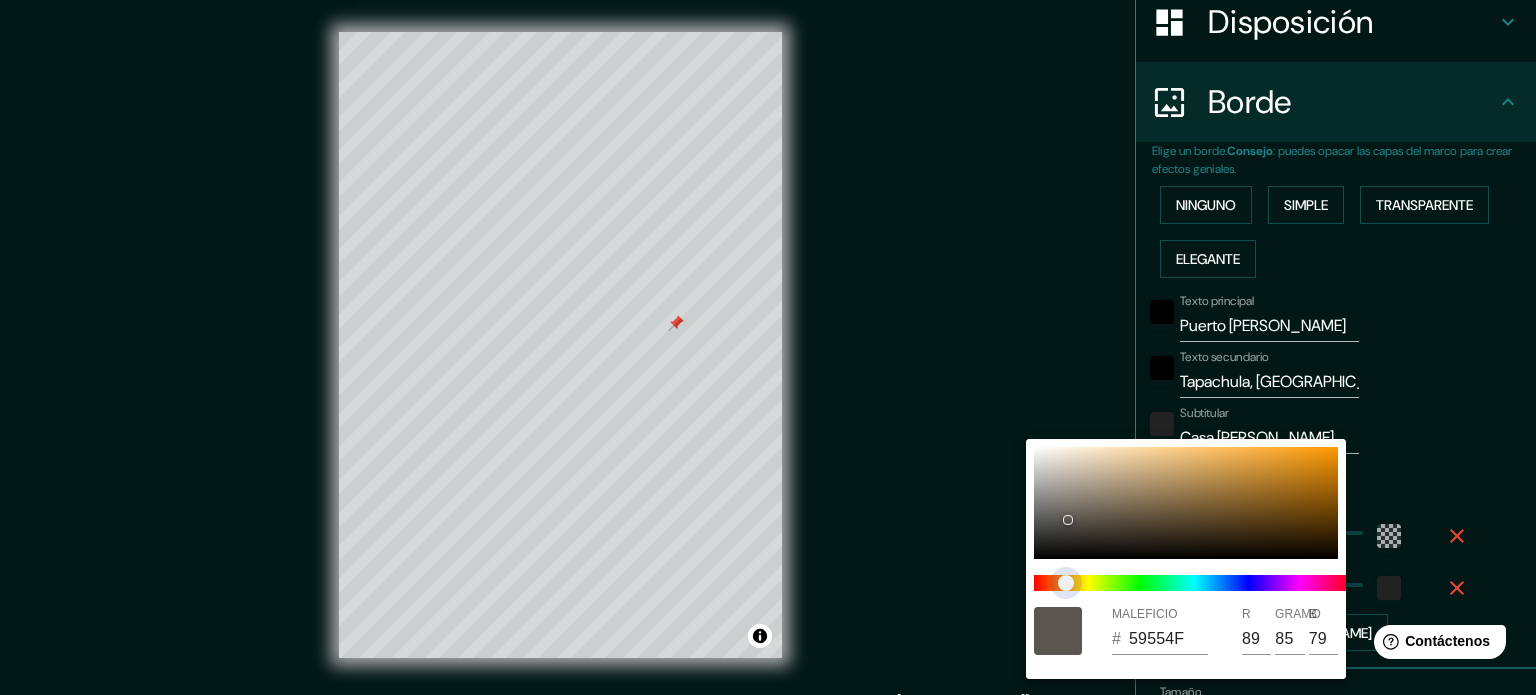 click at bounding box center (1194, 583) 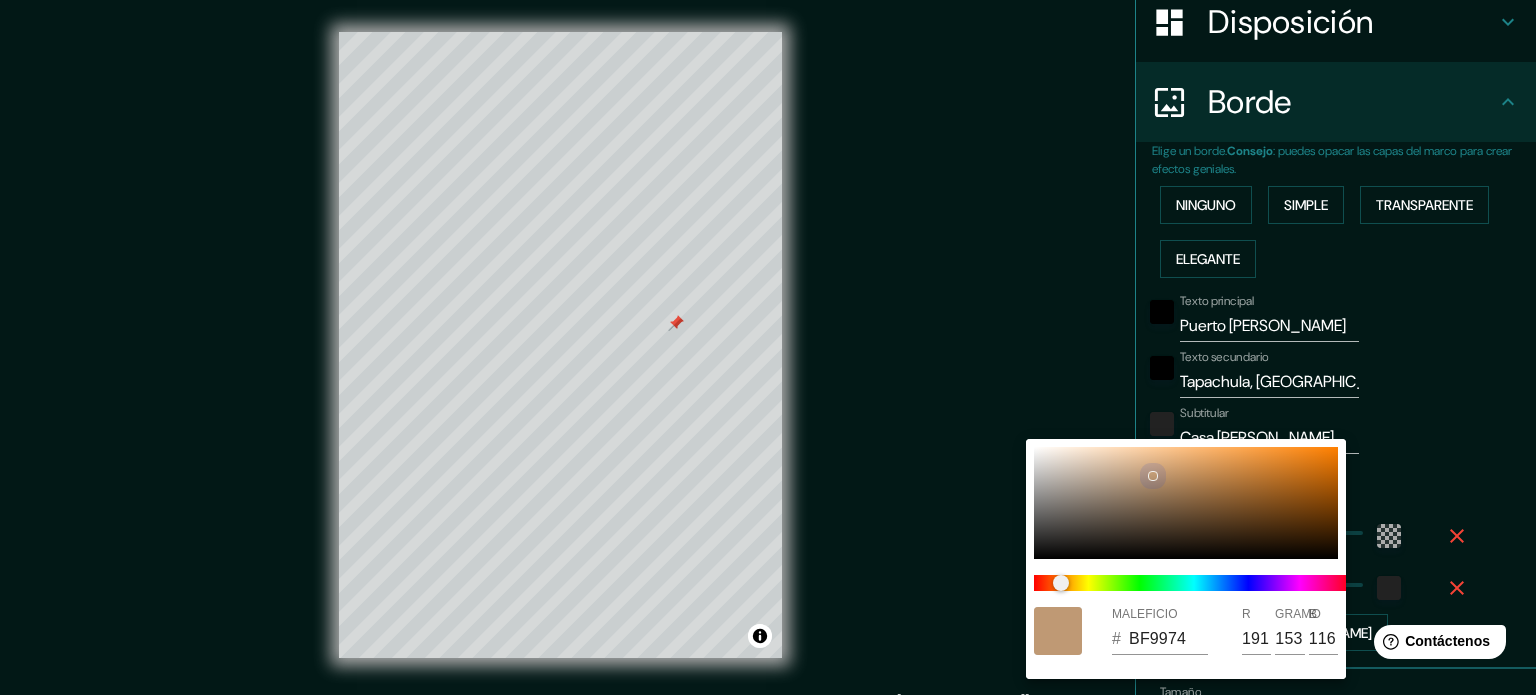 drag, startPoint x: 1070, startPoint y: 516, endPoint x: 1153, endPoint y: 475, distance: 92.574295 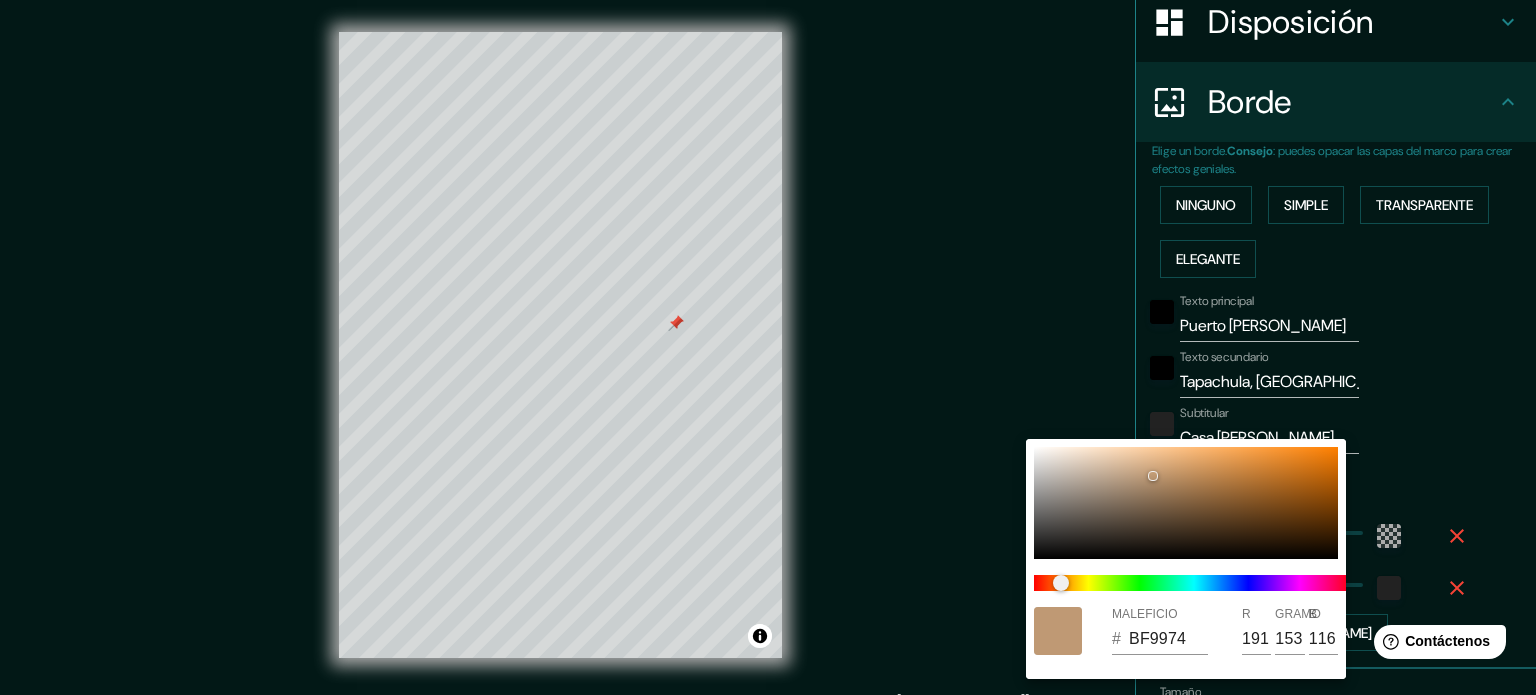 click at bounding box center (768, 347) 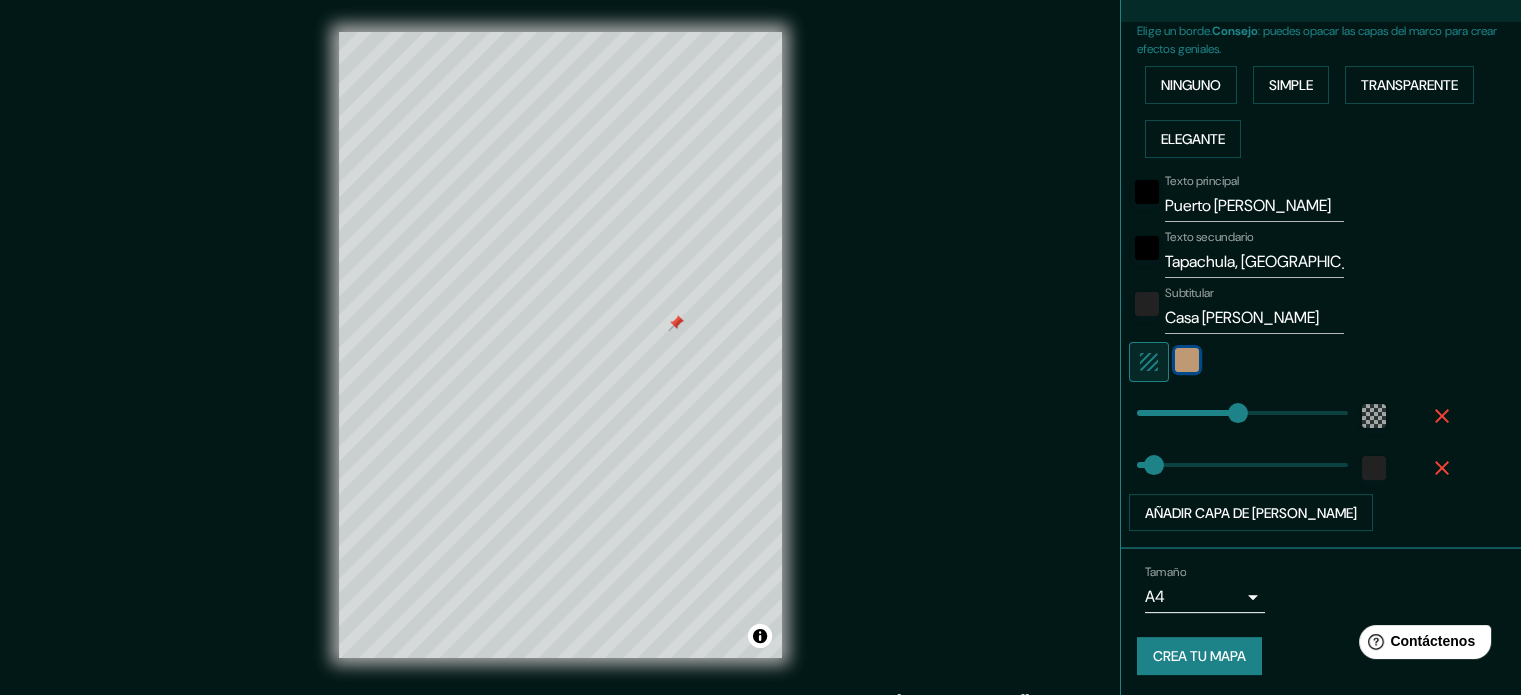 scroll, scrollTop: 444, scrollLeft: 0, axis: vertical 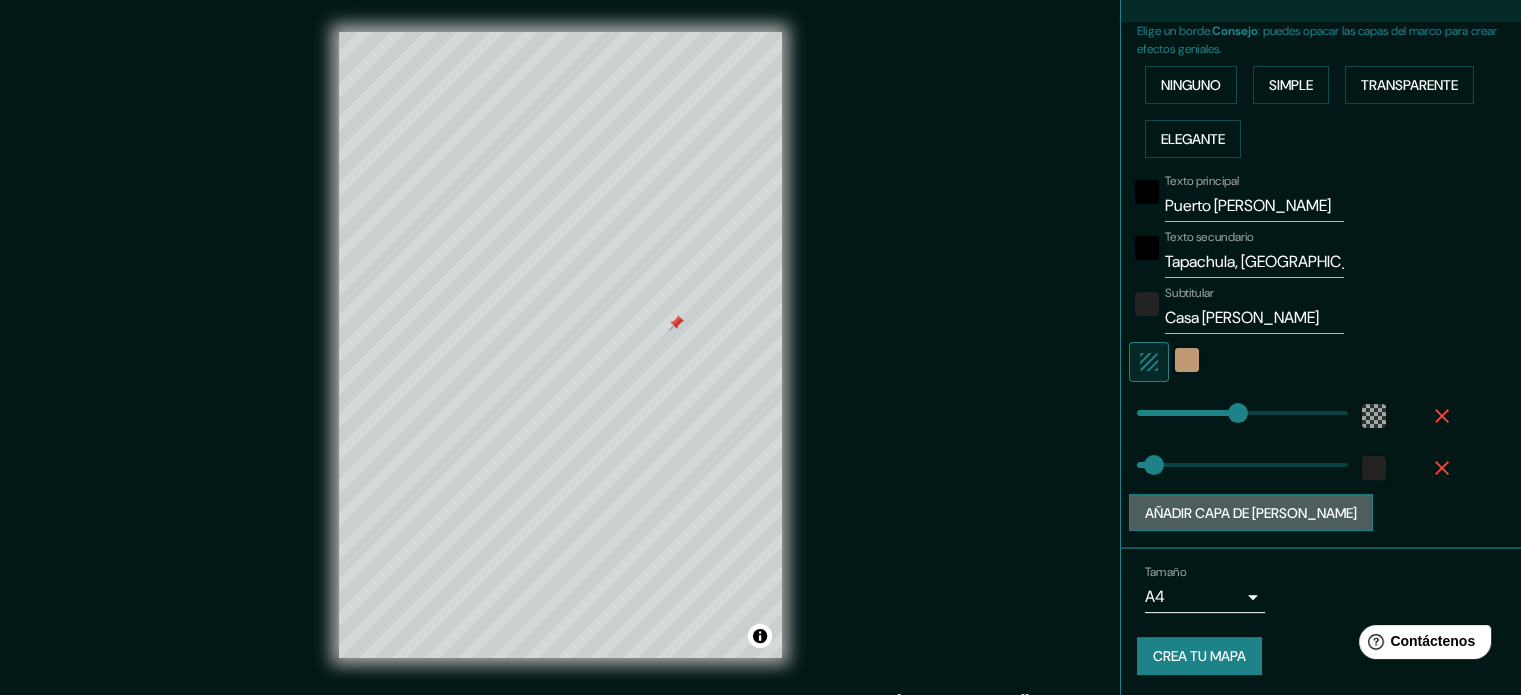 click on "Añadir capa de marco" at bounding box center (1251, 513) 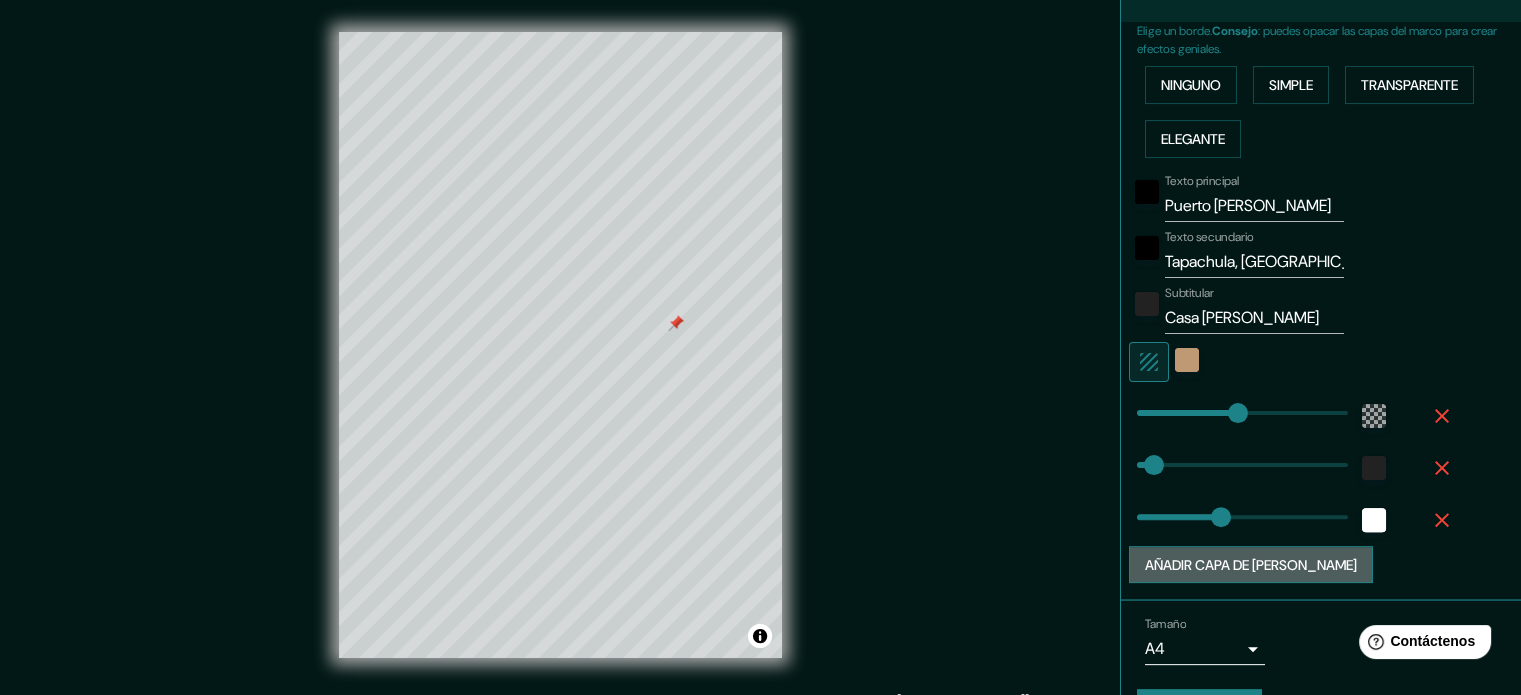 click on "Añadir capa de marco" at bounding box center [1251, 565] 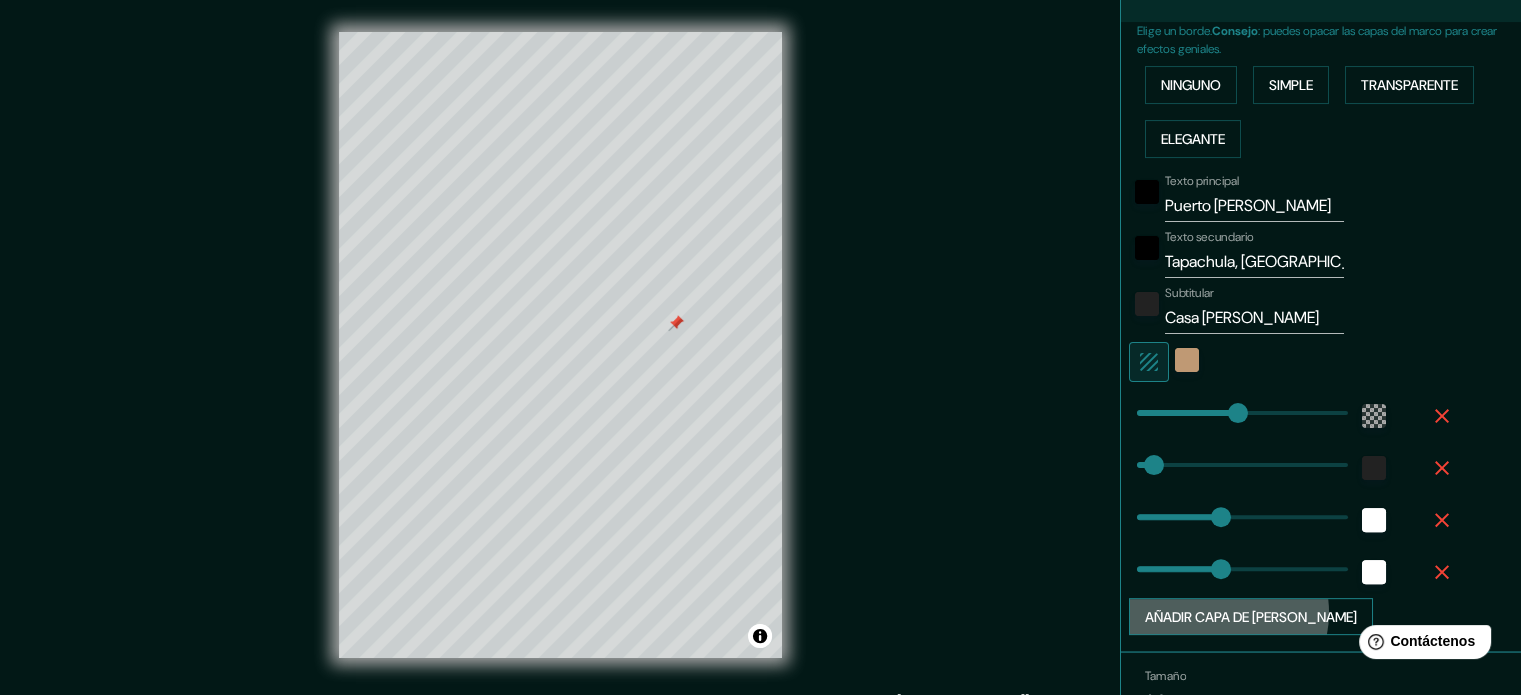 click on "Añadir capa de marco" at bounding box center [1251, 617] 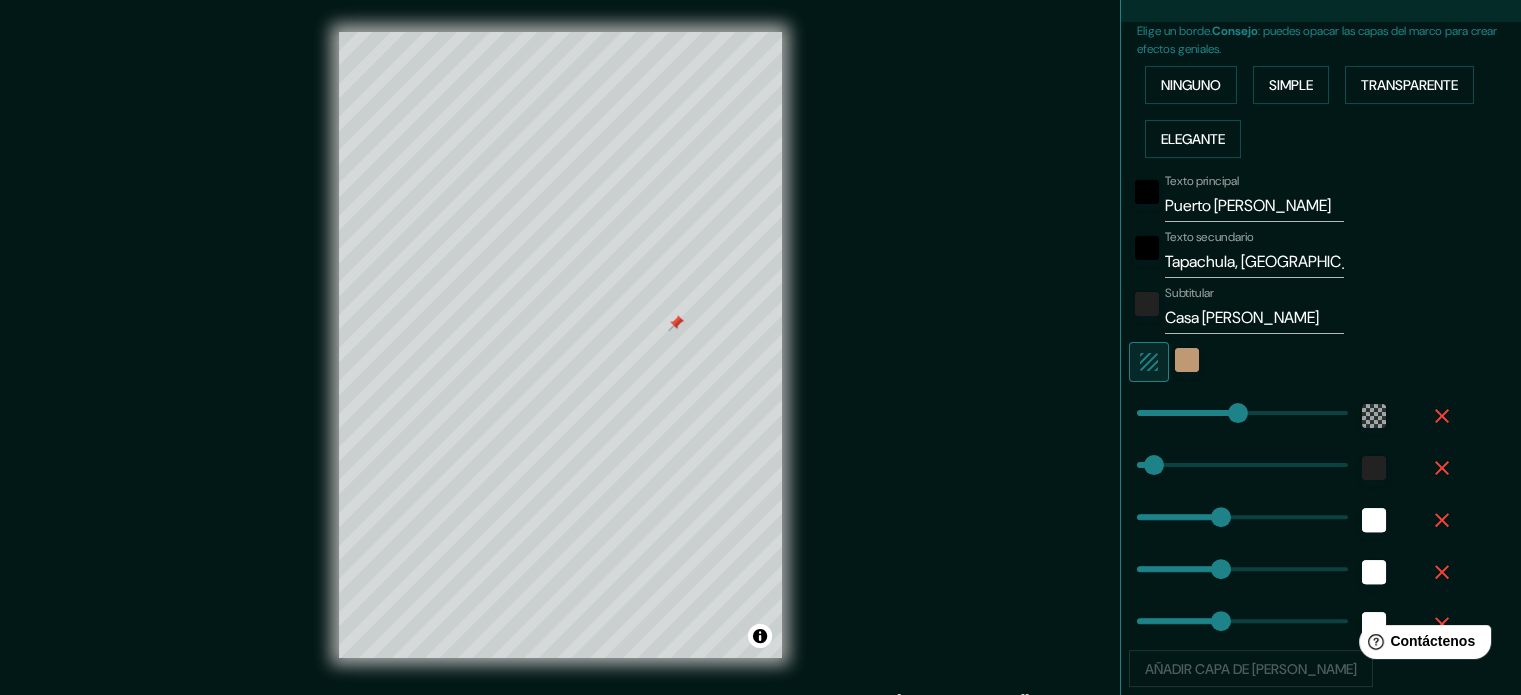 click 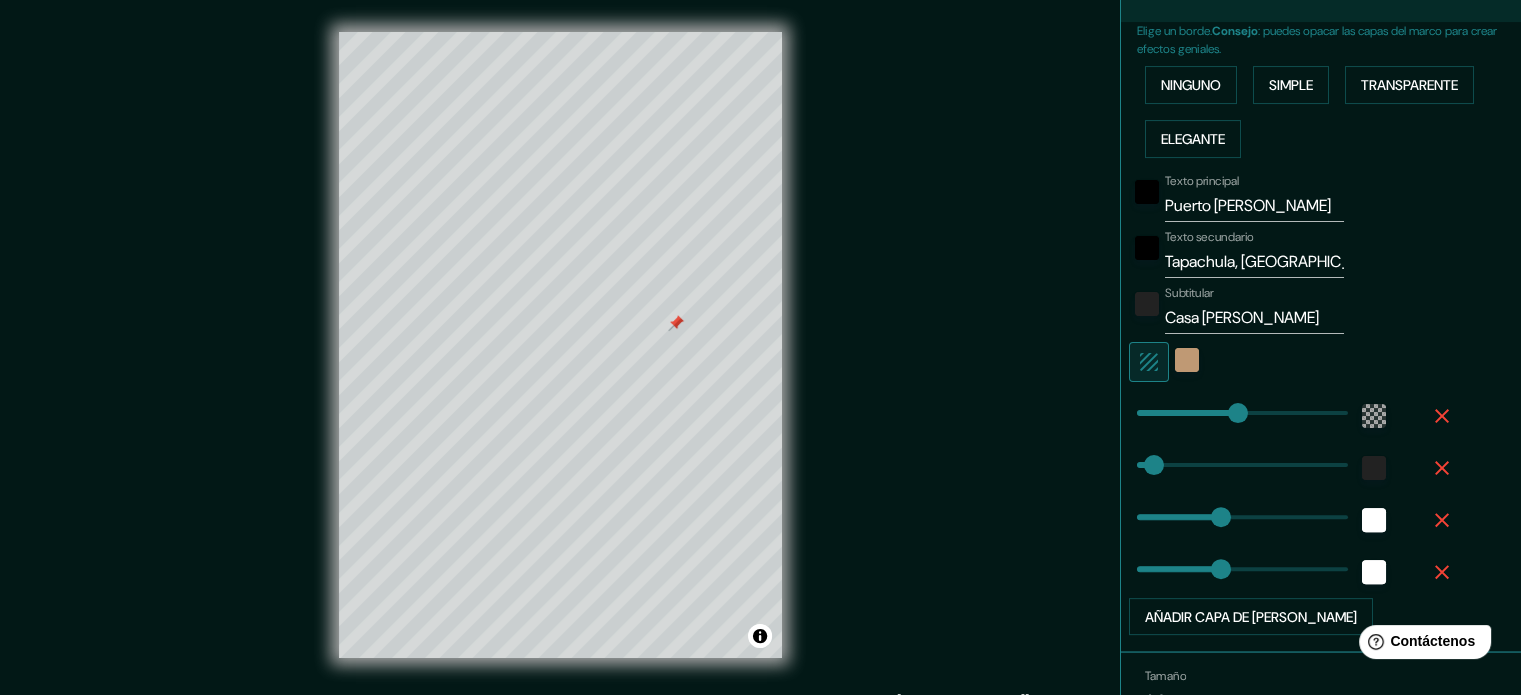 click 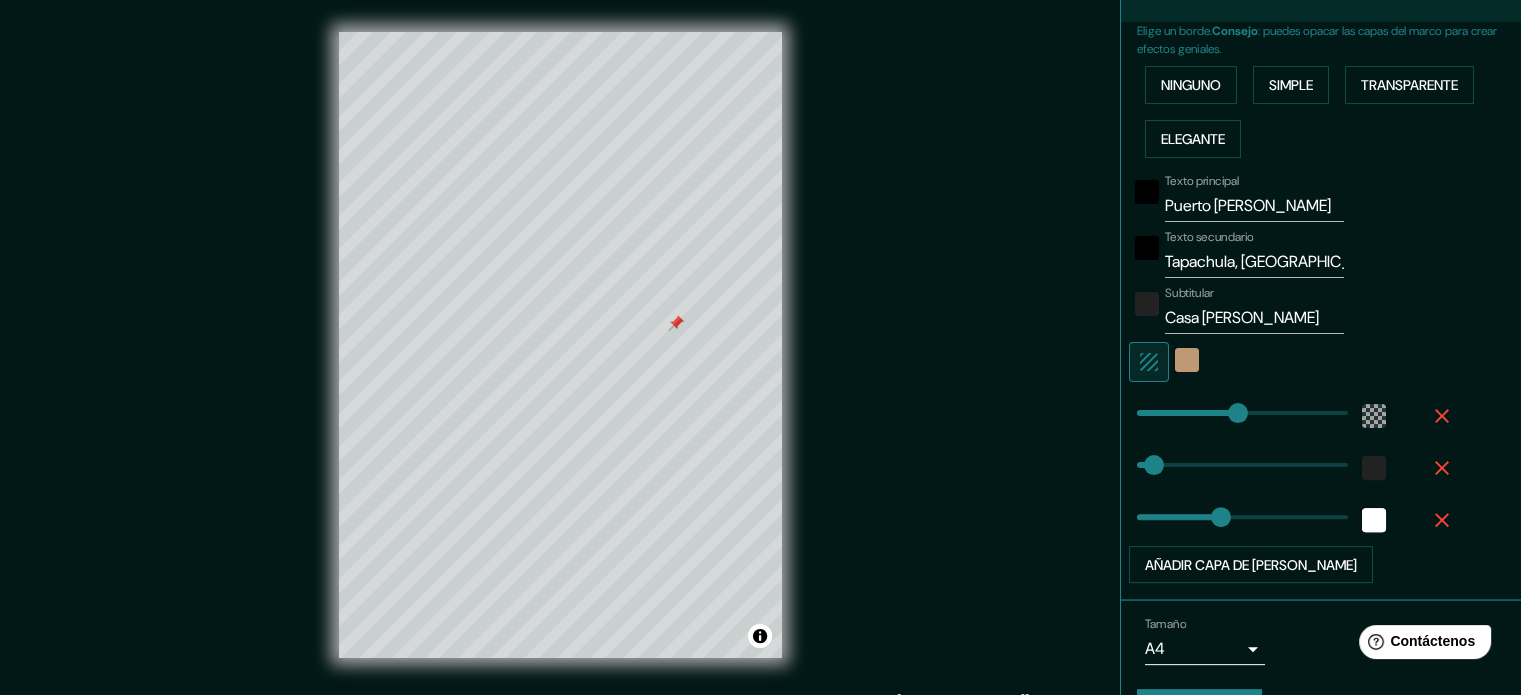 click 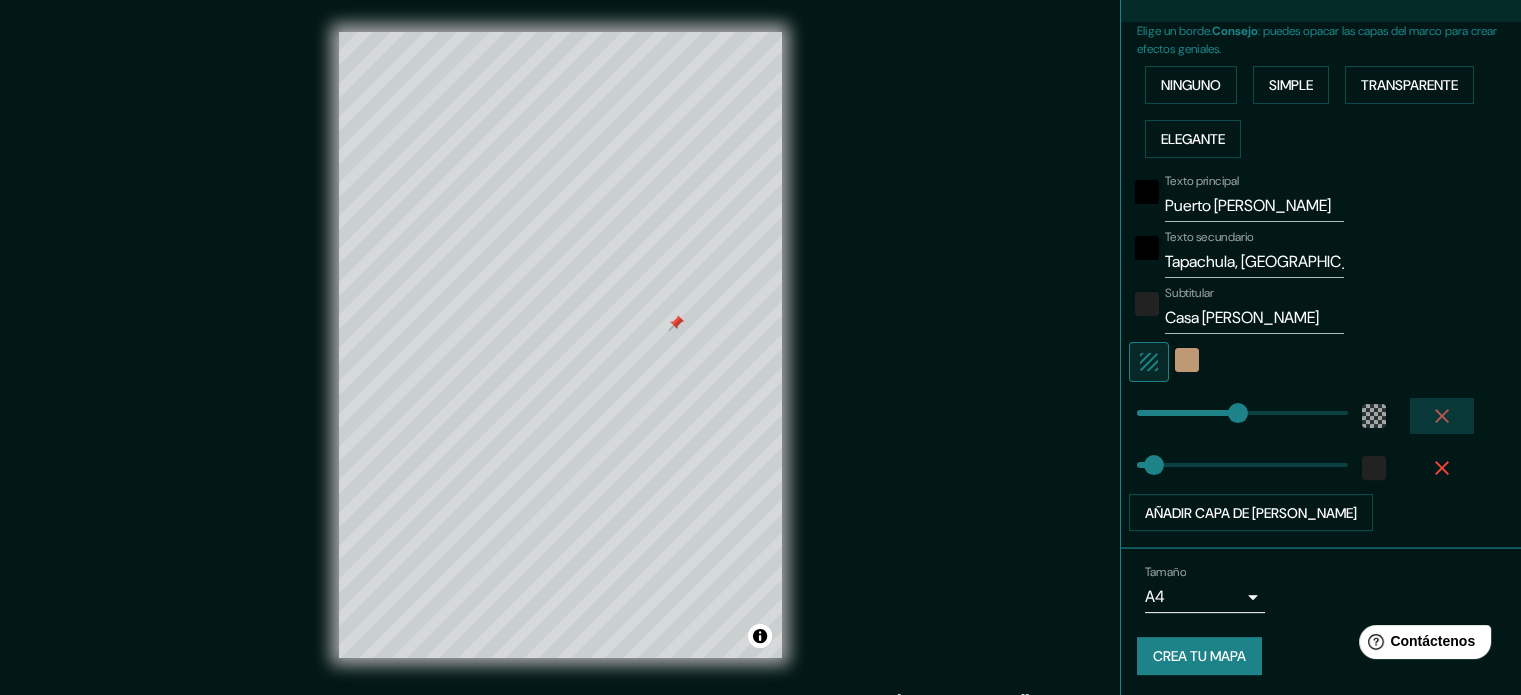click 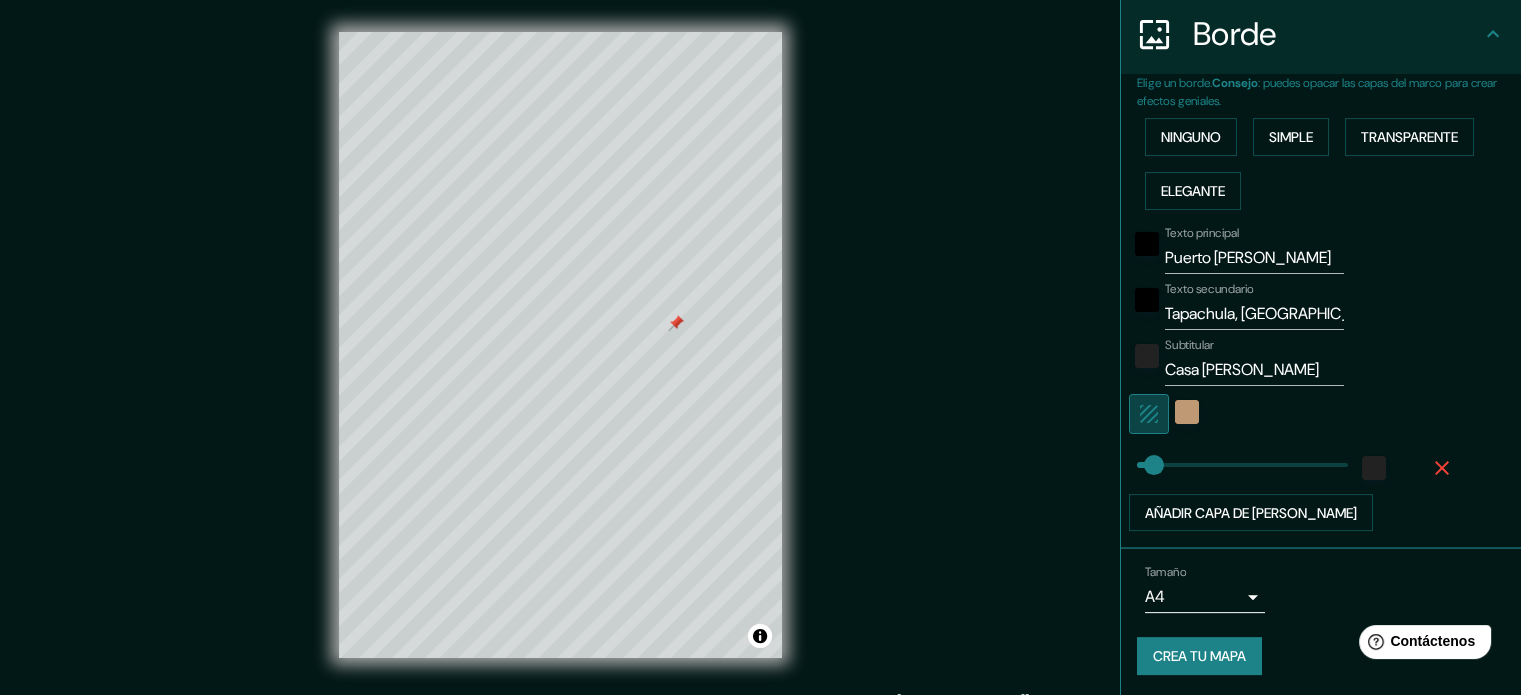 click 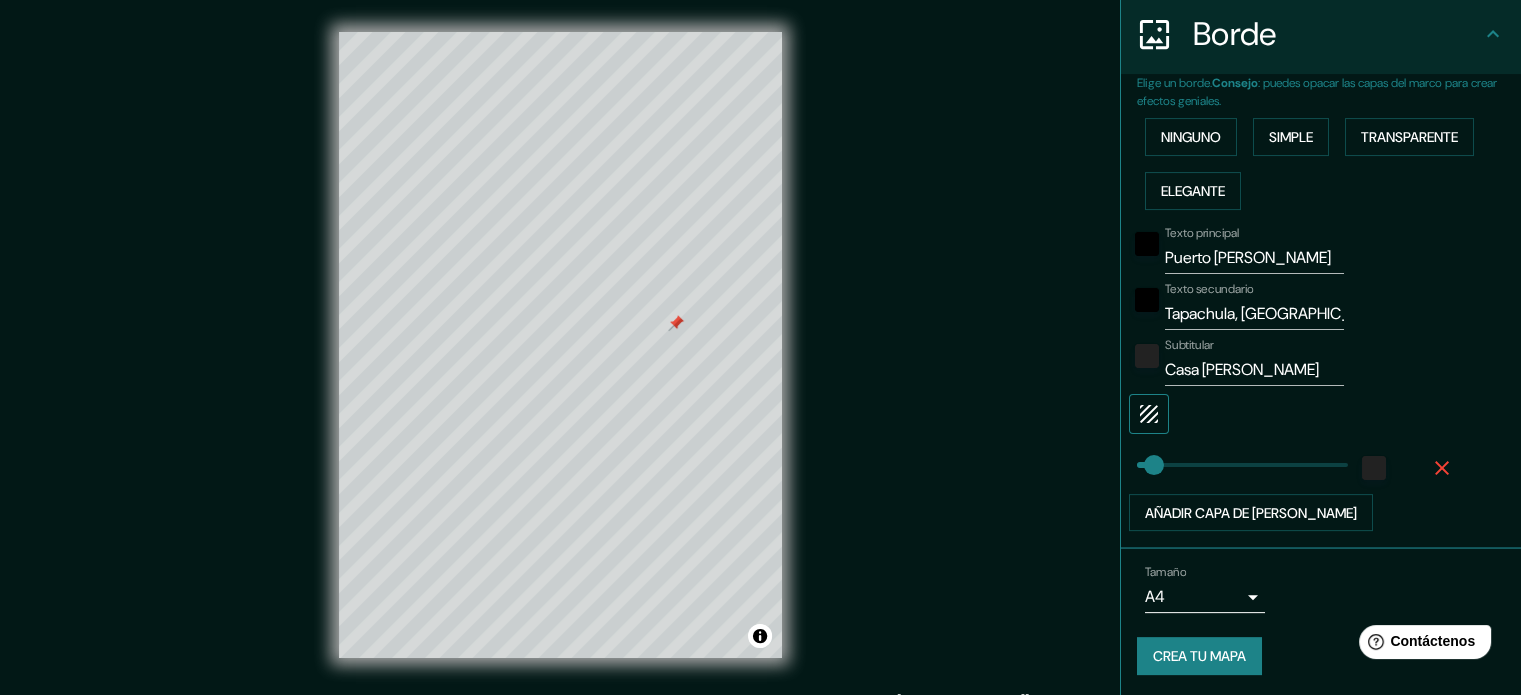 click 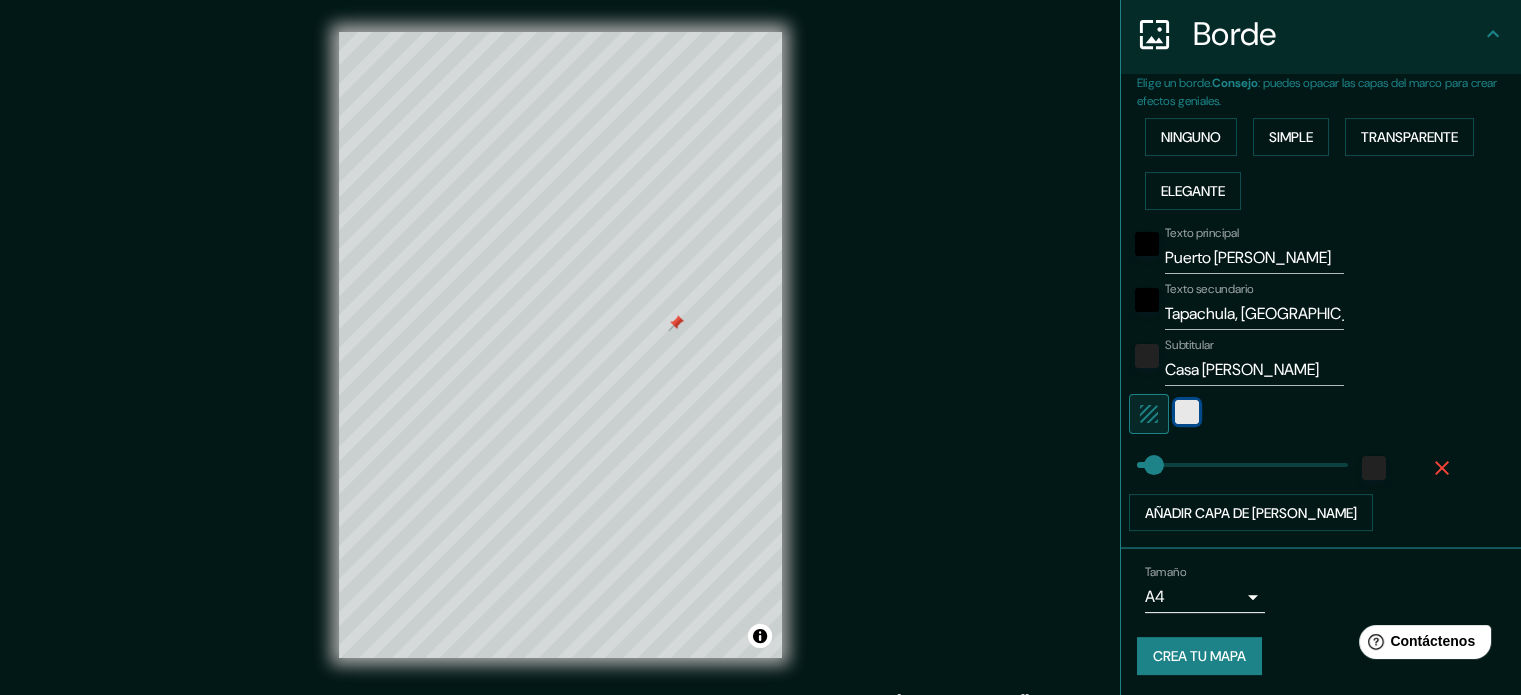click at bounding box center (1187, 412) 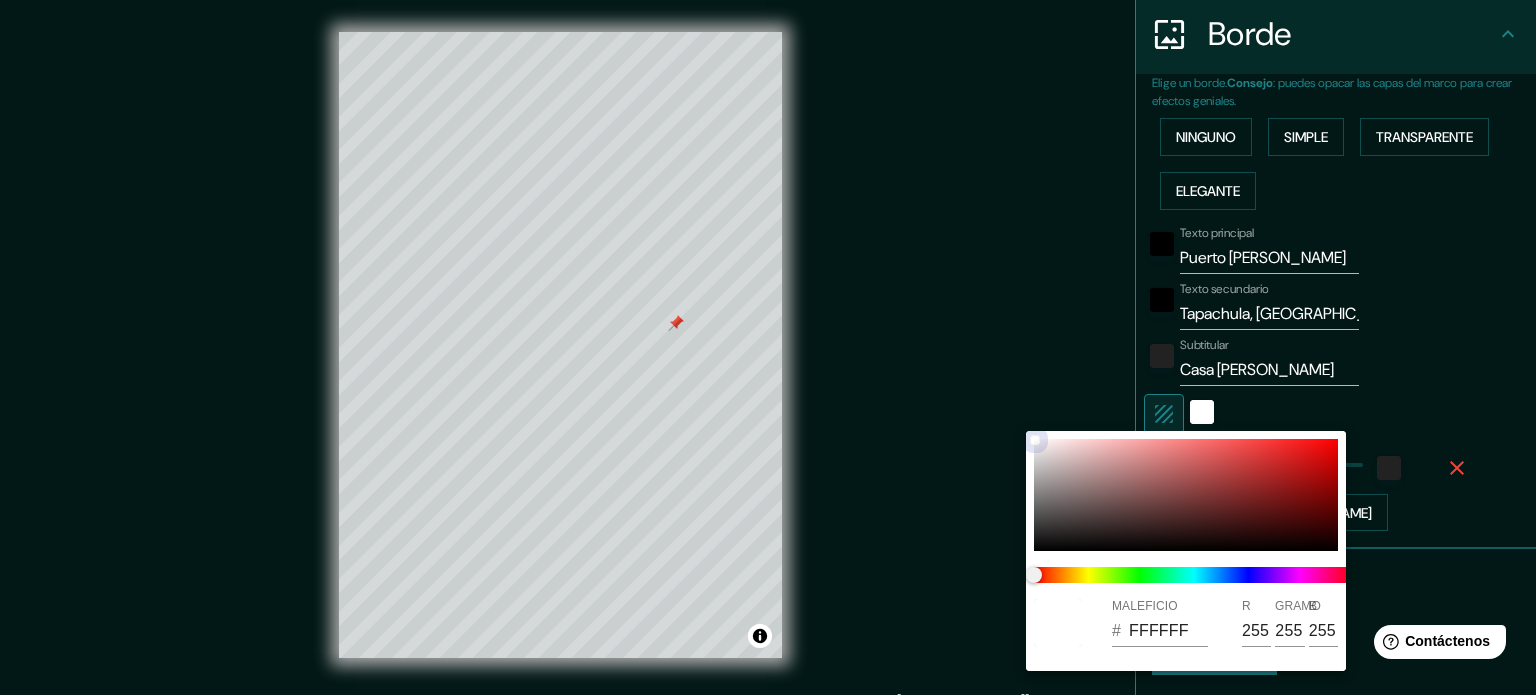 click at bounding box center (1186, 495) 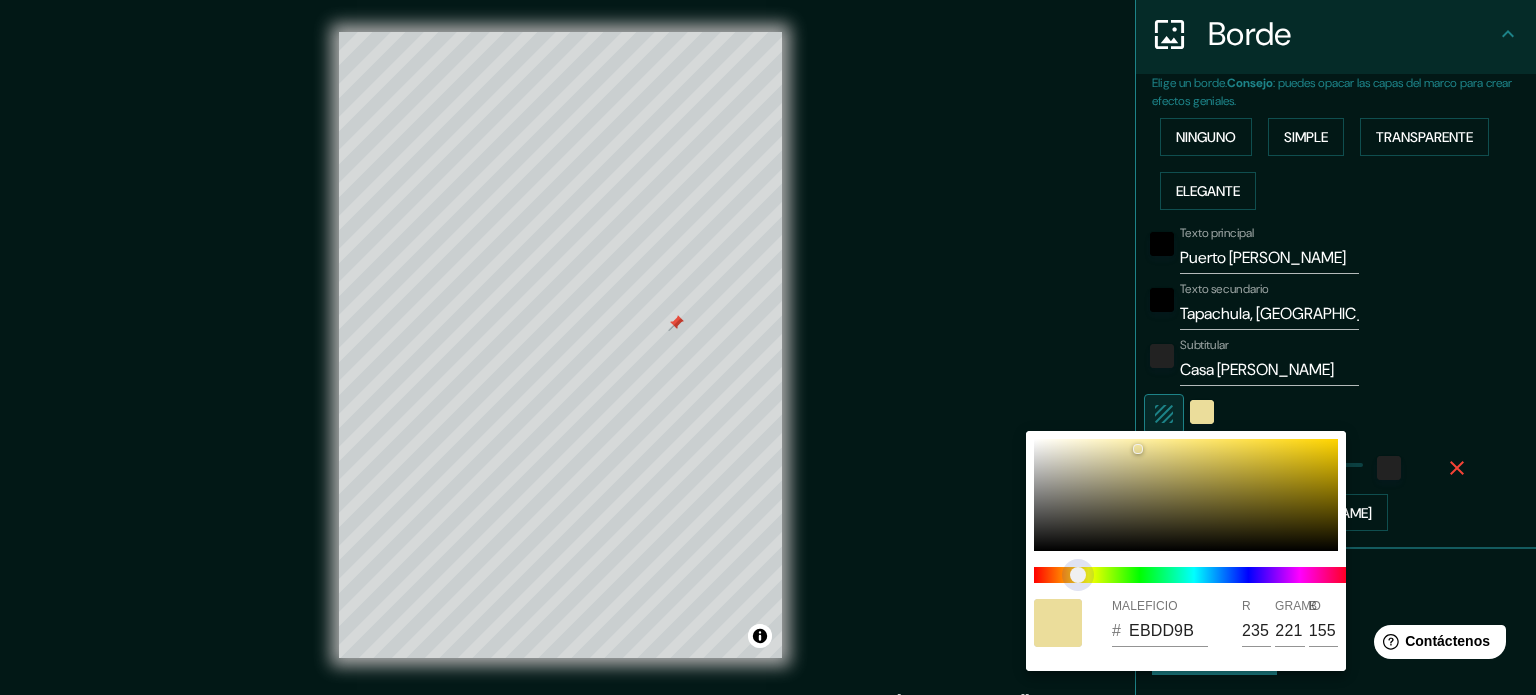 click at bounding box center [1194, 575] 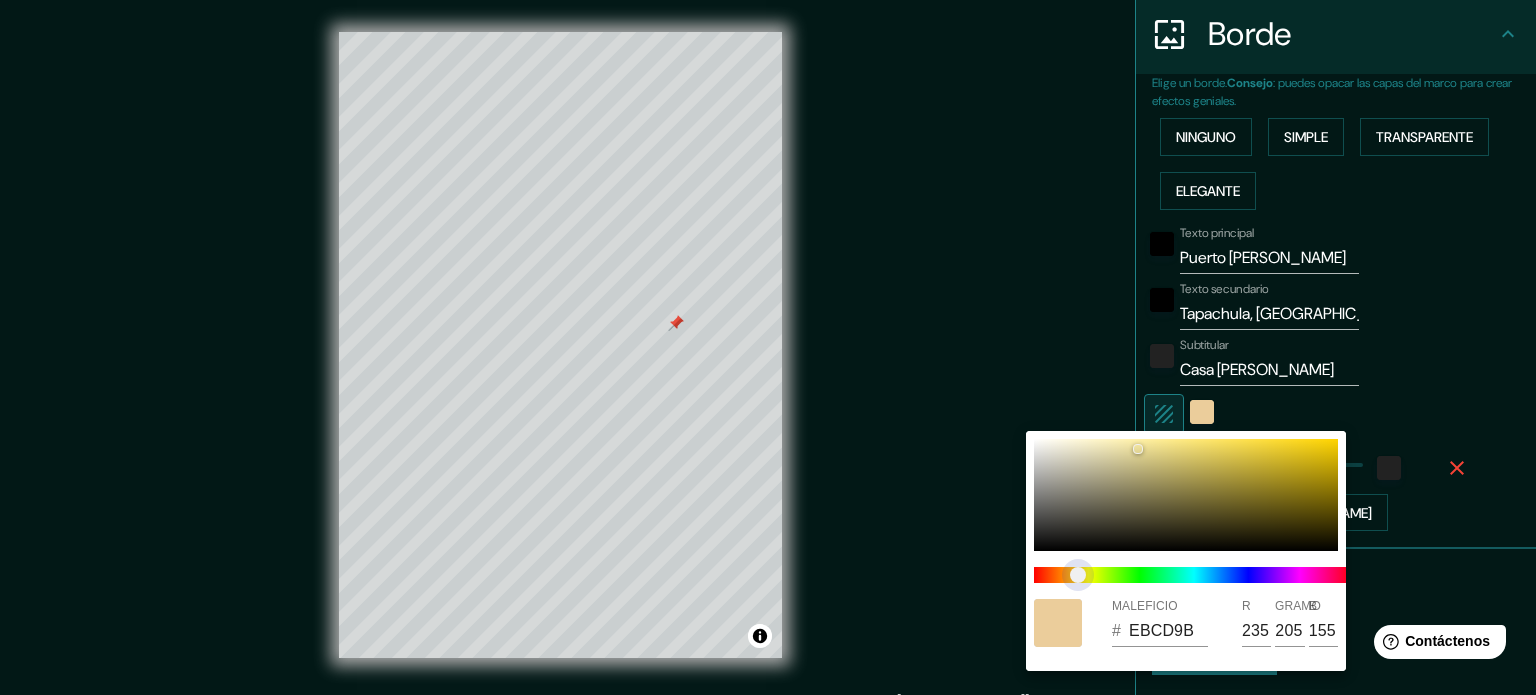 click at bounding box center (1078, 575) 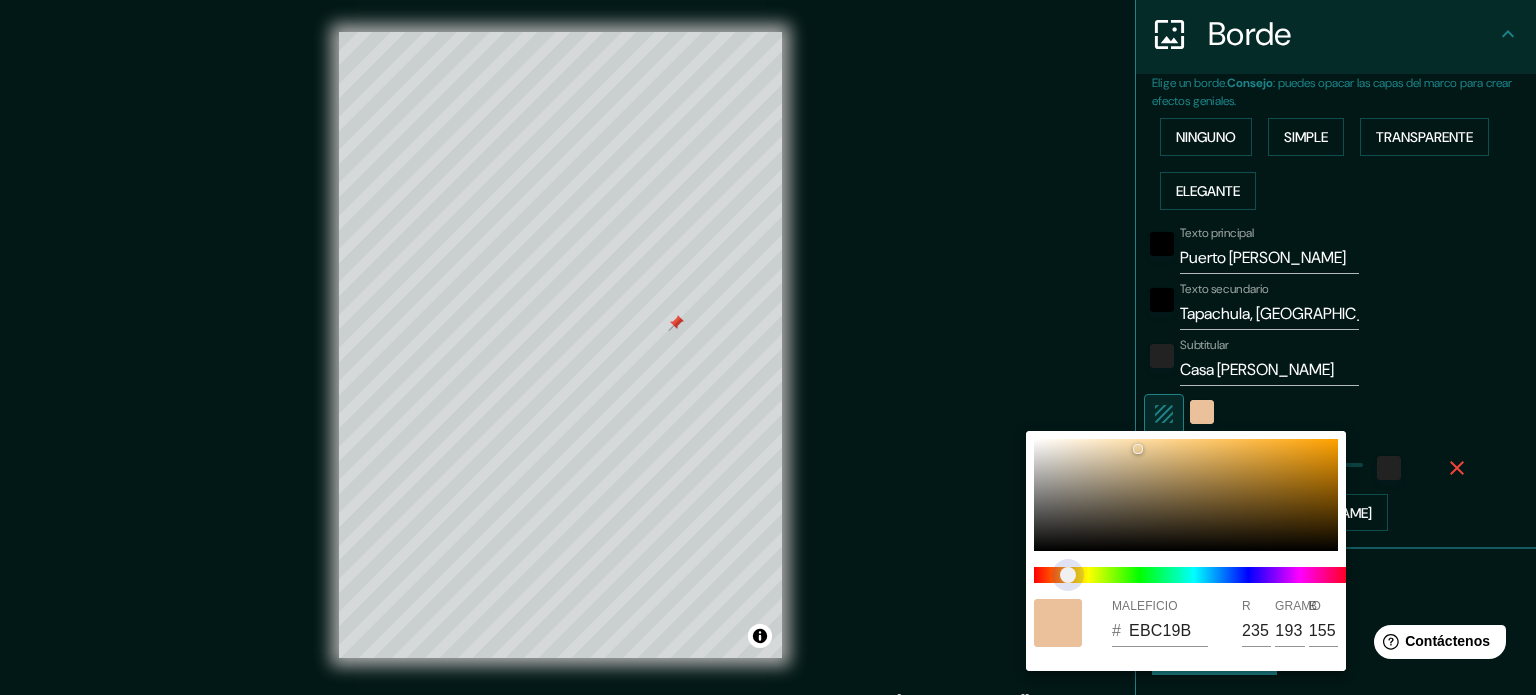 click at bounding box center (1068, 575) 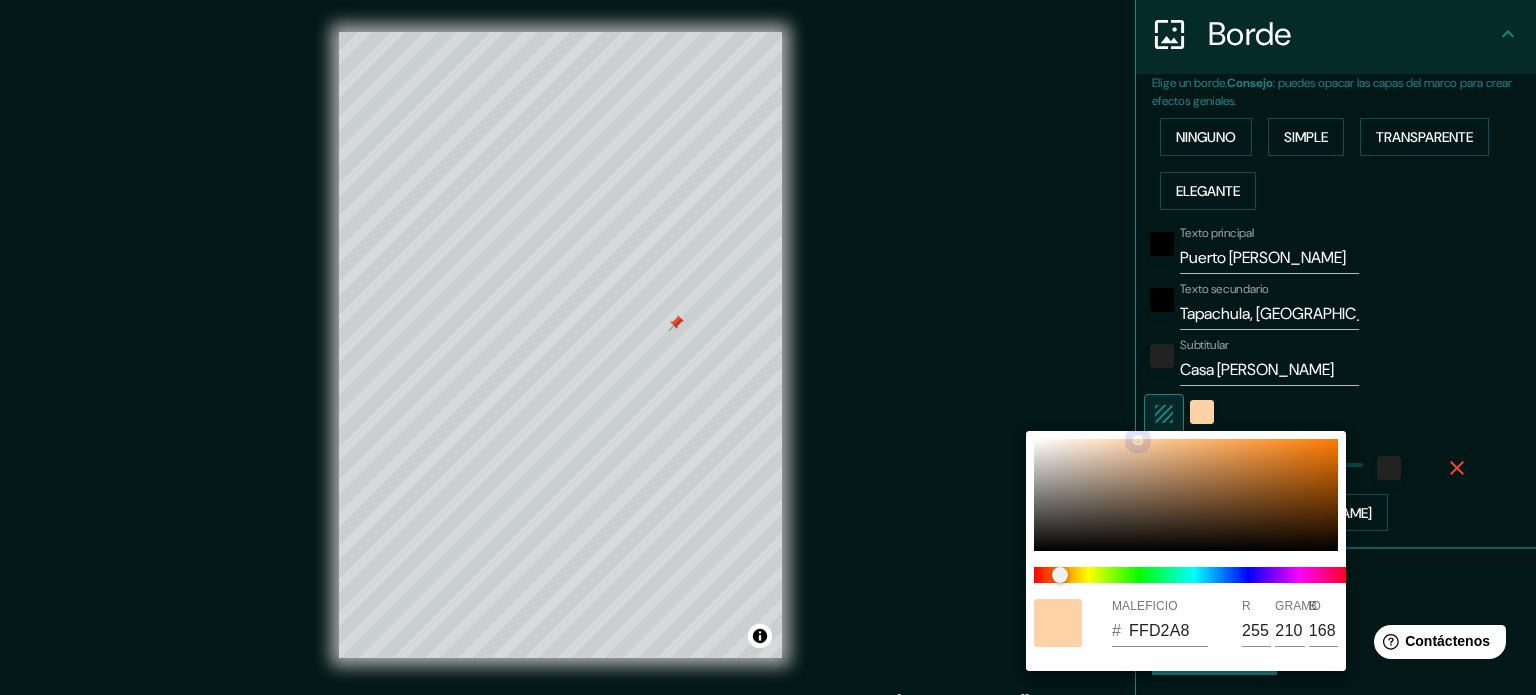 click at bounding box center [1186, 495] 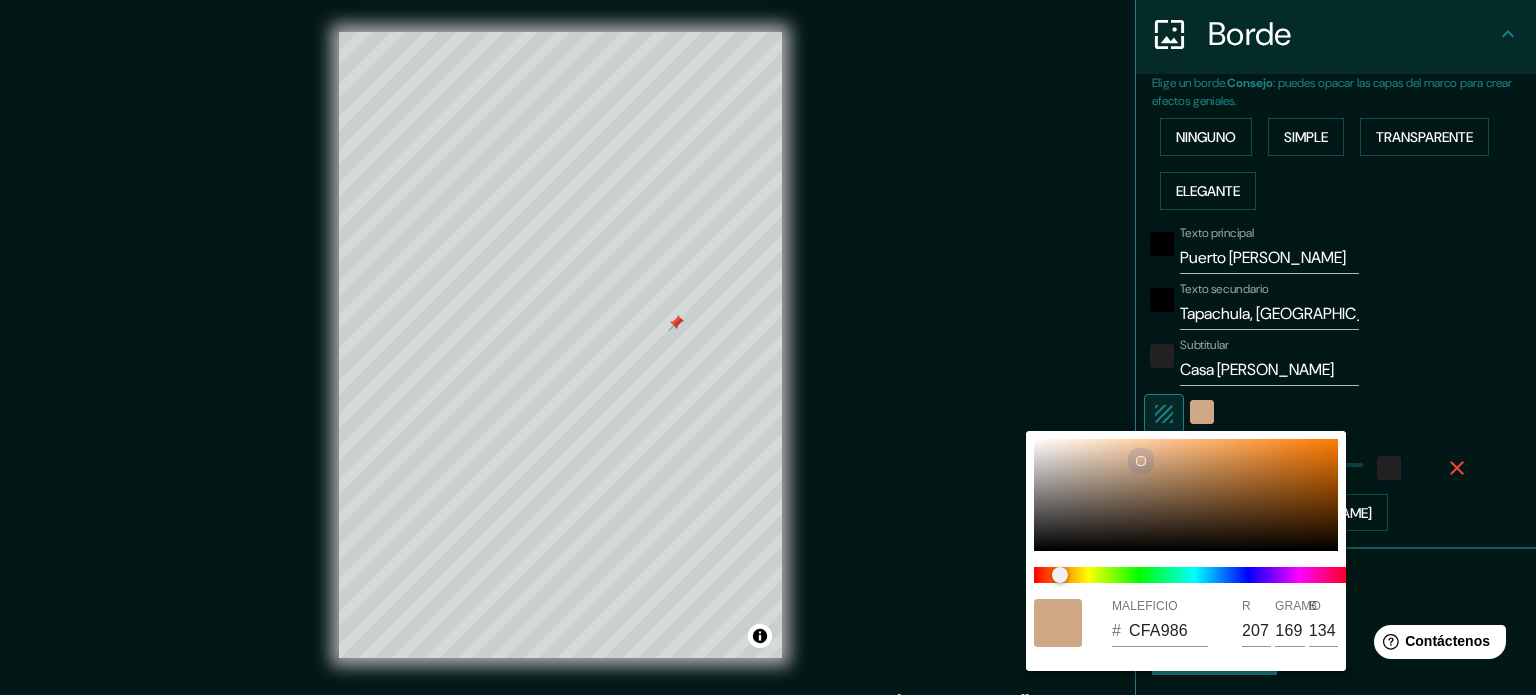 drag, startPoint x: 1137, startPoint y: 439, endPoint x: 1140, endPoint y: 460, distance: 21.213203 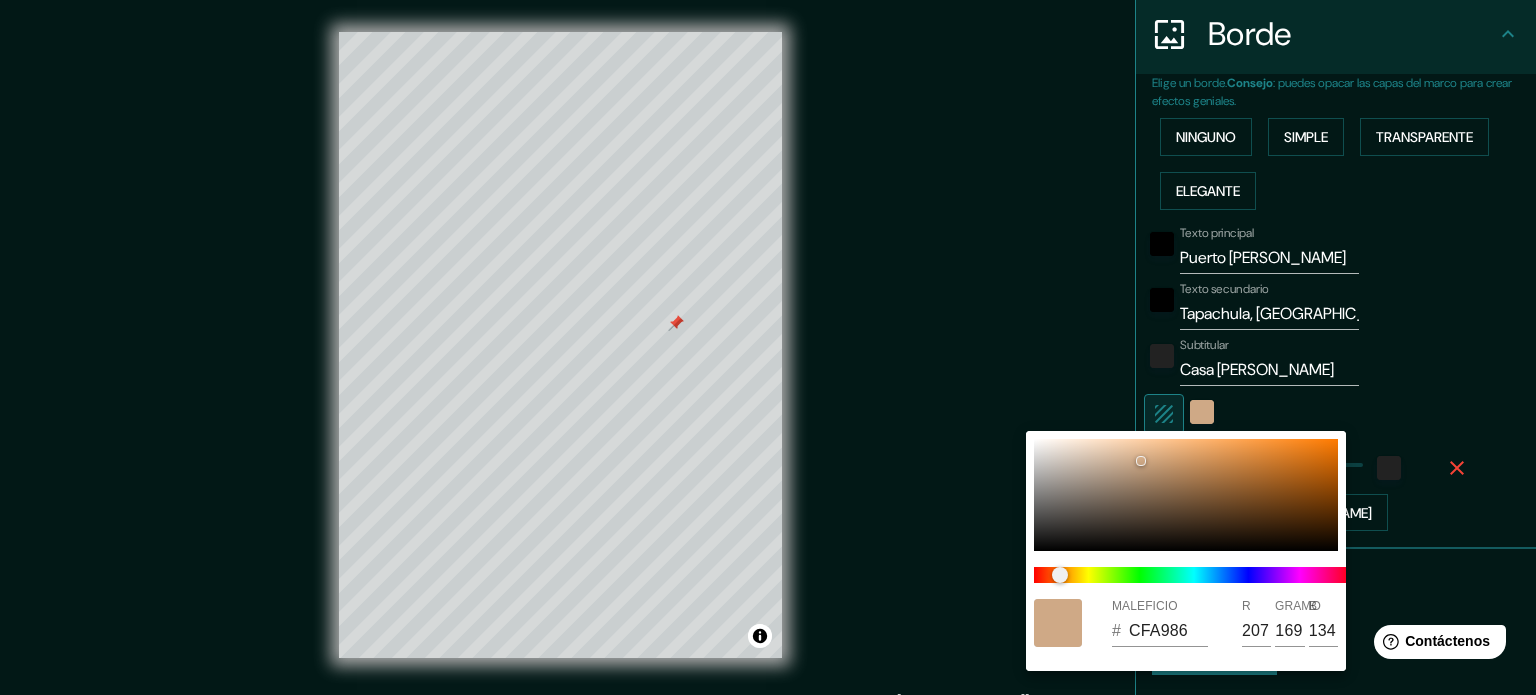 click at bounding box center [768, 347] 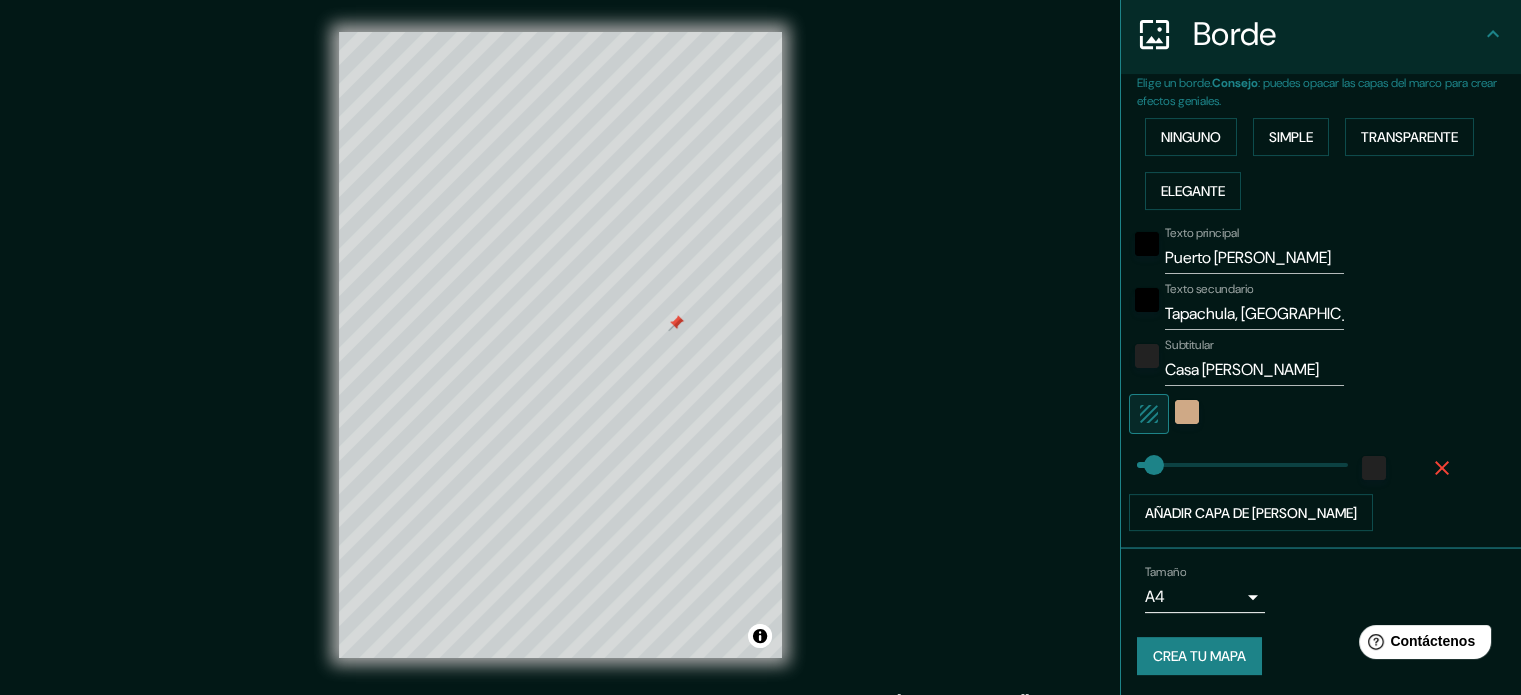 click on "Subtitular Casa Espinoza" at bounding box center [1293, 362] 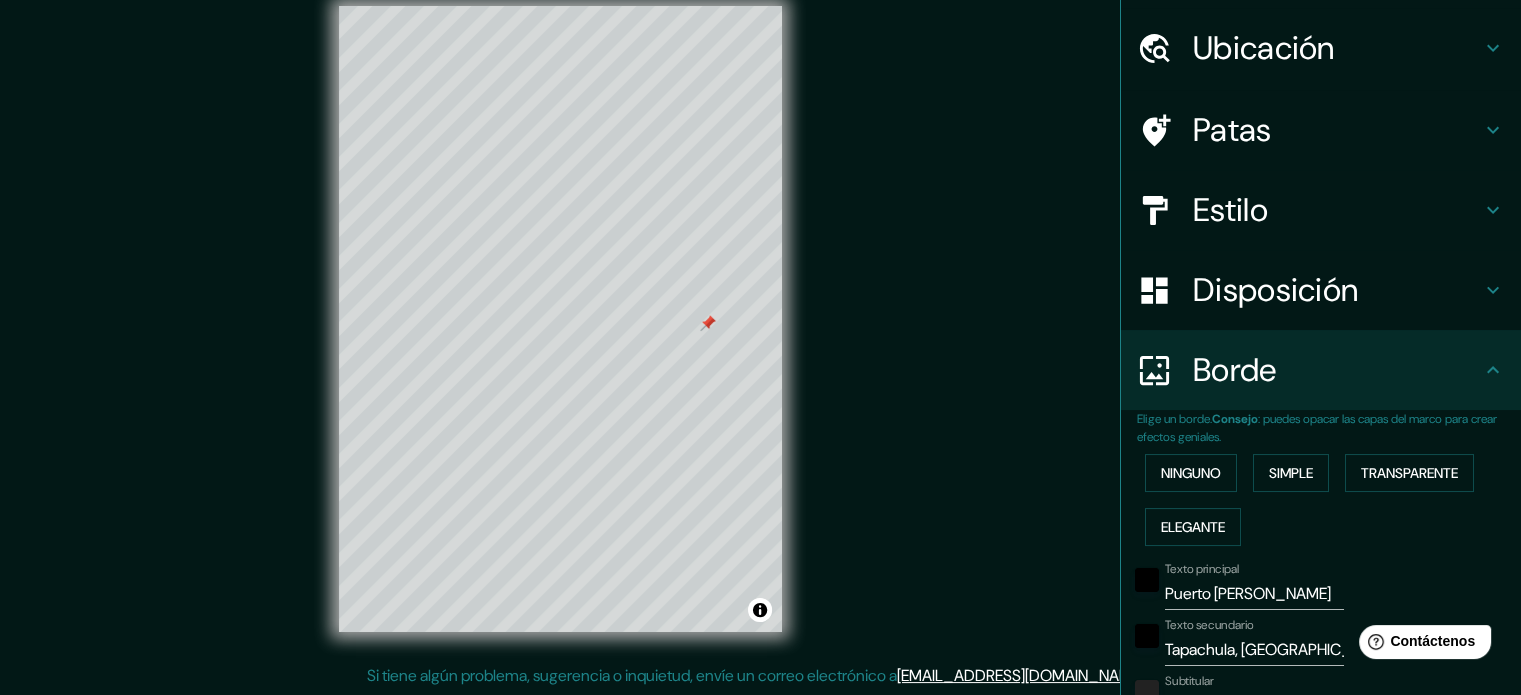 scroll, scrollTop: 0, scrollLeft: 0, axis: both 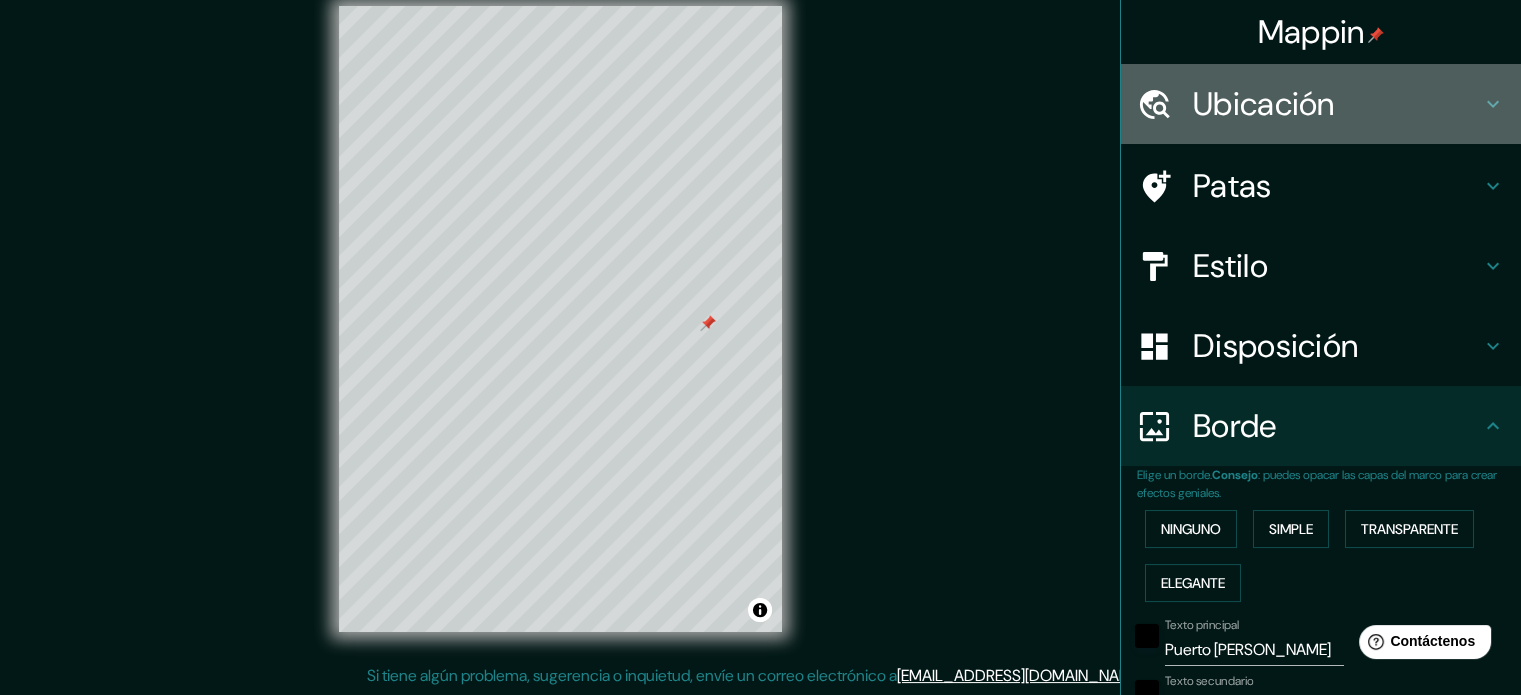 click on "Ubicación" at bounding box center (1337, 104) 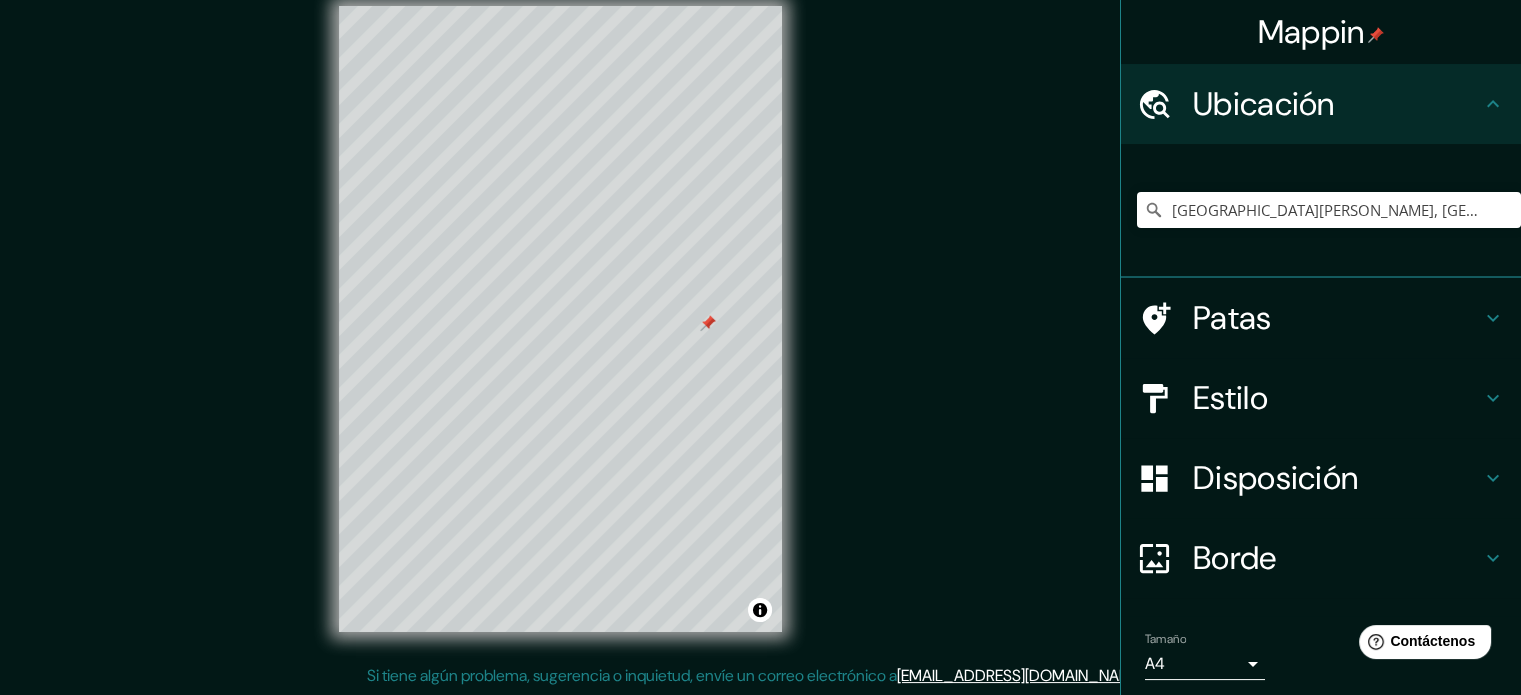 click on "Ubicación" at bounding box center [1337, 104] 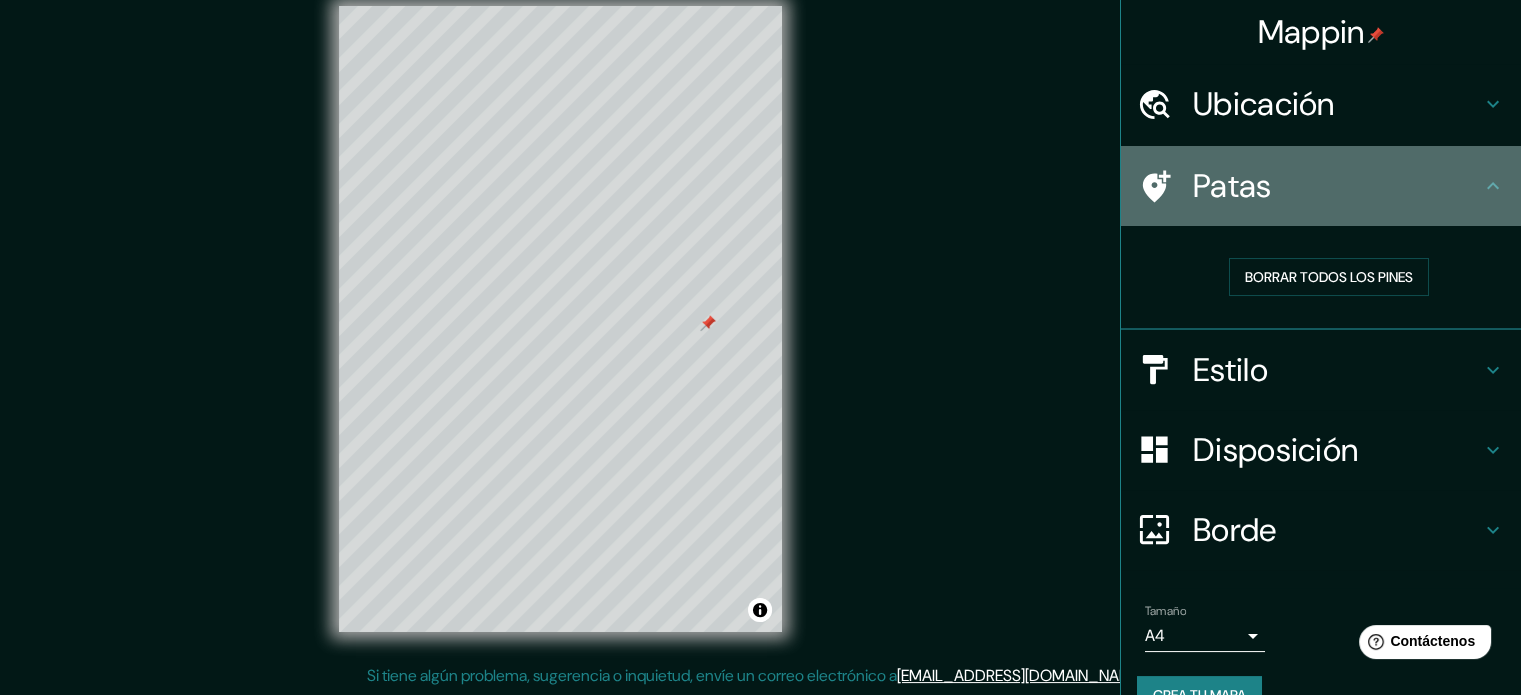 click on "Patas" at bounding box center [1321, 186] 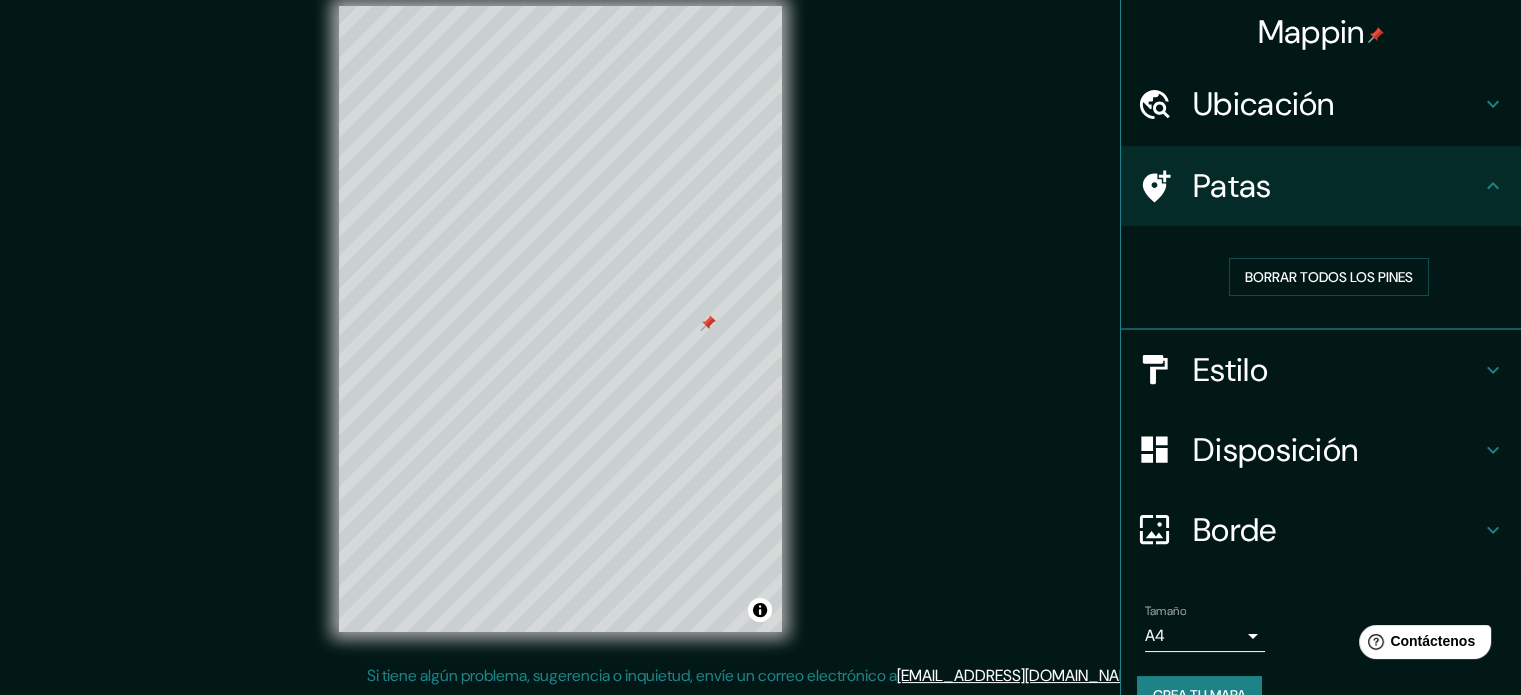 scroll, scrollTop: 40, scrollLeft: 0, axis: vertical 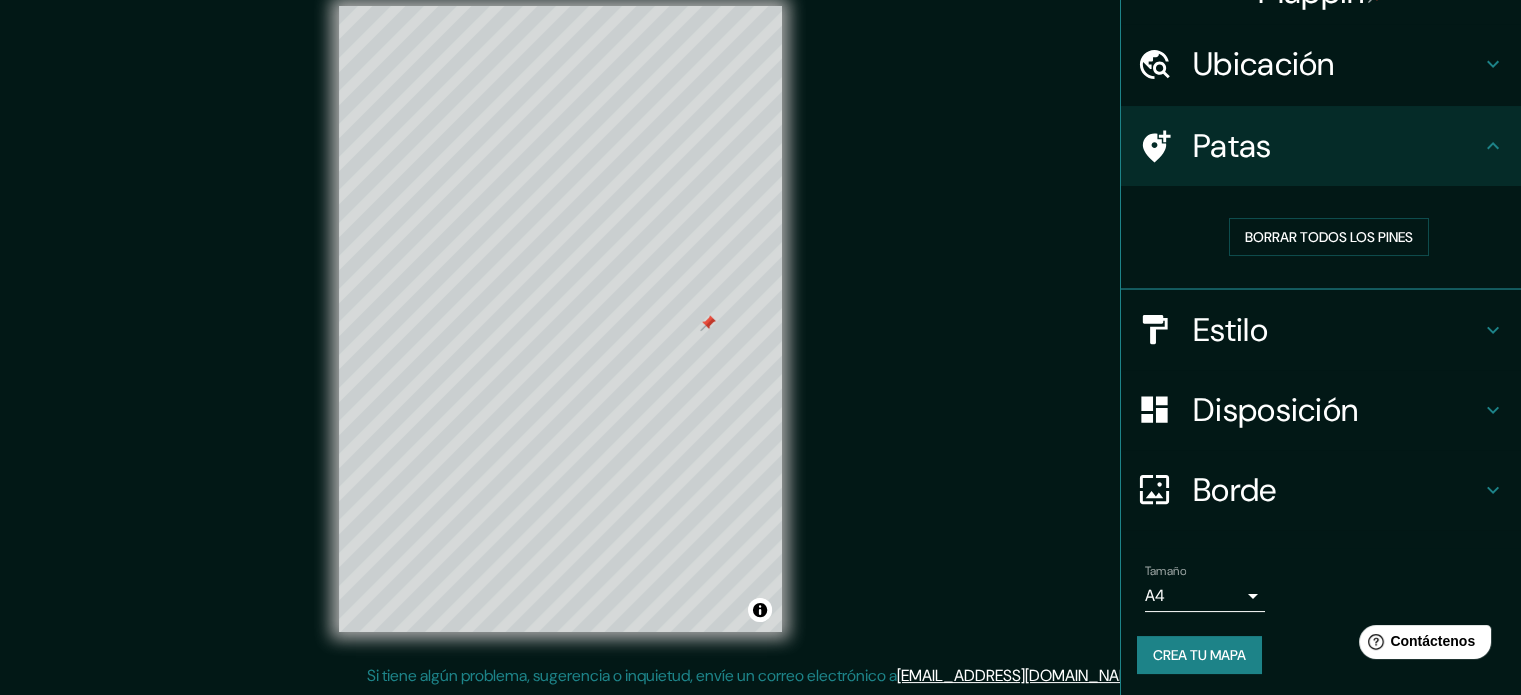 click on "Disposición" at bounding box center [1275, 410] 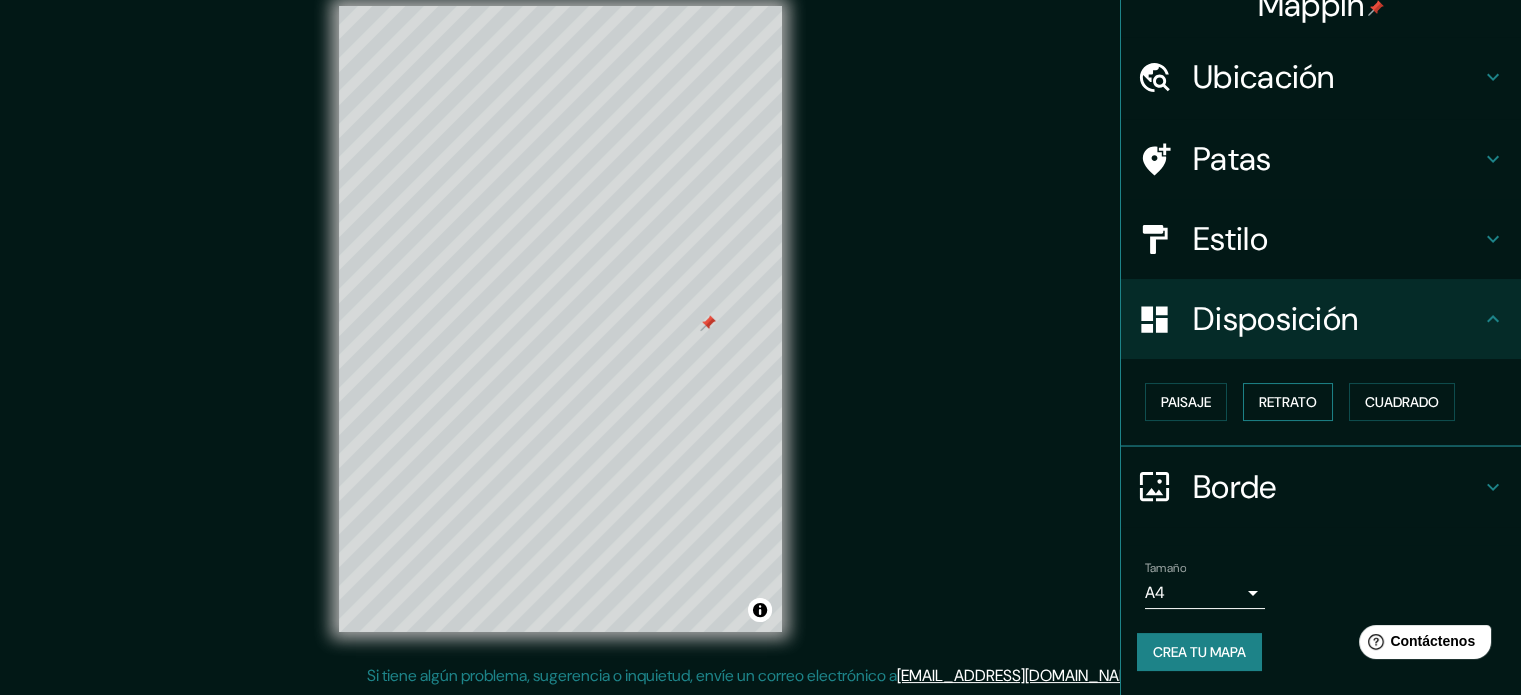 scroll, scrollTop: 24, scrollLeft: 0, axis: vertical 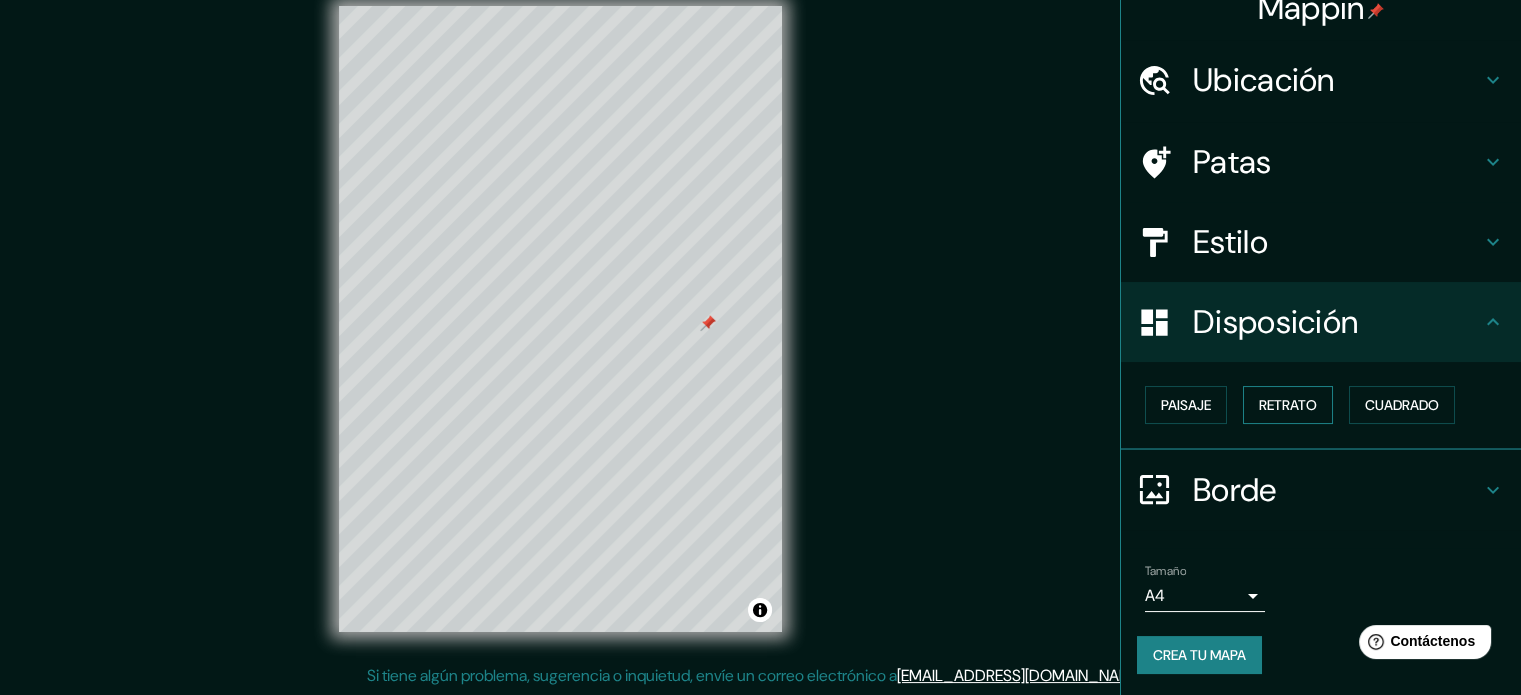 click on "Retrato" at bounding box center (1288, 405) 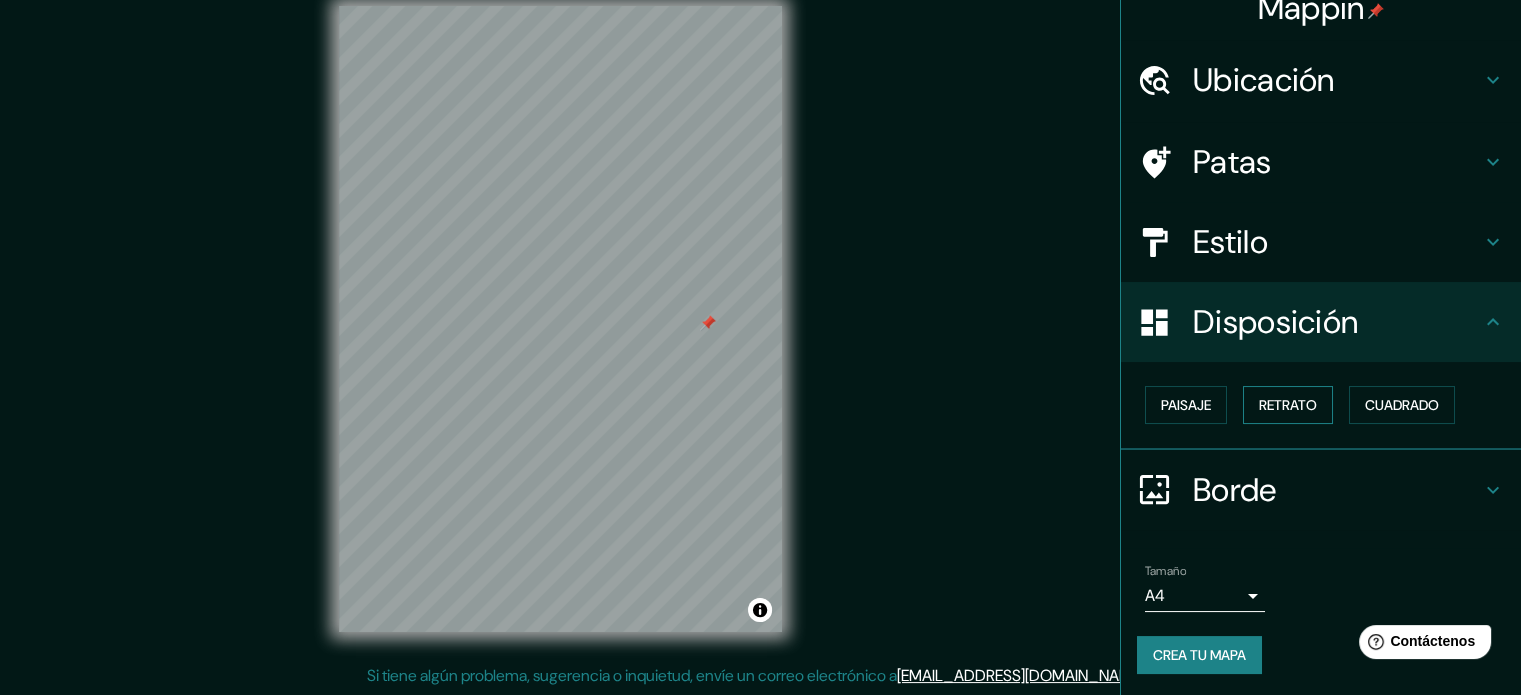 click on "Retrato" at bounding box center [1288, 405] 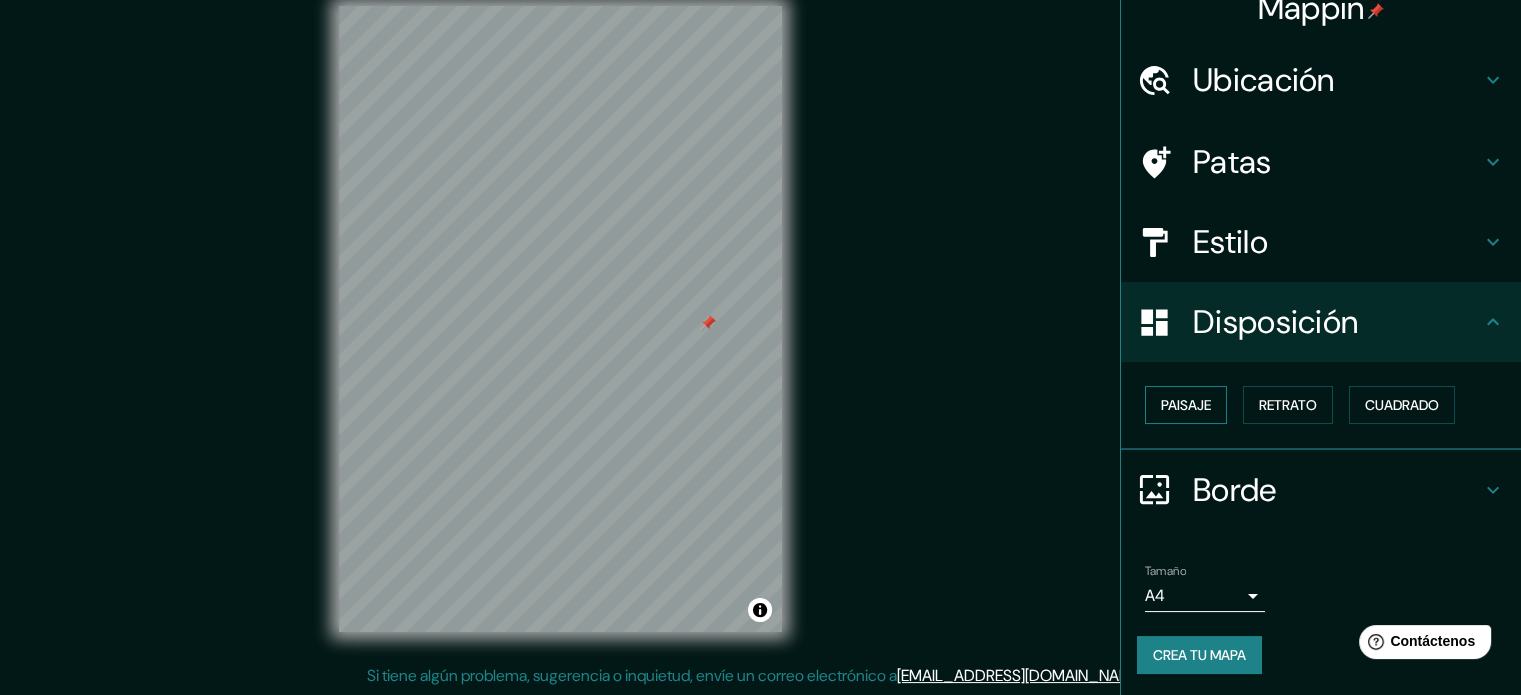click on "Paisaje" at bounding box center (1186, 405) 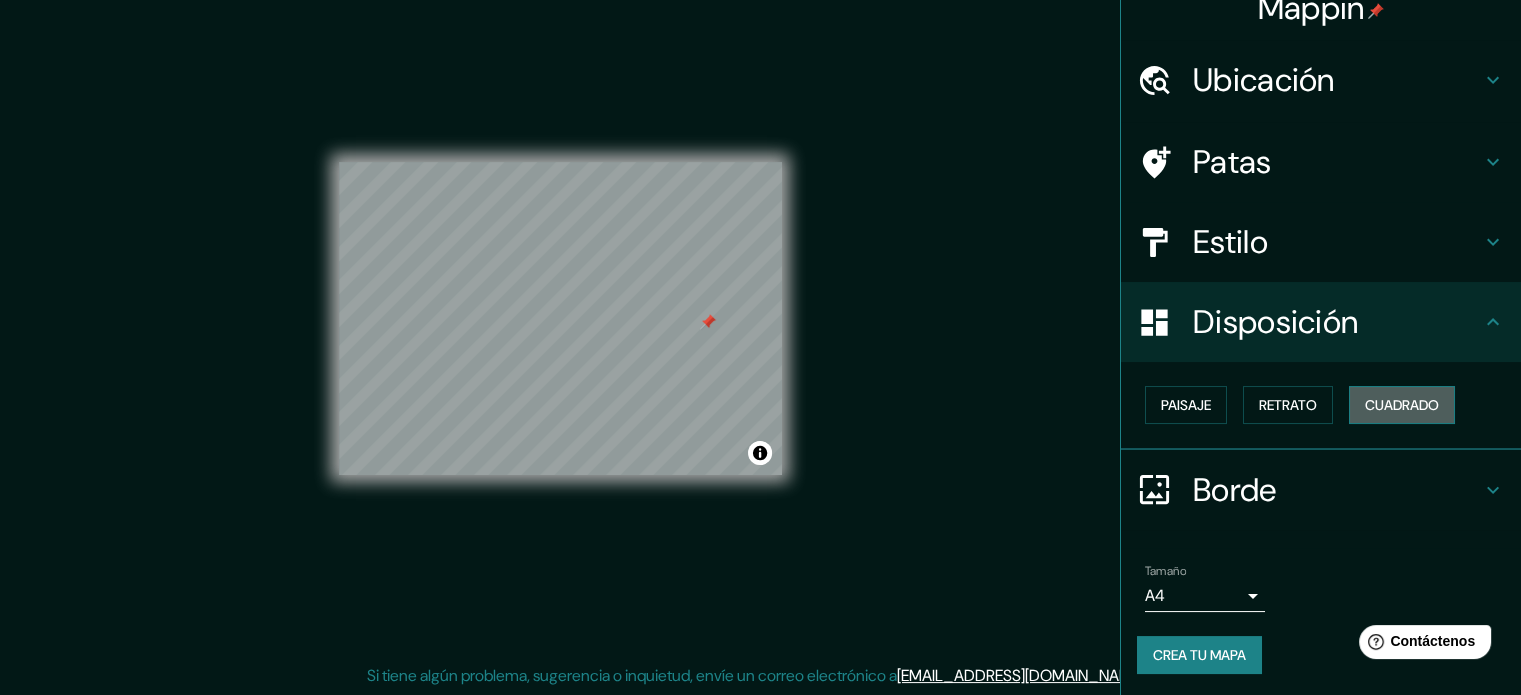 click on "Cuadrado" at bounding box center (1402, 405) 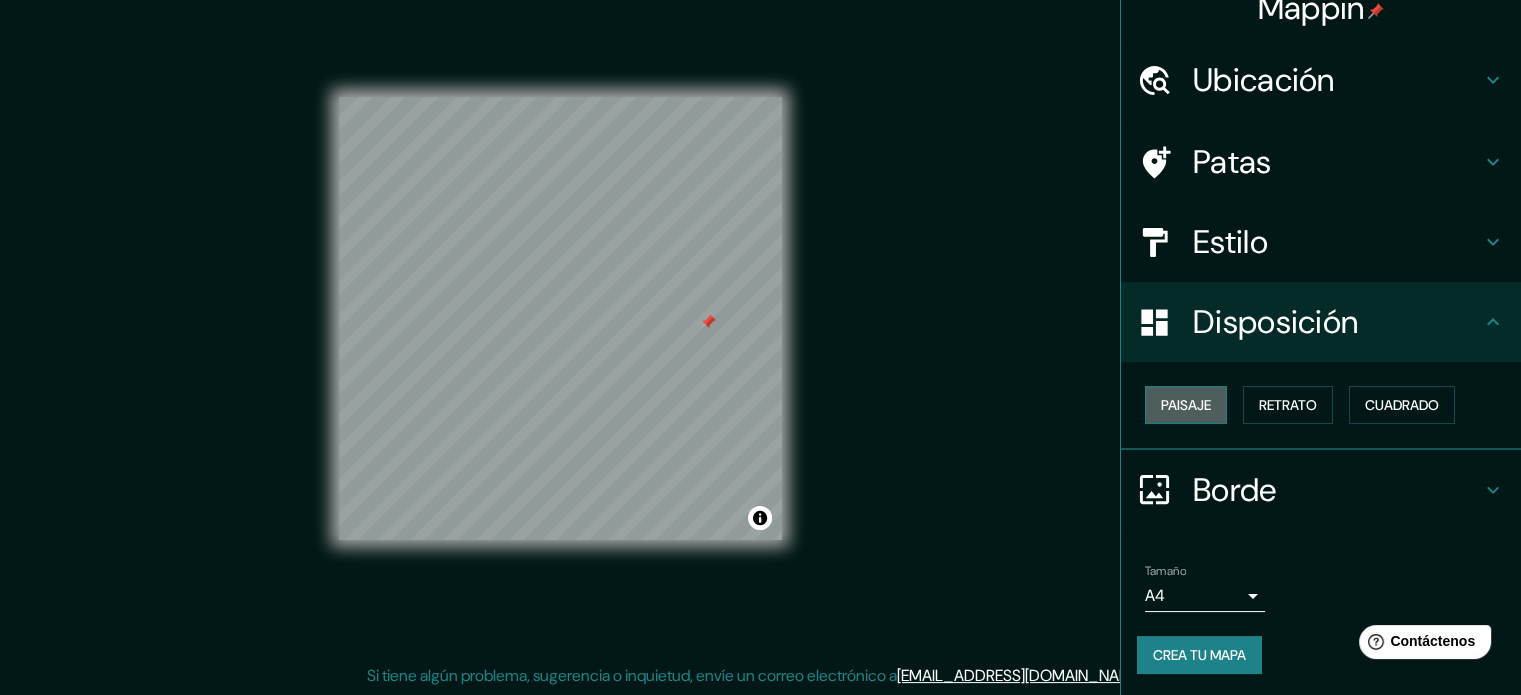 click on "Paisaje" at bounding box center [1186, 405] 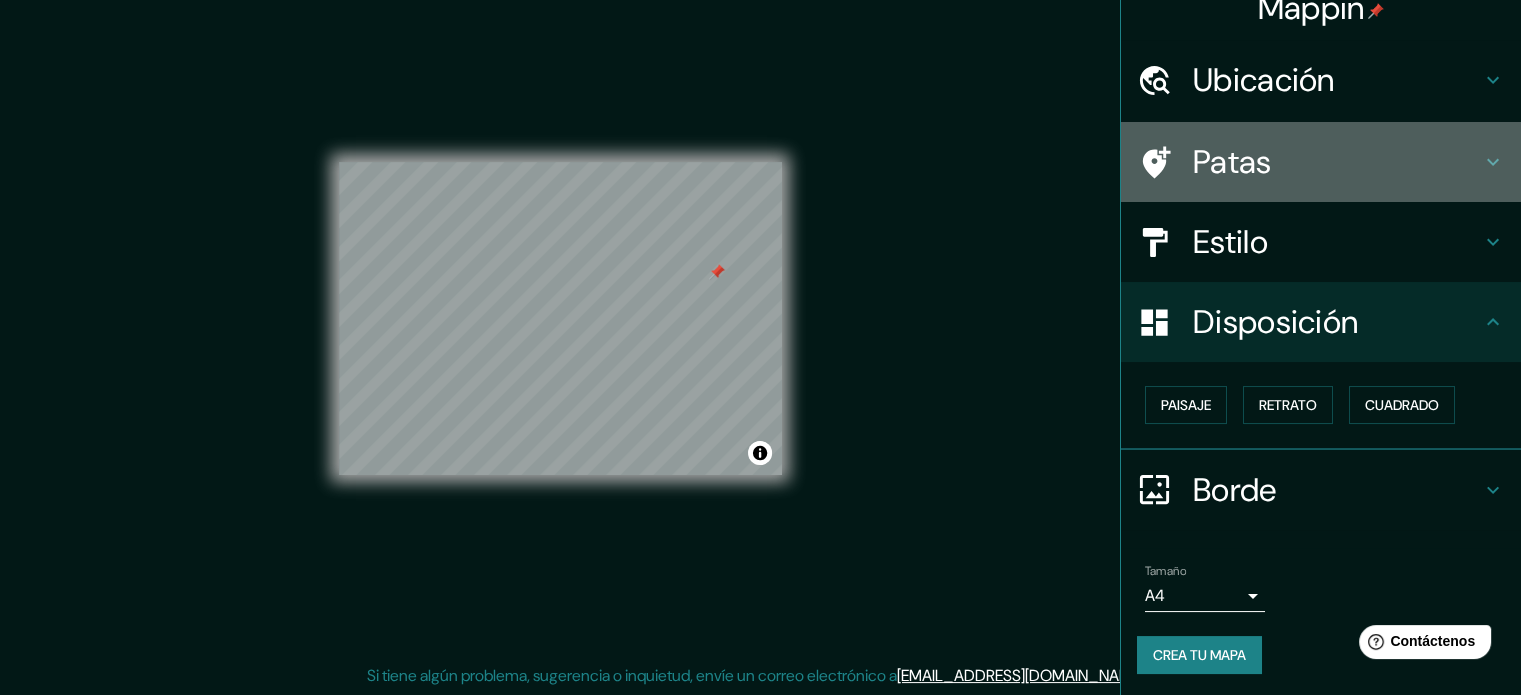 click on "Patas" at bounding box center (1232, 162) 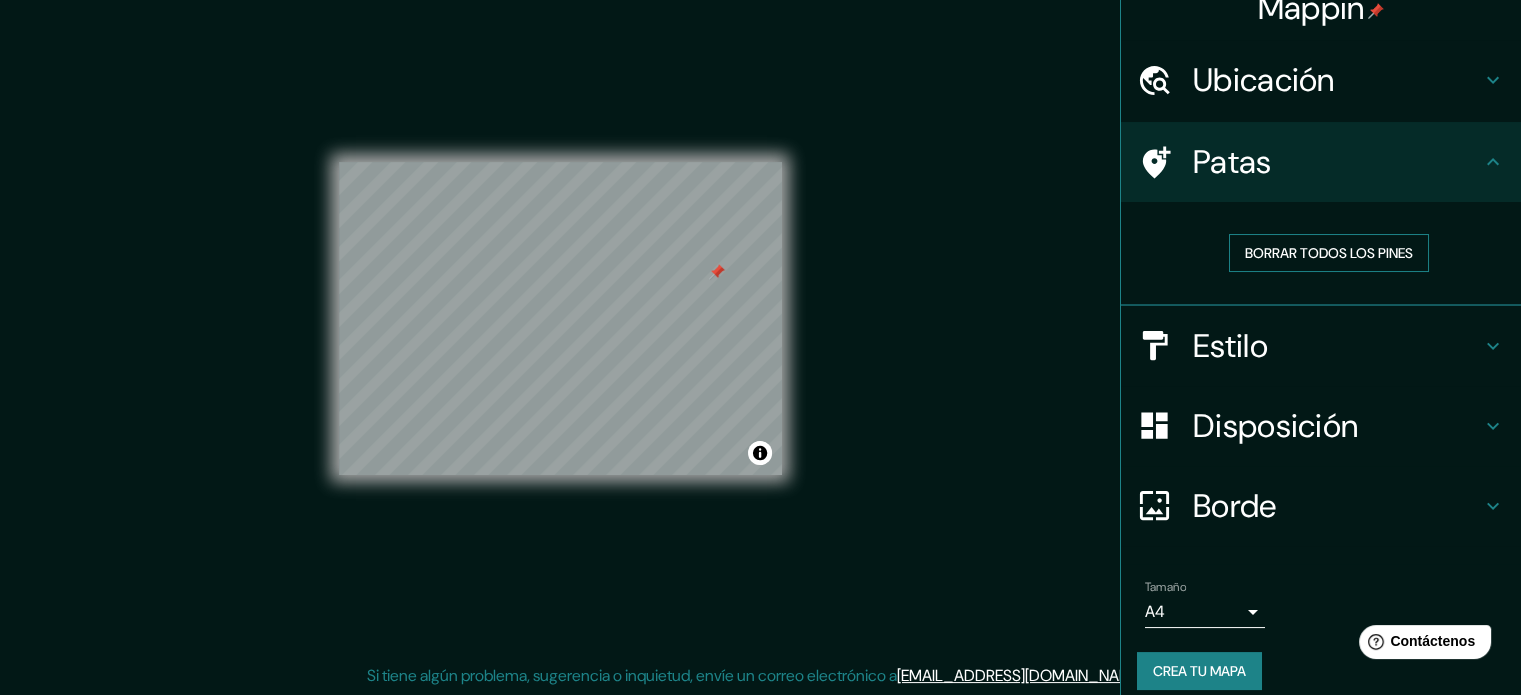 click on "Borrar todos los pines" at bounding box center (1329, 253) 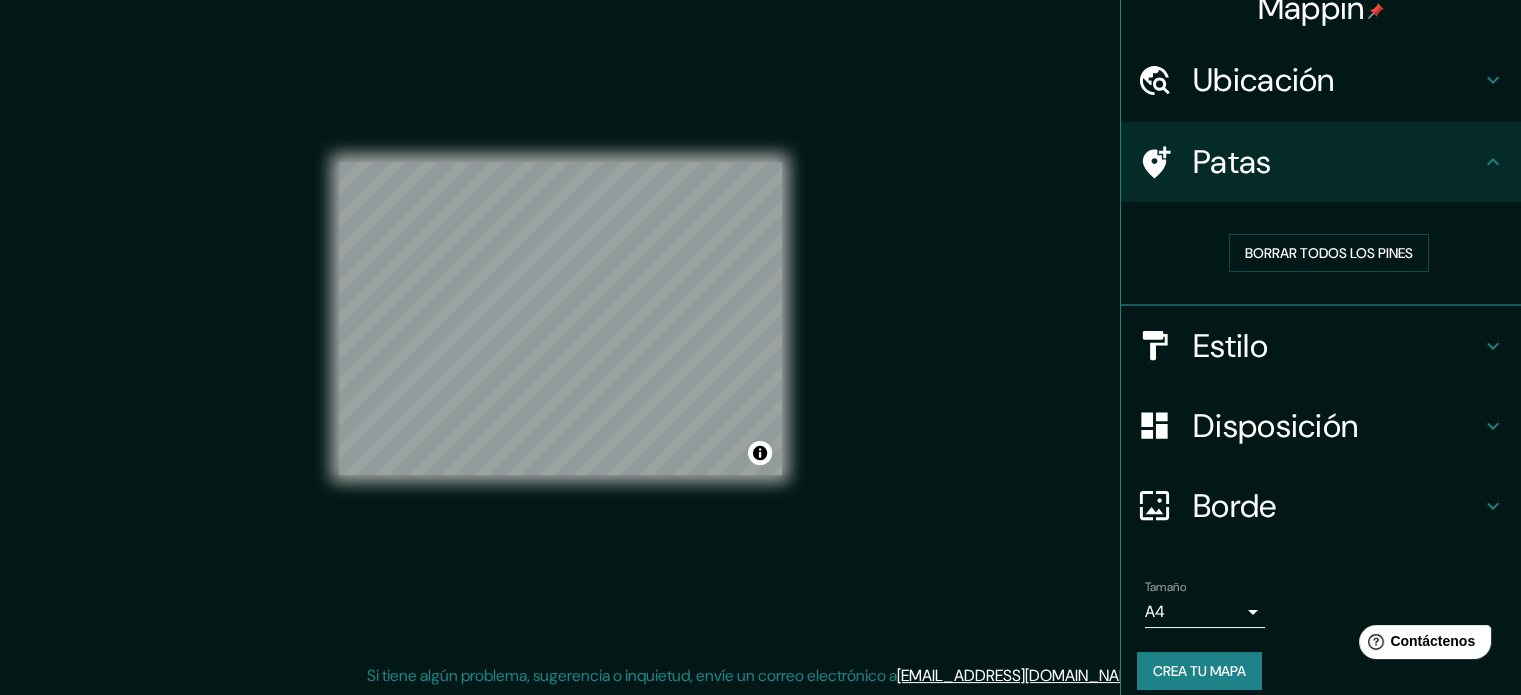 click on "Borde" at bounding box center (1235, 506) 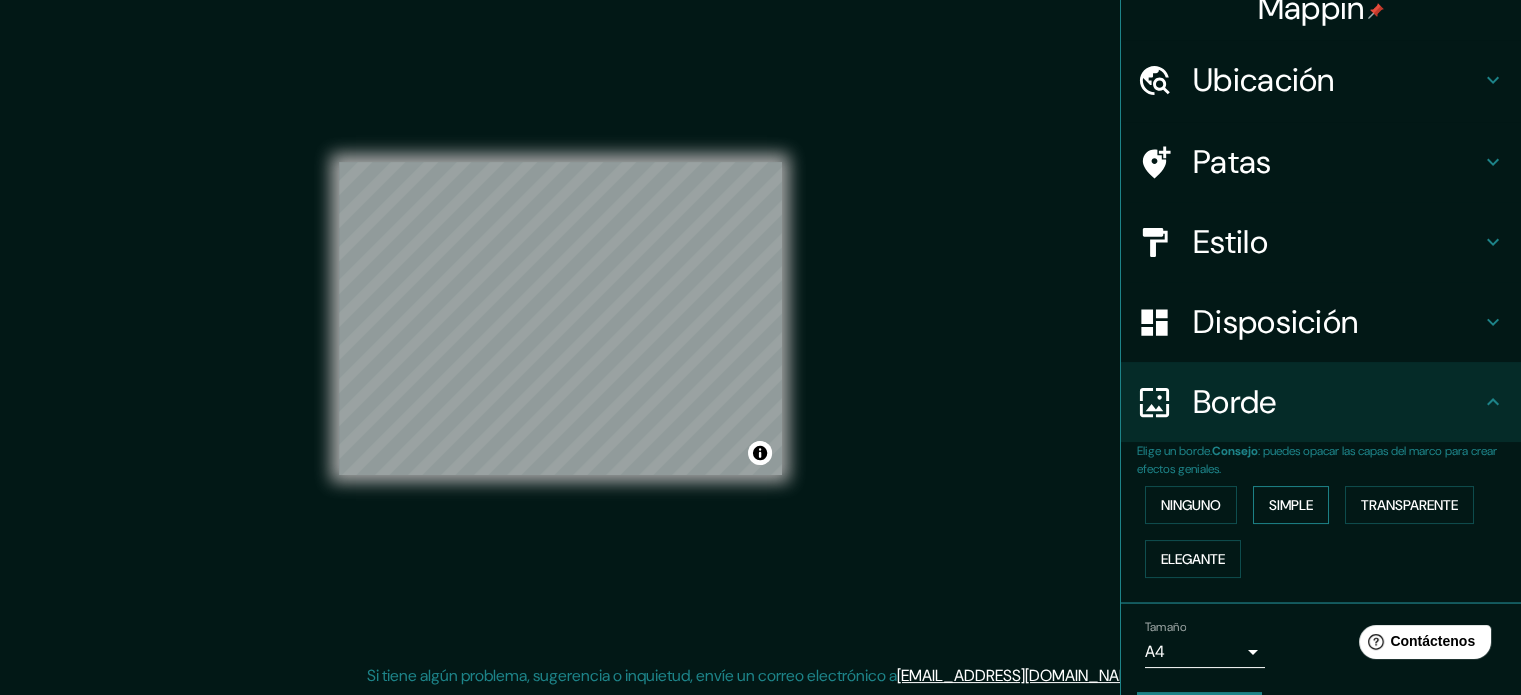 click on "Simple" at bounding box center [1291, 505] 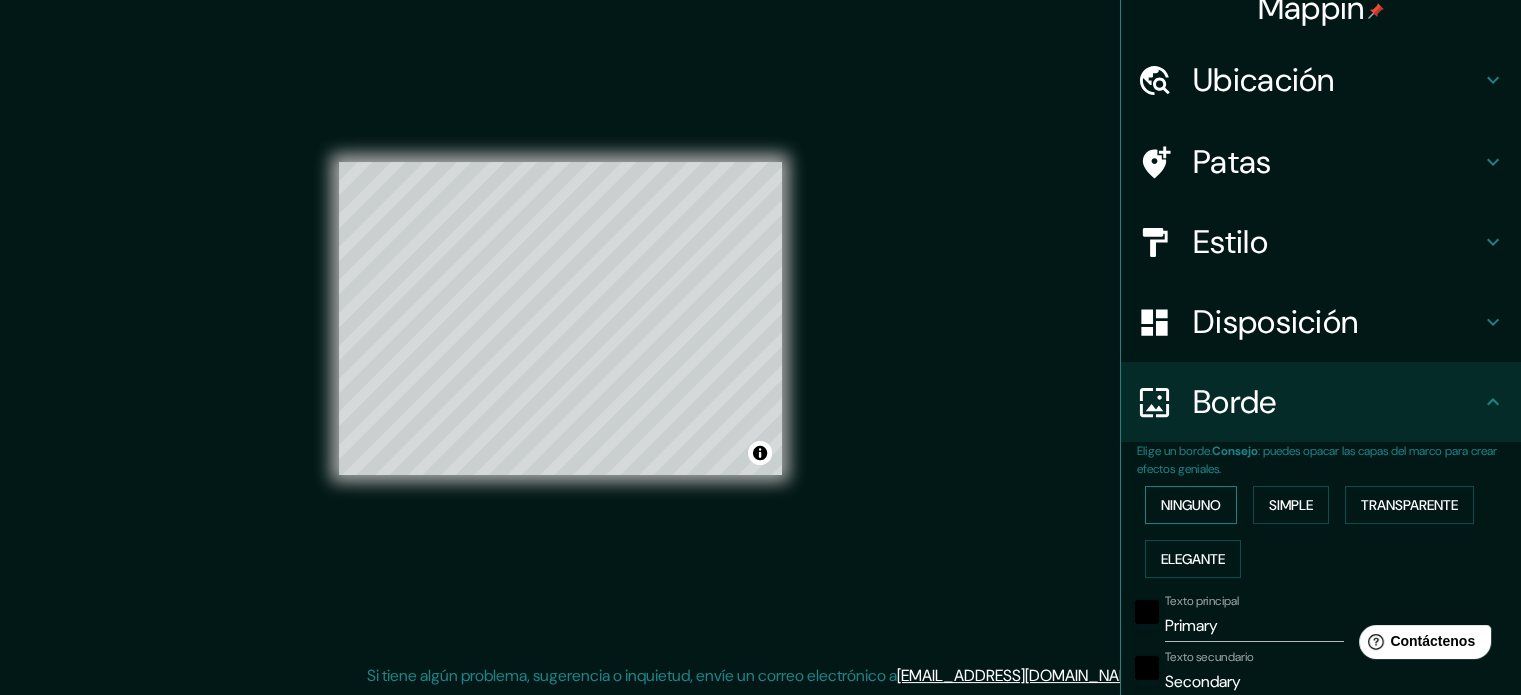 click on "Ninguno" at bounding box center [1191, 505] 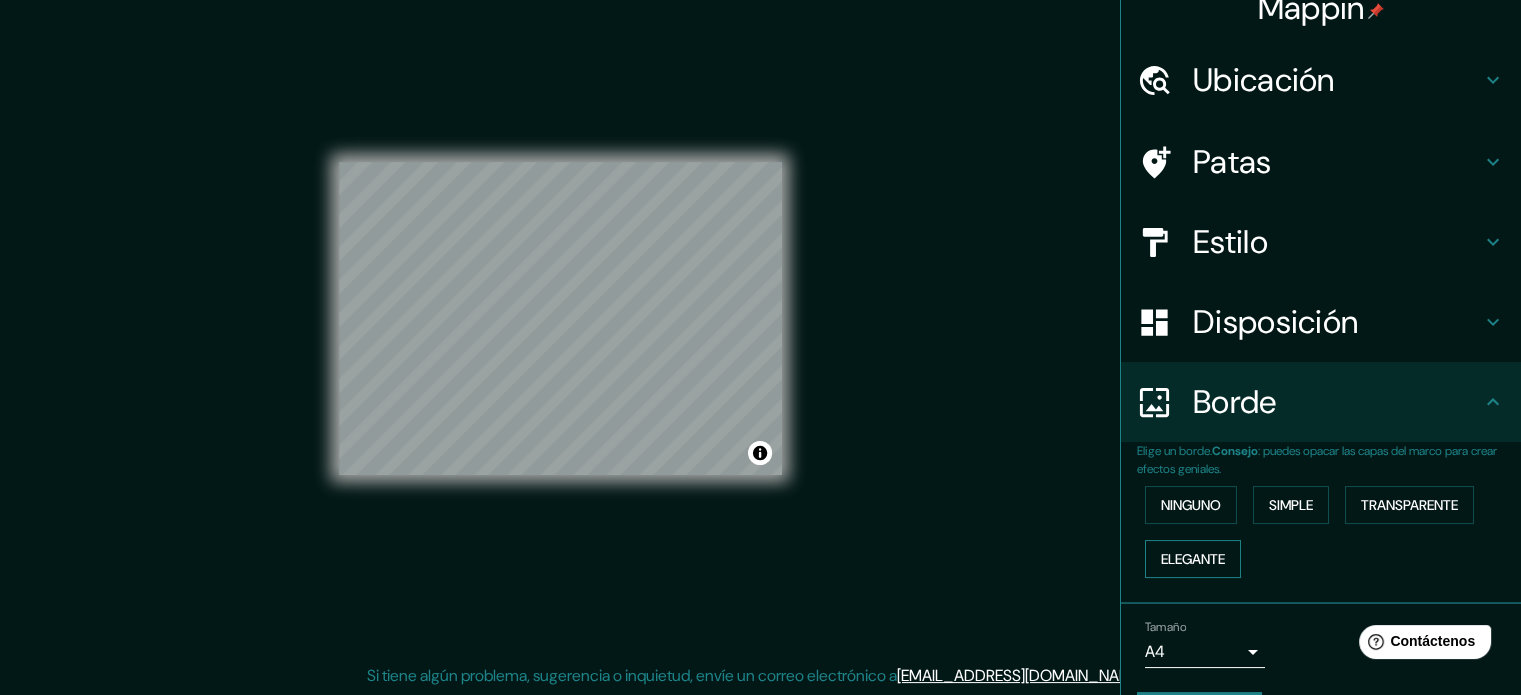 click on "Elegante" at bounding box center [1193, 559] 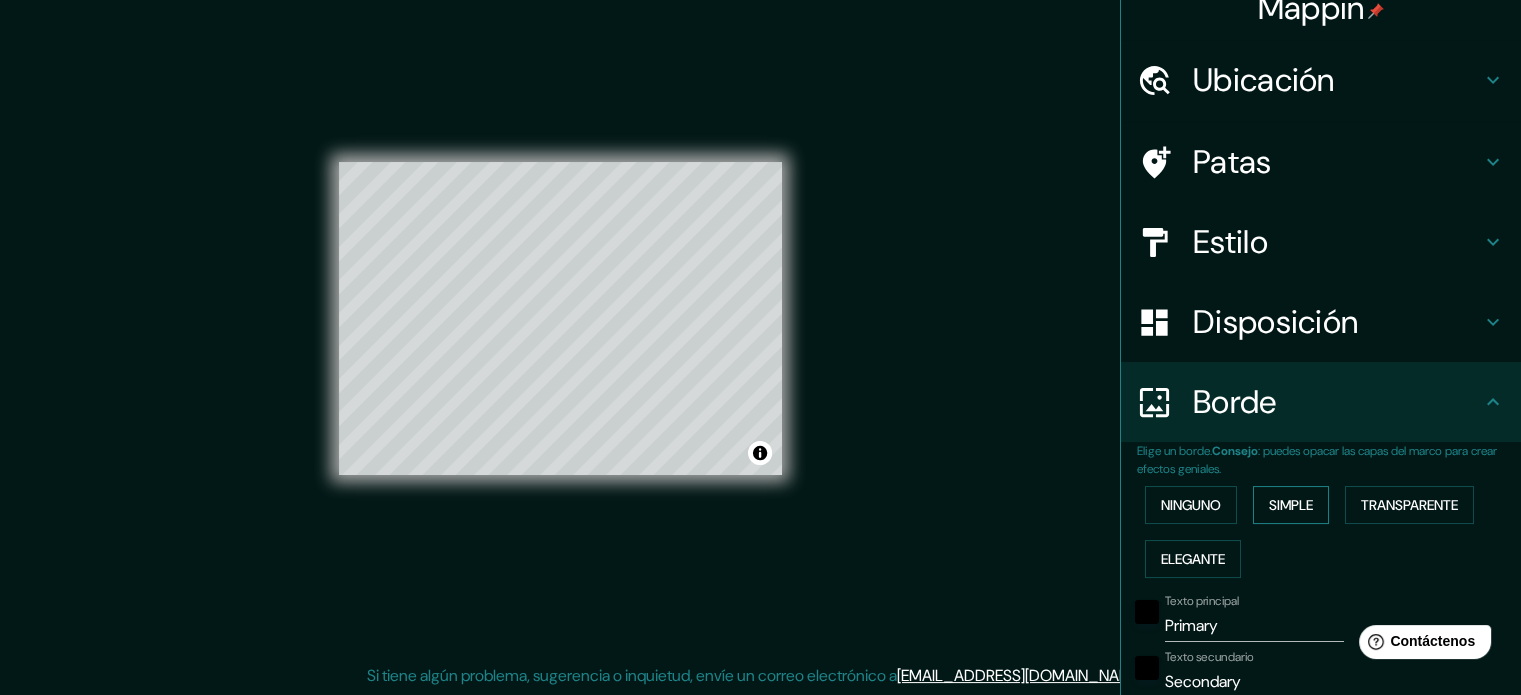 click on "Simple" at bounding box center (1291, 505) 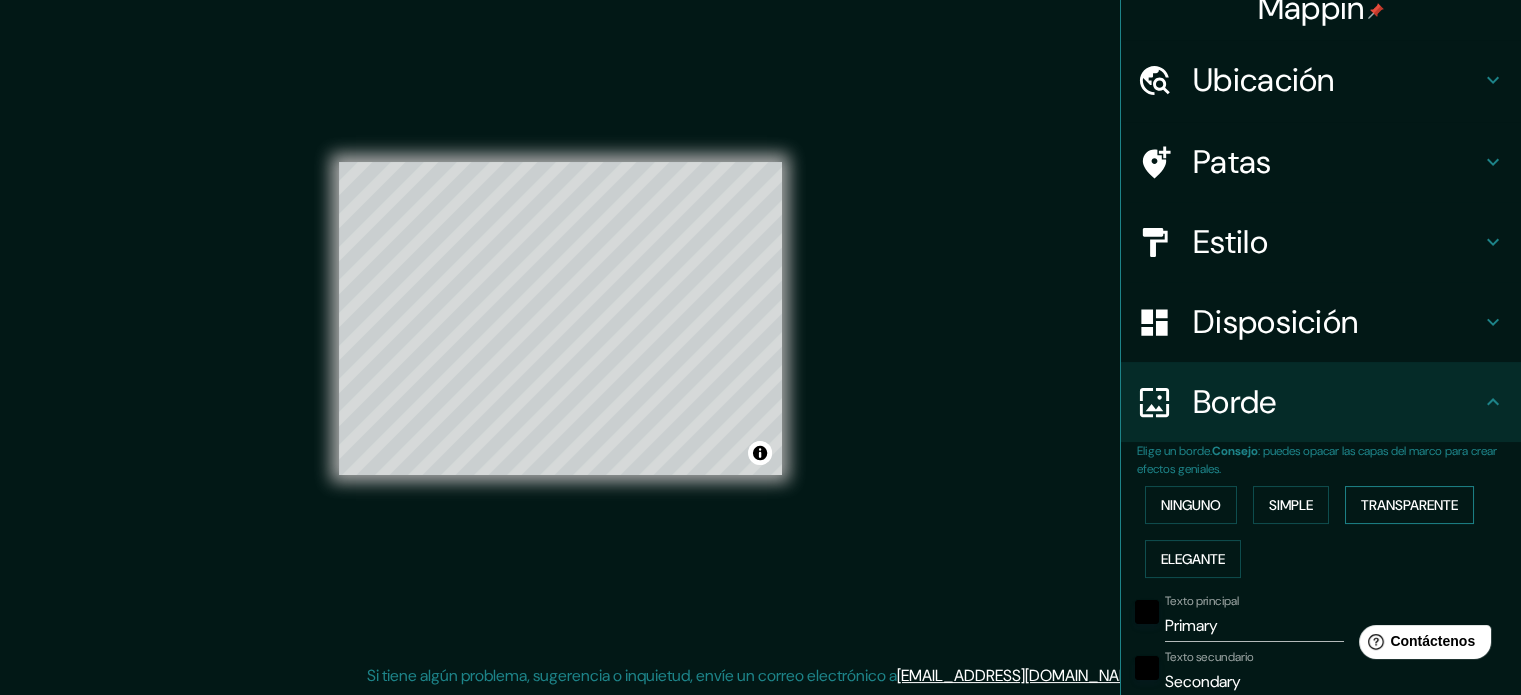 click on "Transparente" at bounding box center [1409, 505] 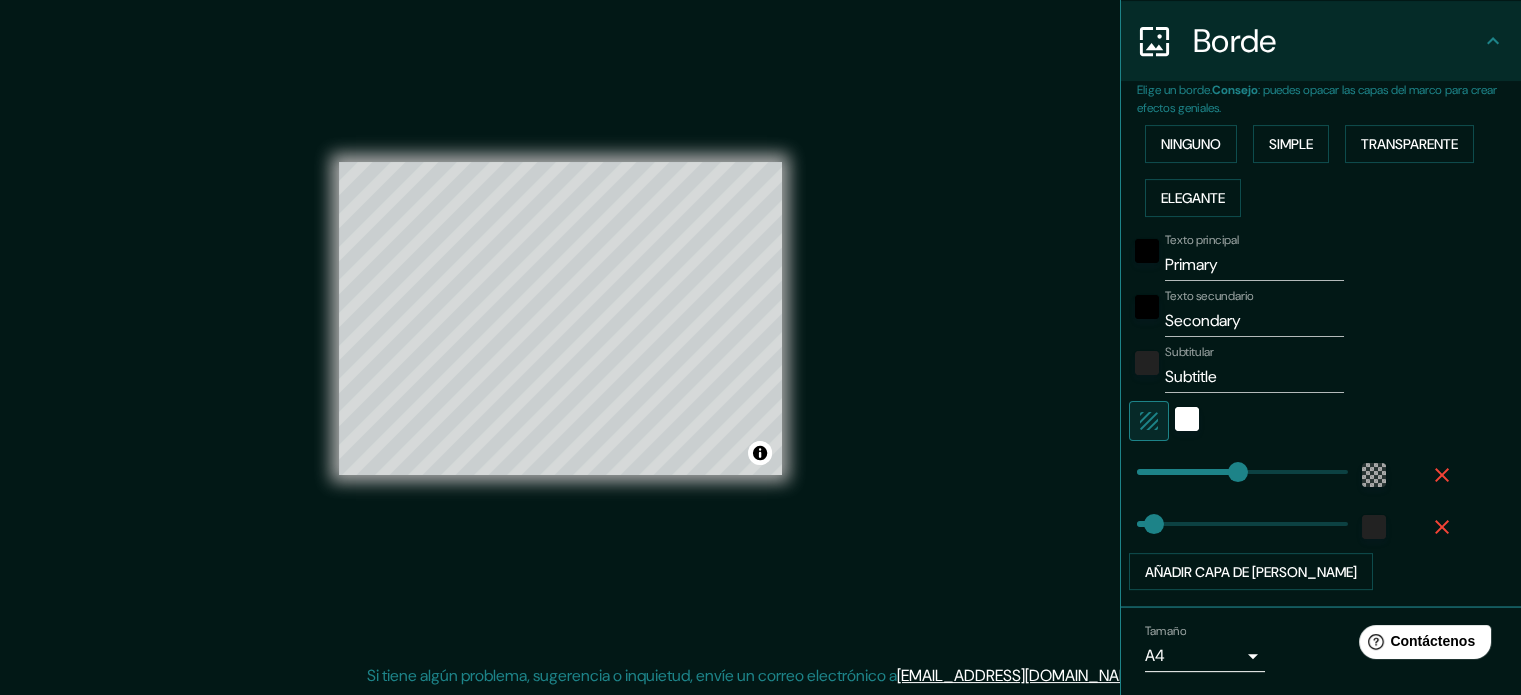 scroll, scrollTop: 424, scrollLeft: 0, axis: vertical 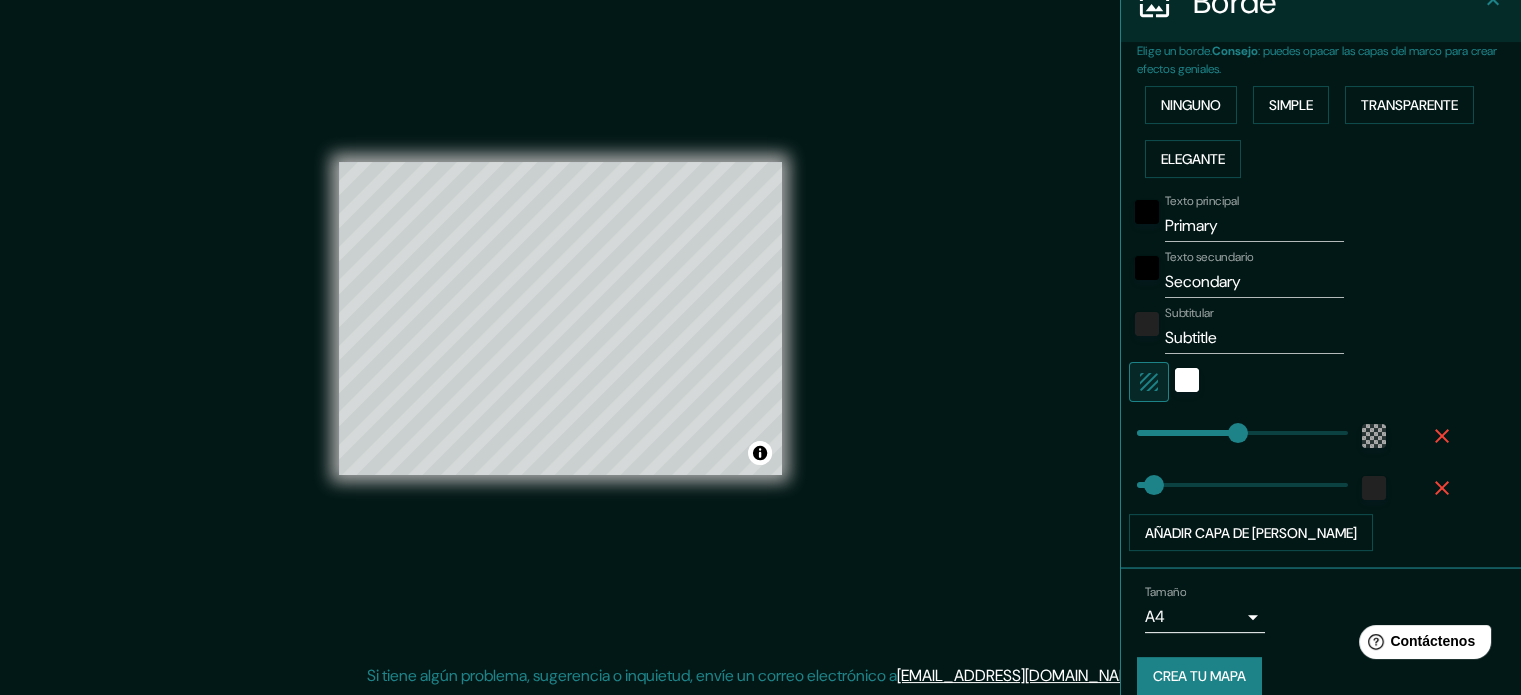 click on "Primary" at bounding box center [1254, 226] 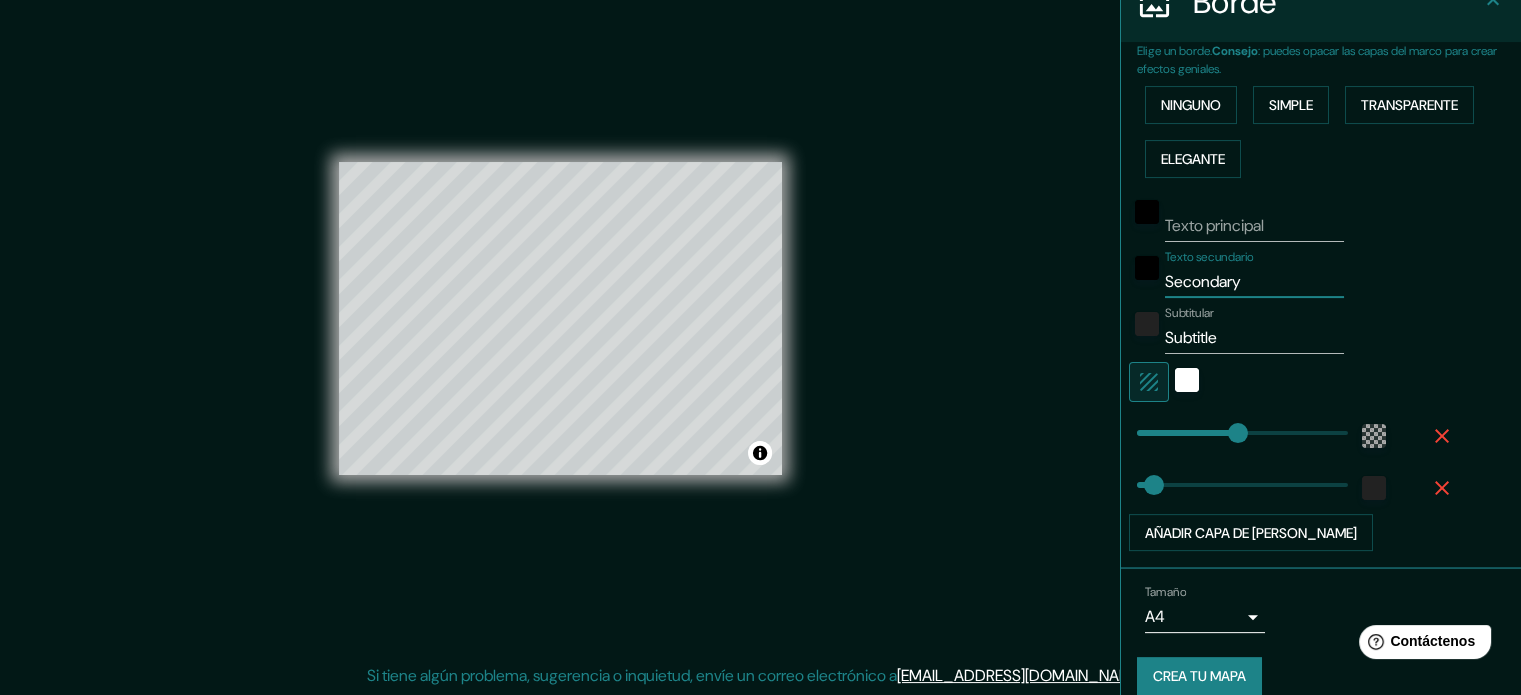 click on "Secondary" at bounding box center (1254, 282) 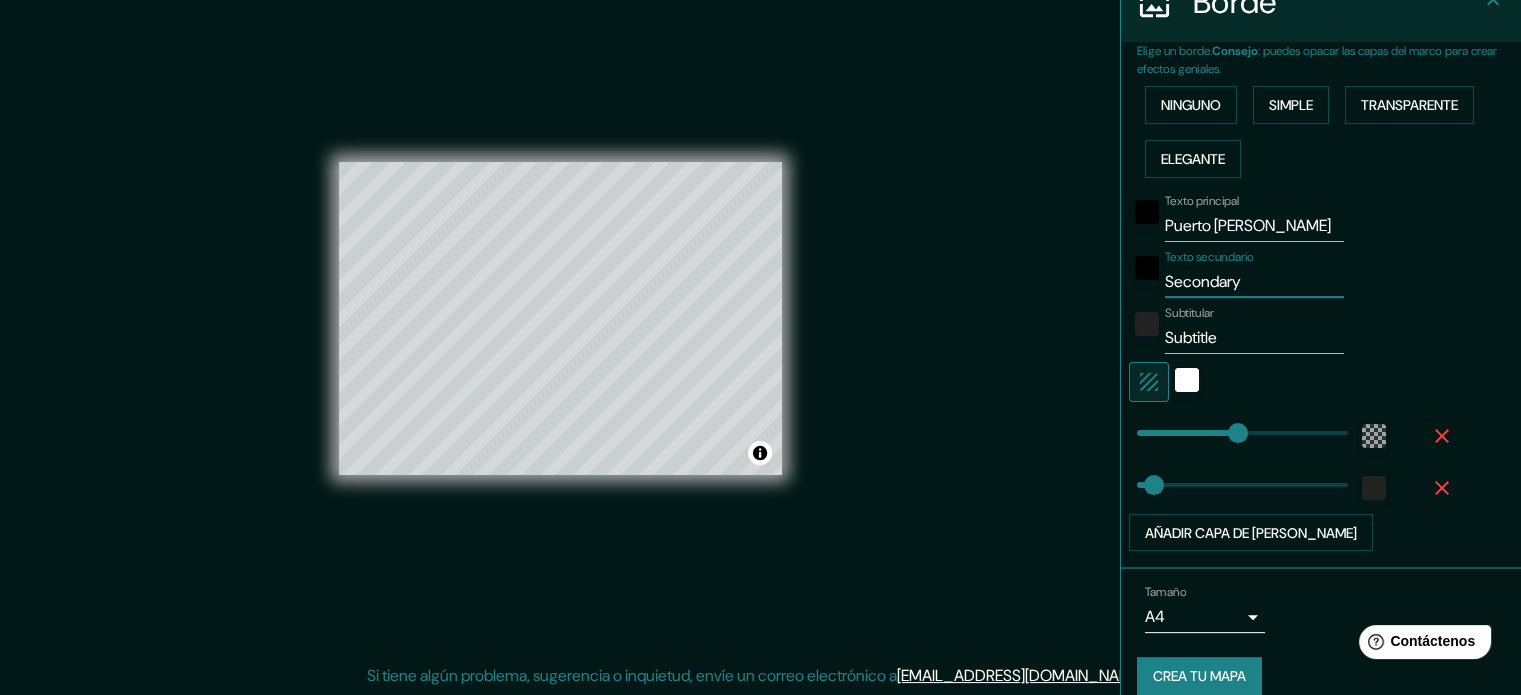 click on "Secondary" at bounding box center [1254, 282] 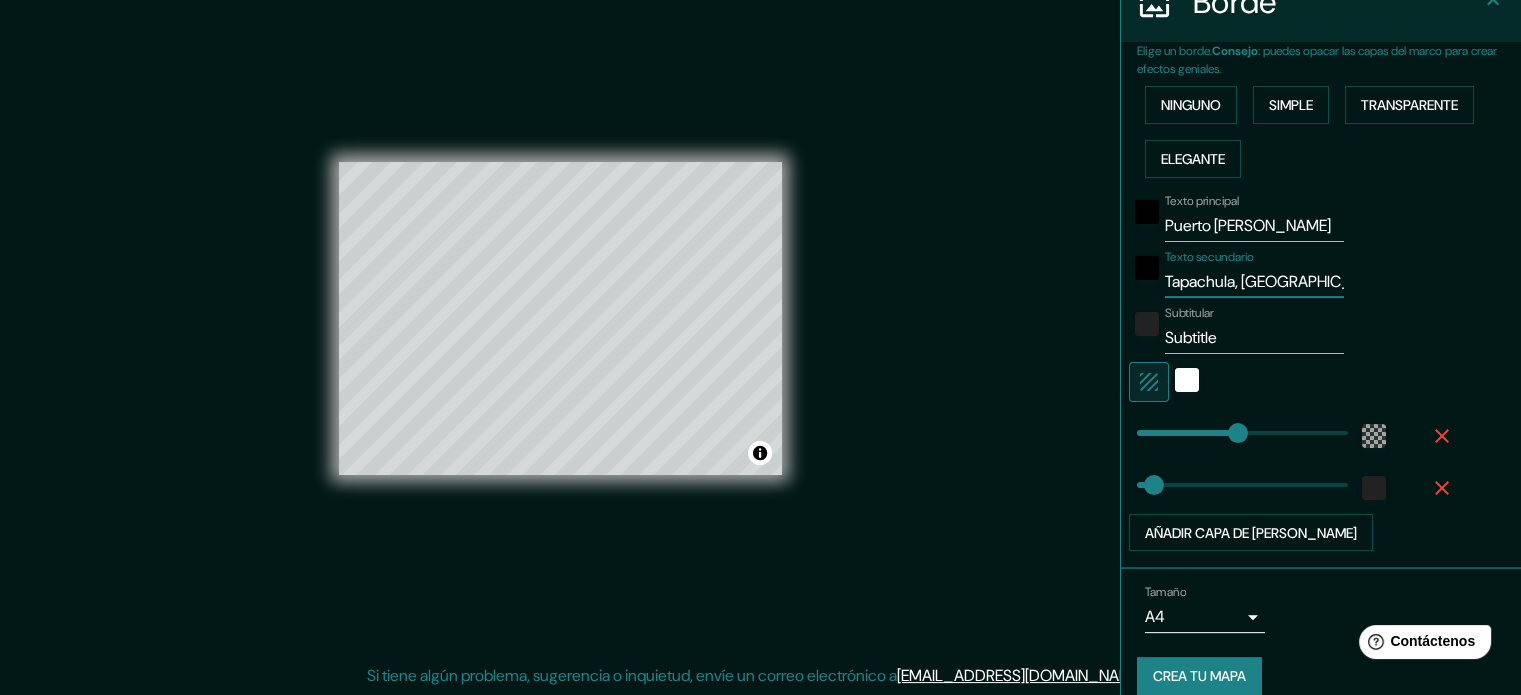 click on "Texto principal Puerto Madero Texto secundario Tapachula, Chiapas Subtitular Subtitle Añadir capa de marco" at bounding box center (1297, 369) 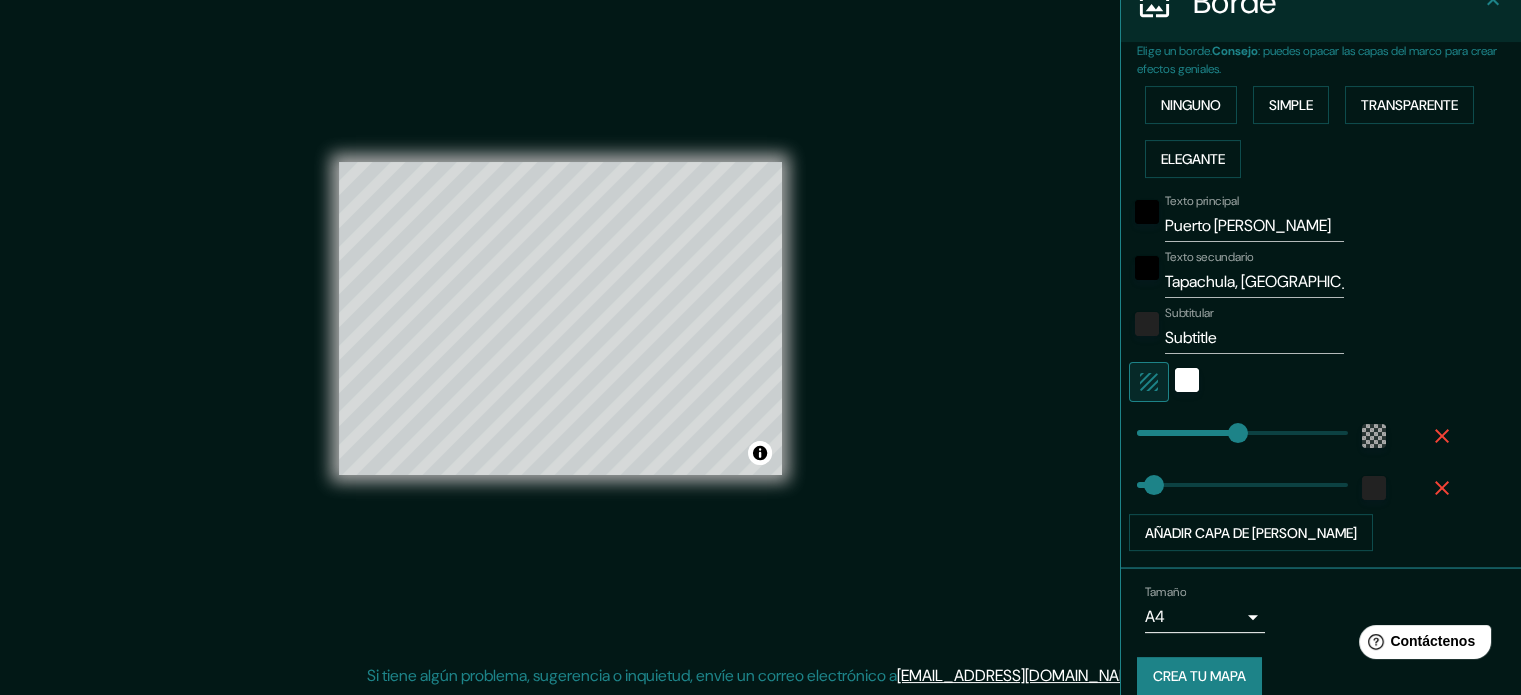 drag, startPoint x: 1261, startPoint y: 304, endPoint x: 1240, endPoint y: 324, distance: 29 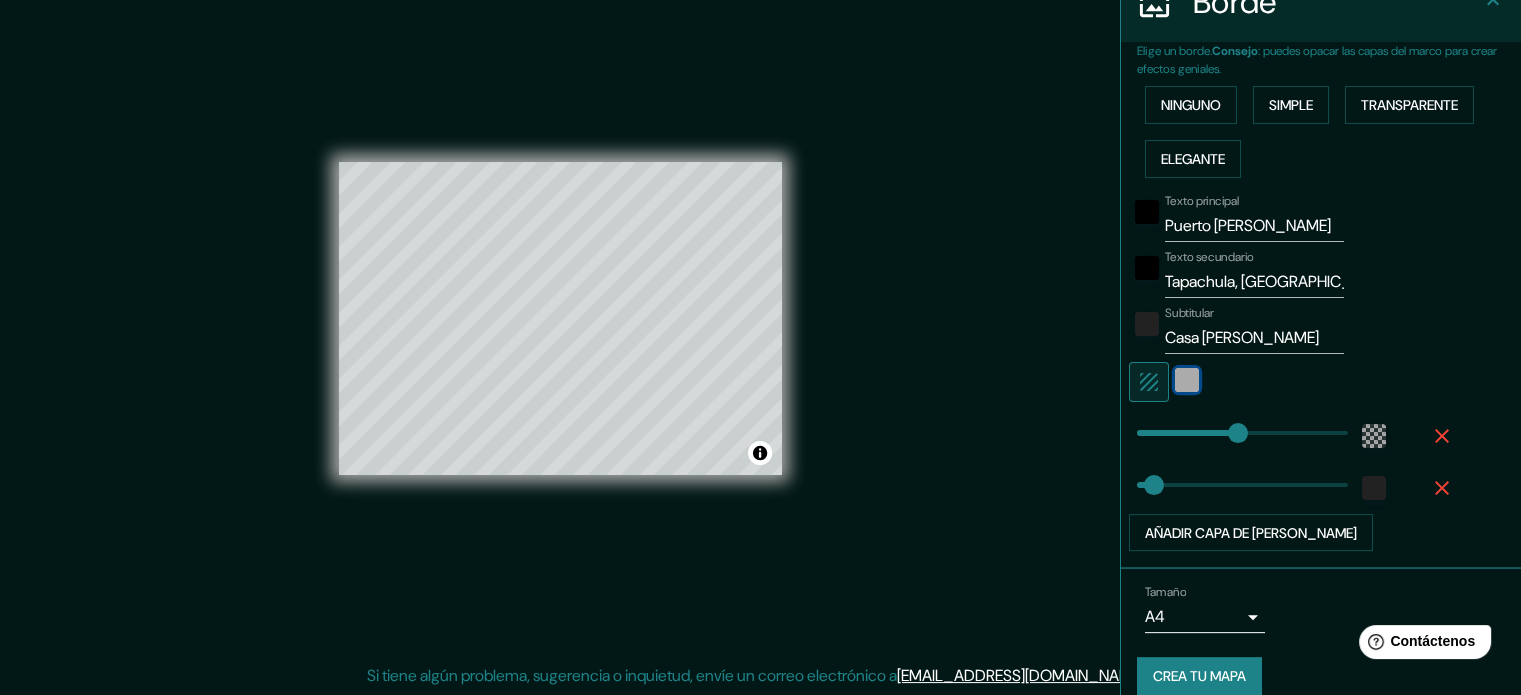 click at bounding box center (1187, 380) 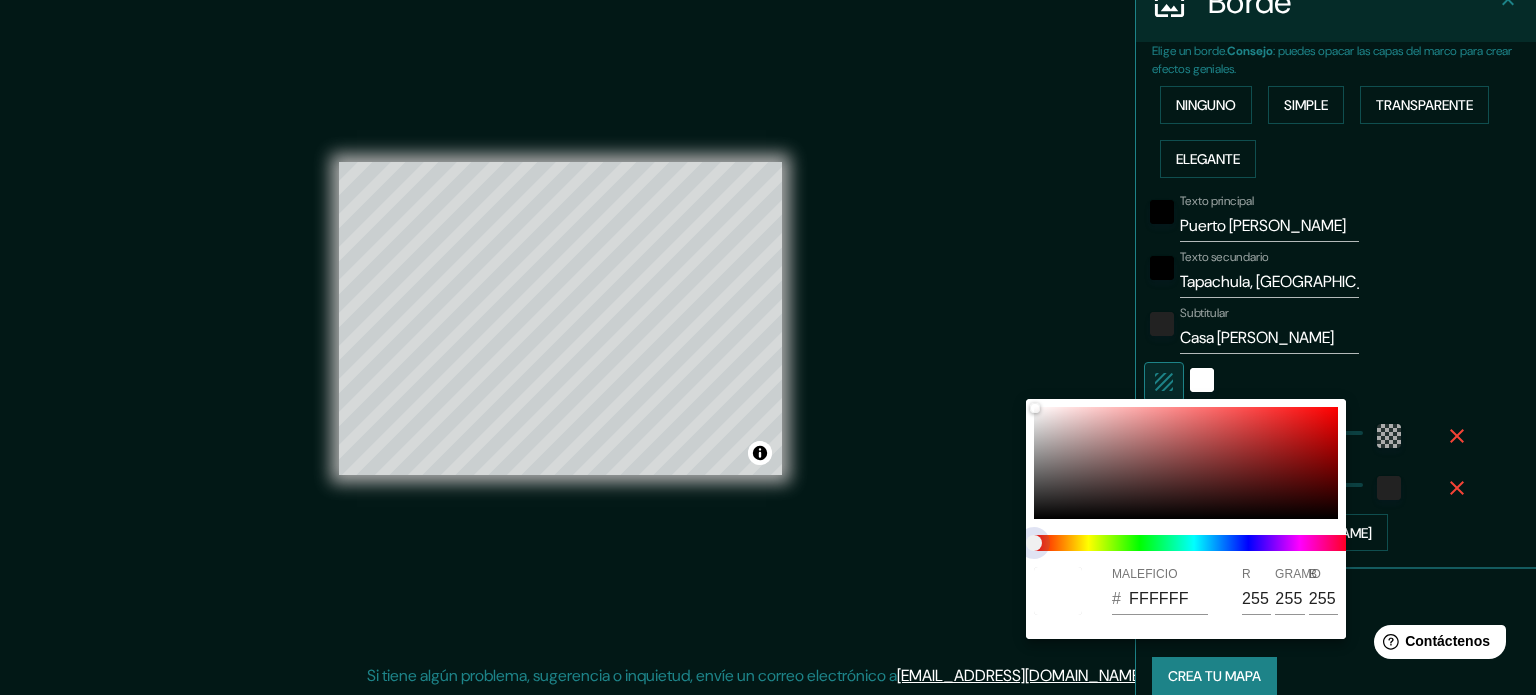 click at bounding box center (1194, 543) 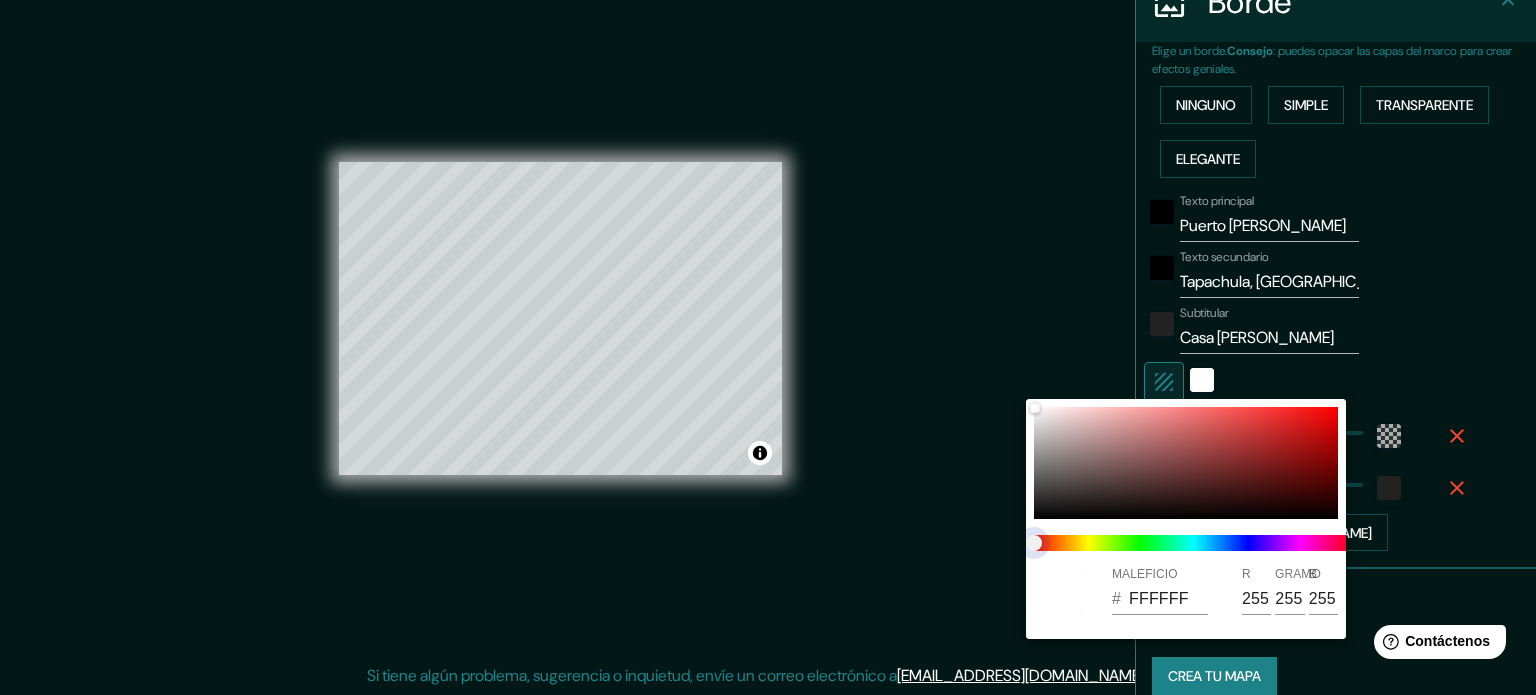 click at bounding box center [1194, 543] 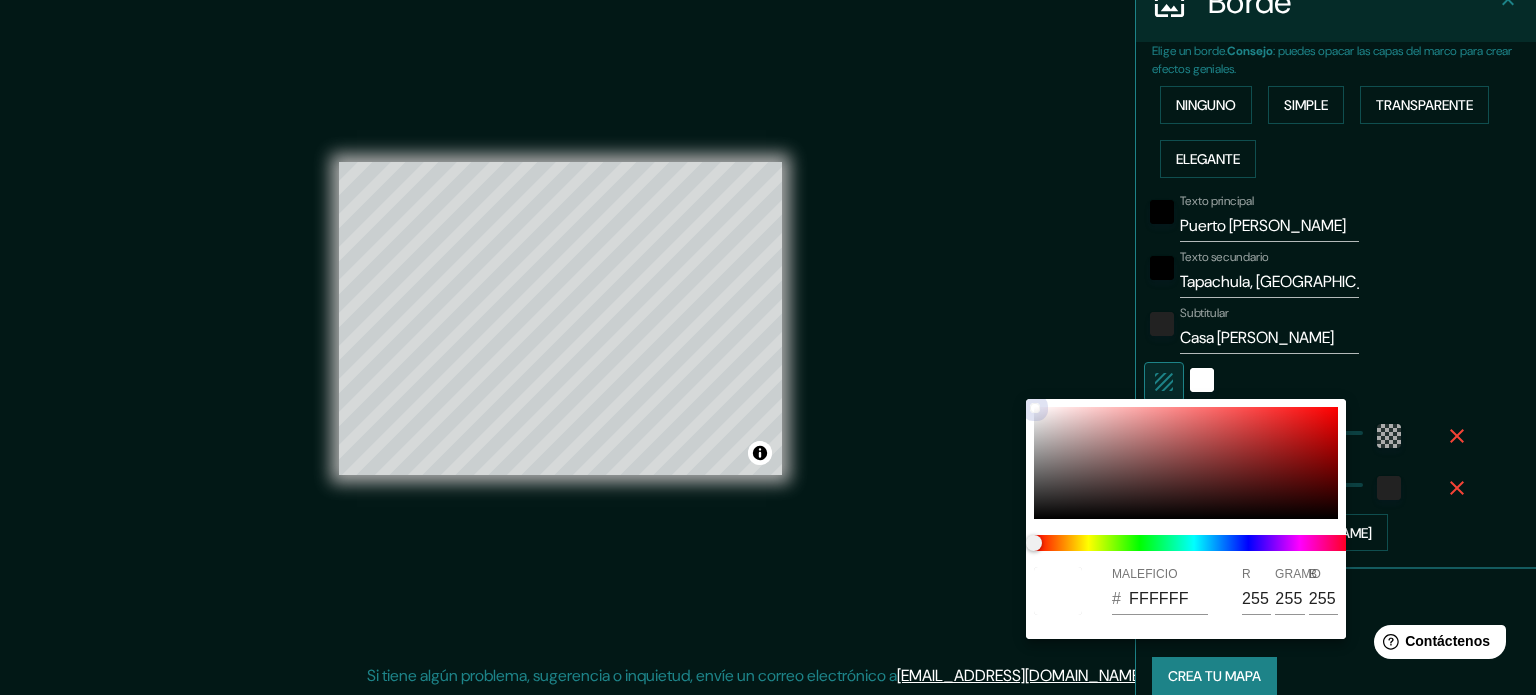 click at bounding box center [1186, 463] 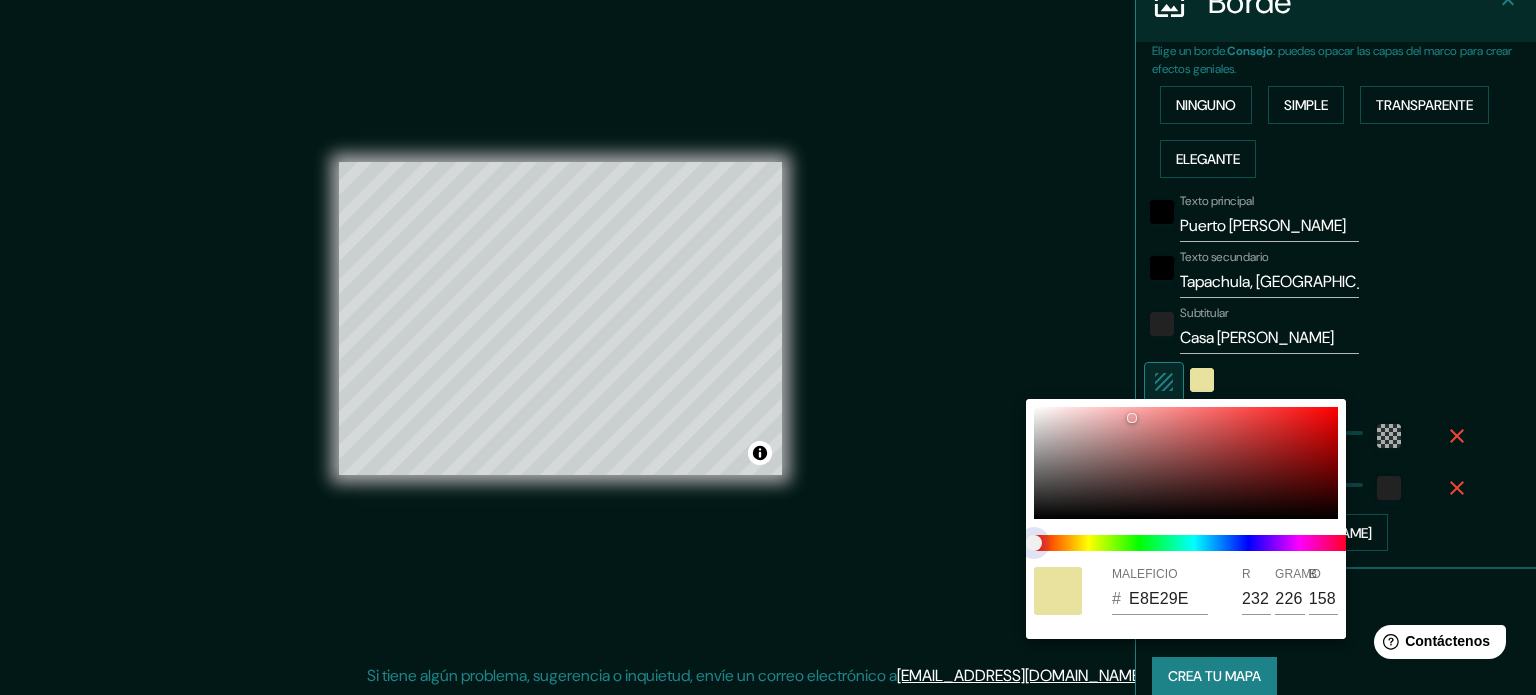 click at bounding box center [1194, 543] 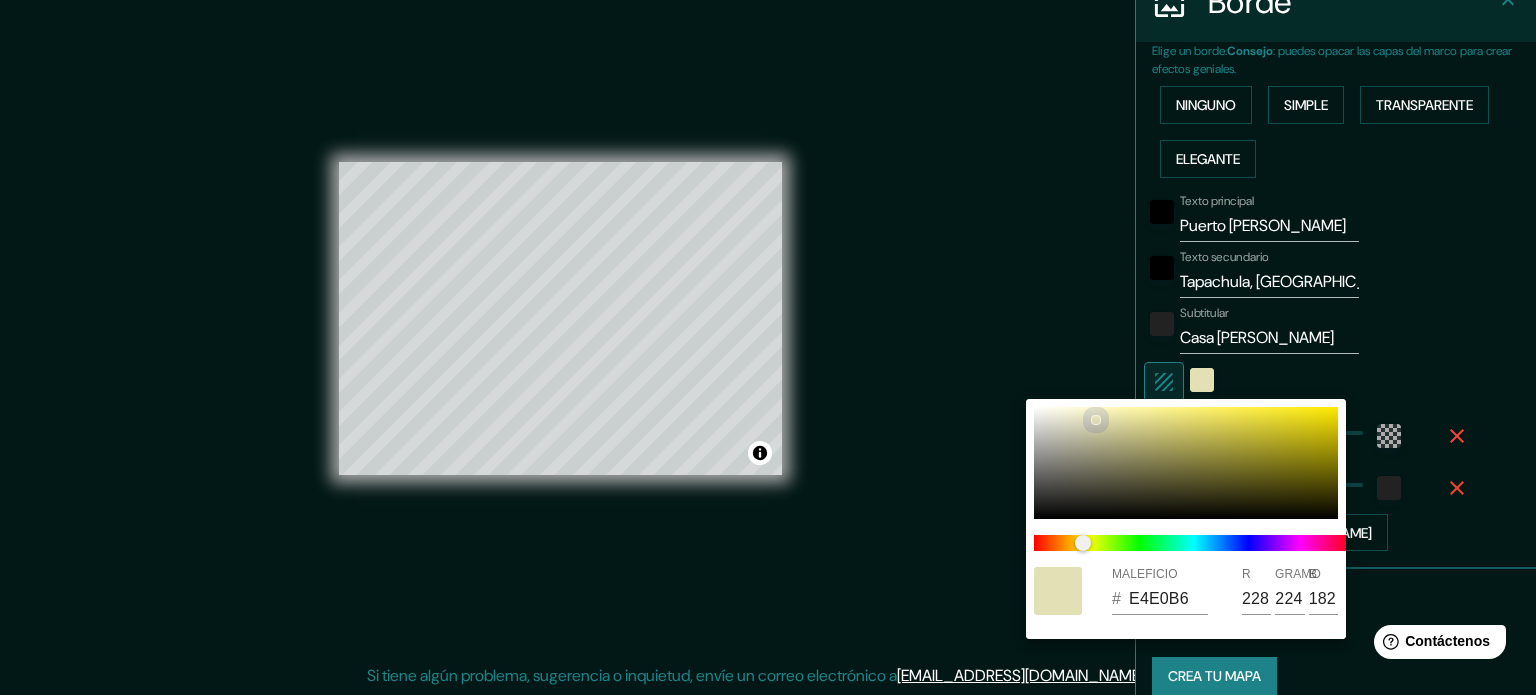 drag, startPoint x: 1125, startPoint y: 419, endPoint x: 1096, endPoint y: 419, distance: 29 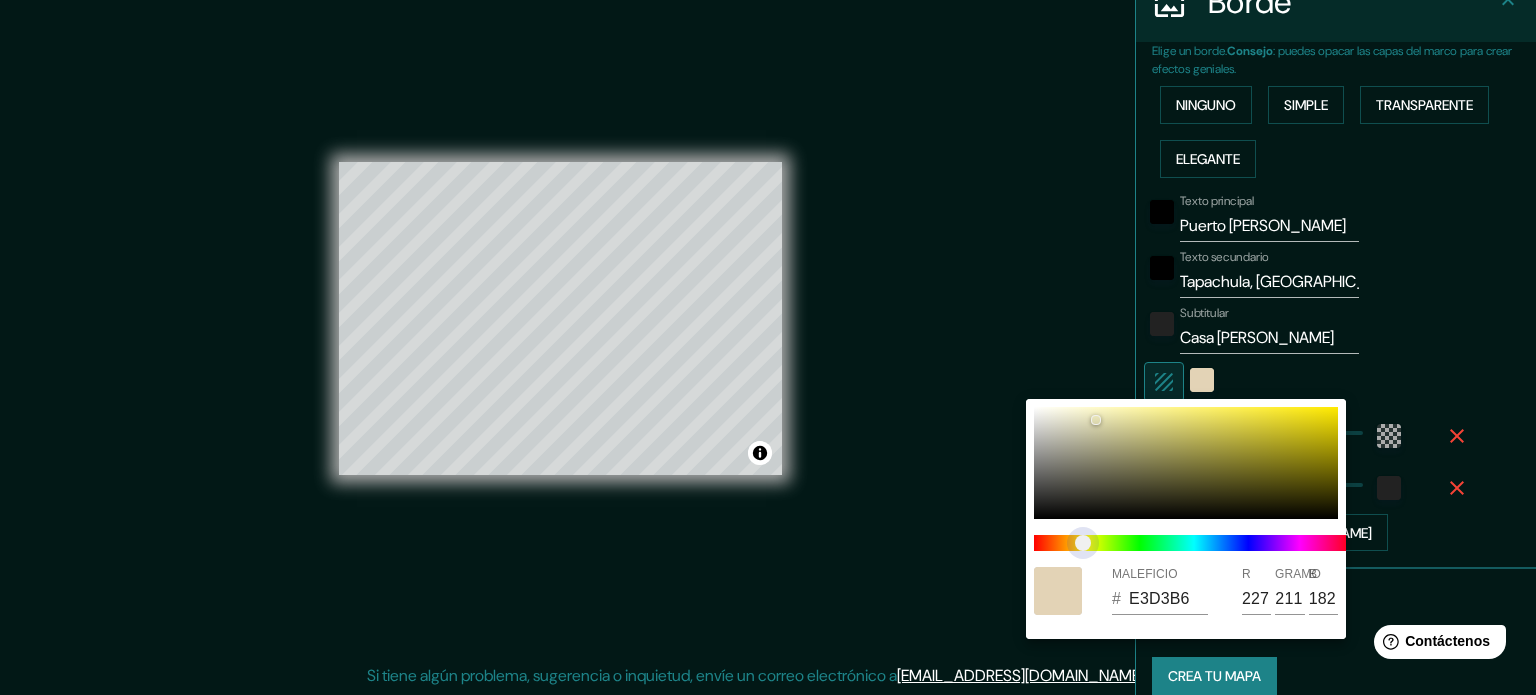 click at bounding box center (1083, 543) 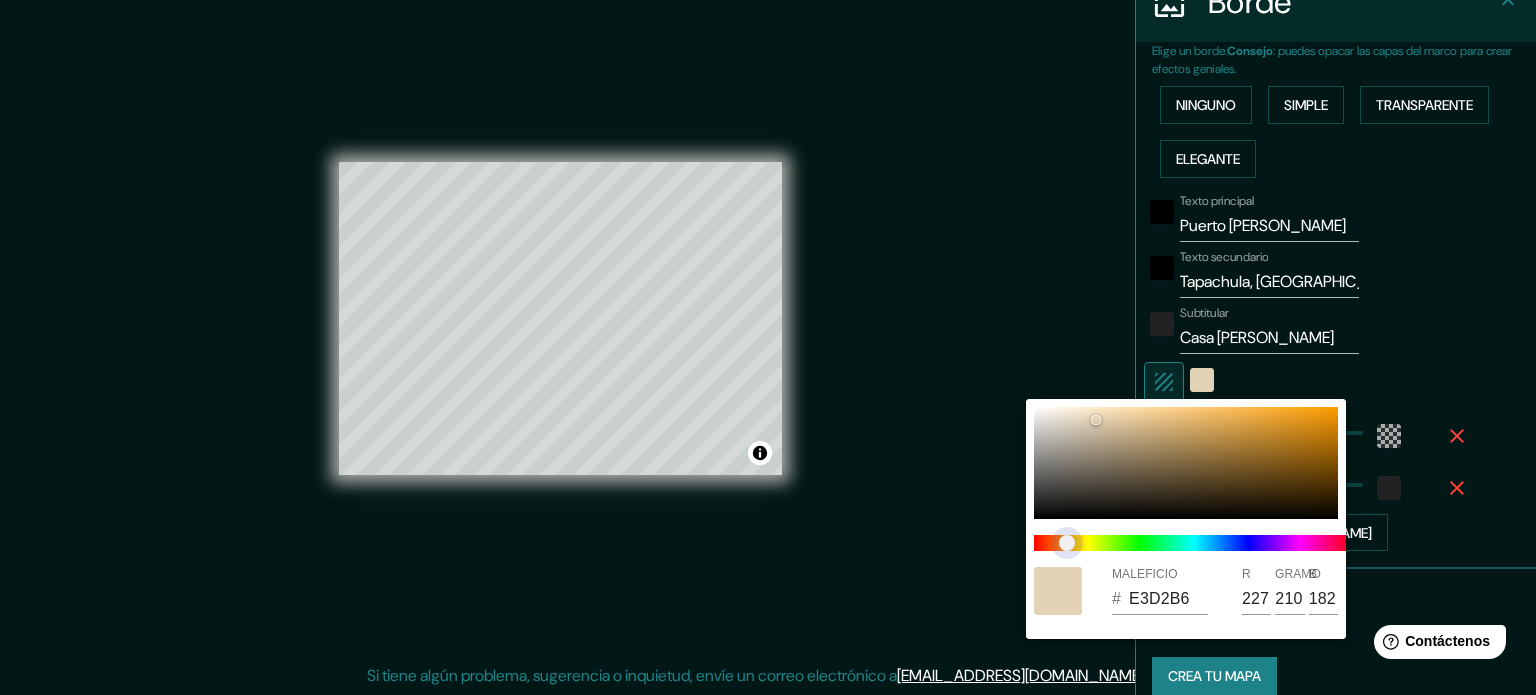 click at bounding box center (1067, 543) 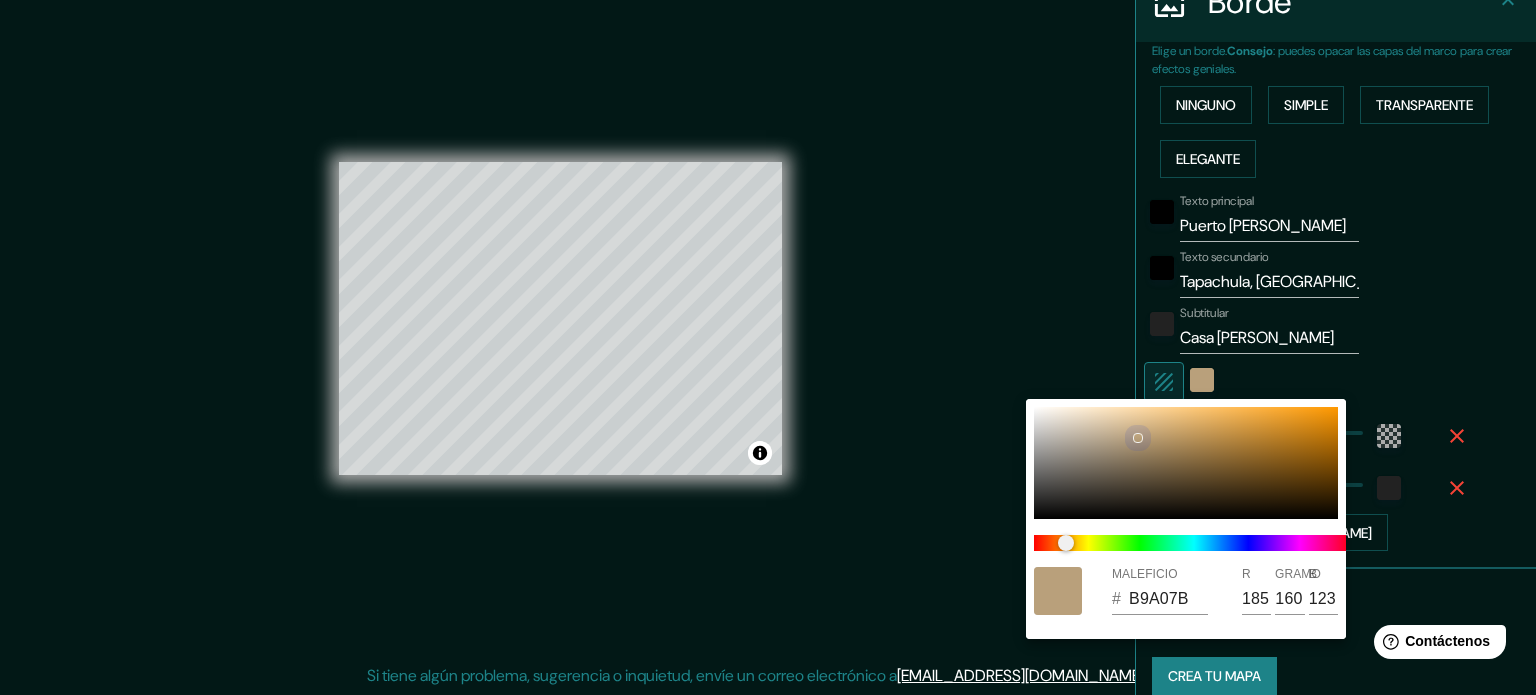drag, startPoint x: 1101, startPoint y: 411, endPoint x: 1136, endPoint y: 438, distance: 44.20407 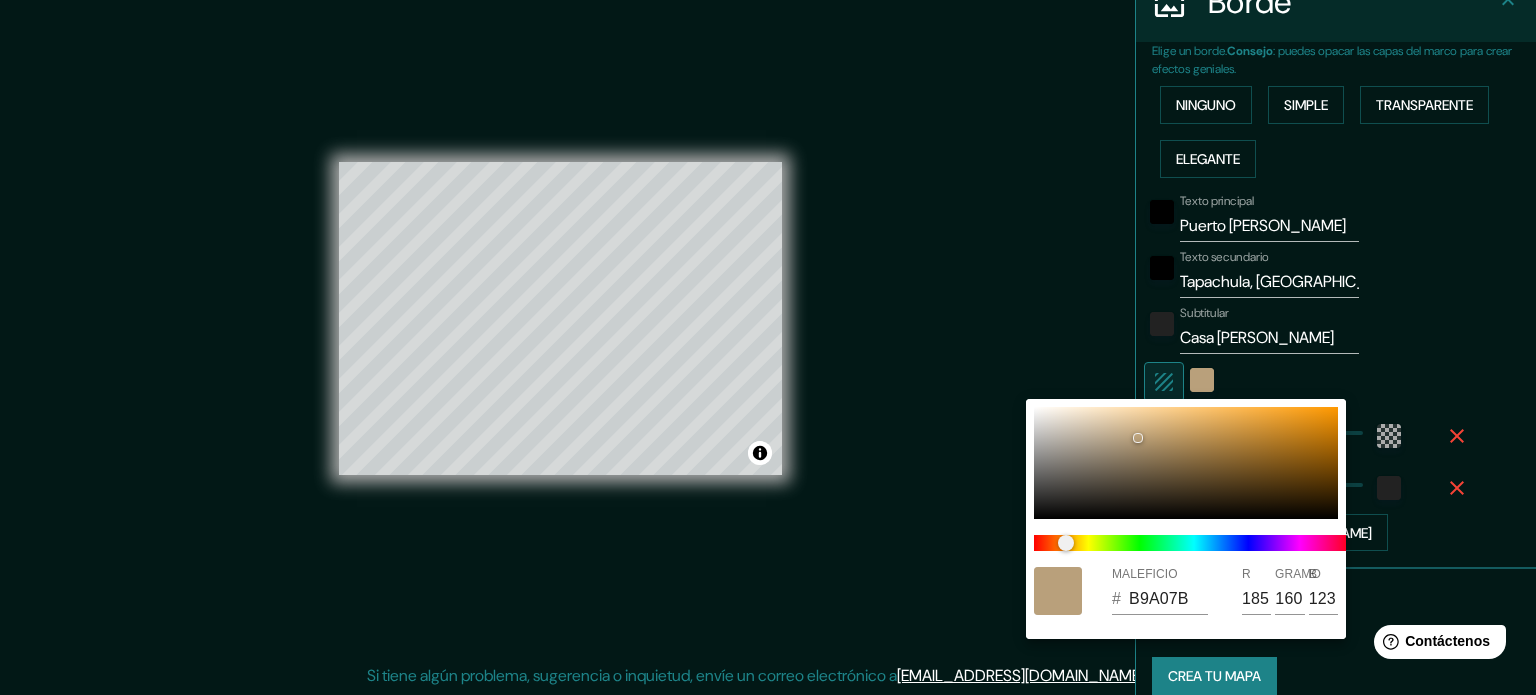 click at bounding box center [768, 347] 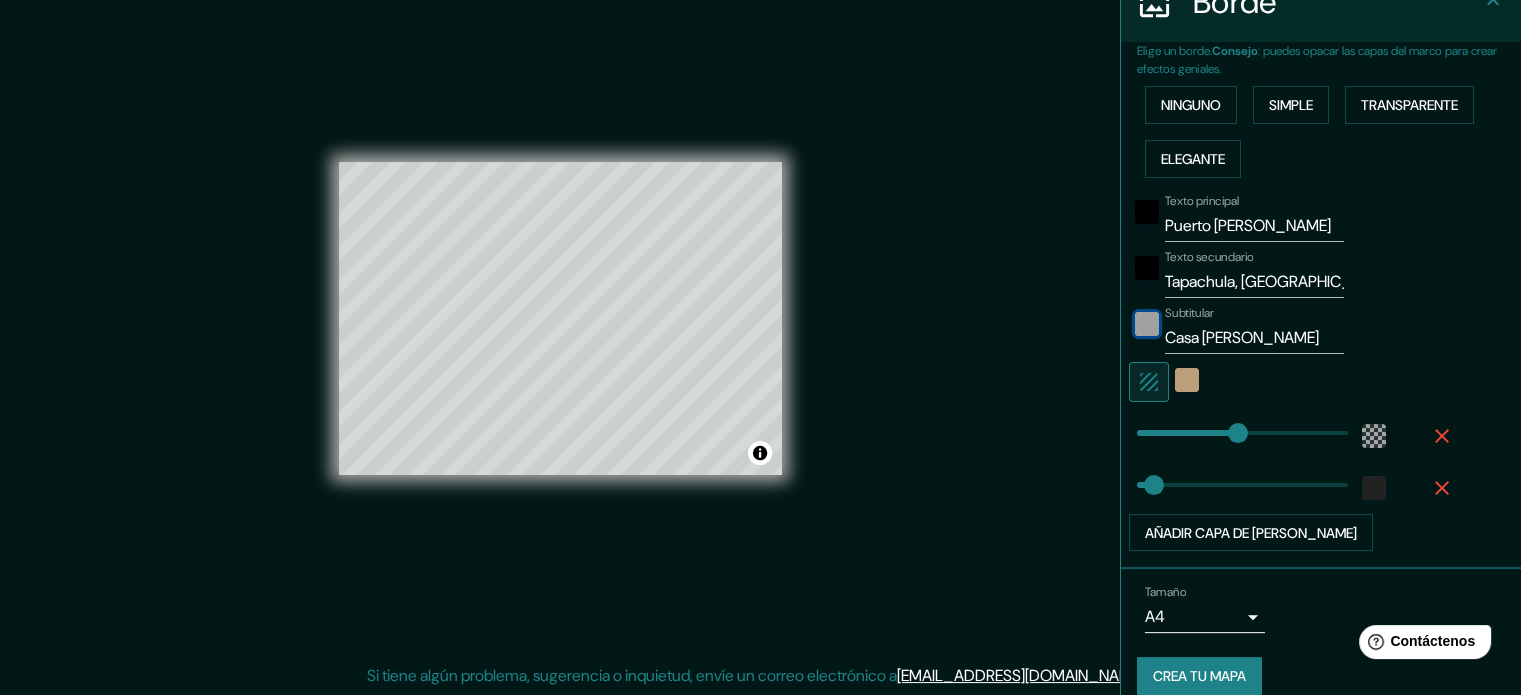 click at bounding box center [1147, 324] 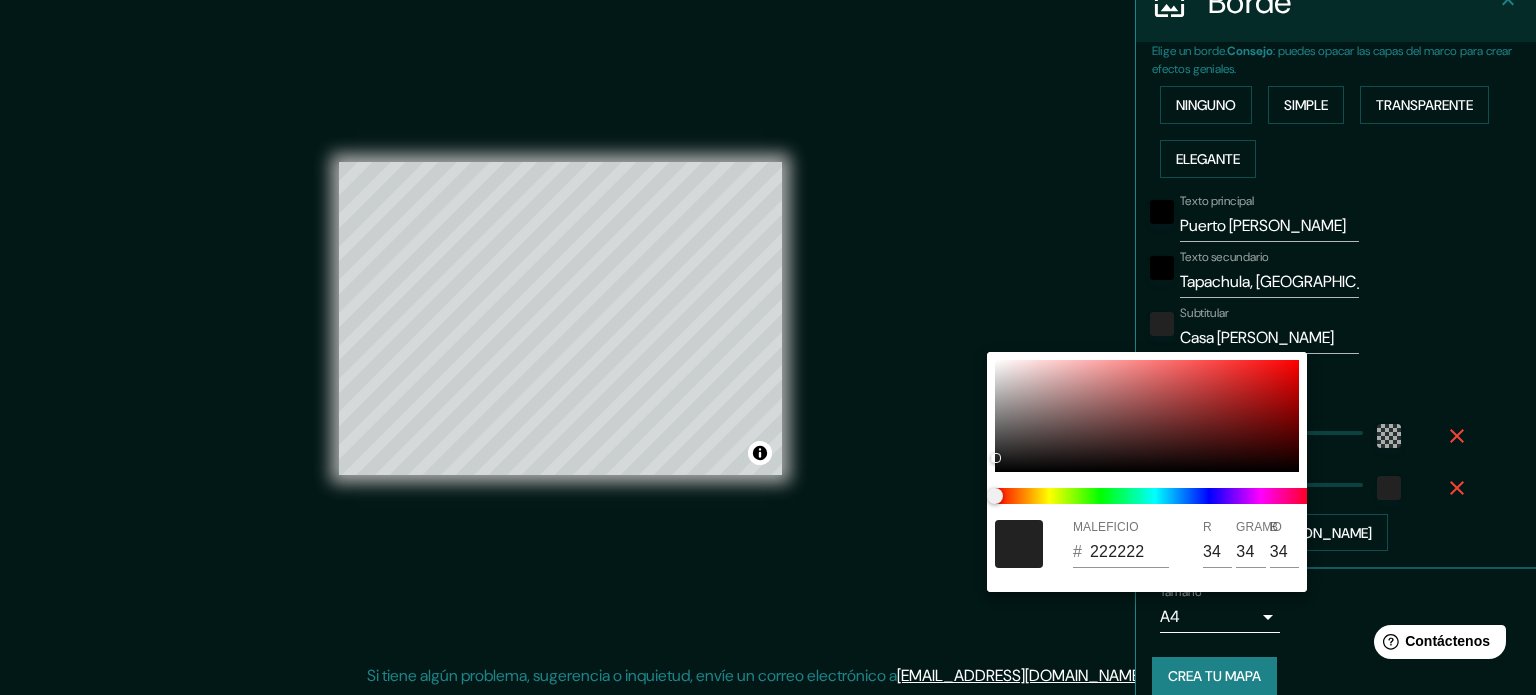 click at bounding box center (1019, 544) 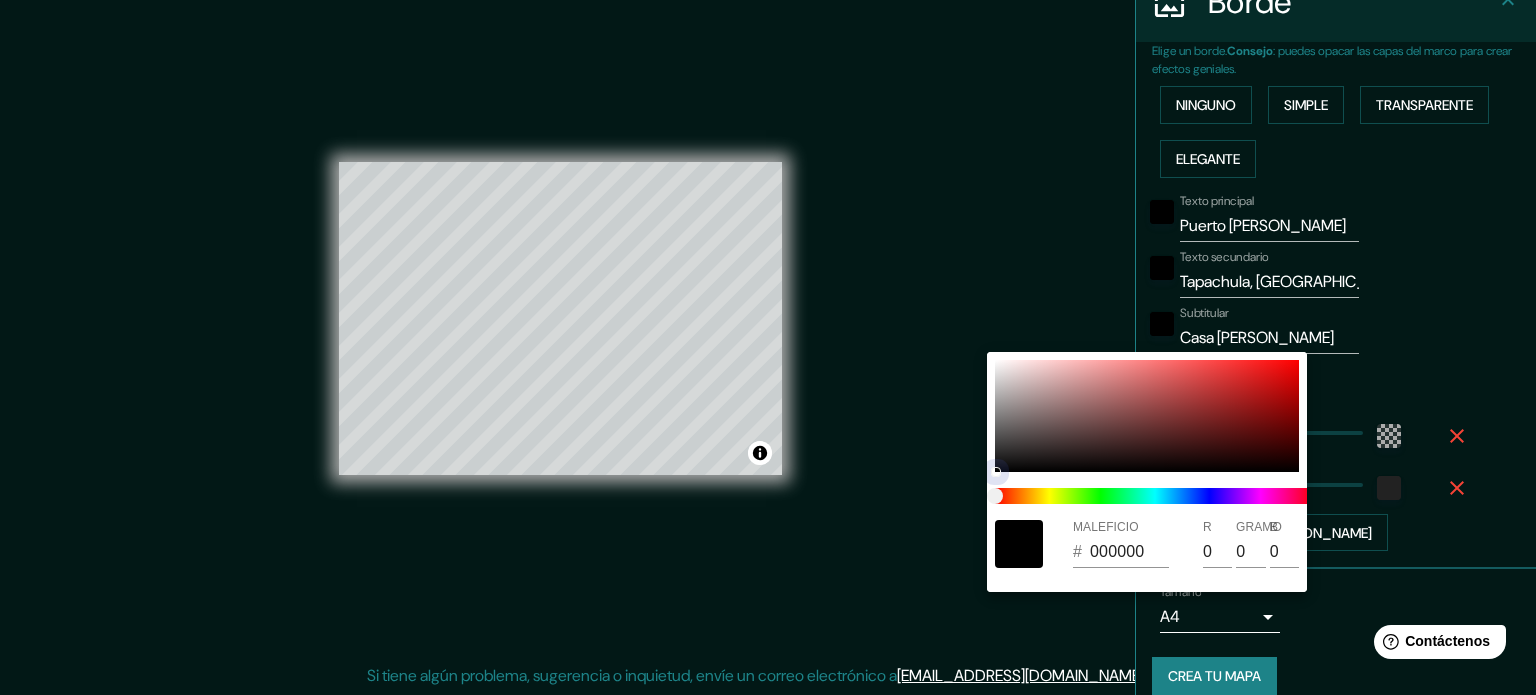 drag, startPoint x: 996, startPoint y: 452, endPoint x: 1003, endPoint y: 474, distance: 23.086792 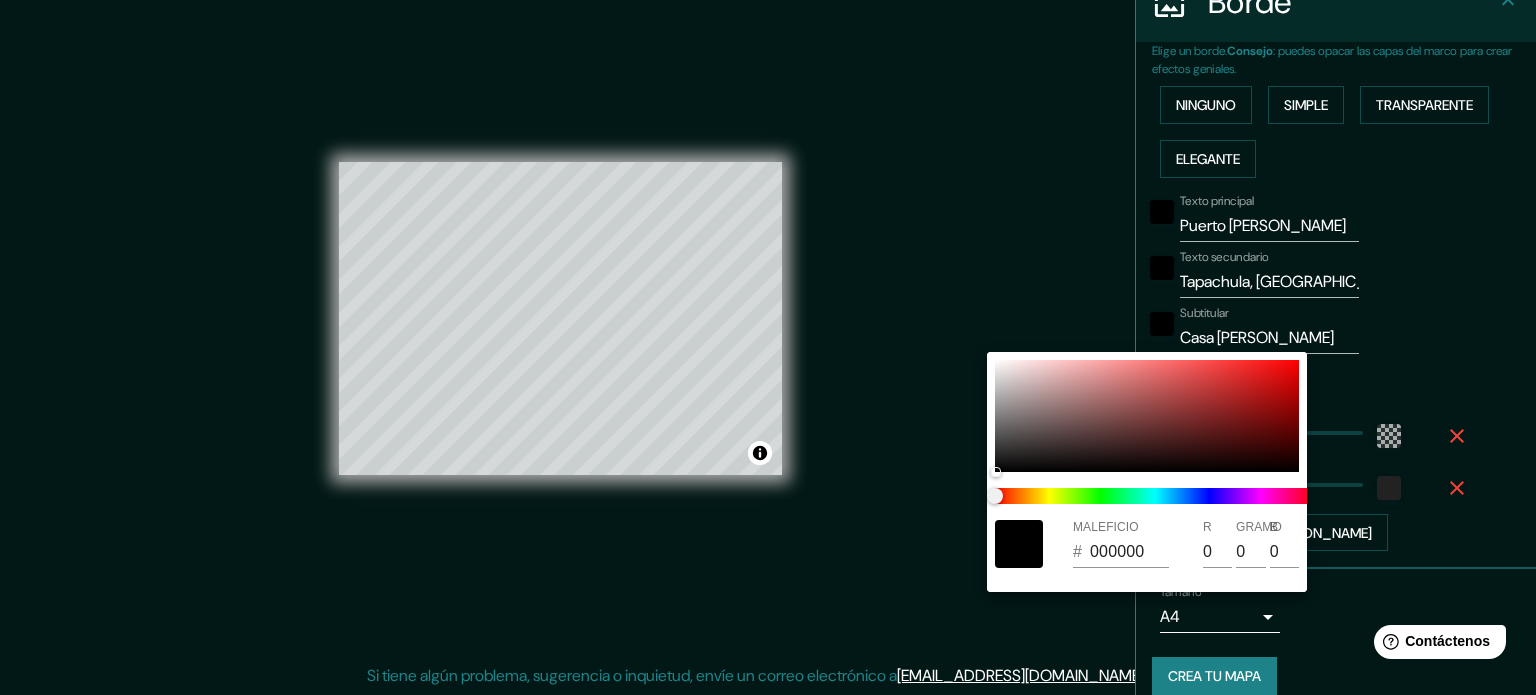 click at bounding box center (768, 347) 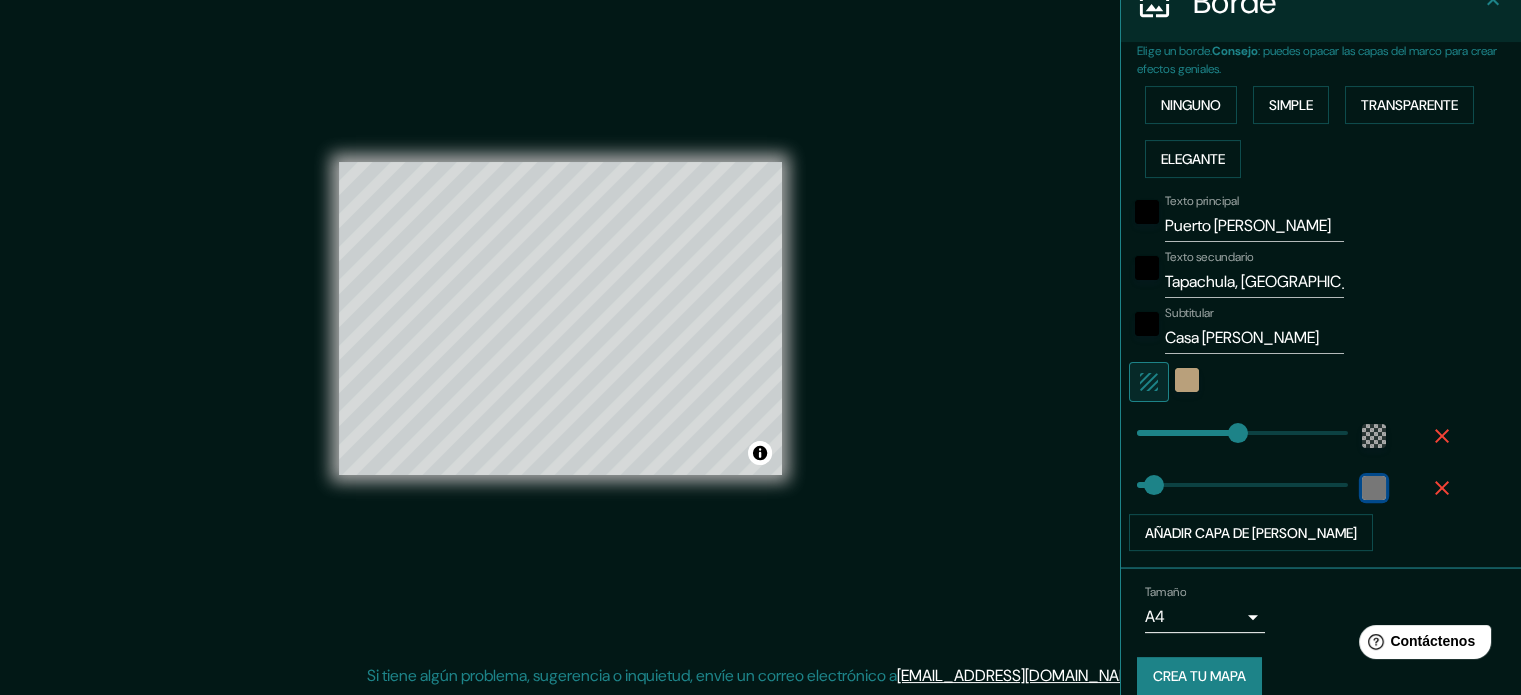 click at bounding box center [1374, 488] 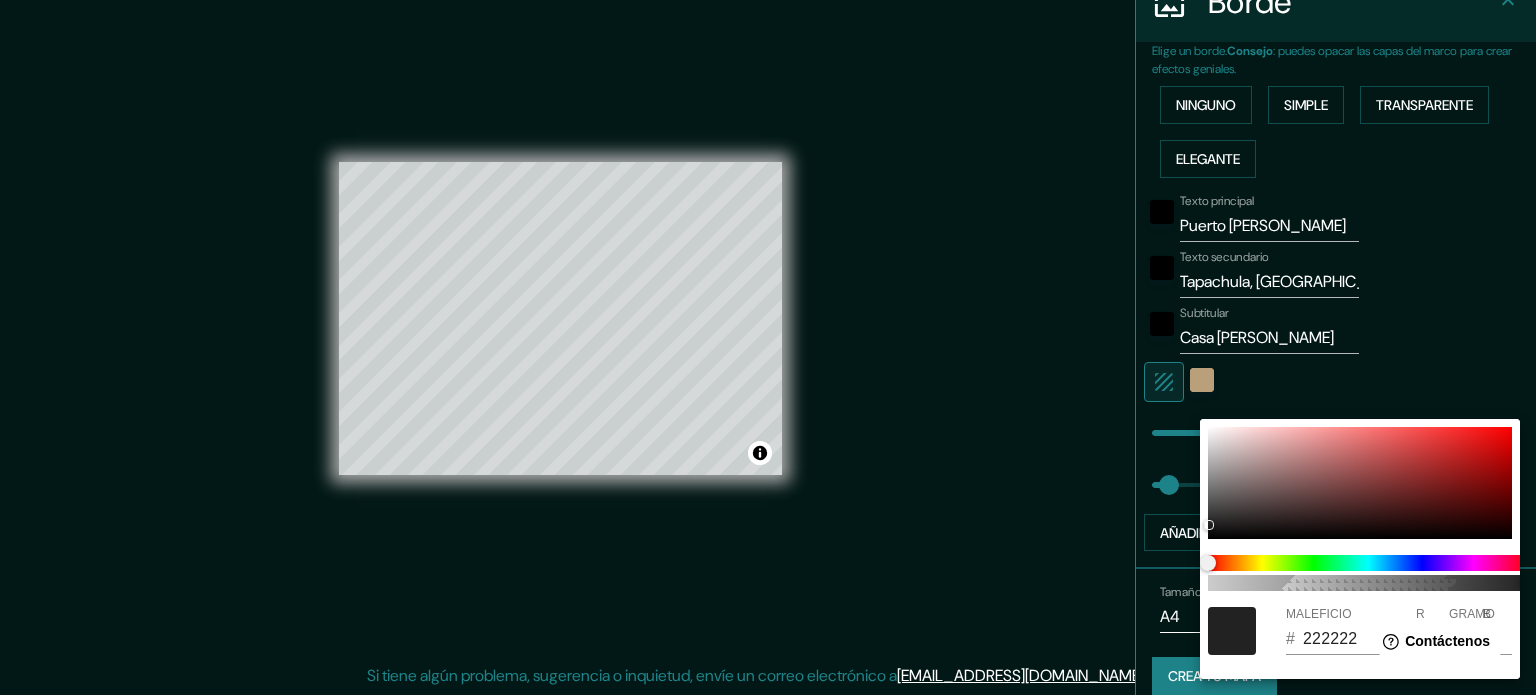 click at bounding box center [768, 347] 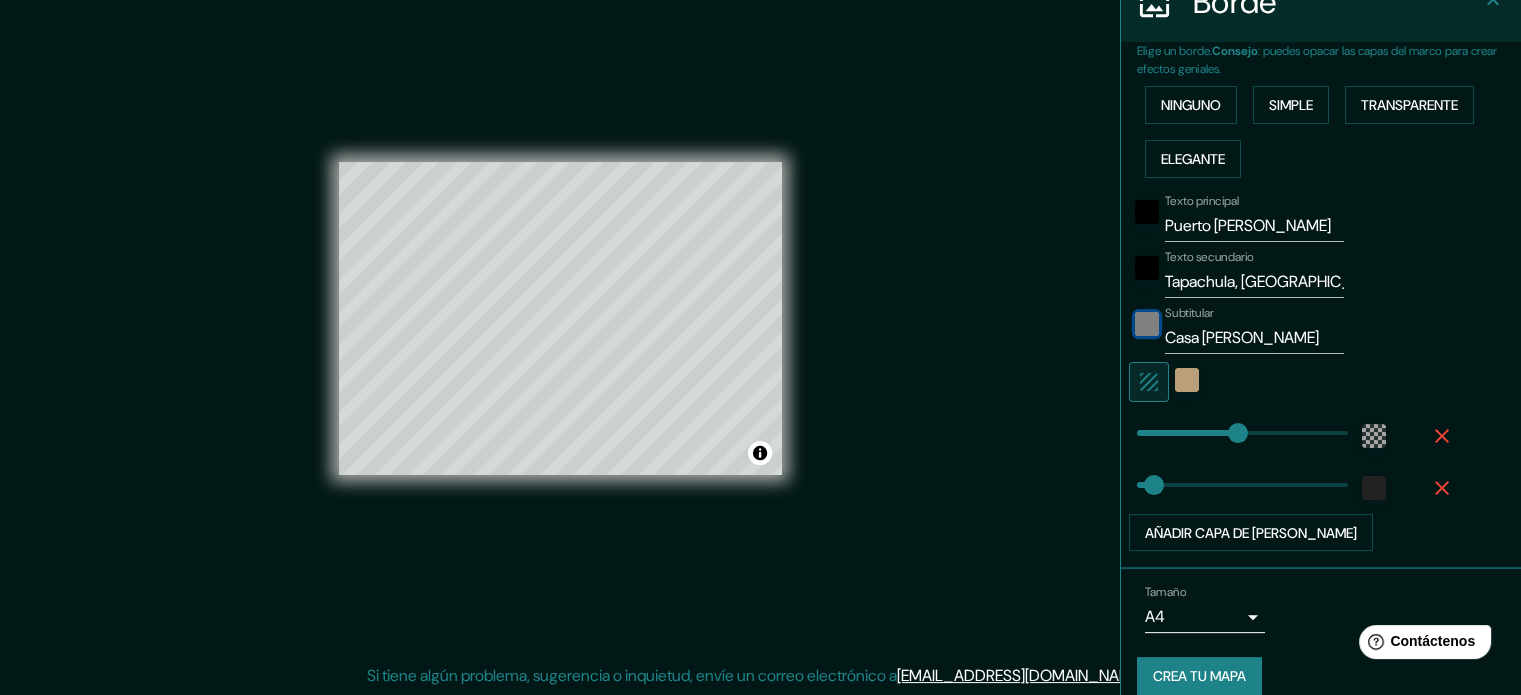 click at bounding box center [1147, 324] 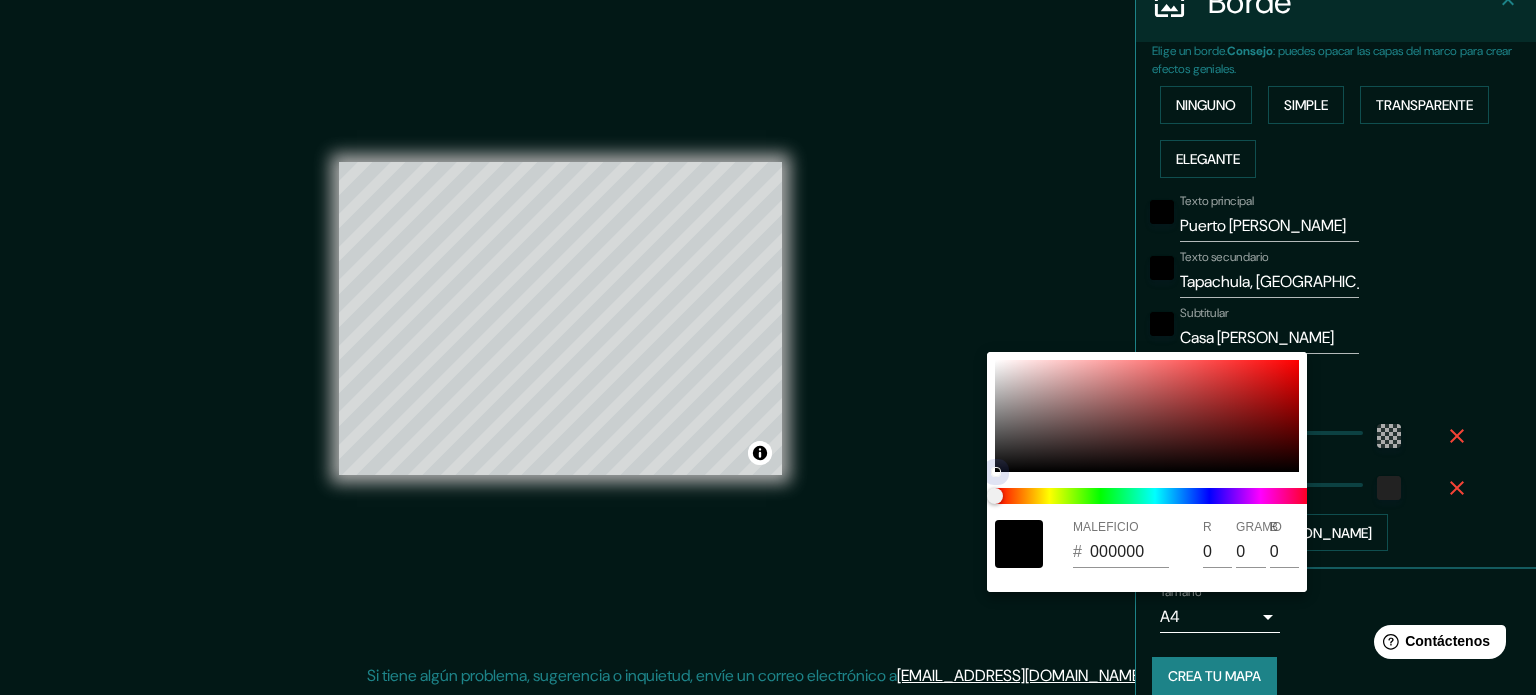 drag, startPoint x: 995, startPoint y: 466, endPoint x: 1337, endPoint y: 483, distance: 342.42224 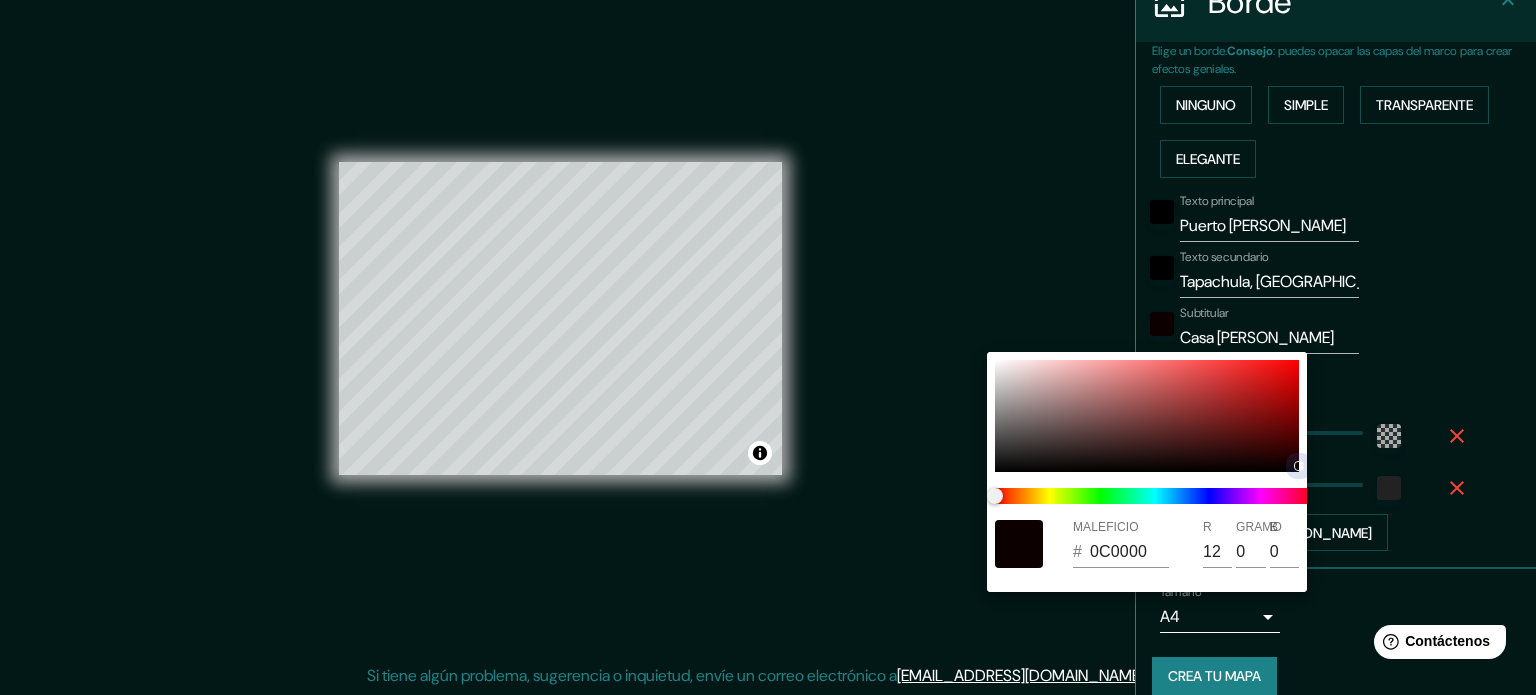 click at bounding box center (1299, 466) 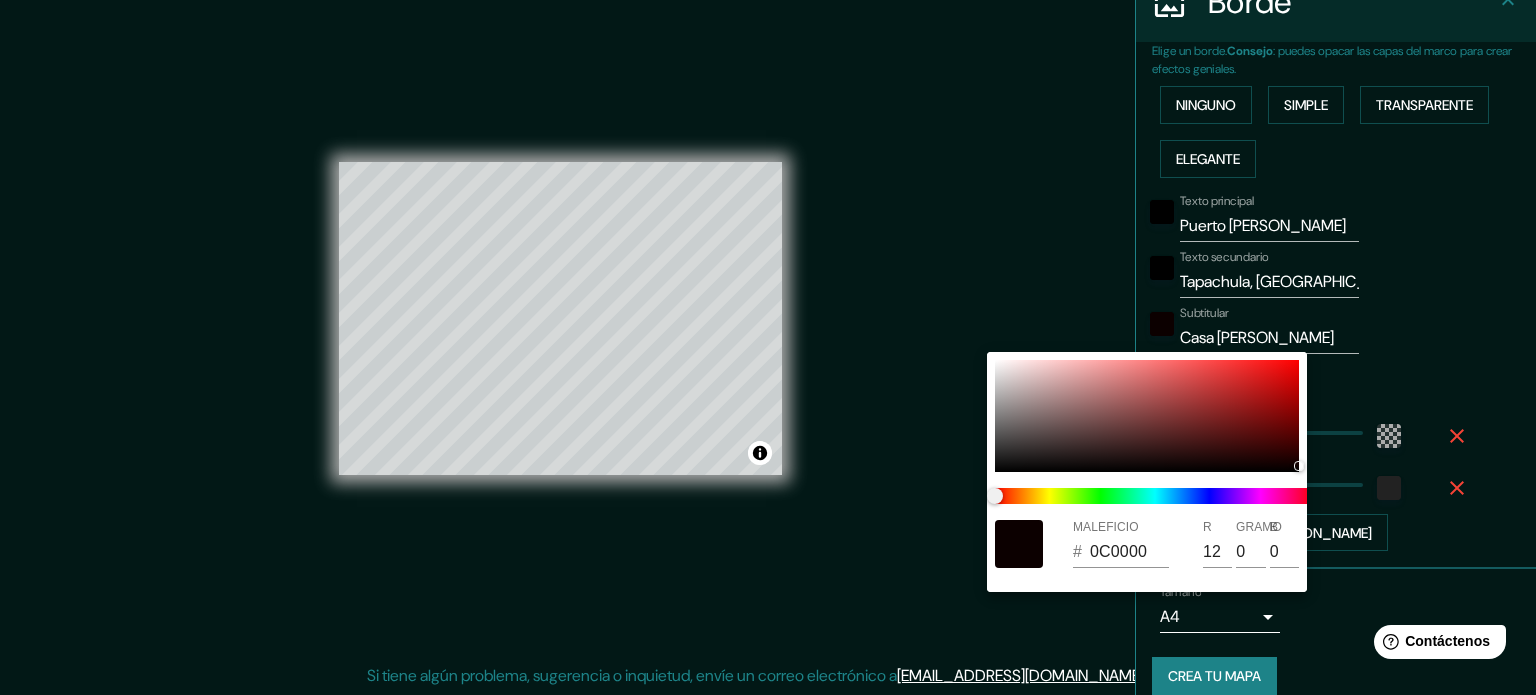 click at bounding box center [768, 347] 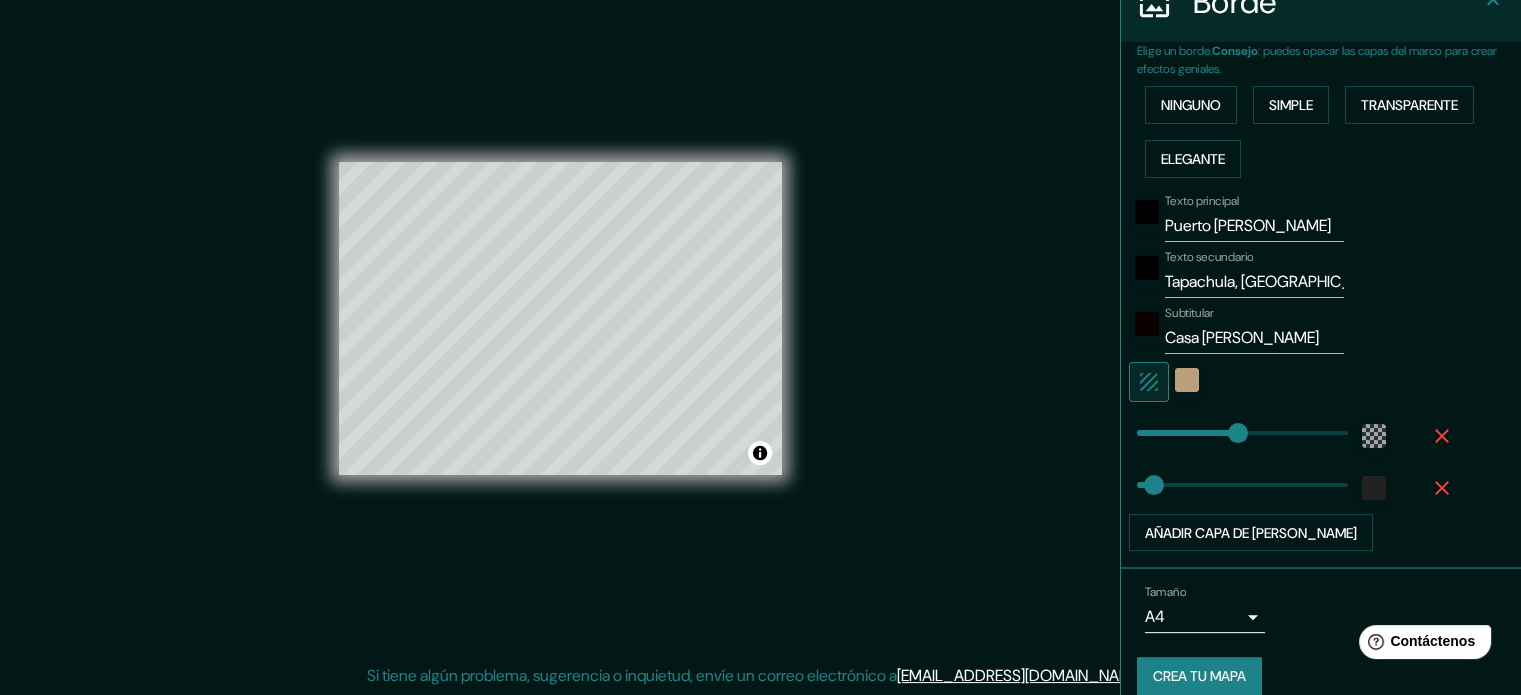 click on "Texto secundario Tapachula, Chiapas" at bounding box center [1293, 274] 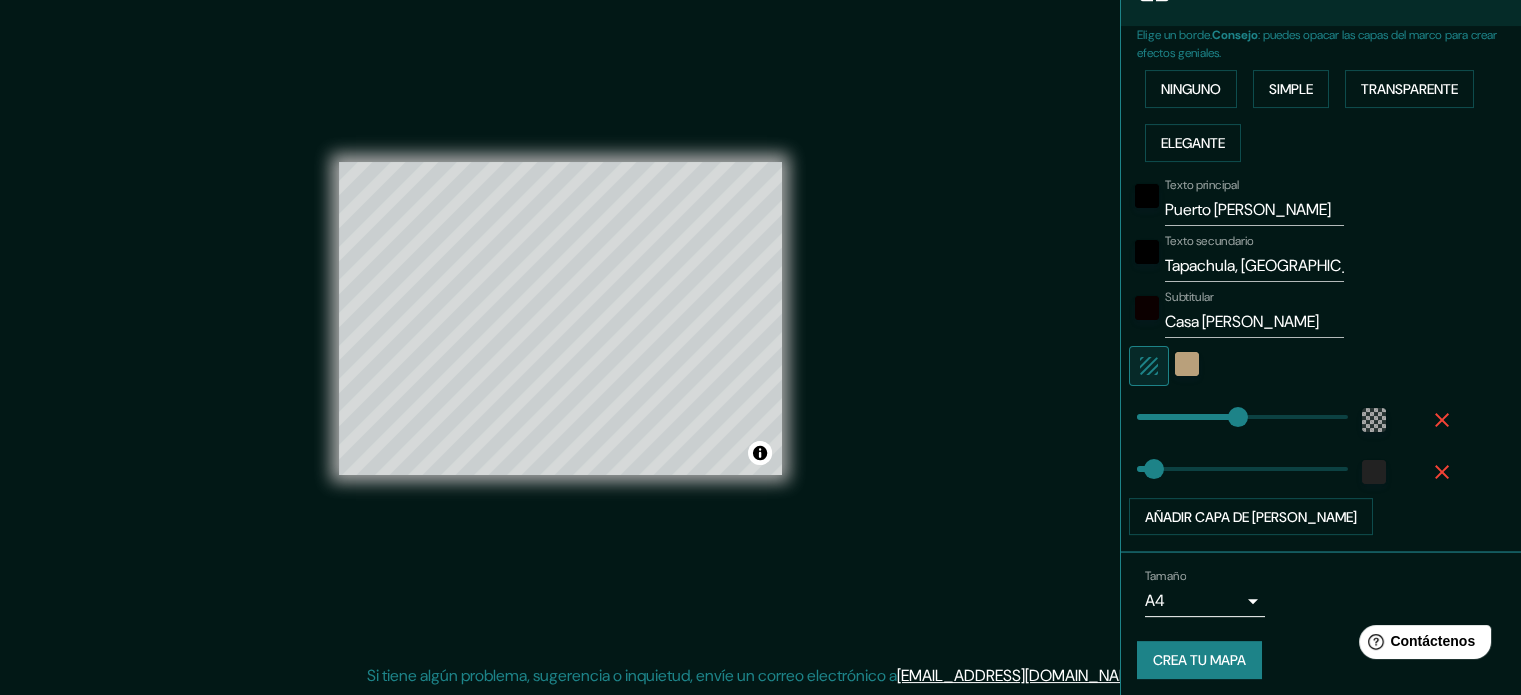 scroll, scrollTop: 444, scrollLeft: 0, axis: vertical 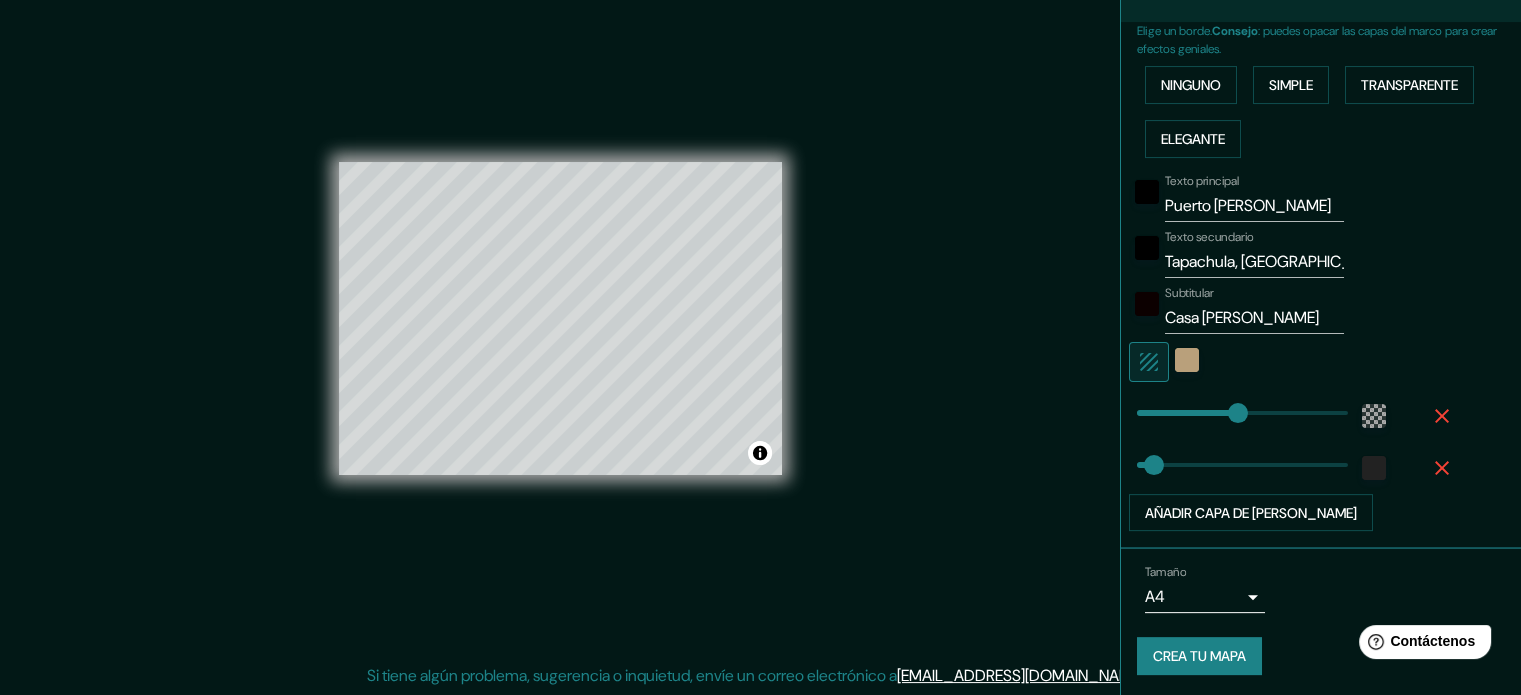click on "Mappin Ubicación Puerto Madero, Chiapas, México Puerto Madero Chiapas, México Puerto Madero 30830 Puerto Madero, Chiapas, México Calle Puerto Madero 29216 San Cristóbal de las Casas, Chiapas, México Calle Puerto Madero 29019 Tuxtla Gutiérrez, Chiapas, México Puerto Madero 29059 Tuxtla Gutiérrez, Chiapas, México Patas Estilo Disposición Borde Elige un borde.  Consejo  : puedes opacar las capas del marco para crear efectos geniales. Ninguno Simple Transparente Elegante Texto principal Puerto Madero Texto secundario Tapachula, Chiapas Subtitular Casa Espinoza Añadir capa de marco Tamaño A4 single Crea tu mapa © Mapbox   © OpenStreetMap   Improve this map Si tiene algún problema, sugerencia o inquietud, envíe un correo electrónico a  help@mappin.pro  .   . . Texto original Valora esta traducción Tu opinión servirá para ayudar a mejorar el Traductor de Google" at bounding box center (760, 321) 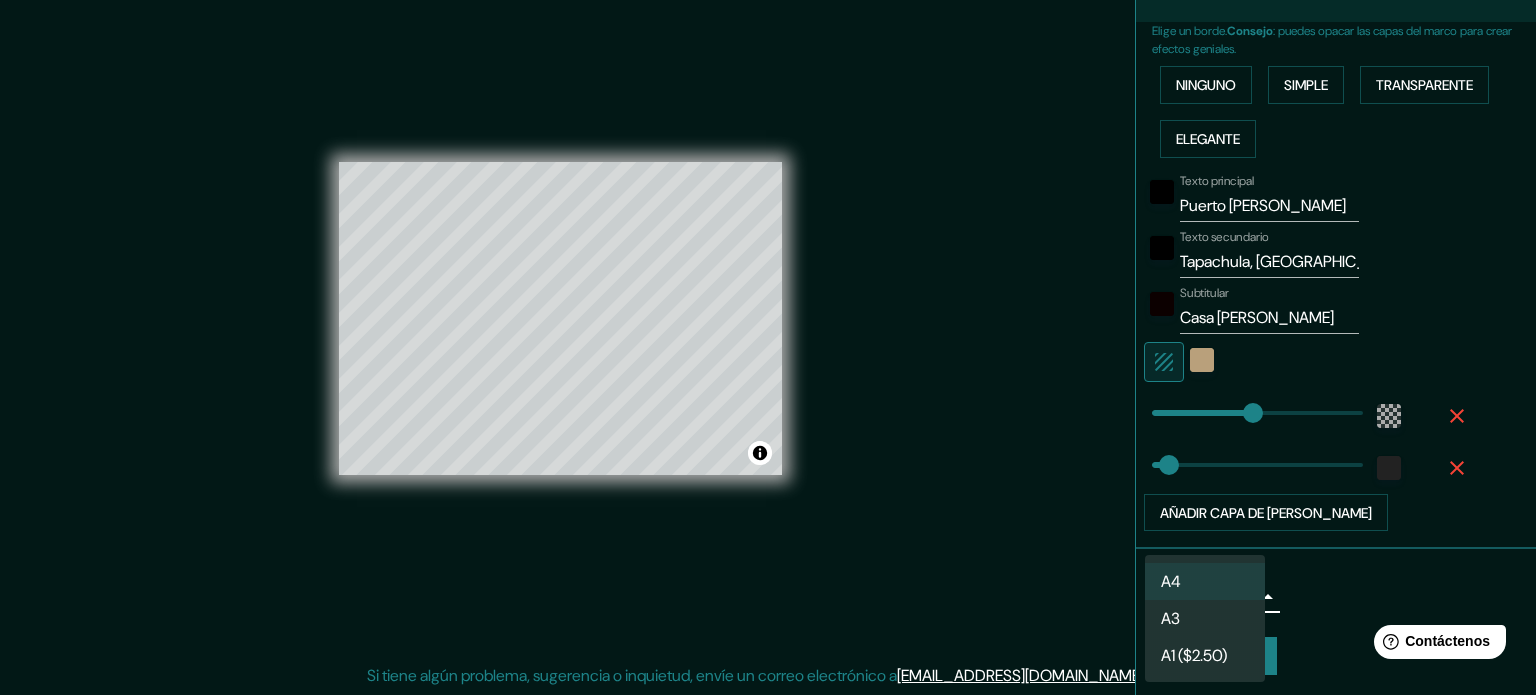 click on "A3" at bounding box center [1205, 618] 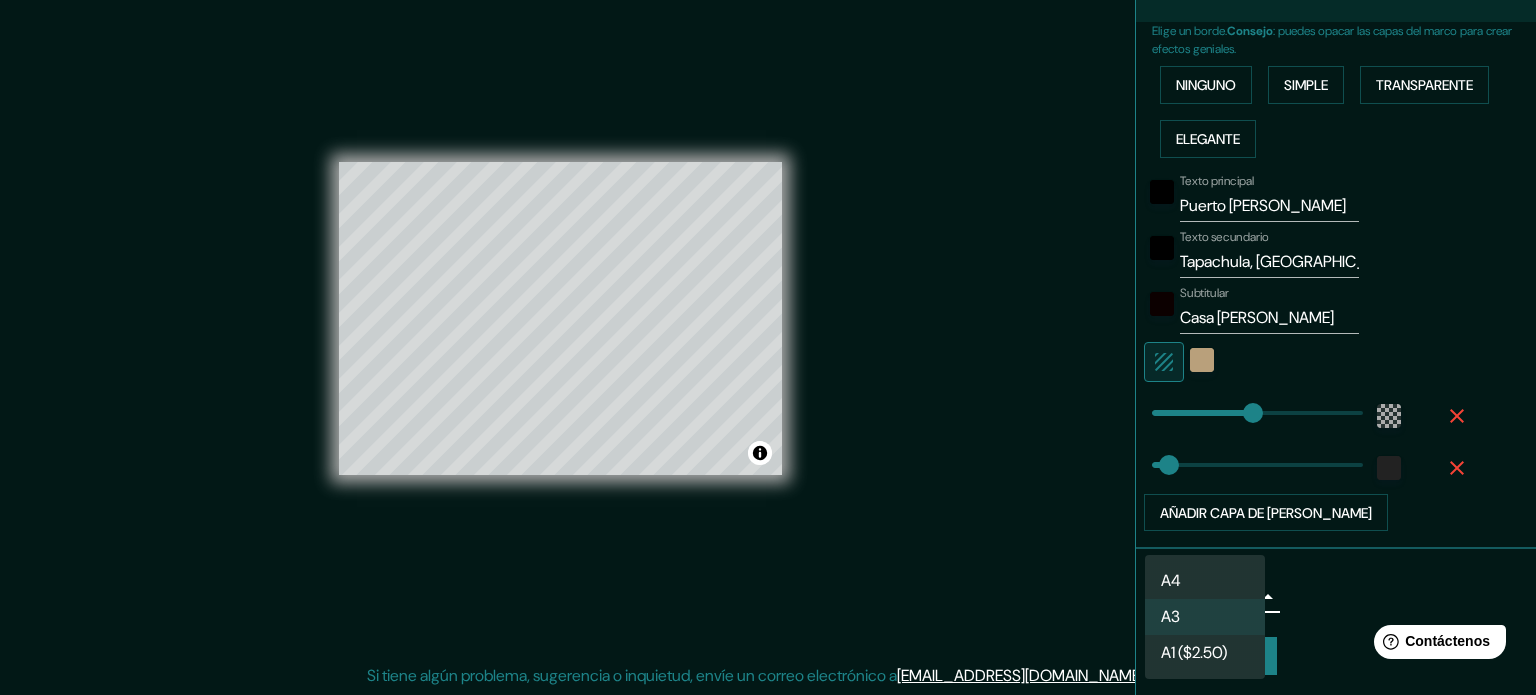 click on "Mappin Ubicación Puerto Madero, Chiapas, México Puerto Madero Chiapas, México Puerto Madero 30830 Puerto Madero, Chiapas, México Calle Puerto Madero 29216 San Cristóbal de las Casas, Chiapas, México Calle Puerto Madero 29019 Tuxtla Gutiérrez, Chiapas, México Puerto Madero 29059 Tuxtla Gutiérrez, Chiapas, México Patas Estilo Disposición Borde Elige un borde.  Consejo  : puedes opacar las capas del marco para crear efectos geniales. Ninguno Simple Transparente Elegante Texto principal Puerto Madero Texto secundario Tapachula, Chiapas Subtitular Casa Espinoza Añadir capa de marco Tamaño A3 a4 Crea tu mapa © Mapbox   © OpenStreetMap   Improve this map Si tiene algún problema, sugerencia o inquietud, envíe un correo electrónico a  help@mappin.pro  .   . . Texto original Valora esta traducción Tu opinión servirá para ayudar a mejorar el Traductor de Google A4 A3 A1 ($2.50)" at bounding box center [768, 321] 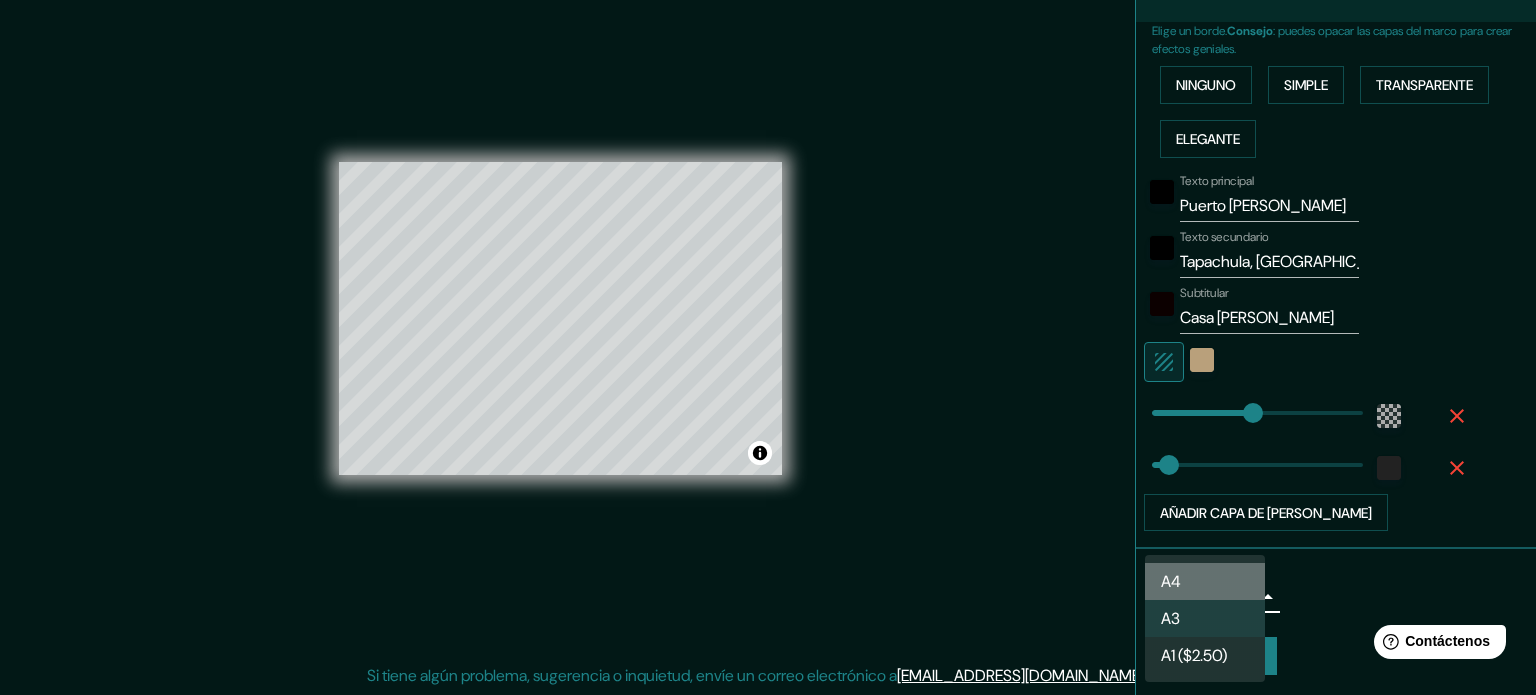 click on "A4" at bounding box center [1205, 581] 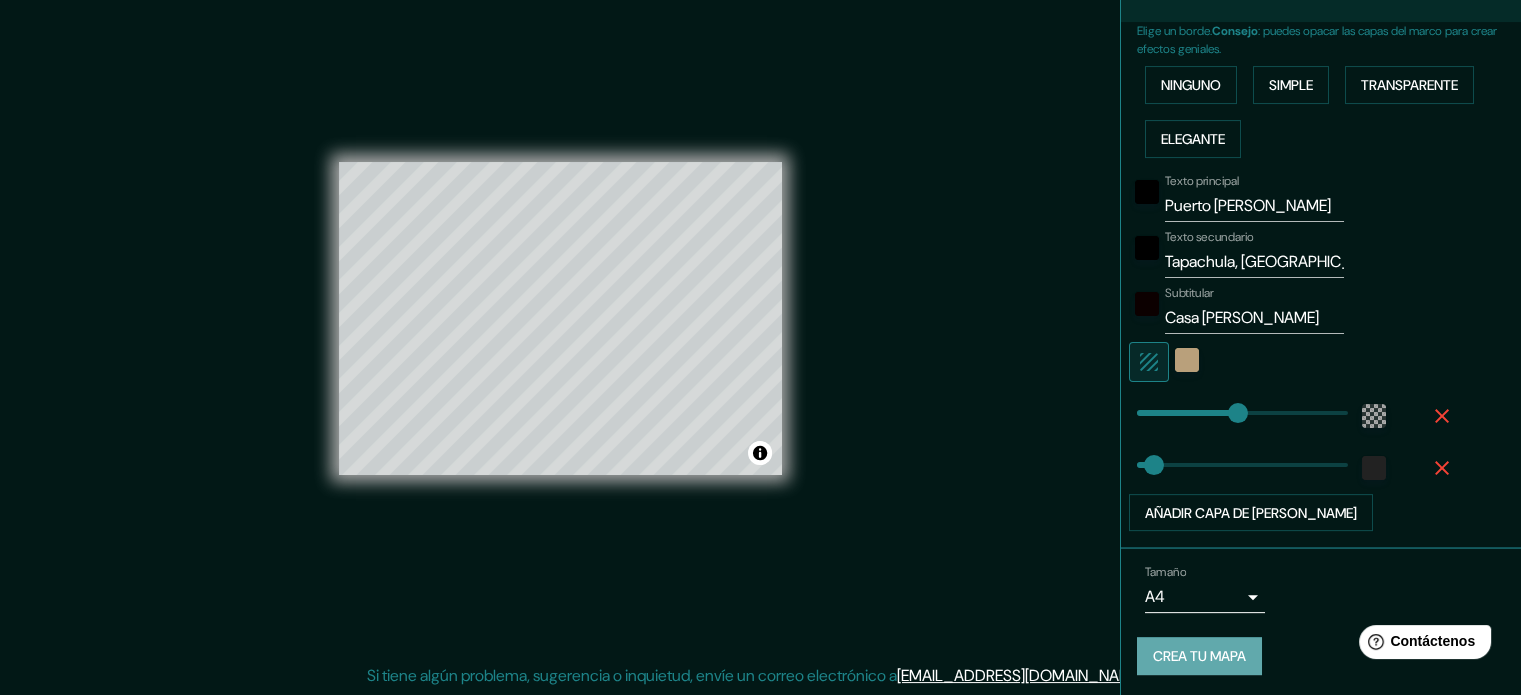 click on "Crea tu mapa" at bounding box center (1199, 657) 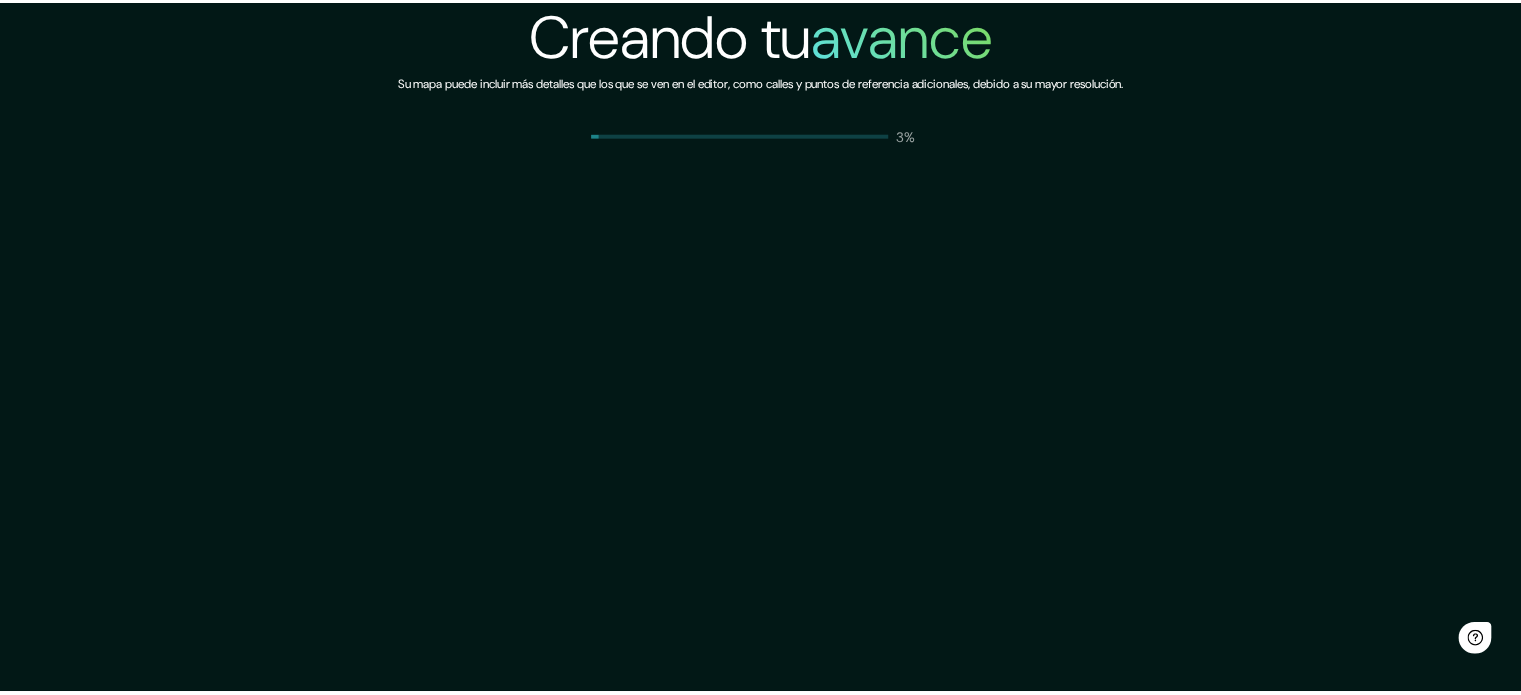 scroll, scrollTop: 0, scrollLeft: 0, axis: both 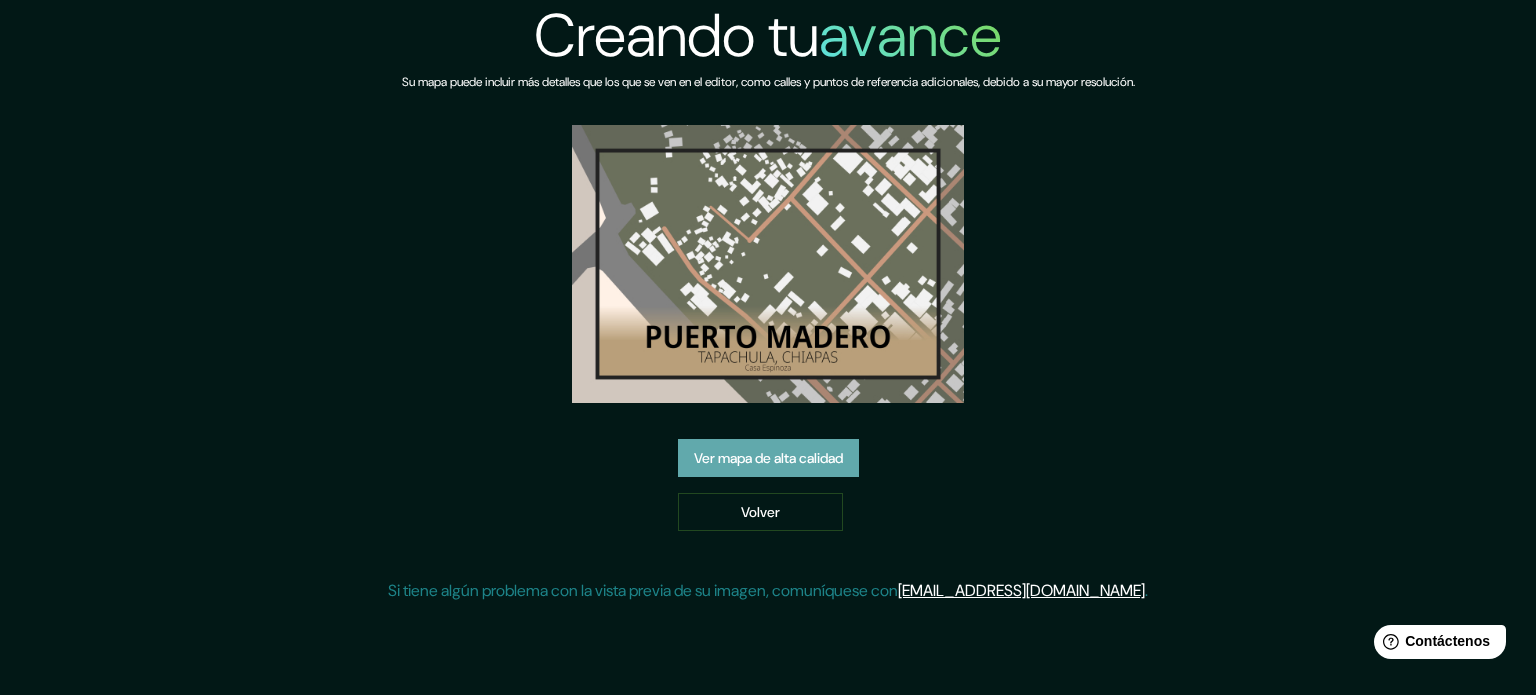 click on "Ver mapa de alta calidad" at bounding box center [768, 458] 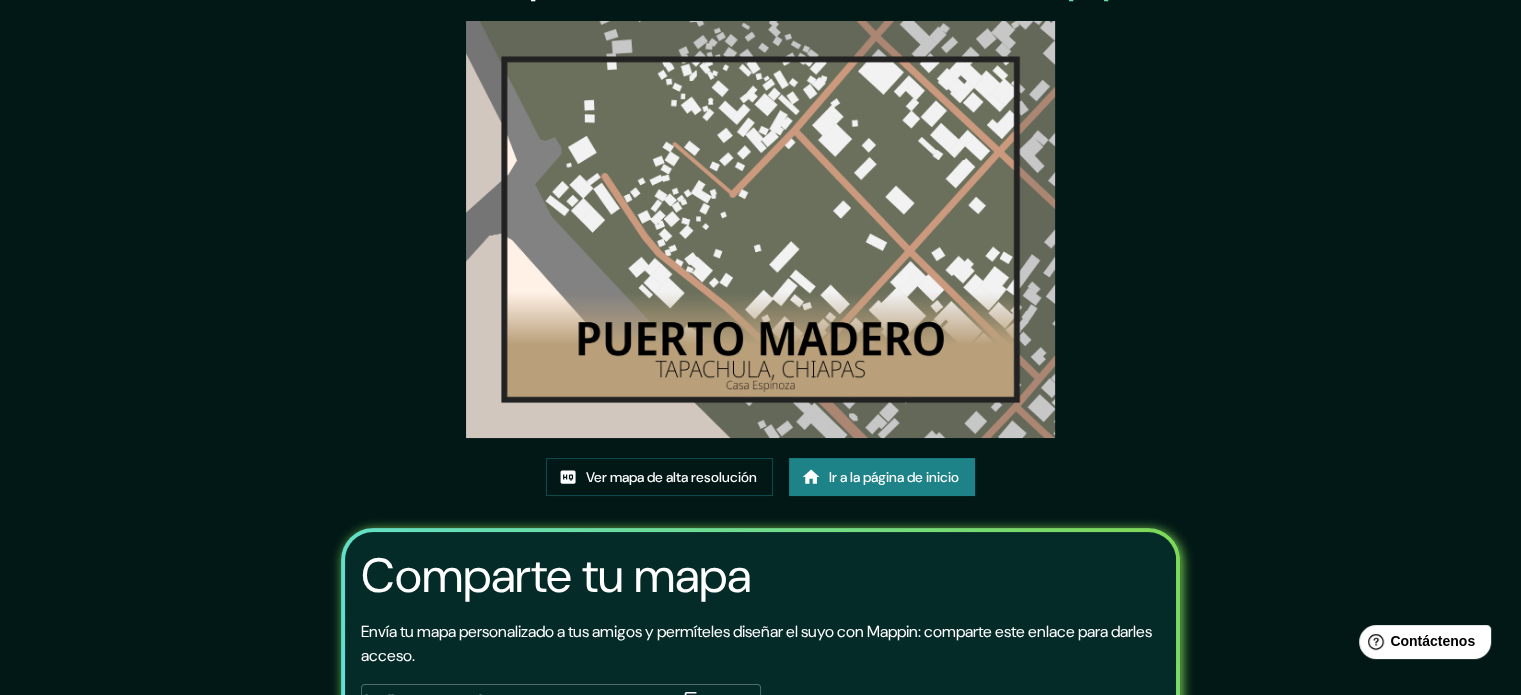 scroll, scrollTop: 224, scrollLeft: 0, axis: vertical 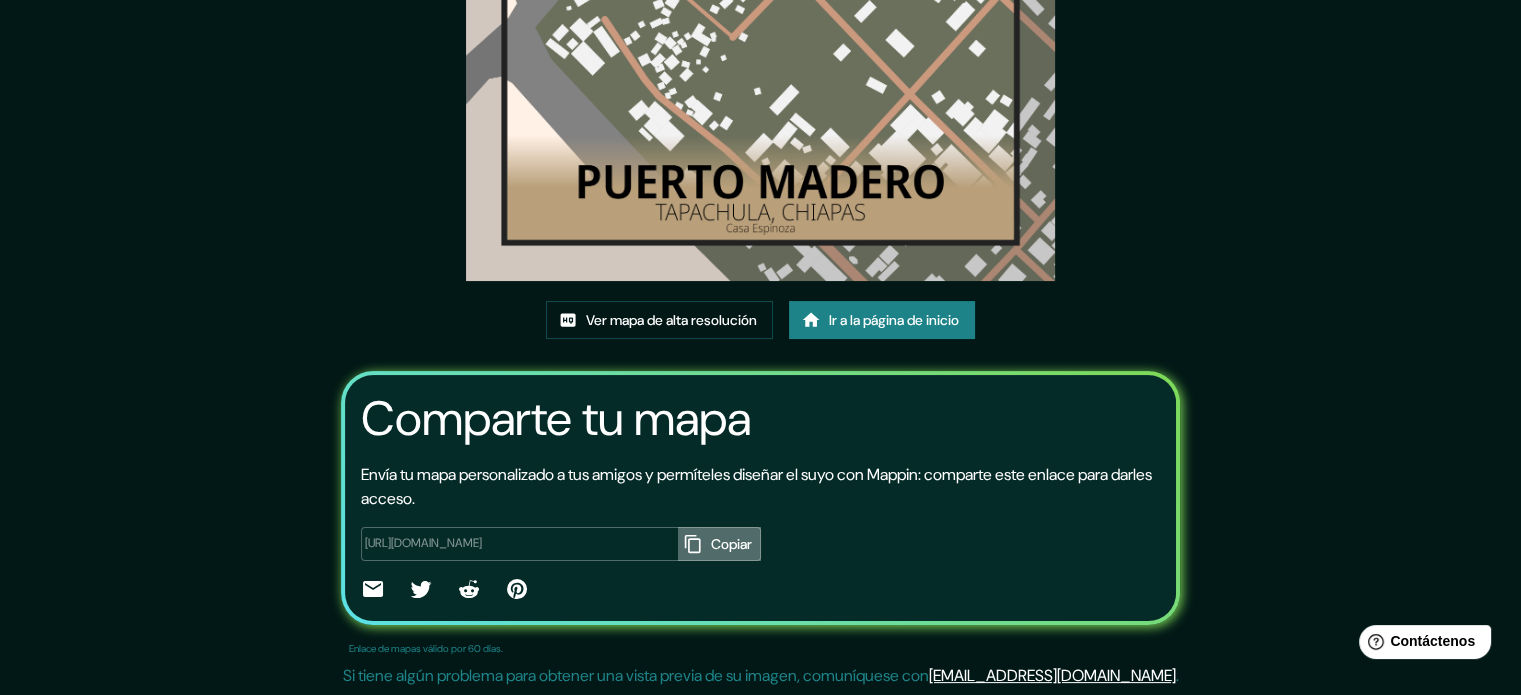 click on "Copiar" at bounding box center (731, 544) 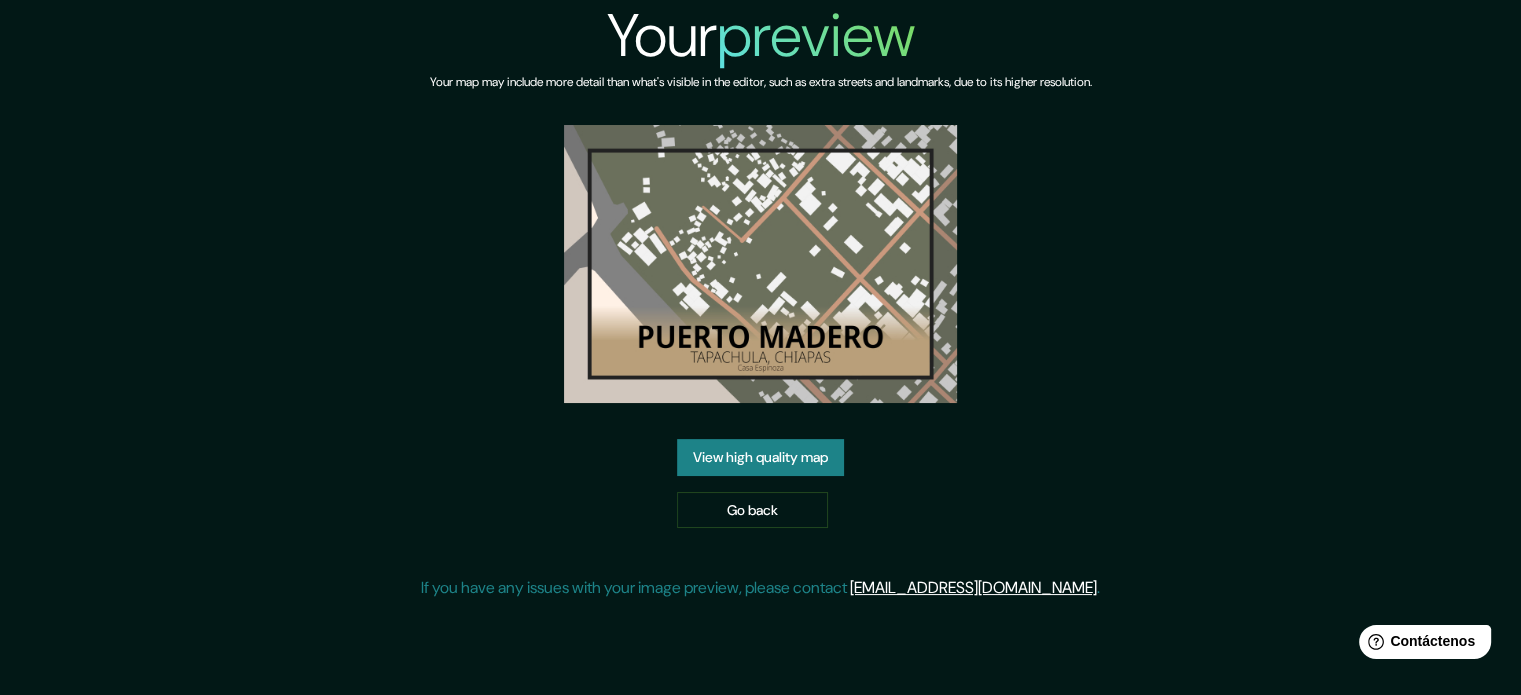 scroll, scrollTop: 0, scrollLeft: 0, axis: both 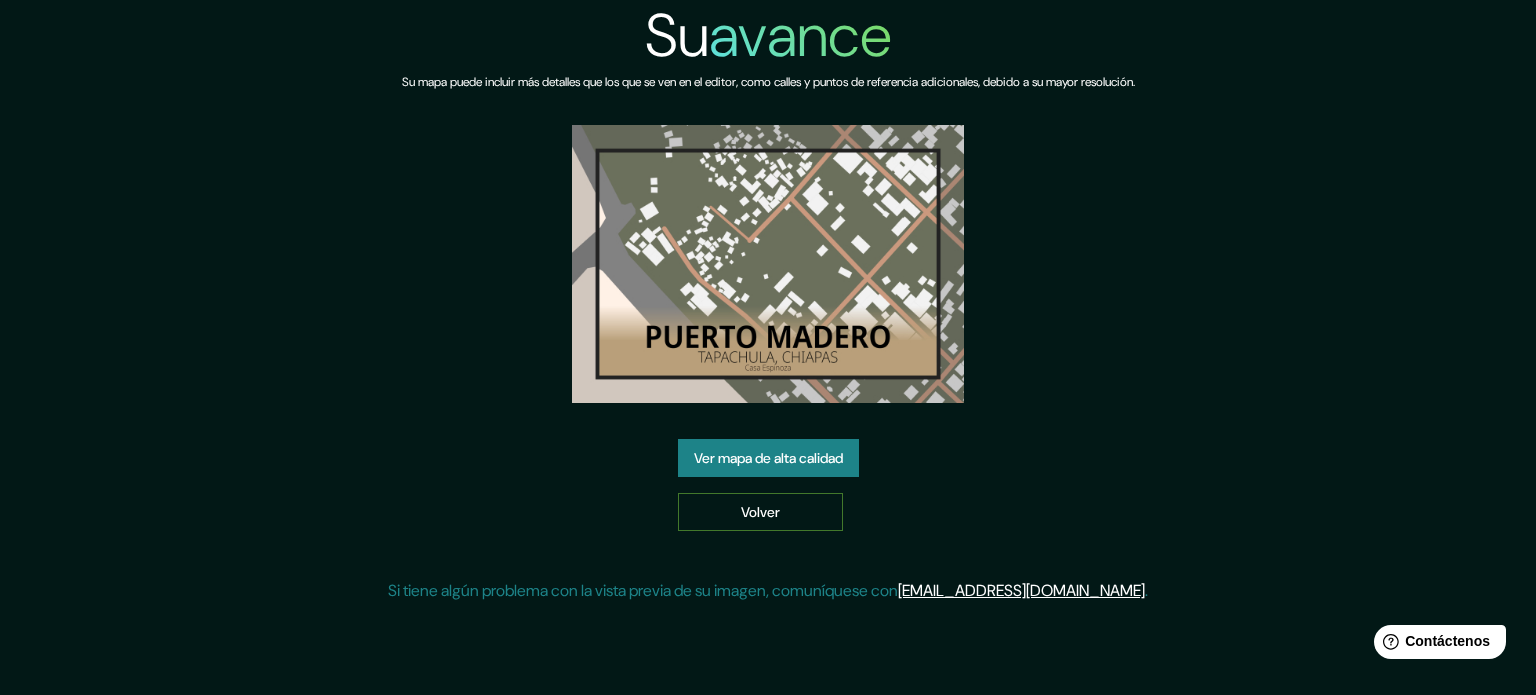 click on "Volver" at bounding box center (760, 512) 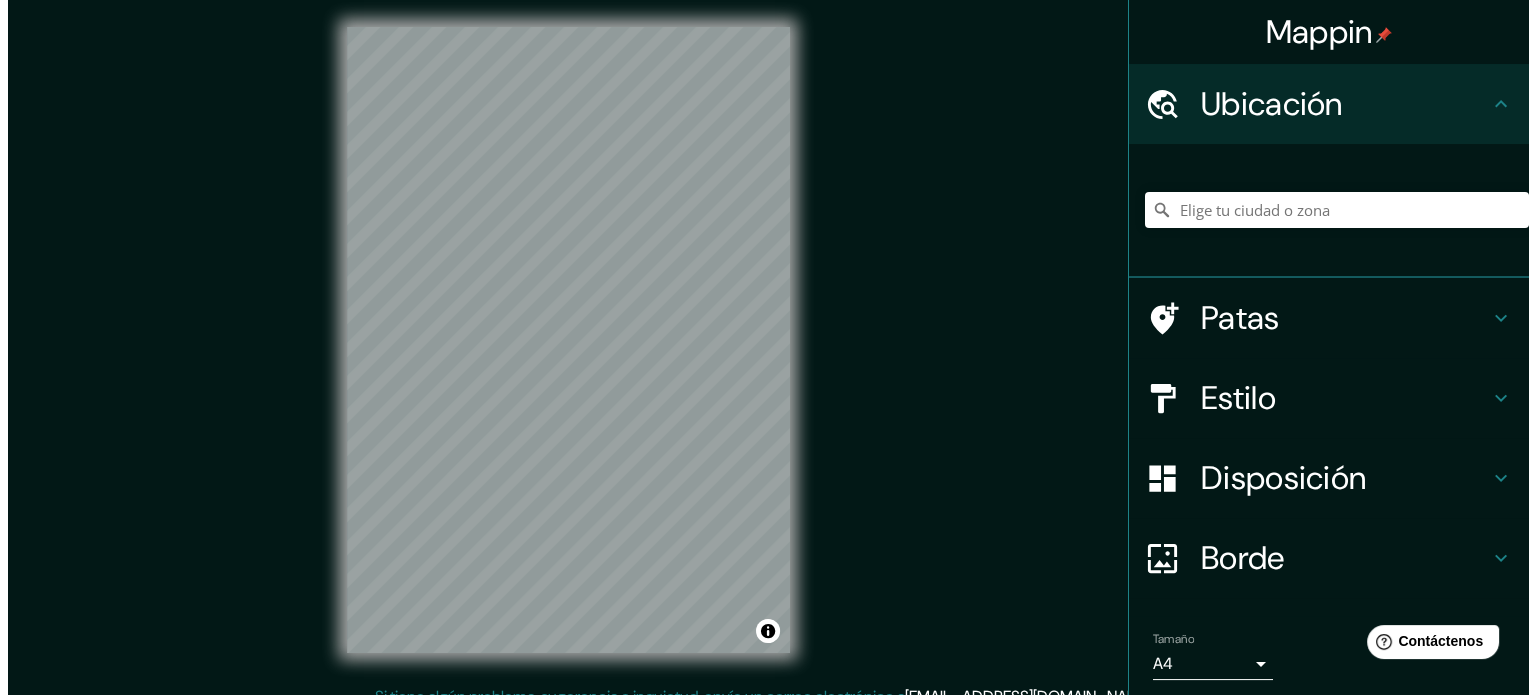 scroll, scrollTop: 0, scrollLeft: 0, axis: both 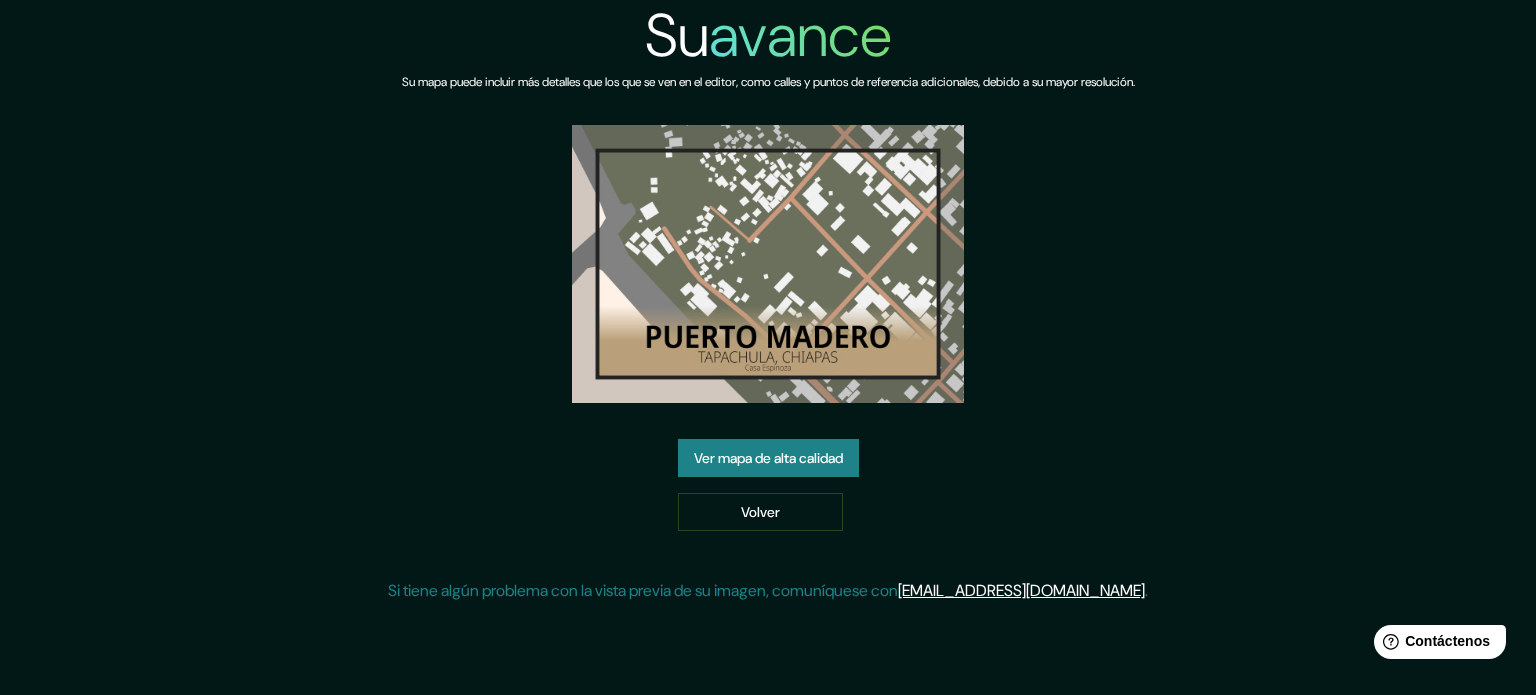 click at bounding box center [768, 264] 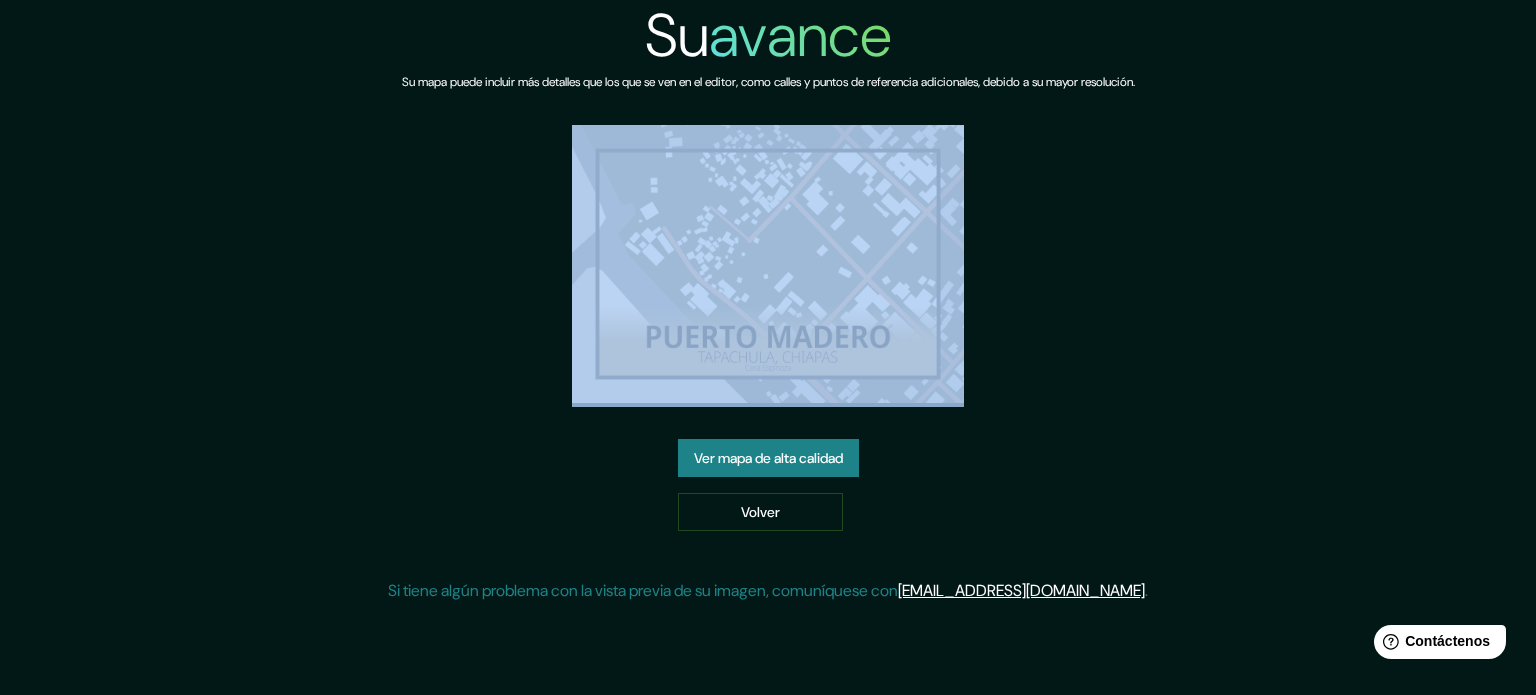 click on "Su avance Su mapa puede incluir más detalles que los que se ven en el editor, como calles y puntos de referencia adicionales, debido a su mayor resolución. Ver mapa de alta calidad Volver Si tiene algún problema con la vista previa de su imagen, comuníquese con  help@mappin.pro  ." at bounding box center [768, 309] 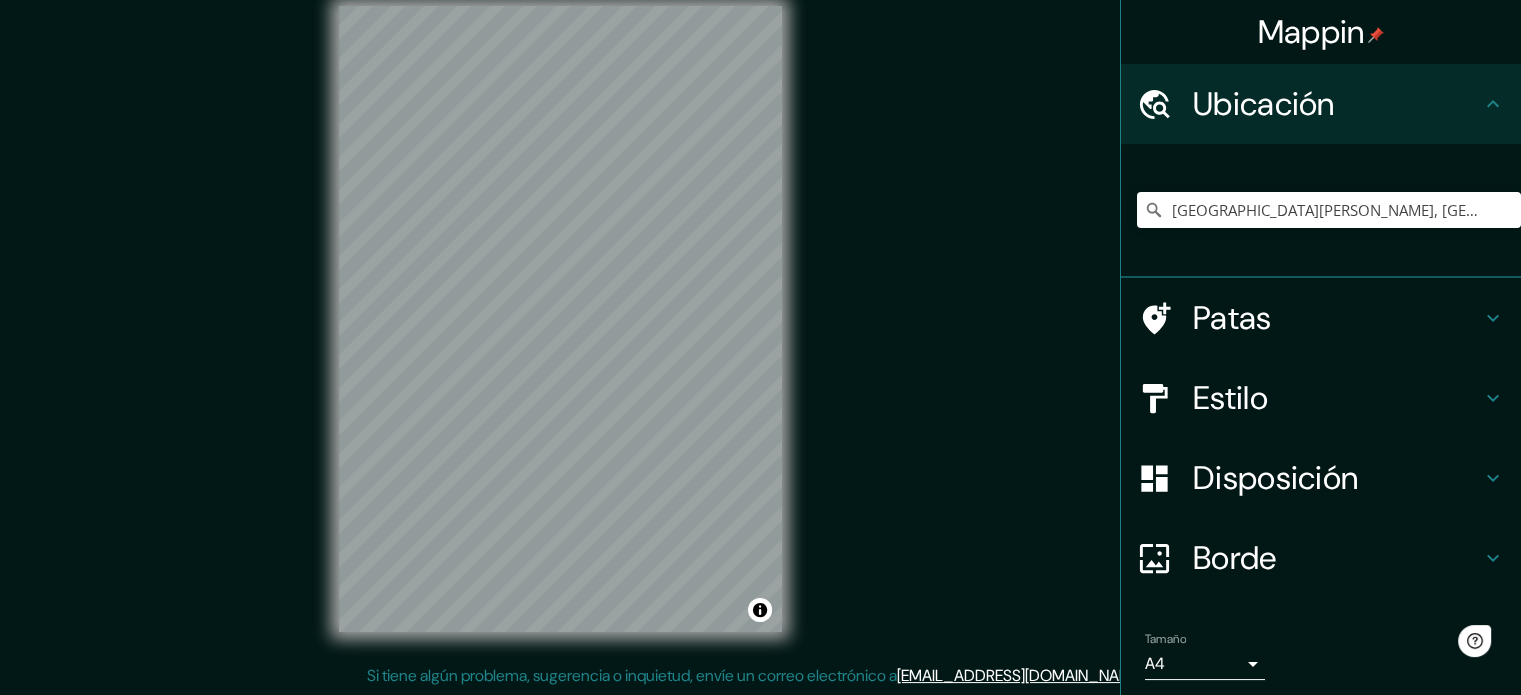 scroll, scrollTop: 0, scrollLeft: 0, axis: both 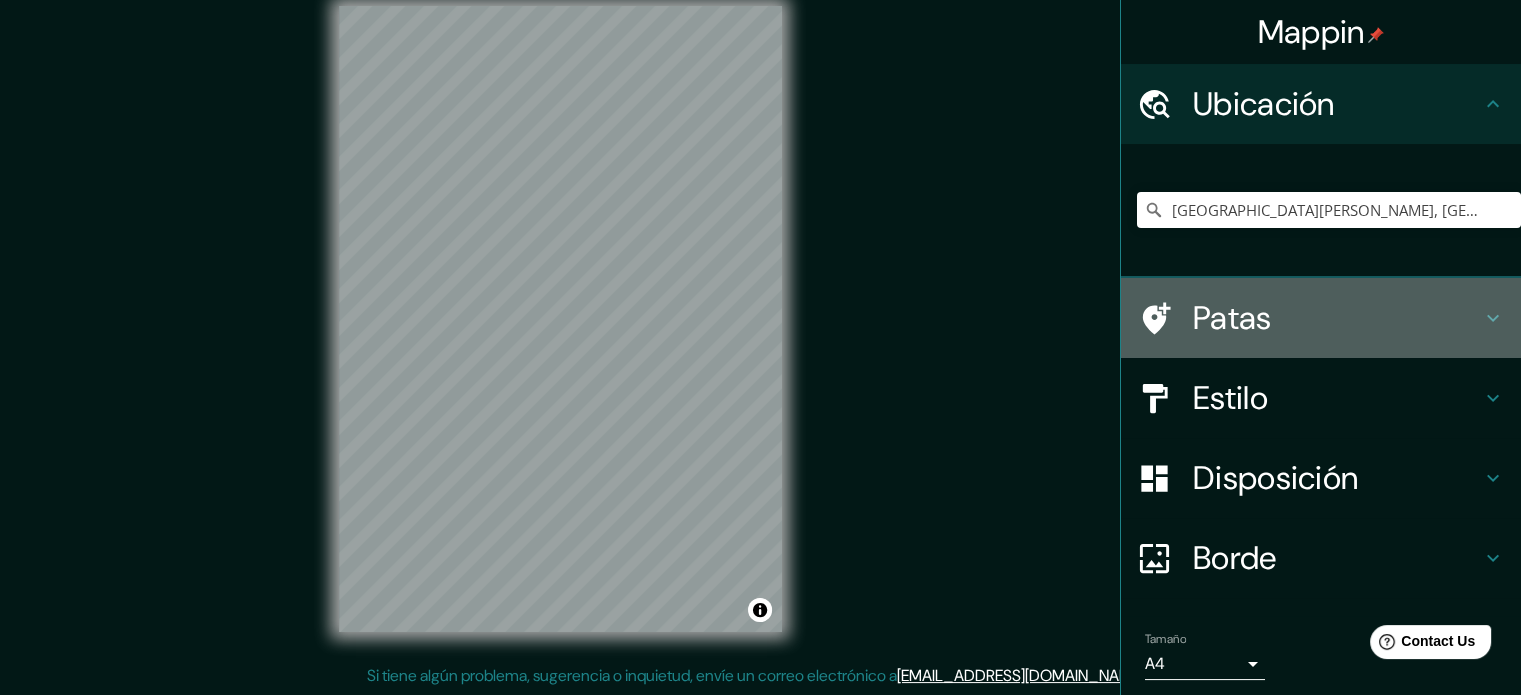 click on "Patas" at bounding box center [1337, 318] 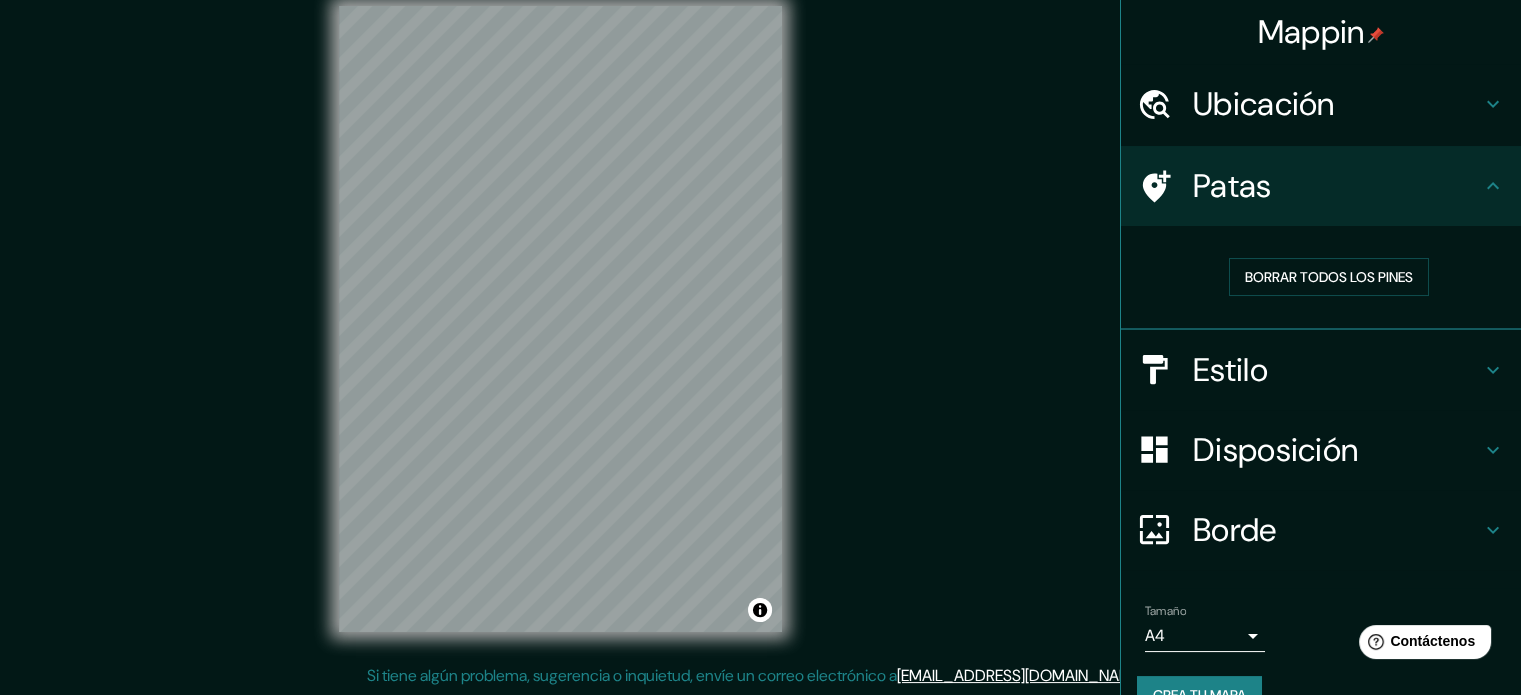 click on "Ubicación" at bounding box center (1264, 104) 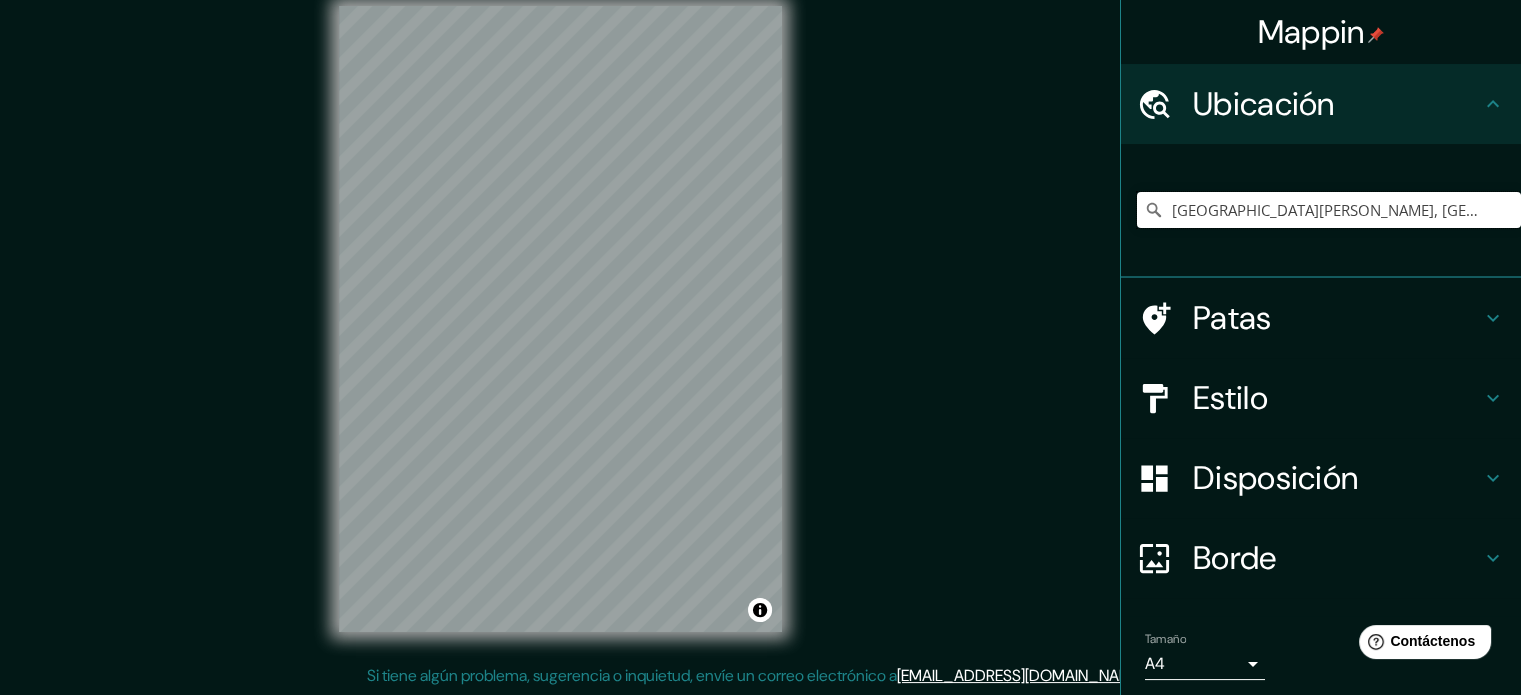 click on "[GEOGRAPHIC_DATA][PERSON_NAME], [GEOGRAPHIC_DATA], [GEOGRAPHIC_DATA]" at bounding box center [1329, 210] 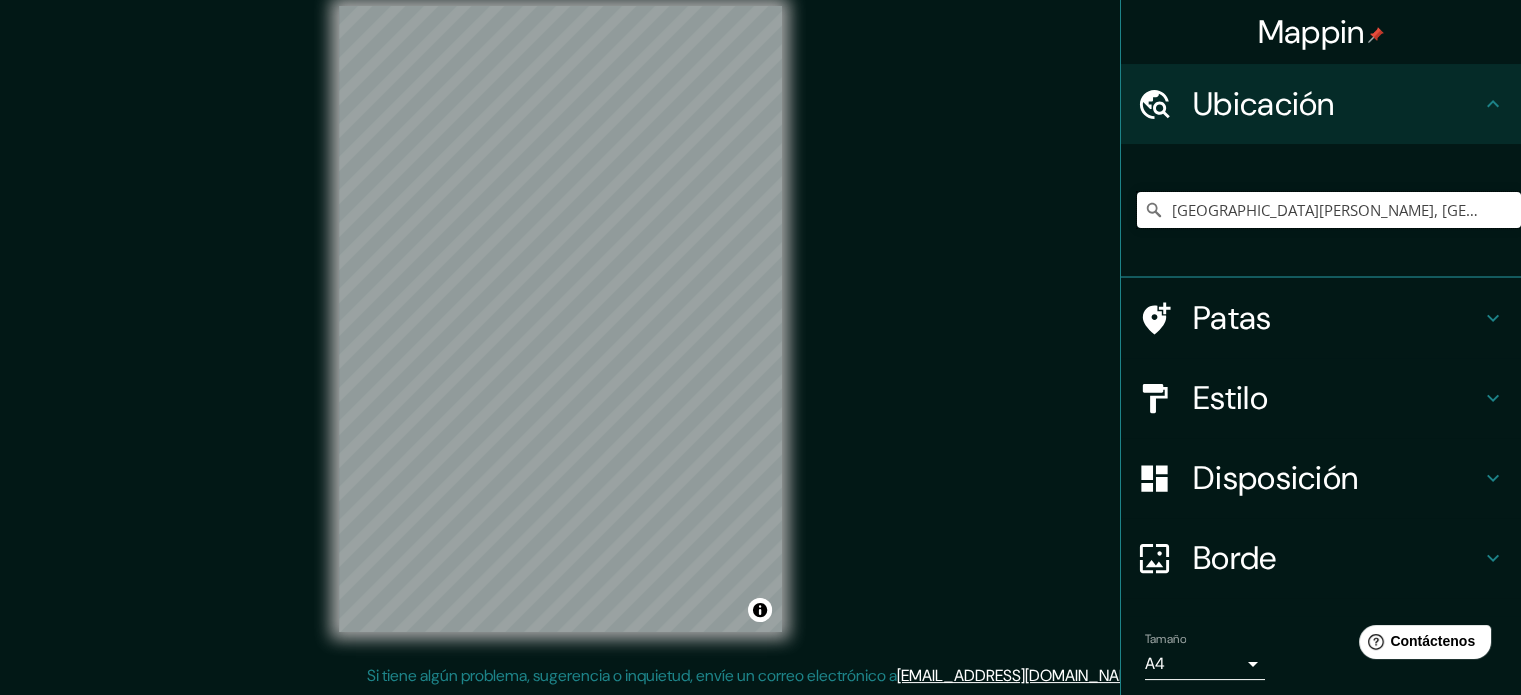 click on "[GEOGRAPHIC_DATA][PERSON_NAME], [GEOGRAPHIC_DATA], [GEOGRAPHIC_DATA]" at bounding box center [1329, 210] 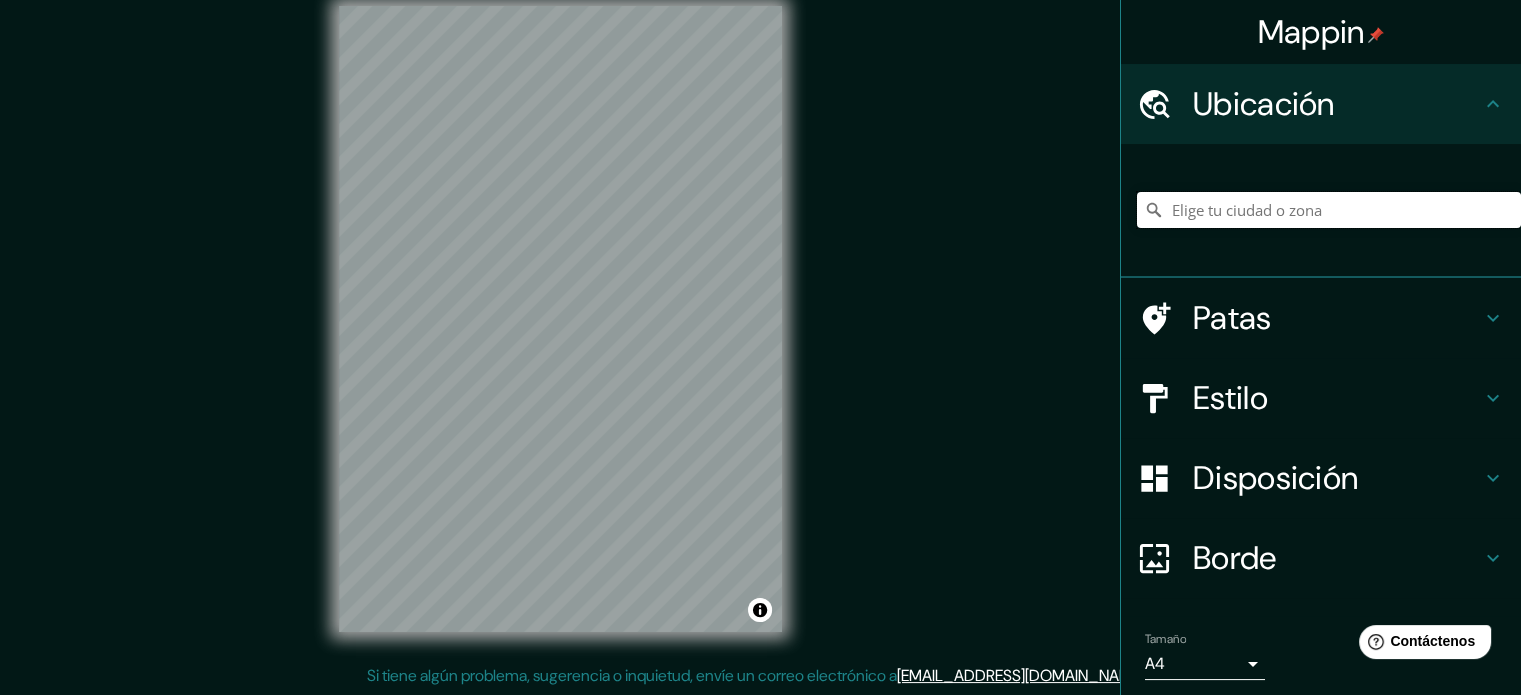 paste on "P" 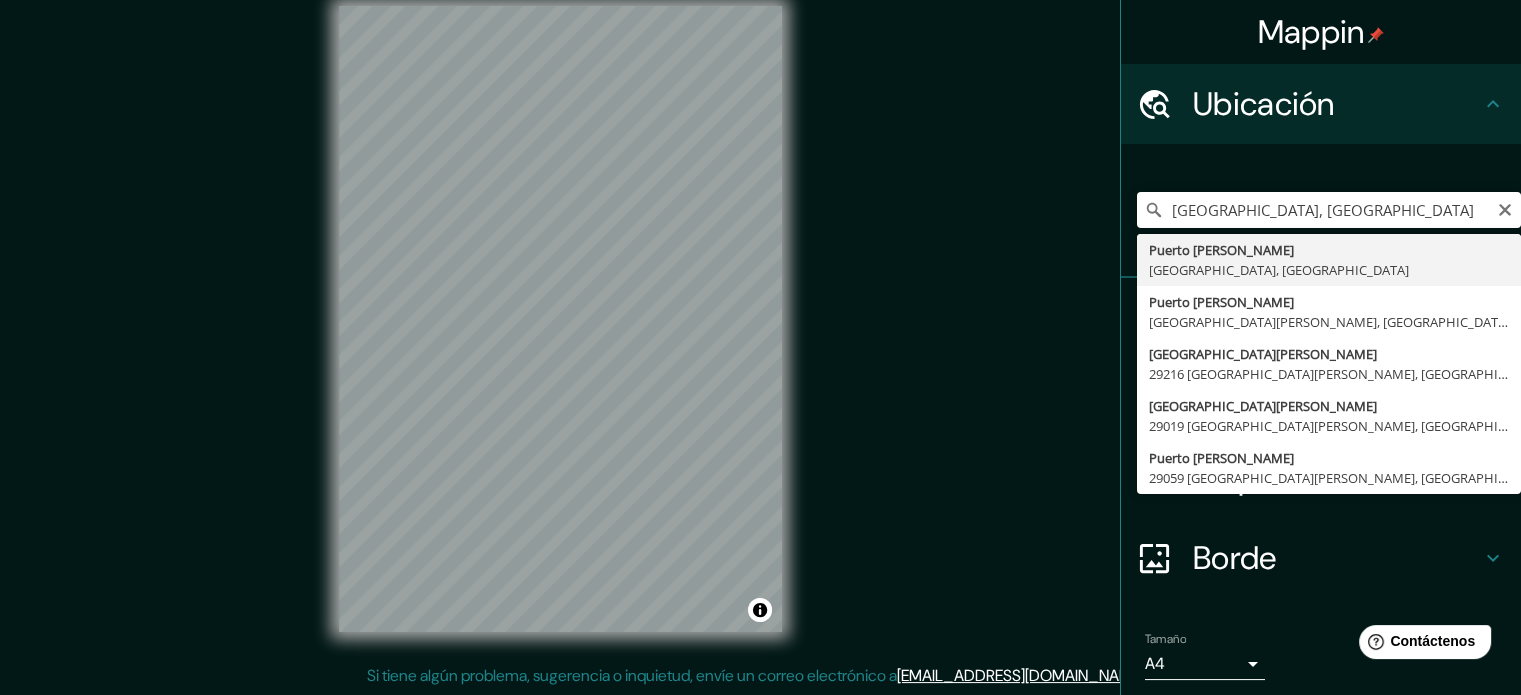 type on "[GEOGRAPHIC_DATA][PERSON_NAME], [GEOGRAPHIC_DATA], [GEOGRAPHIC_DATA]" 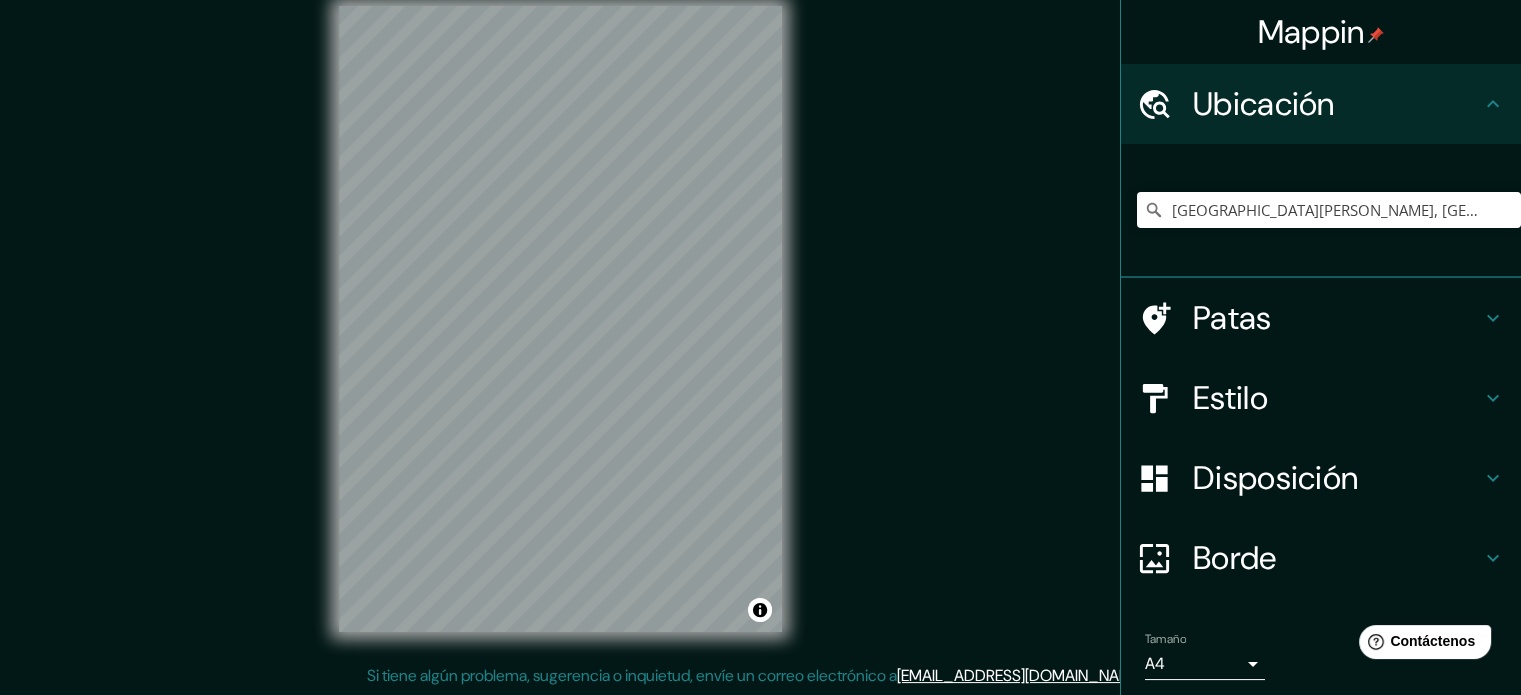 click on "Disposición" at bounding box center (1275, 478) 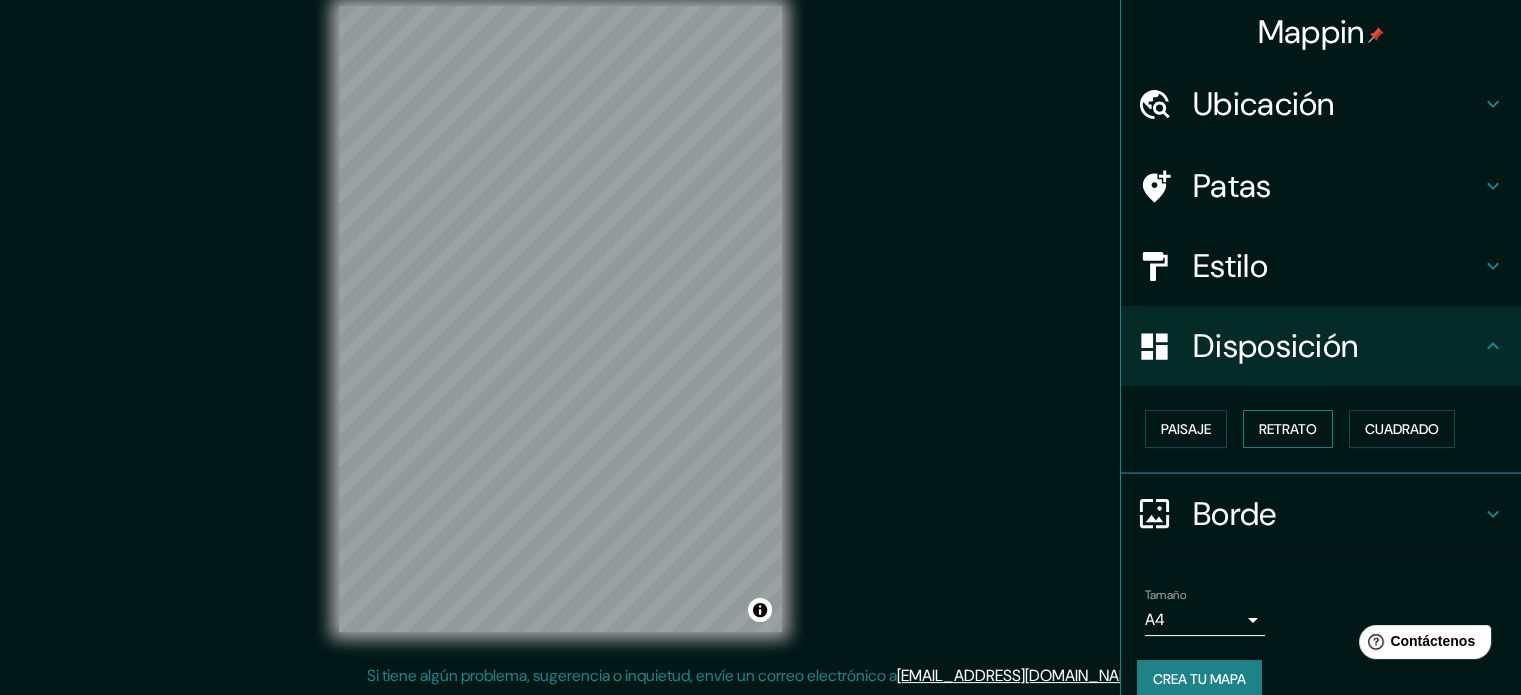 click on "Retrato" at bounding box center (1288, 429) 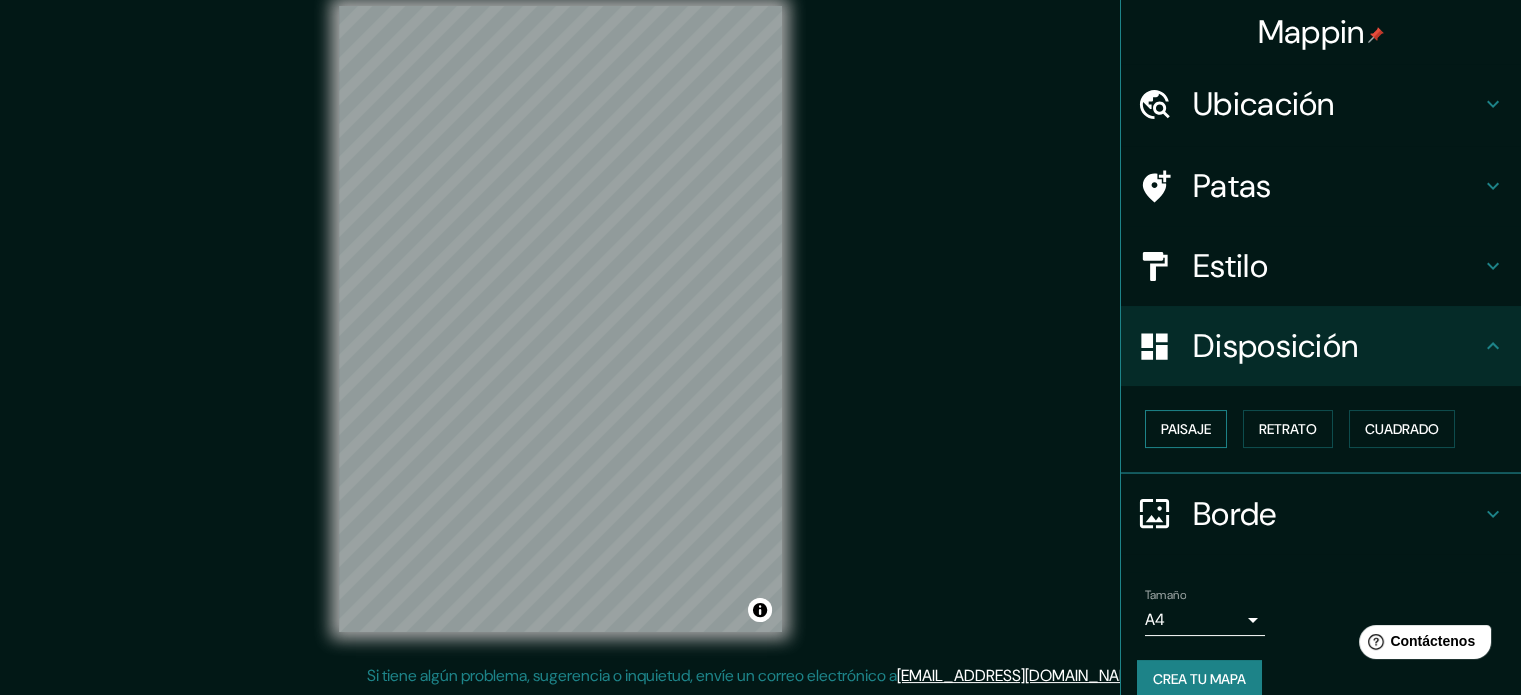 click on "Paisaje" at bounding box center (1186, 429) 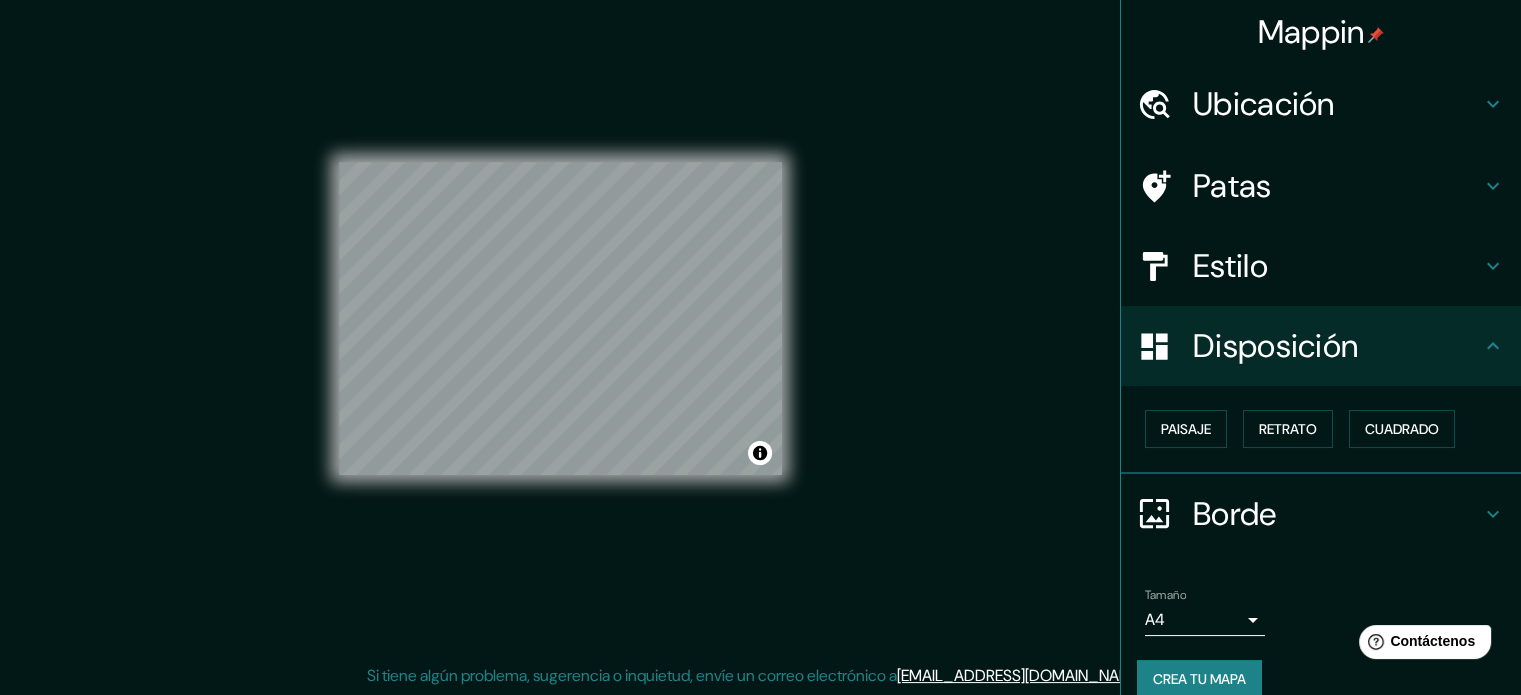 click on "Estilo" at bounding box center (1230, 266) 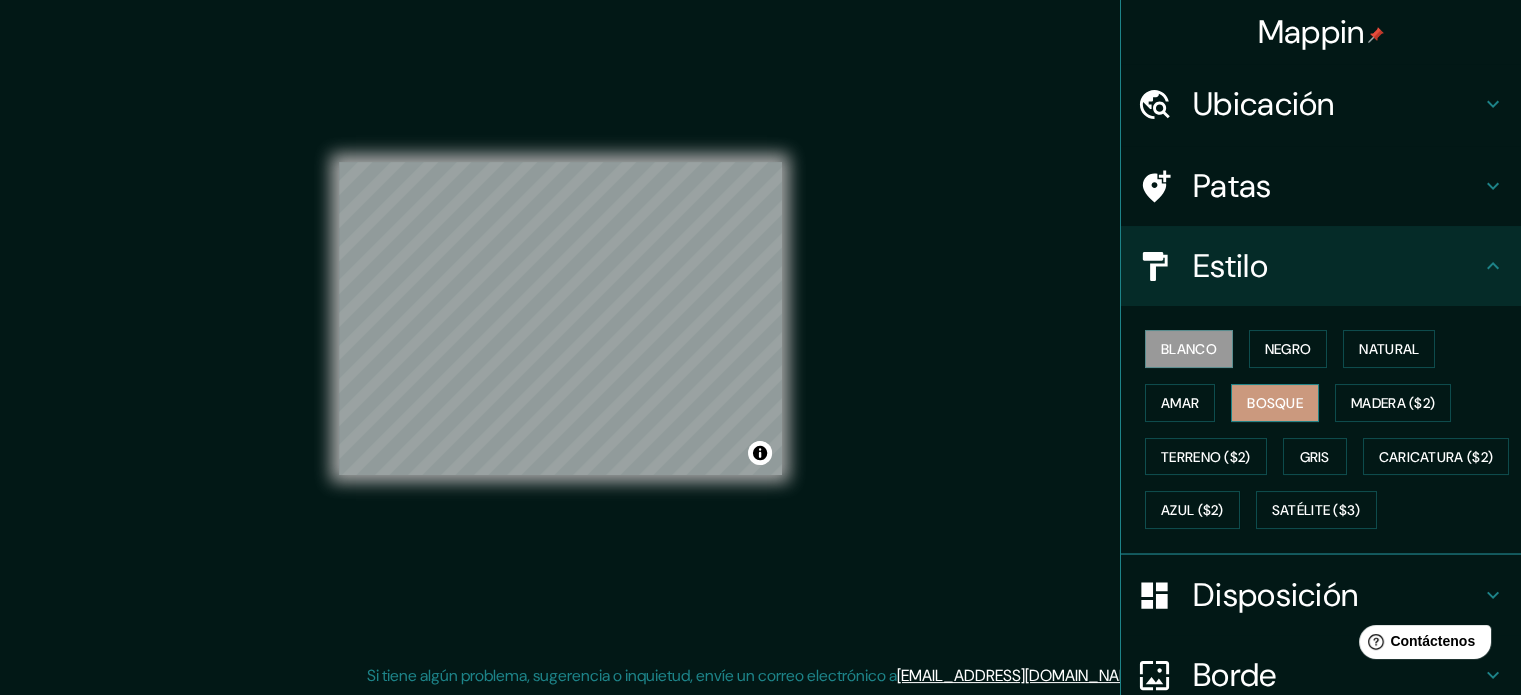 click on "Bosque" at bounding box center (1275, 403) 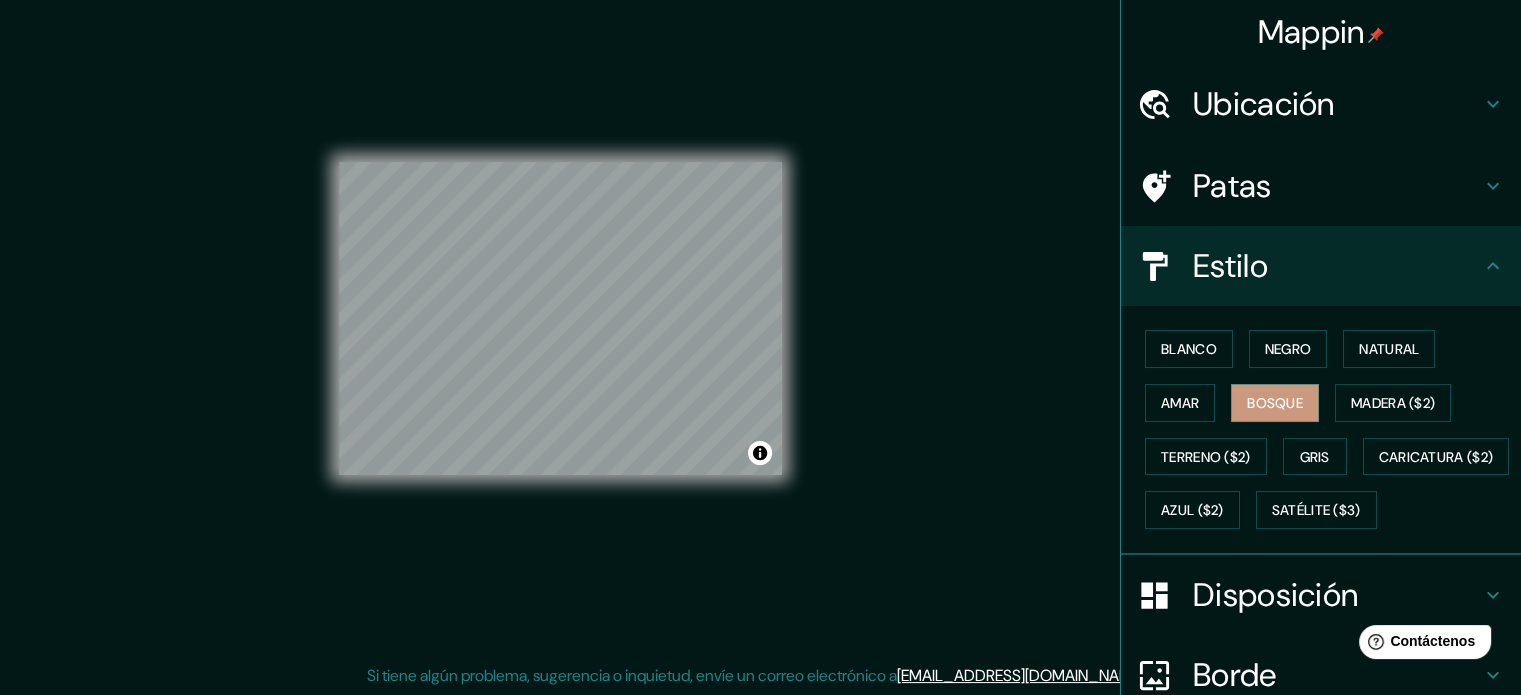 click on "Patas" at bounding box center (1232, 186) 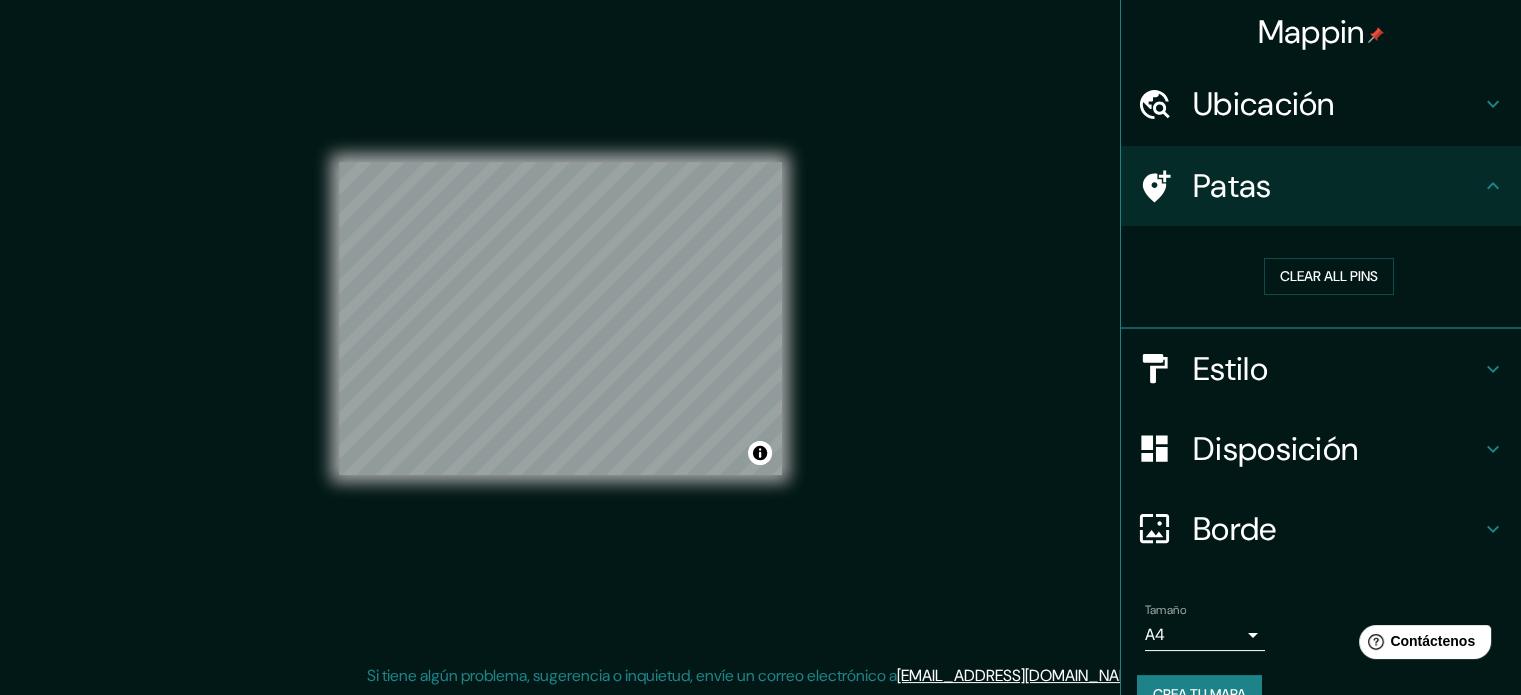 click on "Ubicación" at bounding box center (1264, 104) 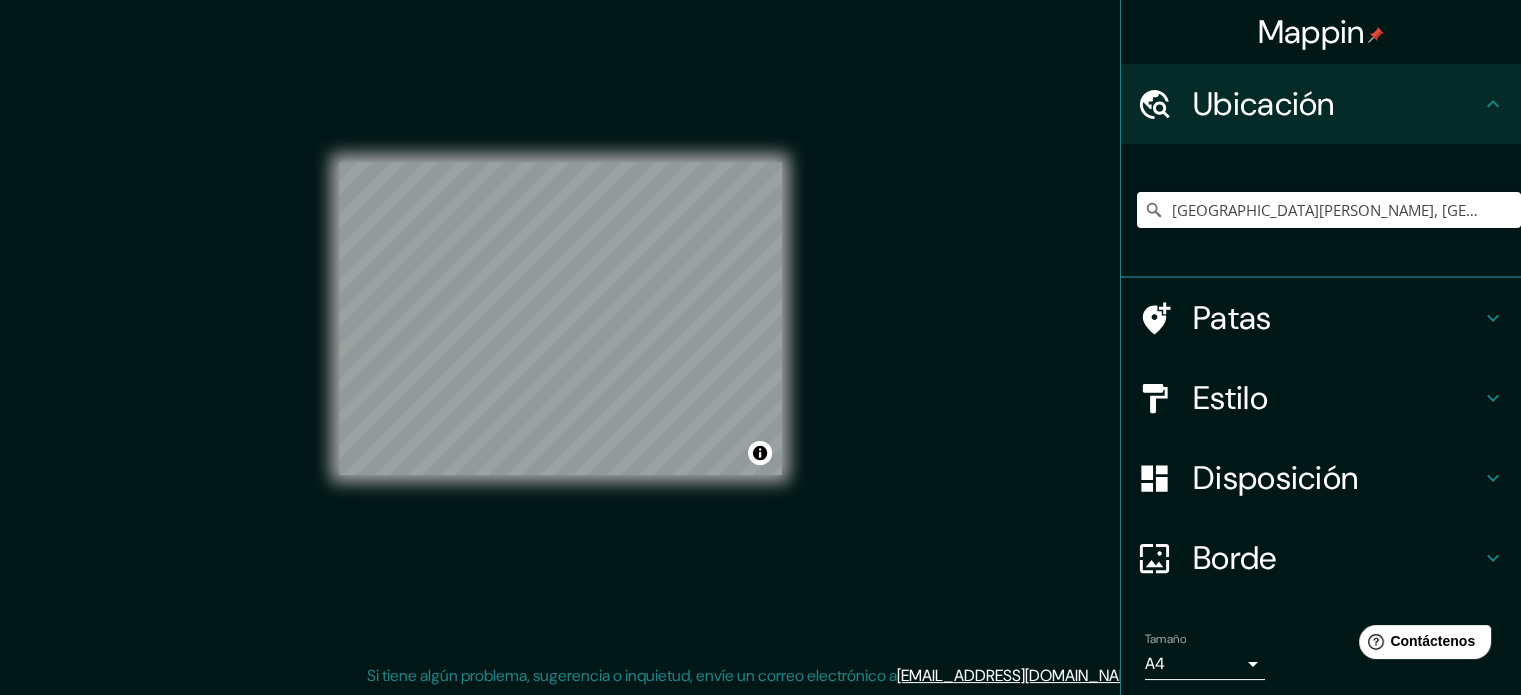 click on "Borde" at bounding box center (1235, 558) 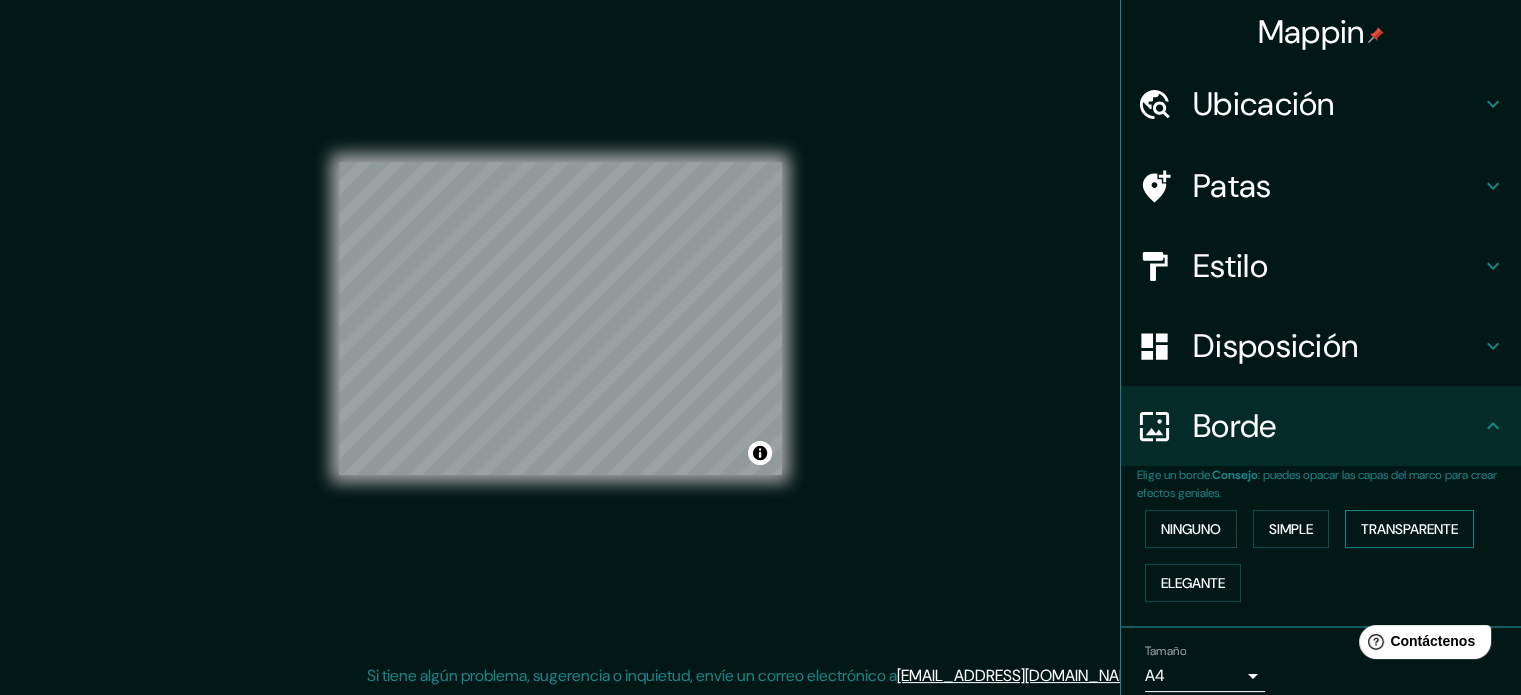 click on "Transparente" at bounding box center [1409, 529] 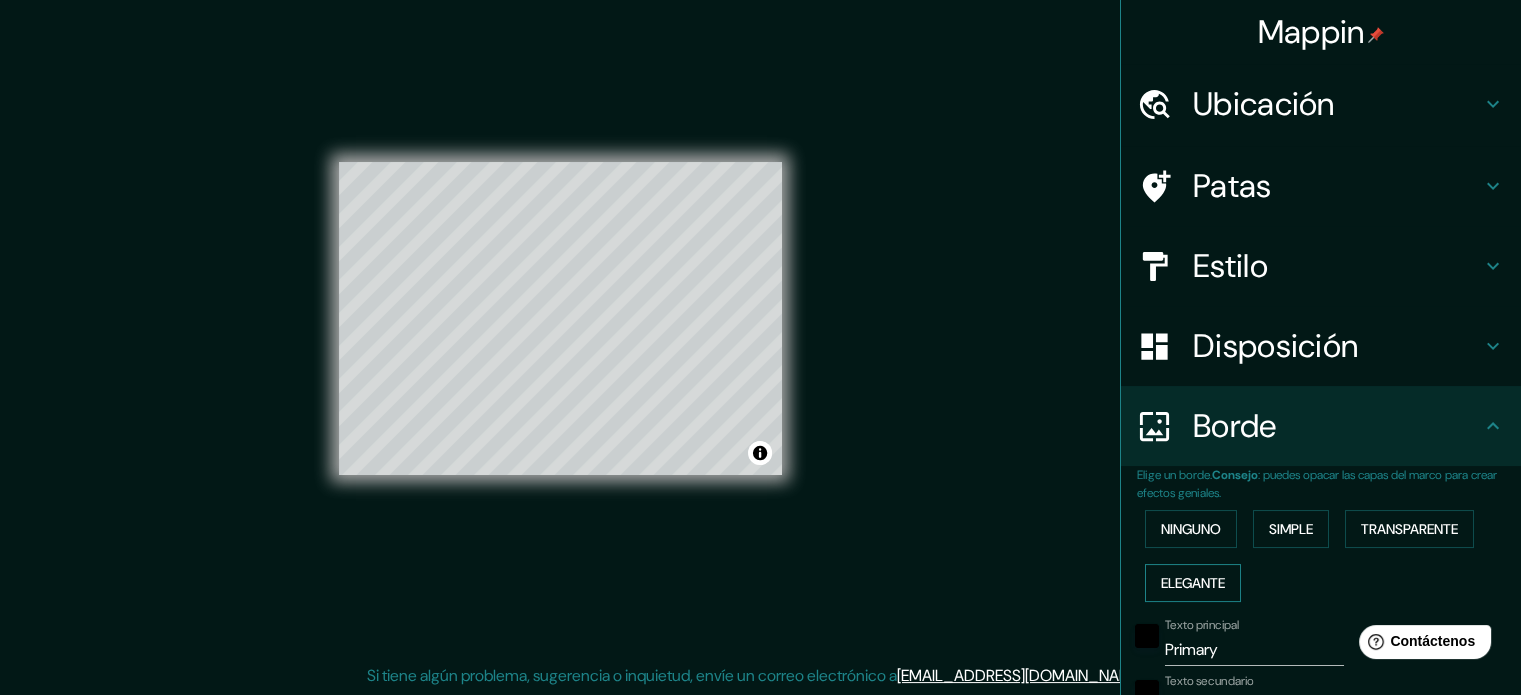 click on "Elegante" at bounding box center [1193, 583] 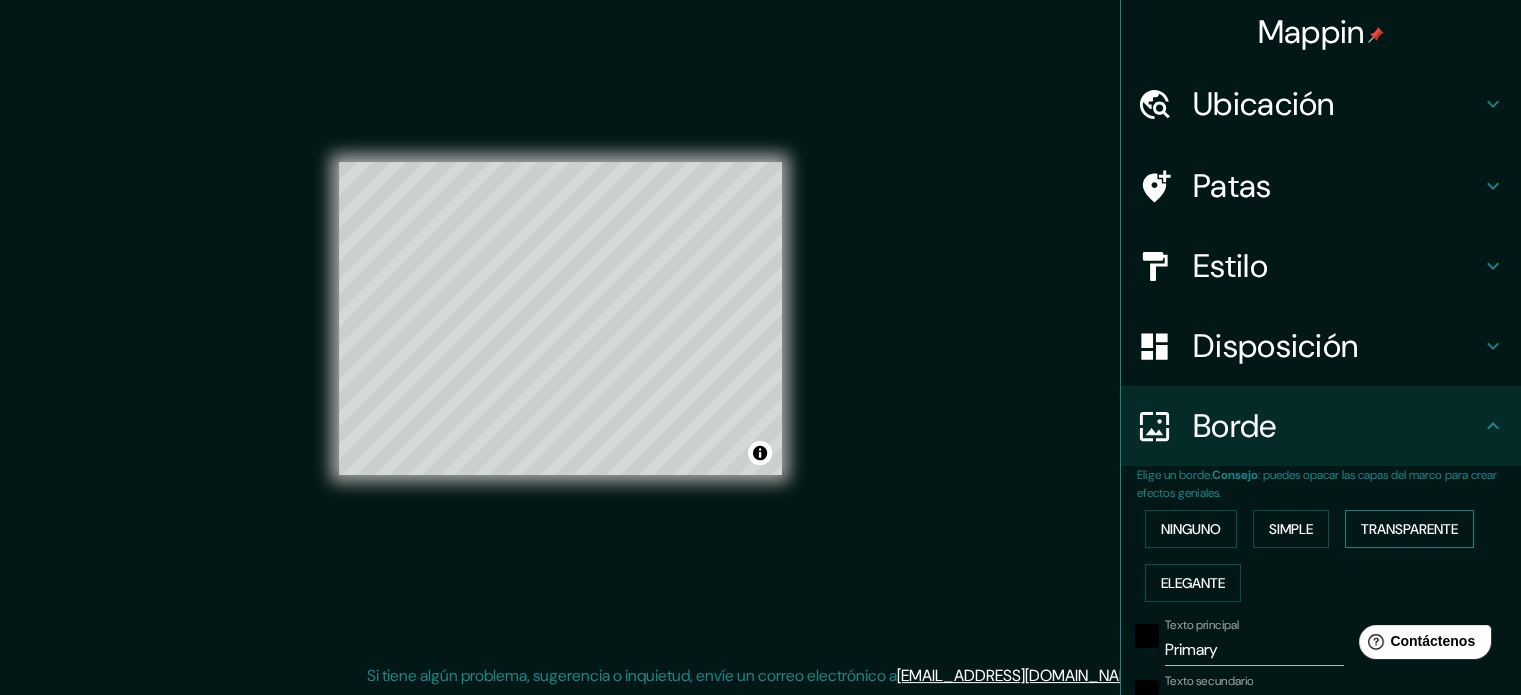click on "Transparente" at bounding box center [1409, 529] 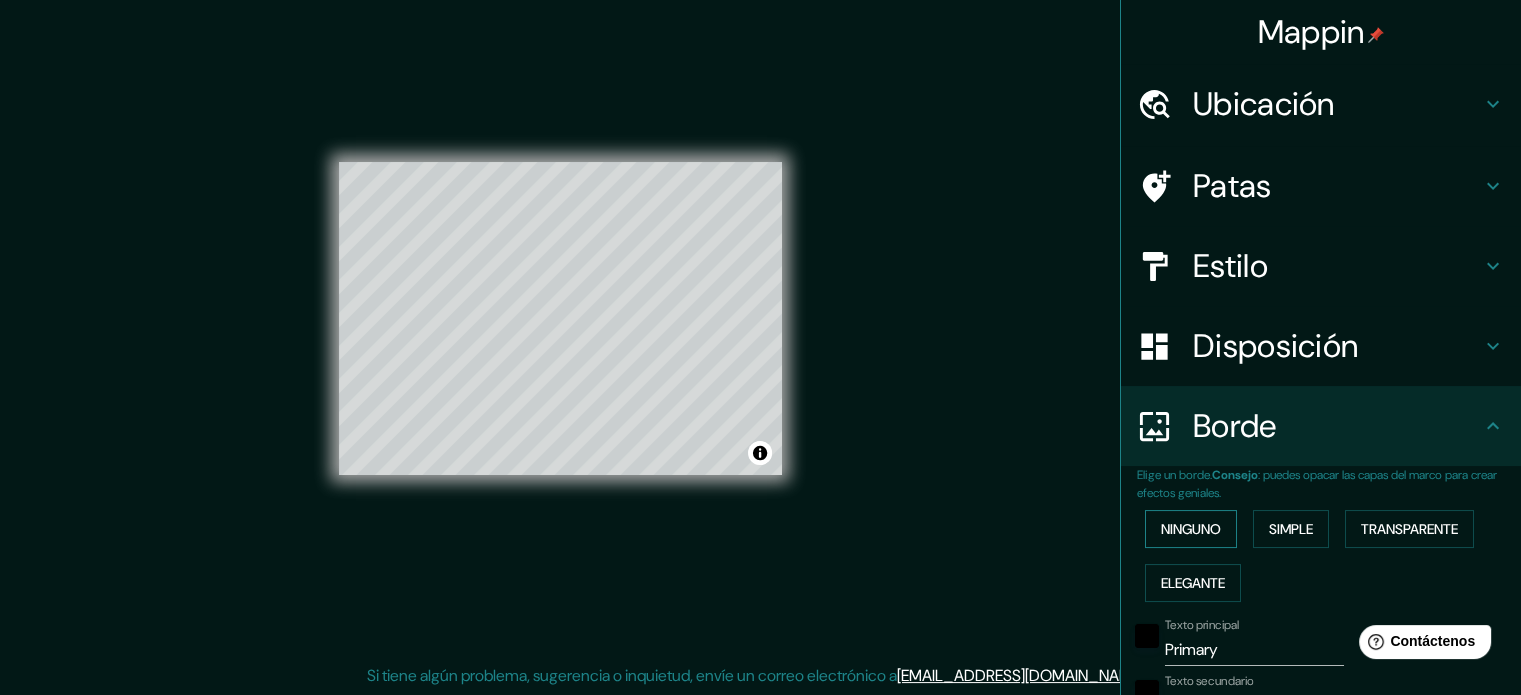 click on "Ninguno" at bounding box center (1191, 529) 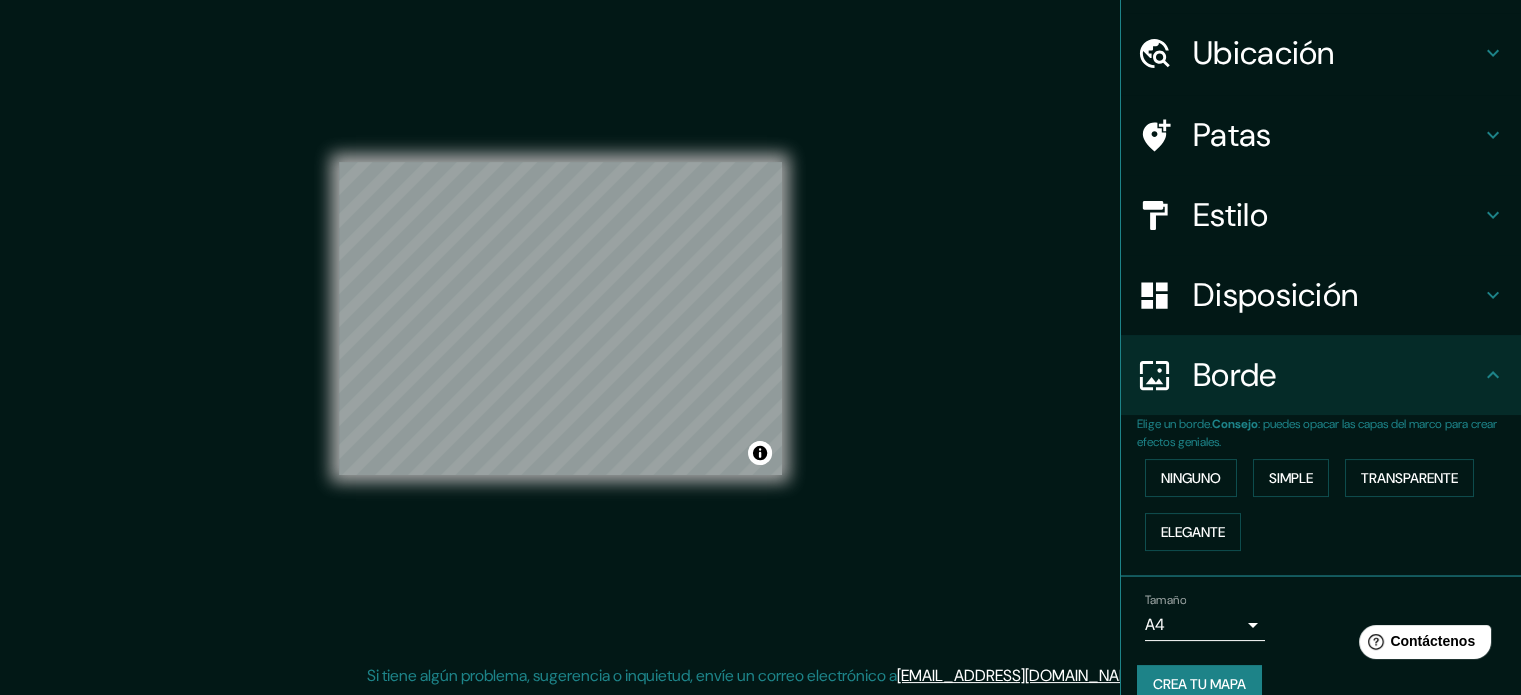 scroll, scrollTop: 80, scrollLeft: 0, axis: vertical 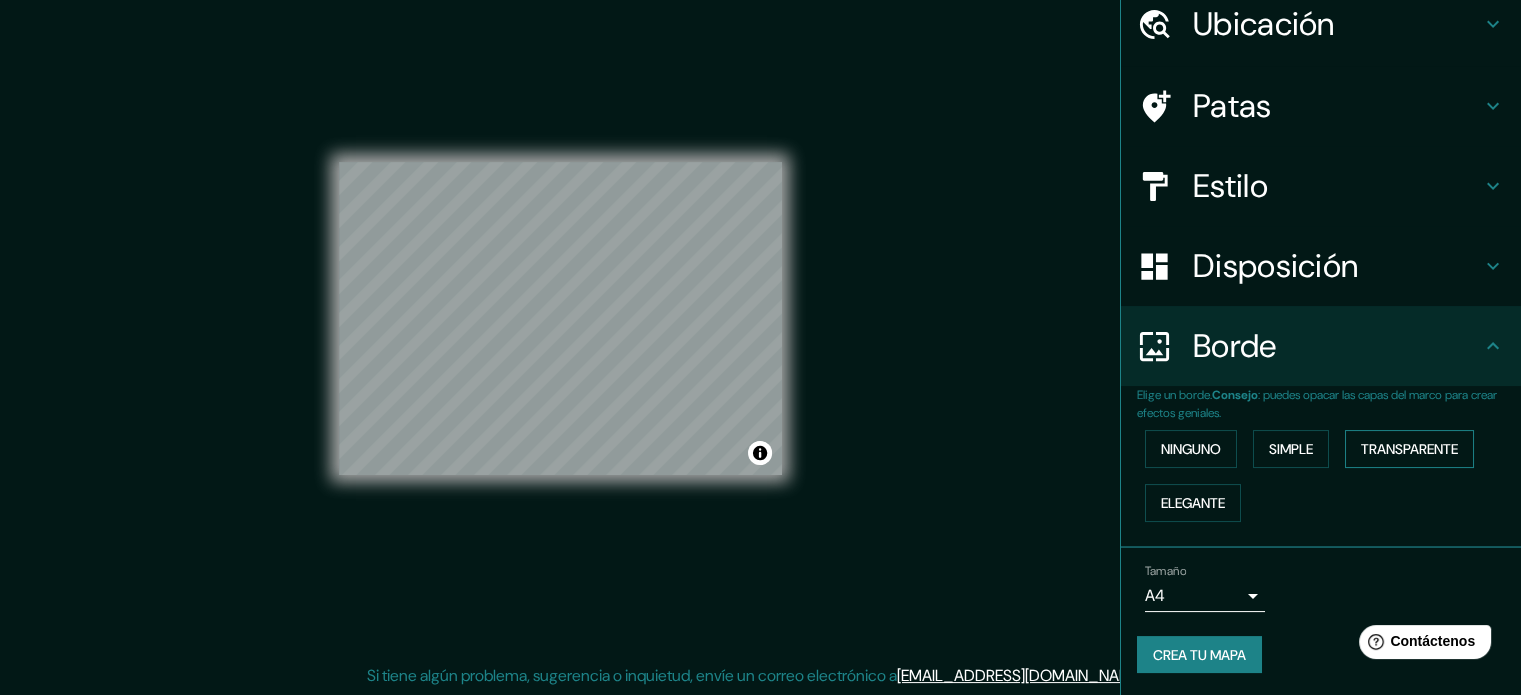 click on "Transparente" at bounding box center [1409, 449] 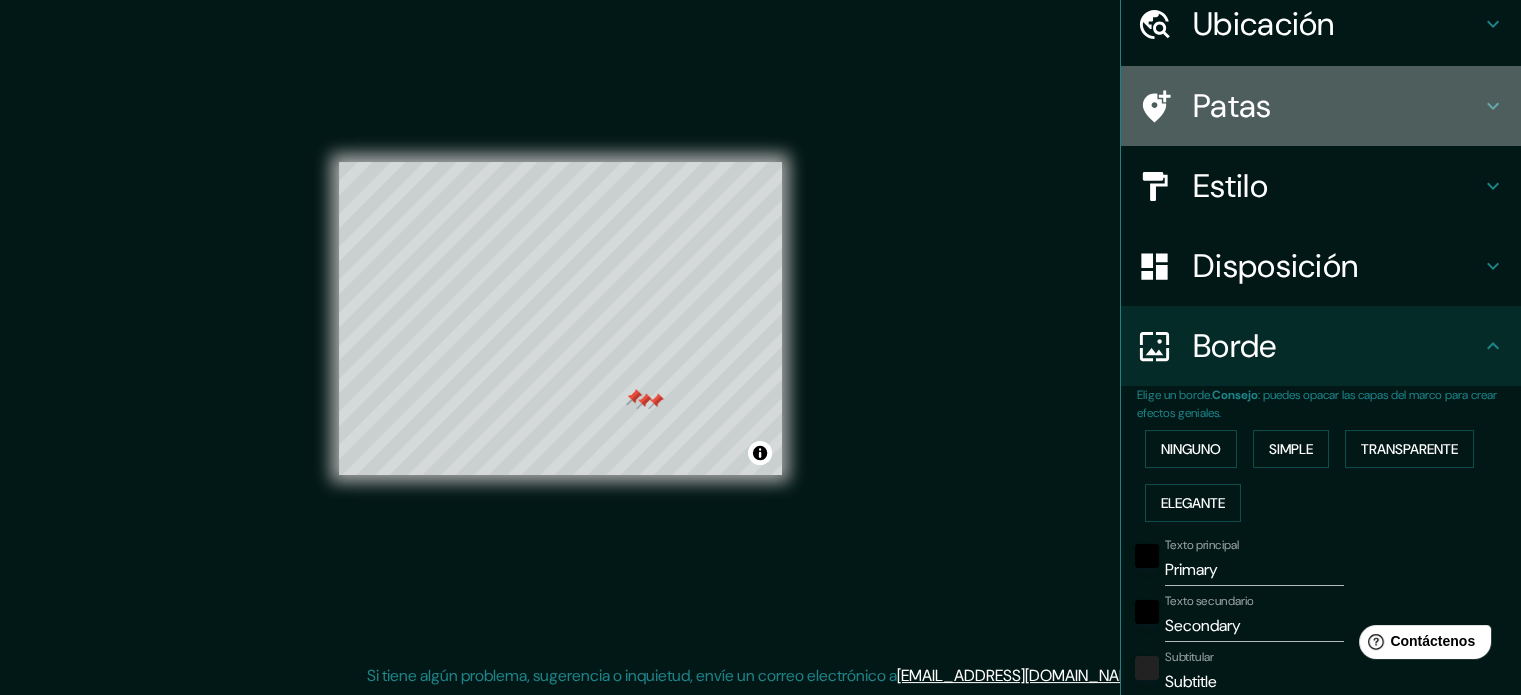 click on "Patas" at bounding box center (1232, 106) 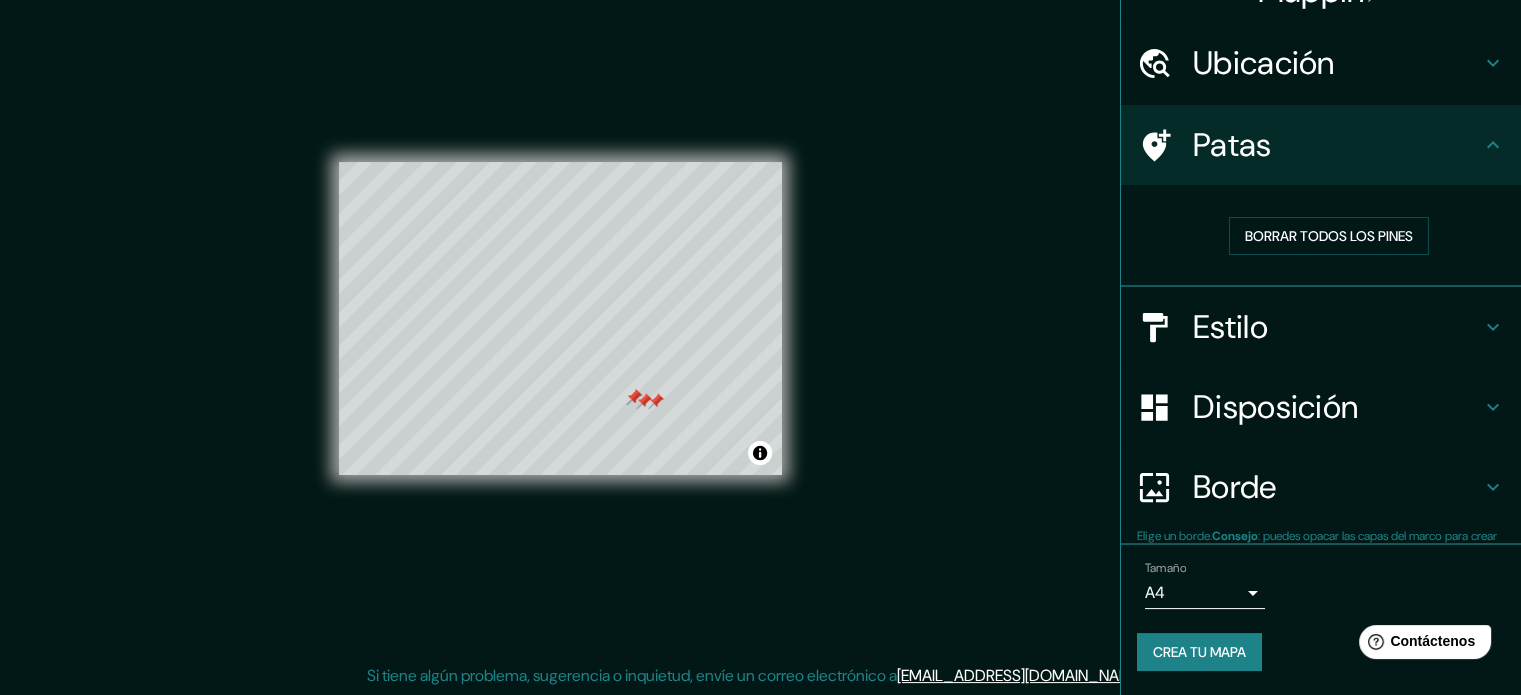 scroll, scrollTop: 40, scrollLeft: 0, axis: vertical 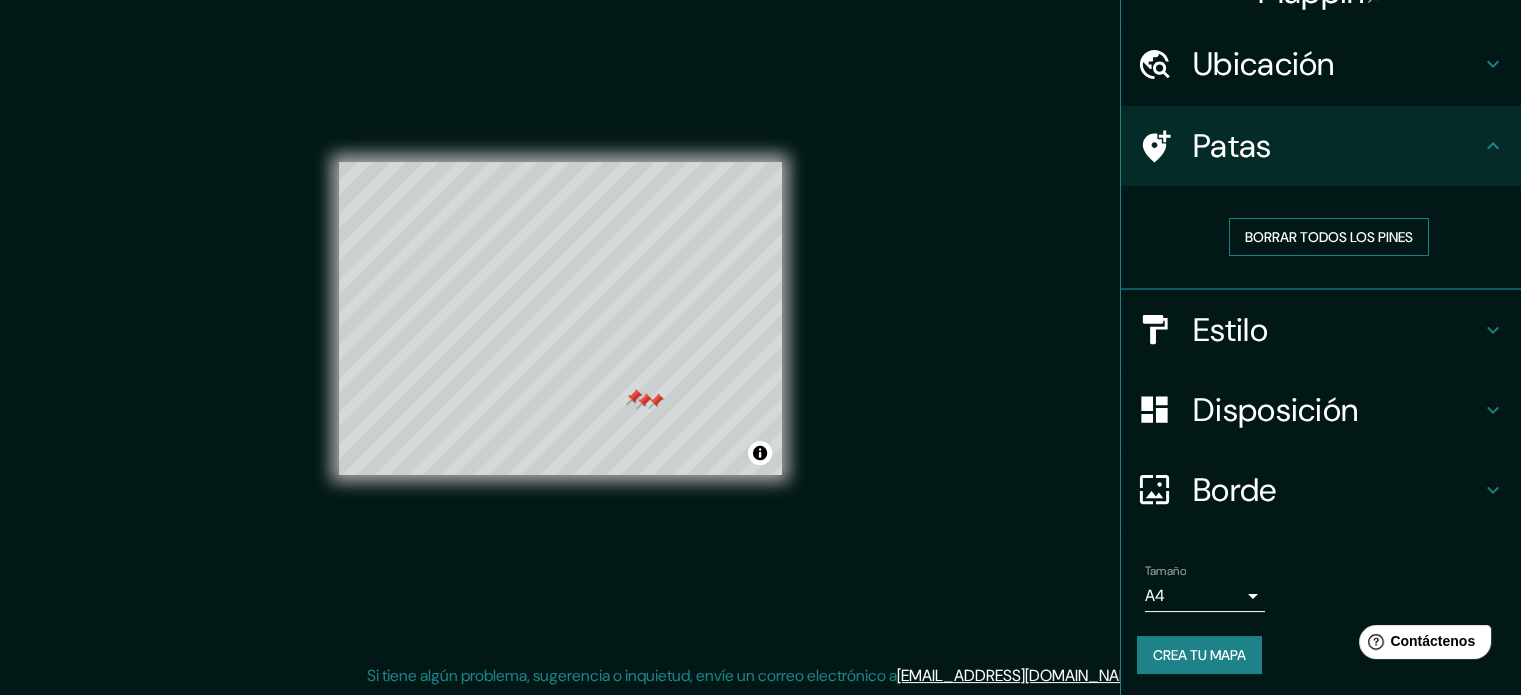 click on "Borrar todos los pines" at bounding box center (1329, 237) 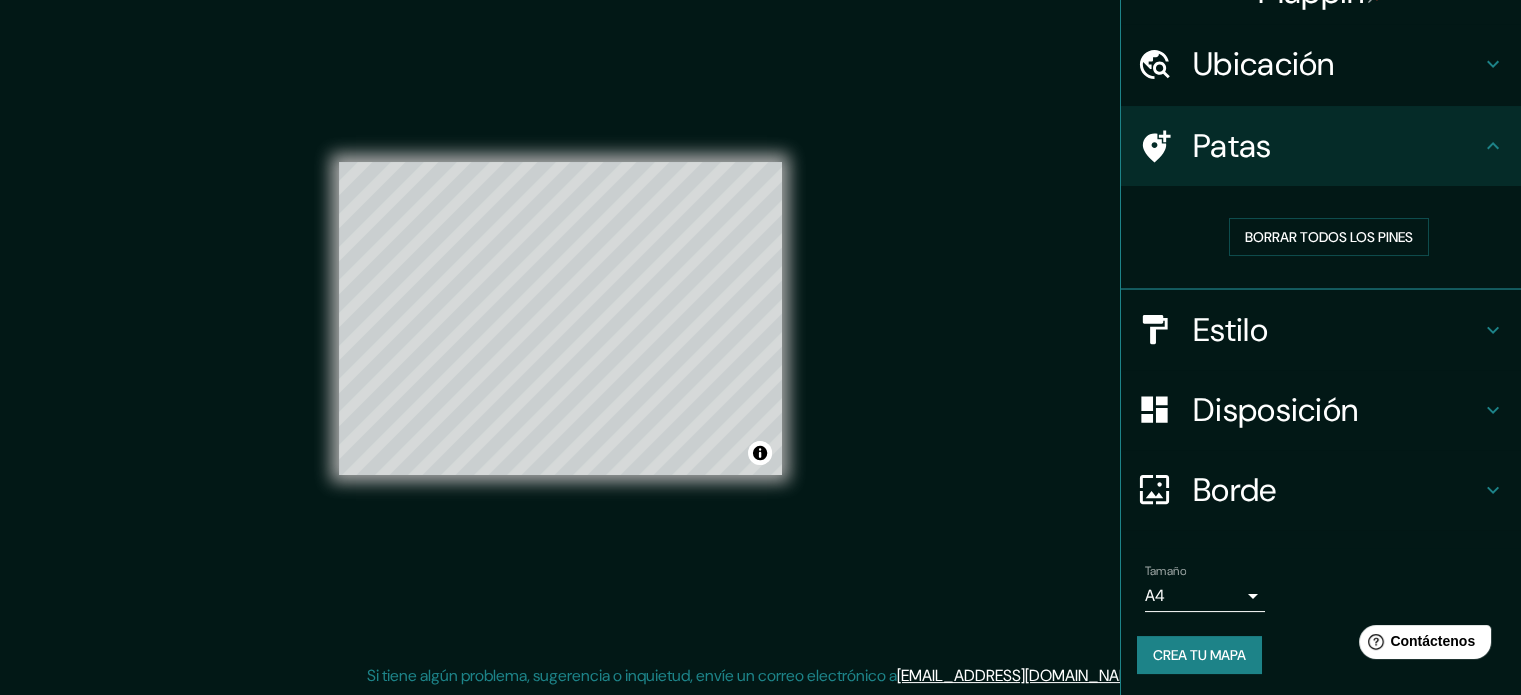 click on "Mappin Ubicación Puerto Madero, Chiapas, México Patas Borrar todos los pines Estilo Disposición Borde Elige un borde.  Consejo  : puedes opacar las capas del marco para crear efectos geniales. Ninguno Simple Transparente Elegante Texto principal Primary Texto secundario Secondary Subtitular Subtitle Añadir capa de marco Tamaño A4 Puerto Madero Crea tu mapa © Mapbox   © OpenStreetMap   Improve this map Si tiene algún problema, sugerencia o inquietud, envíe un correo electrónico a  help@mappin.pro  .   . ." at bounding box center [760, 335] 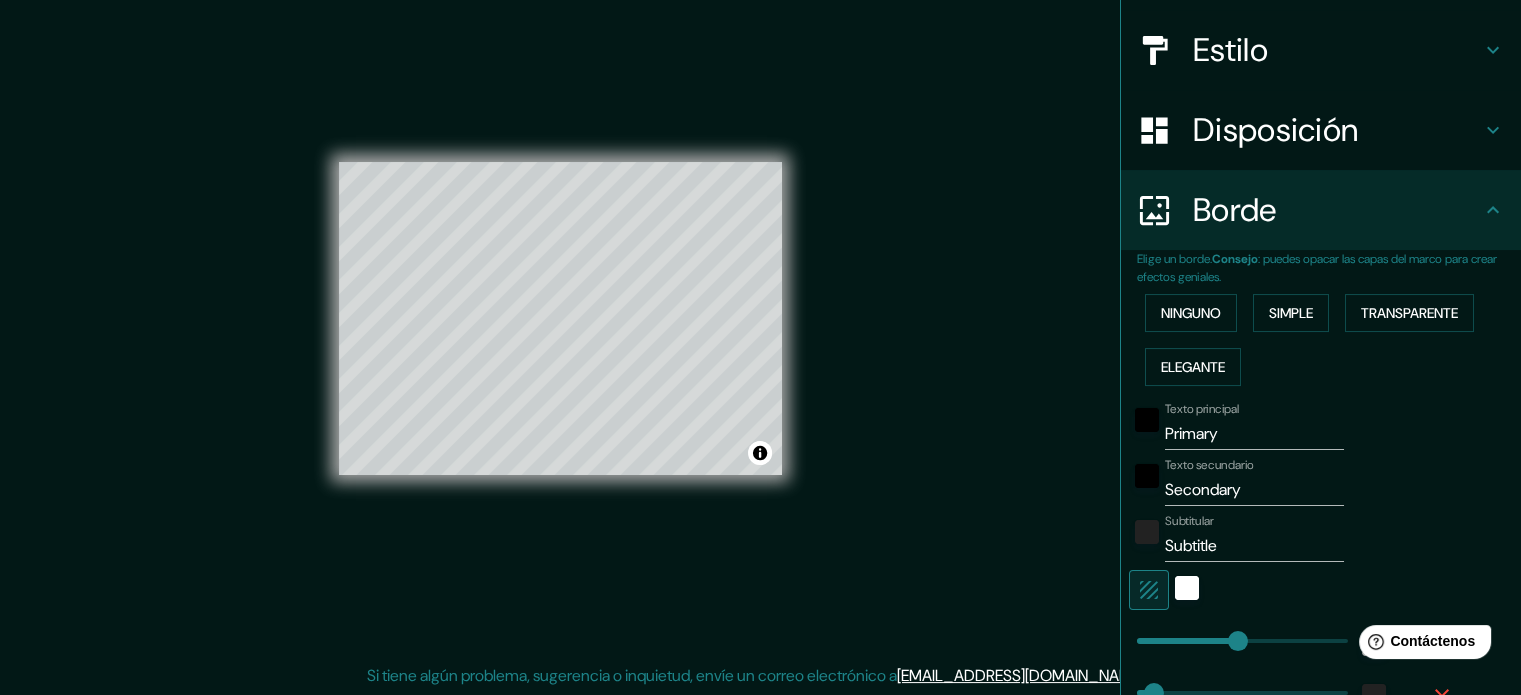 scroll, scrollTop: 440, scrollLeft: 0, axis: vertical 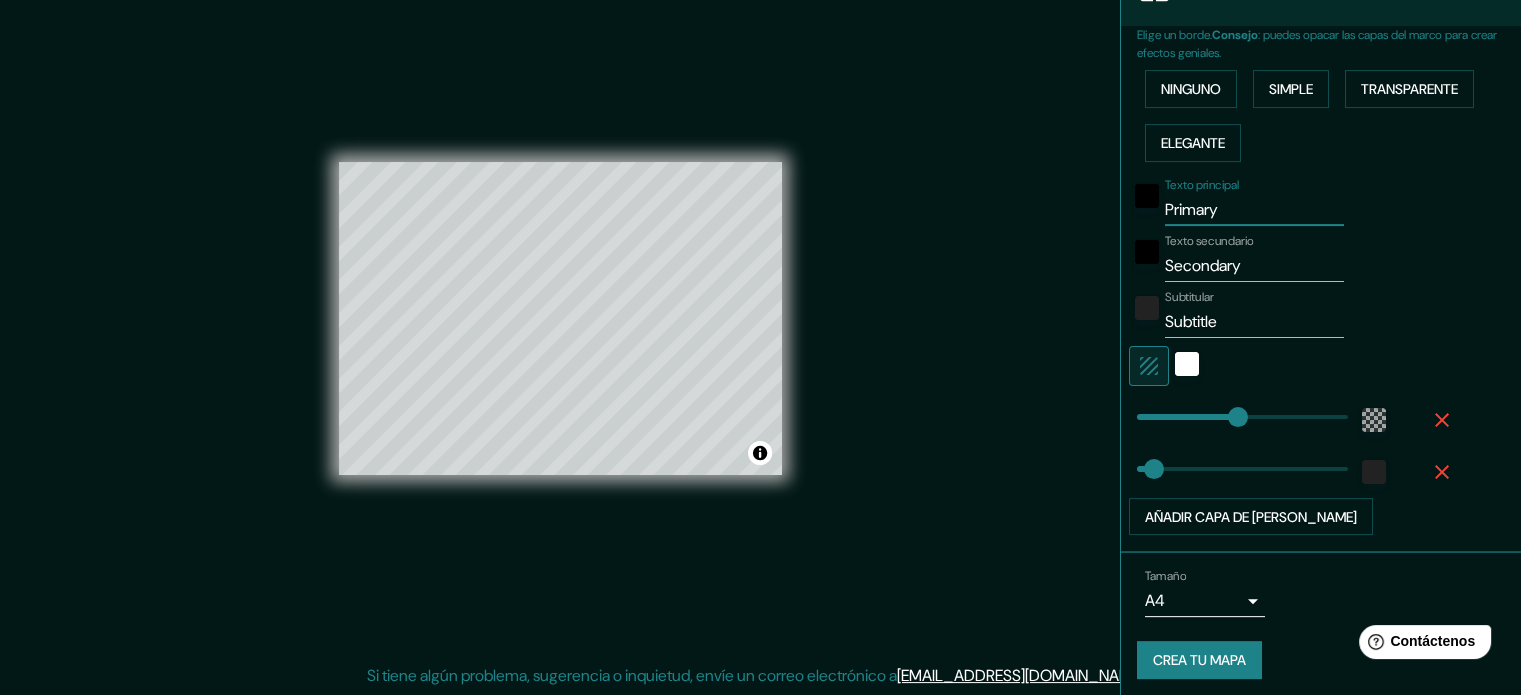 click on "Primary" at bounding box center [1254, 210] 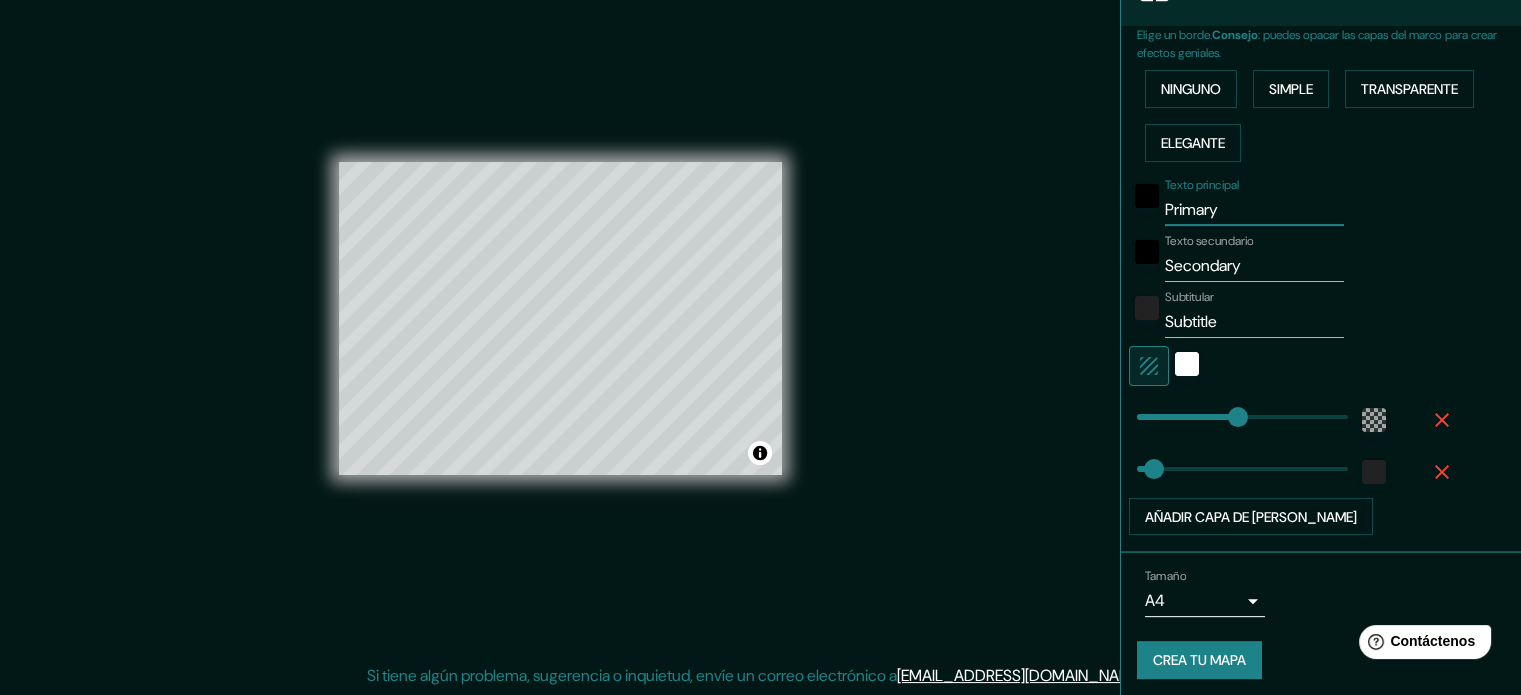 type on "Primar" 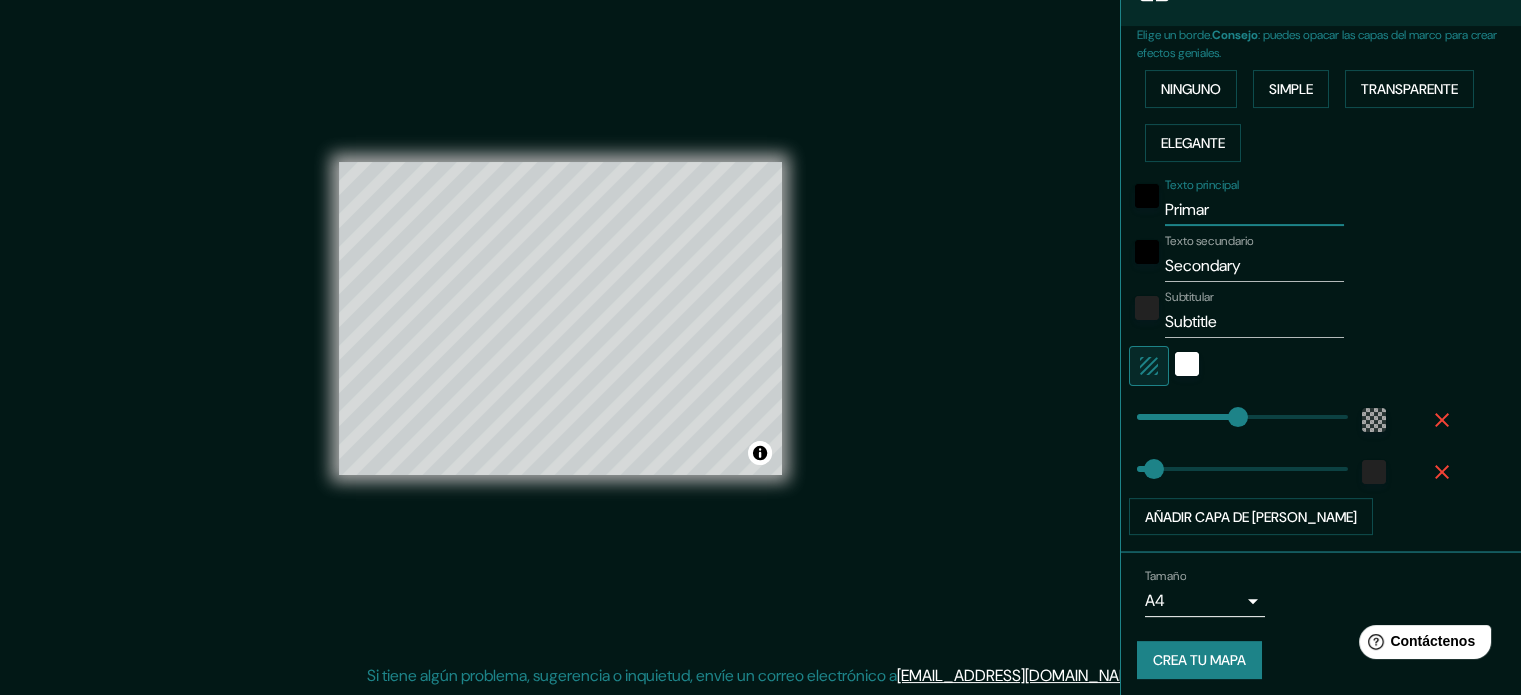 type on "Prima" 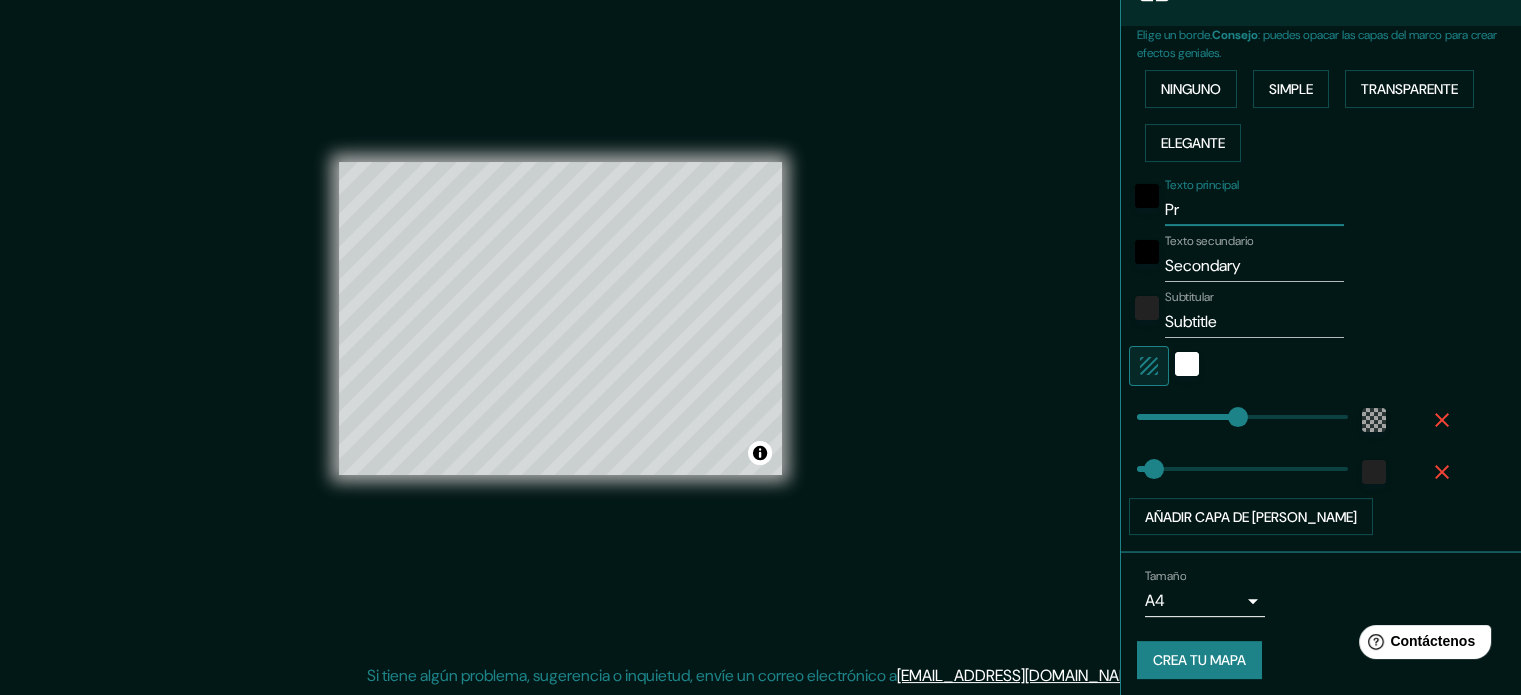 type on "P" 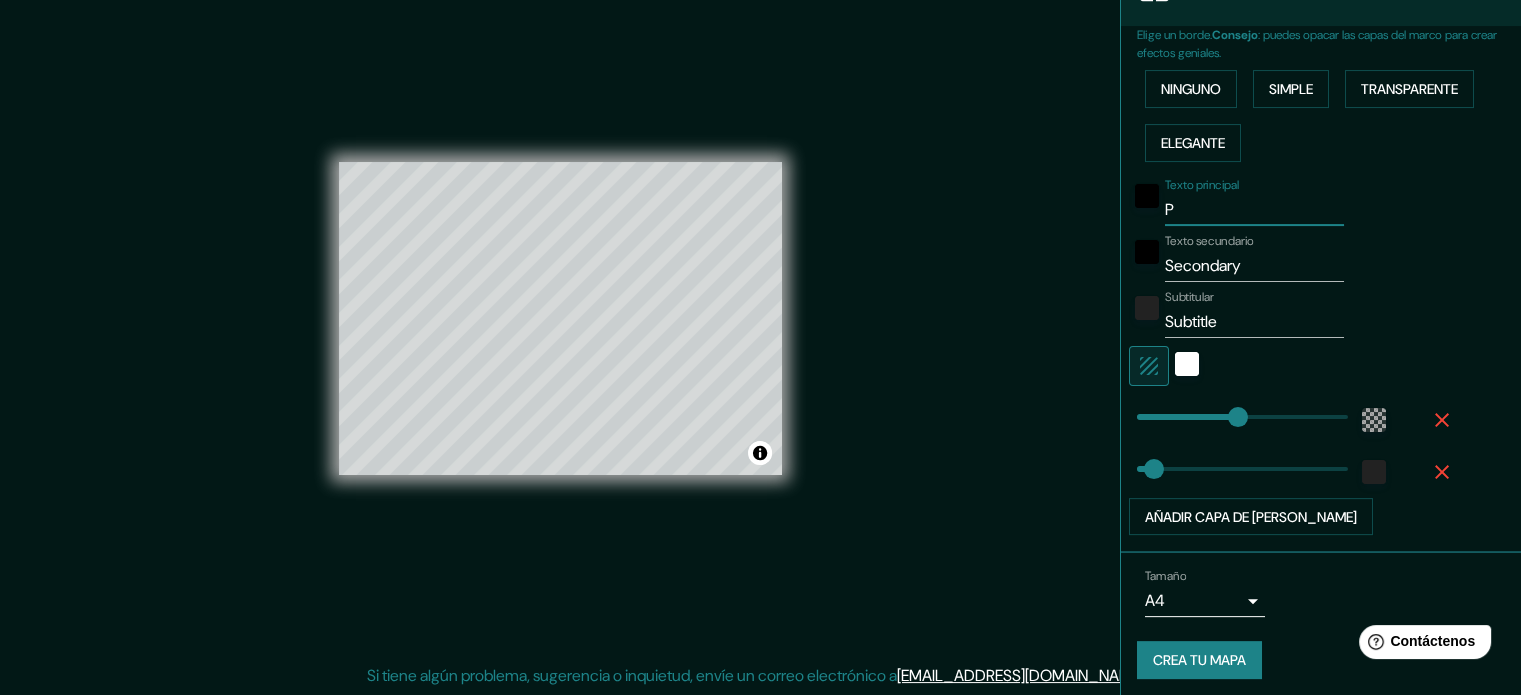 type 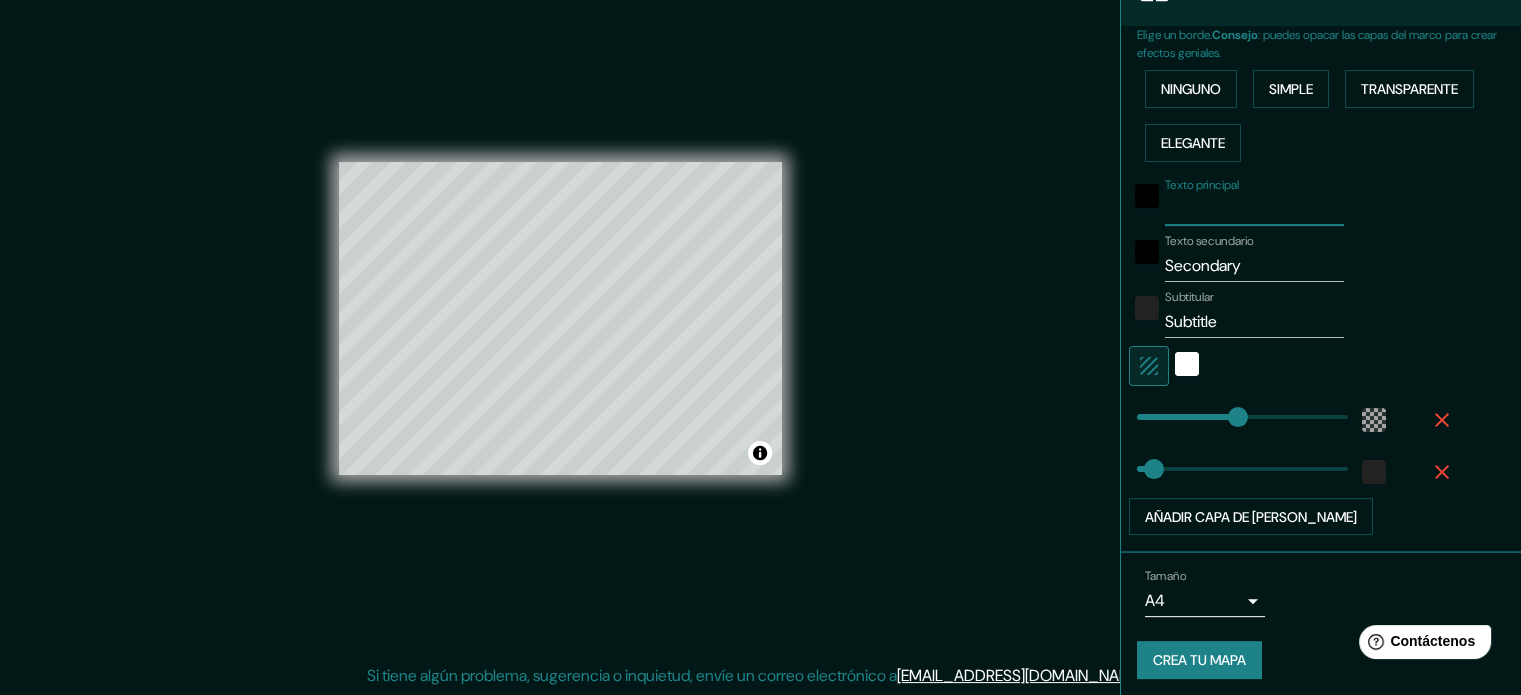 type on "P" 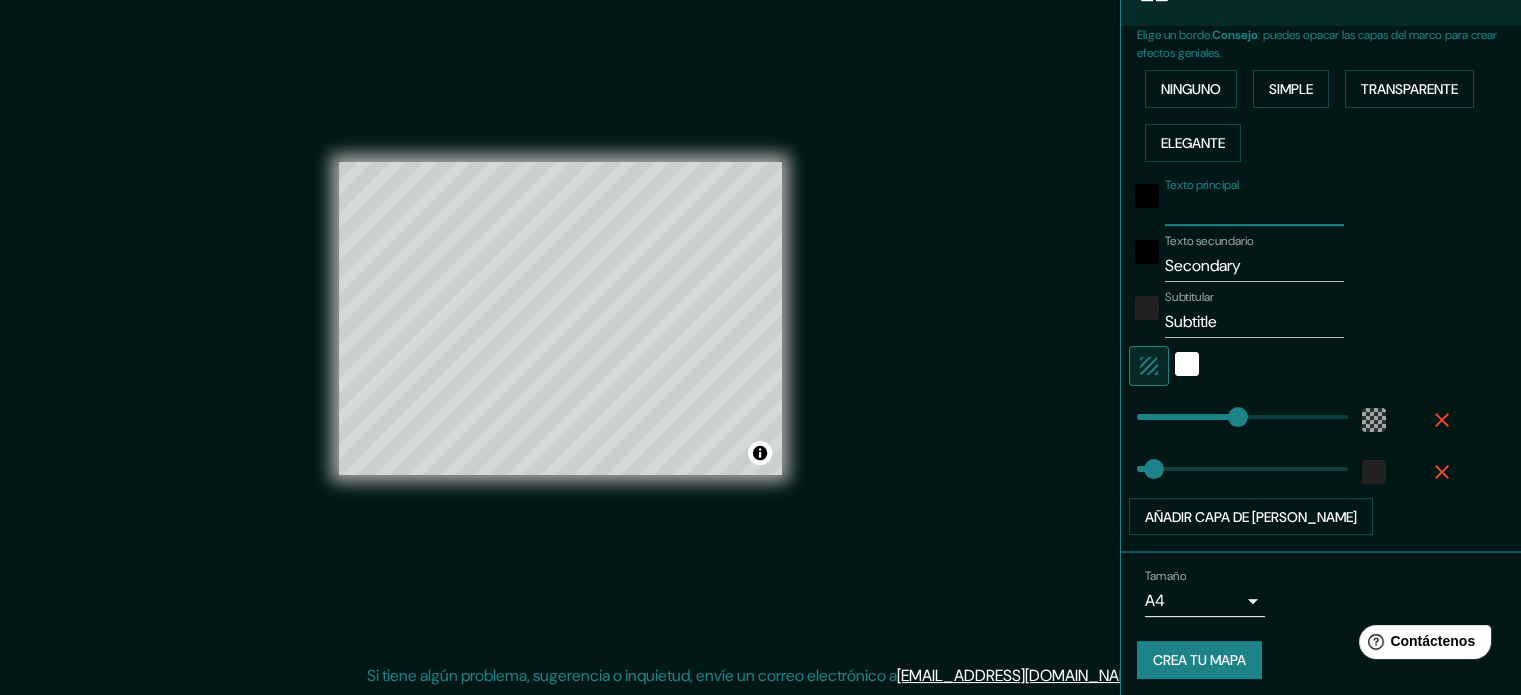 type on "213" 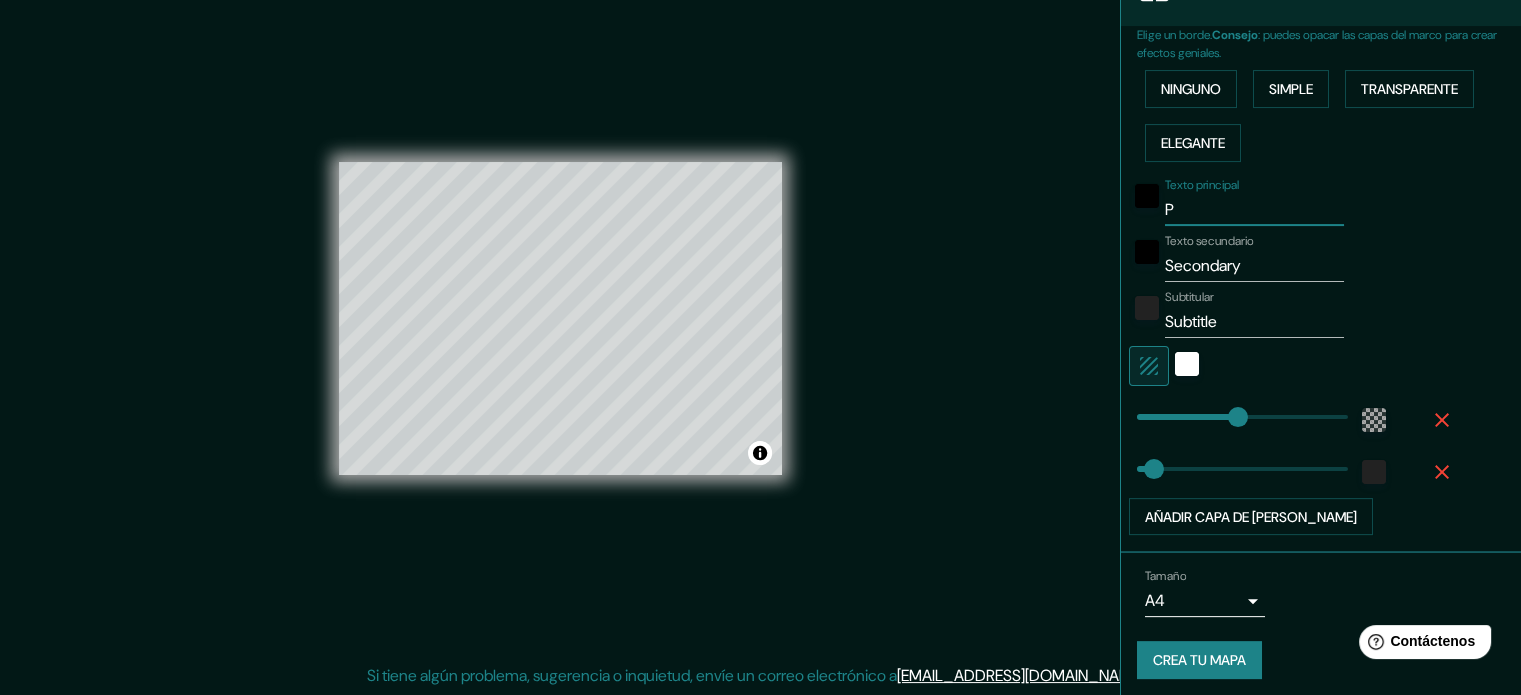 type on "Pu" 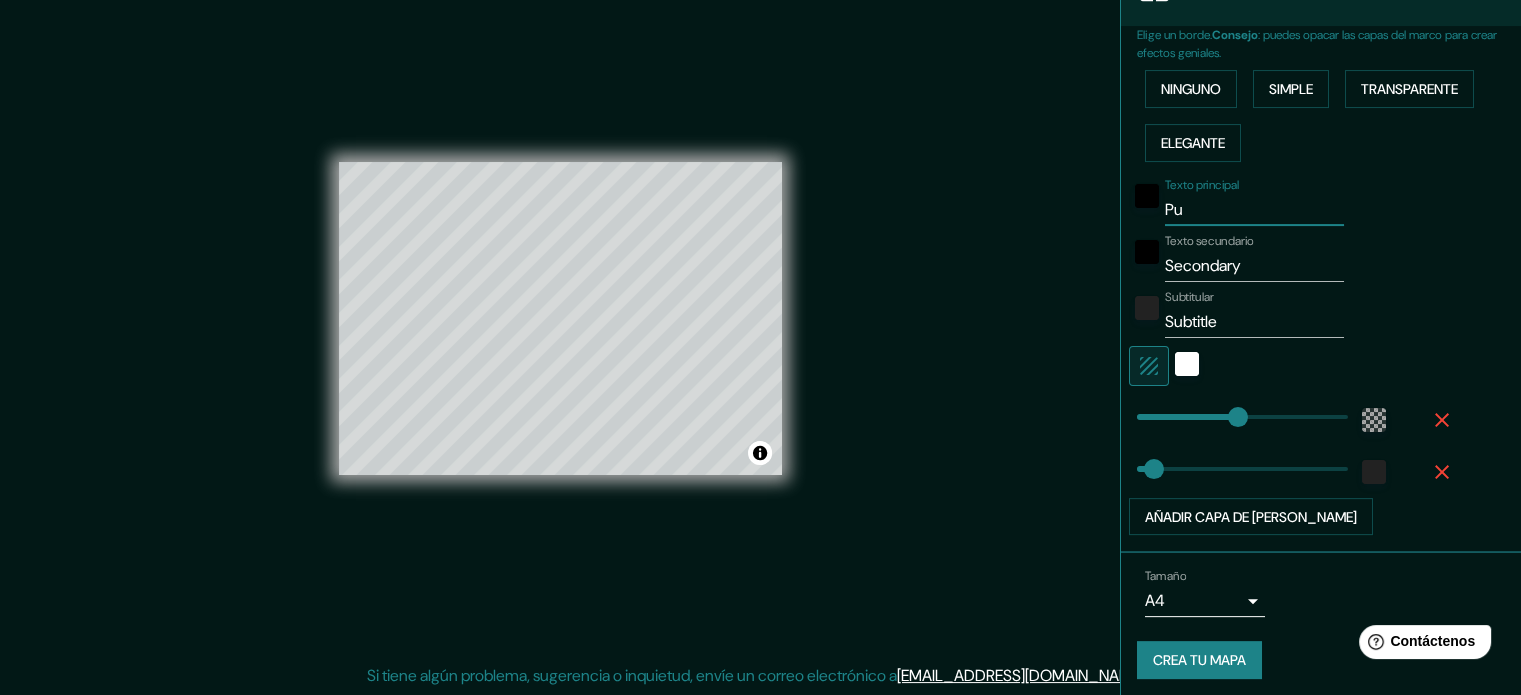 type on "Pue" 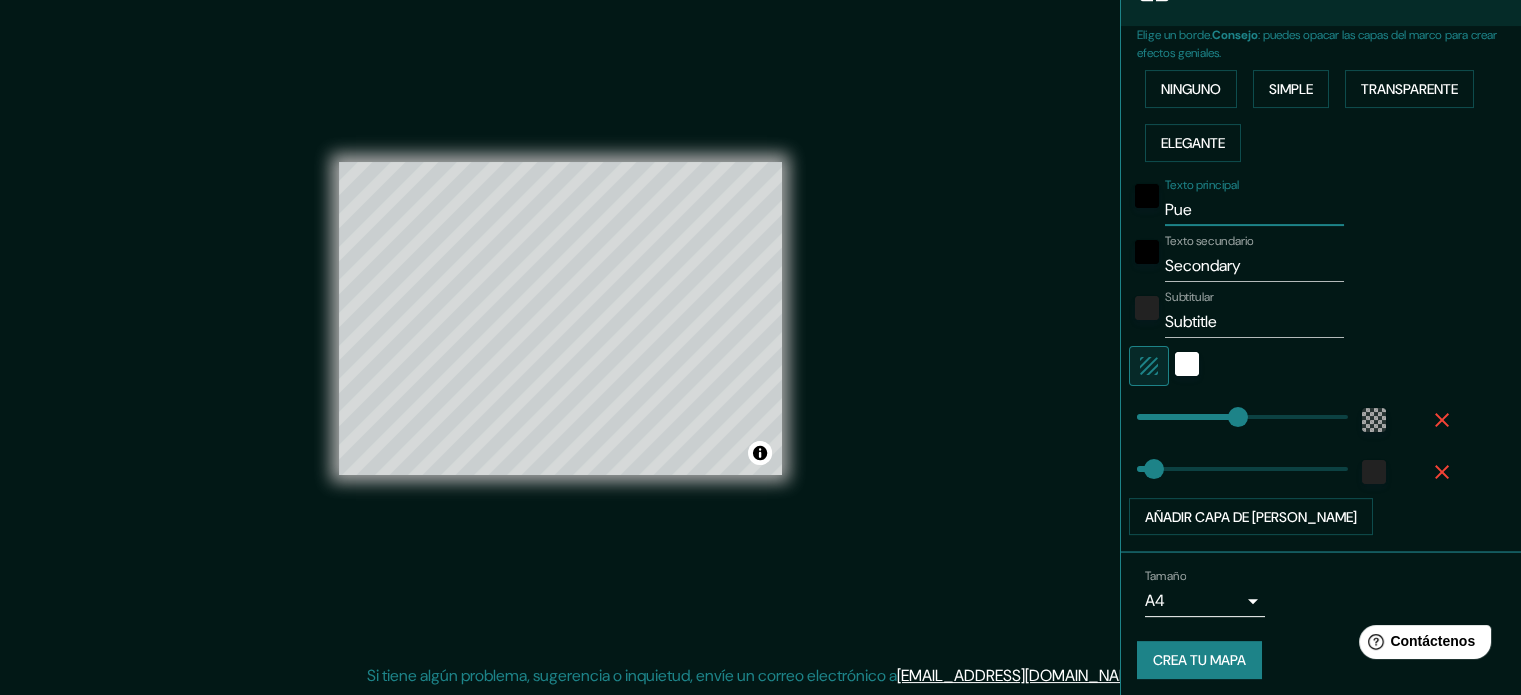 type on "Puer" 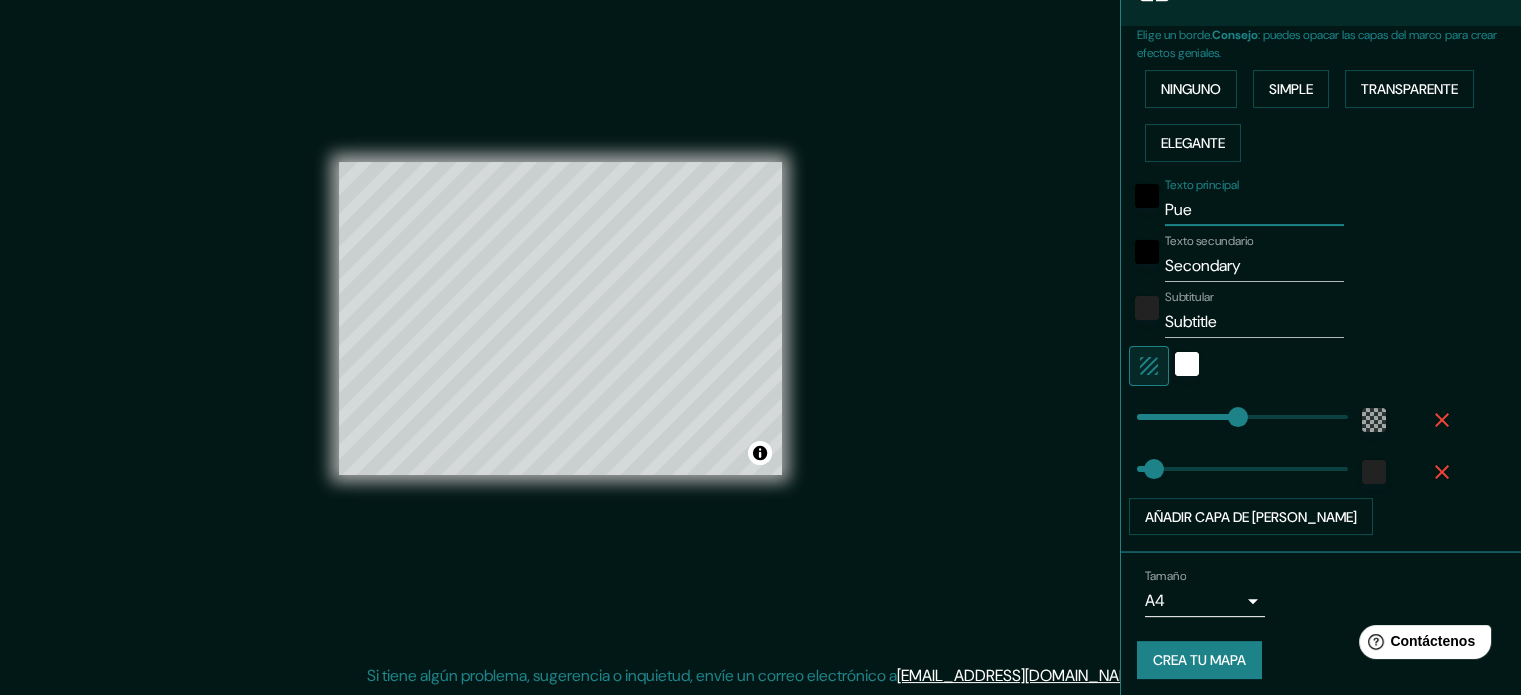 type on "213" 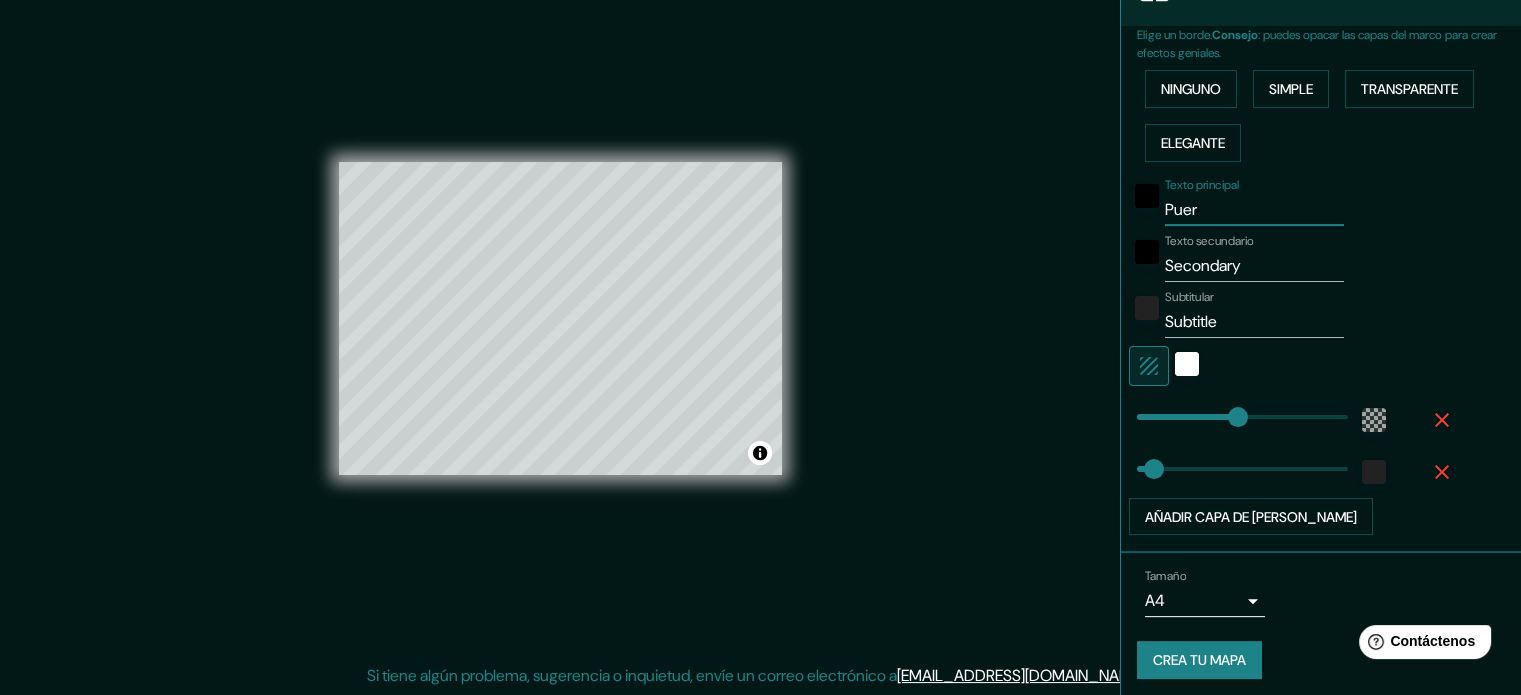 type on "Puert" 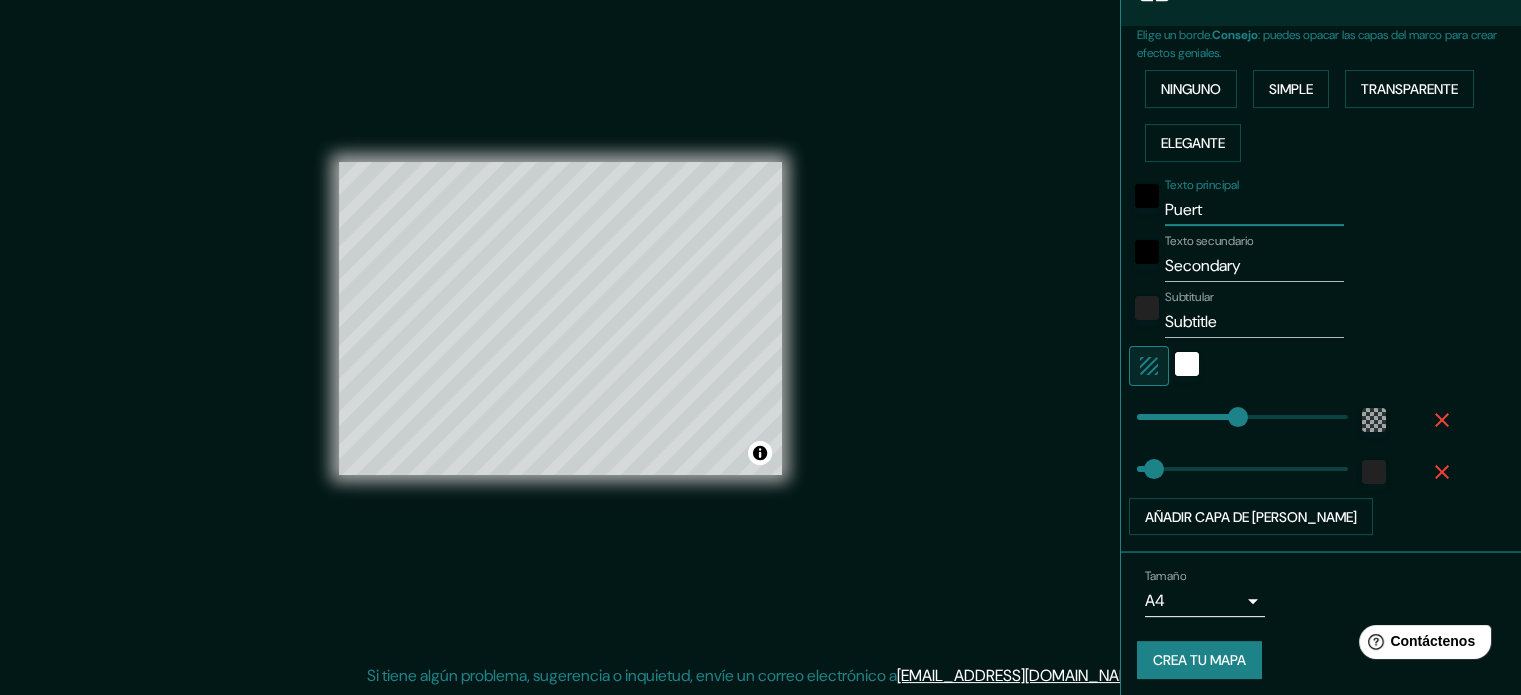 type on "Puerto" 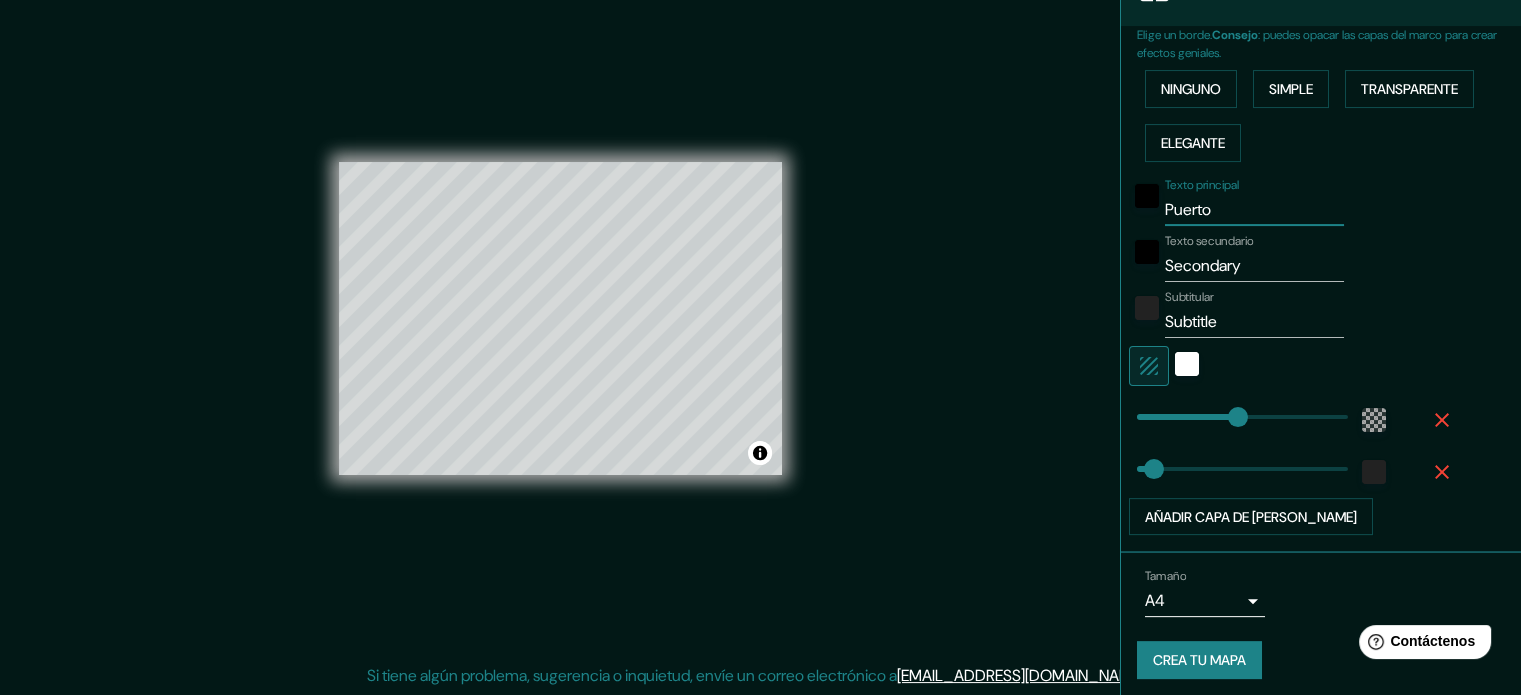 type on "Puerto" 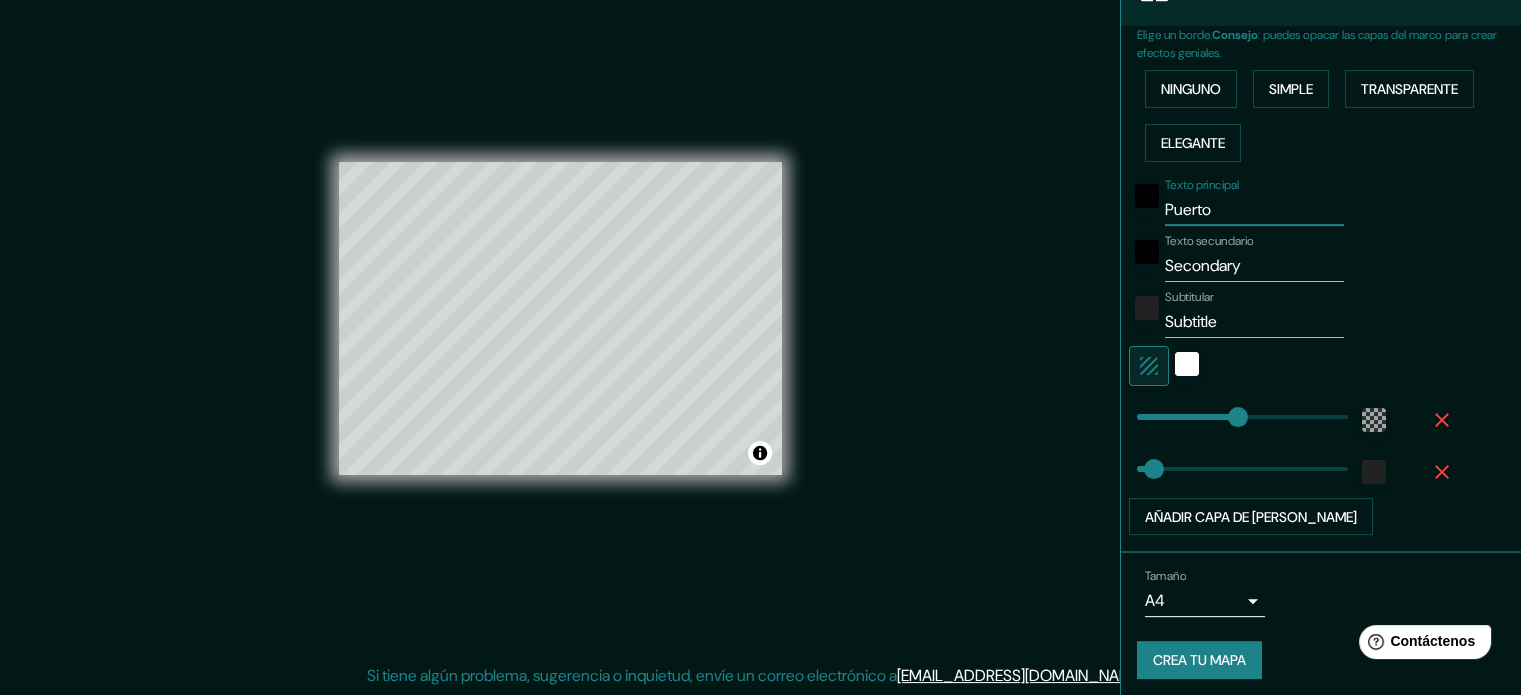 type on "213" 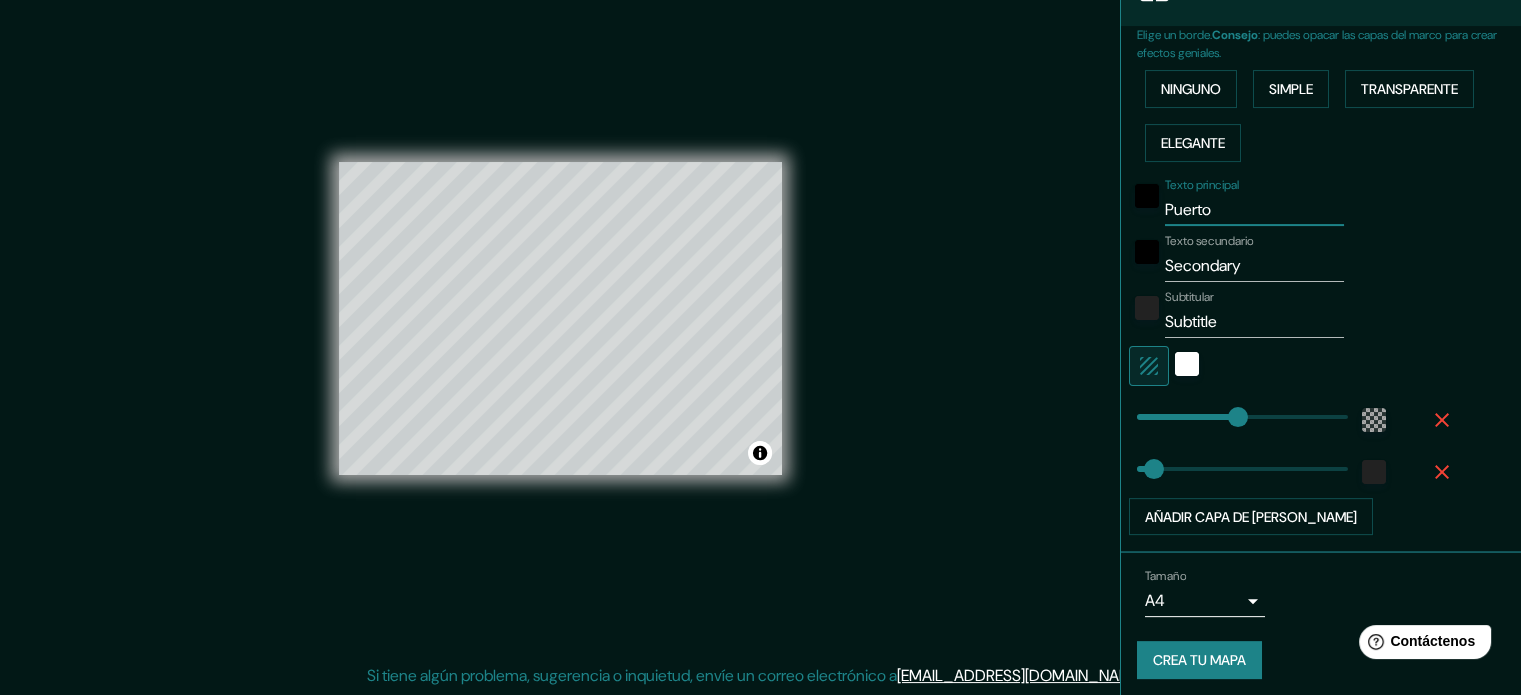 type on "Puerto M" 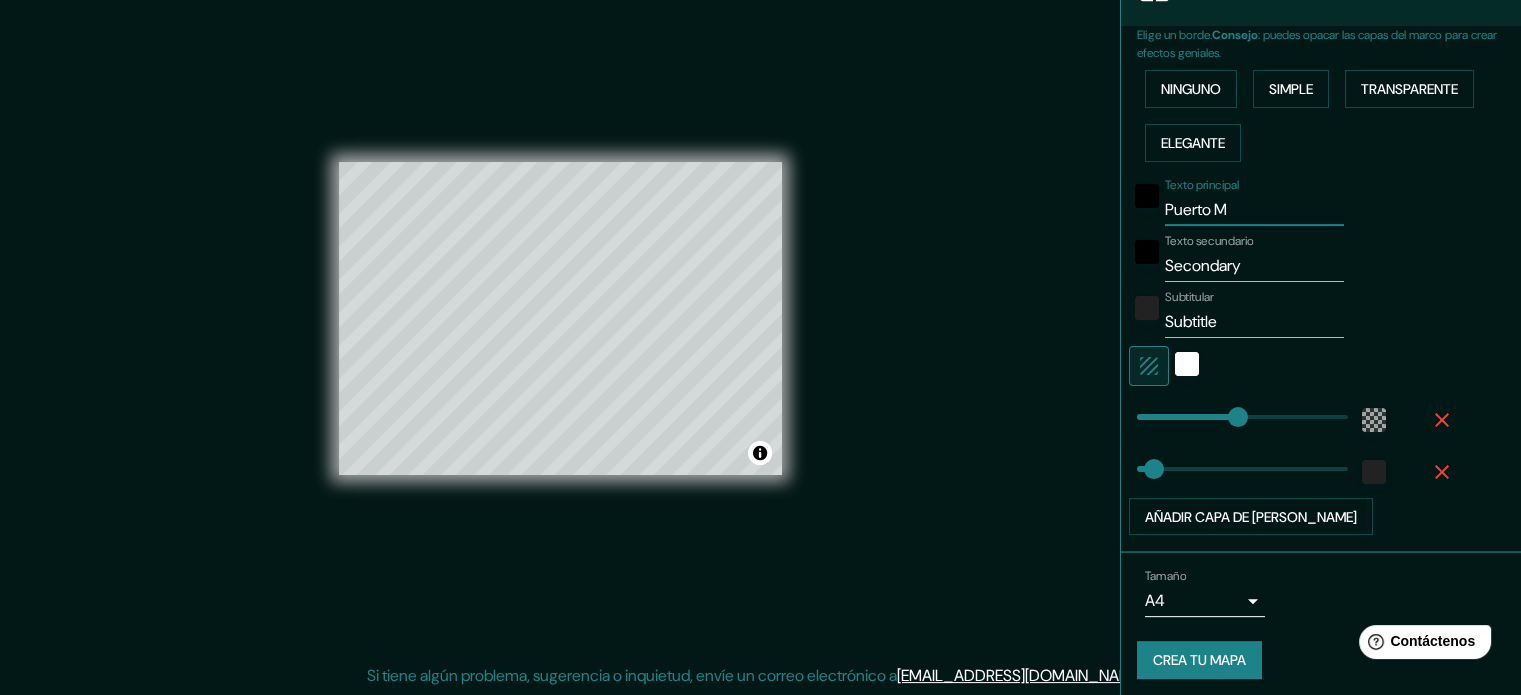 type on "Puerto Md" 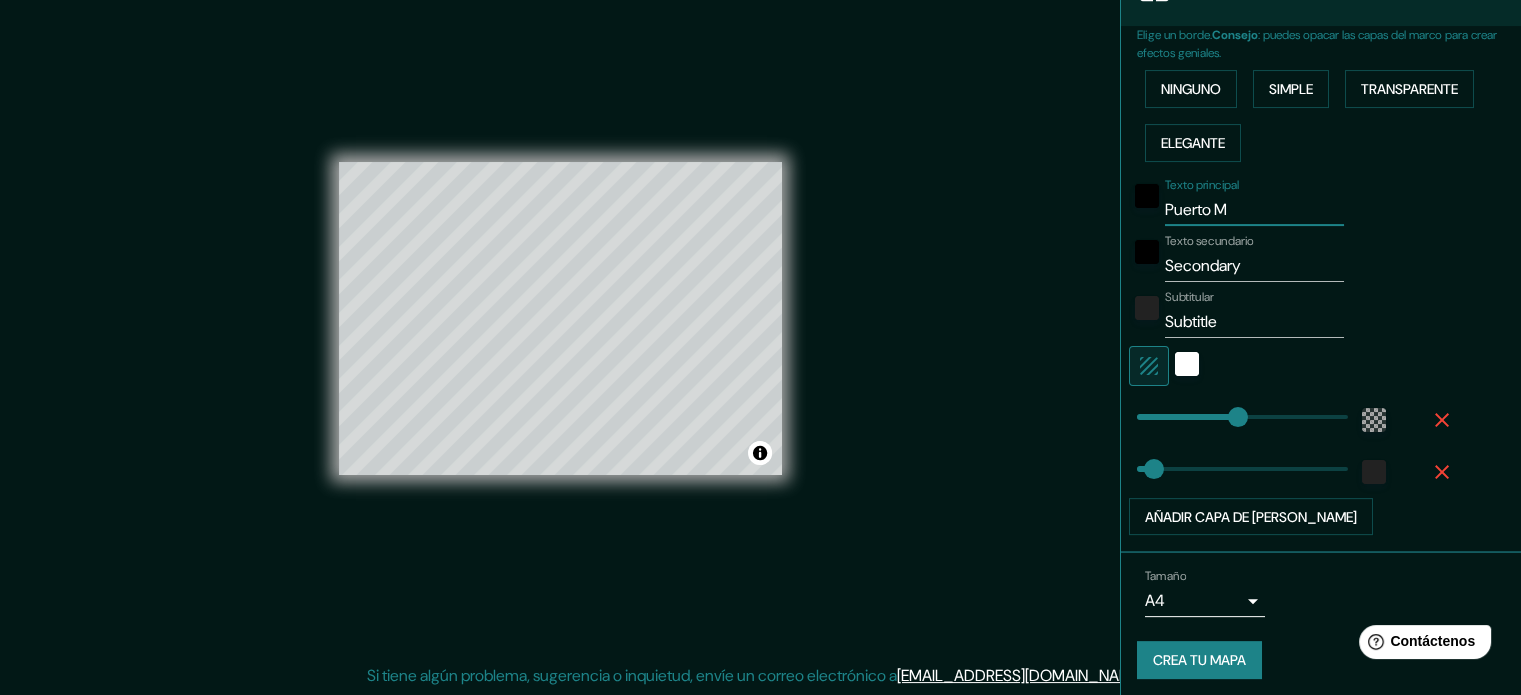 type on "213" 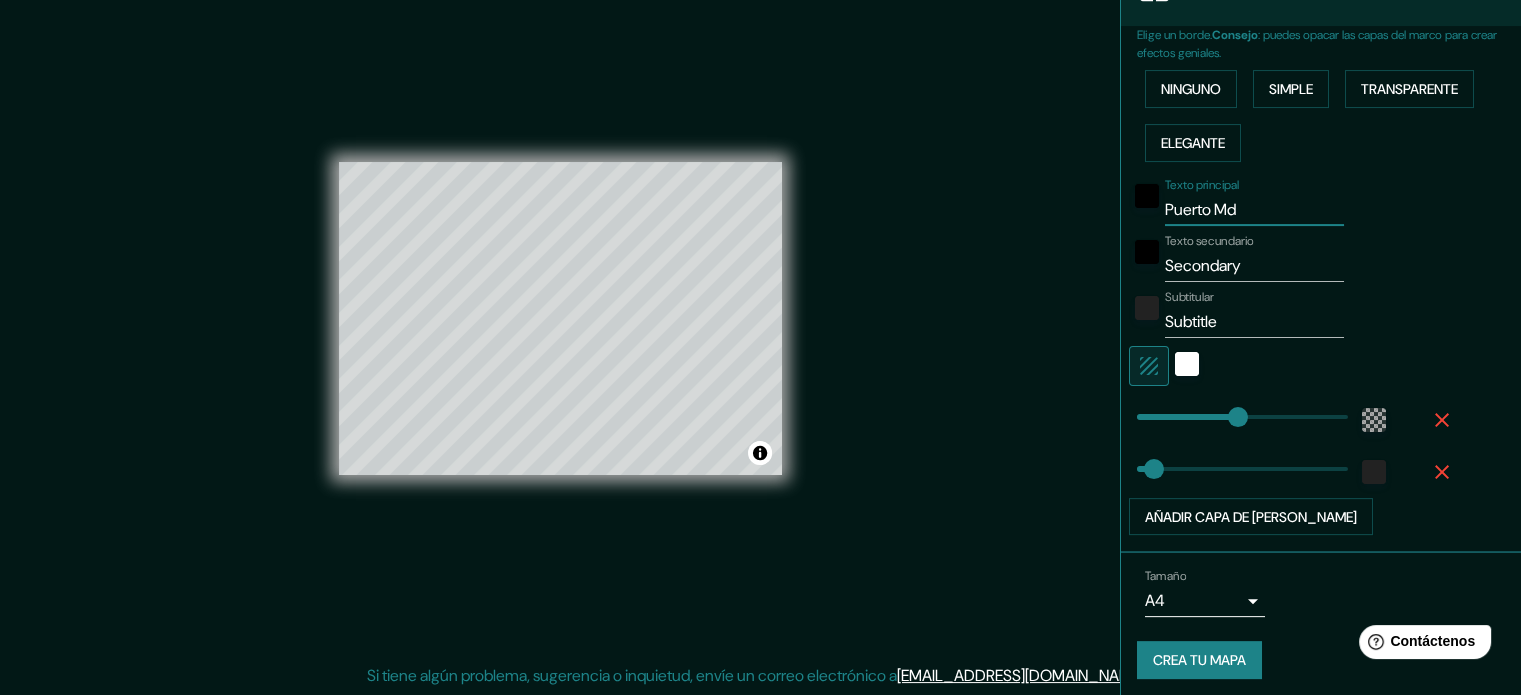 type on "Puerto Mde" 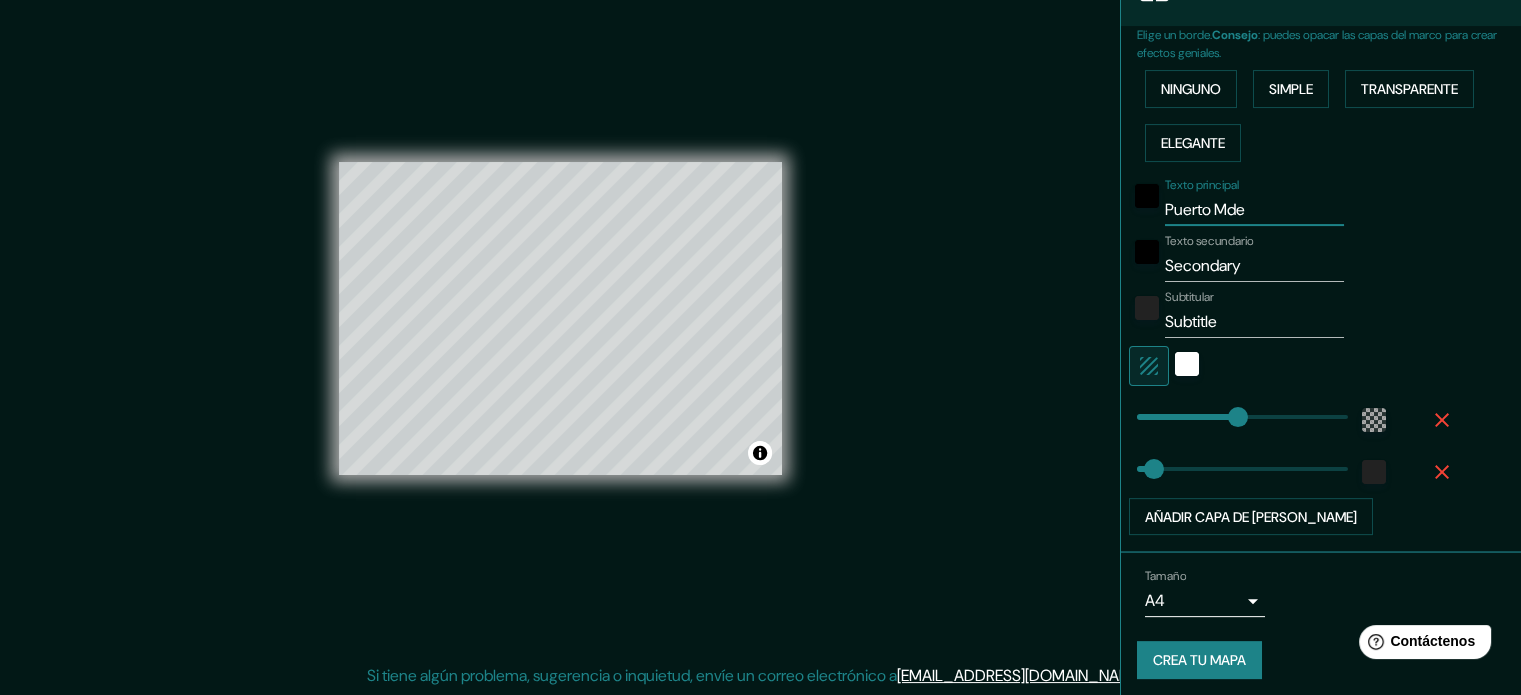 type on "213" 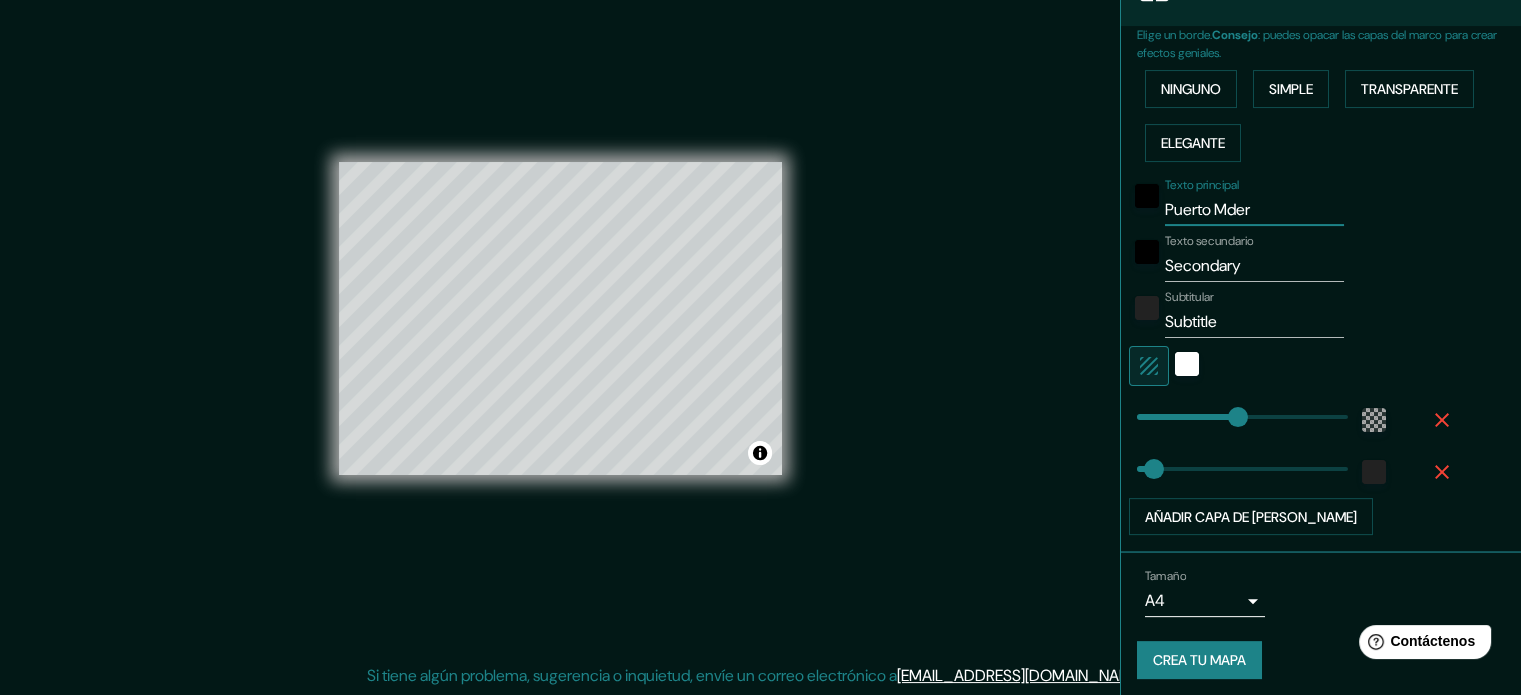 type on "Puerto Mdero" 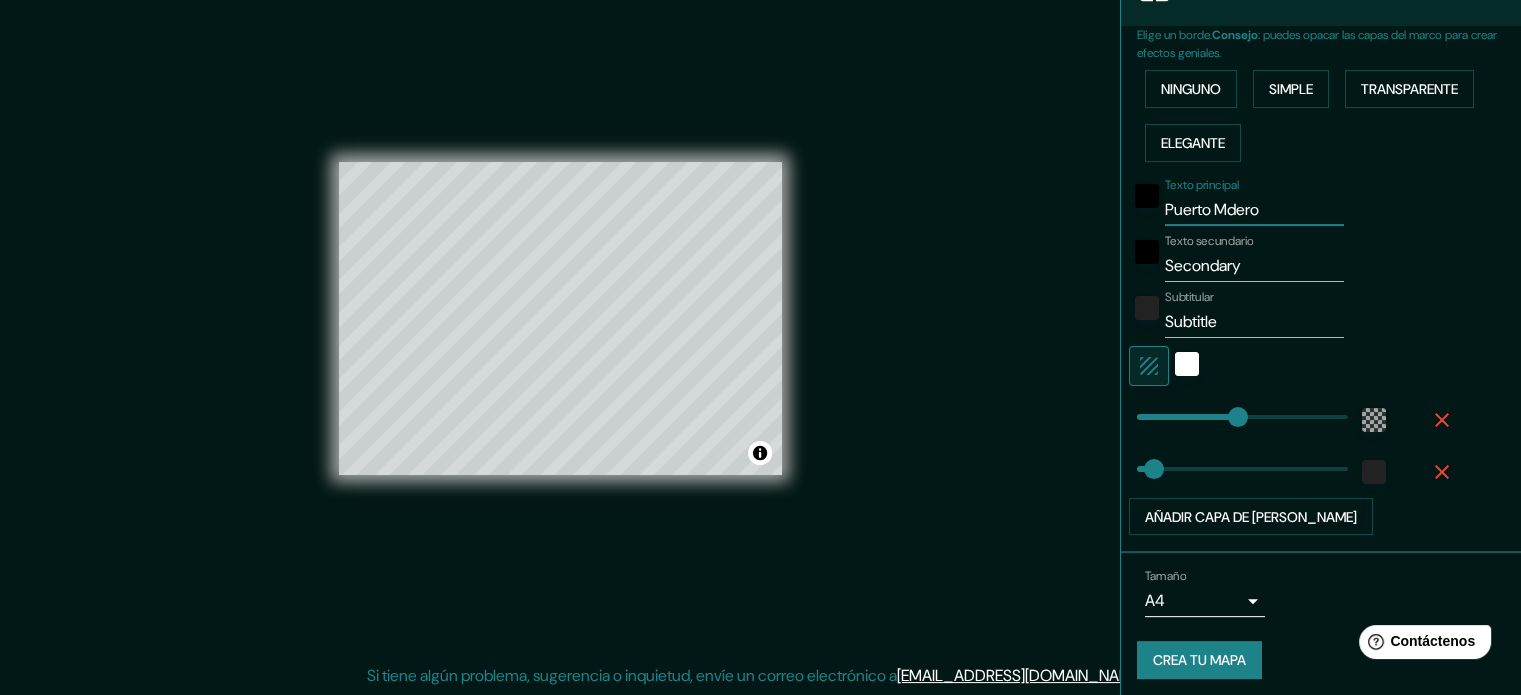type on "Puerto Mdero" 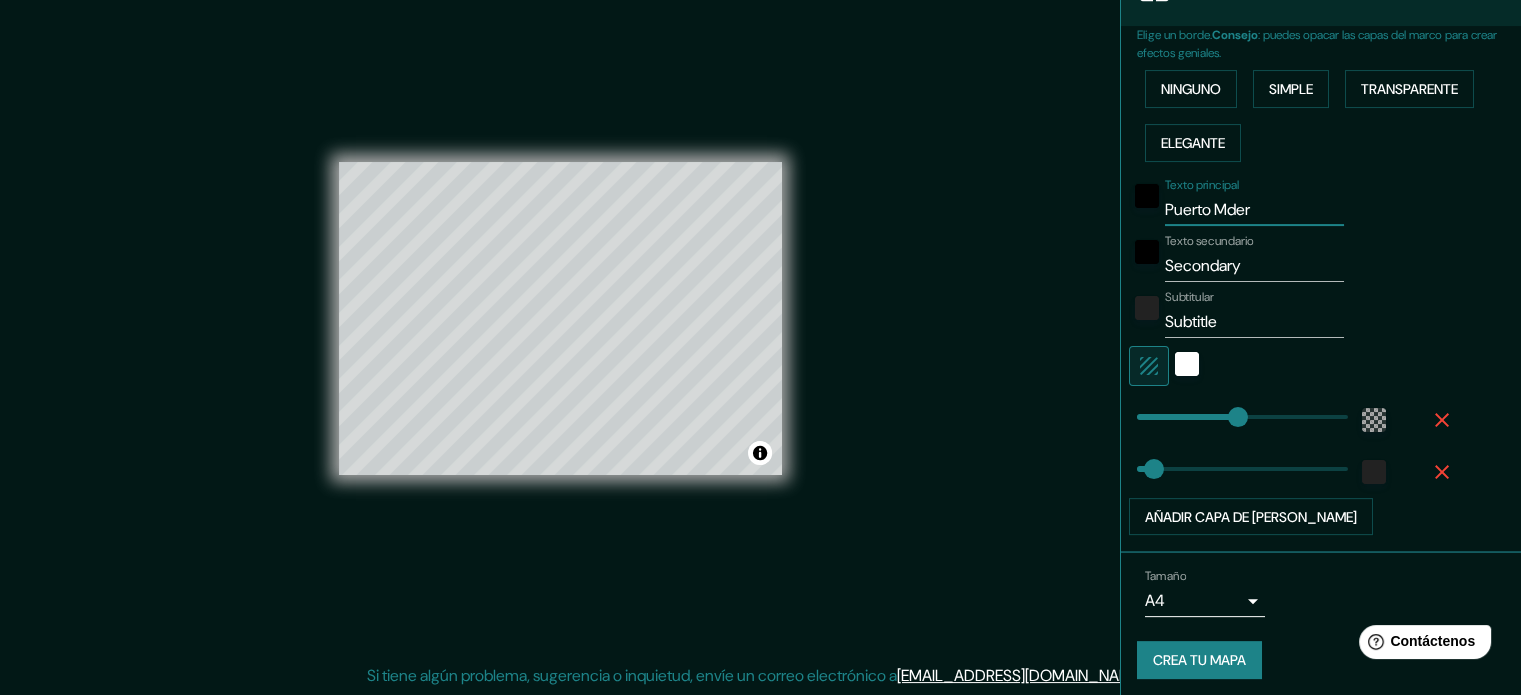 type on "Puerto Mde" 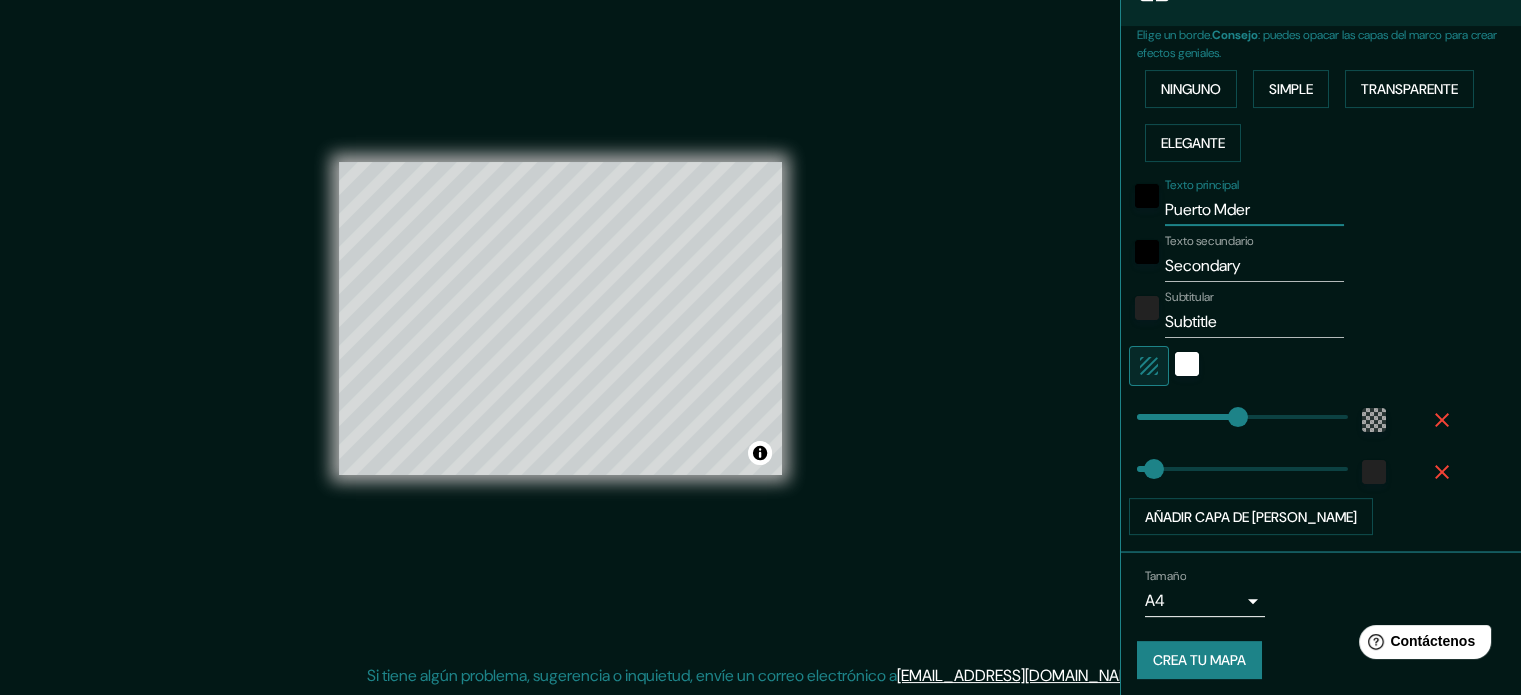 type on "213" 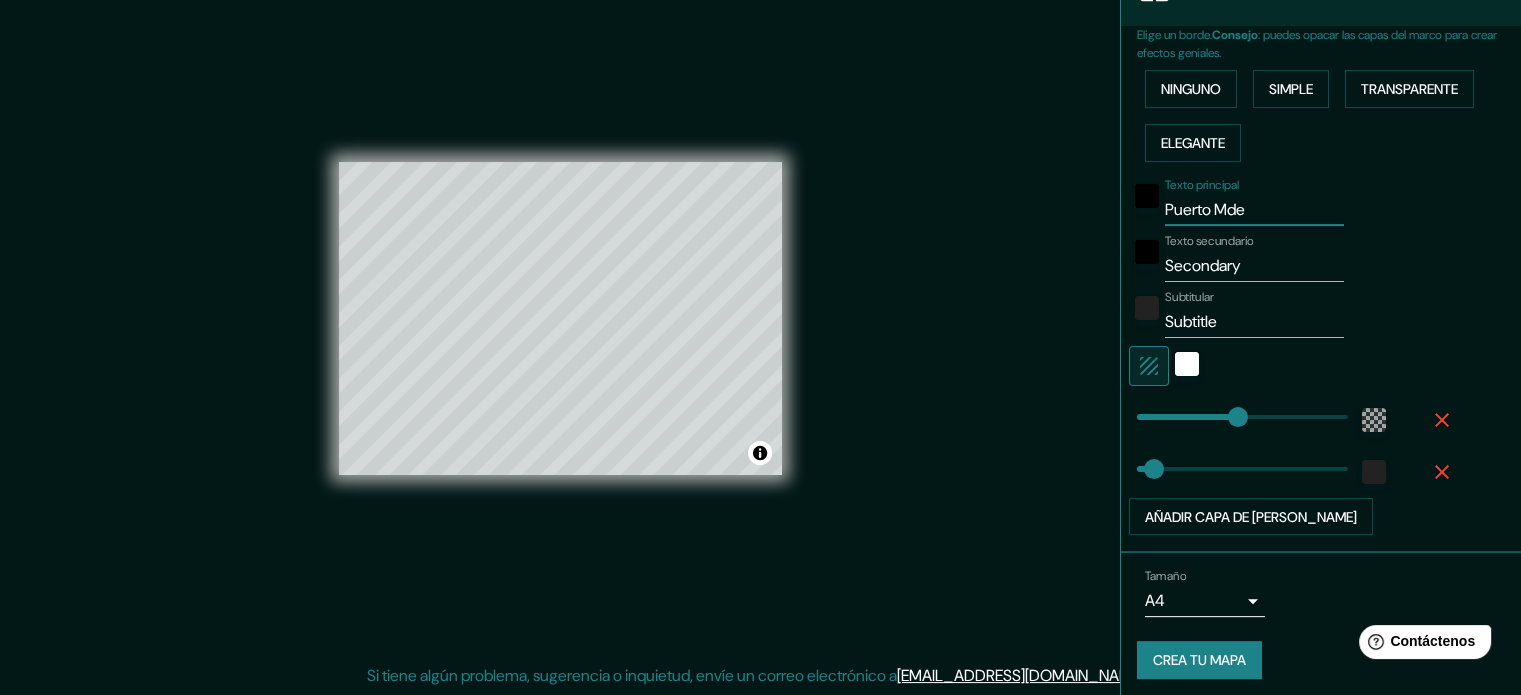 type on "Puerto Md" 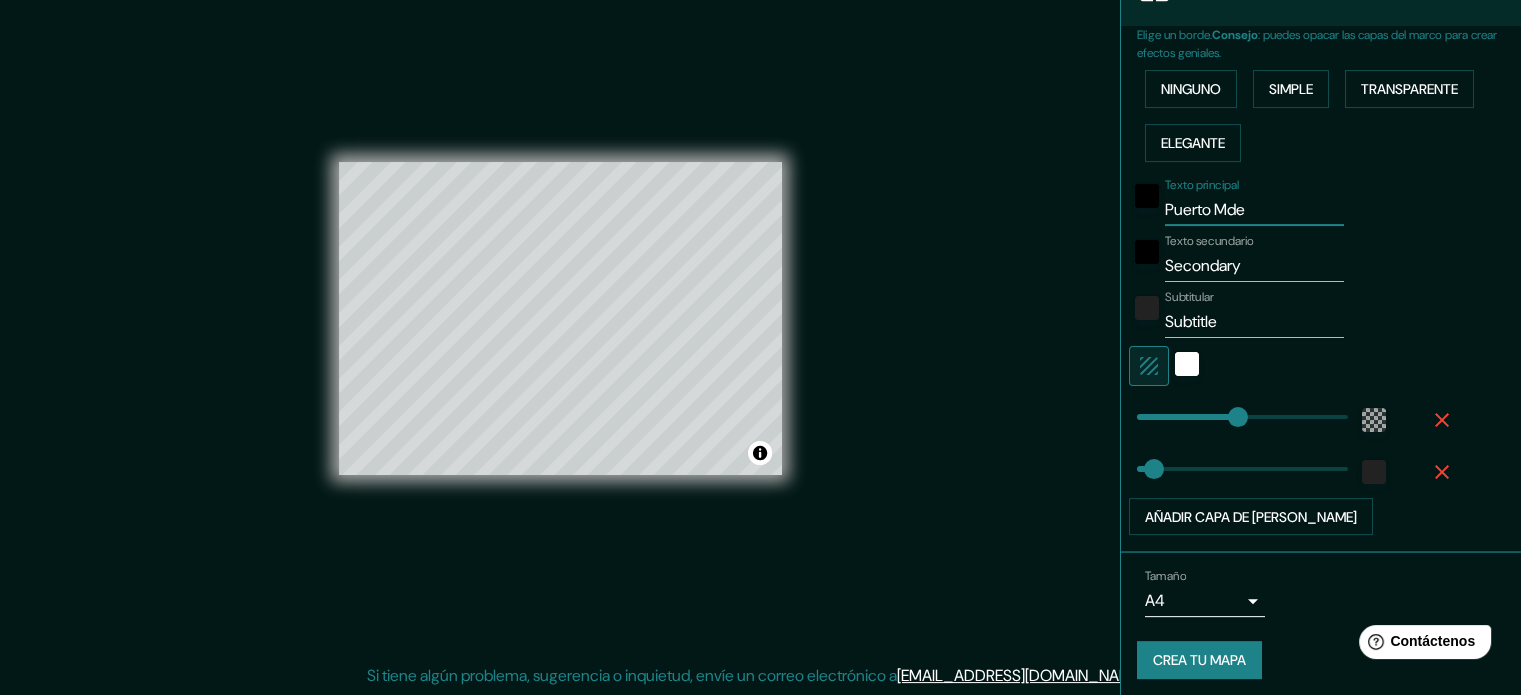 type on "213" 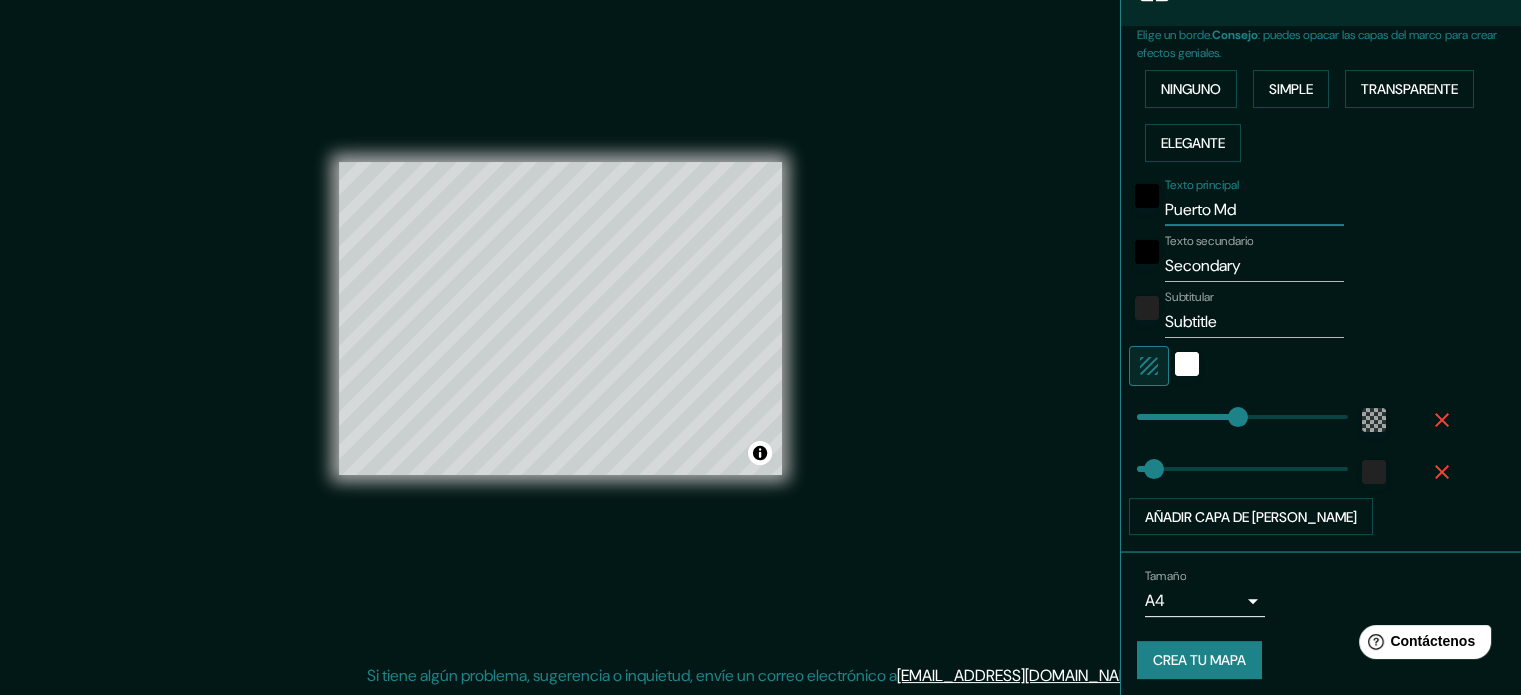 type on "35" 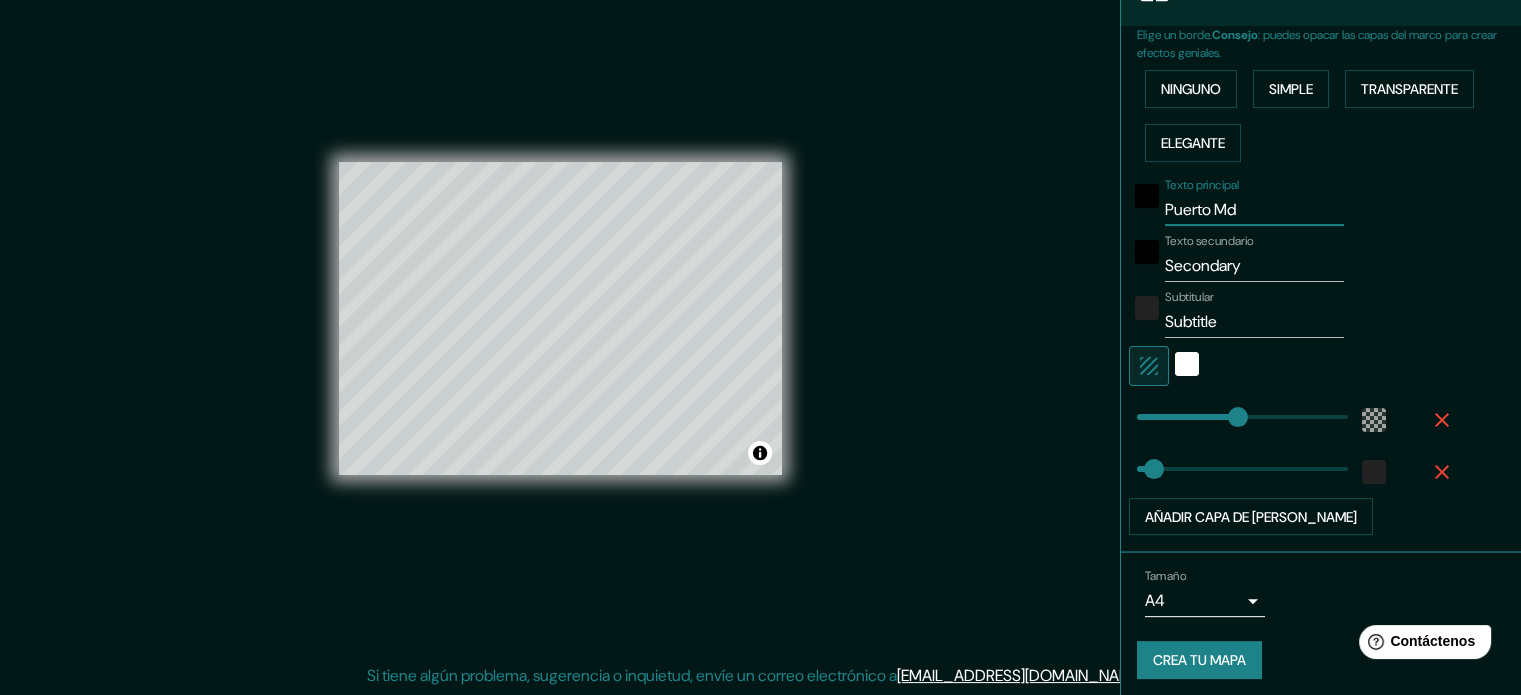 type on "Puerto M" 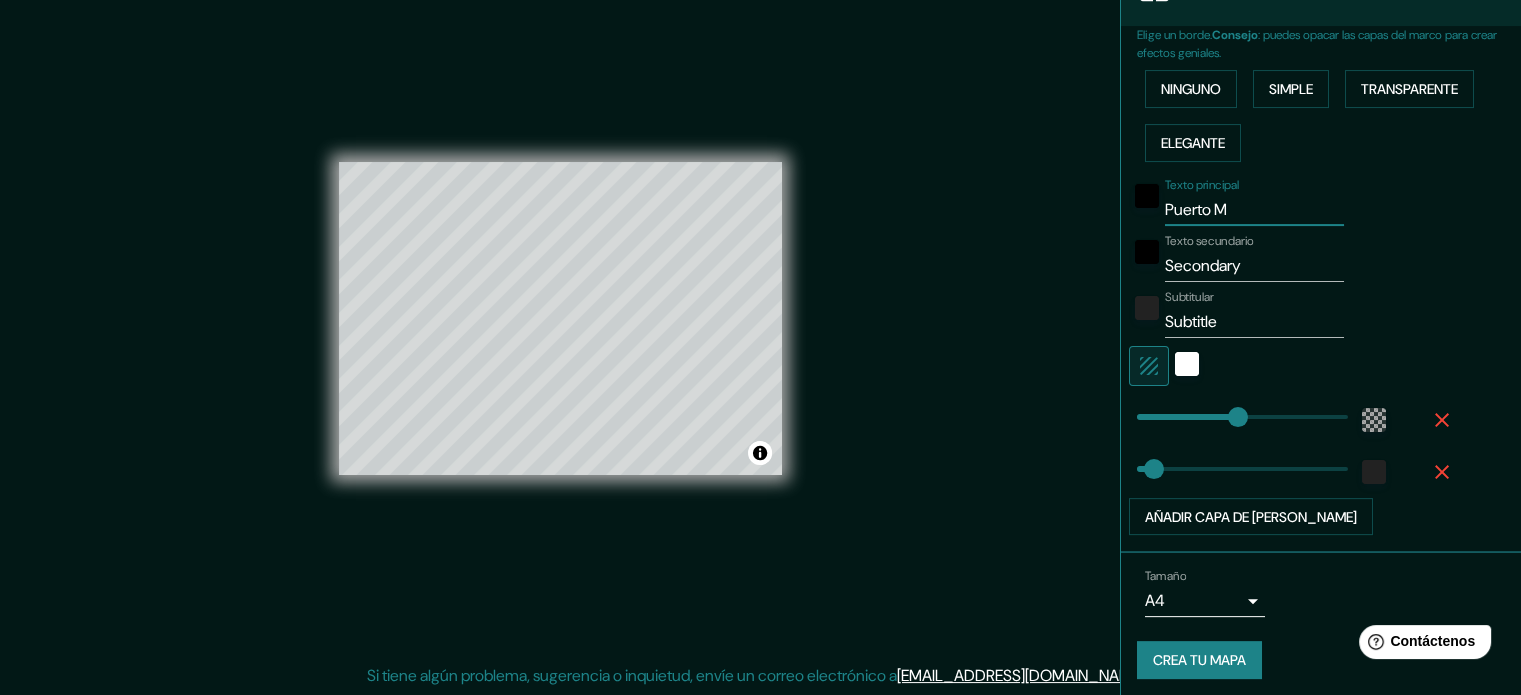 type on "Puerto Ma" 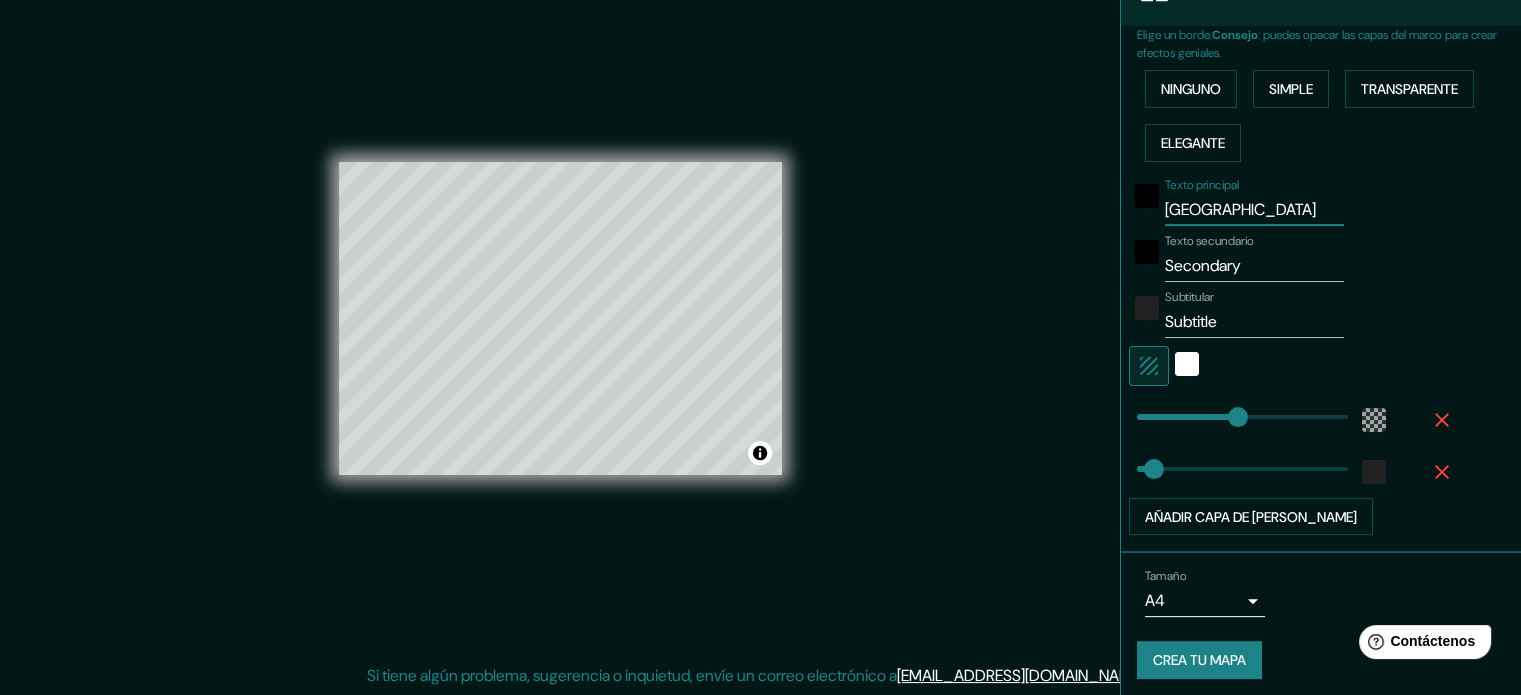 type on "Puerto Mad" 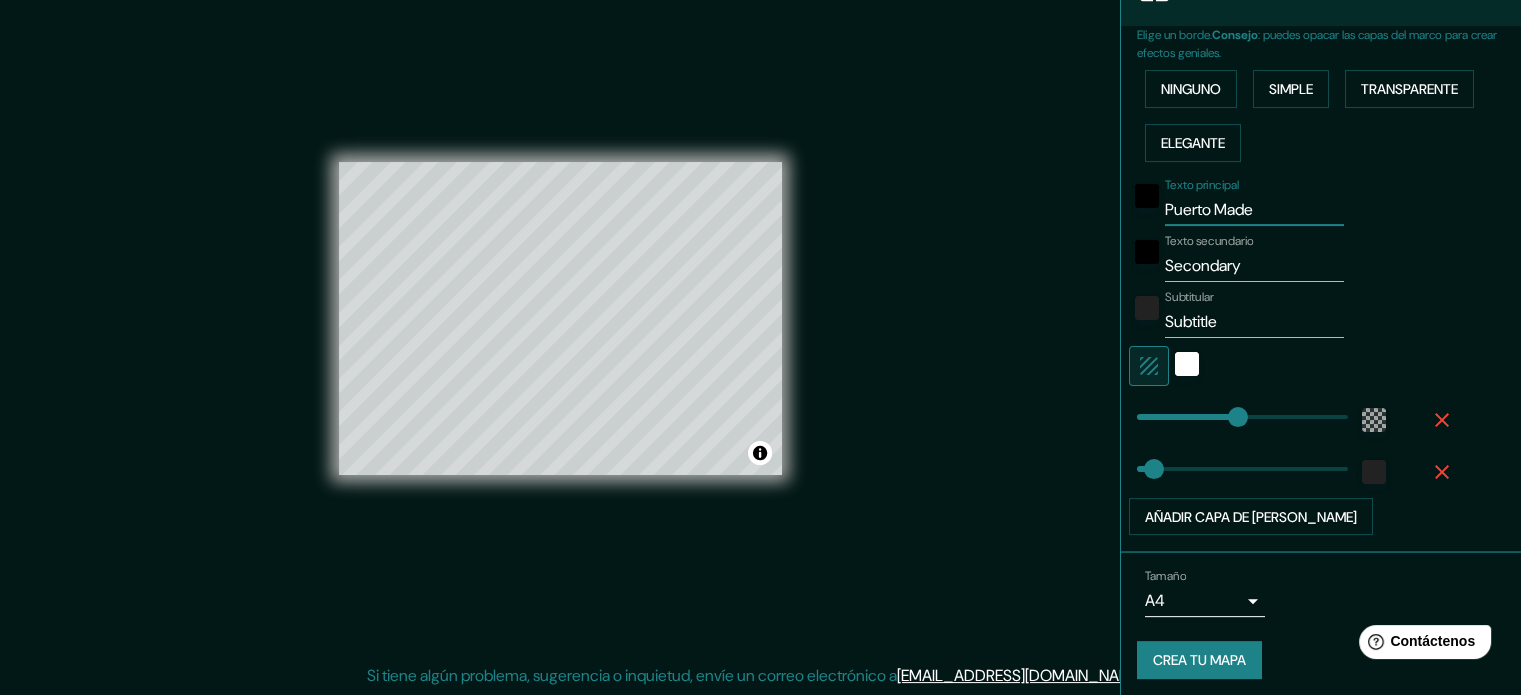 type on "213" 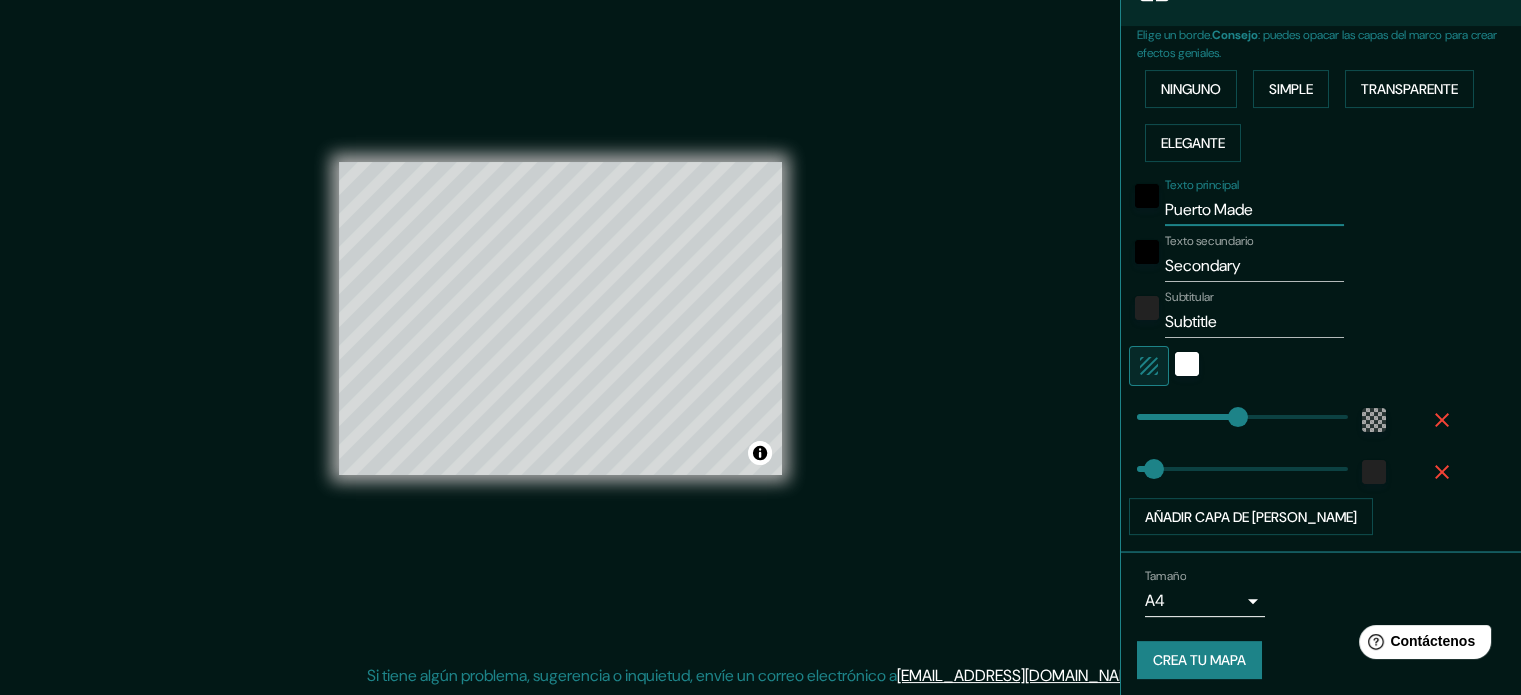 type on "35" 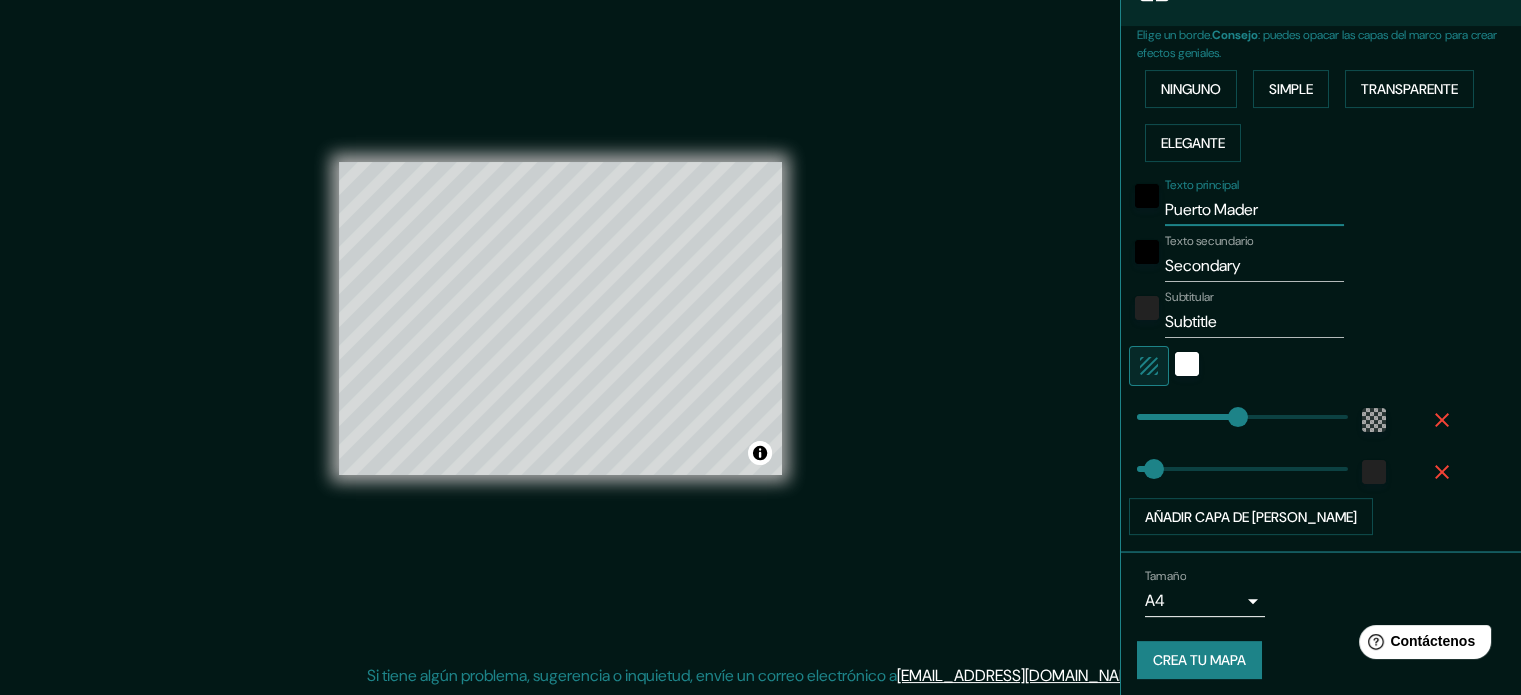 type on "Puerto Madero" 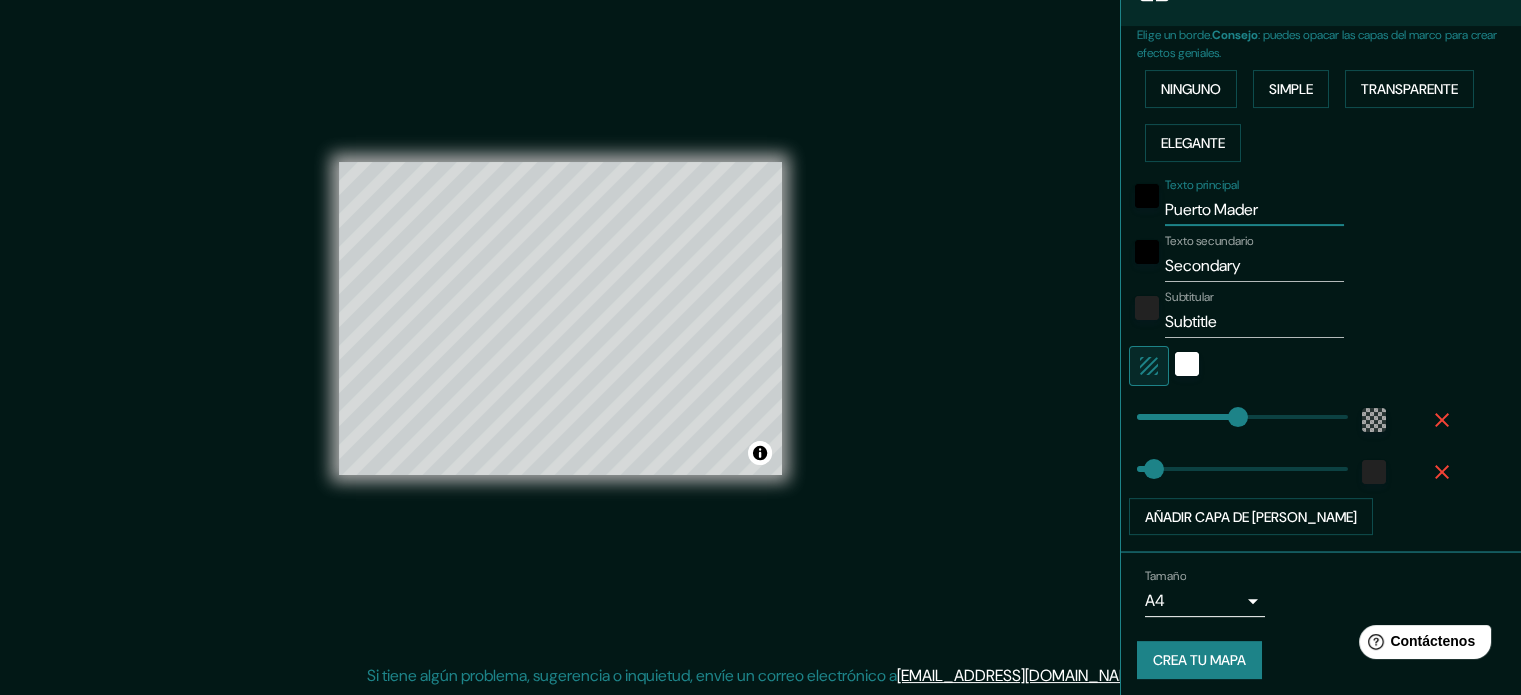 type on "213" 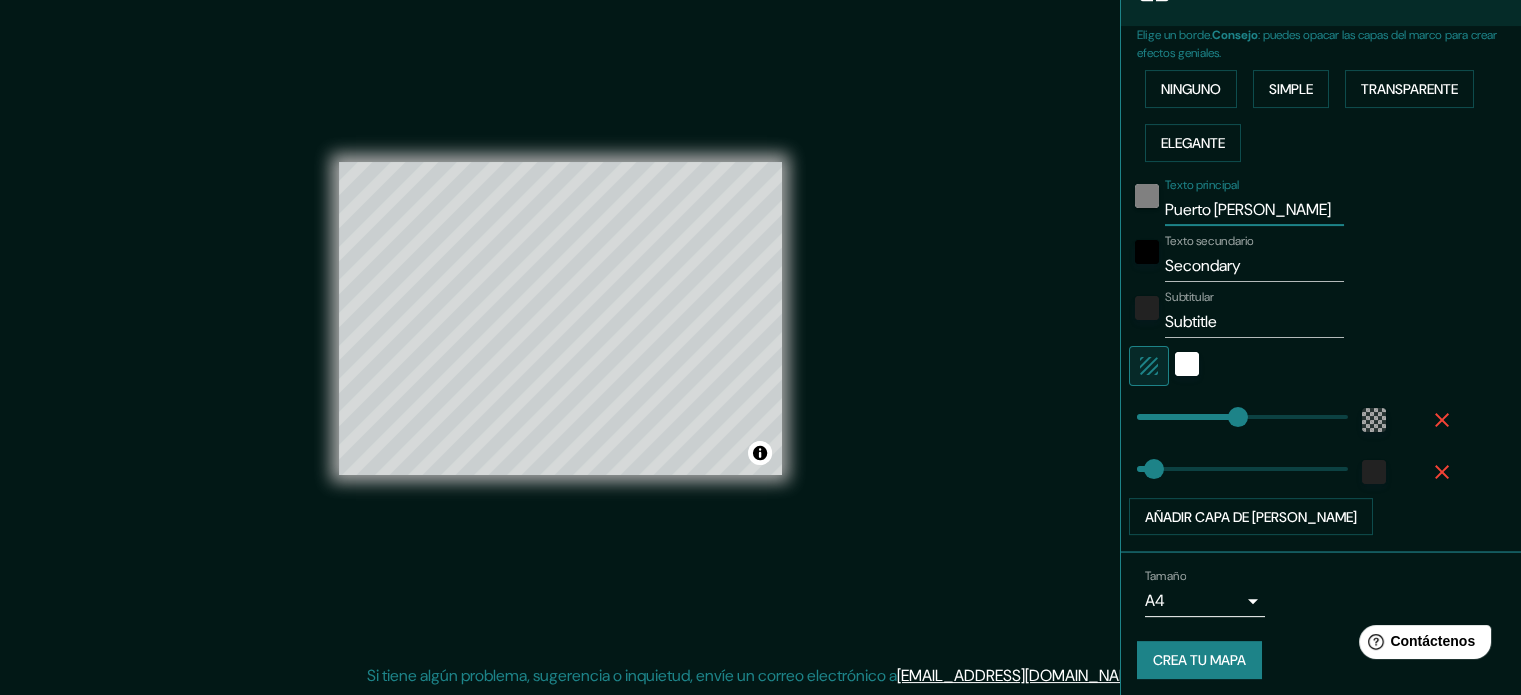 type on "Puerto Madero" 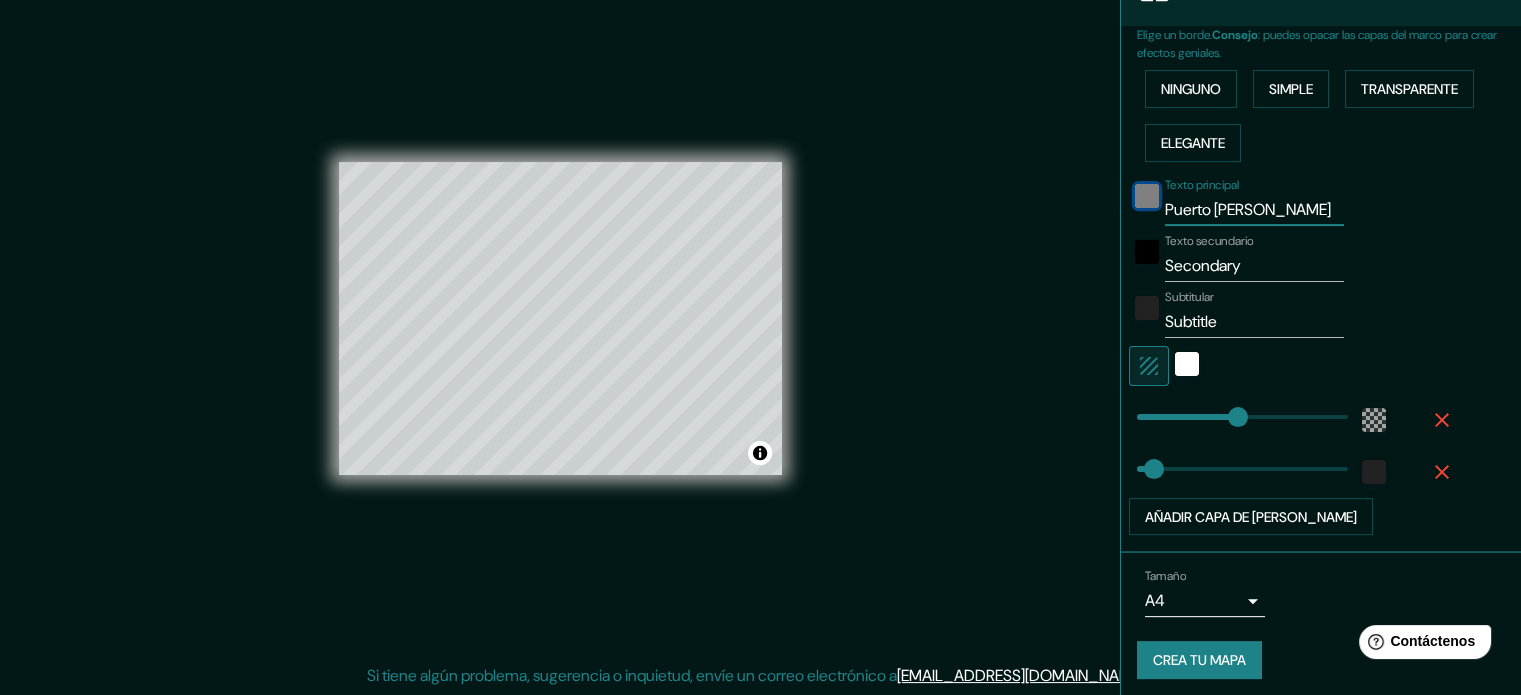 click at bounding box center [1147, 196] 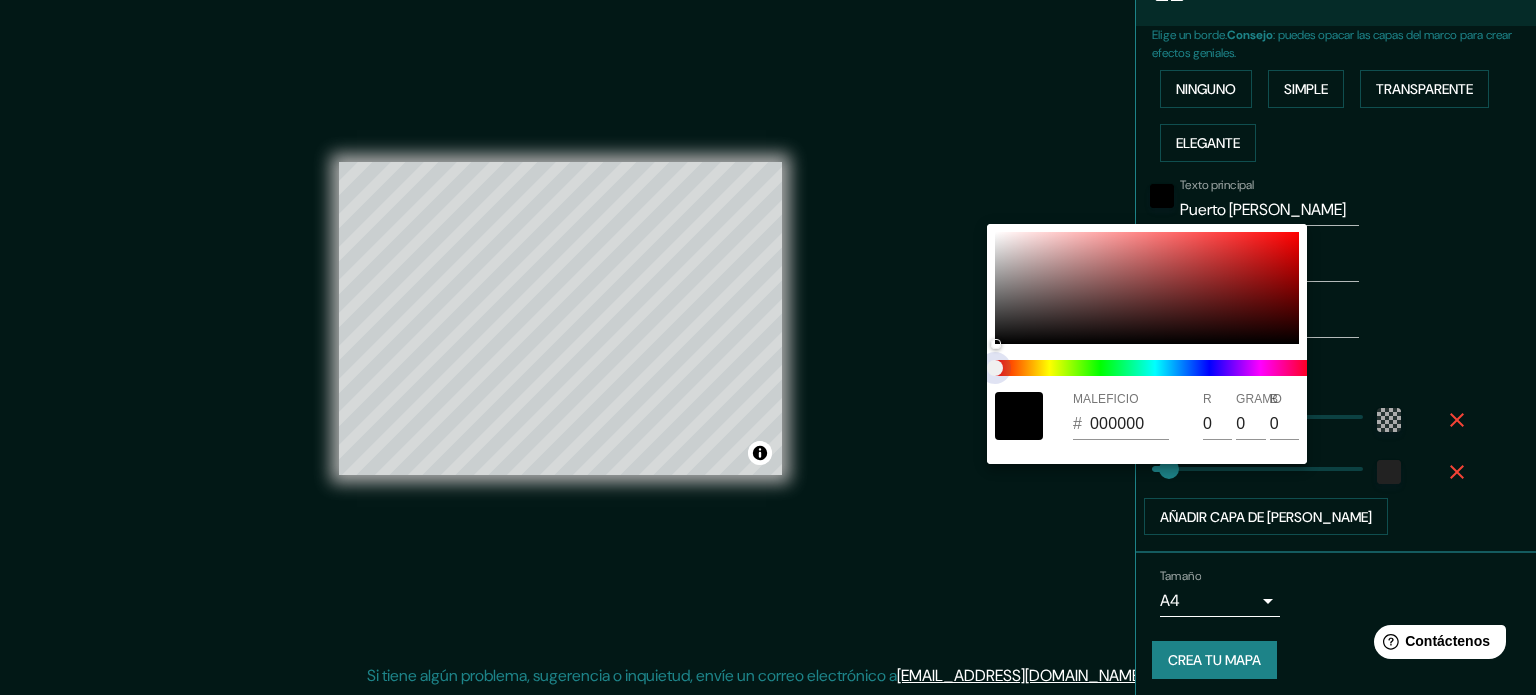 type on "213" 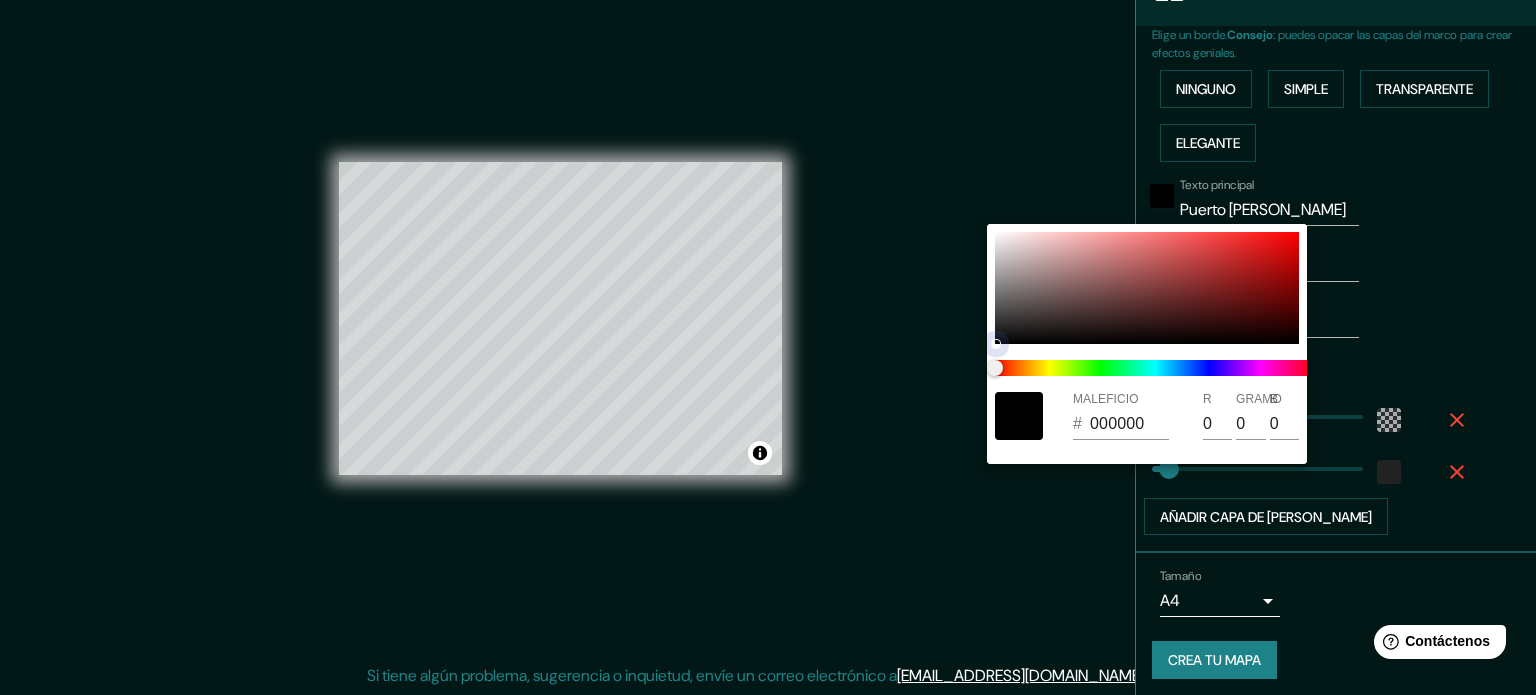 click at bounding box center [1147, 288] 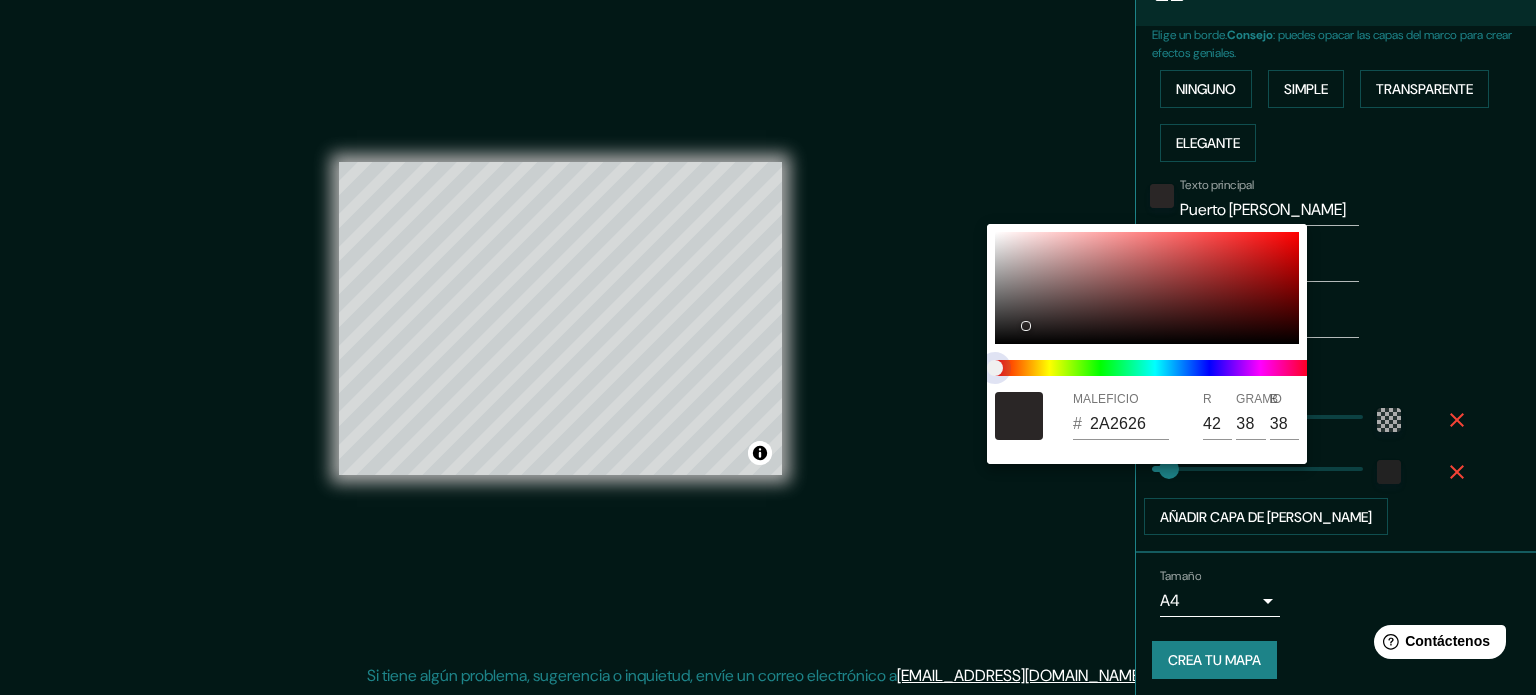 type on "213" 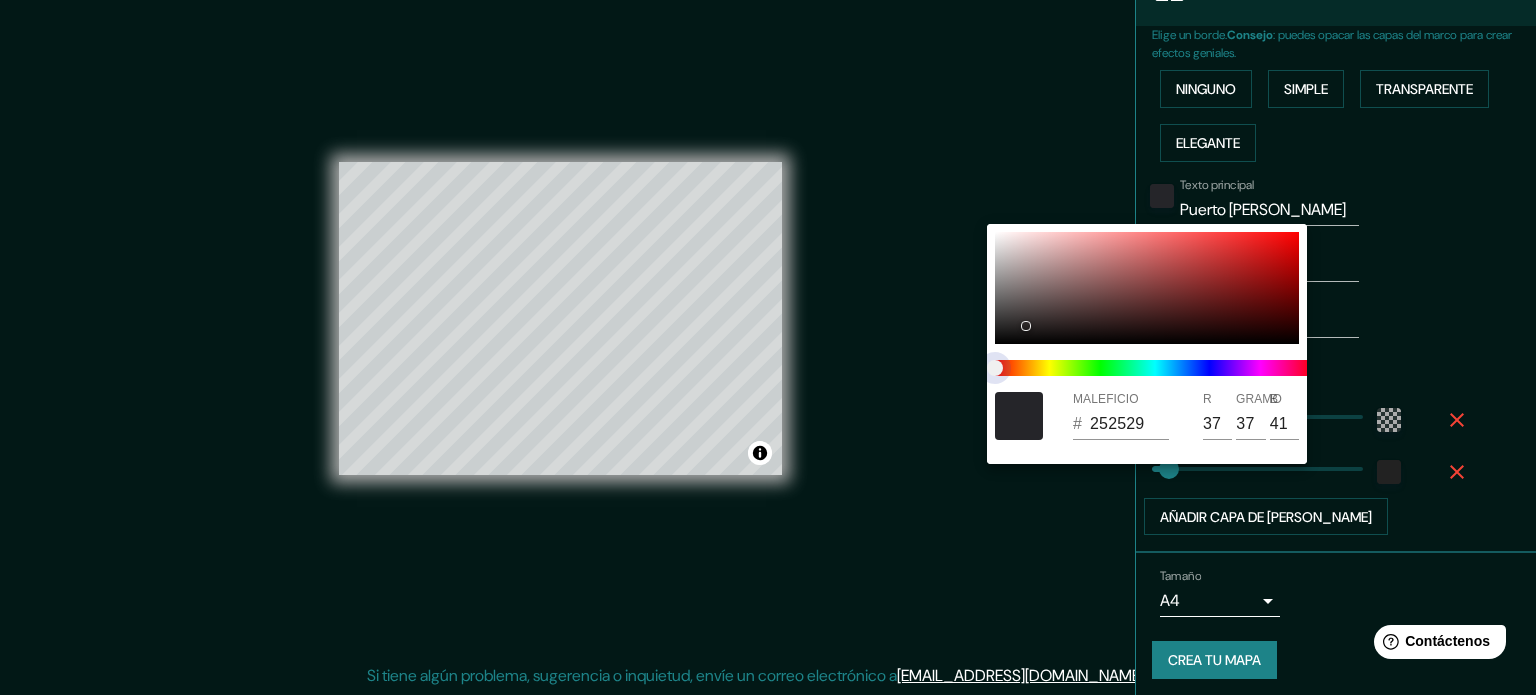 click at bounding box center (1155, 368) 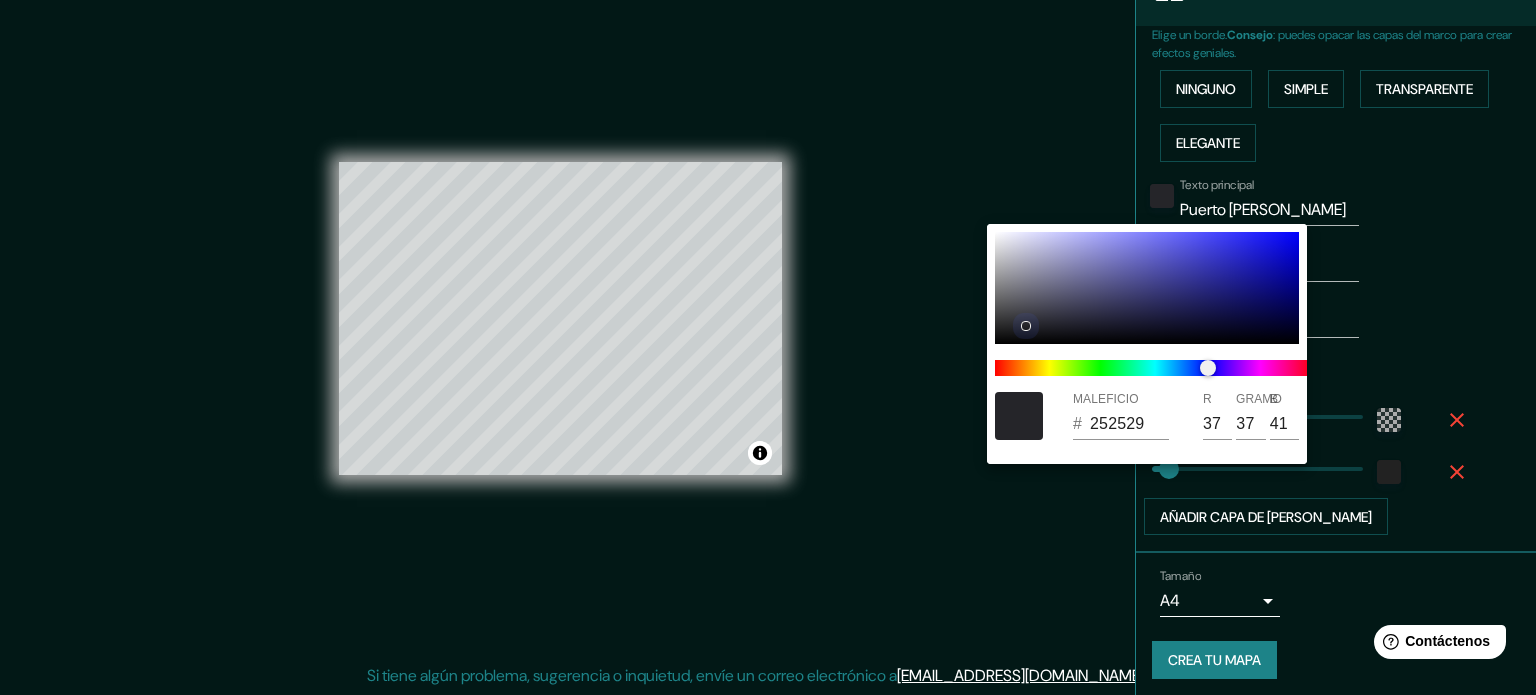 type on "213" 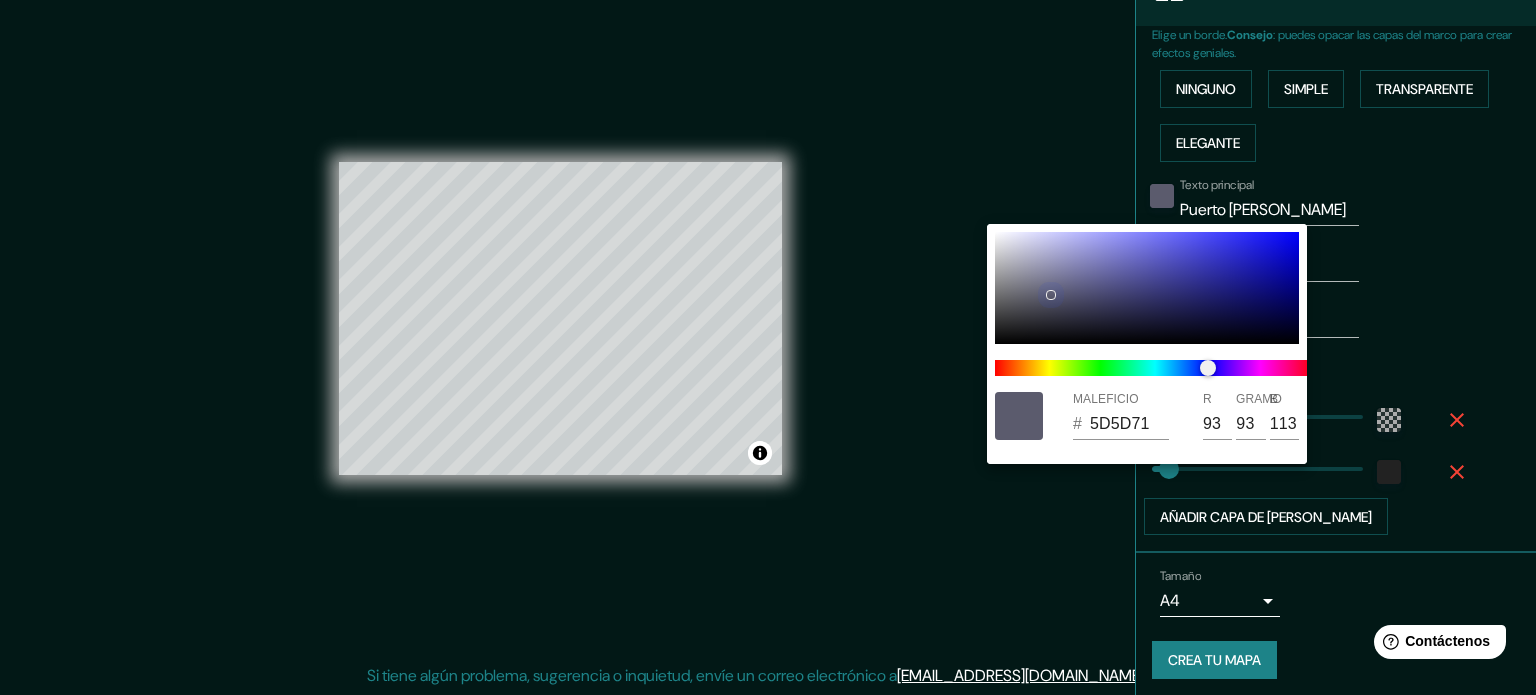 type on "213" 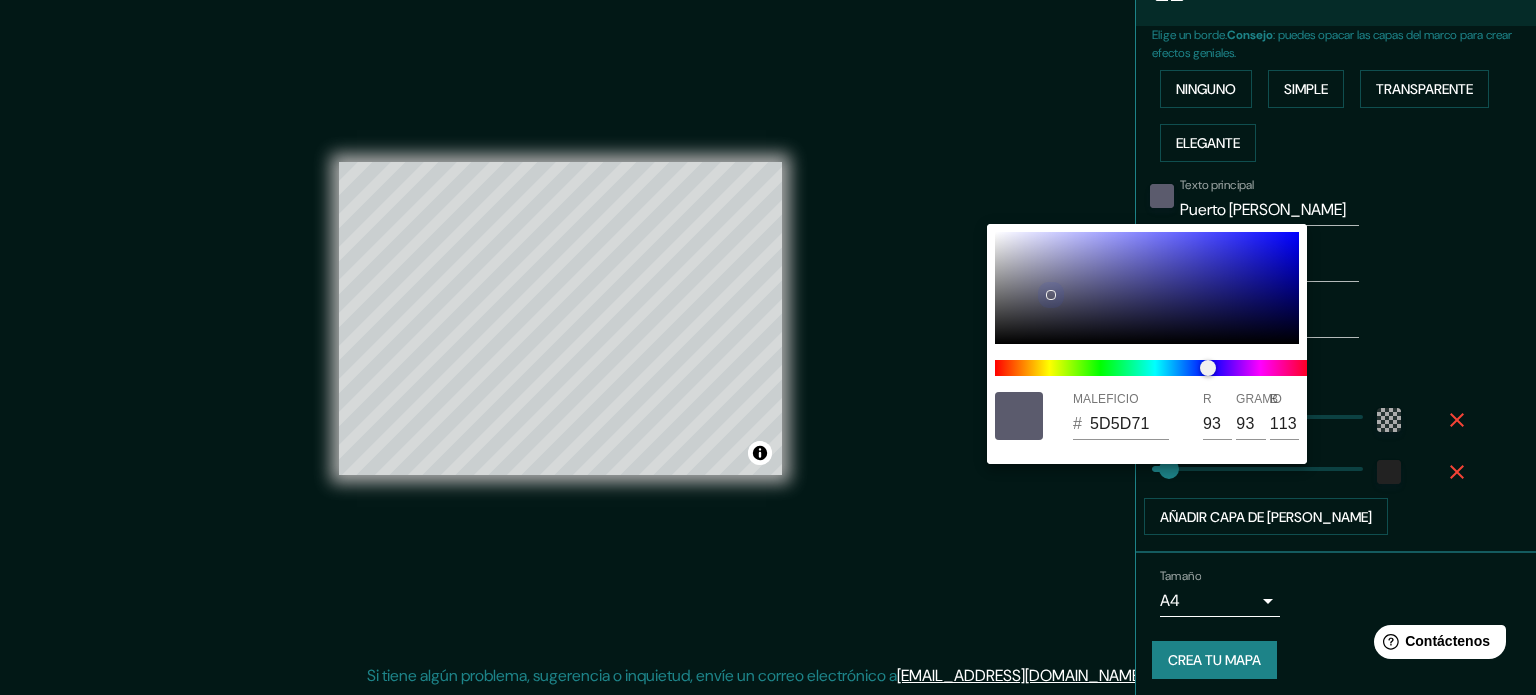 type on "35" 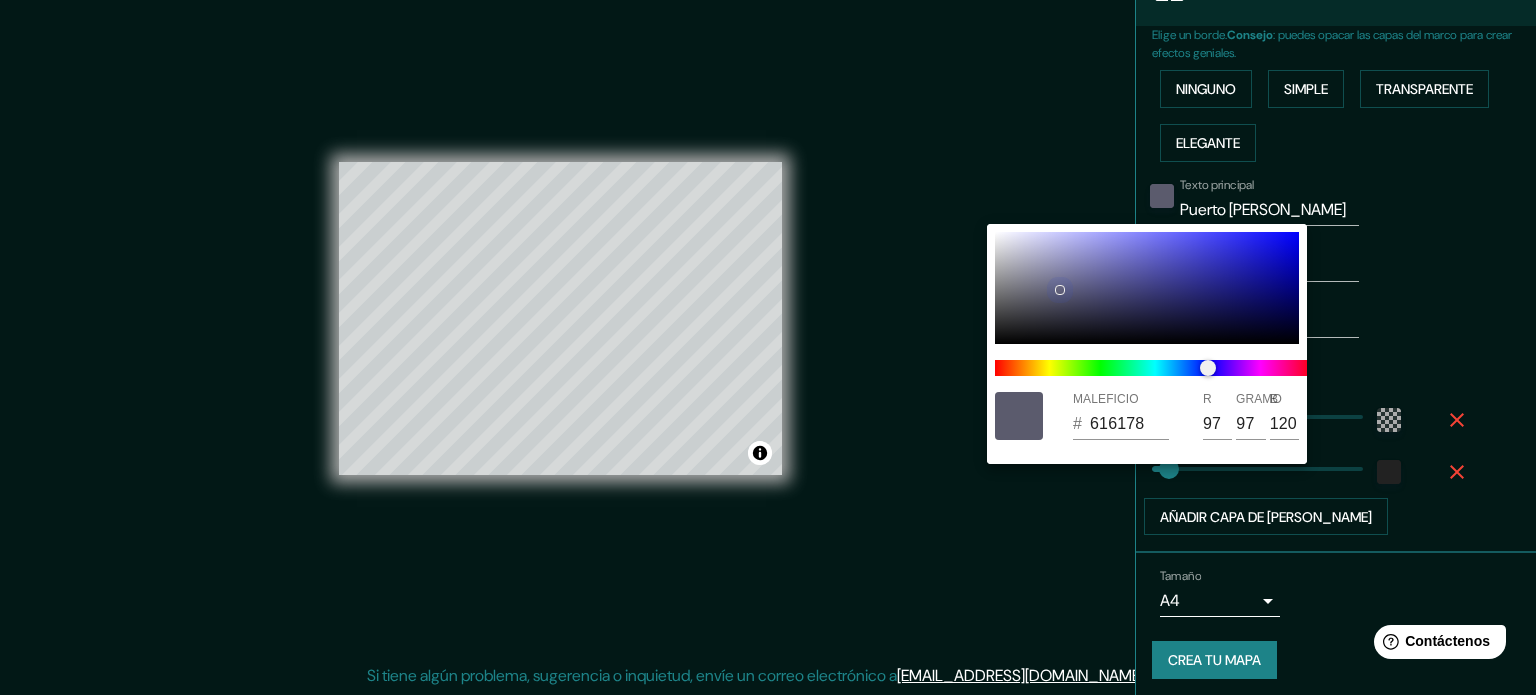 type on "213" 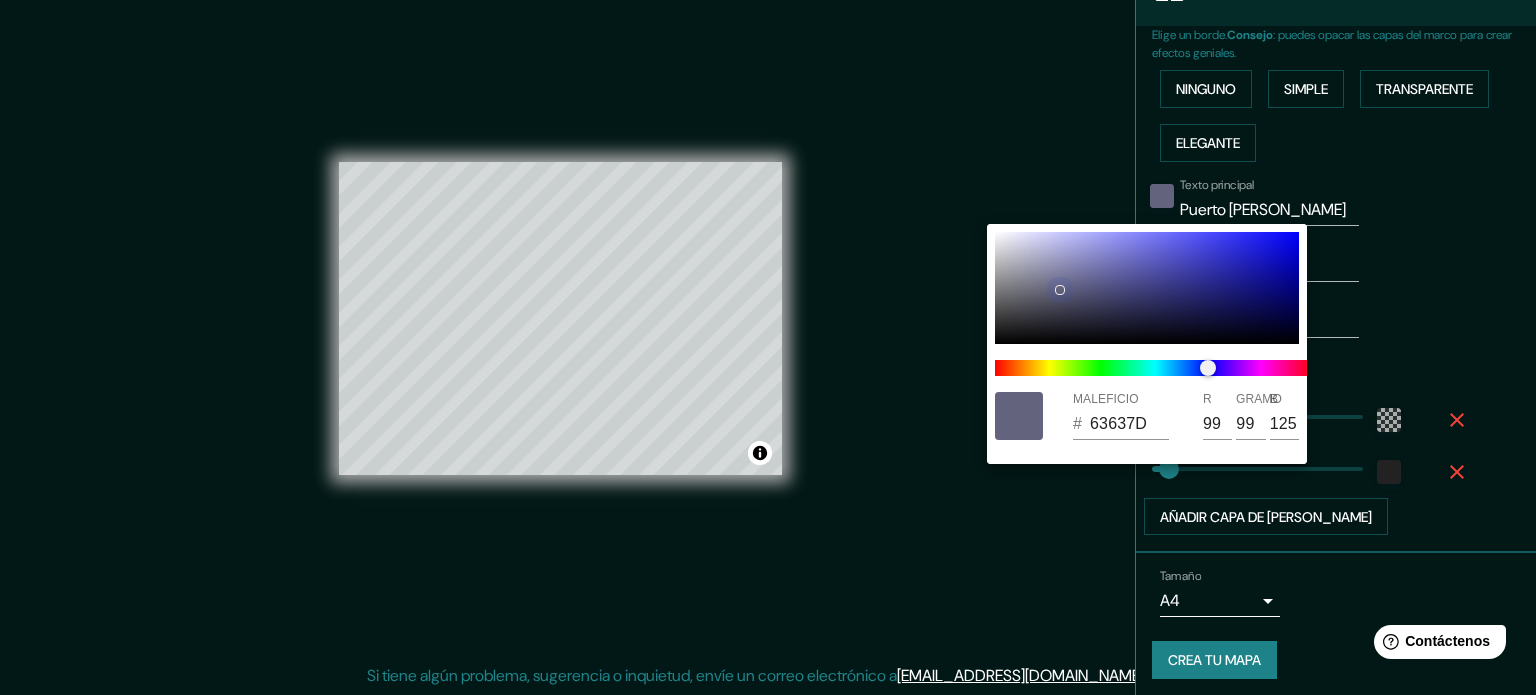 type on "213" 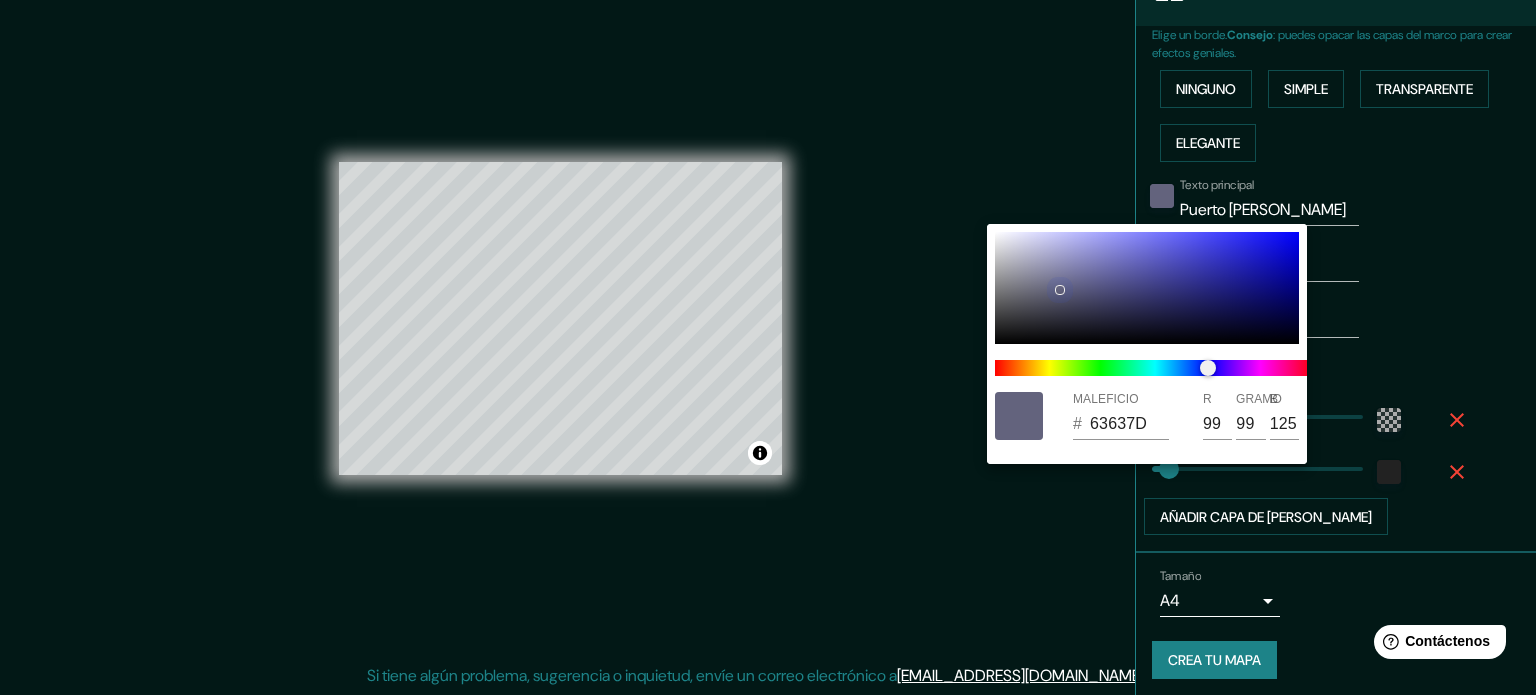 type on "35" 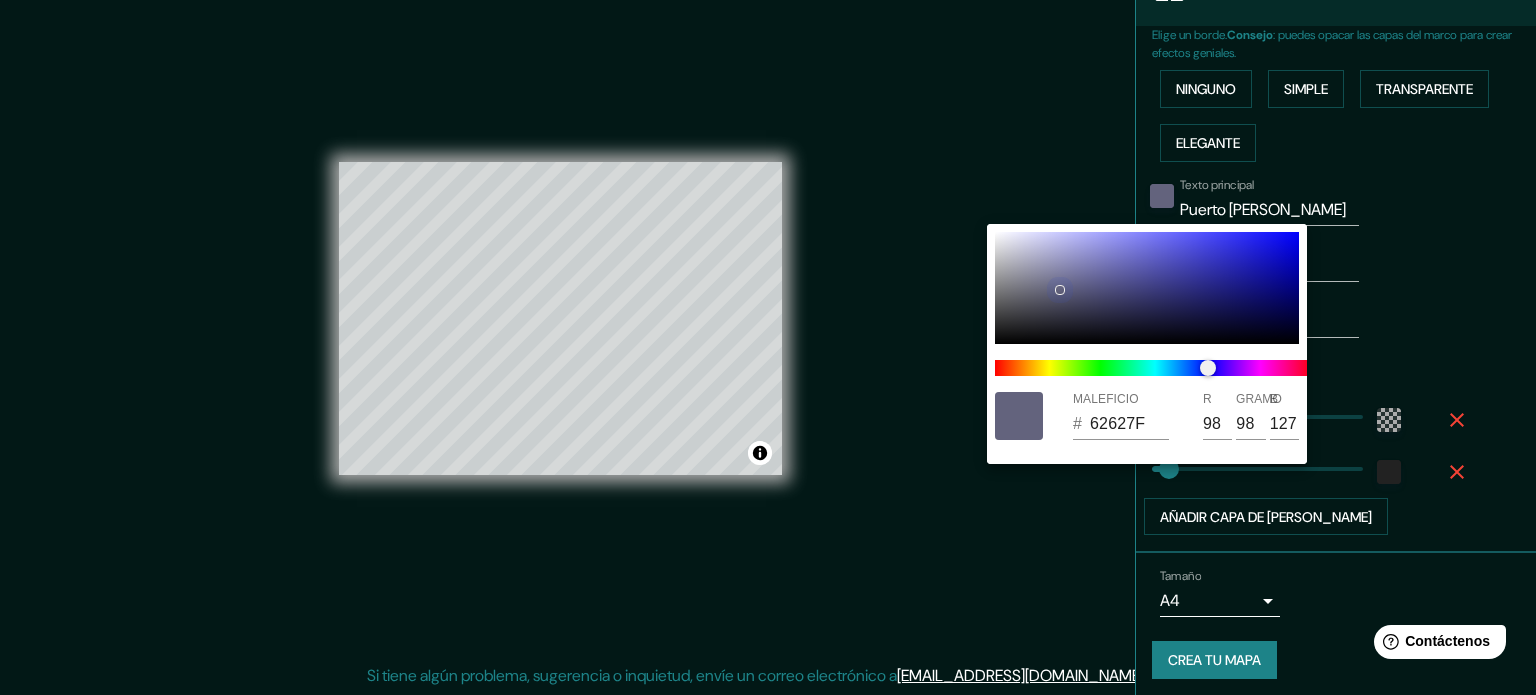 type on "213" 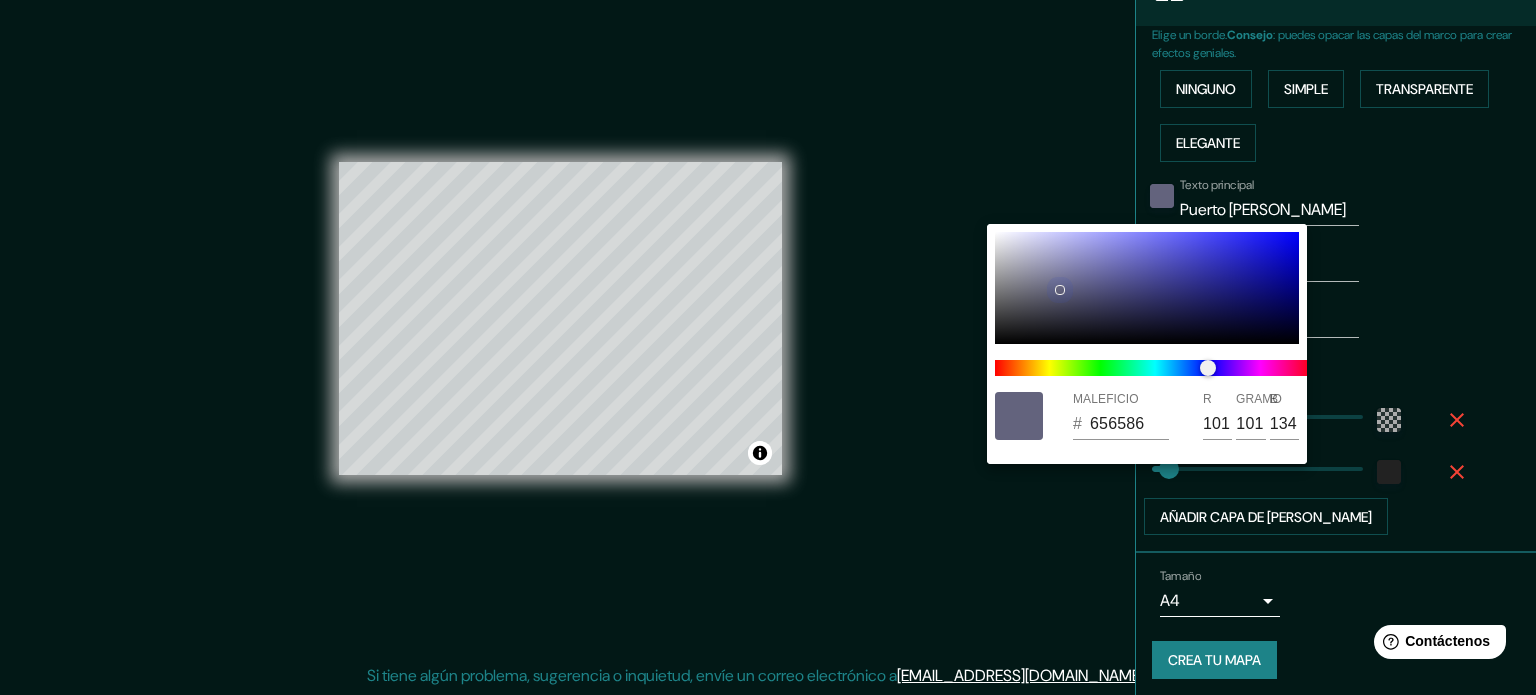 type on "213" 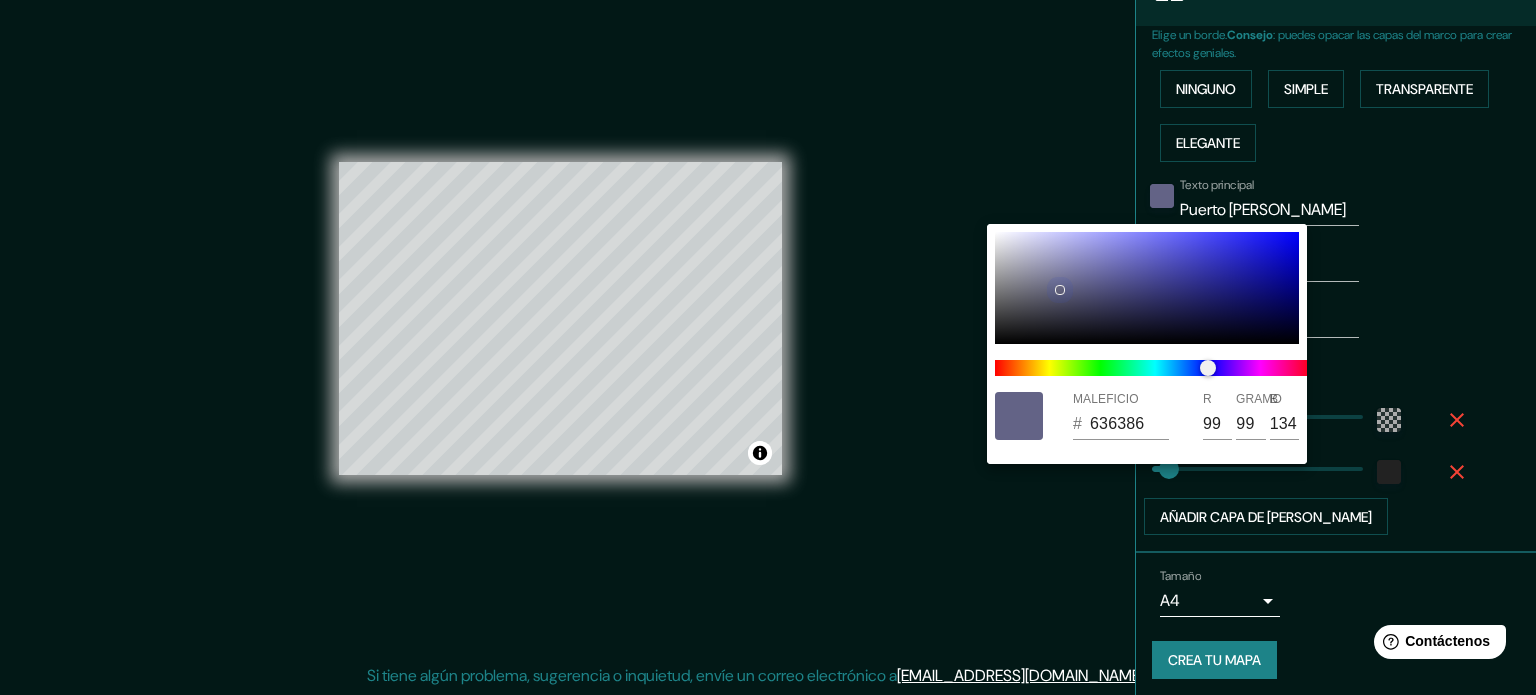 type on "213" 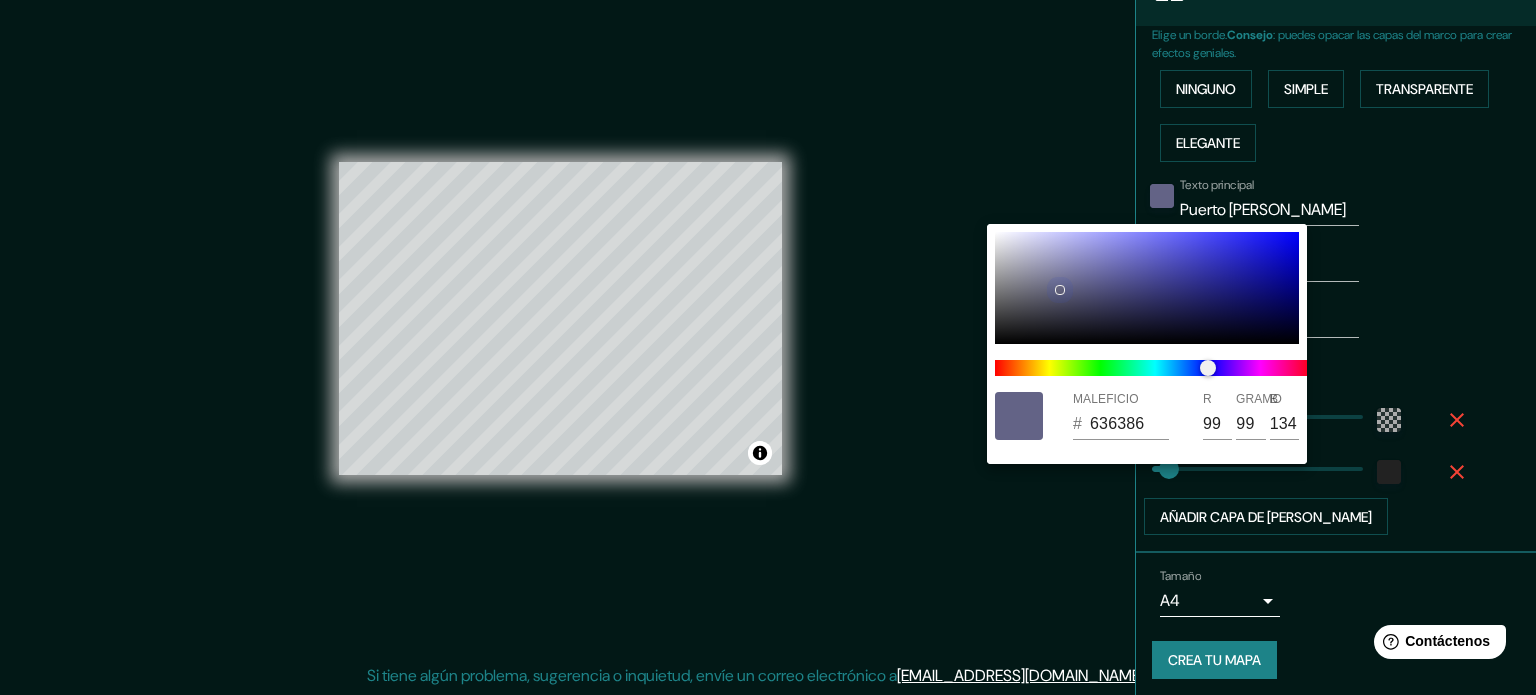 type on "35" 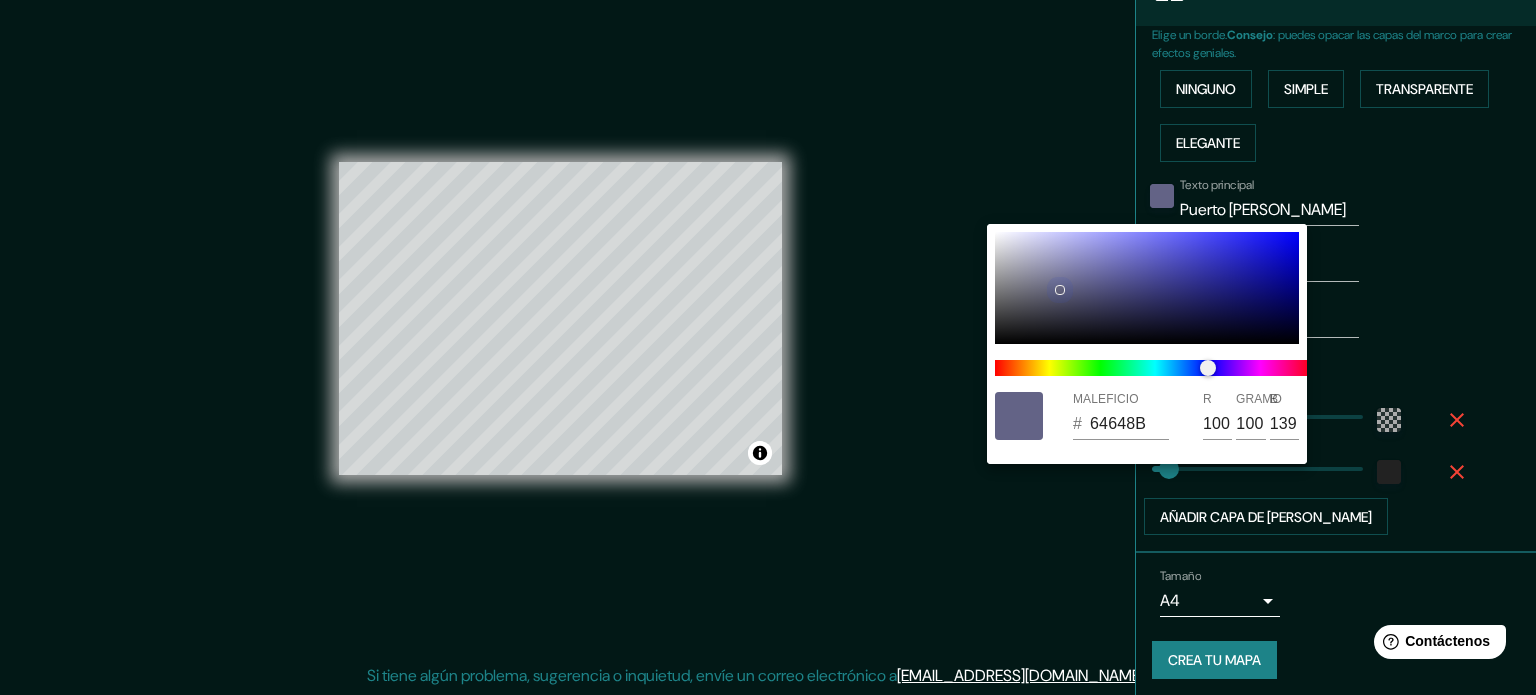 type on "213" 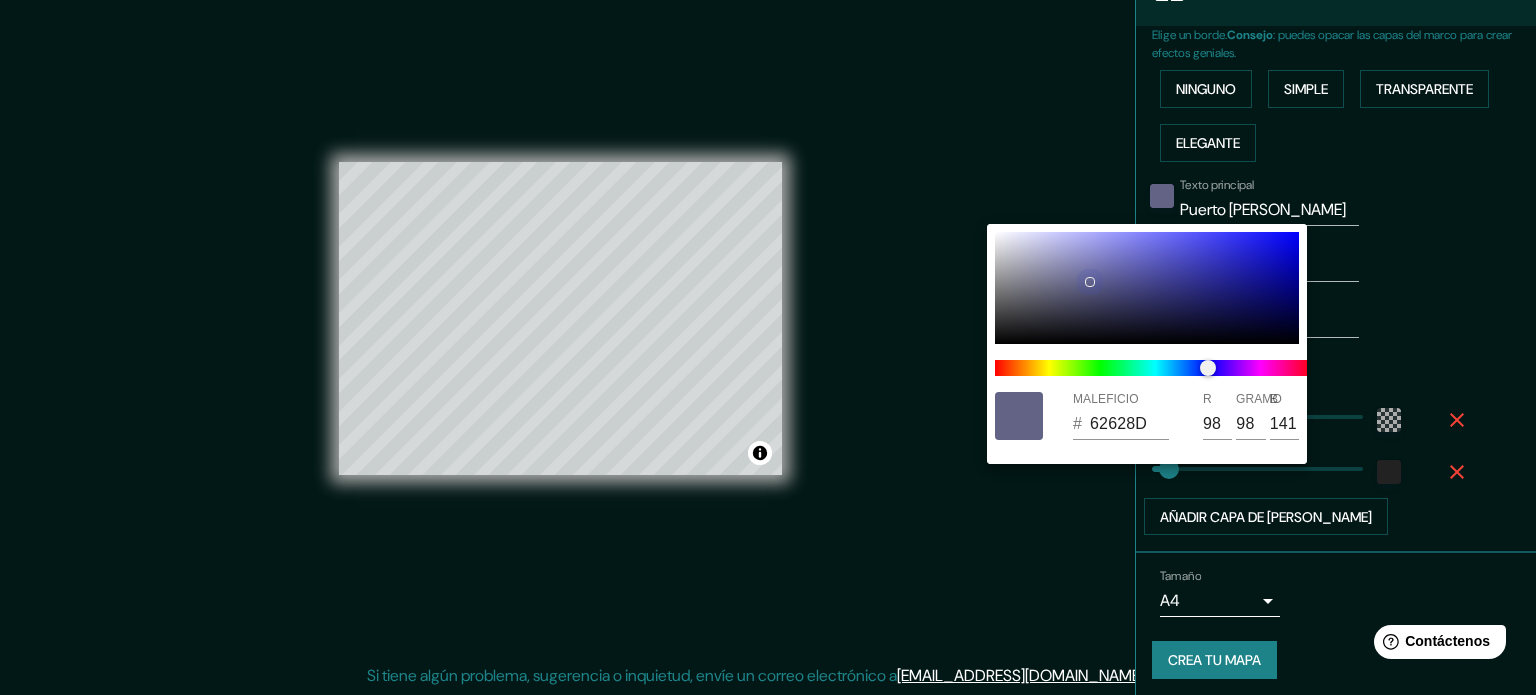 type on "213" 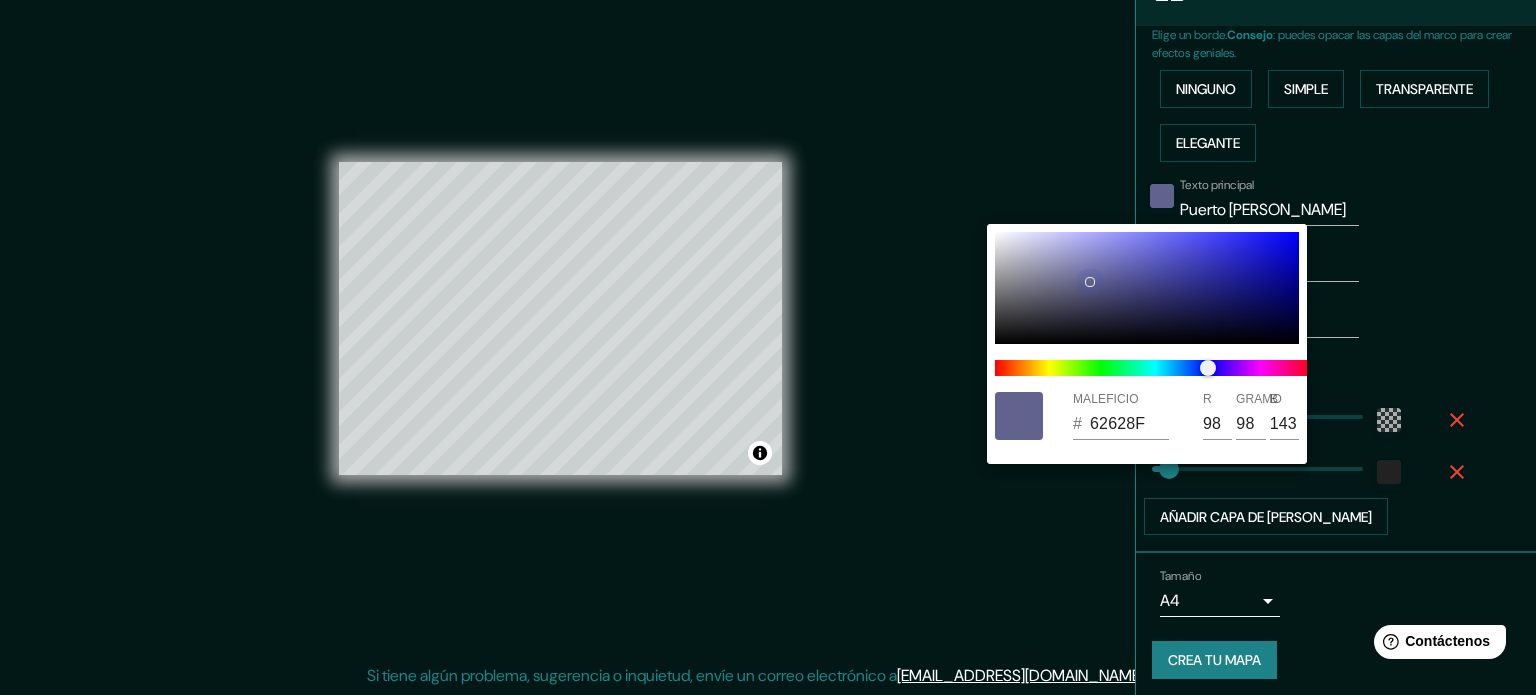 type on "213" 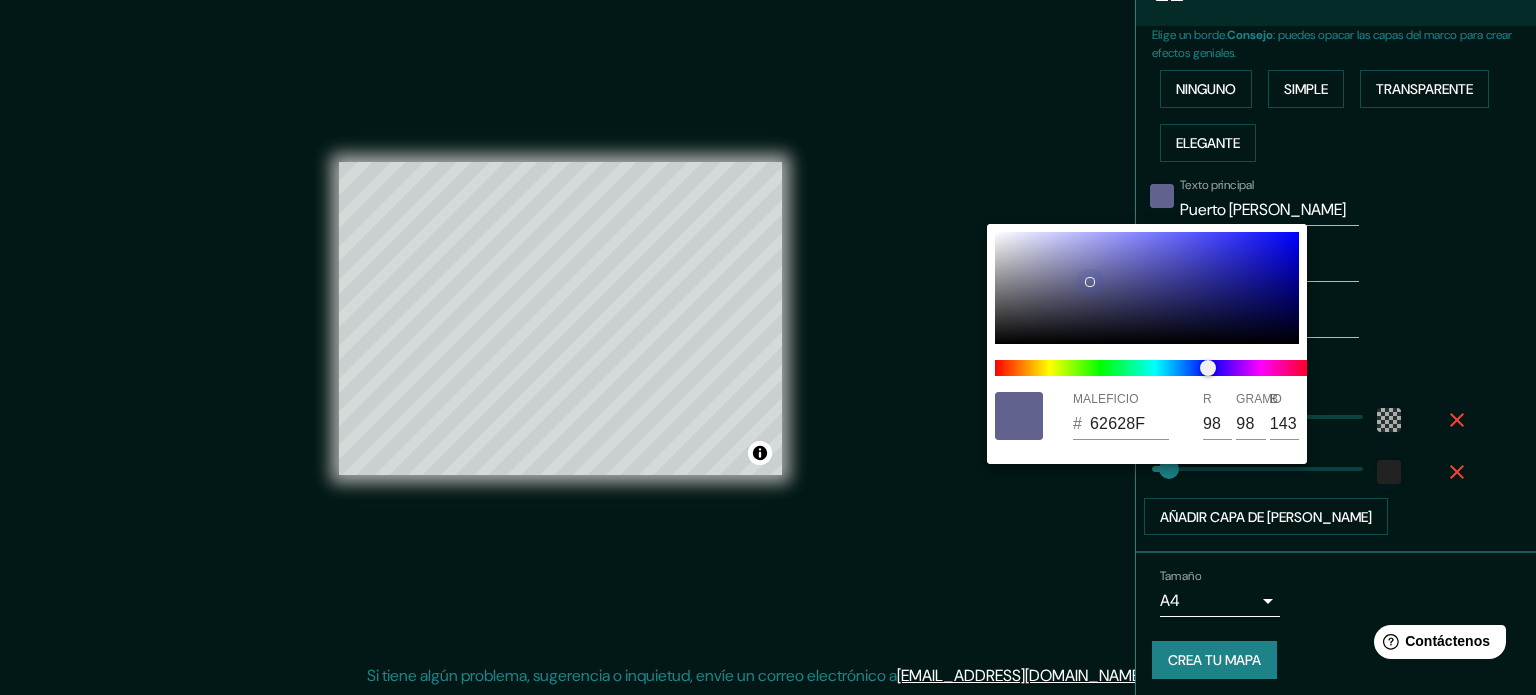 type on "35" 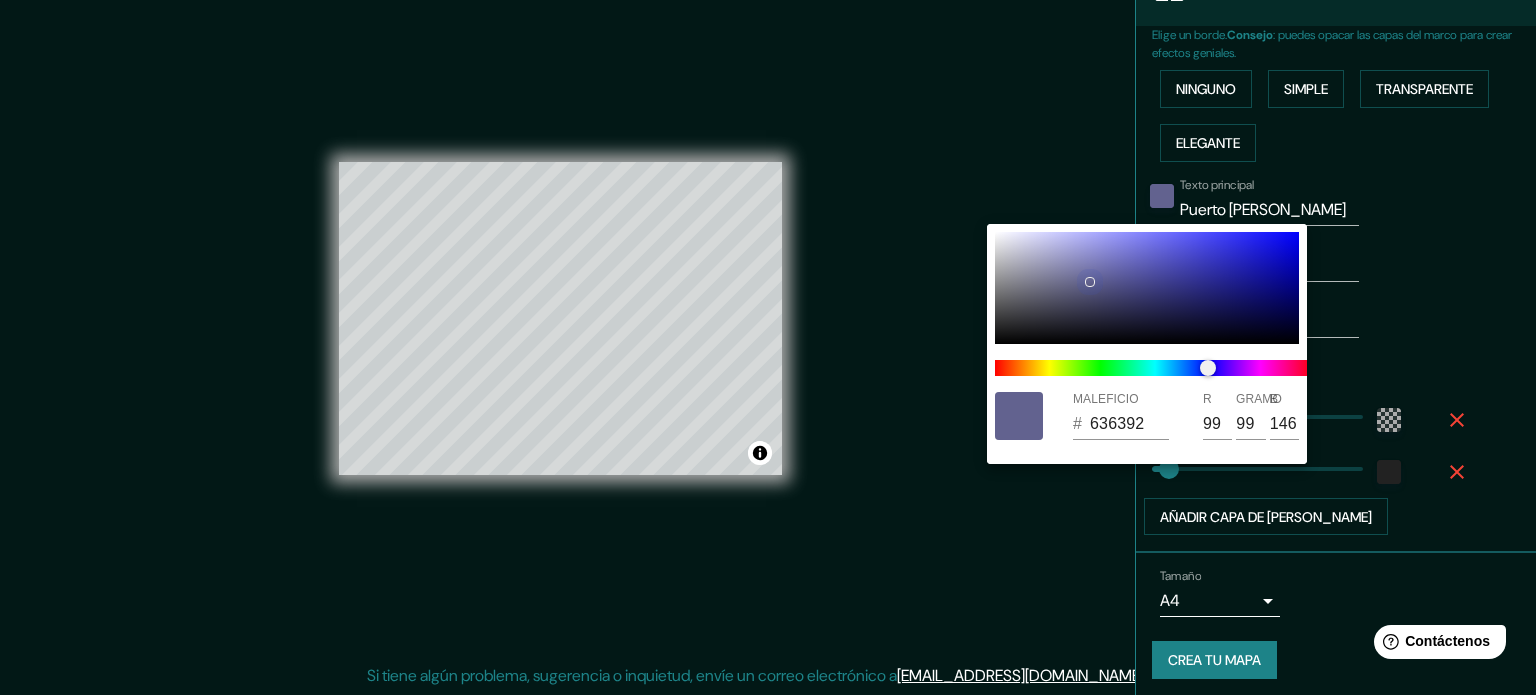 type on "213" 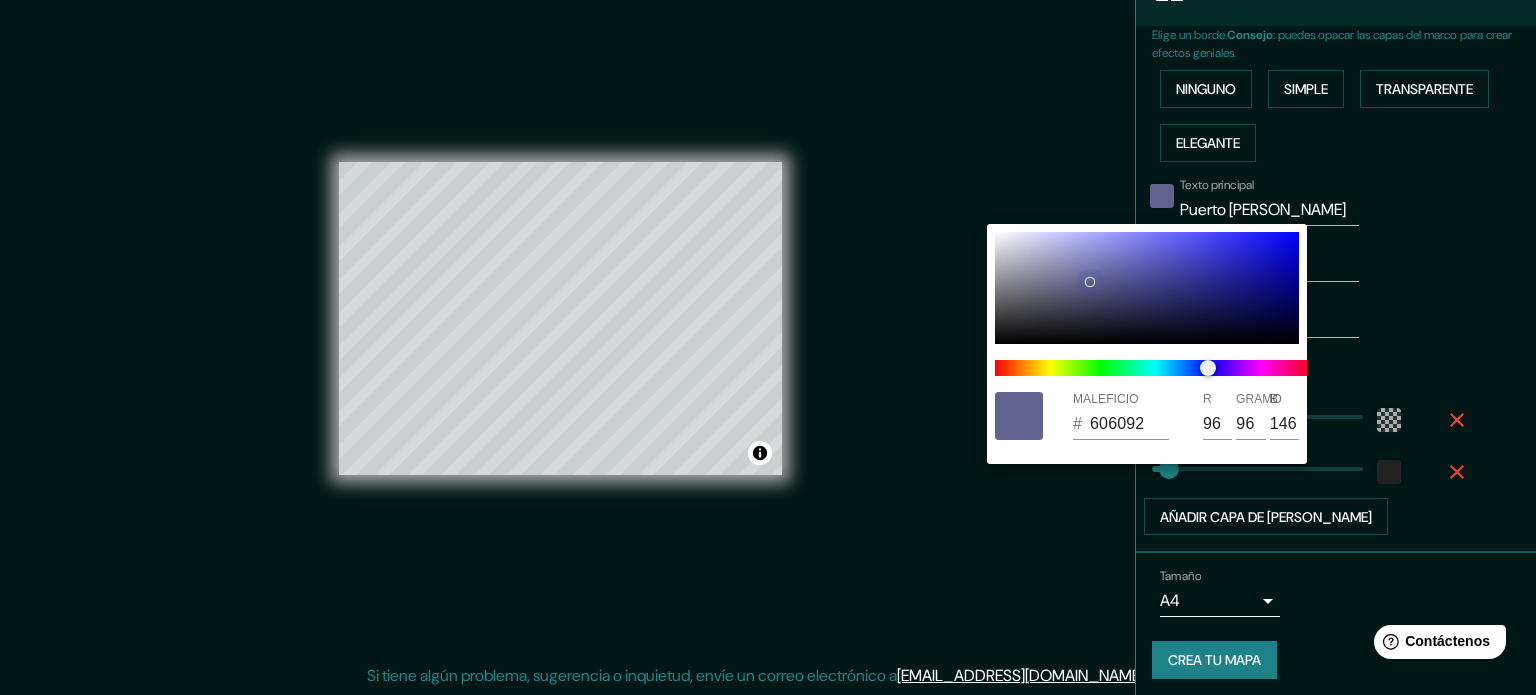 type on "213" 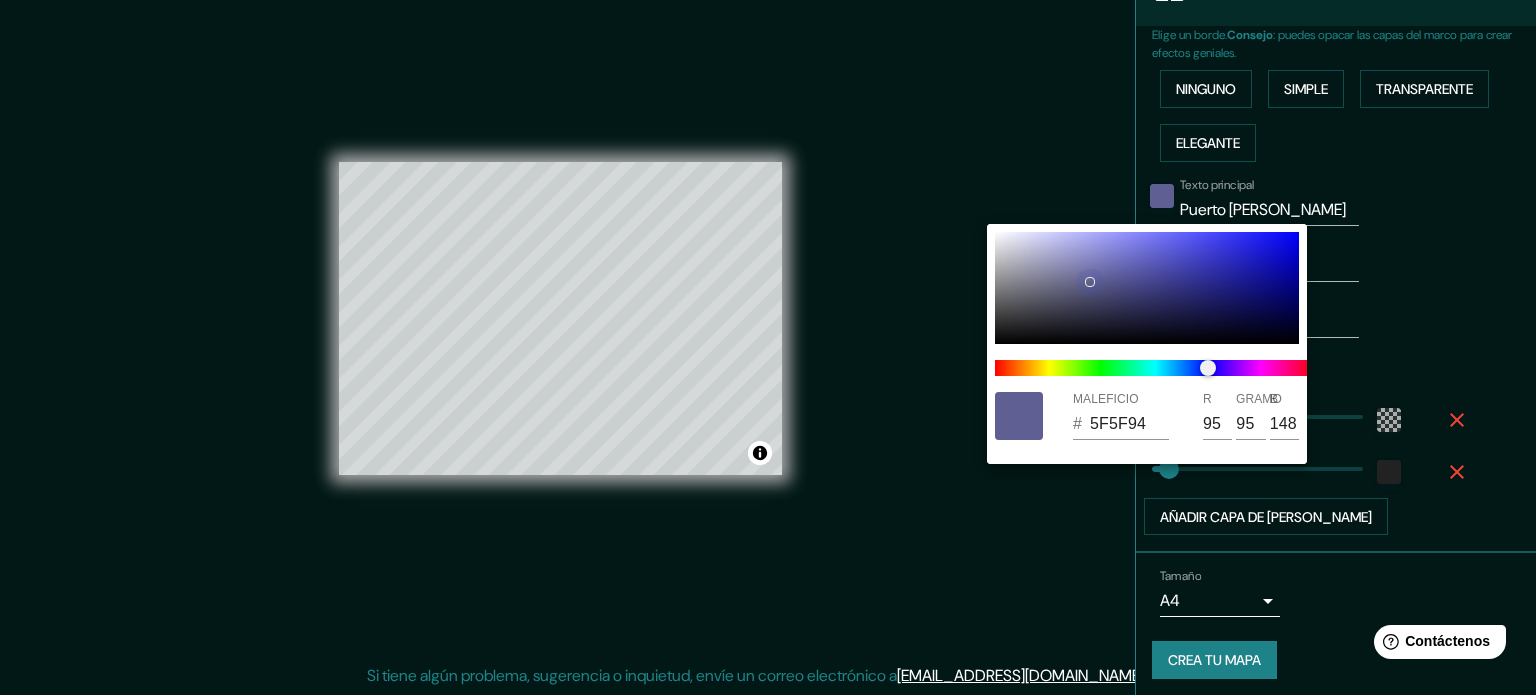 type on "213" 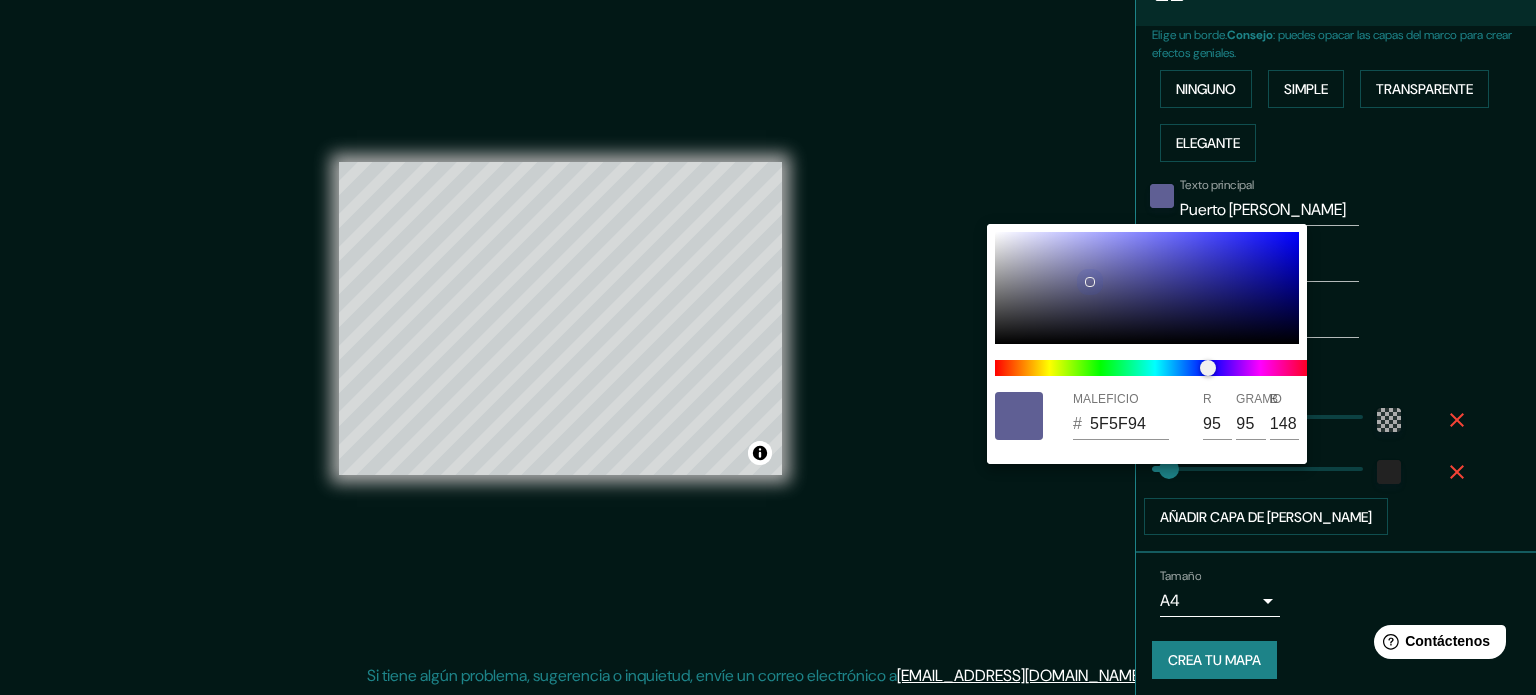 type on "35" 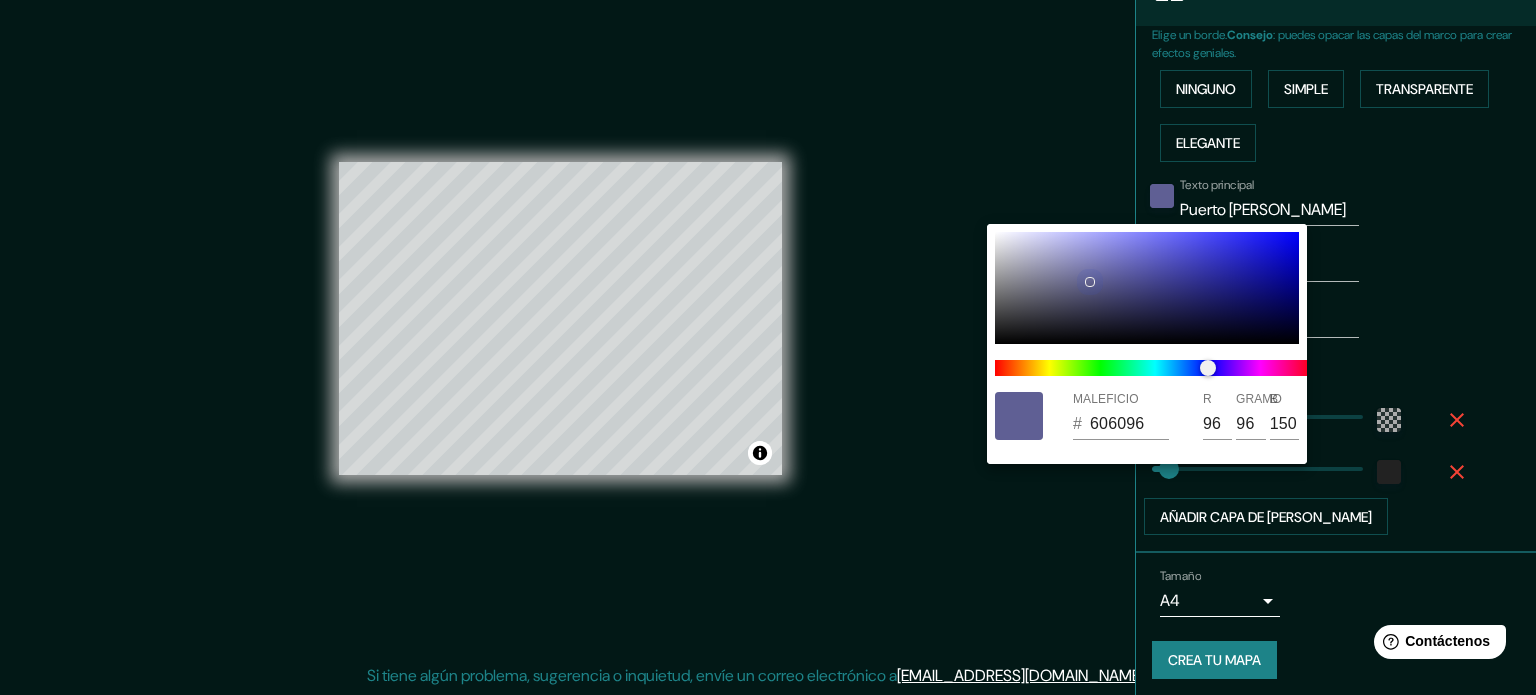 type on "213" 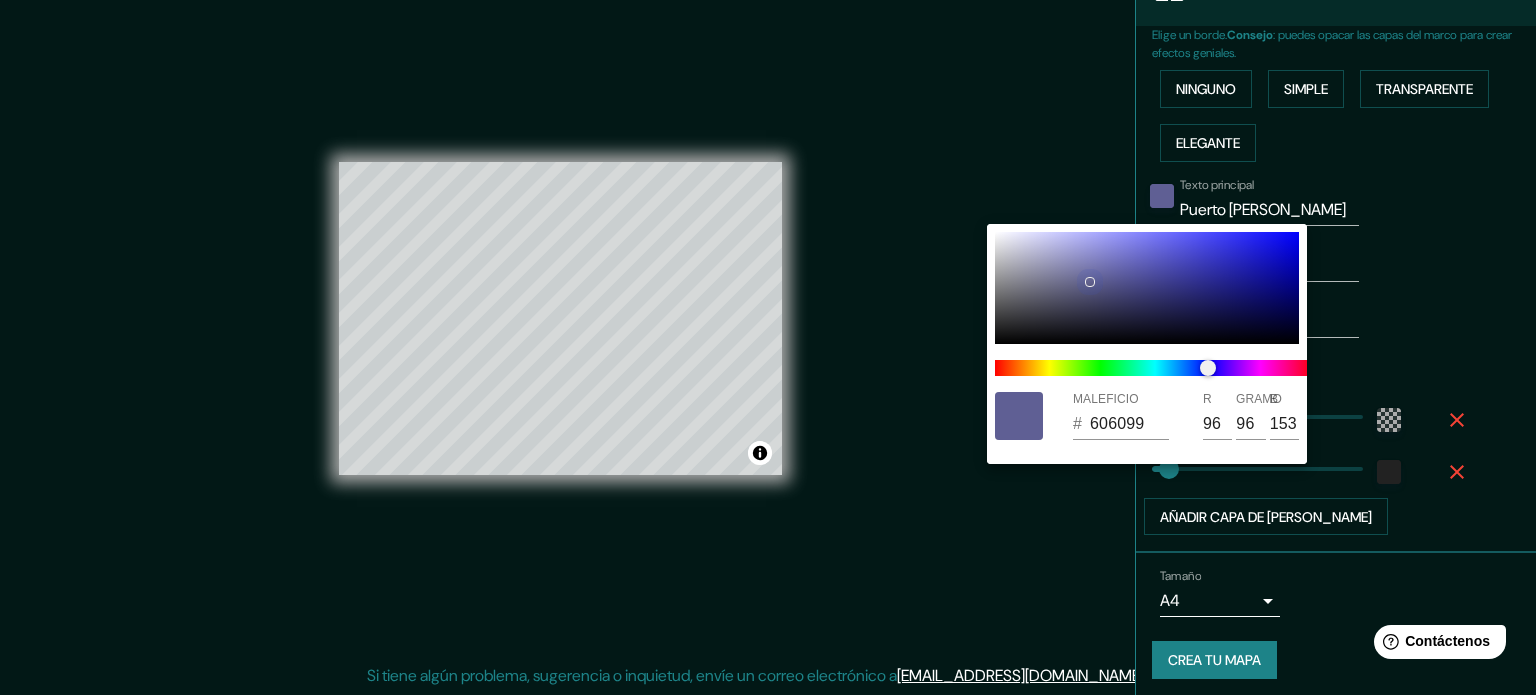 type on "213" 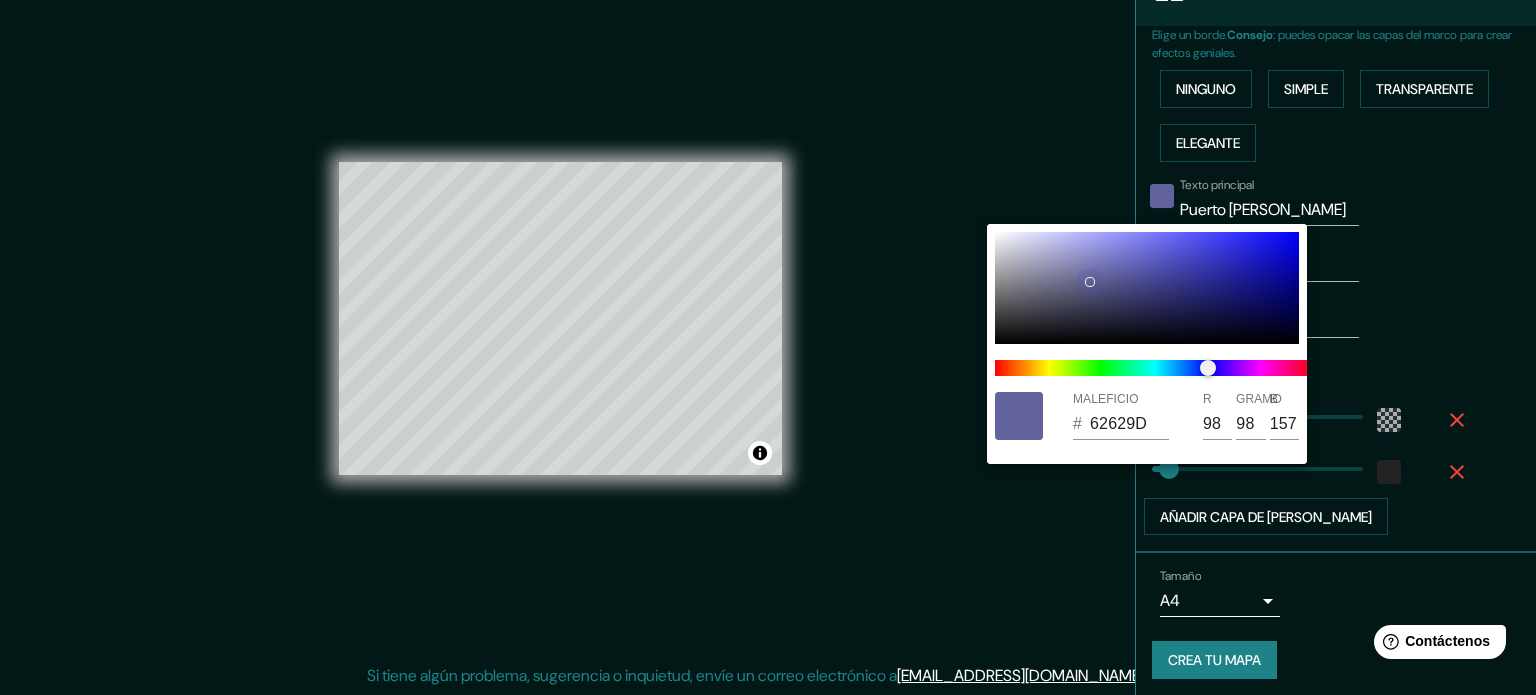 type on "213" 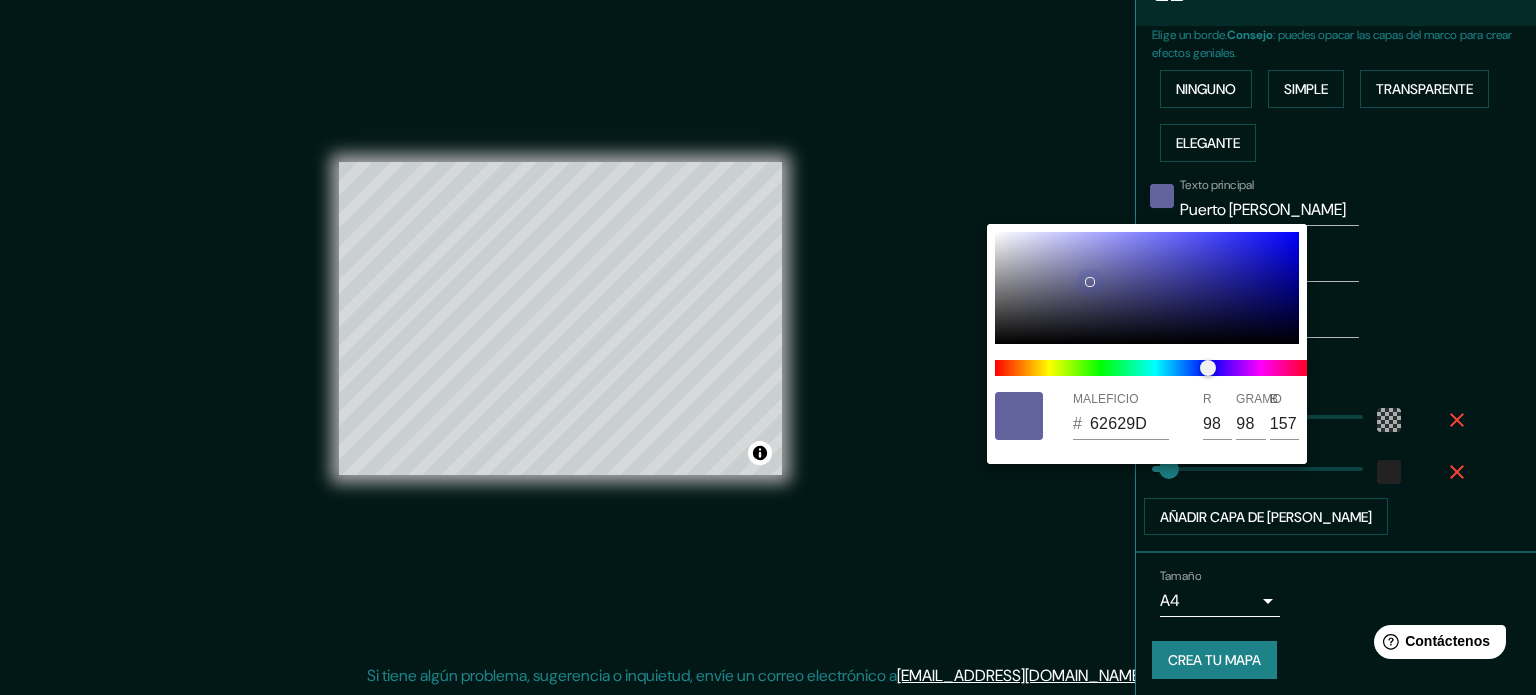 type on "35" 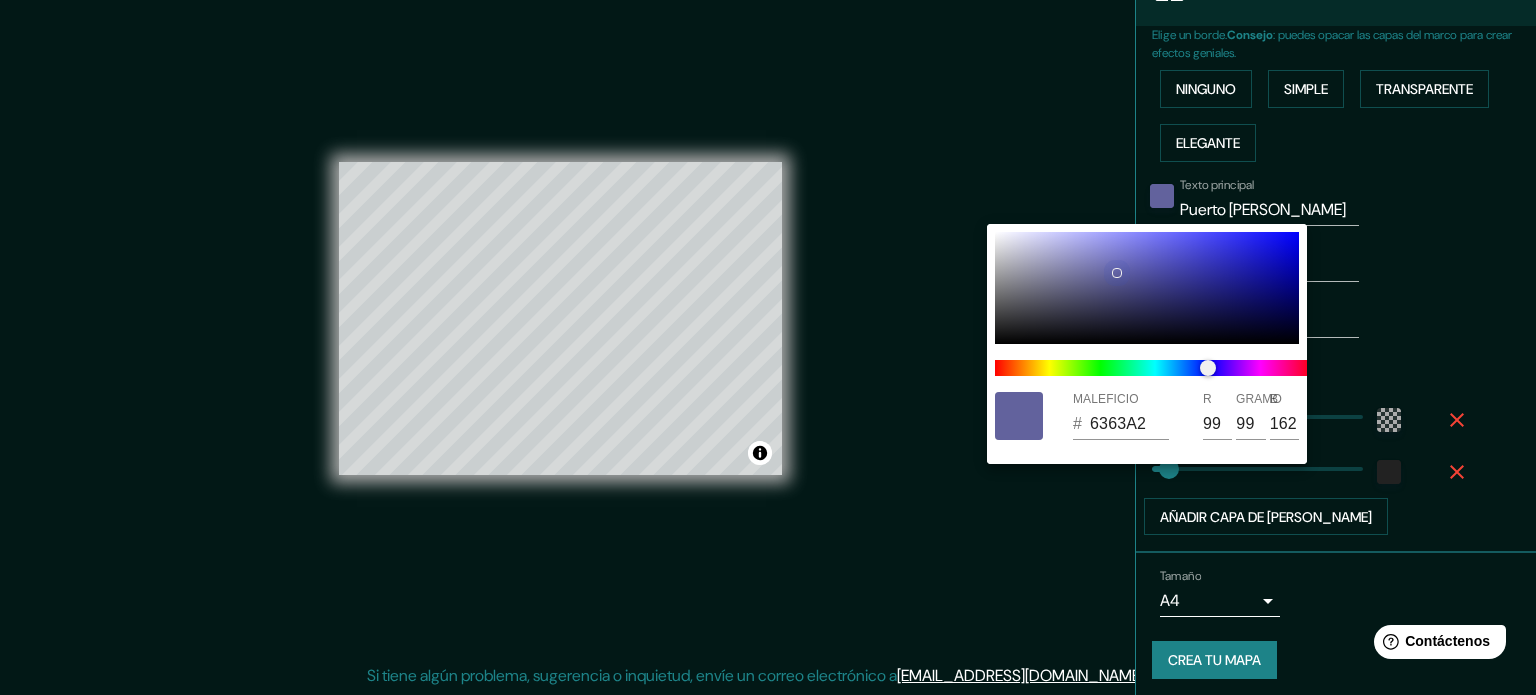 type on "213" 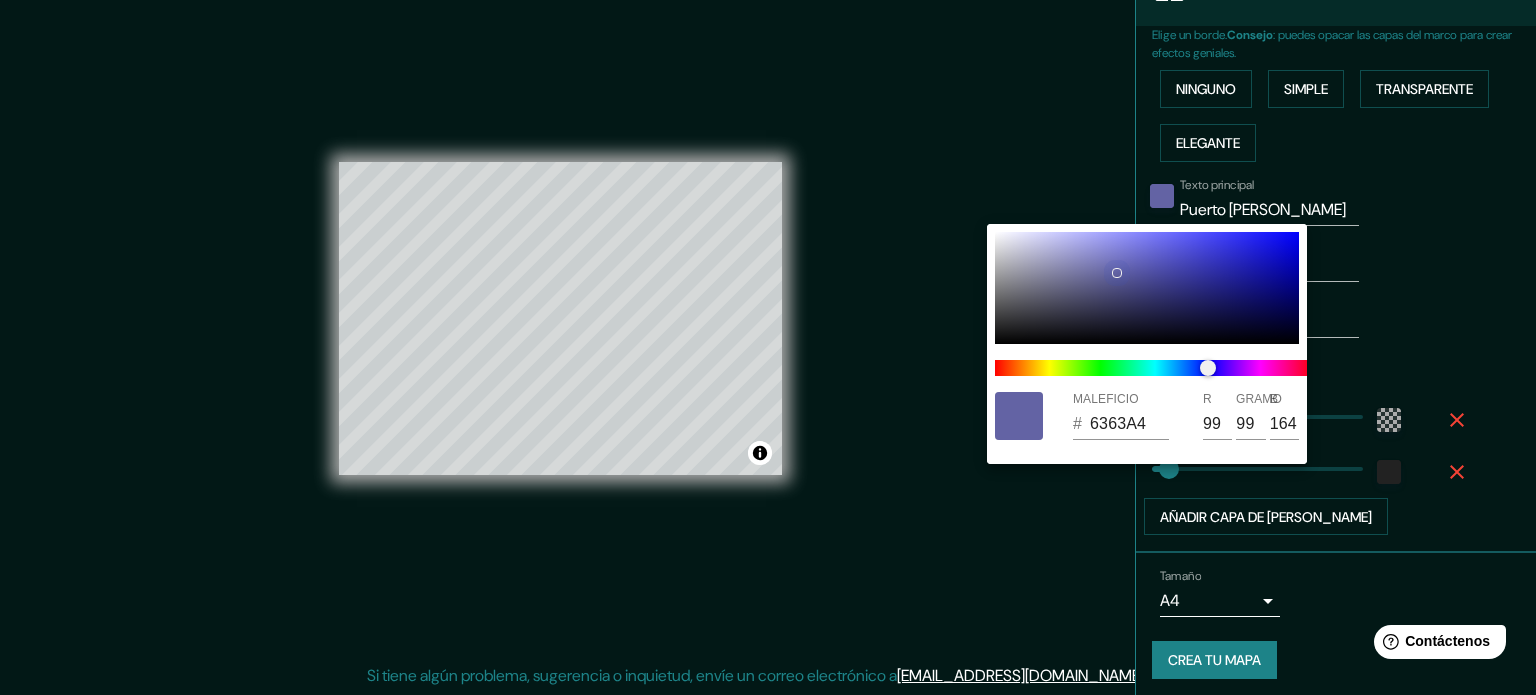 type on "213" 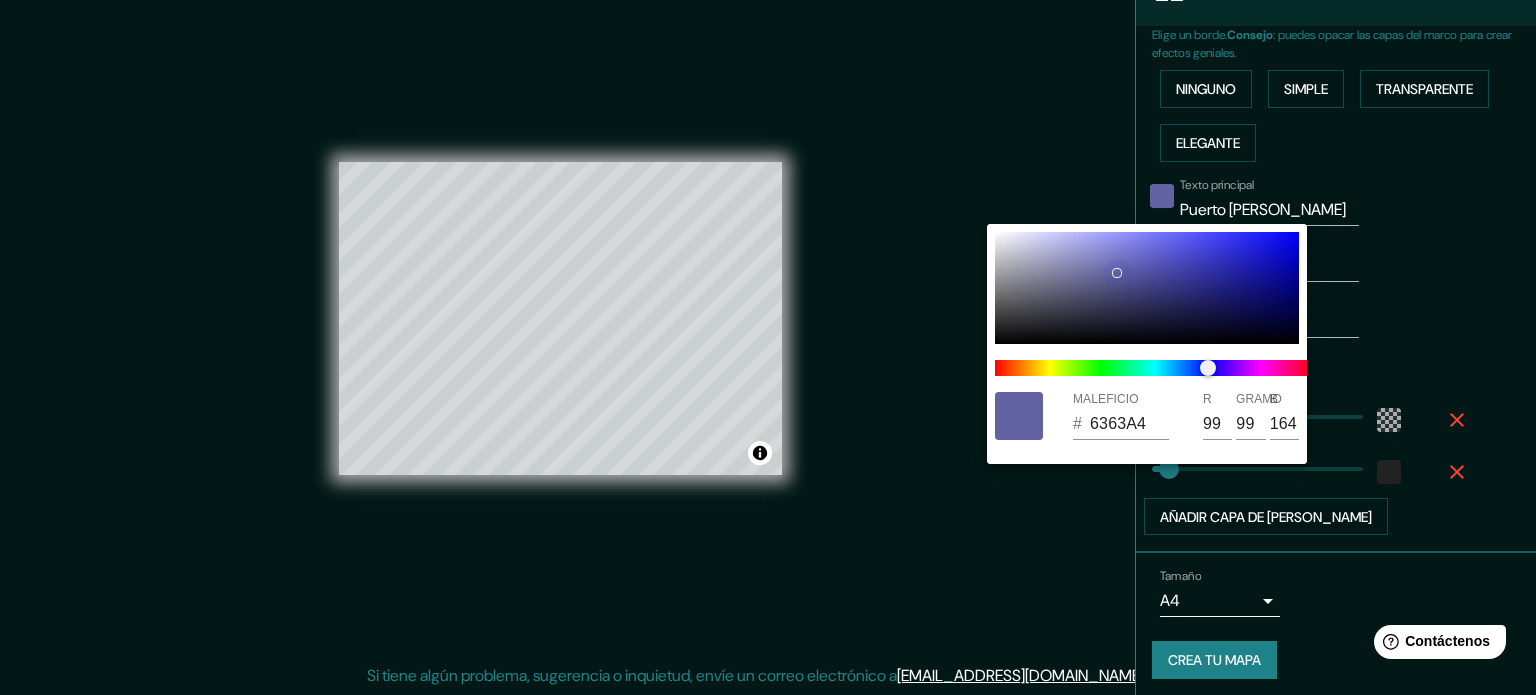 type on "35" 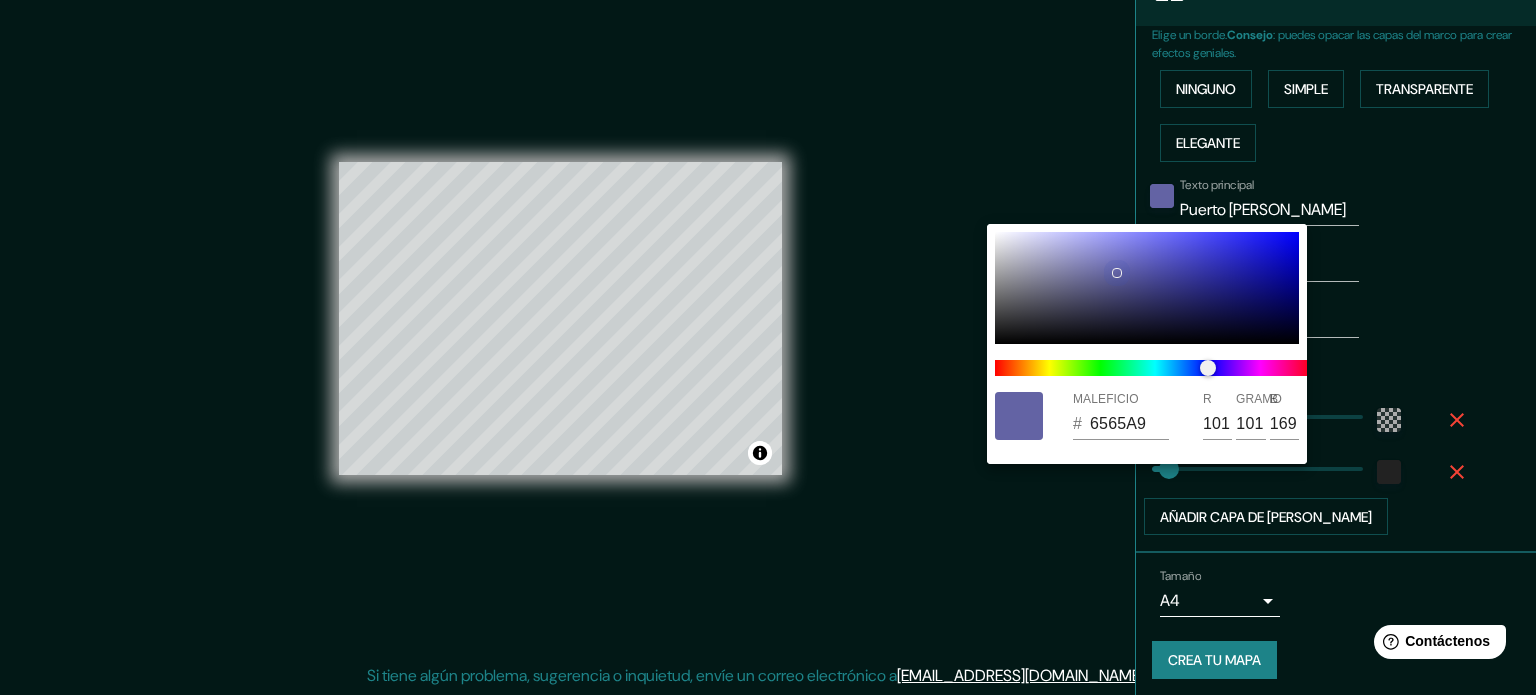 type on "213" 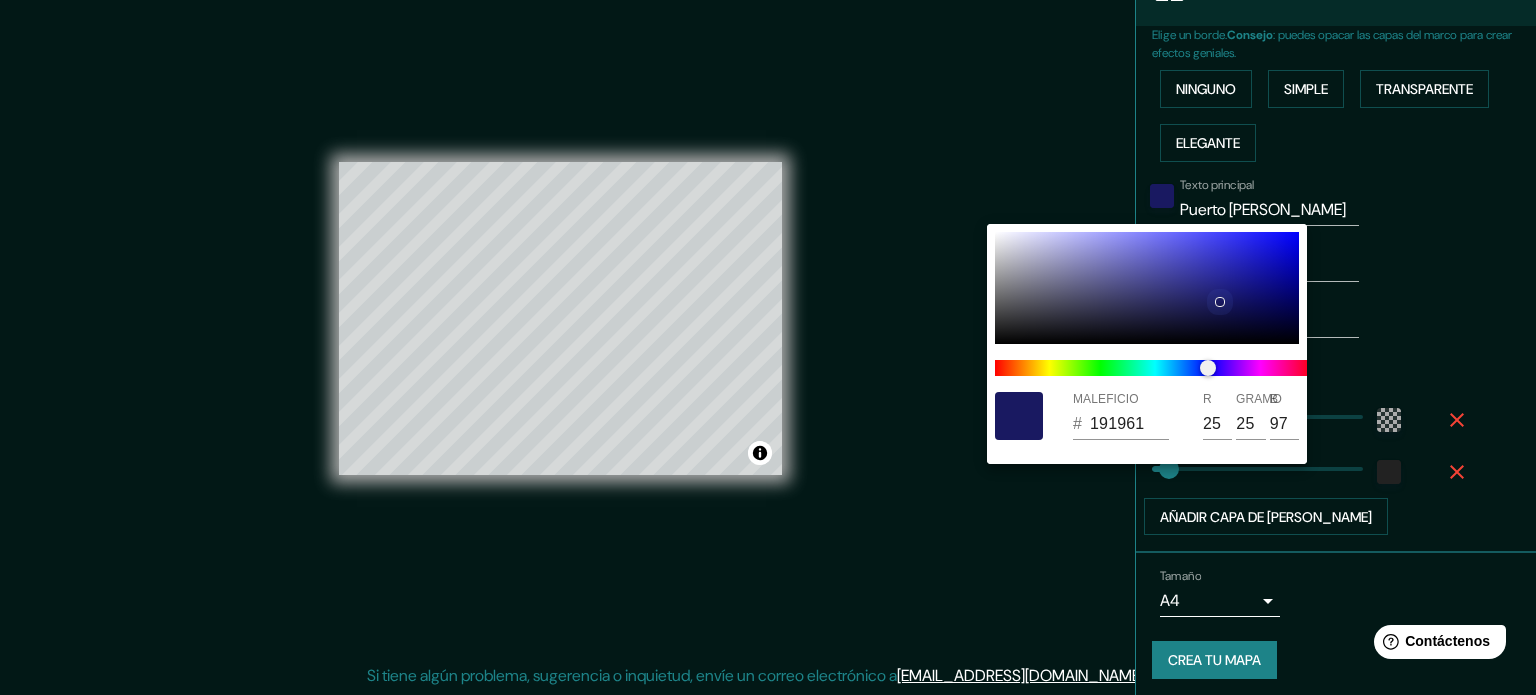 drag, startPoint x: 1049, startPoint y: 294, endPoint x: 1219, endPoint y: 300, distance: 170.10585 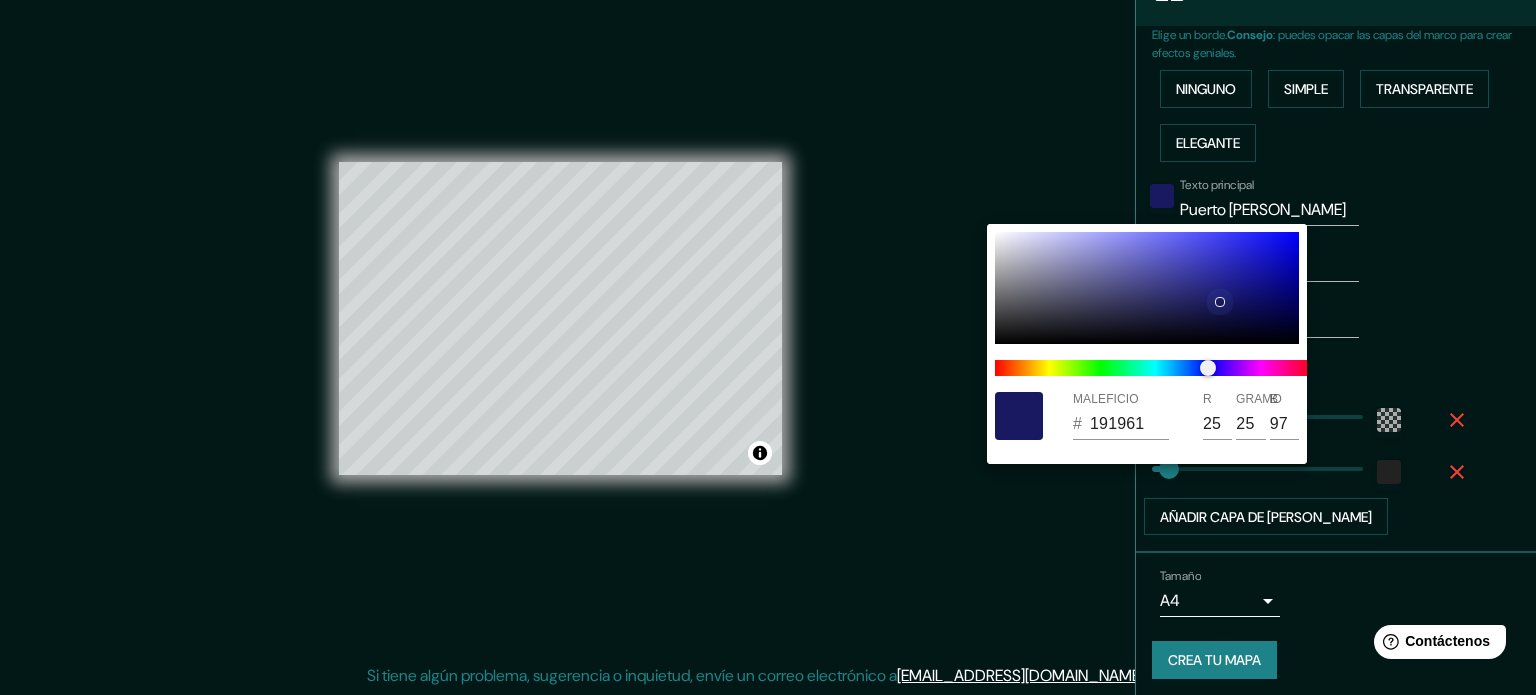 click at bounding box center [1147, 288] 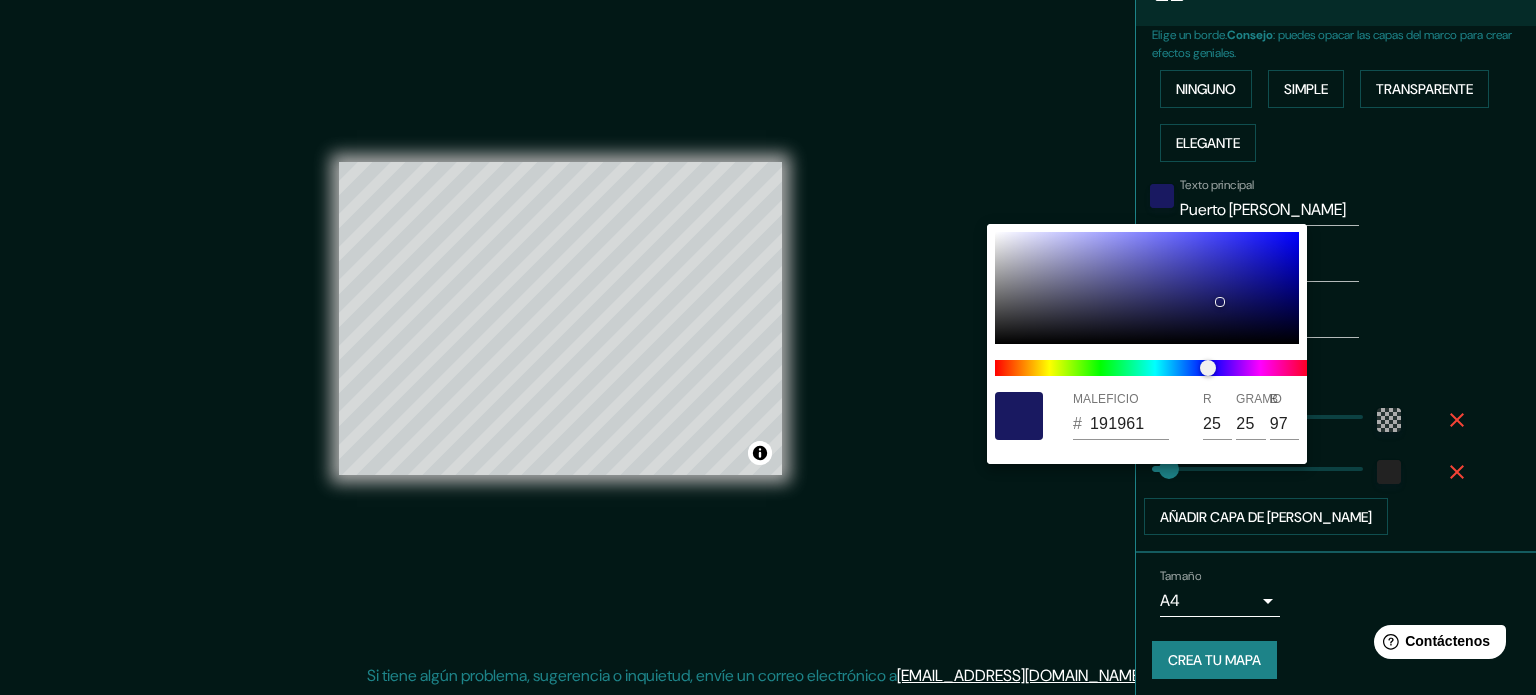 click on "191961" at bounding box center [1129, 424] 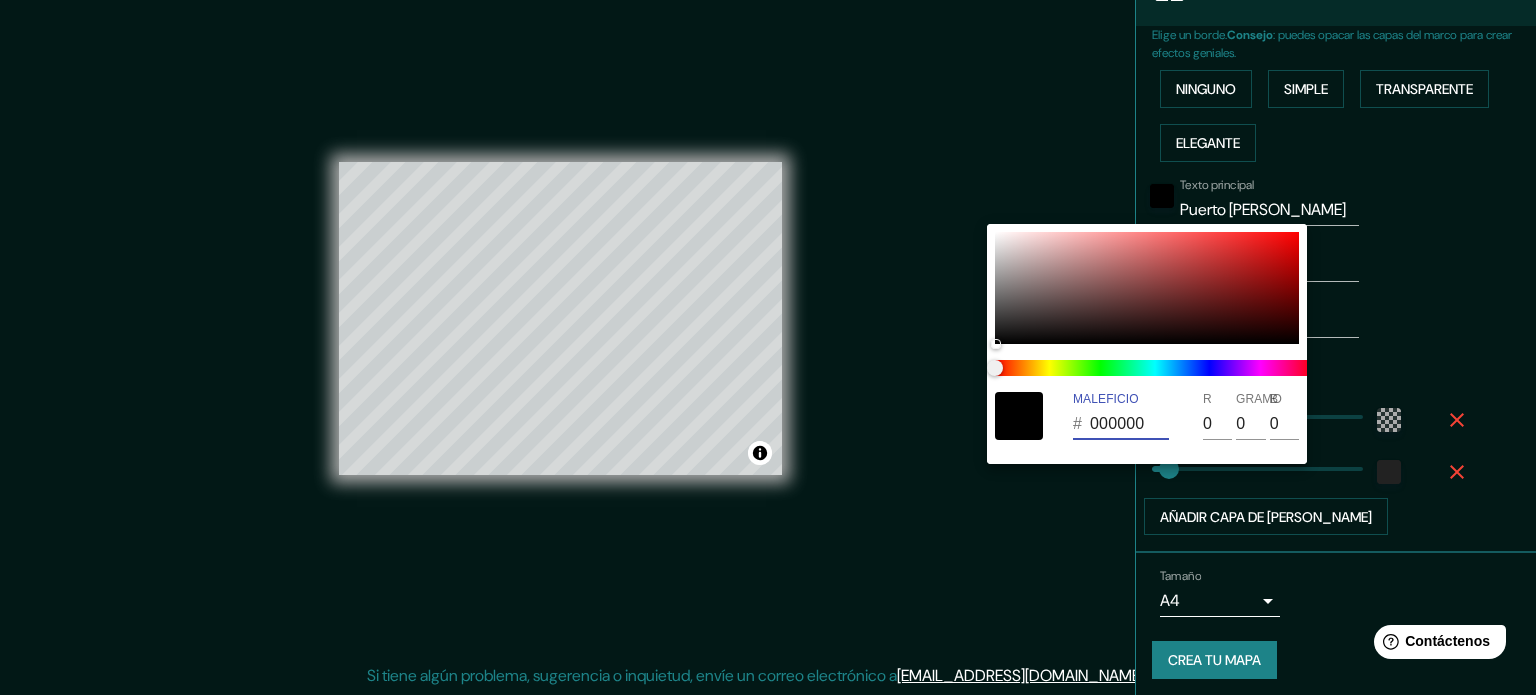 paste 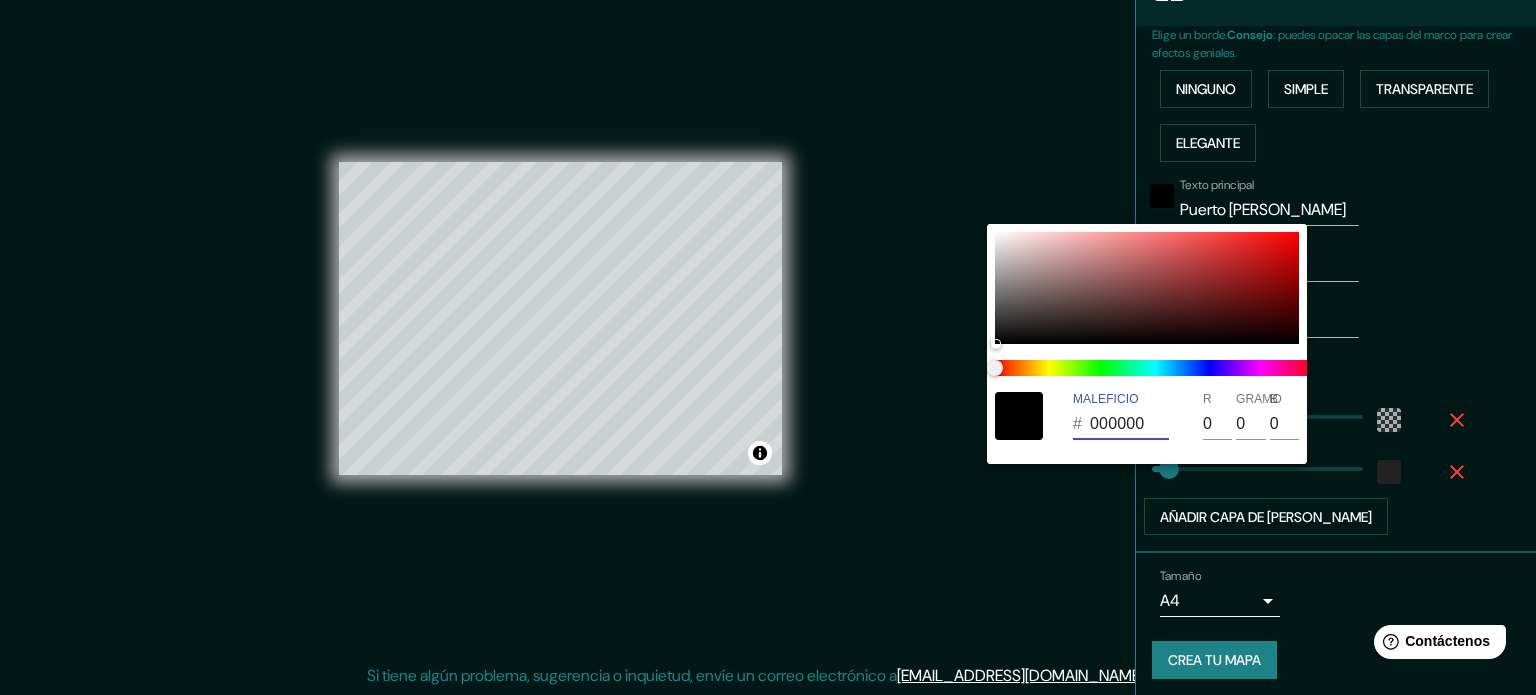 click on "000000" at bounding box center [1129, 424] 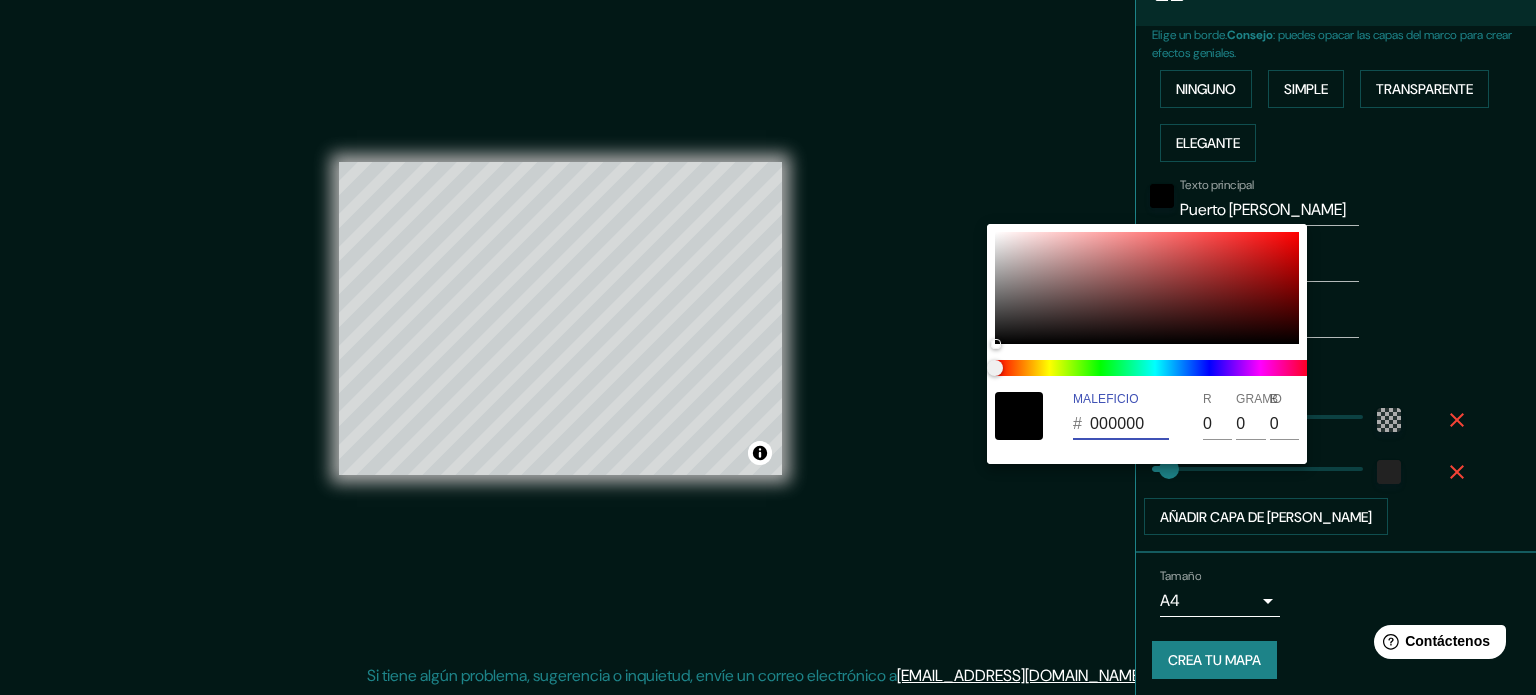 click on "000000" at bounding box center (1129, 424) 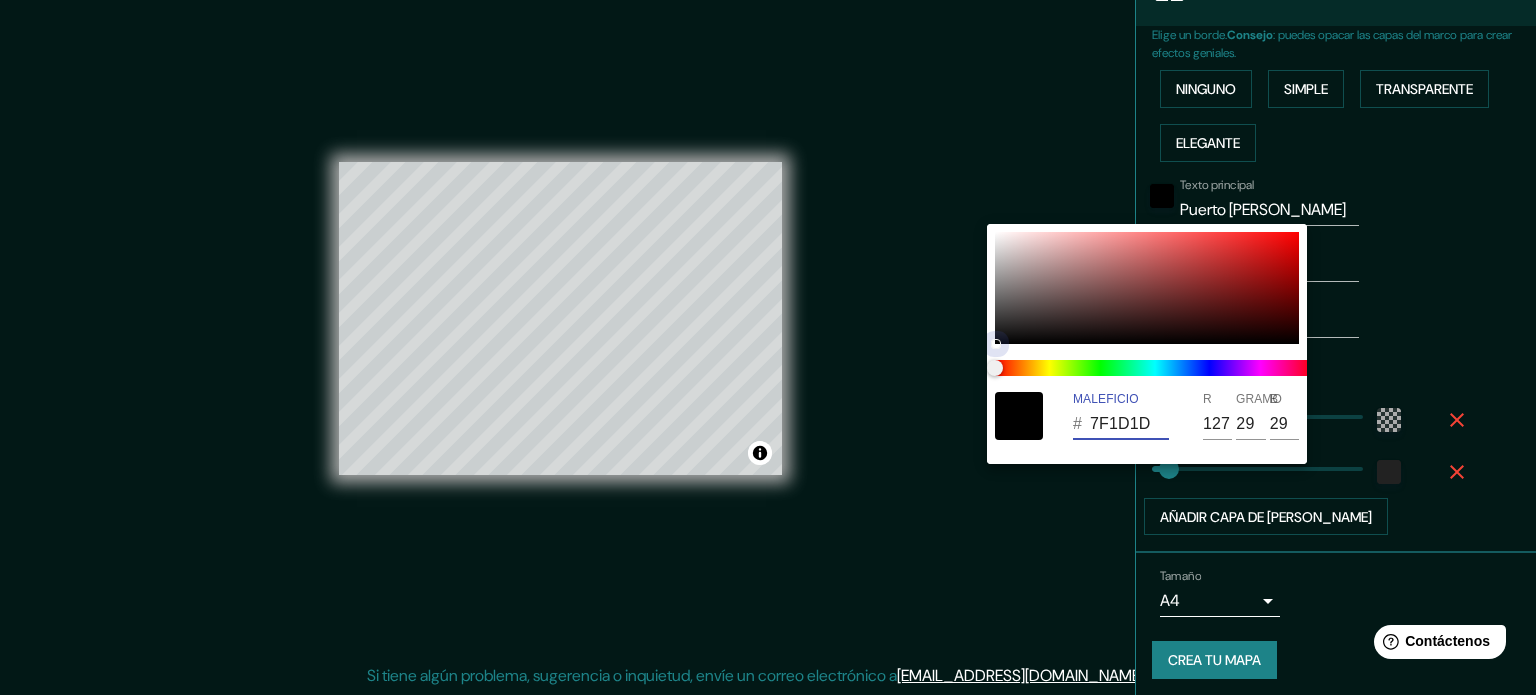 click at bounding box center (1147, 288) 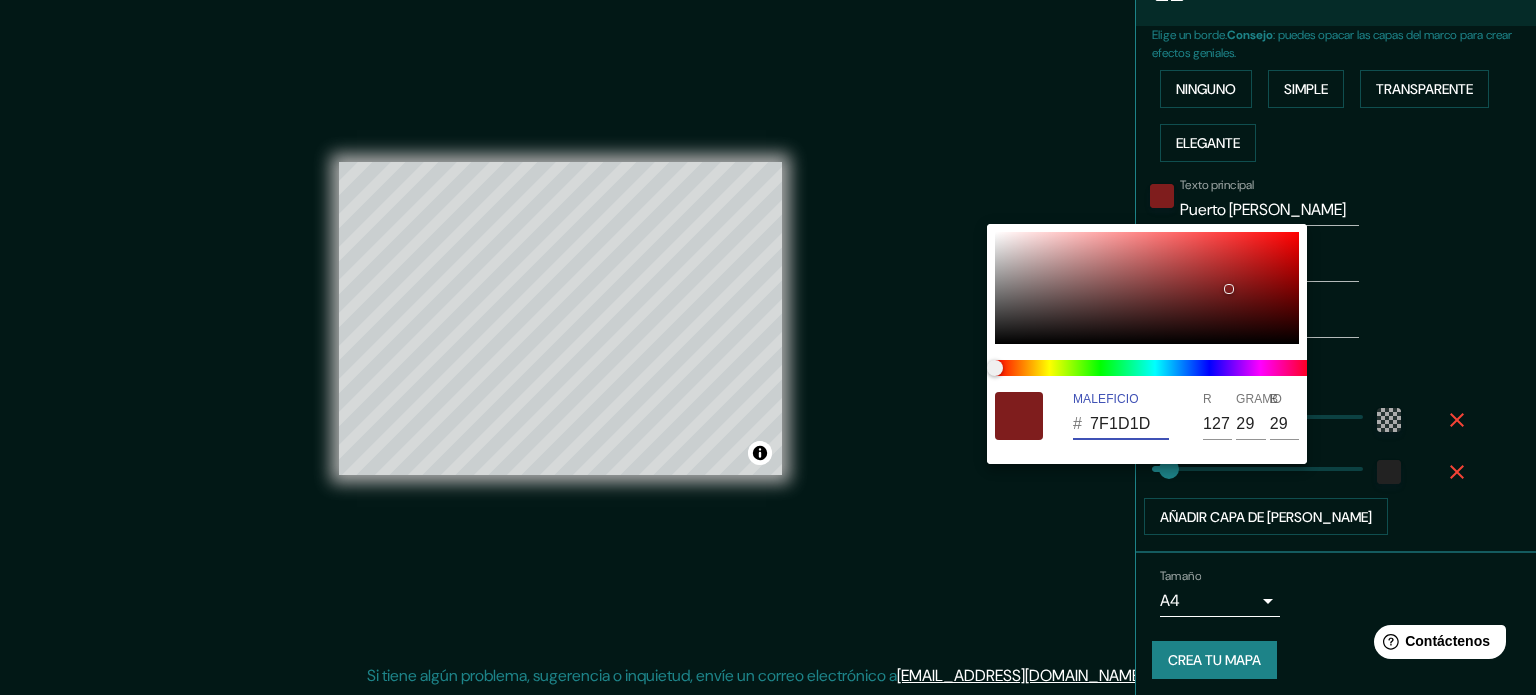 click on "7F1D1D" at bounding box center [1129, 424] 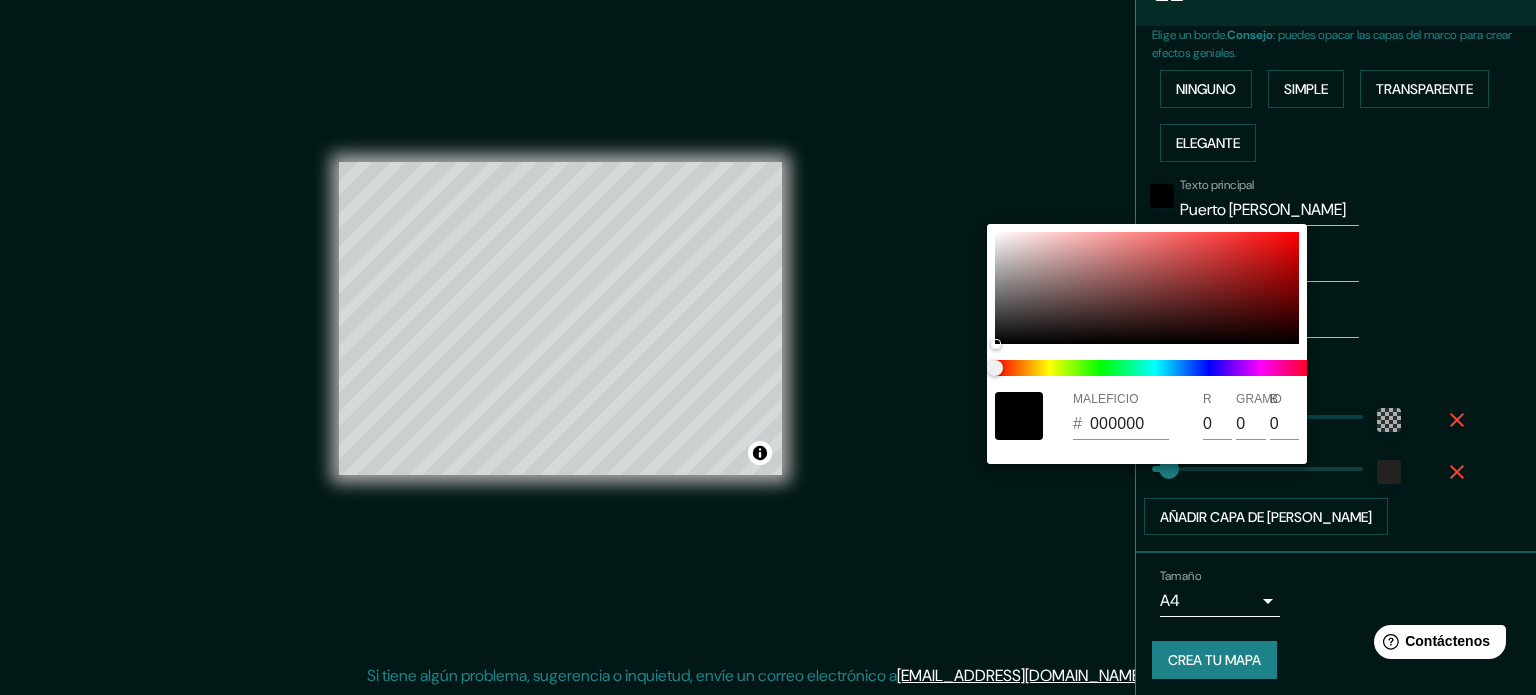 drag, startPoint x: 1140, startPoint y: 407, endPoint x: 1132, endPoint y: 425, distance: 19.697716 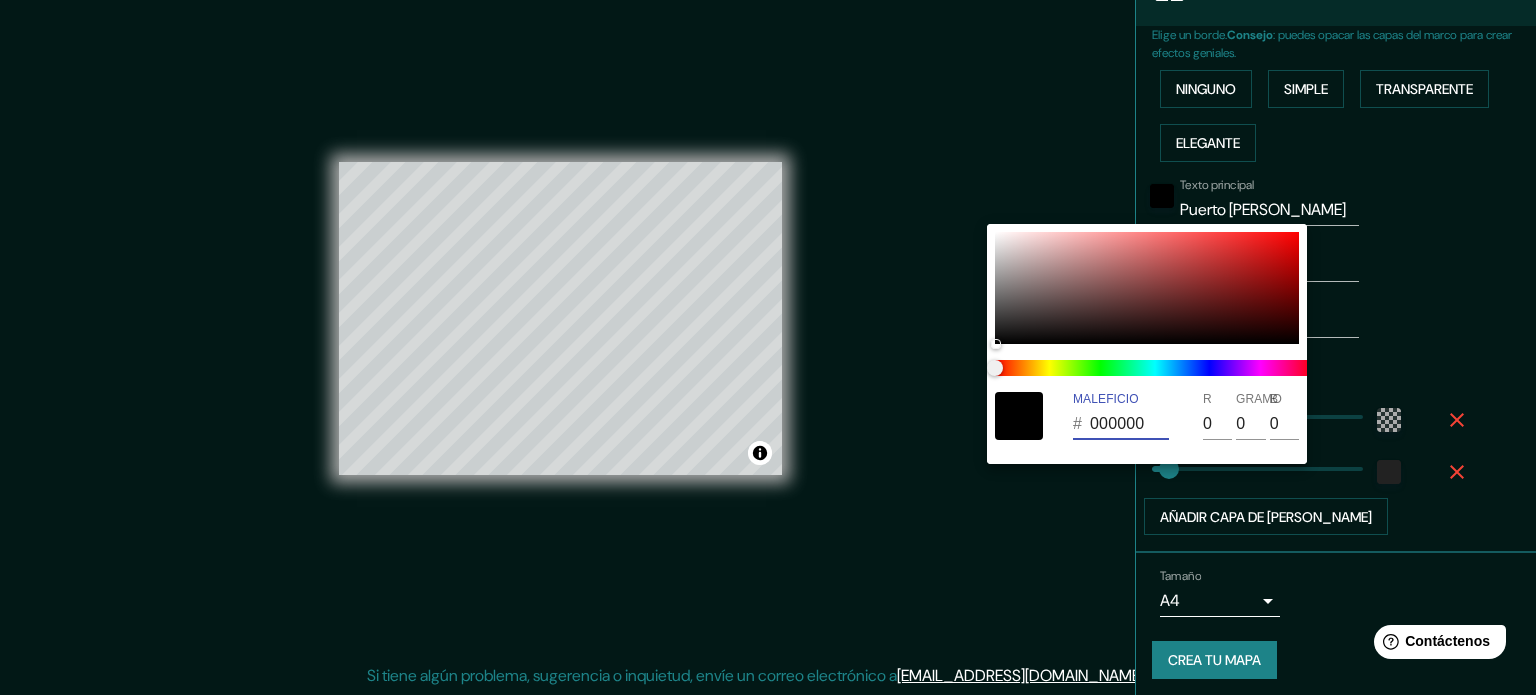 click on "000000" at bounding box center (1129, 424) 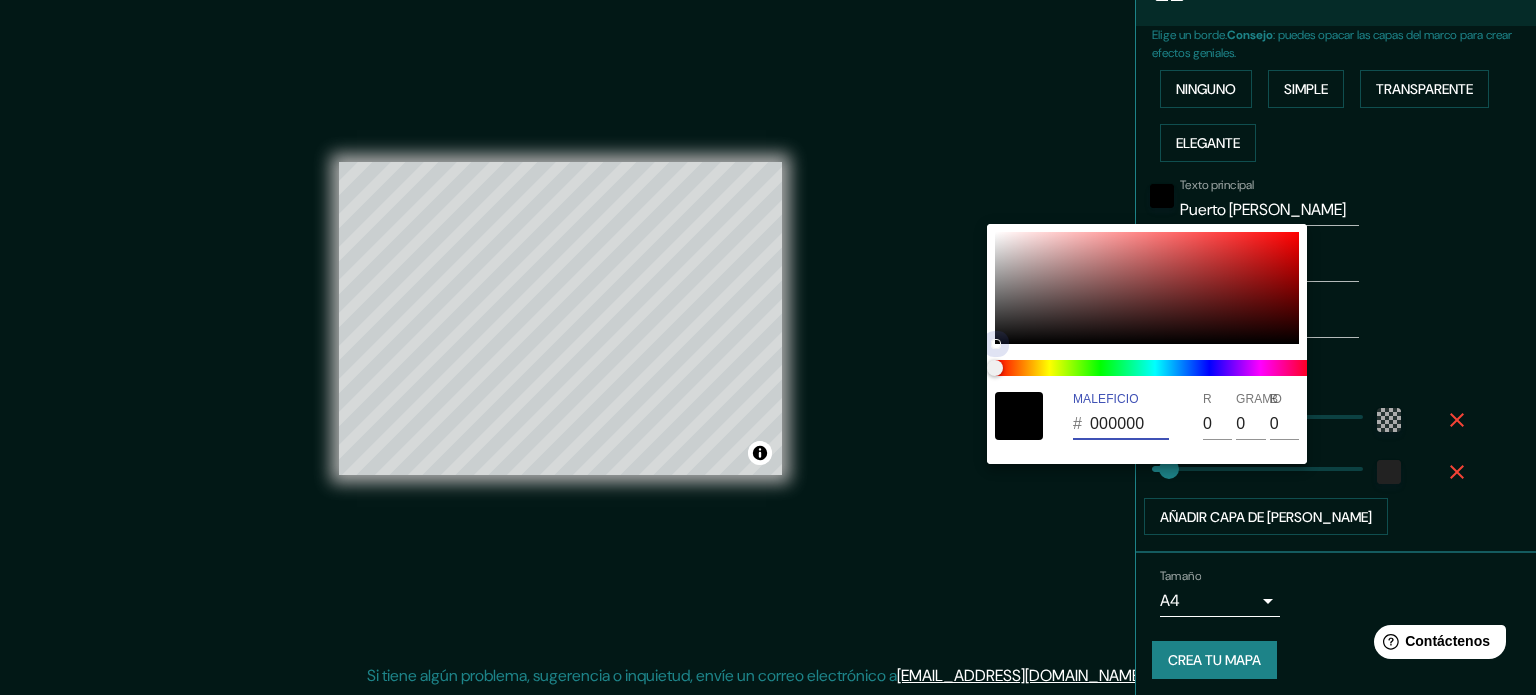 click at bounding box center [1147, 288] 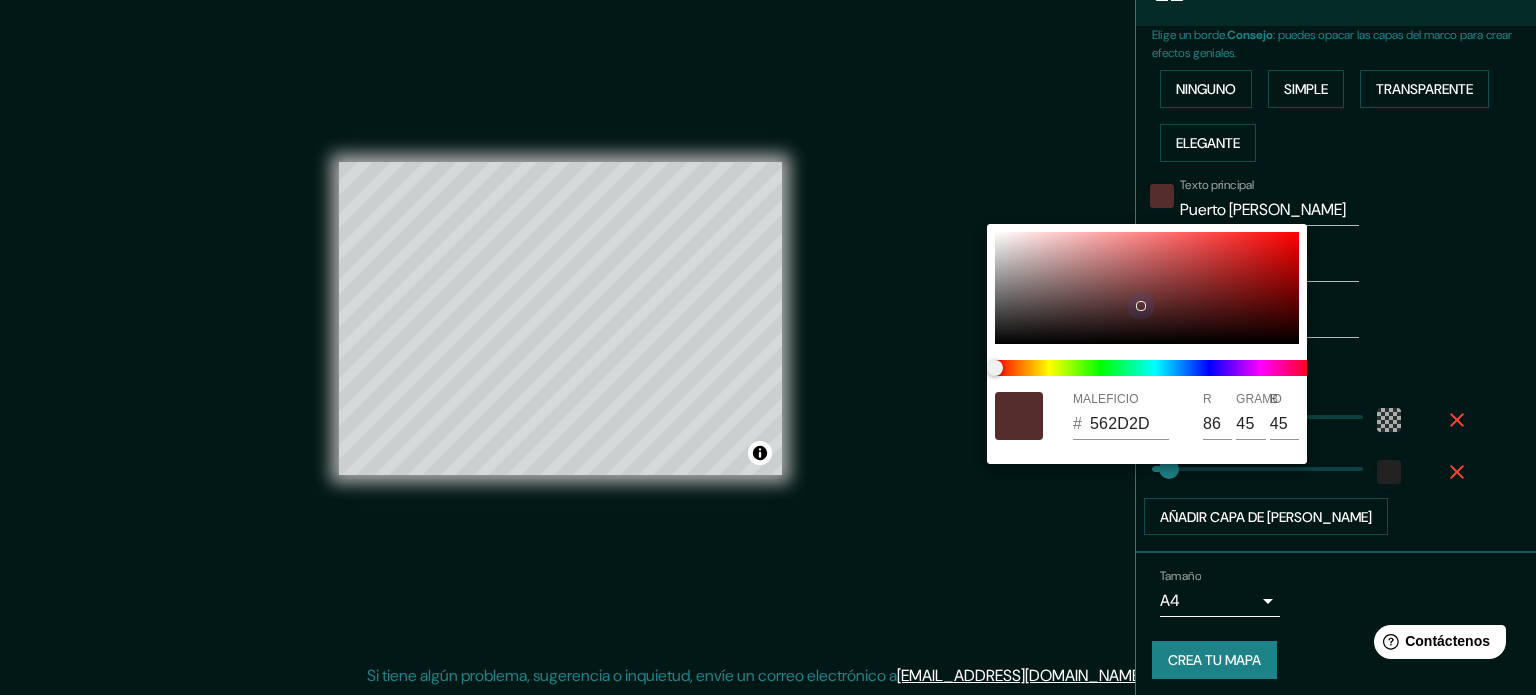 click at bounding box center [1147, 288] 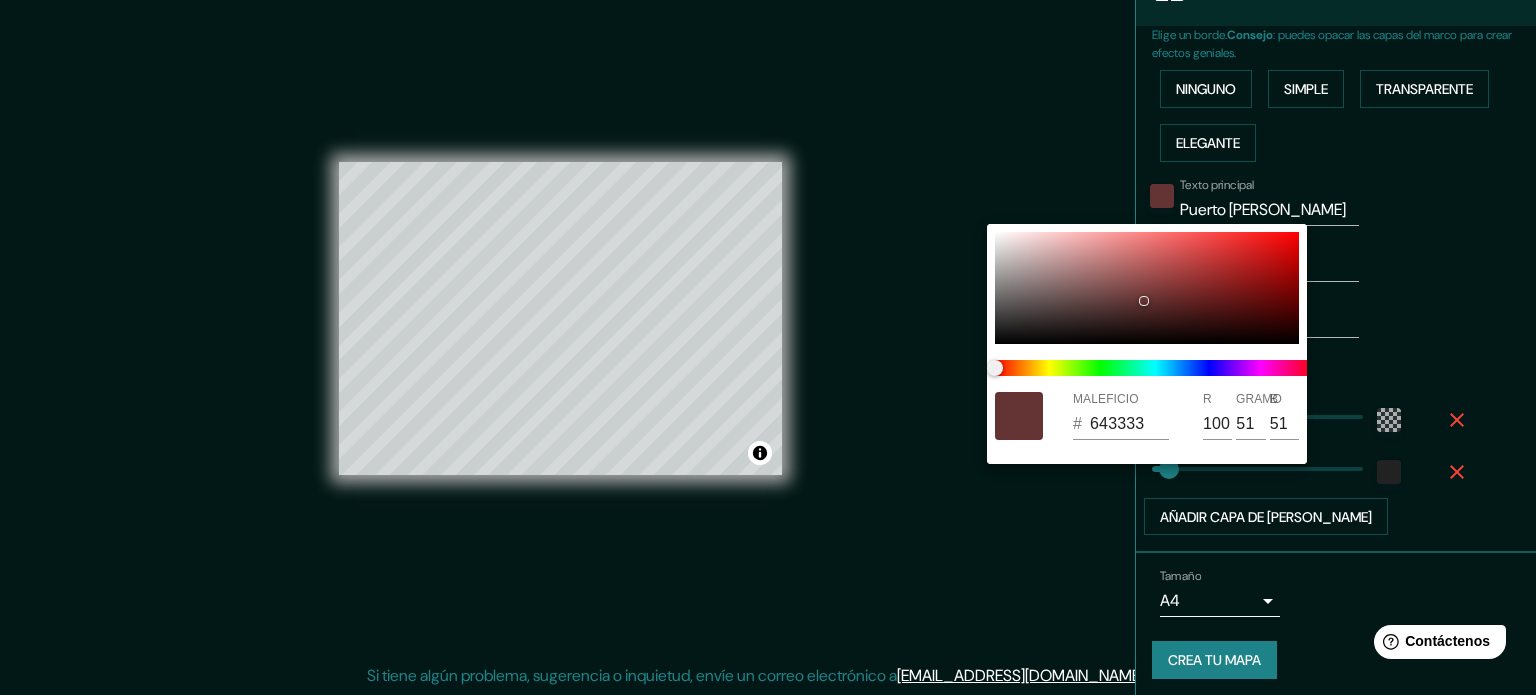 click on "643333" at bounding box center (1129, 424) 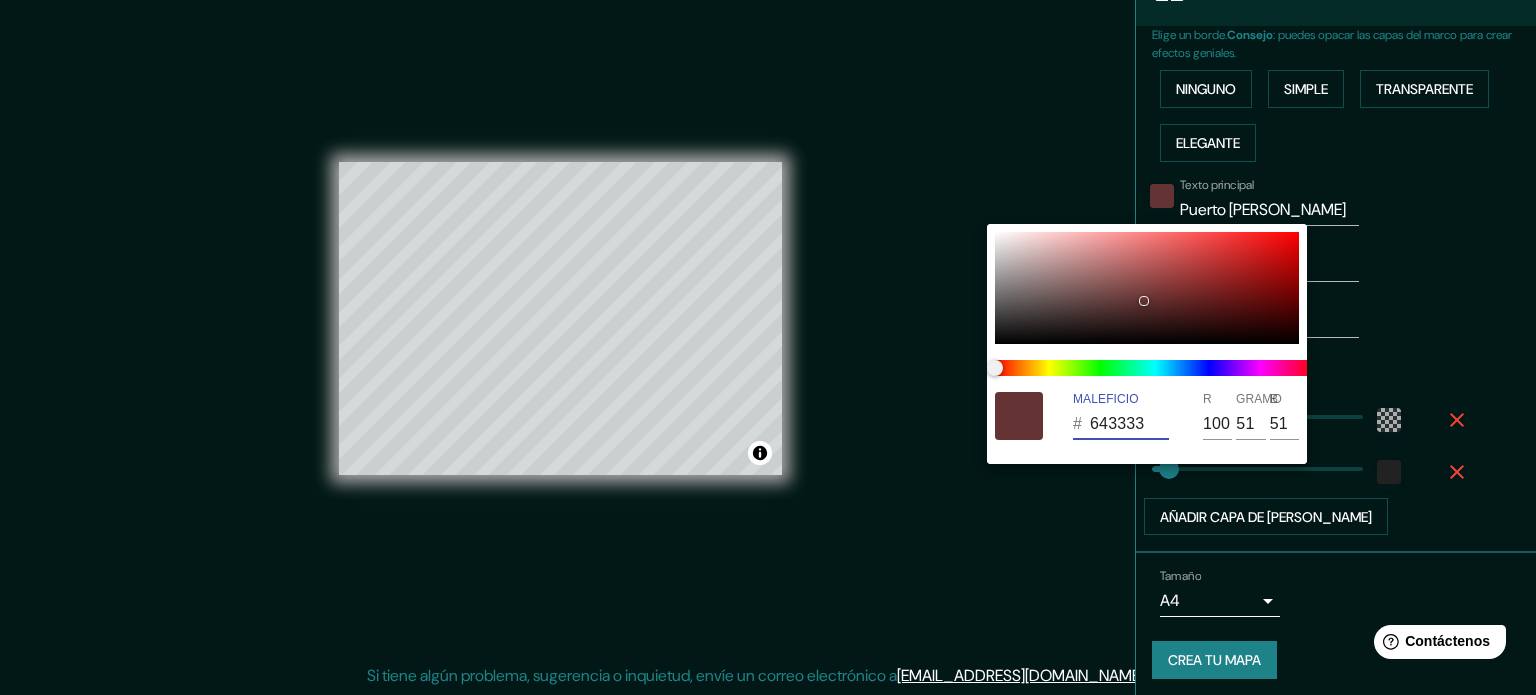 click on "643333" at bounding box center [1129, 424] 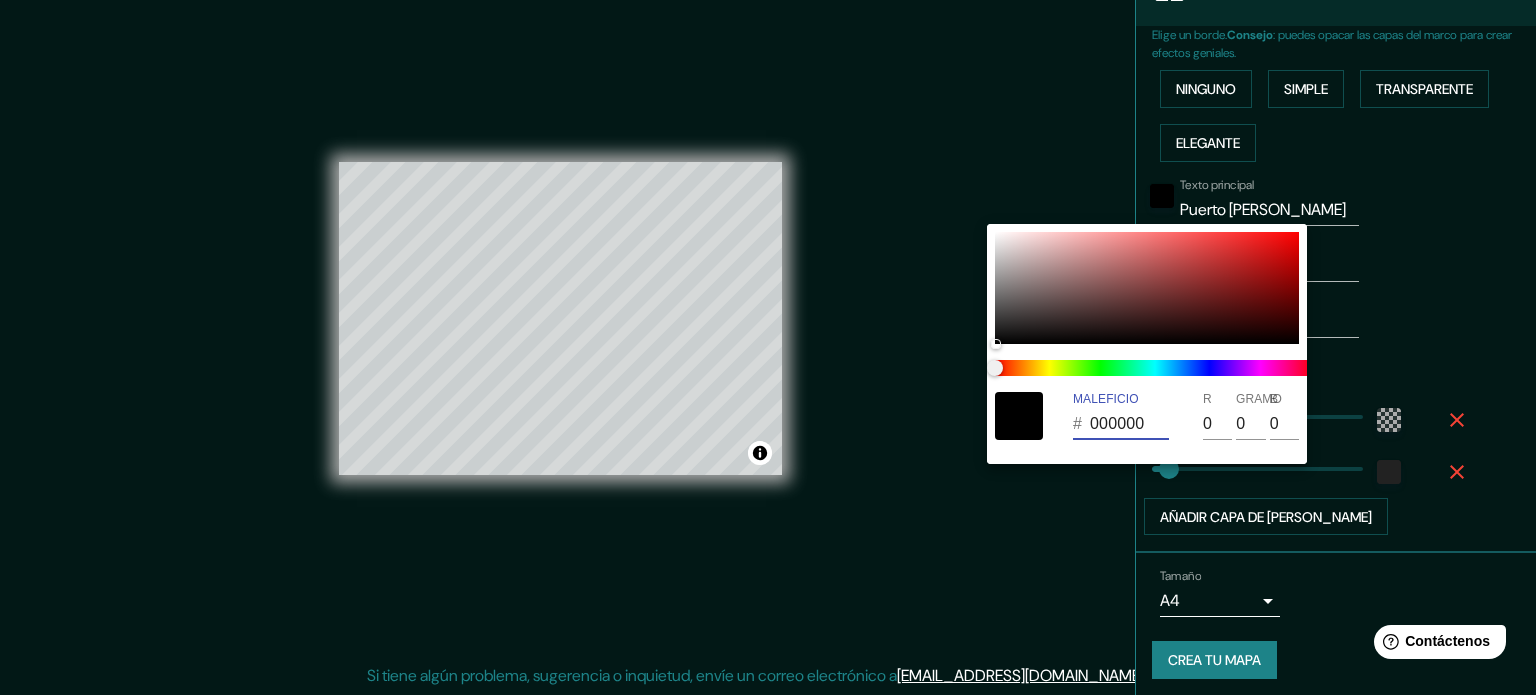 click on "MALEFICIO" at bounding box center [1106, 399] 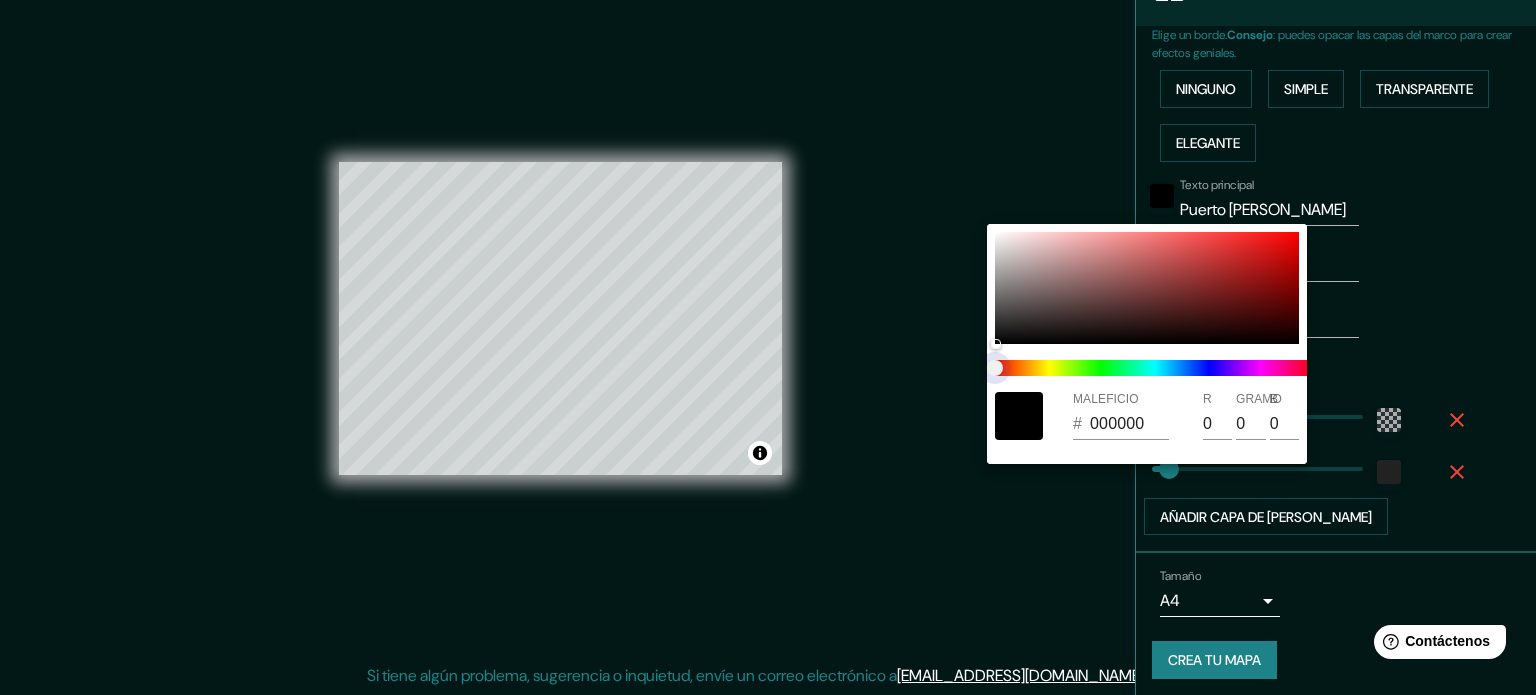 drag, startPoint x: 1108, startPoint y: 367, endPoint x: 1132, endPoint y: 372, distance: 24.5153 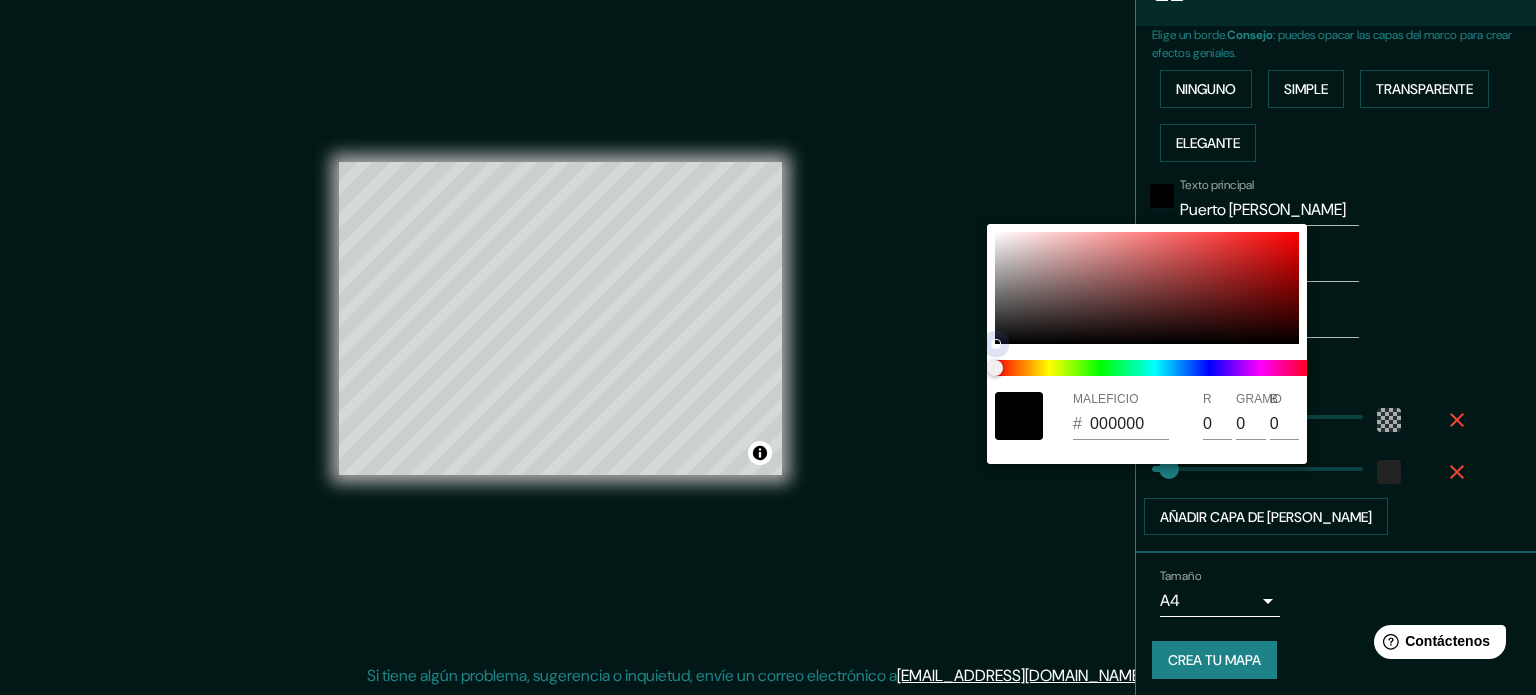 click at bounding box center (1147, 288) 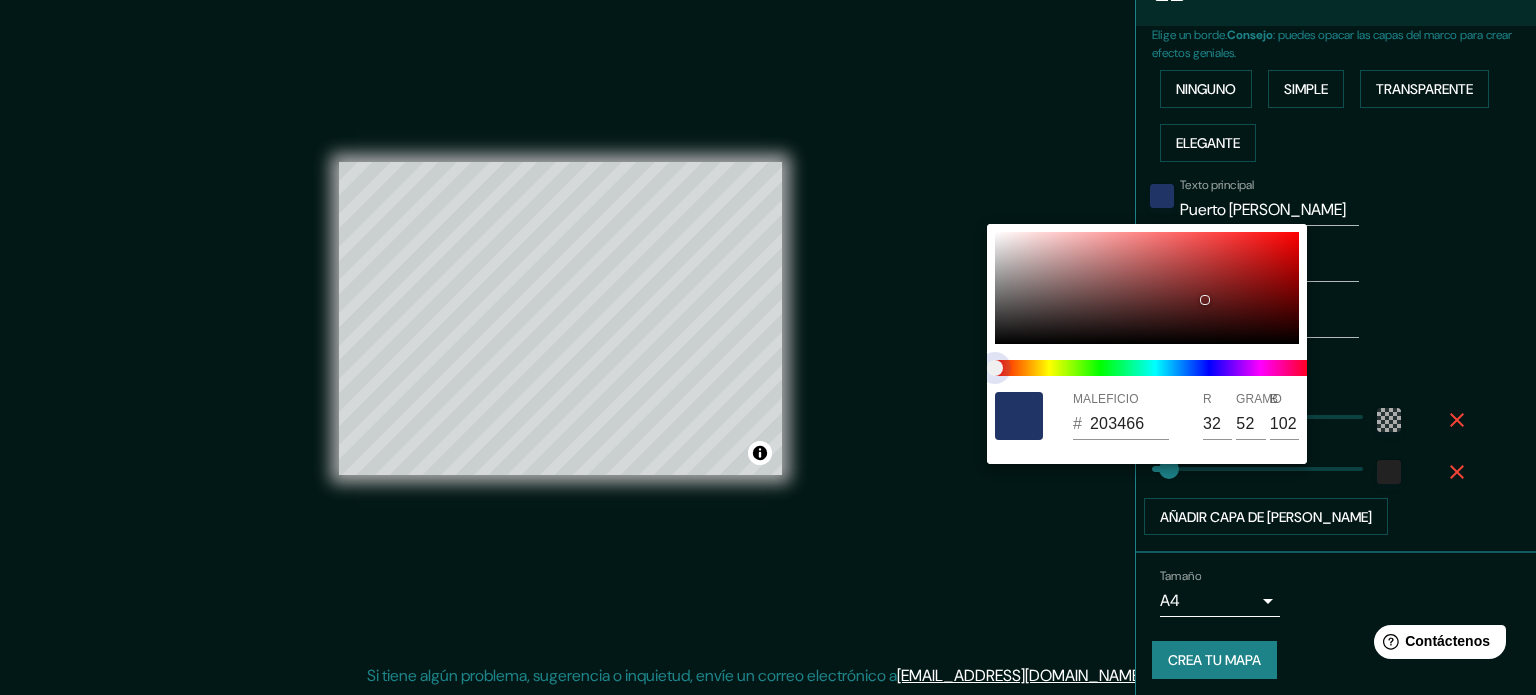 click at bounding box center [1155, 368] 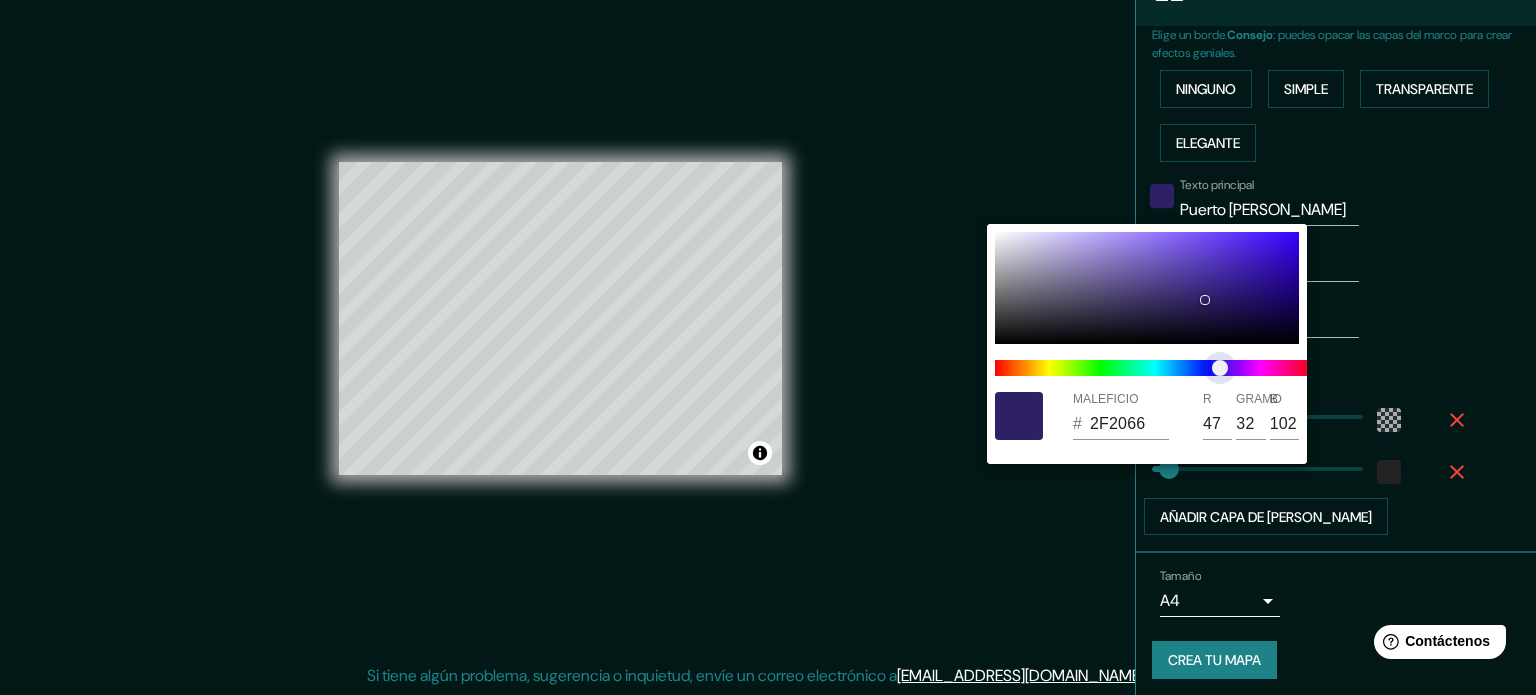 drag, startPoint x: 1192, startPoint y: 367, endPoint x: 1213, endPoint y: 351, distance: 26.400757 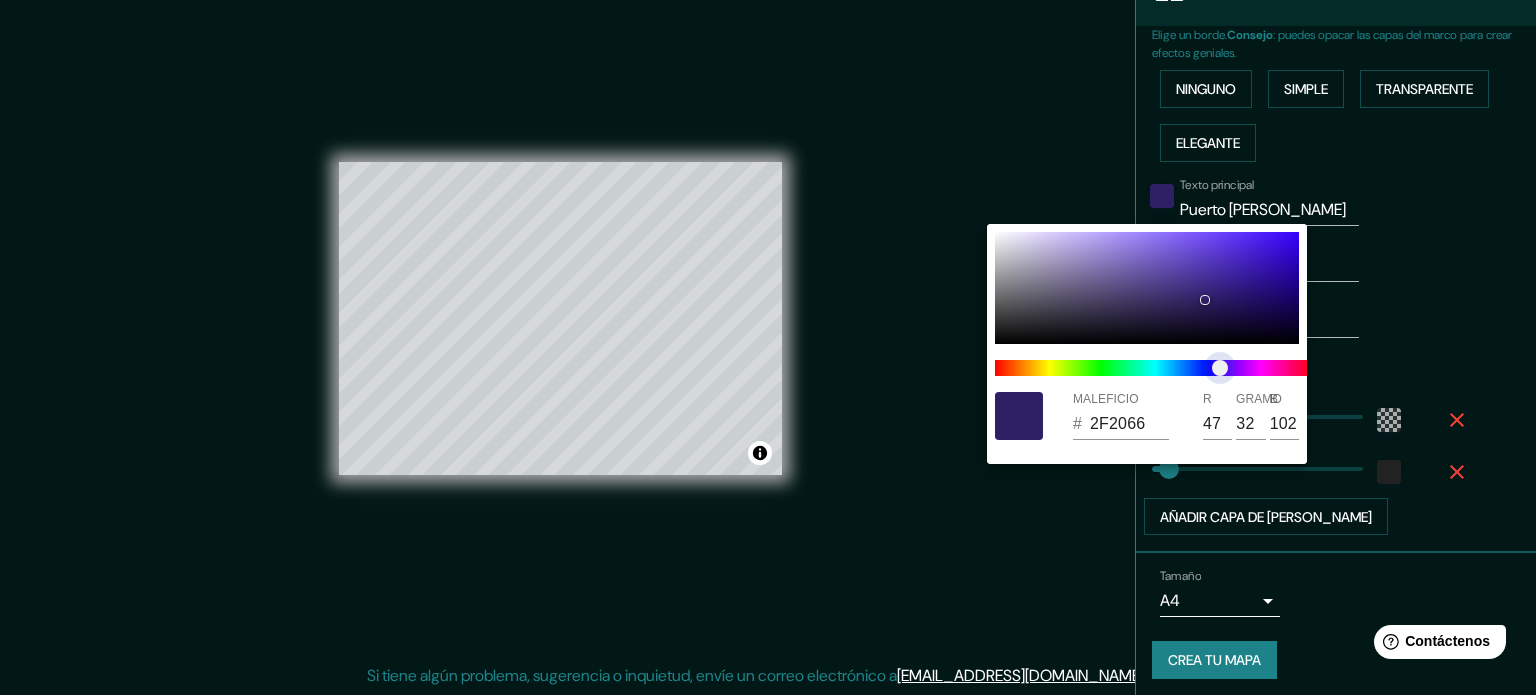 click at bounding box center (1220, 368) 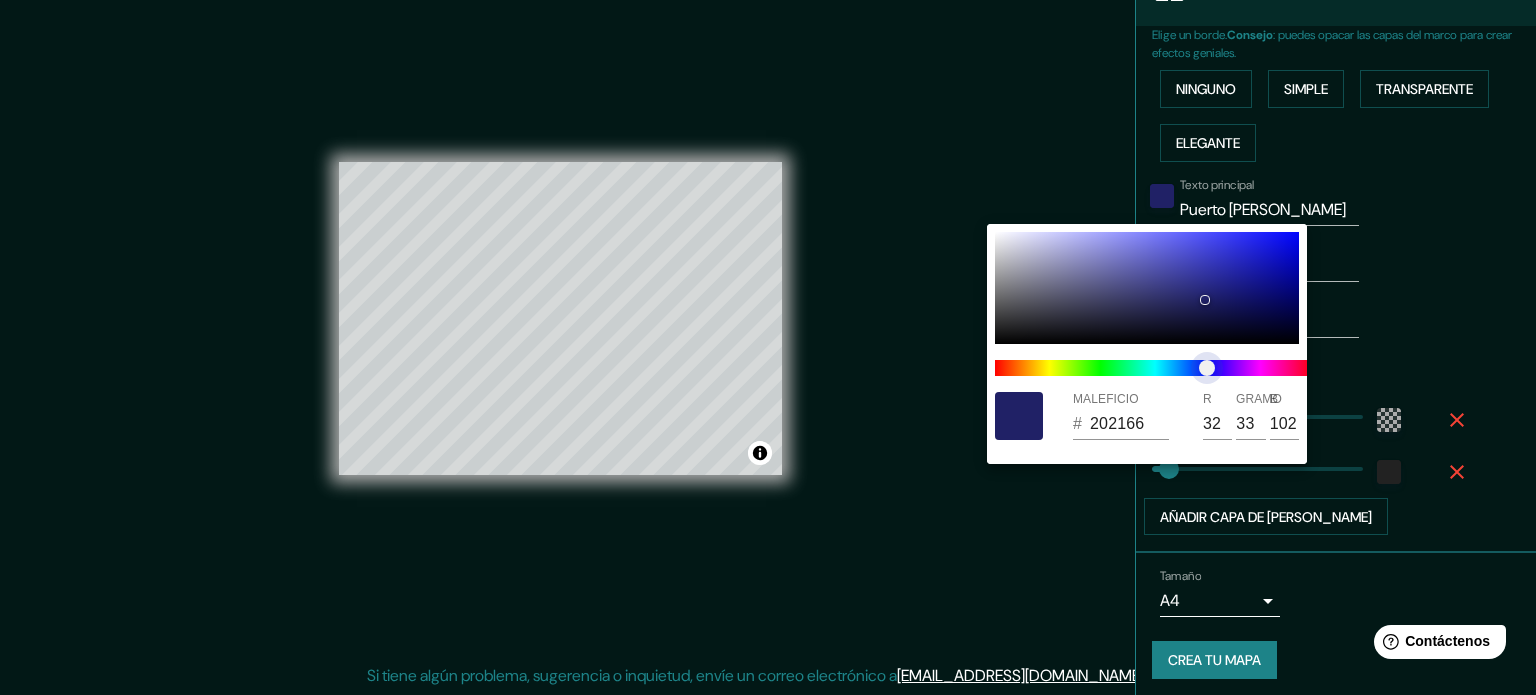 click at bounding box center (1207, 368) 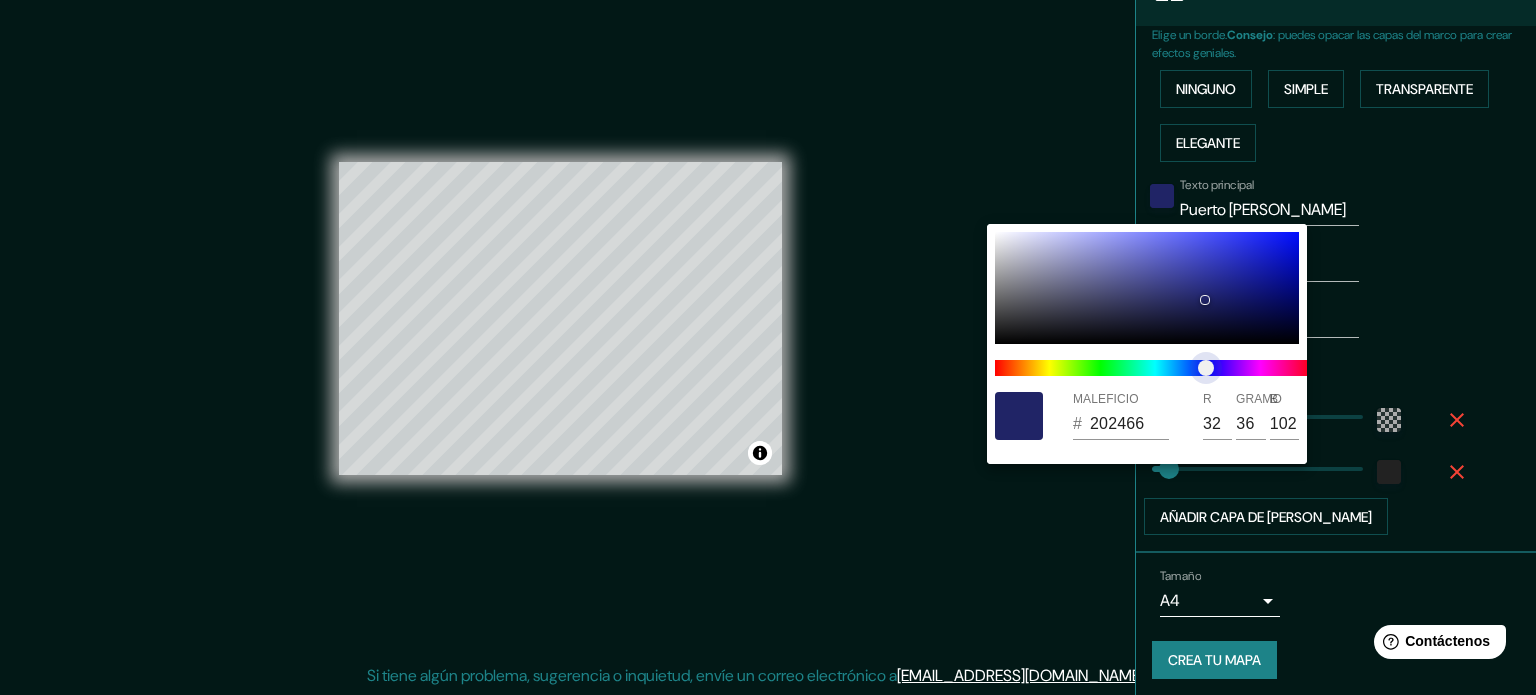click at bounding box center [1206, 368] 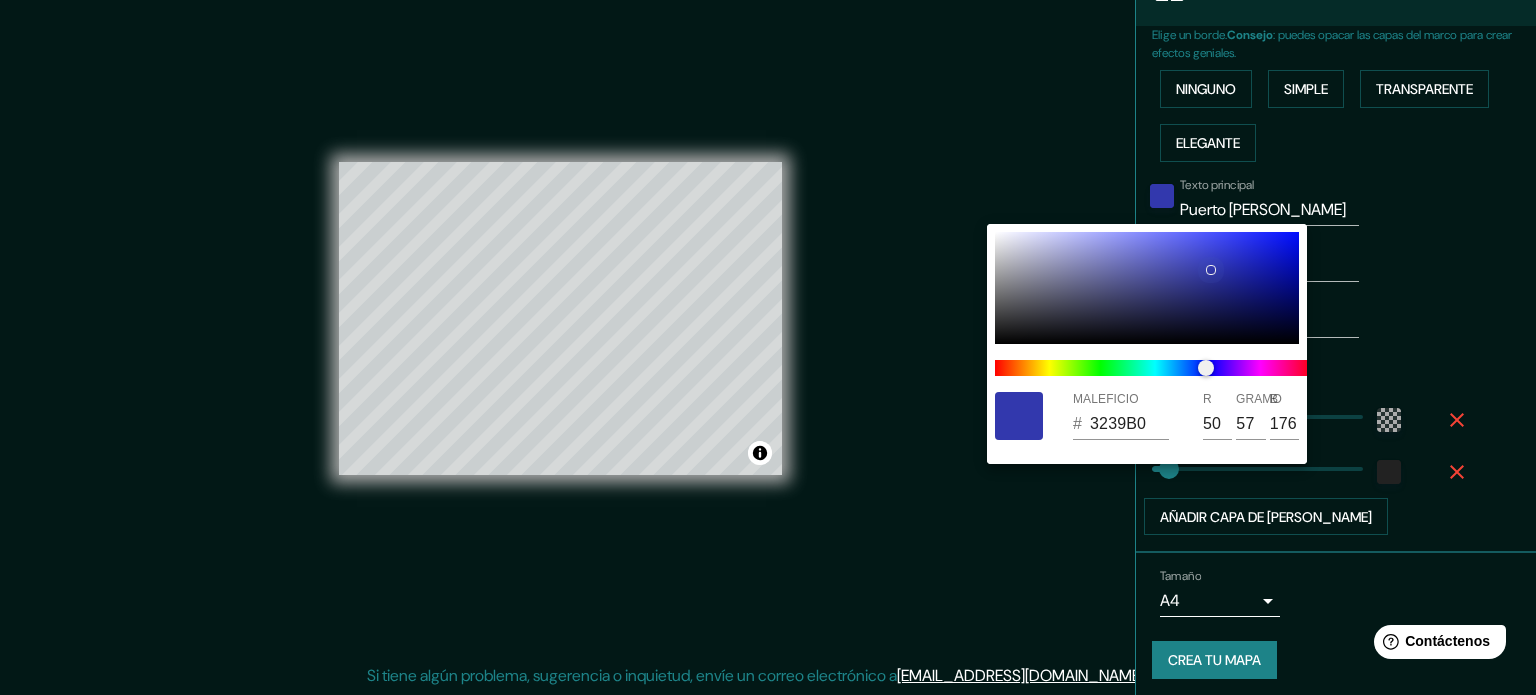 drag, startPoint x: 1203, startPoint y: 299, endPoint x: 1212, endPoint y: 265, distance: 35.17101 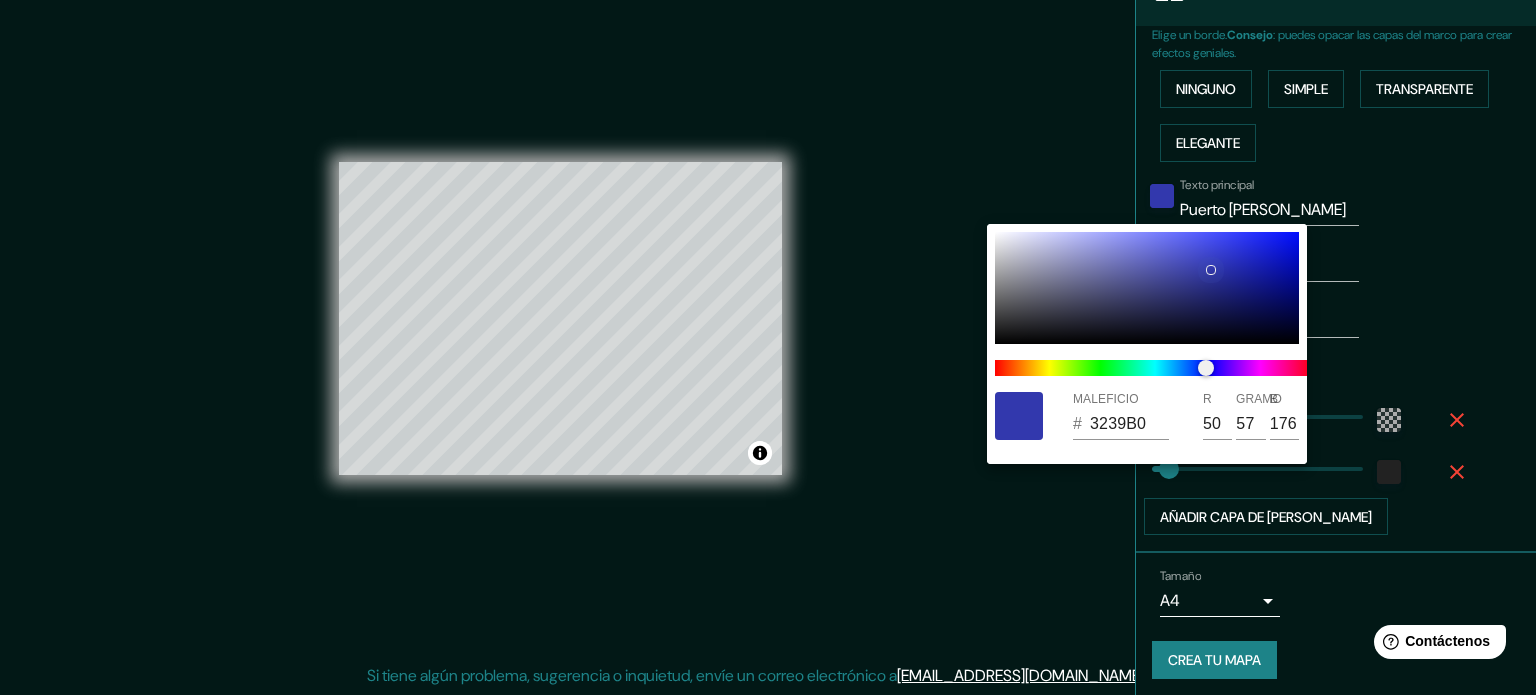 click at bounding box center (1211, 270) 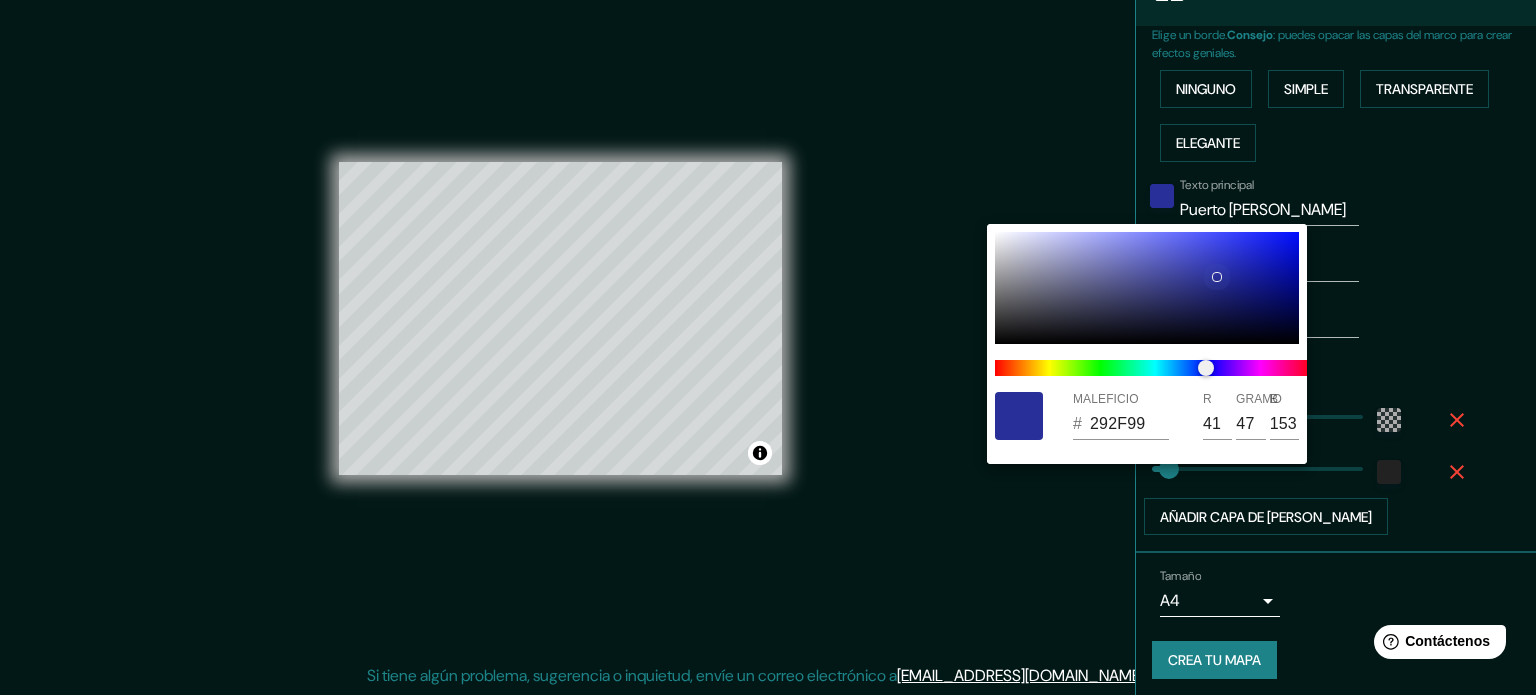 drag, startPoint x: 1217, startPoint y: 267, endPoint x: 1216, endPoint y: 277, distance: 10.049875 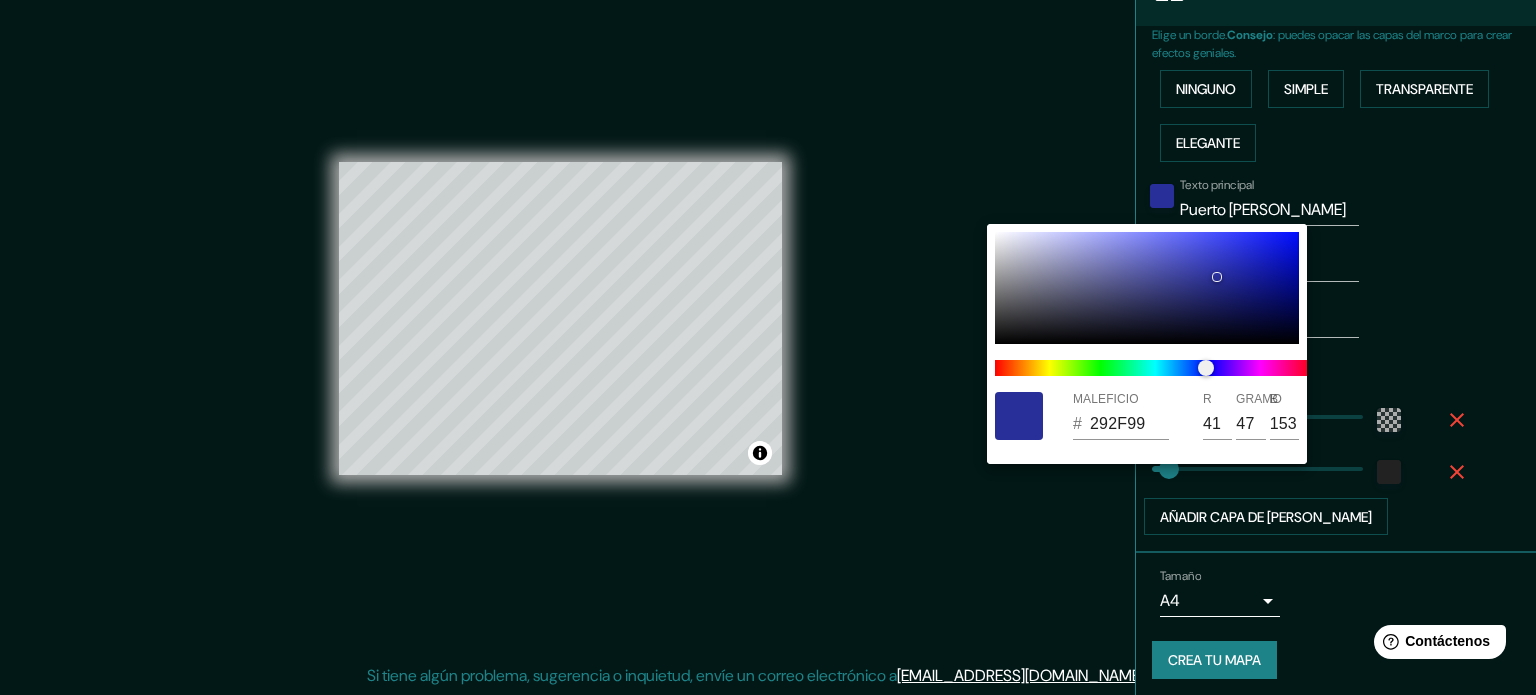 click at bounding box center [768, 347] 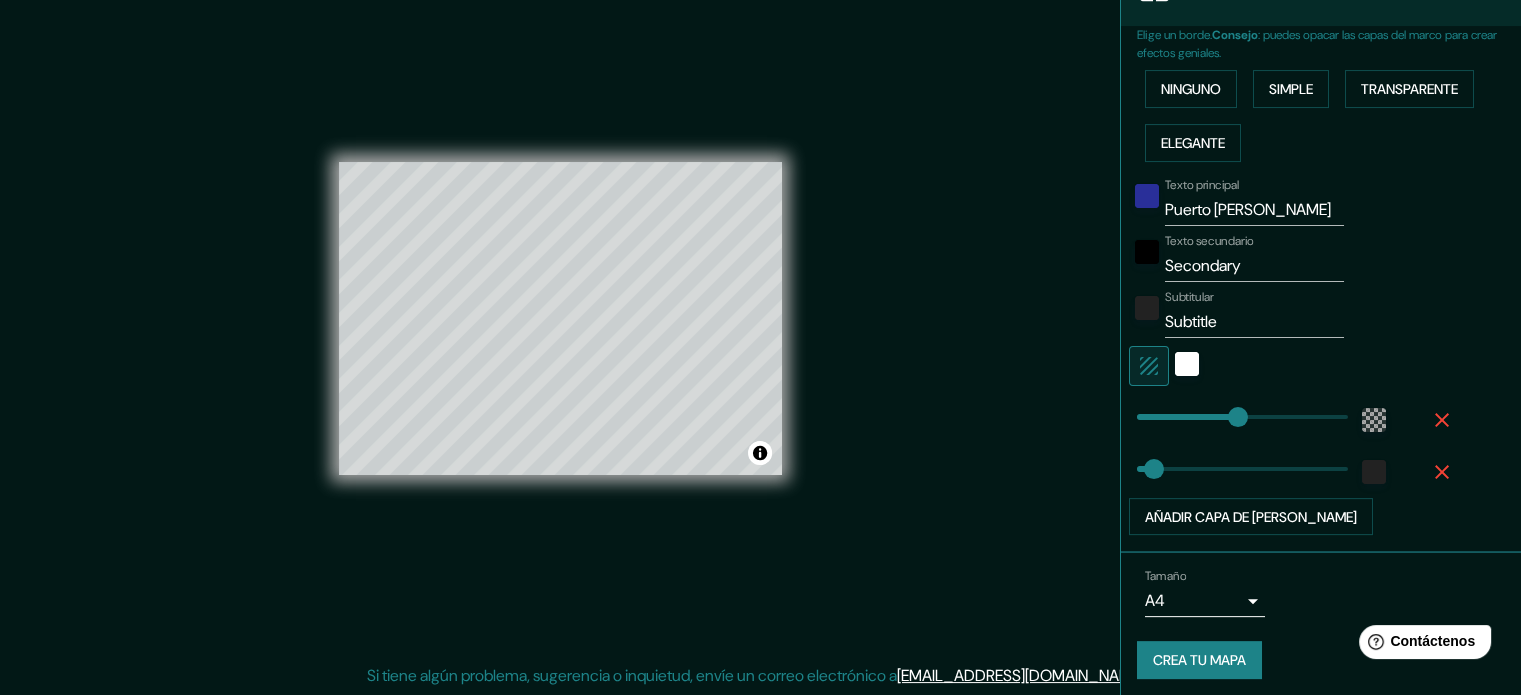 click on "Secondary" at bounding box center [1254, 266] 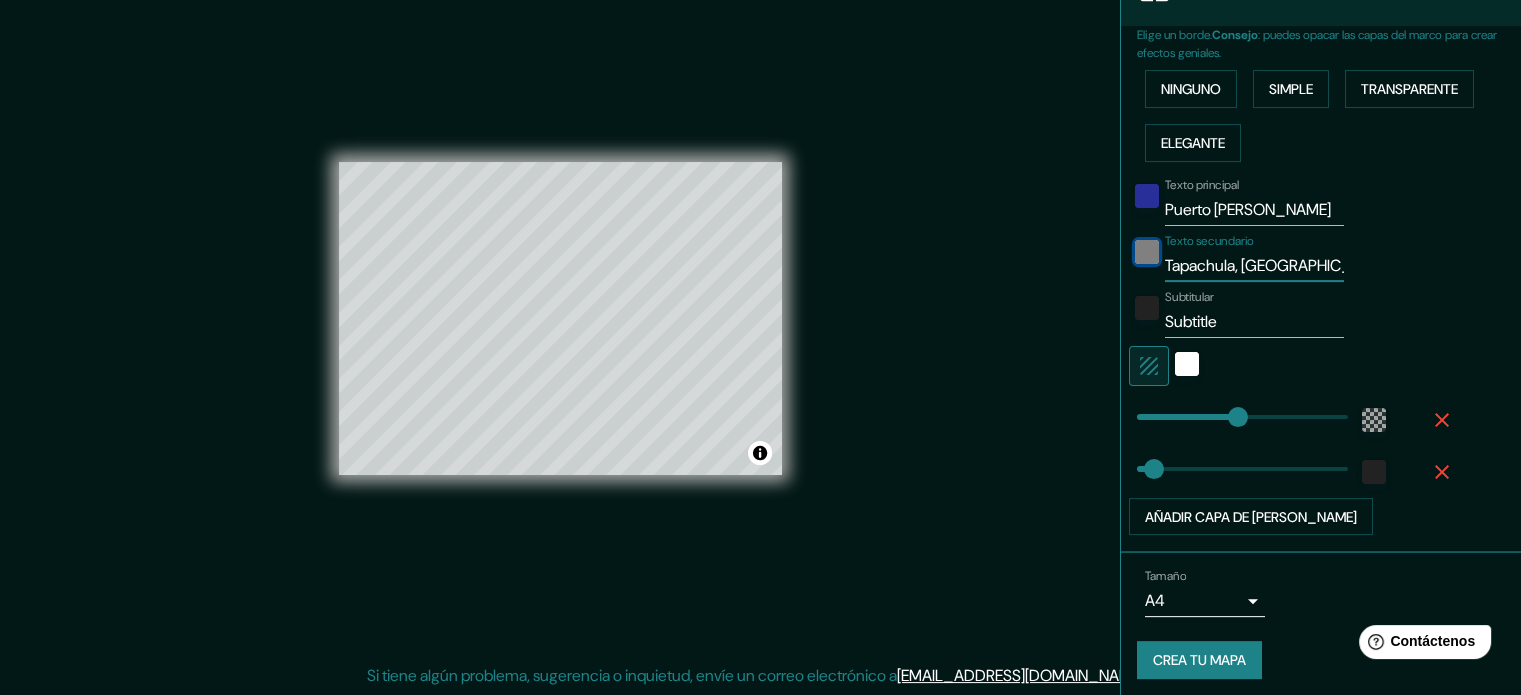 click at bounding box center [1147, 252] 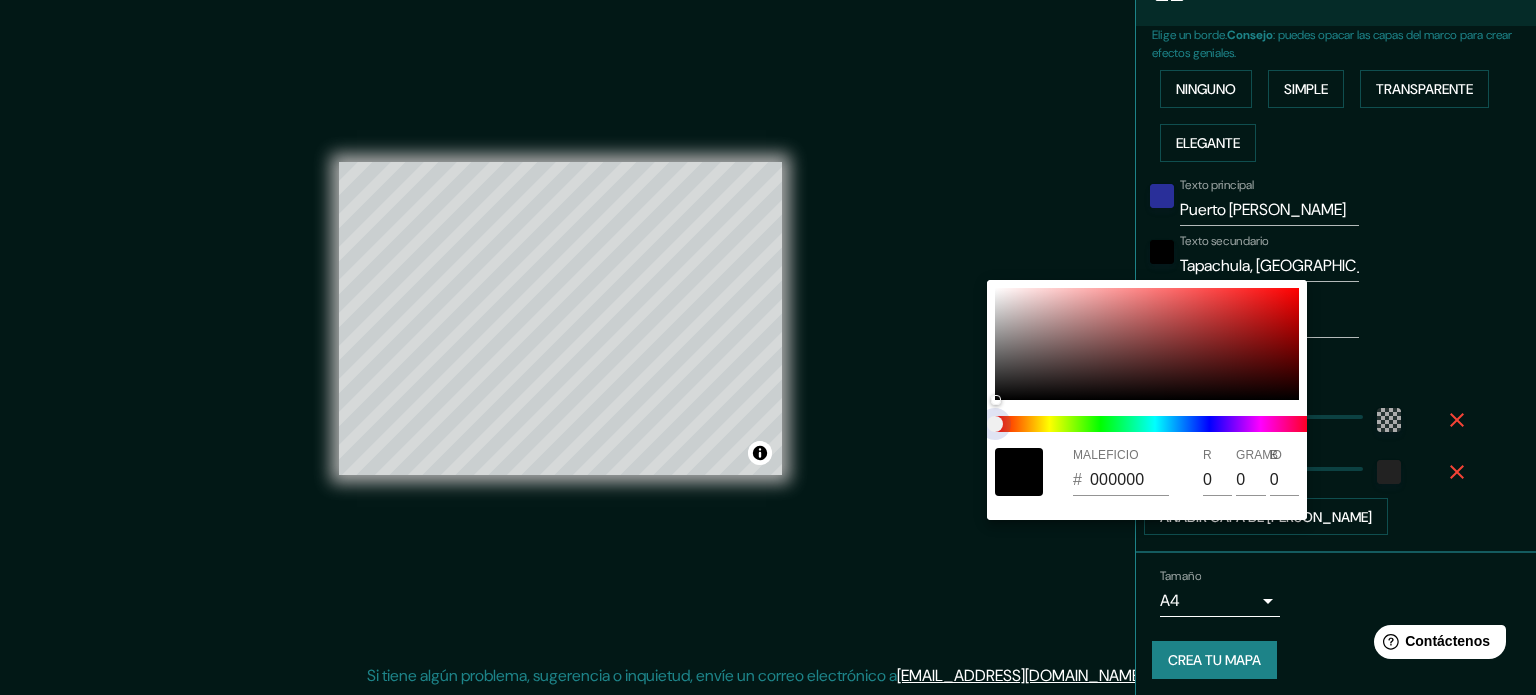 click at bounding box center (1155, 424) 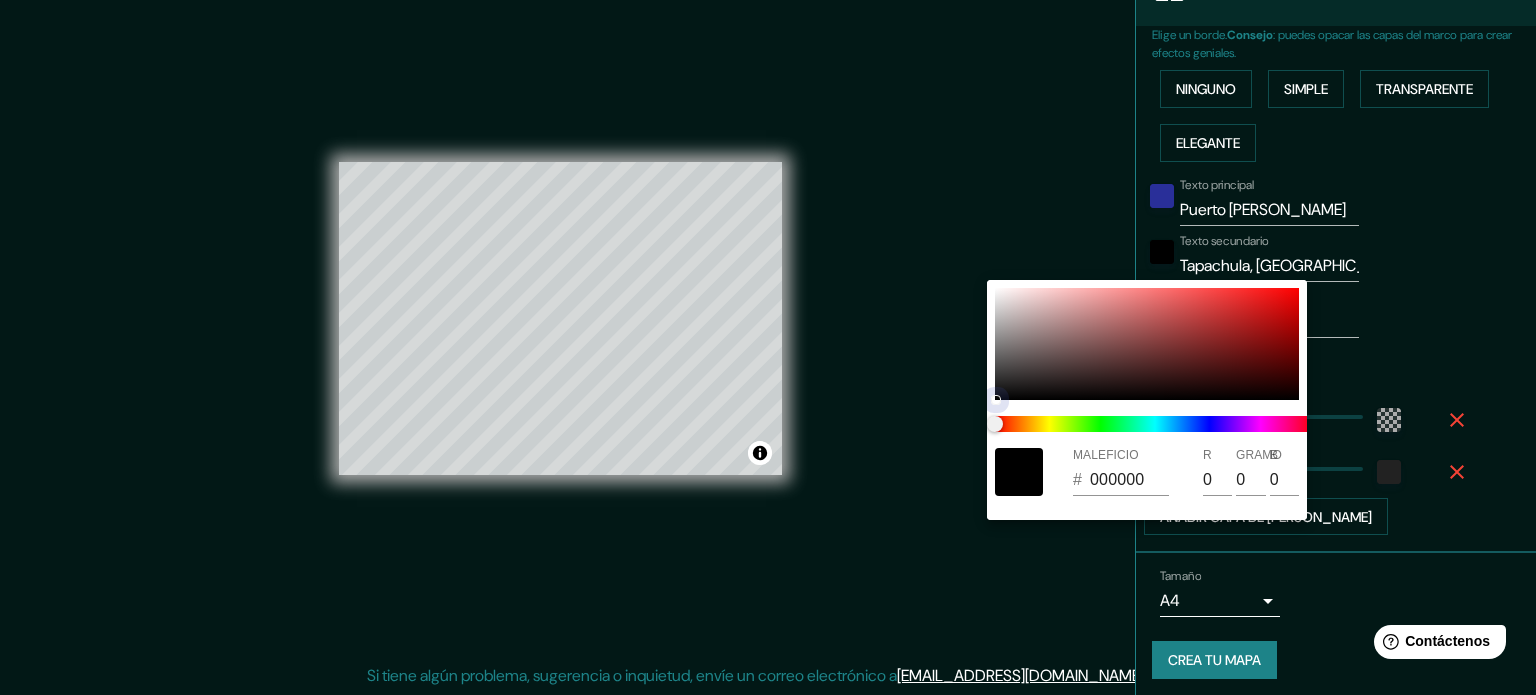 click at bounding box center (1147, 344) 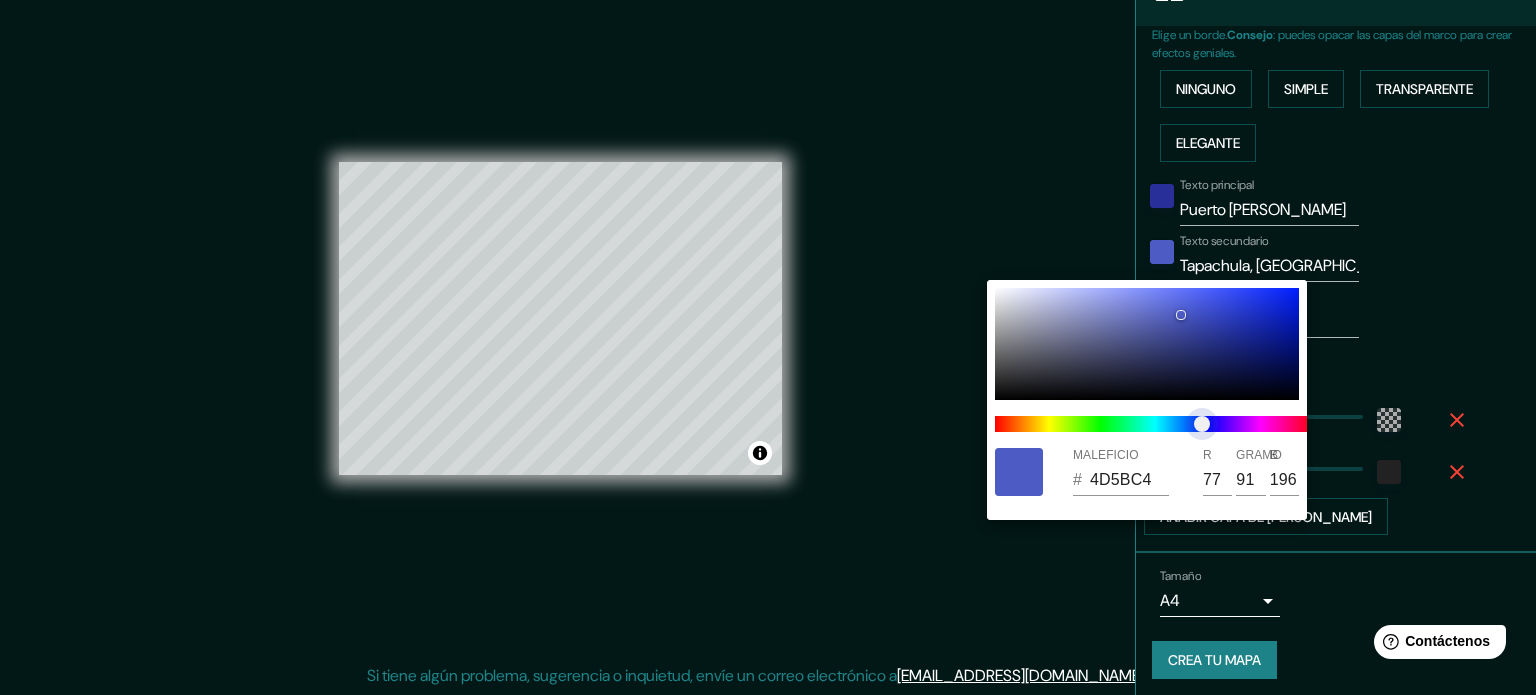 click at bounding box center [1155, 424] 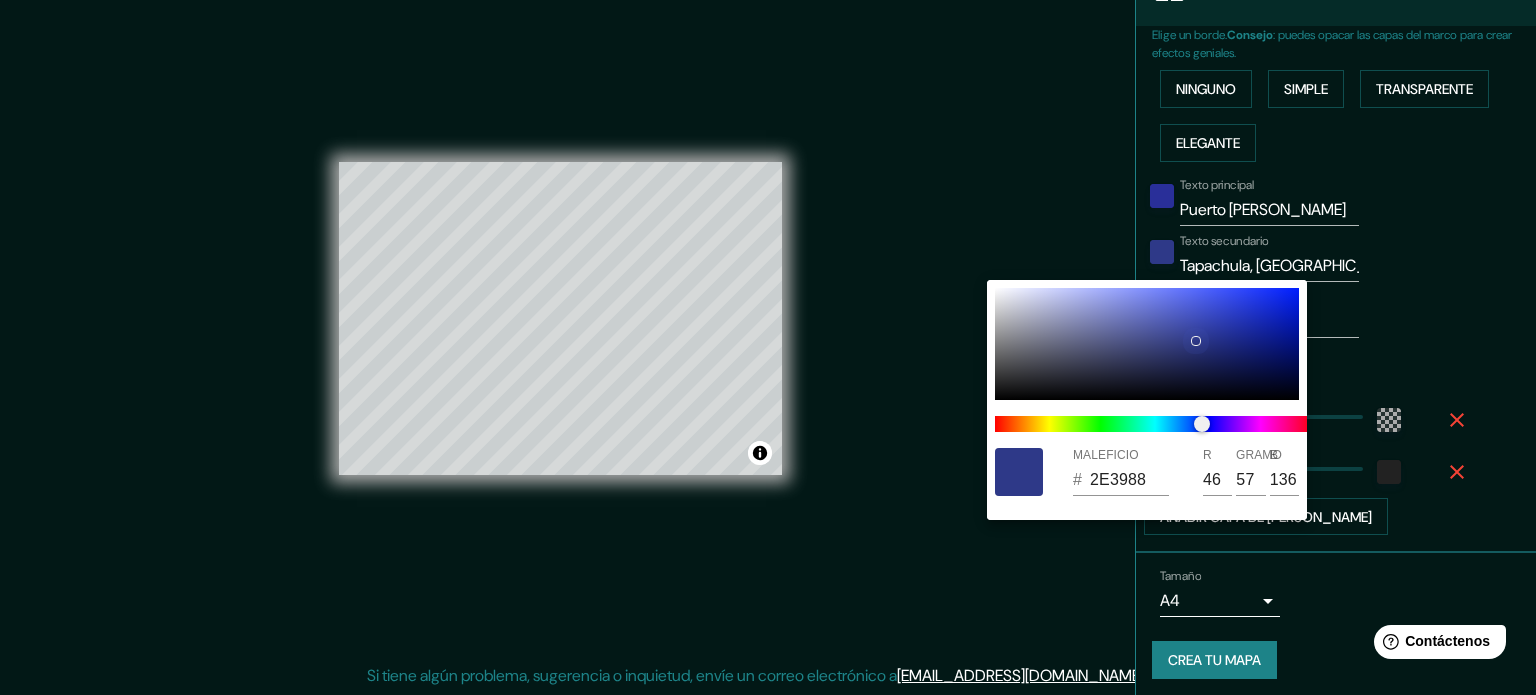 drag, startPoint x: 1178, startPoint y: 311, endPoint x: 1195, endPoint y: 339, distance: 32.75668 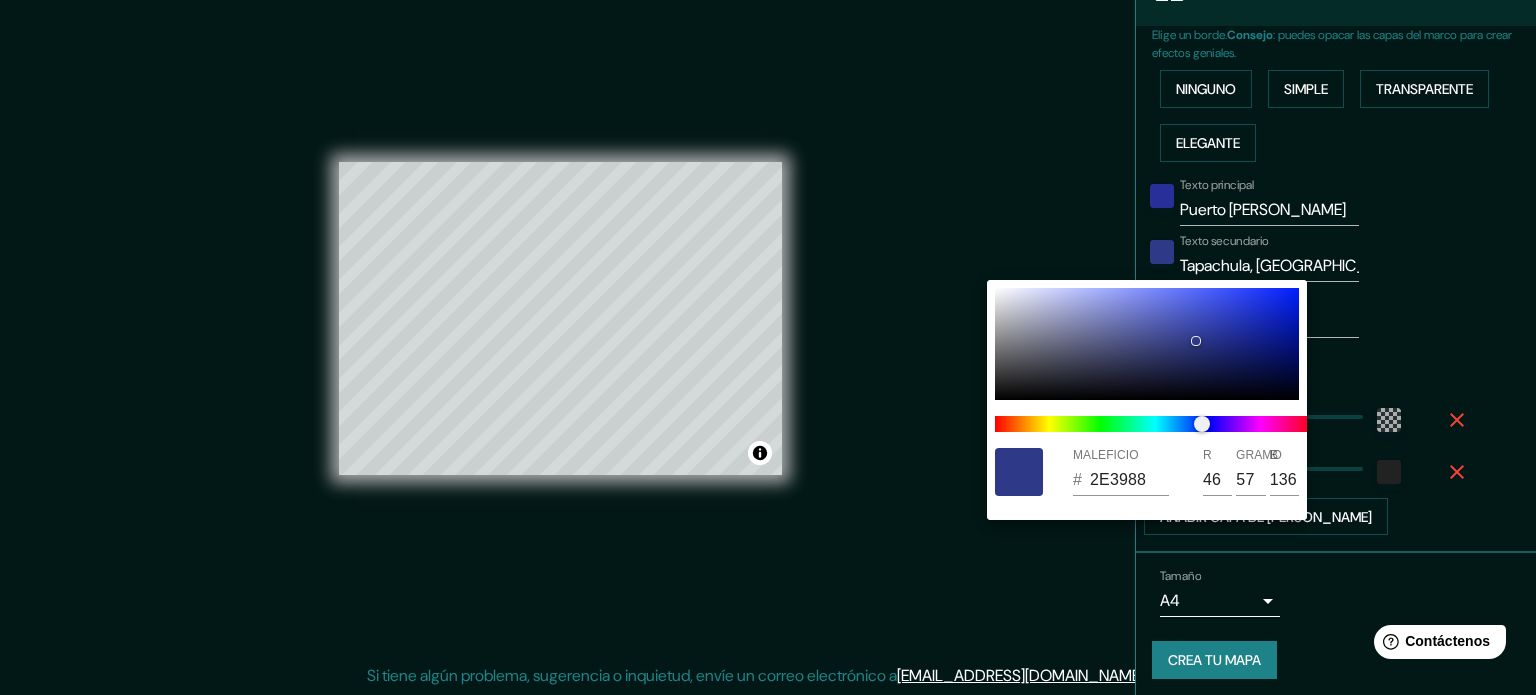click at bounding box center (768, 347) 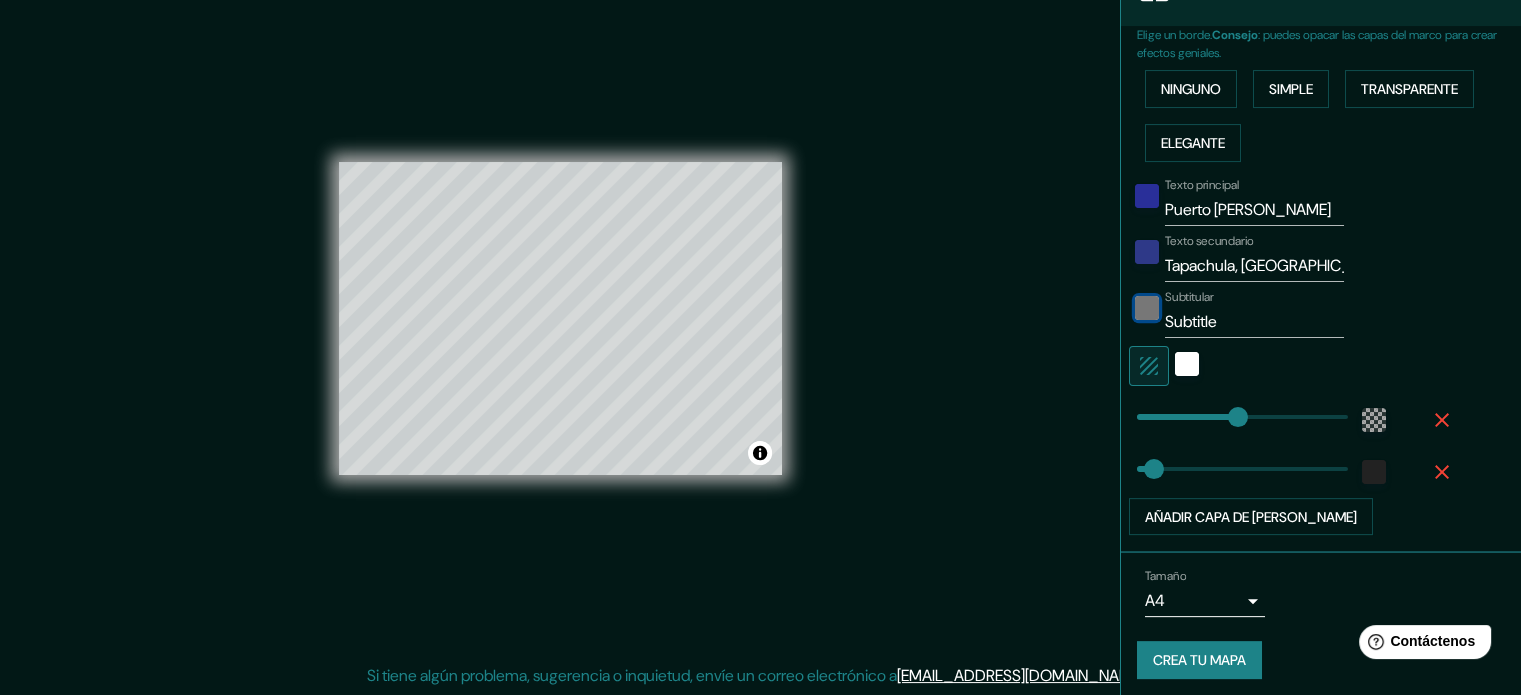 click at bounding box center (1147, 308) 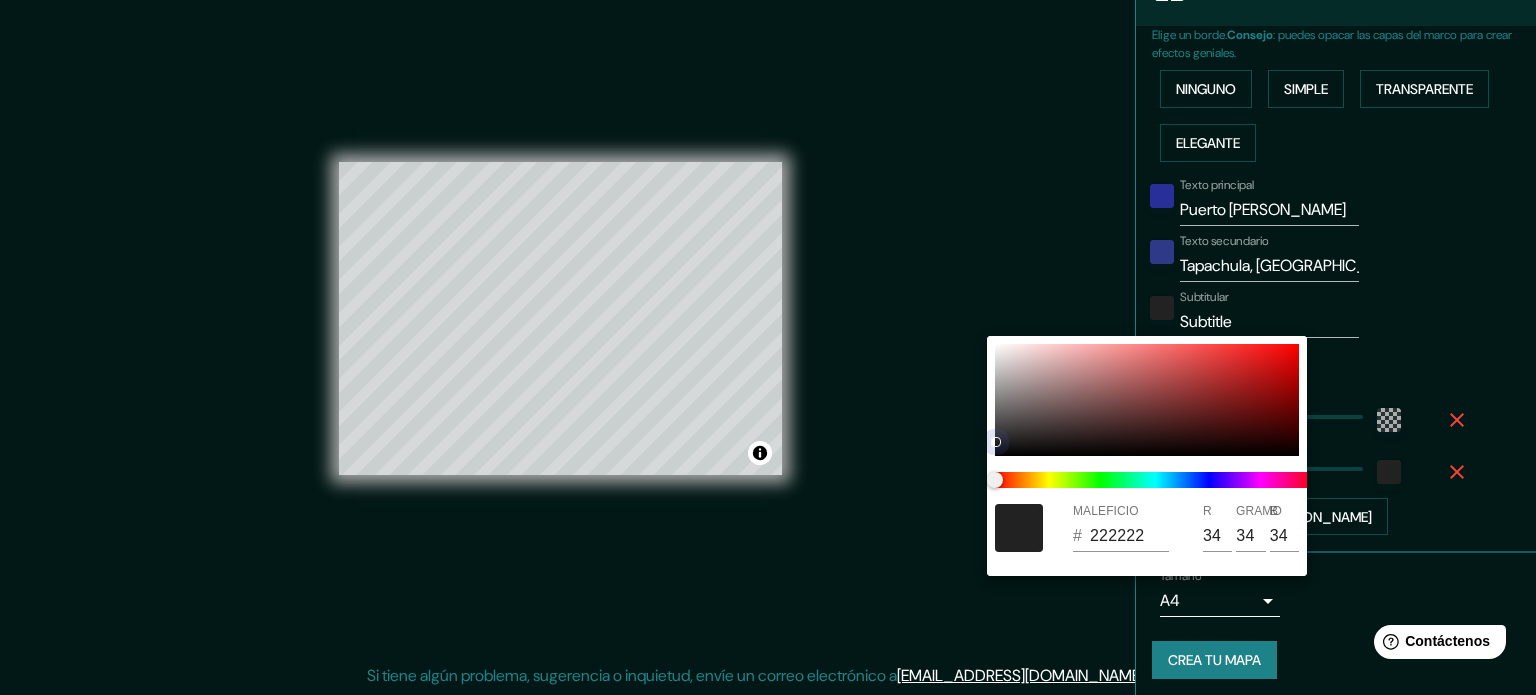click at bounding box center (1147, 400) 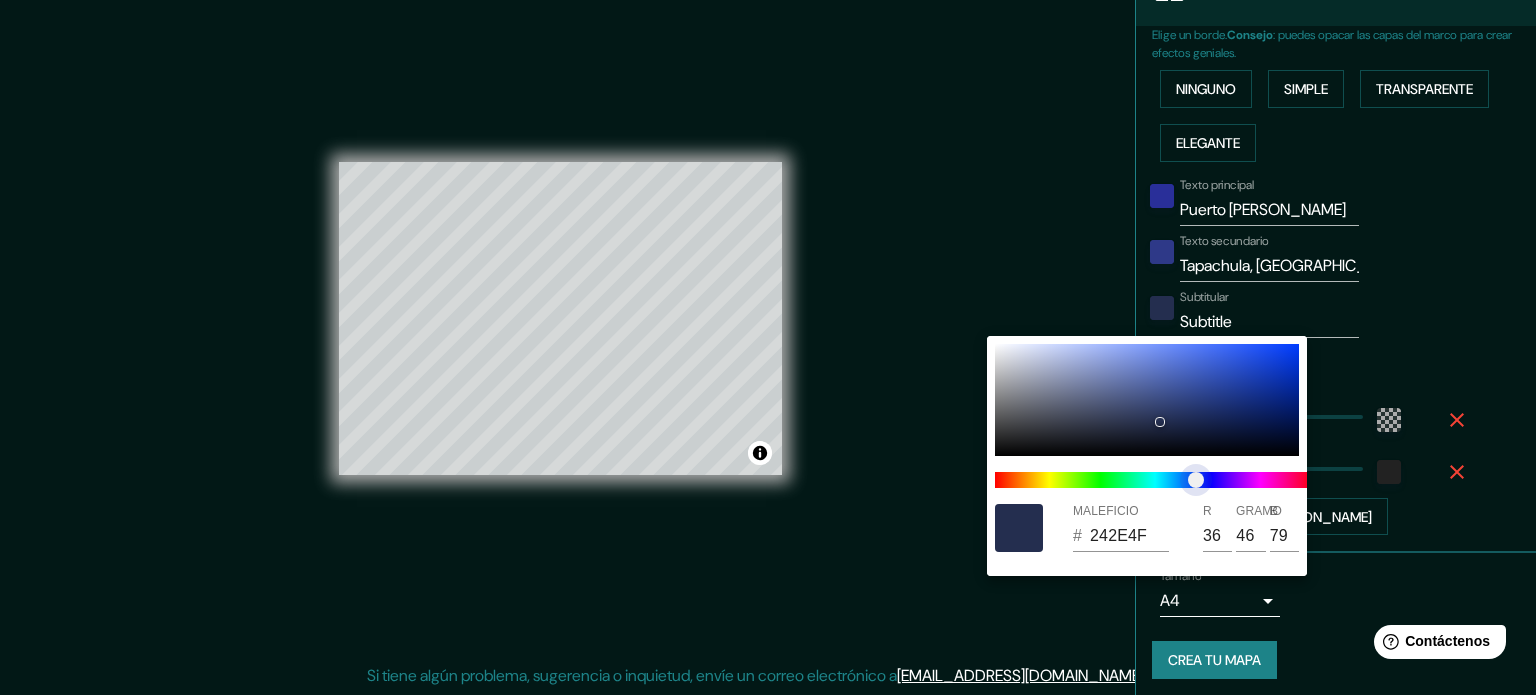 click at bounding box center [1155, 480] 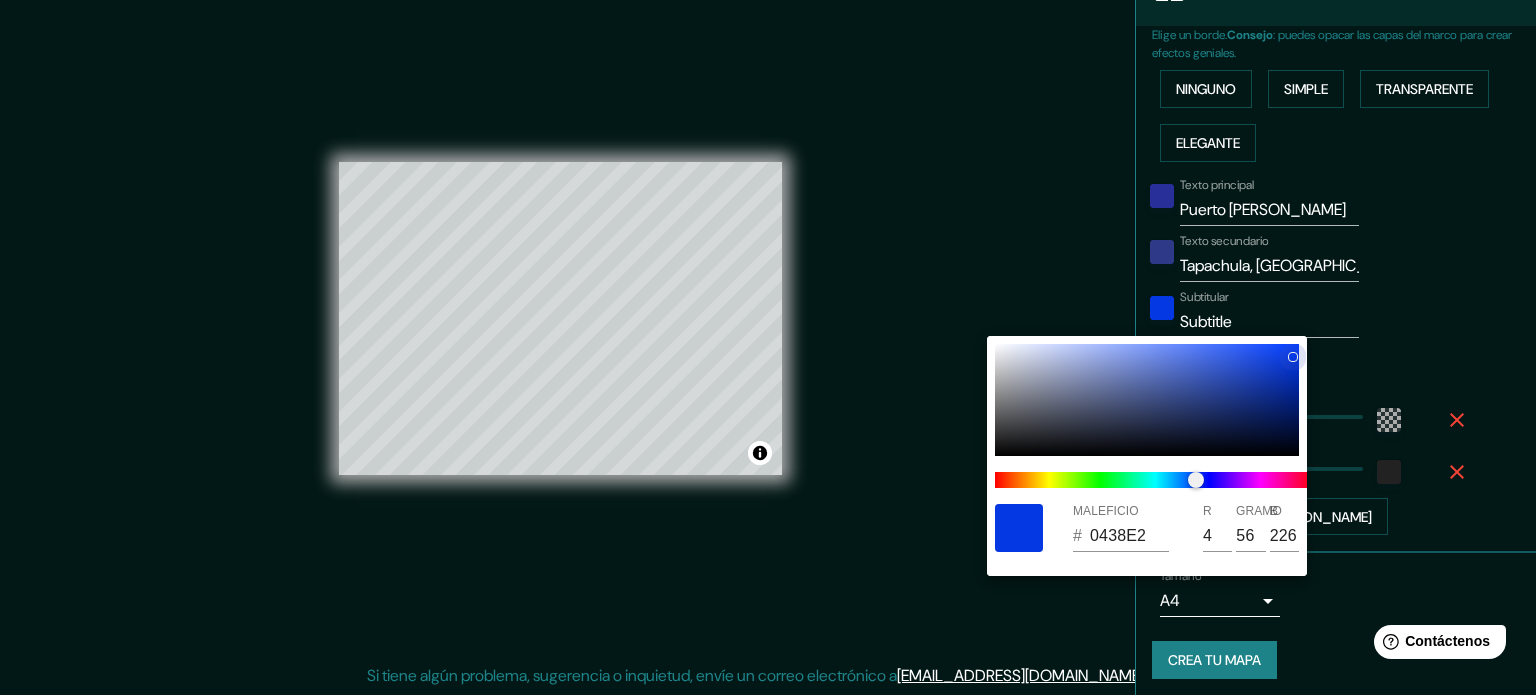 drag, startPoint x: 1157, startPoint y: 418, endPoint x: 1291, endPoint y: 356, distance: 147.64822 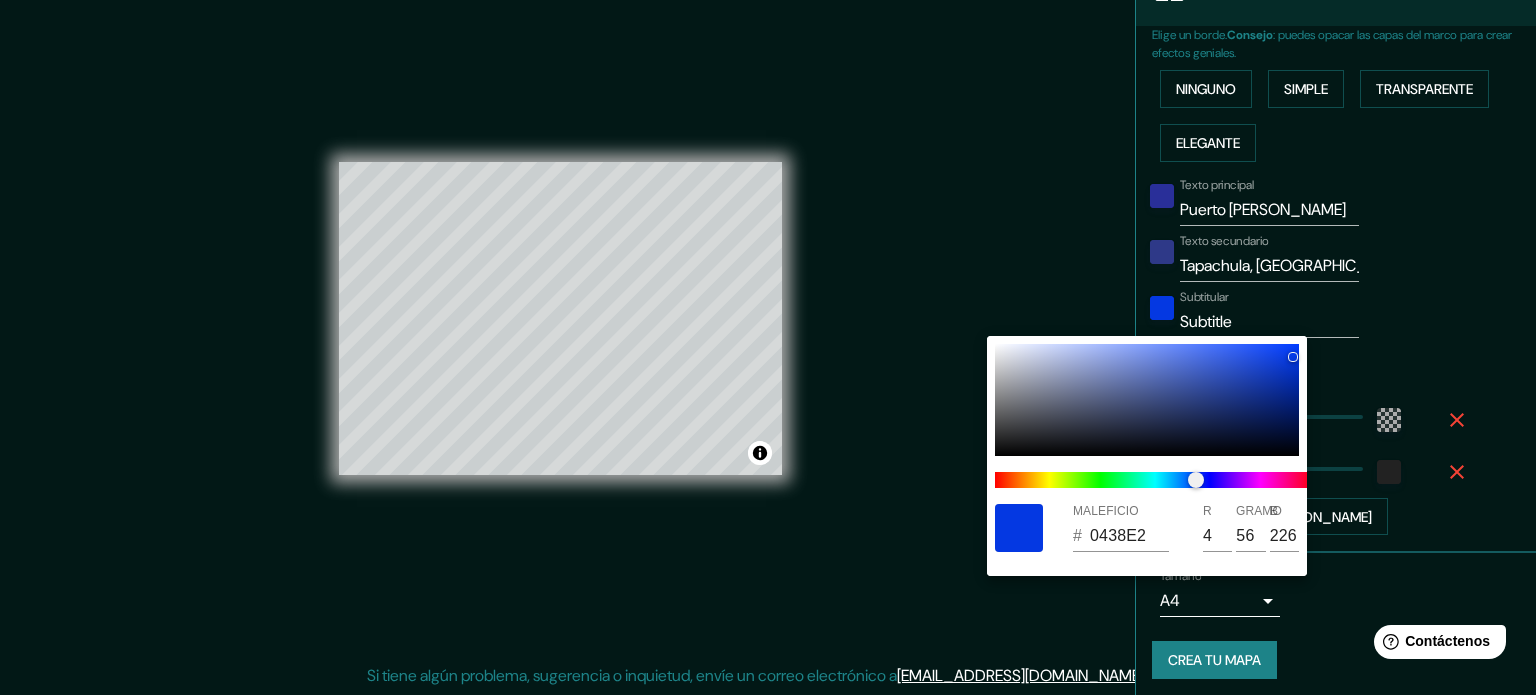 click at bounding box center (768, 347) 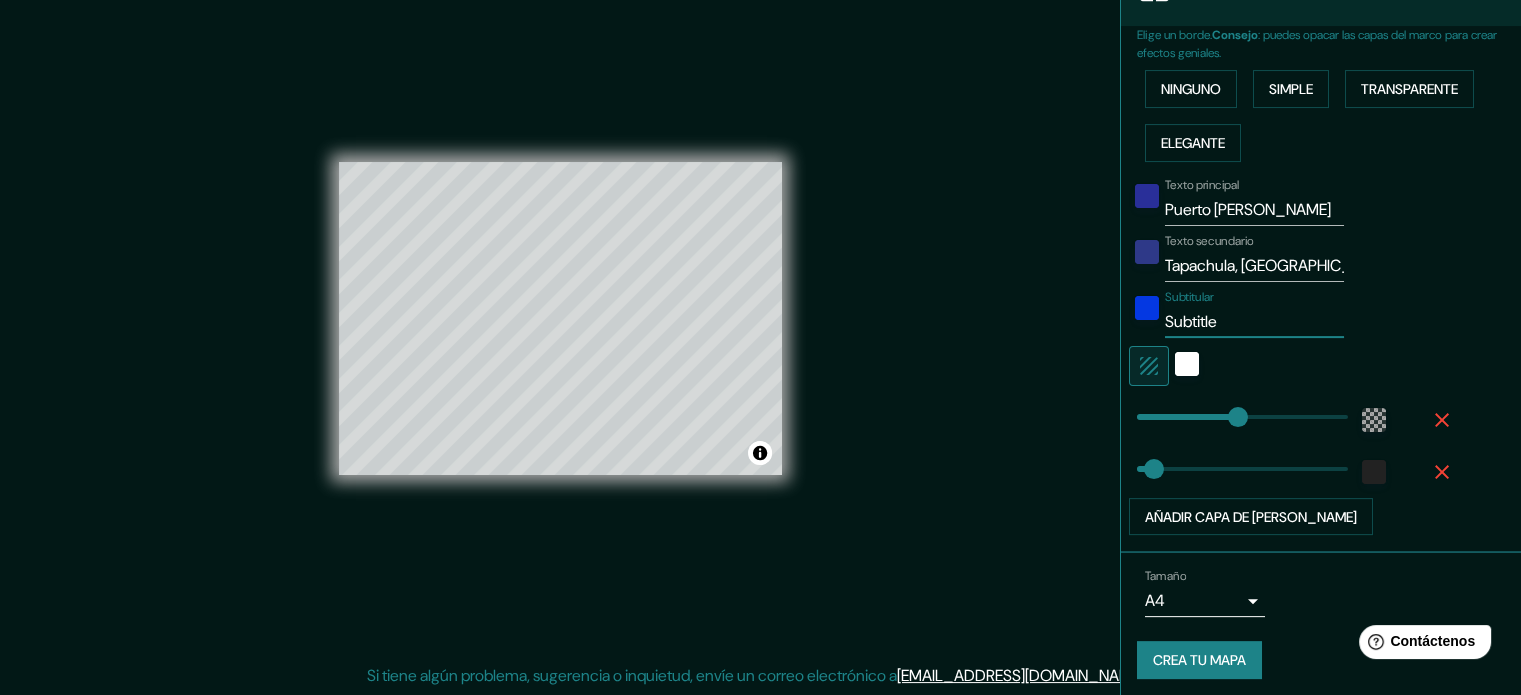click on "Subtitle" at bounding box center [1254, 322] 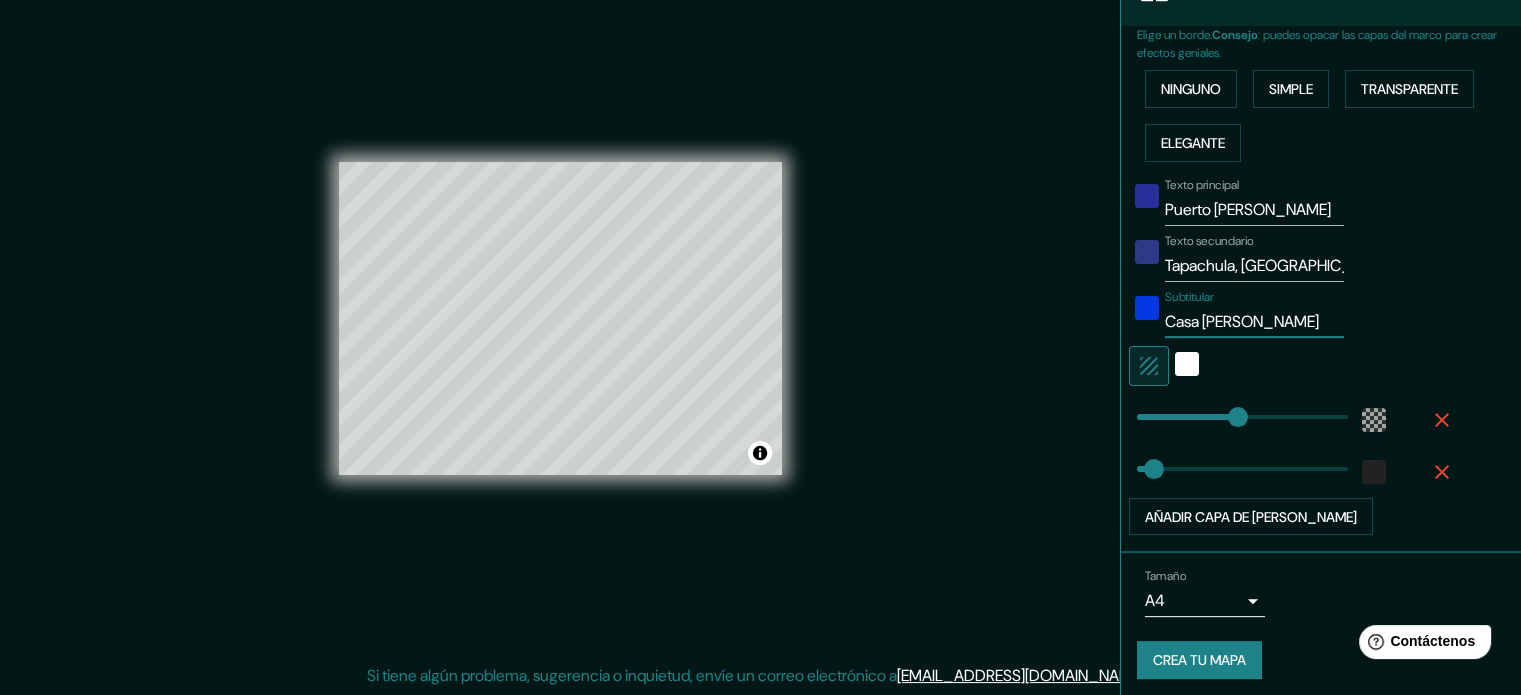 click on "Subtitular Casa Espinoza" at bounding box center (1293, 314) 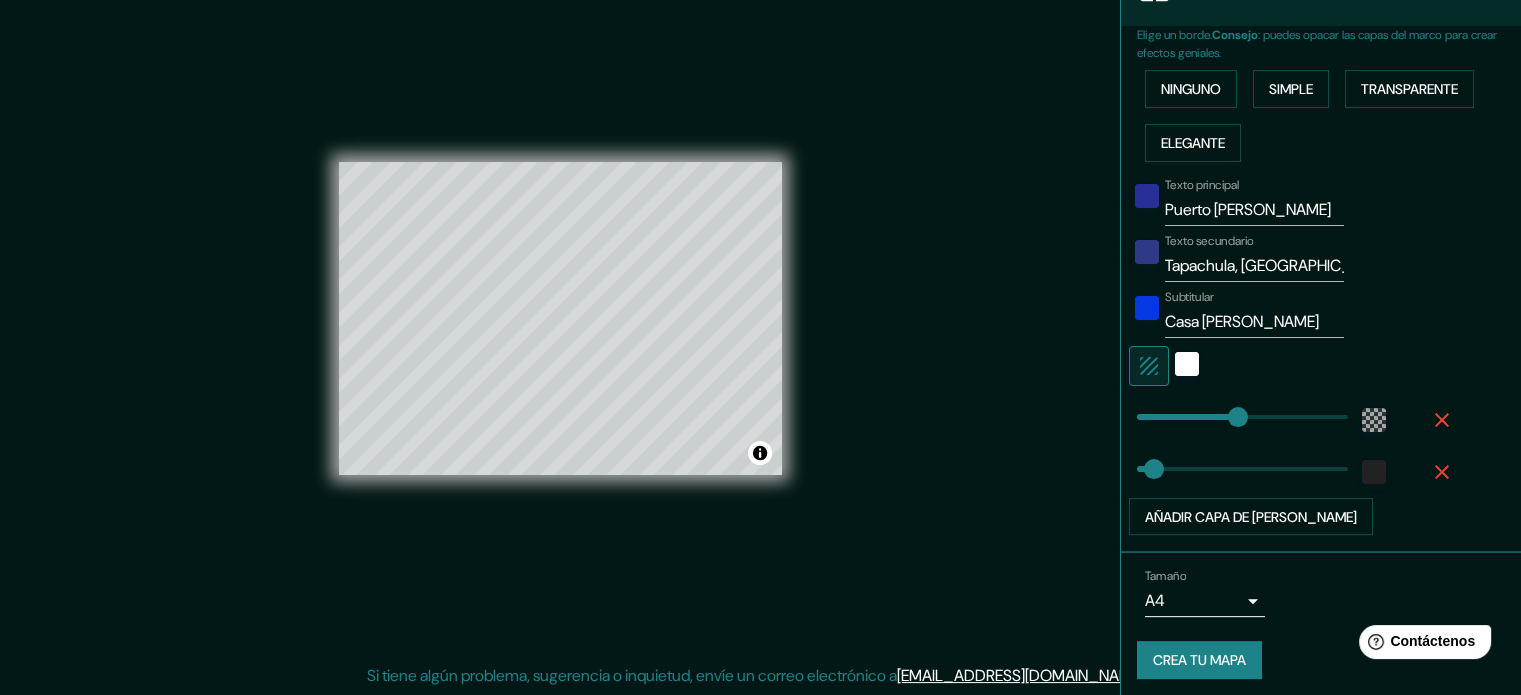 click on "Mappin Ubicación Puerto Madero, Chiapas, México Patas Estilo Disposición Borde Elige un borde.  Consejo  : puedes opacar las capas del marco para crear efectos geniales. Ninguno Simple Transparente Elegante Texto principal Puerto Madero Texto secundario Tapachula, Chiapas Subtitular Casa Espinoza Añadir capa de marco Tamaño A4 Puerto Madero Crea tu mapa © Mapbox   © OpenStreetMap   Improve this map Si tiene algún problema, sugerencia o inquietud, envíe un correo electrónico a  help@mappin.pro  .   . ." at bounding box center [760, 335] 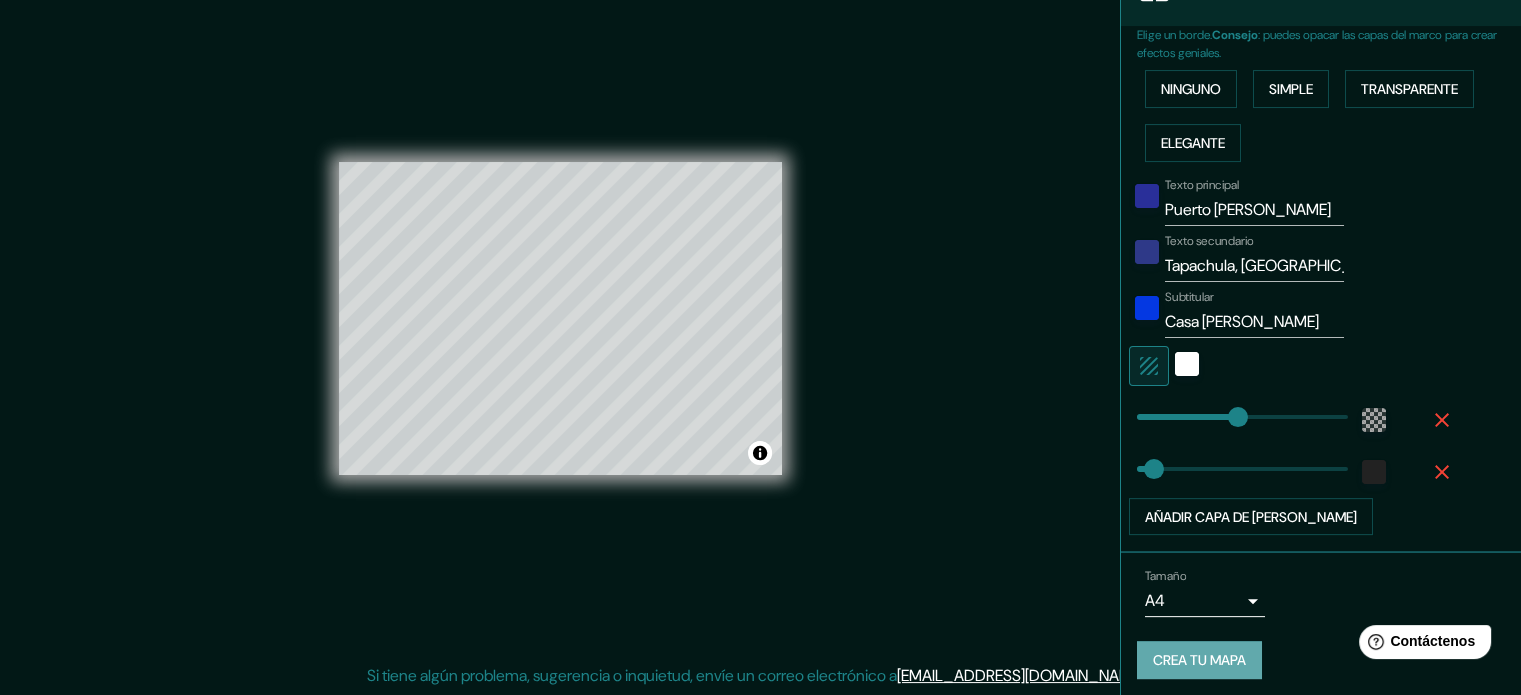 click on "Crea tu mapa" at bounding box center [1199, 660] 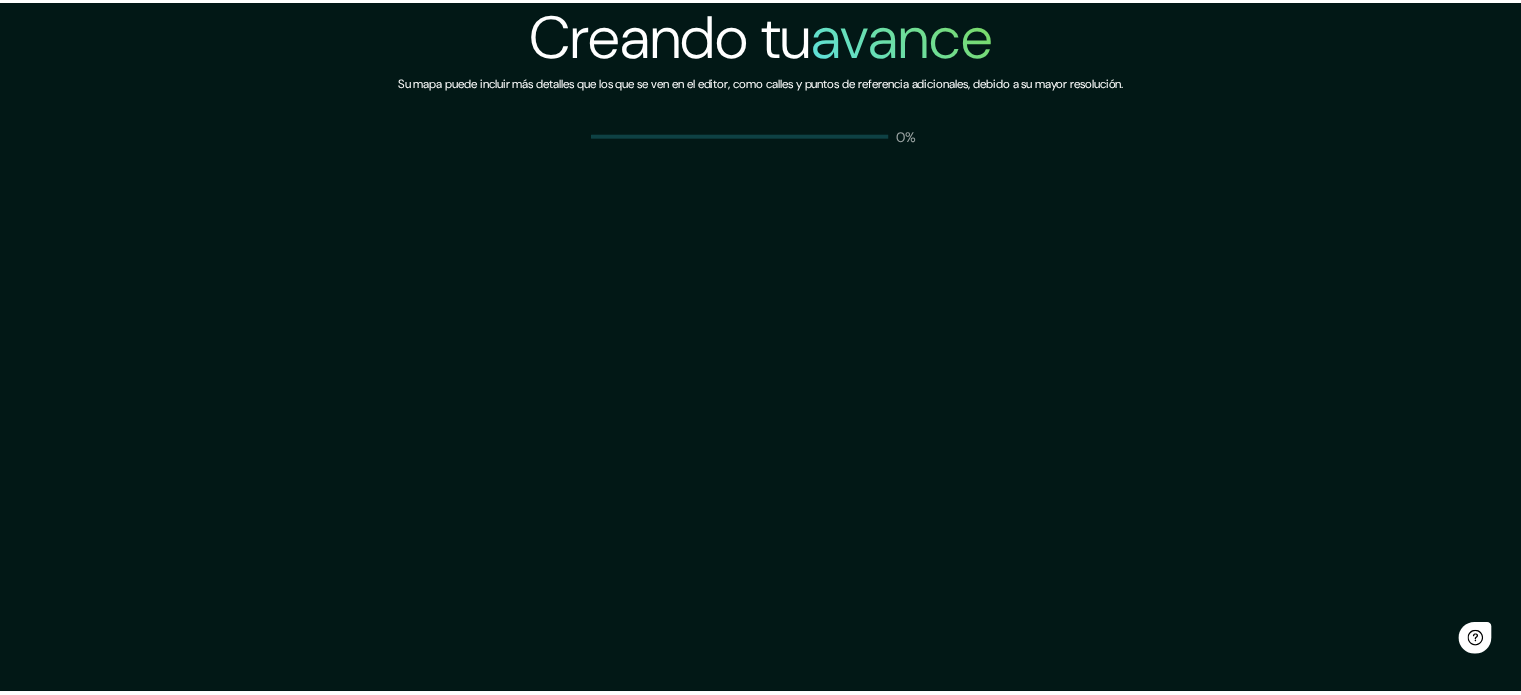 scroll, scrollTop: 0, scrollLeft: 0, axis: both 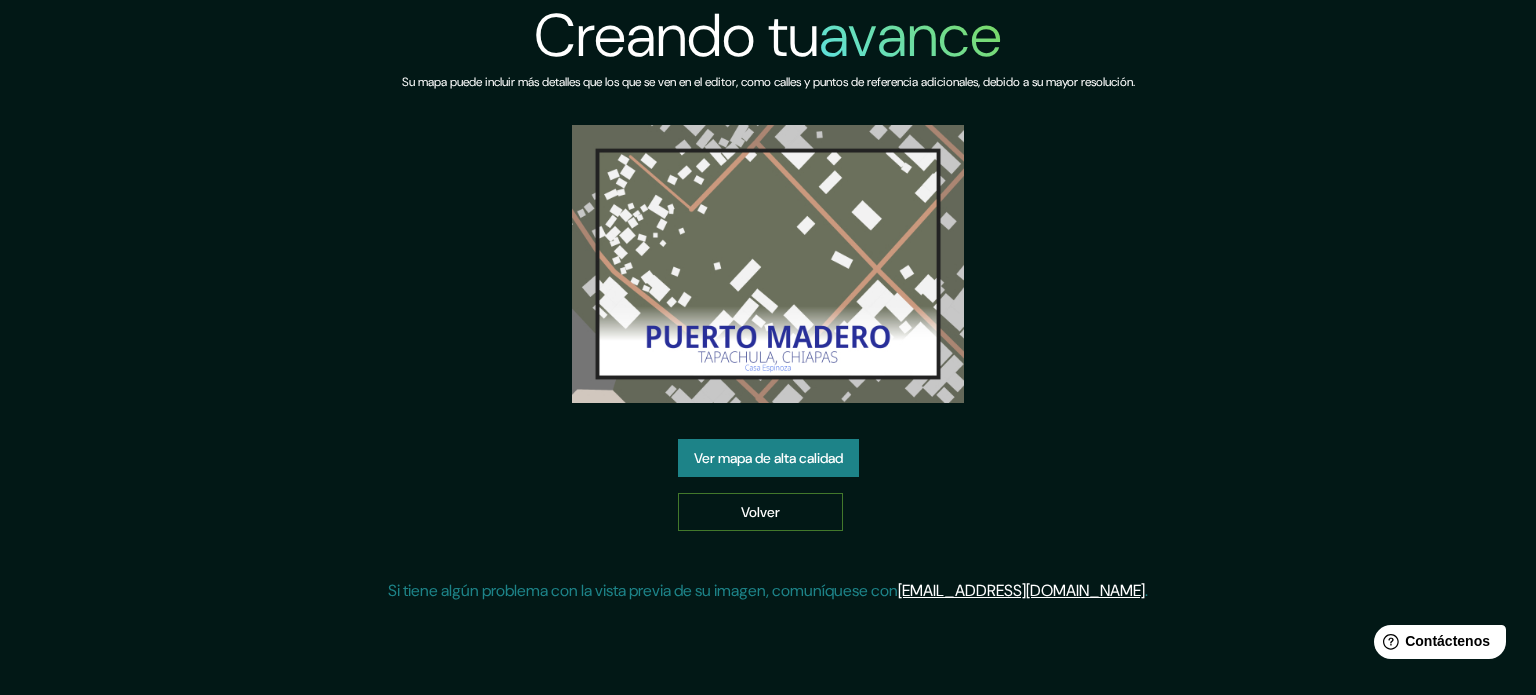 click on "Volver" at bounding box center [760, 512] 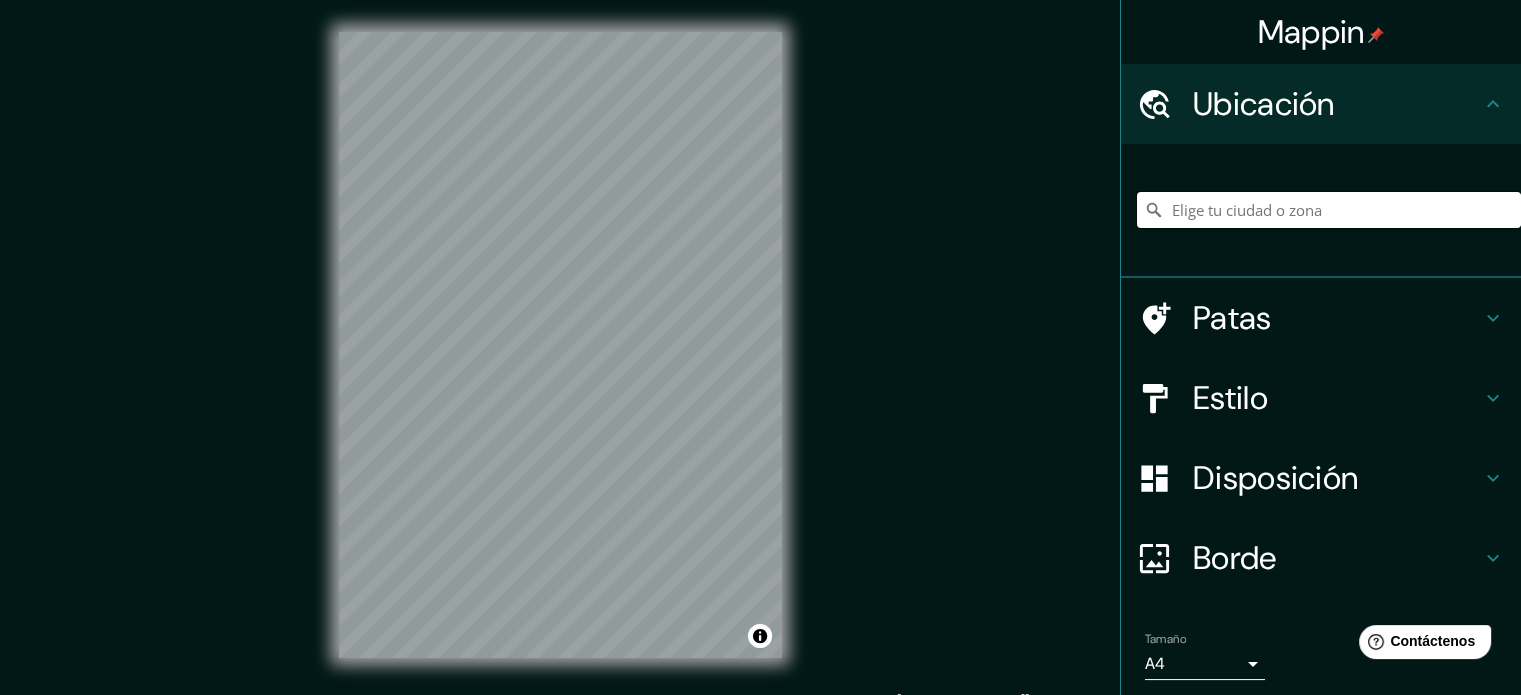 click at bounding box center (1329, 210) 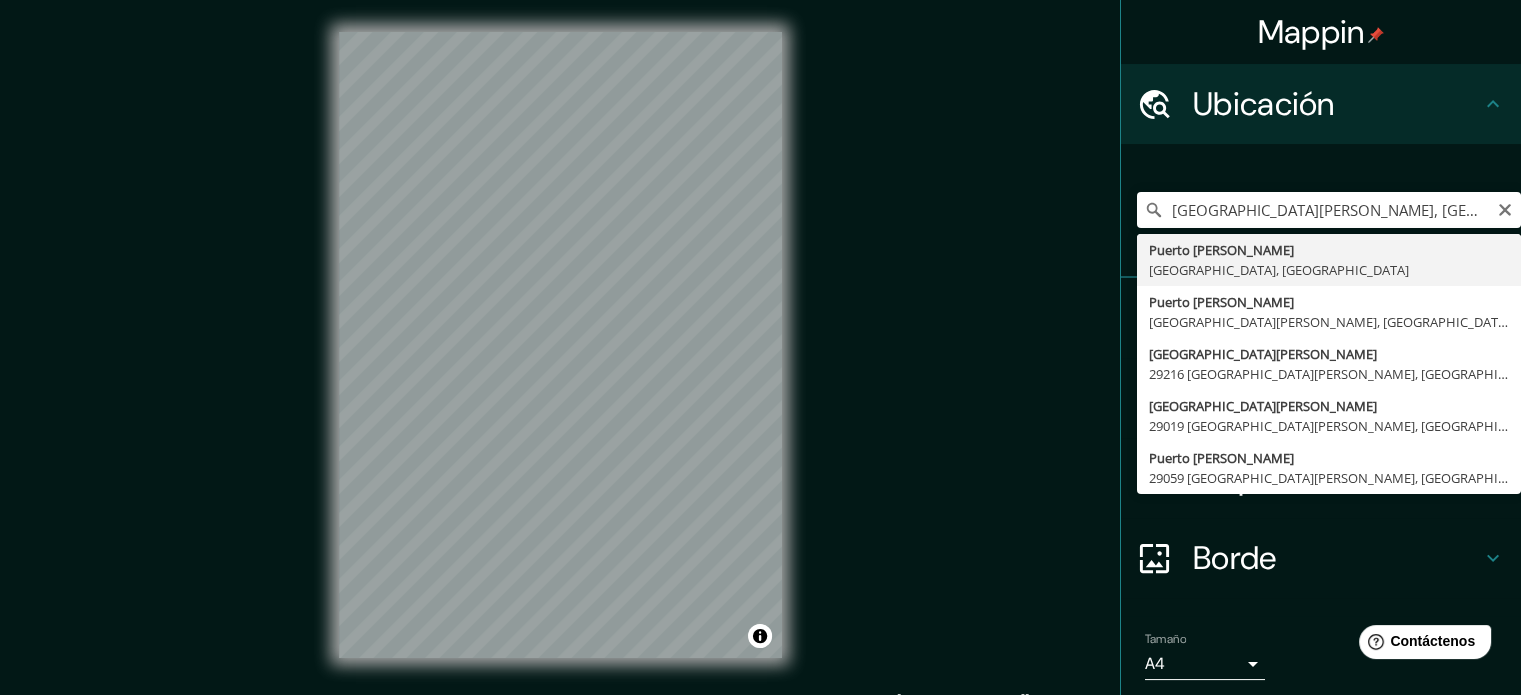 type on "[GEOGRAPHIC_DATA][PERSON_NAME], [GEOGRAPHIC_DATA], [GEOGRAPHIC_DATA]" 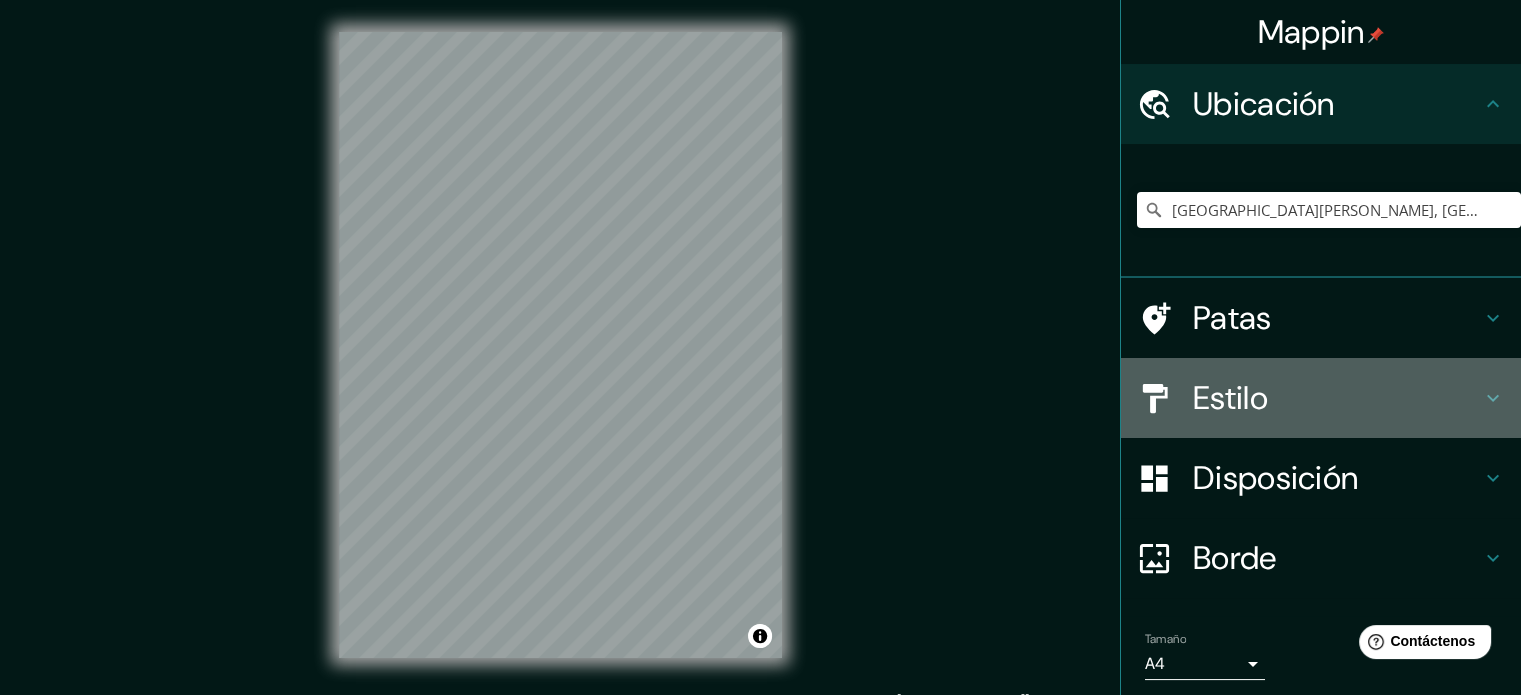 click on "Estilo" at bounding box center [1230, 398] 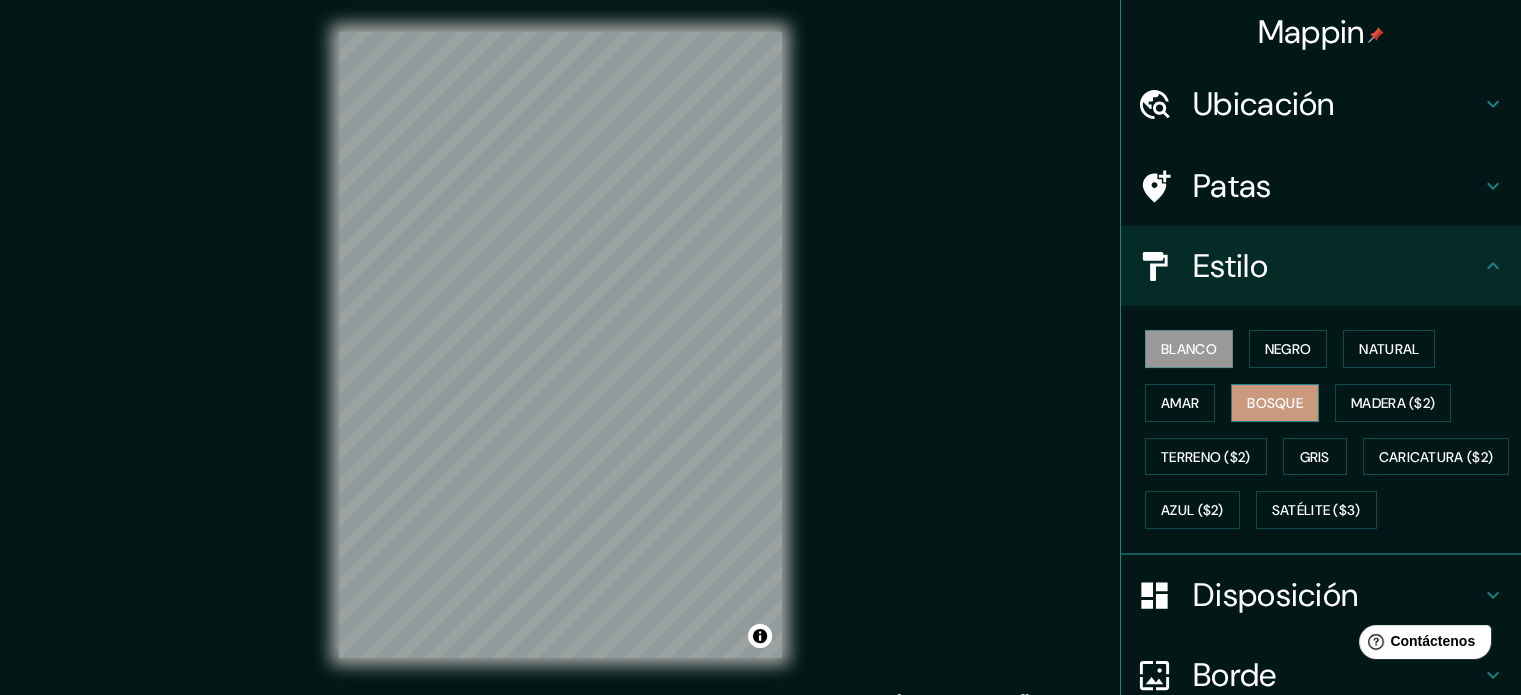 click on "Bosque" at bounding box center [1275, 403] 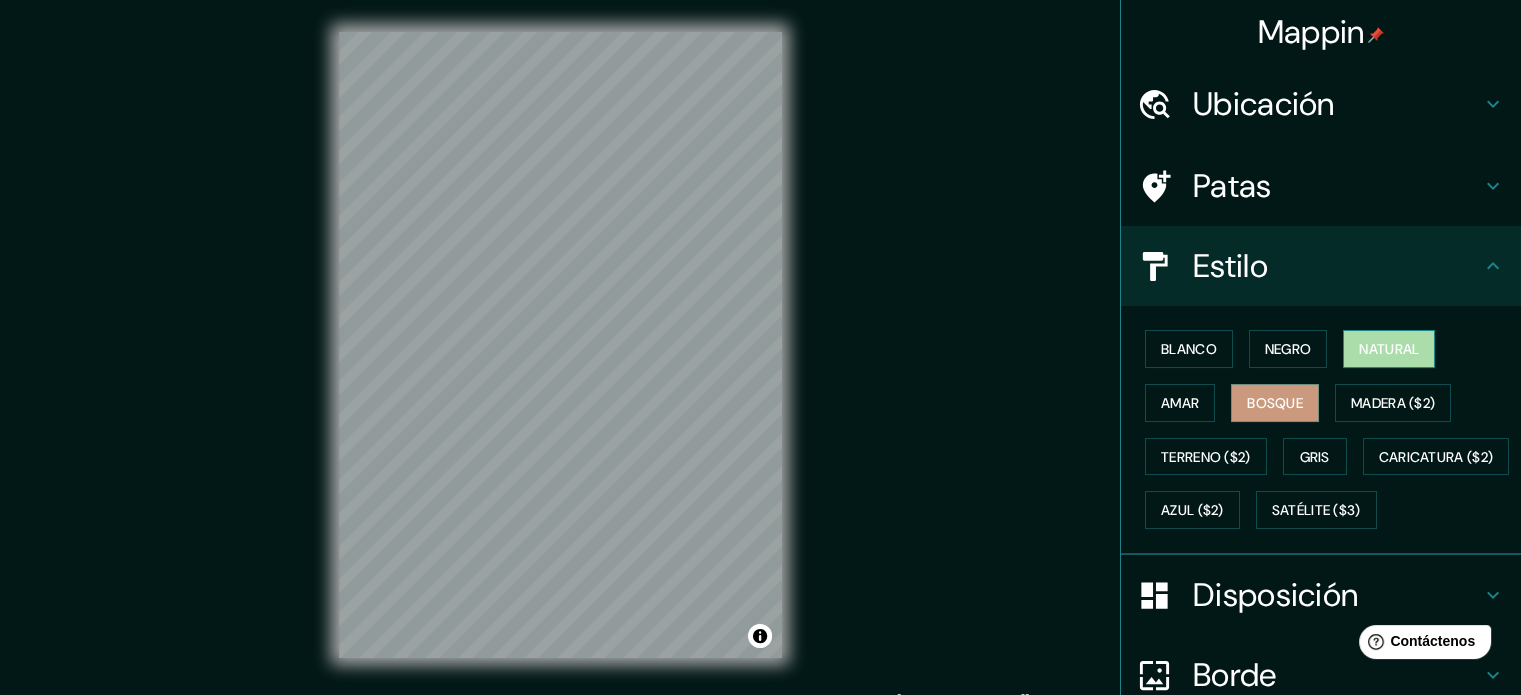 click on "Natural" at bounding box center (1389, 349) 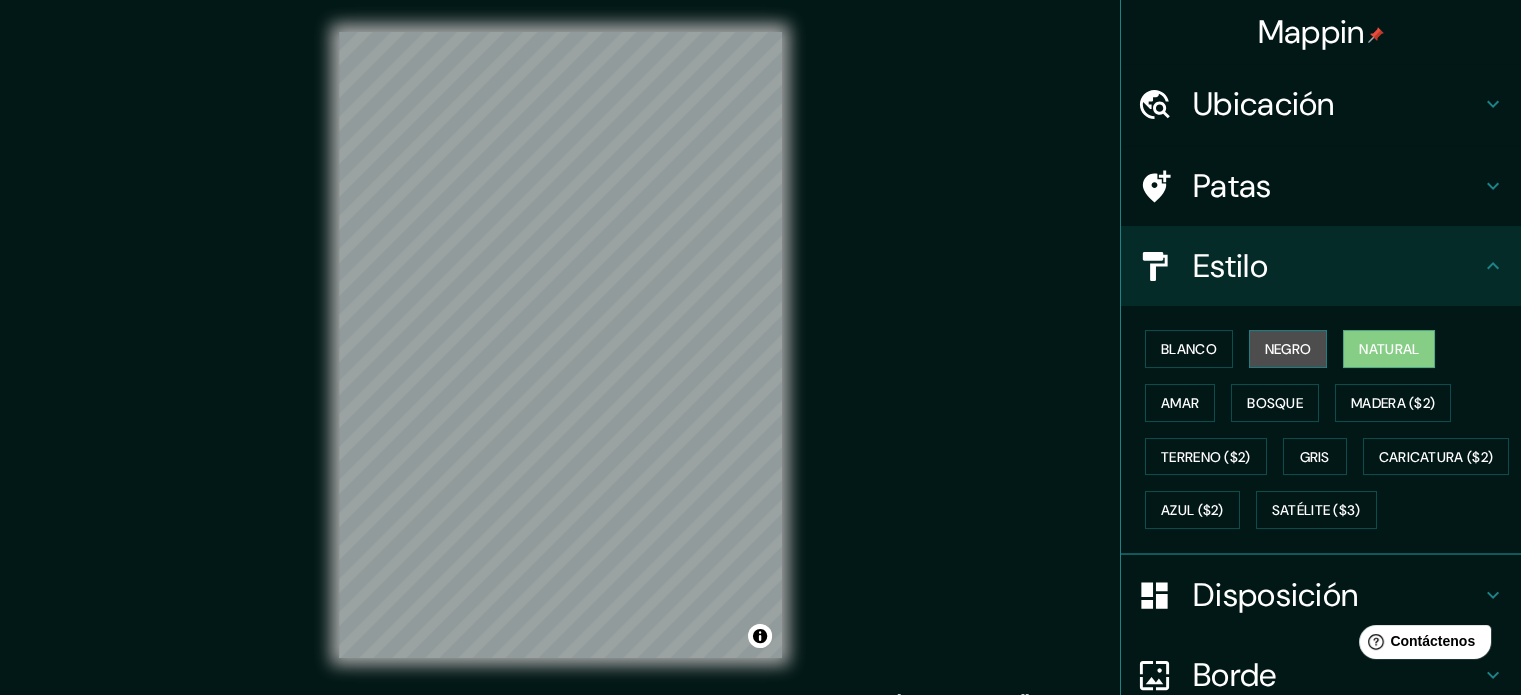 click on "Negro" at bounding box center [1288, 349] 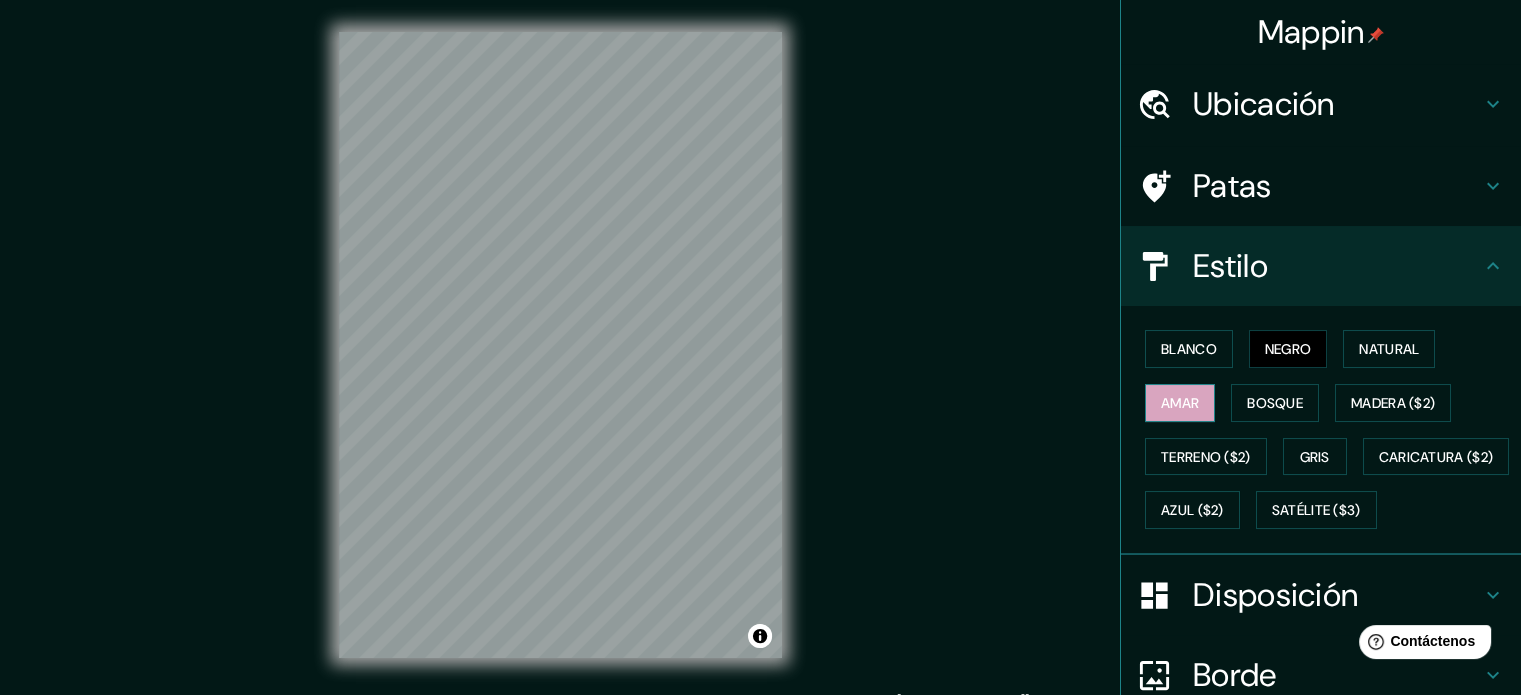click on "Amar" at bounding box center [1180, 403] 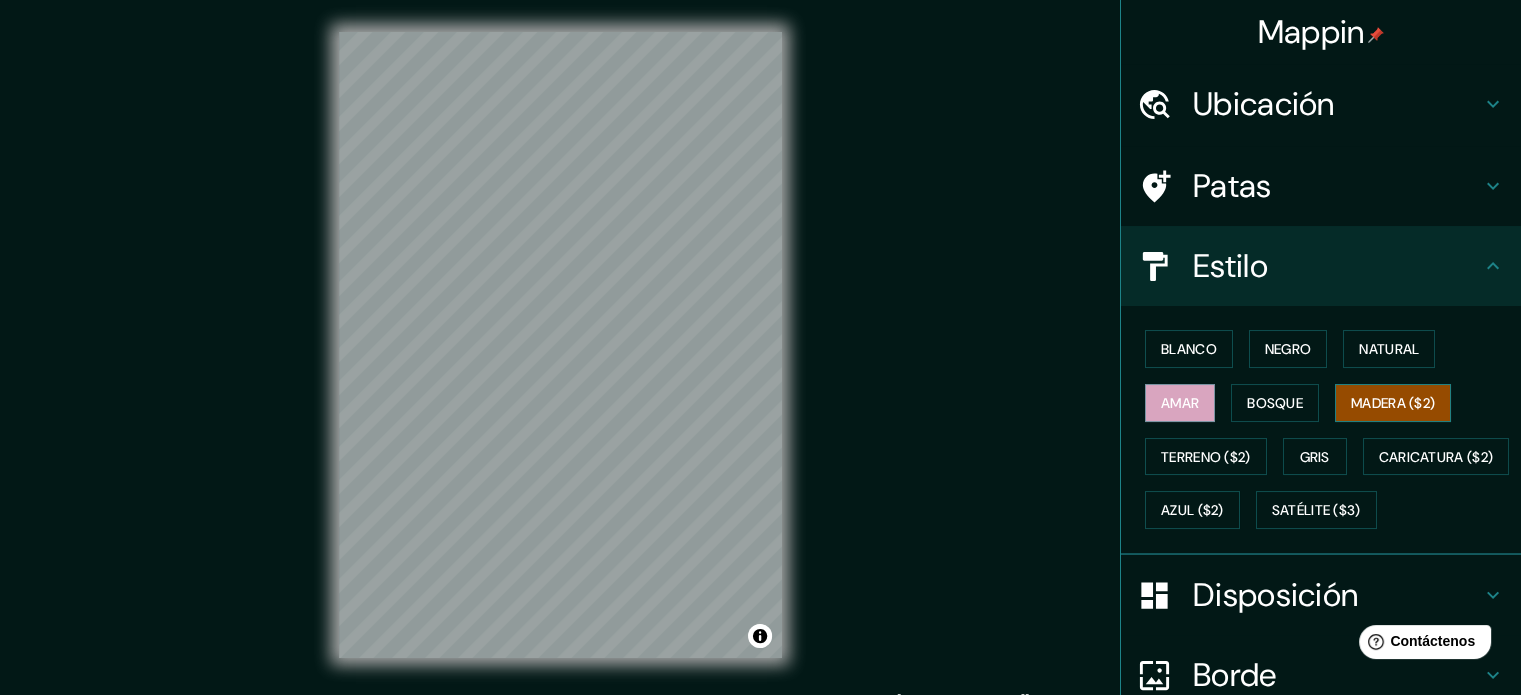 click on "Madera ($2)" at bounding box center (1393, 403) 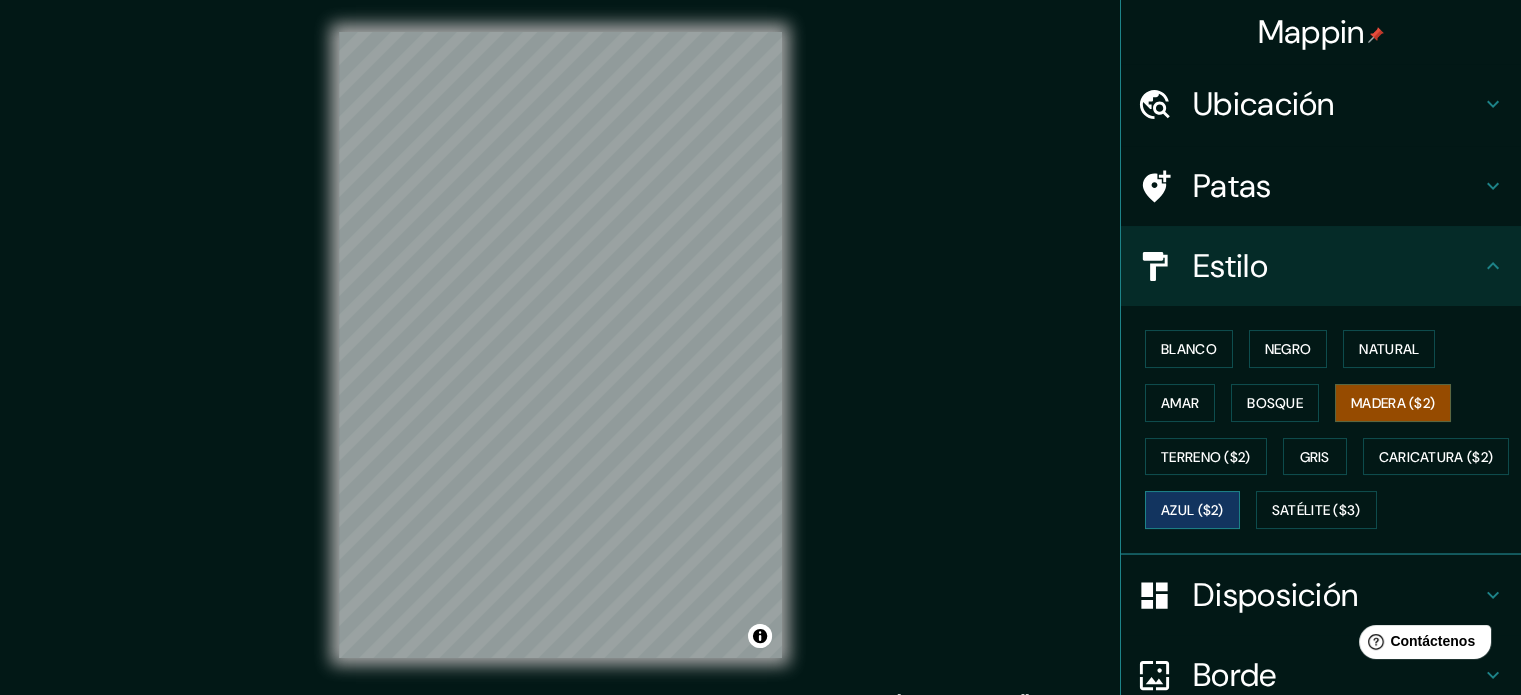 click on "Azul ($2)" at bounding box center [1192, 511] 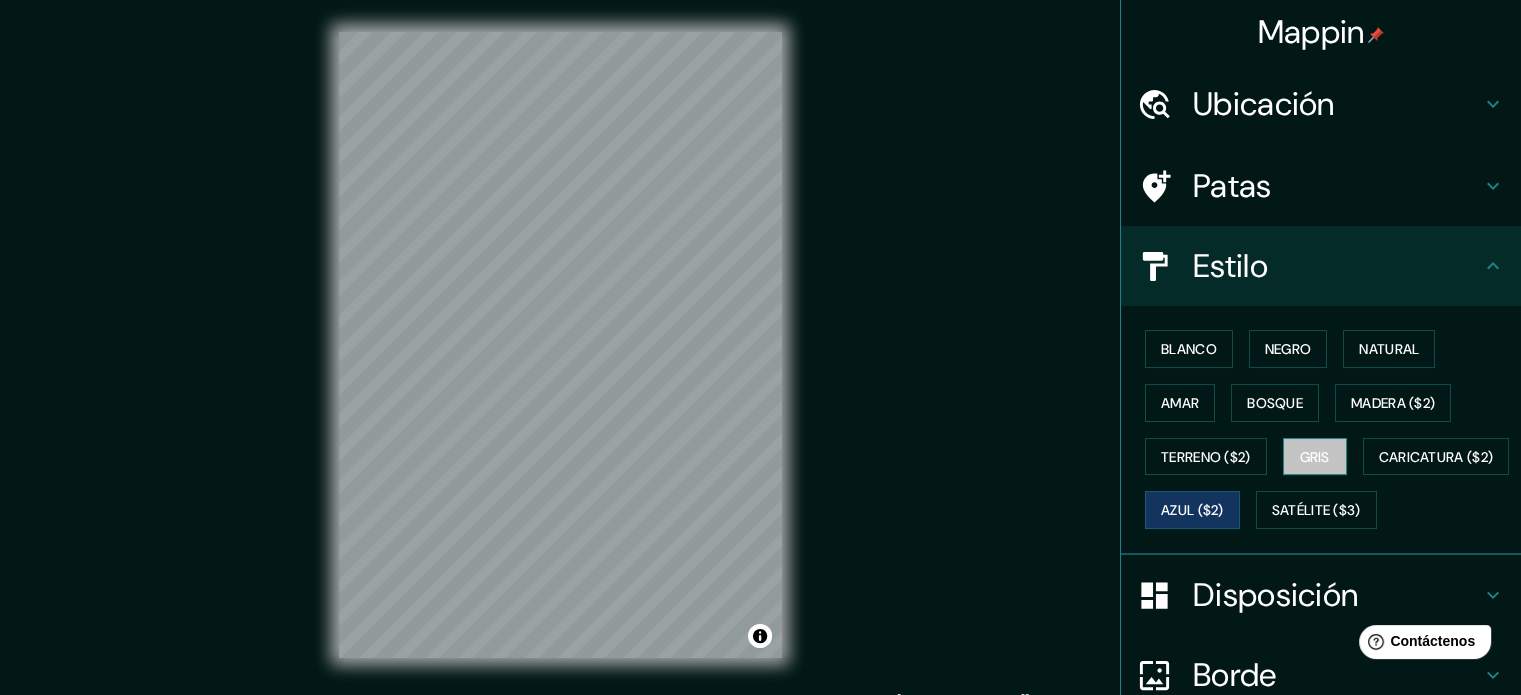 click on "Gris" at bounding box center (1315, 457) 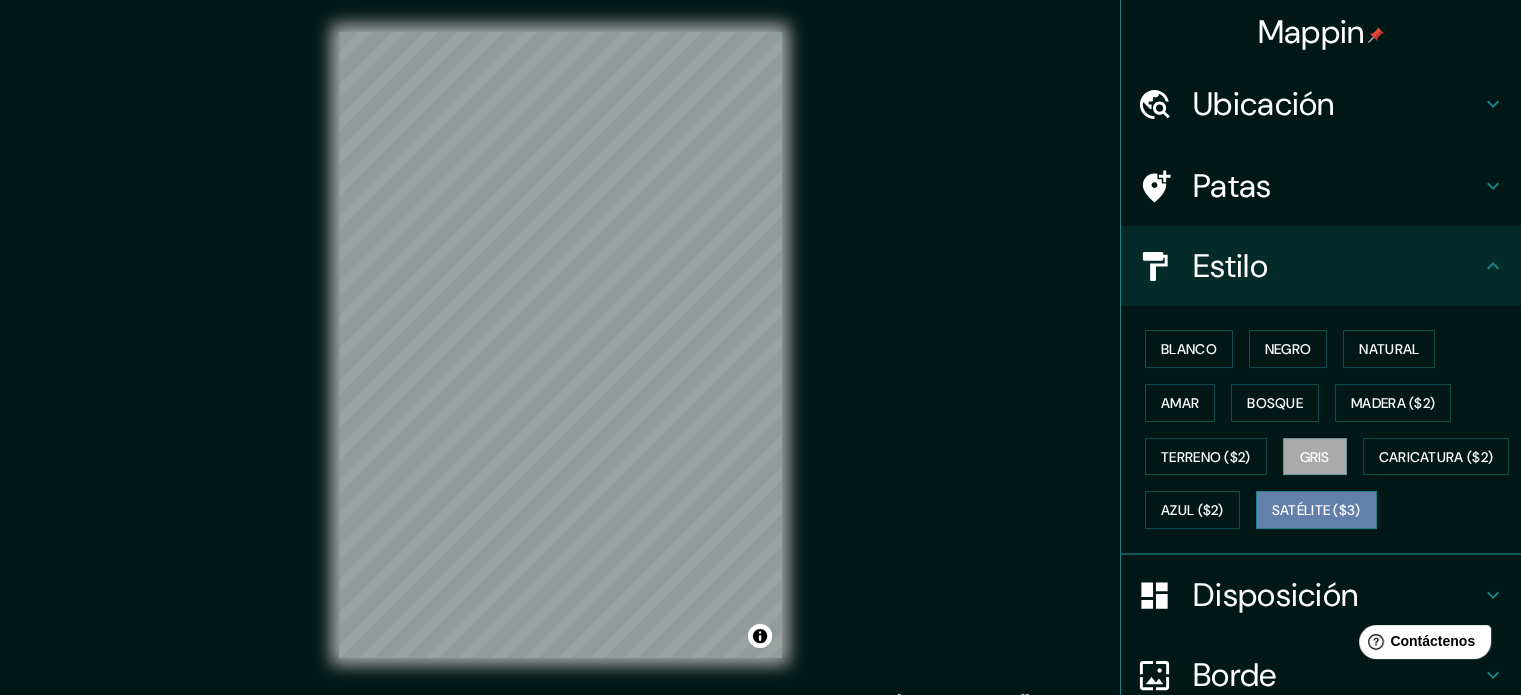 click on "Satélite ($3)" at bounding box center [1316, 511] 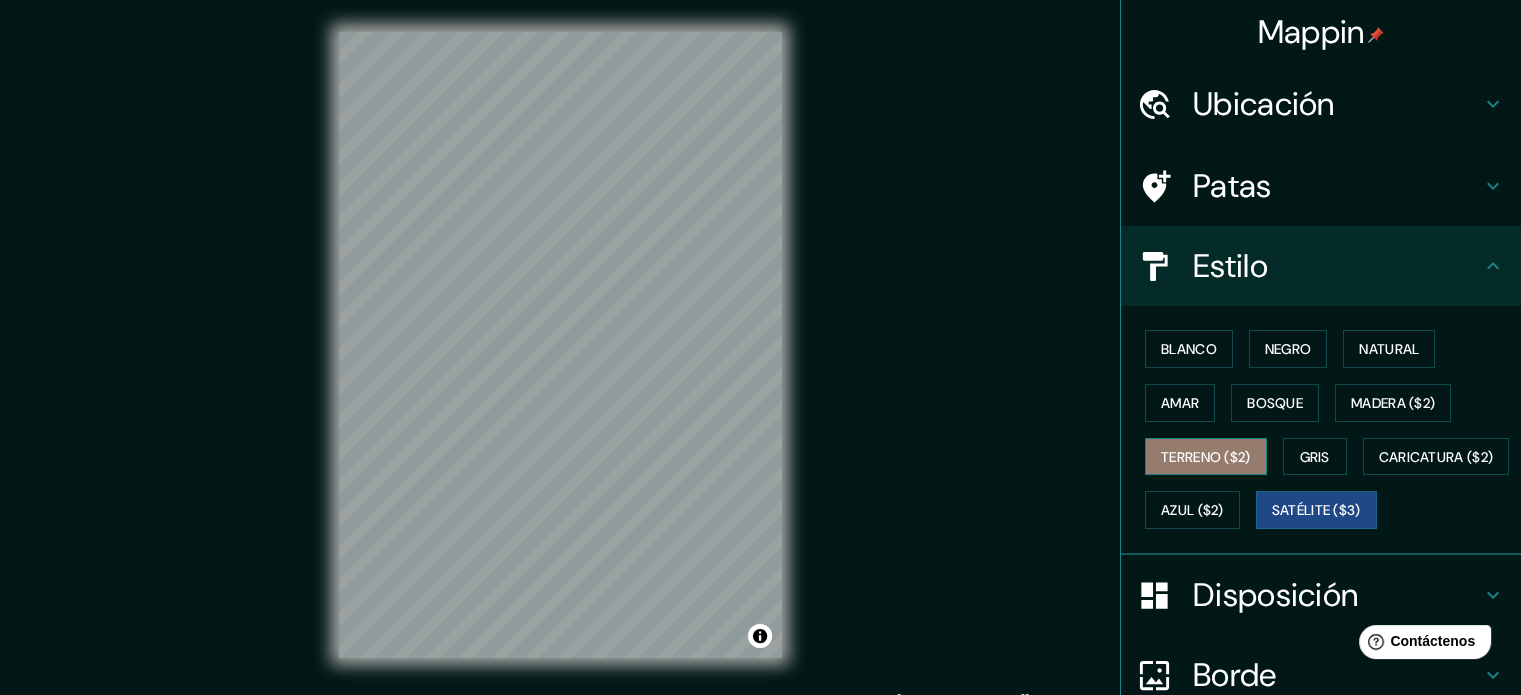 click on "Terreno ($2)" at bounding box center (1206, 457) 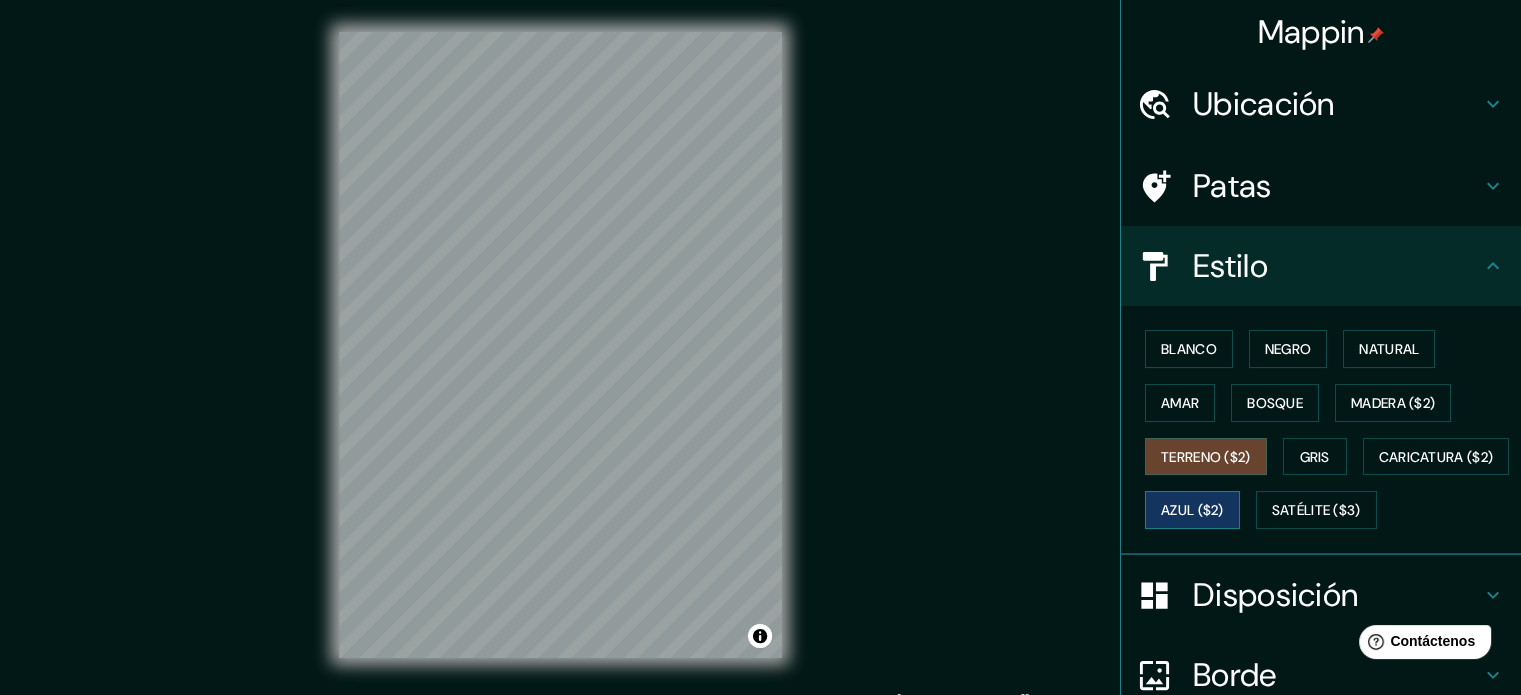 click on "Azul ($2)" at bounding box center [1192, 511] 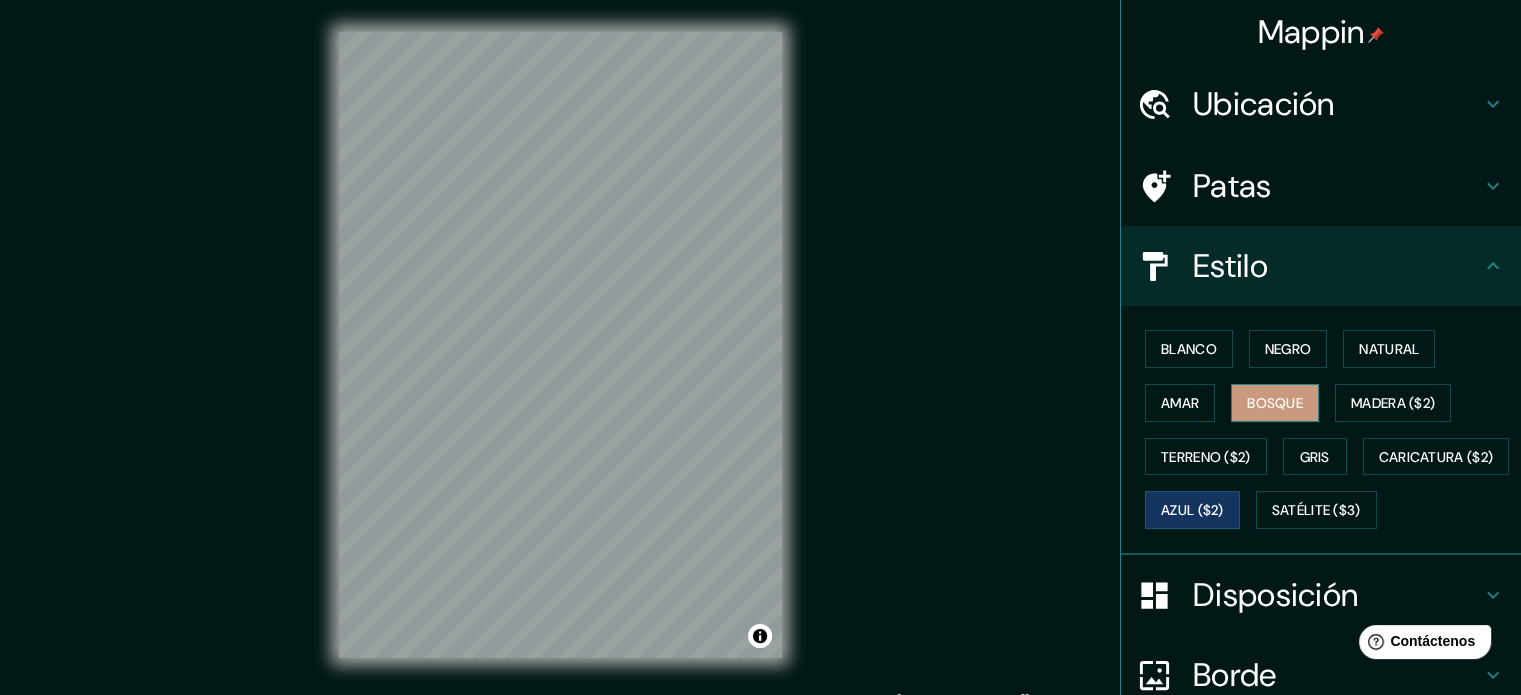 click on "Bosque" at bounding box center [1275, 403] 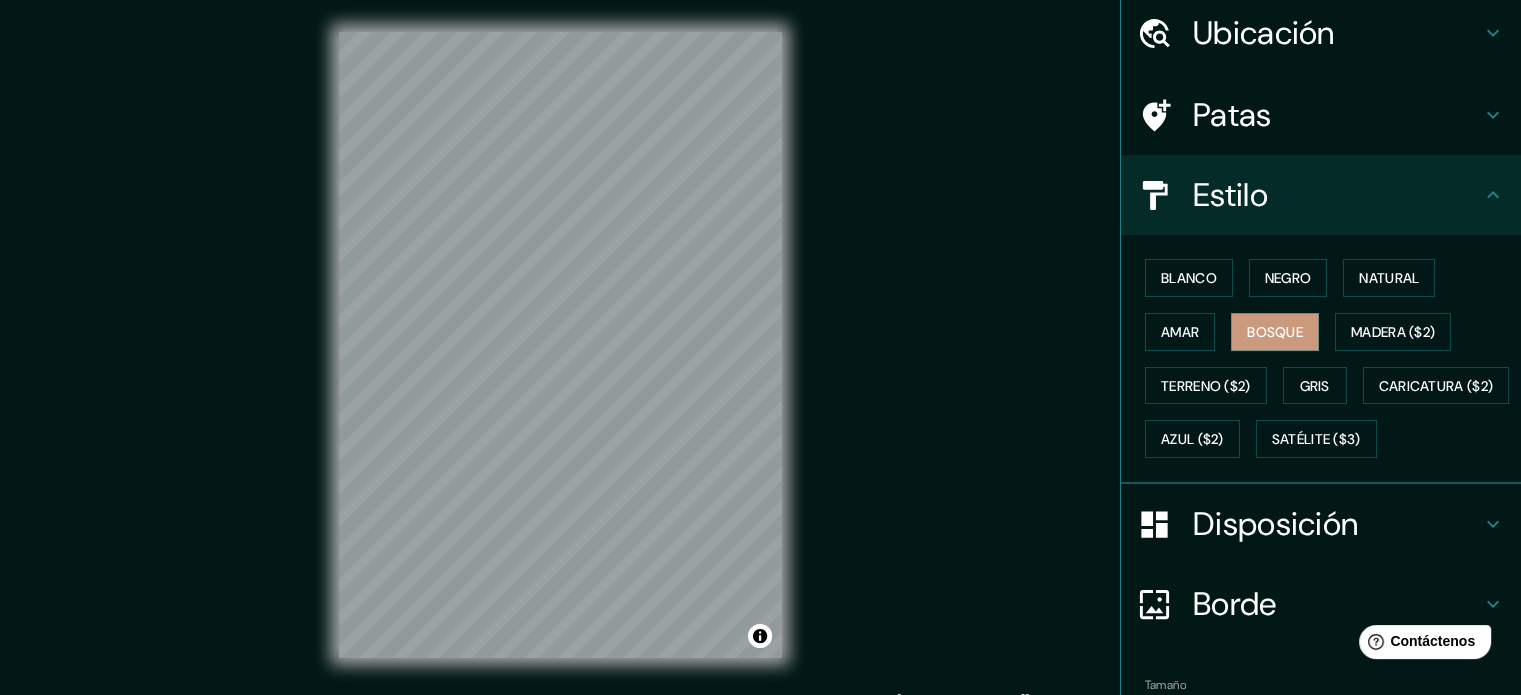 scroll, scrollTop: 236, scrollLeft: 0, axis: vertical 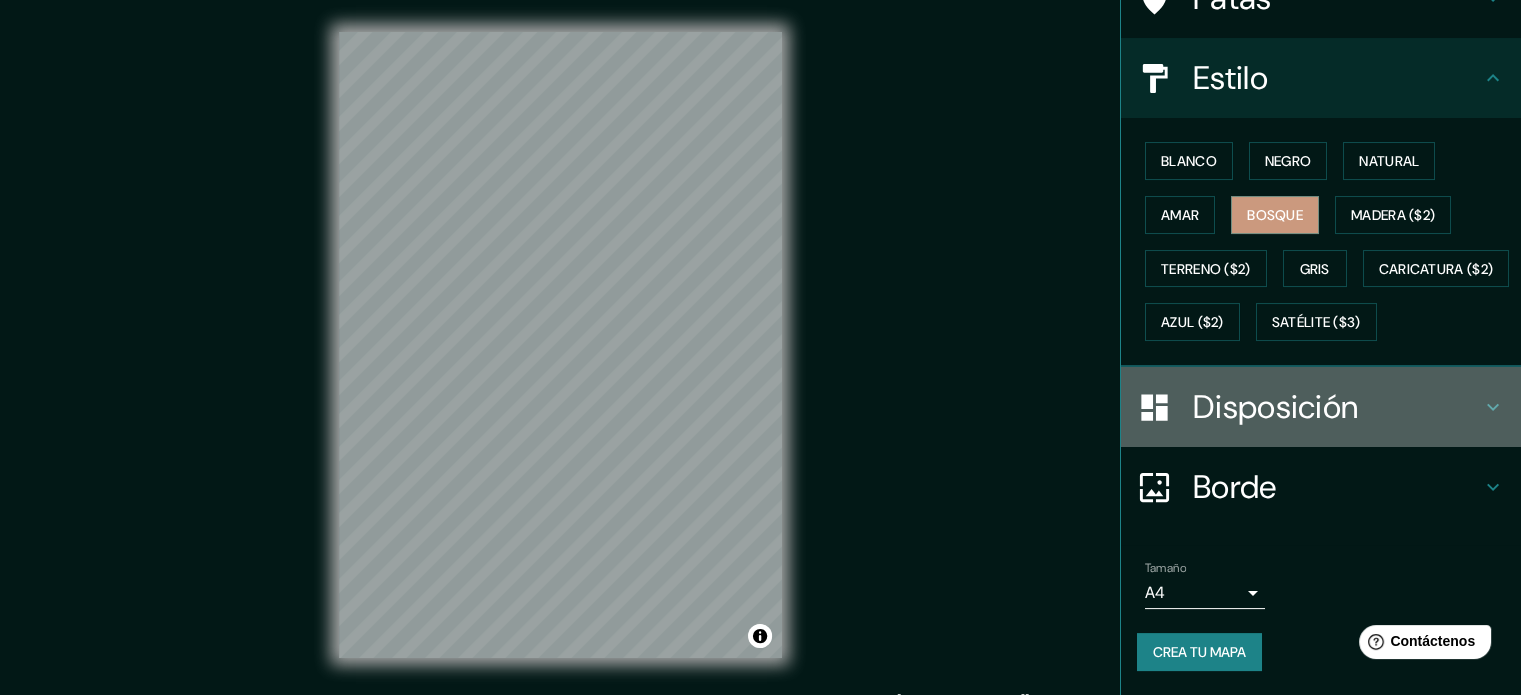 click on "Disposición" at bounding box center [1275, 407] 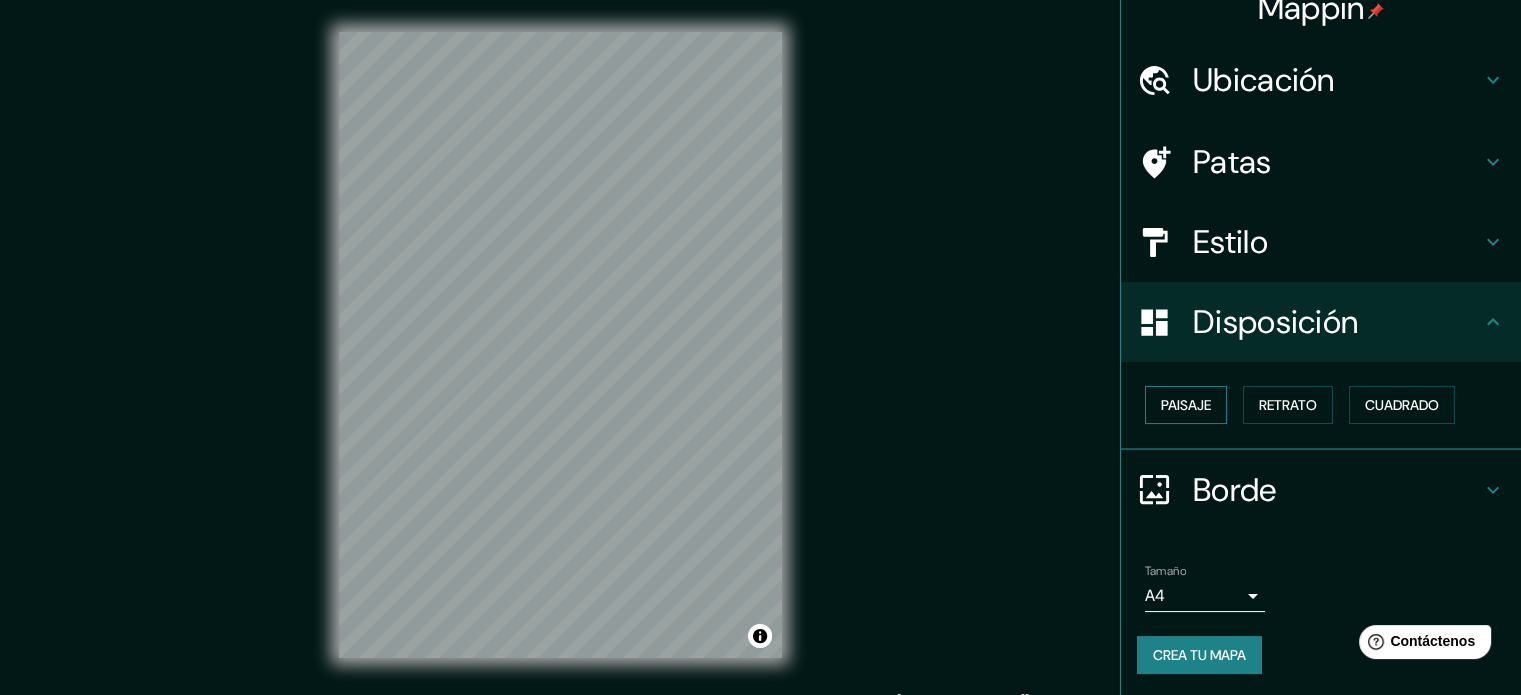scroll, scrollTop: 24, scrollLeft: 0, axis: vertical 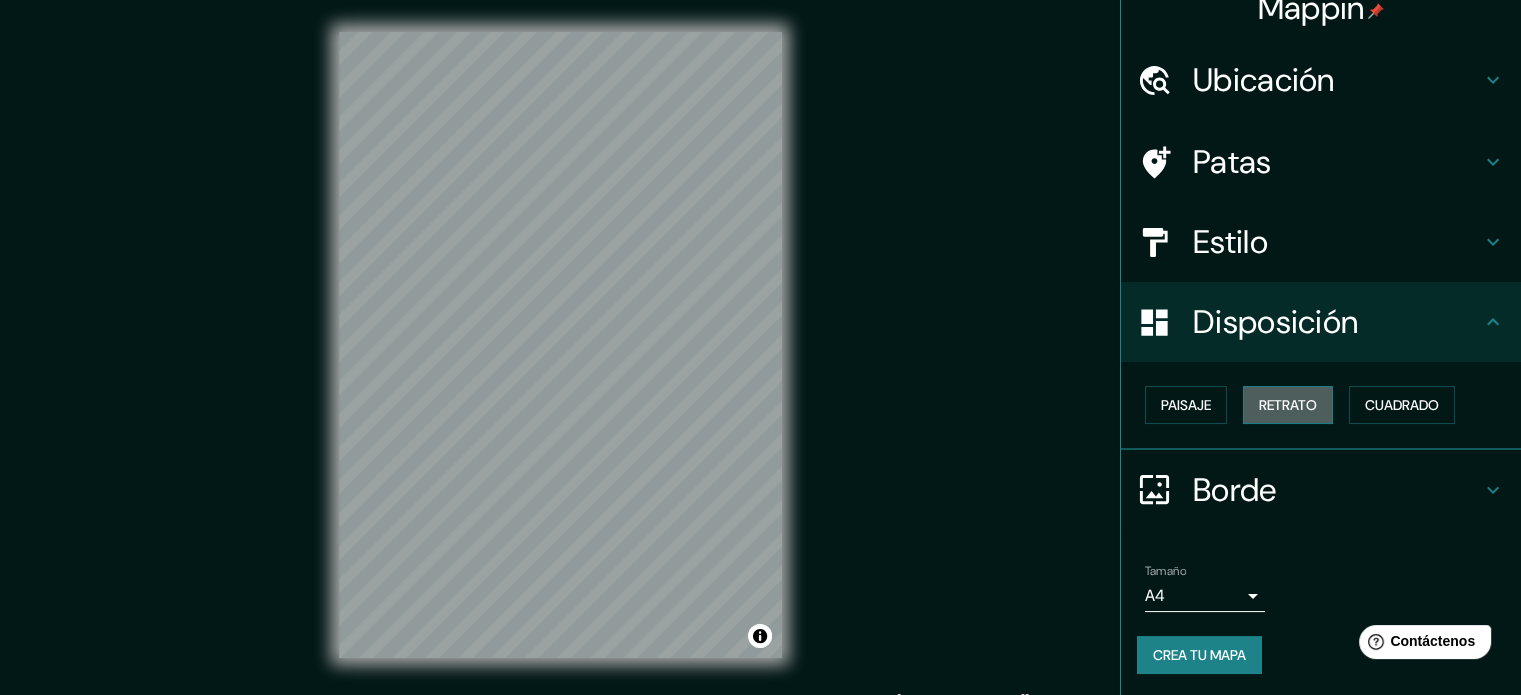 click on "Retrato" at bounding box center [1288, 405] 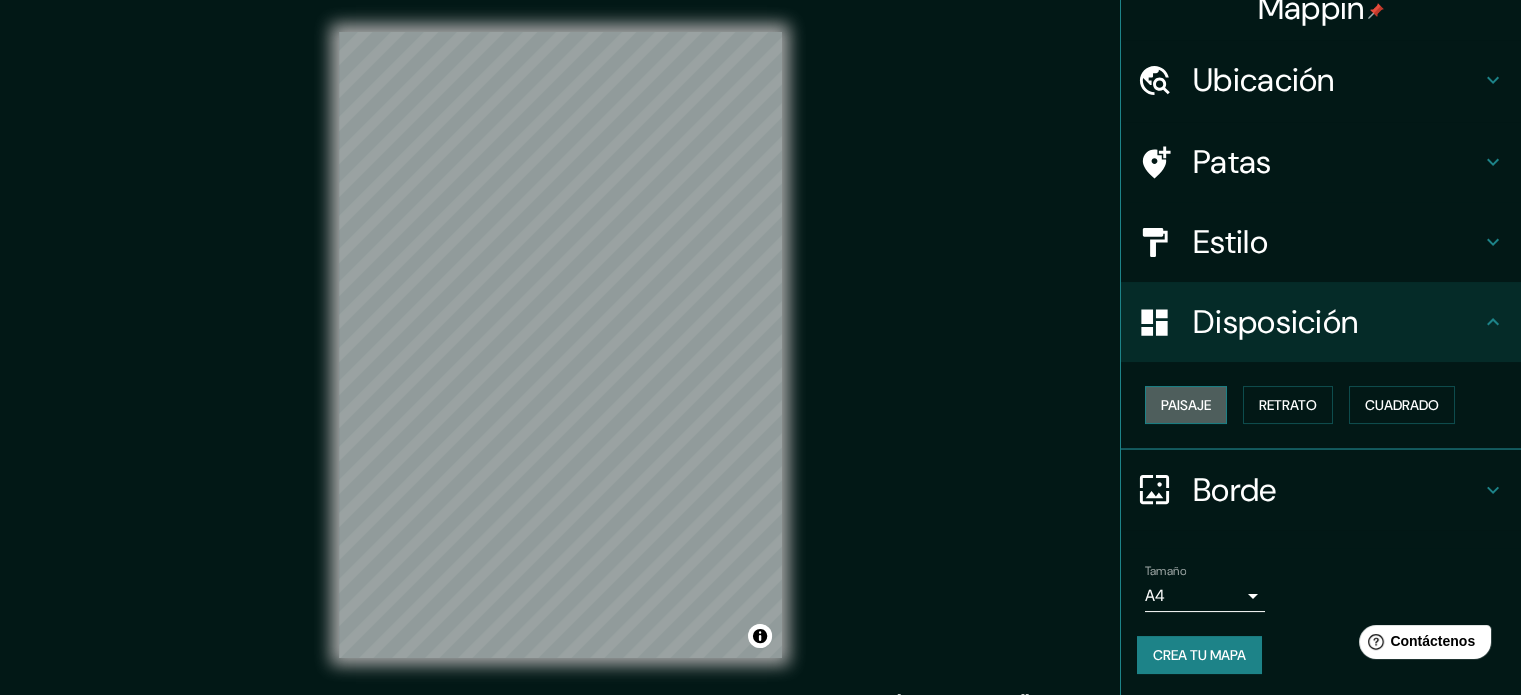 click on "Paisaje" at bounding box center [1186, 405] 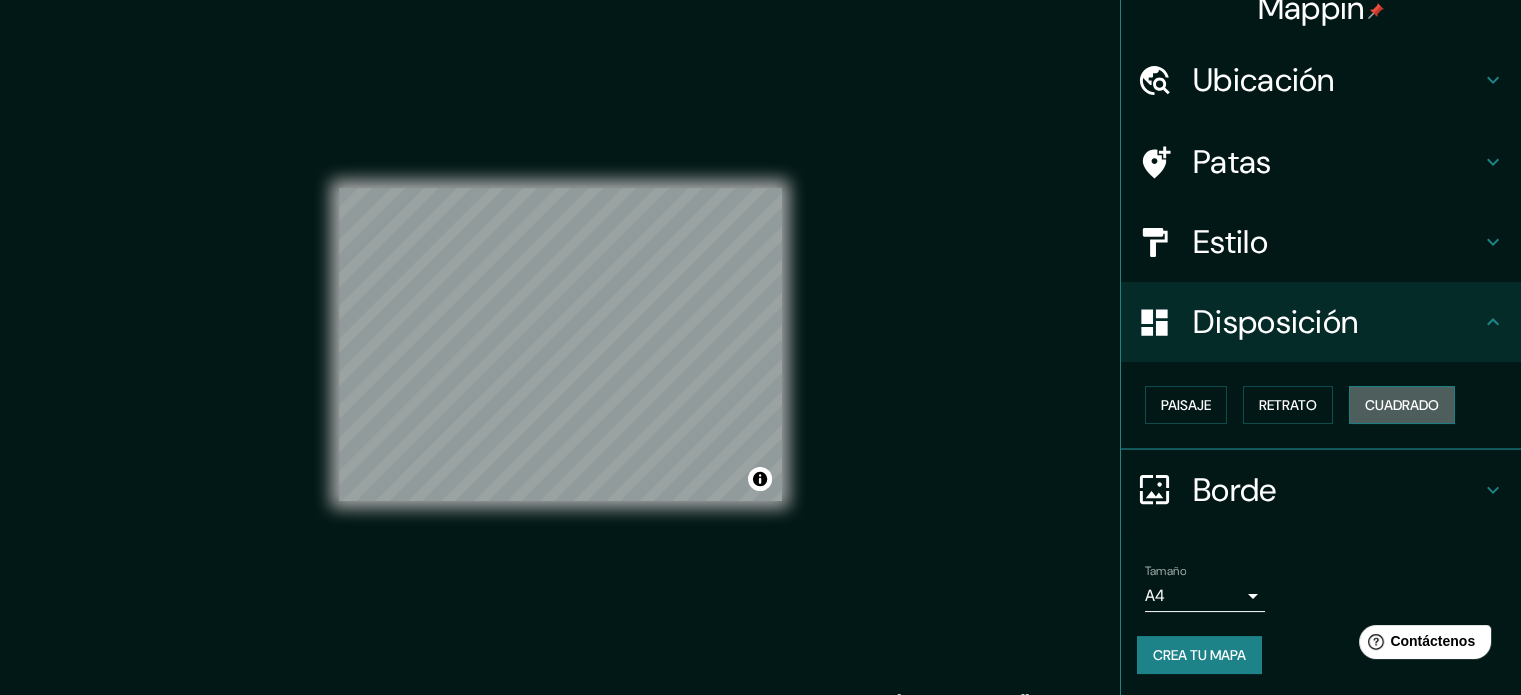 click on "Cuadrado" at bounding box center (1402, 405) 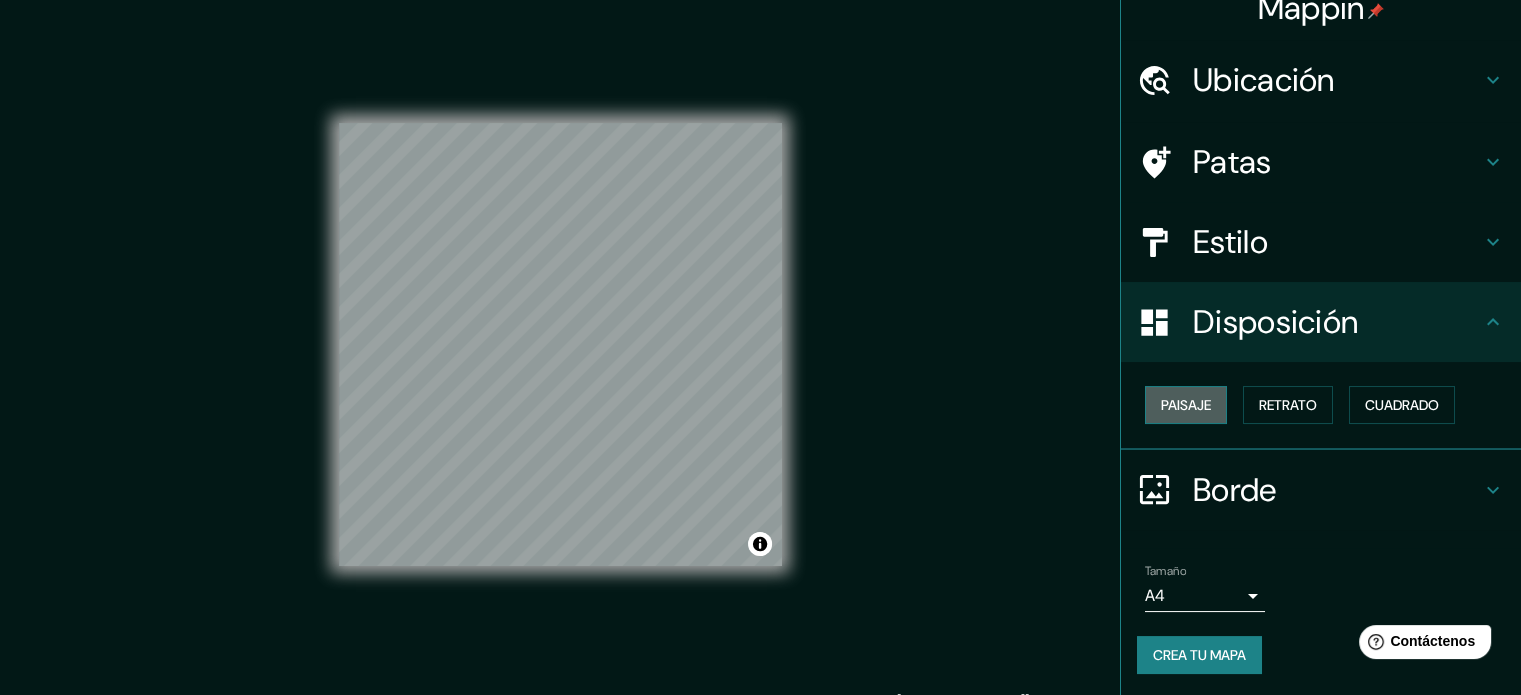 click on "Paisaje" at bounding box center [1186, 405] 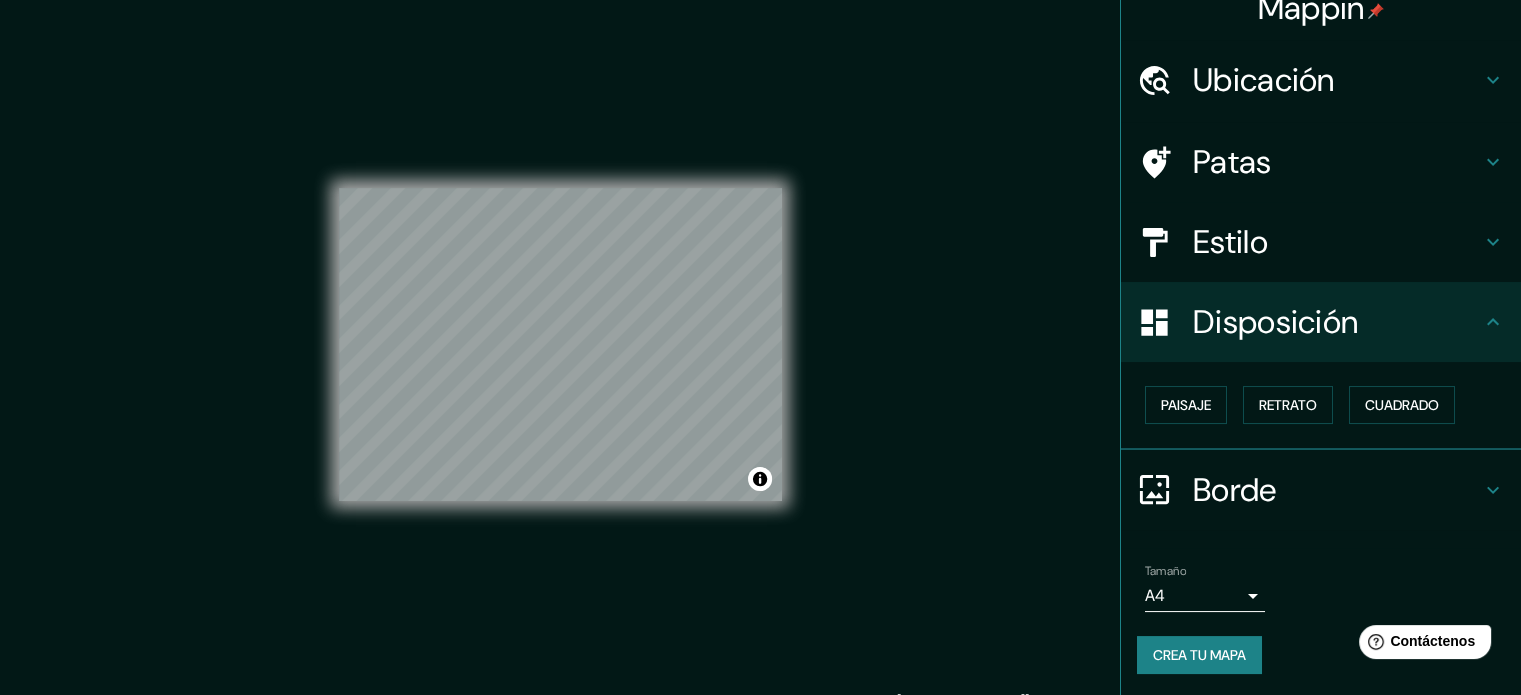 click on "Borde" at bounding box center [1235, 490] 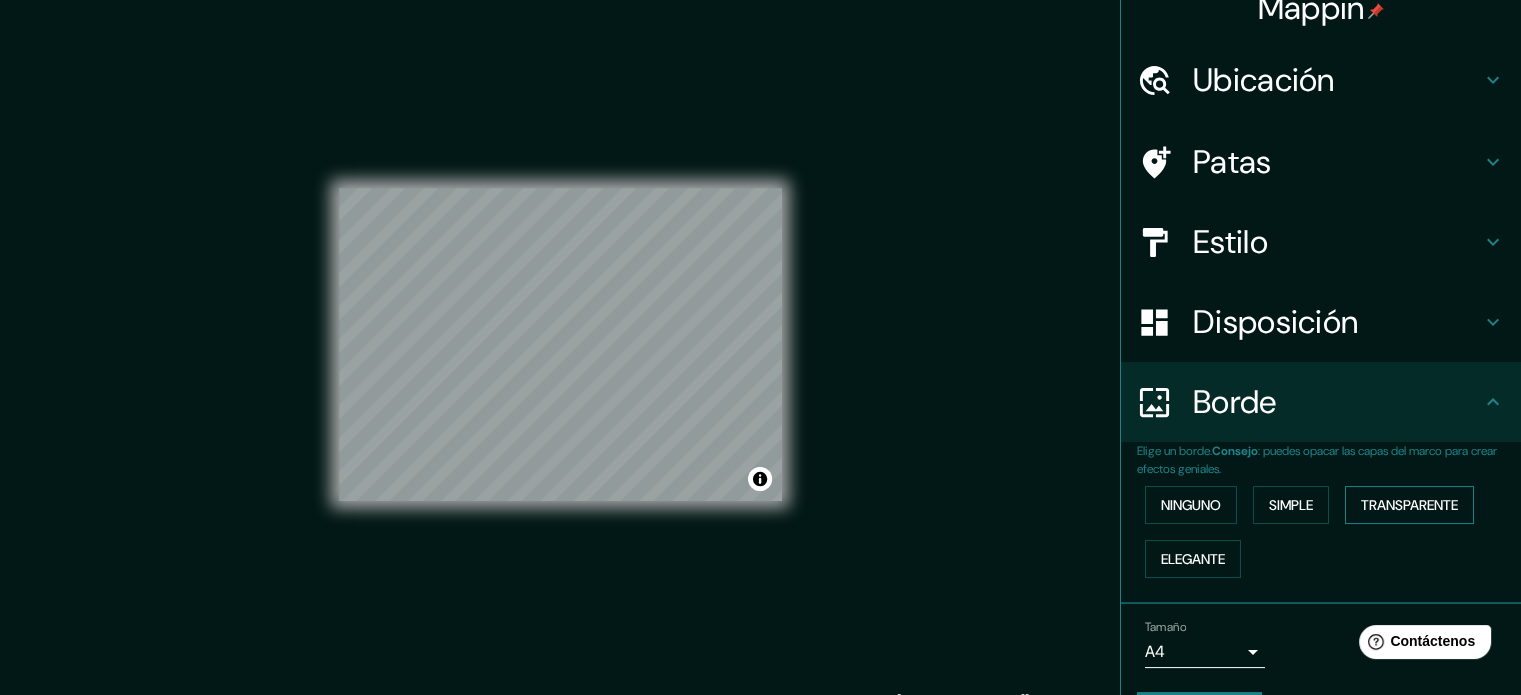 click on "Transparente" at bounding box center (1409, 505) 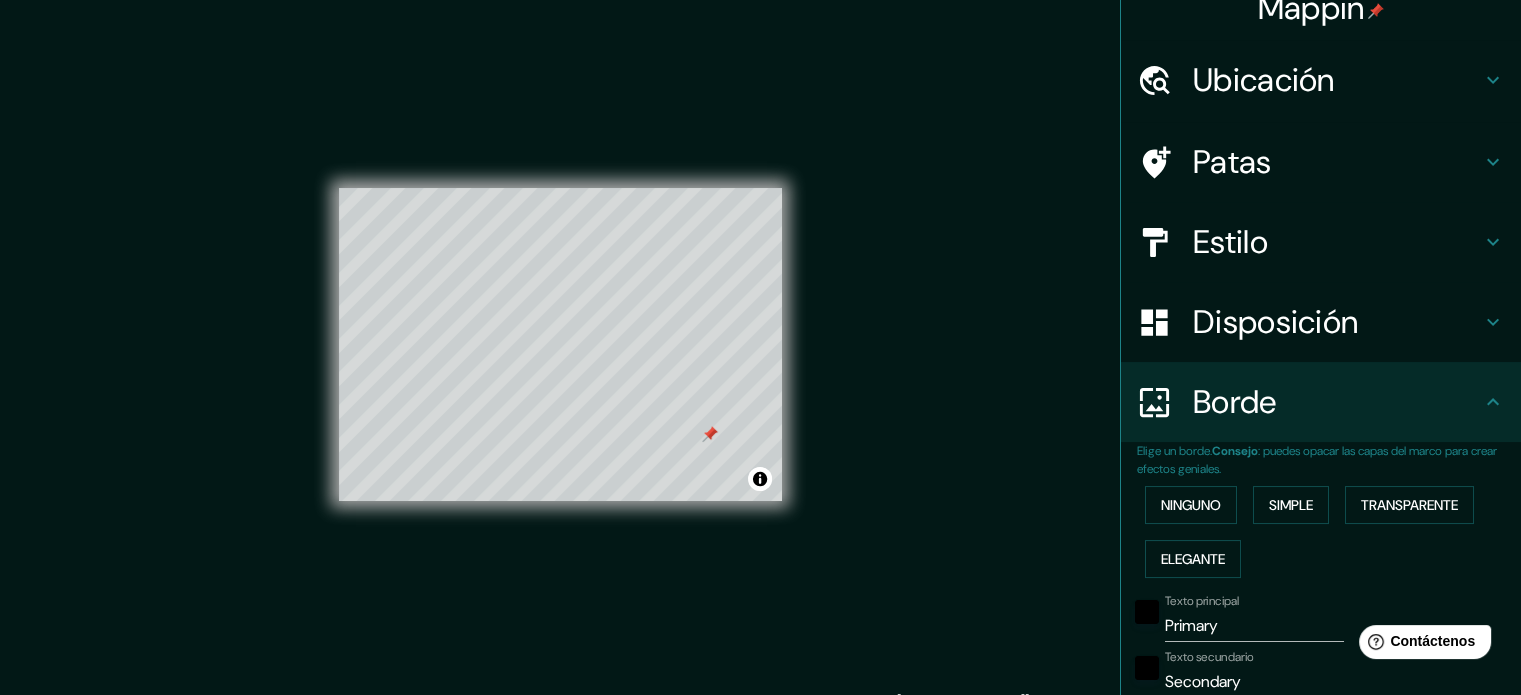 click on "Patas" at bounding box center (1232, 162) 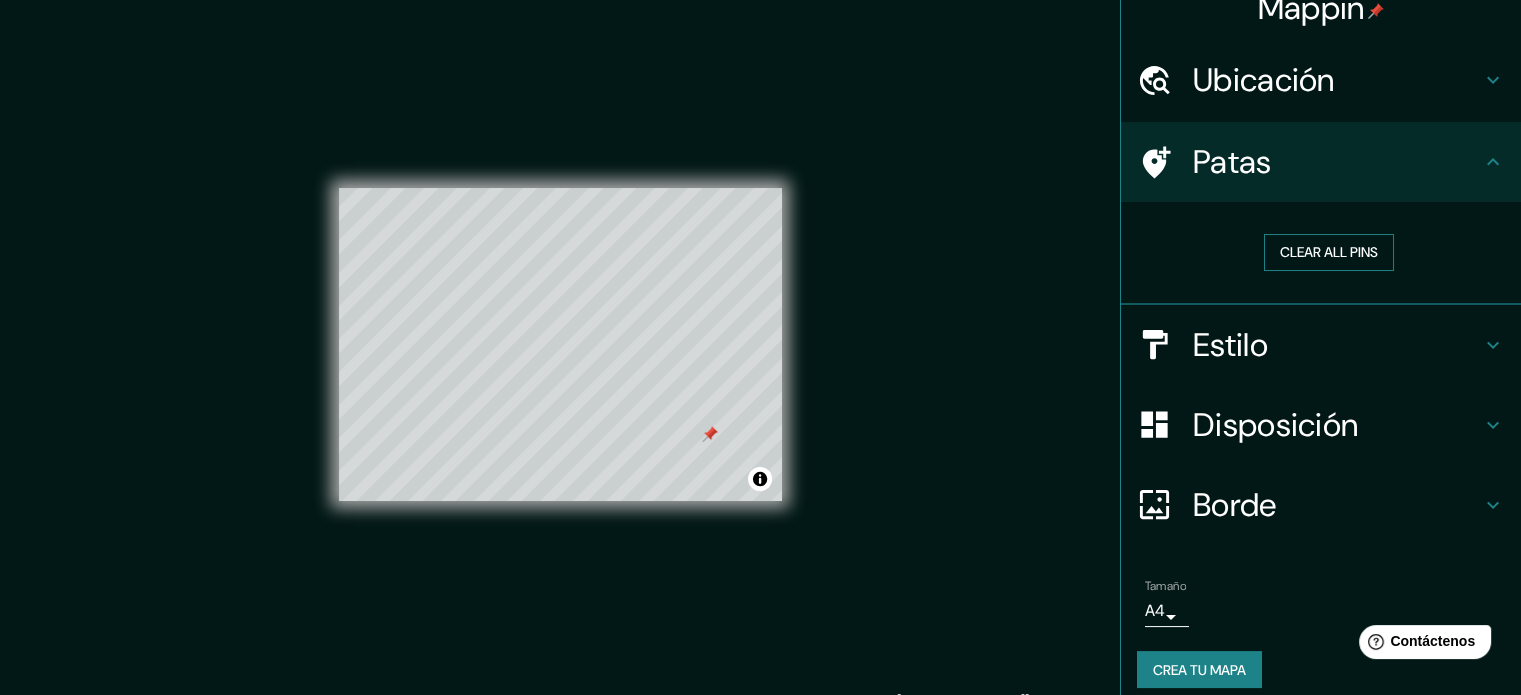 click on "Clear all pins" at bounding box center [1329, 252] 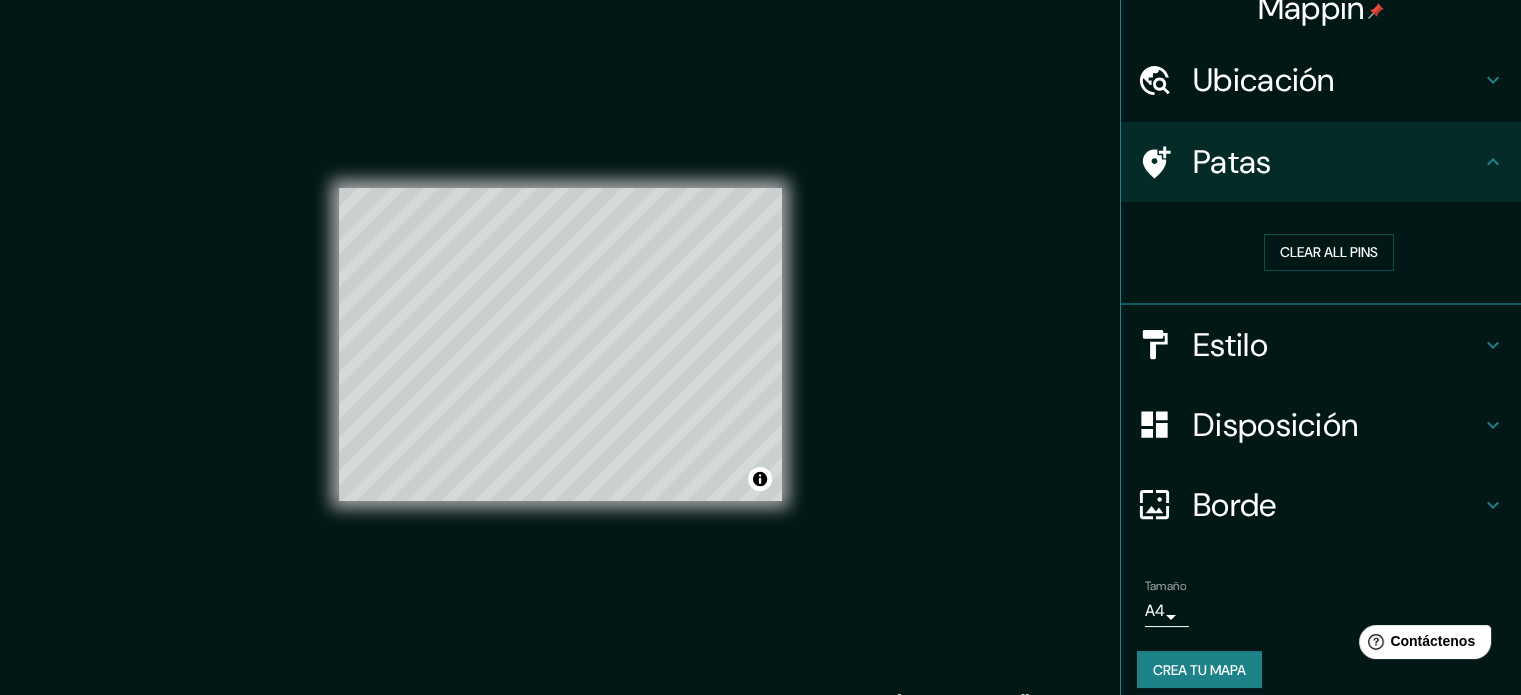 click on "Estilo" at bounding box center [1337, 345] 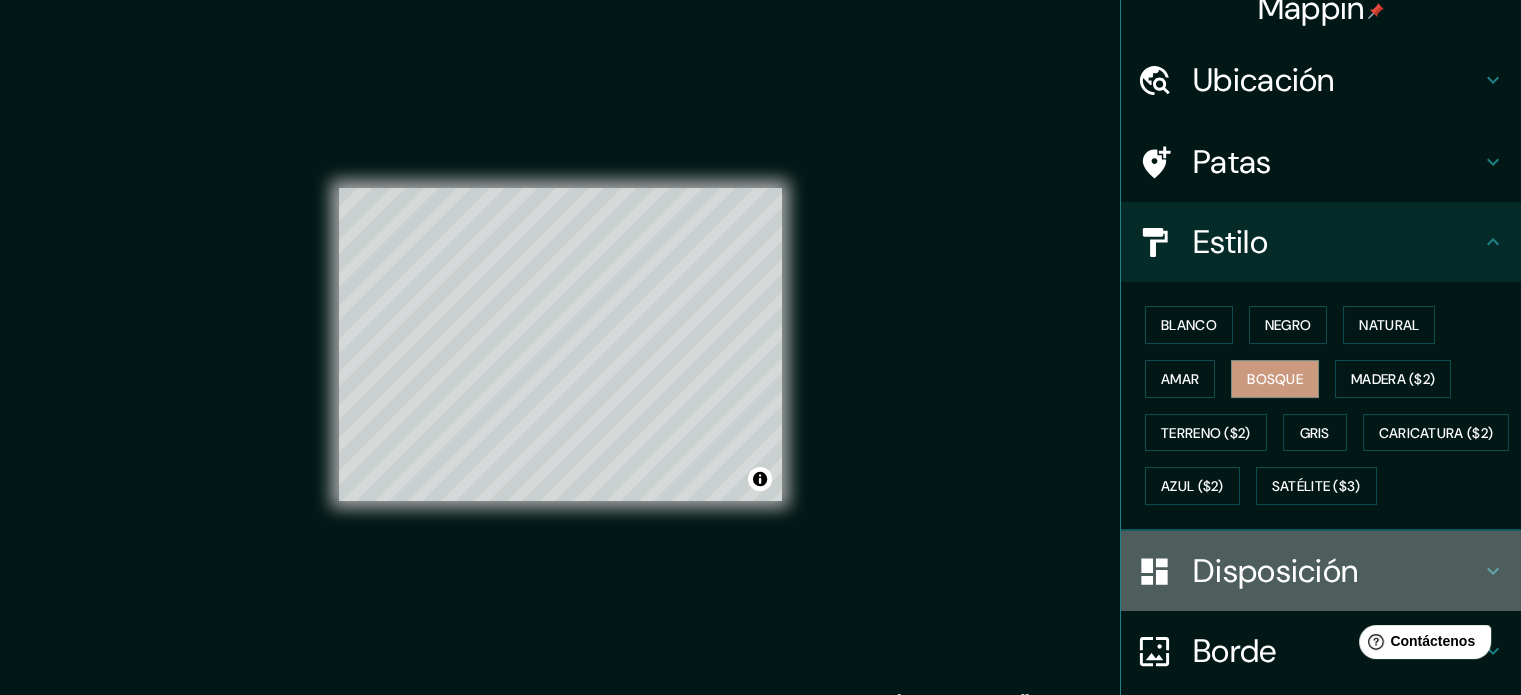 click on "Disposición" at bounding box center [1275, 571] 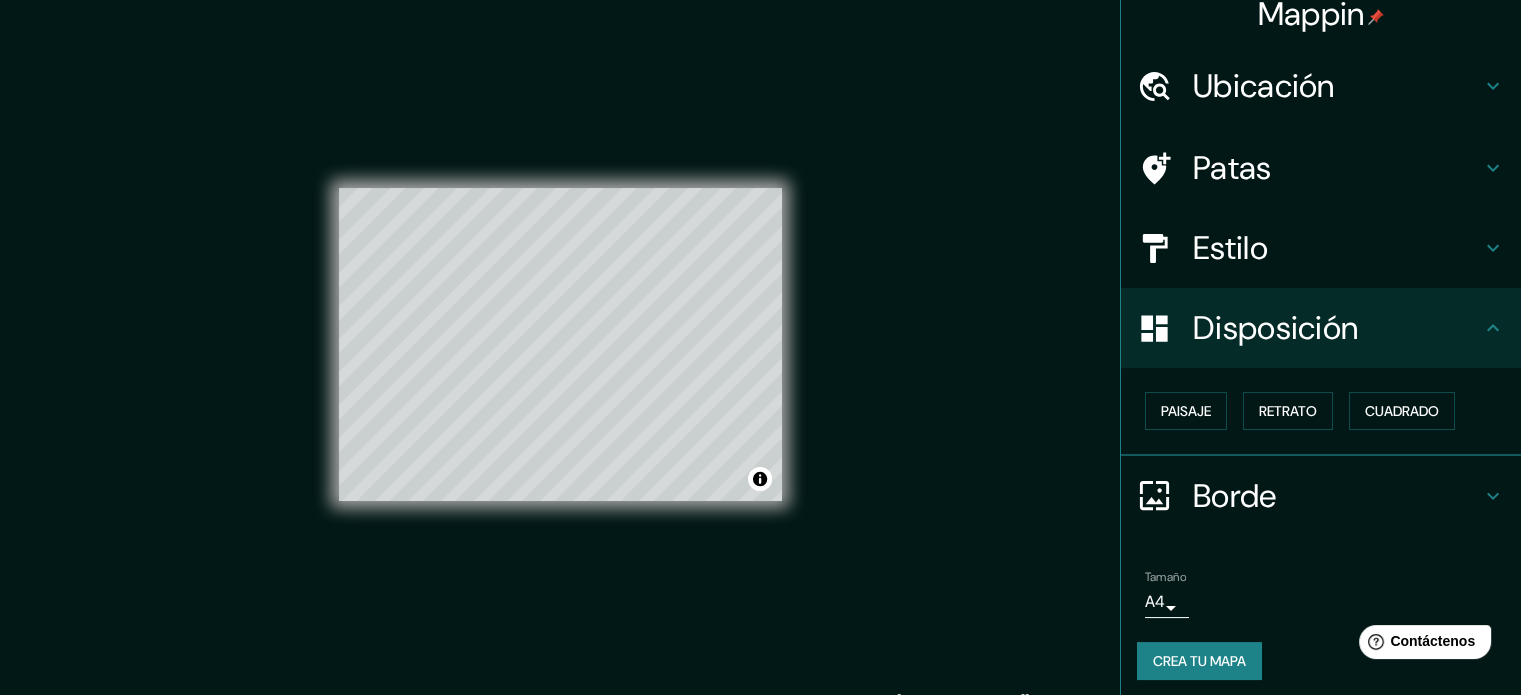 scroll, scrollTop: 24, scrollLeft: 0, axis: vertical 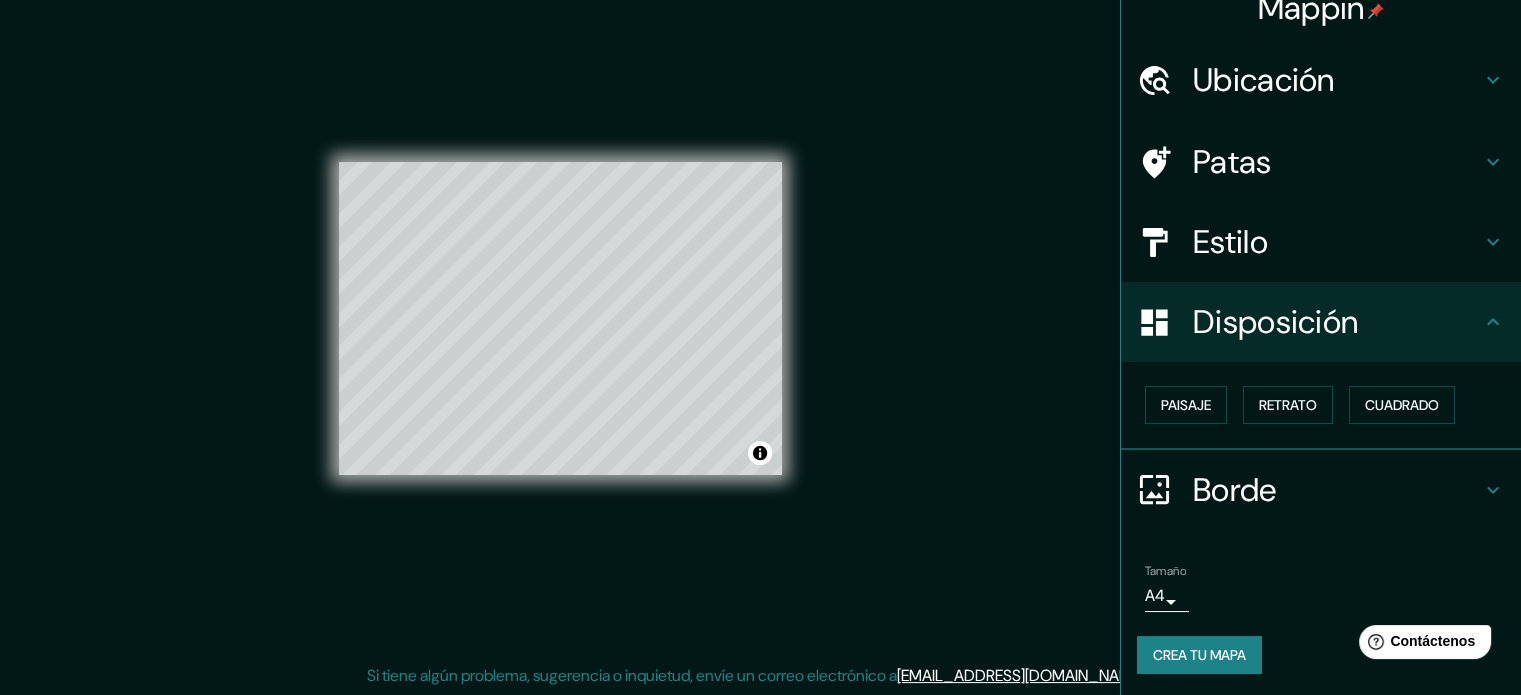 click on "Borde" at bounding box center [1337, 490] 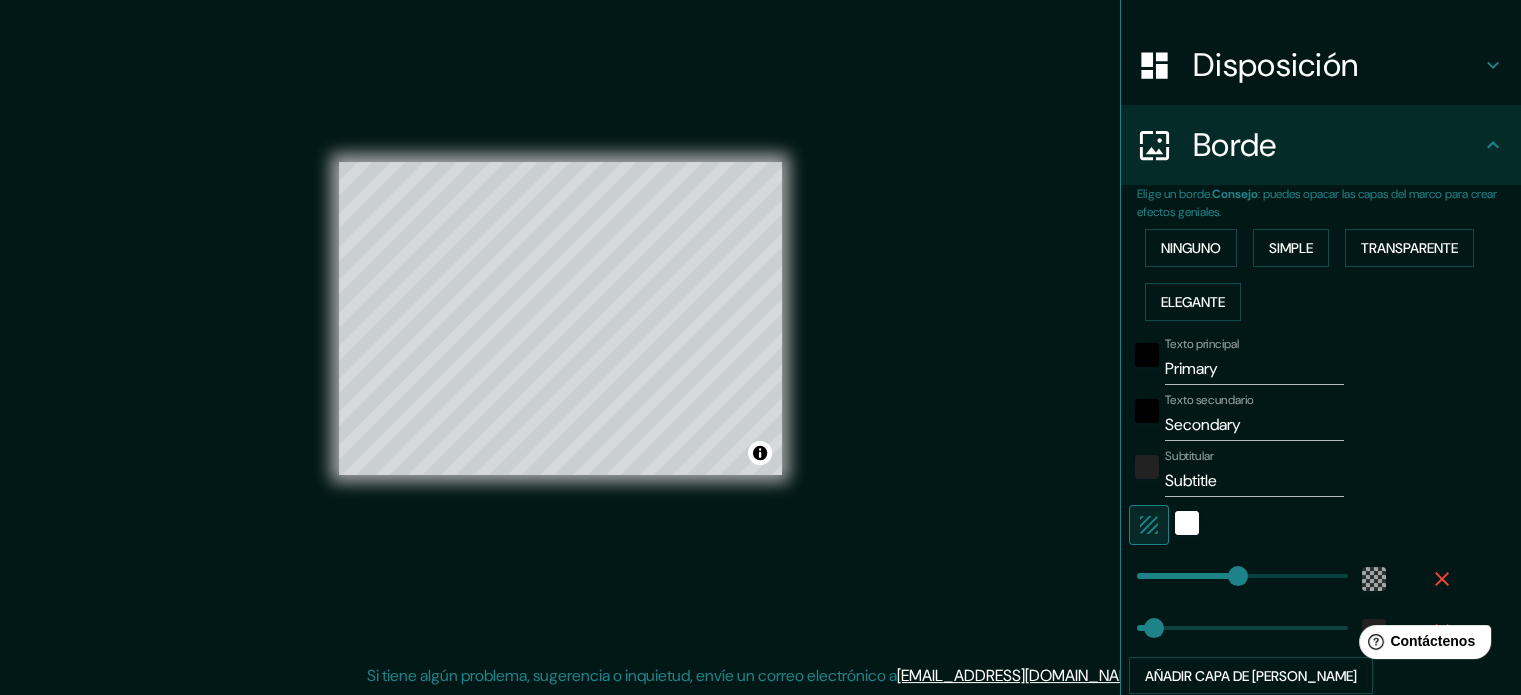 scroll, scrollTop: 324, scrollLeft: 0, axis: vertical 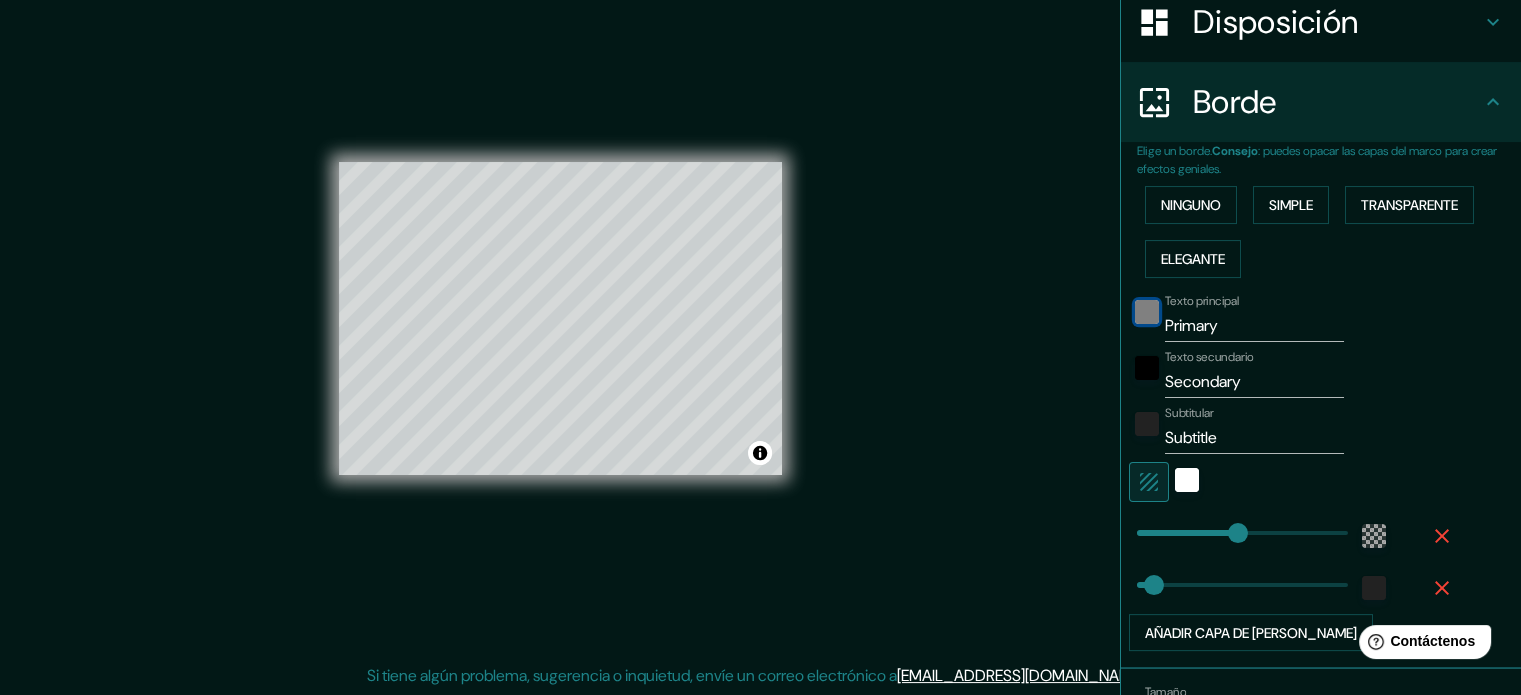 click at bounding box center (1147, 312) 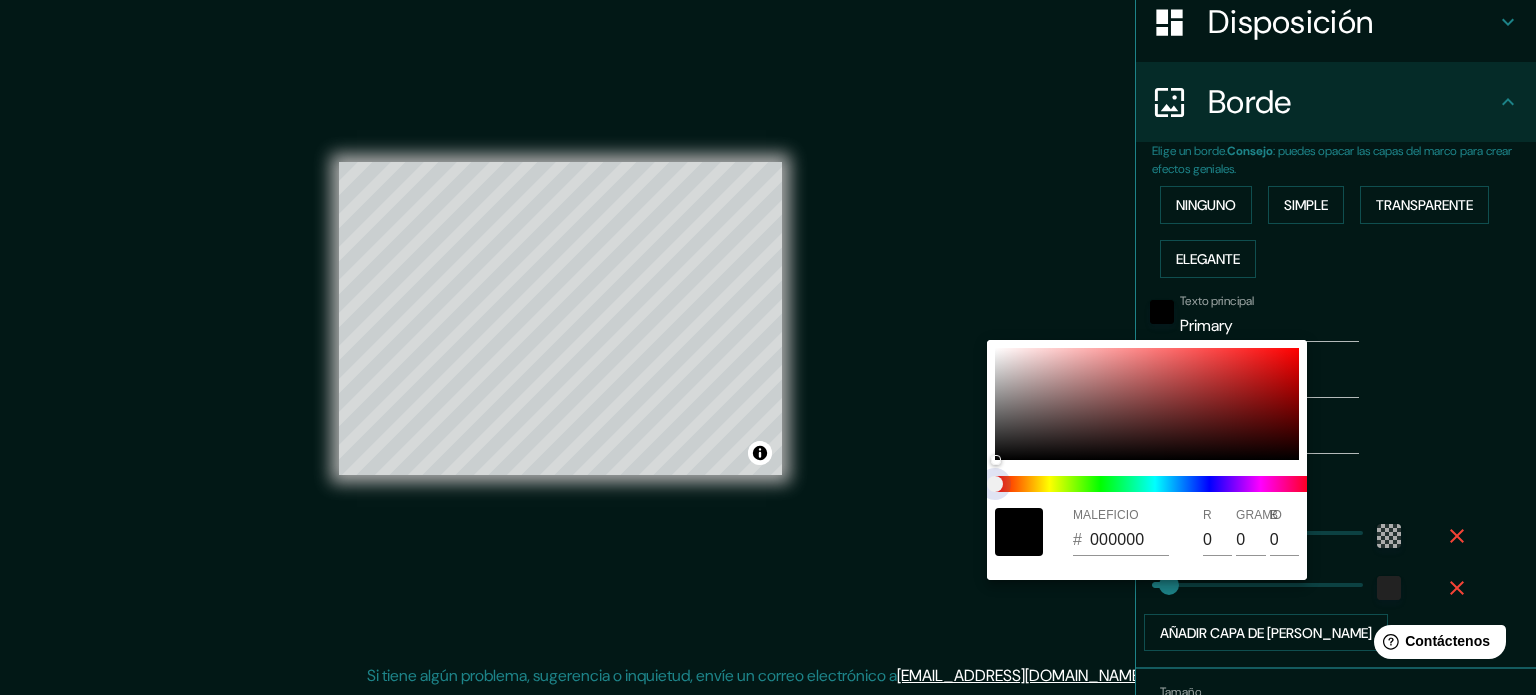 type on "213" 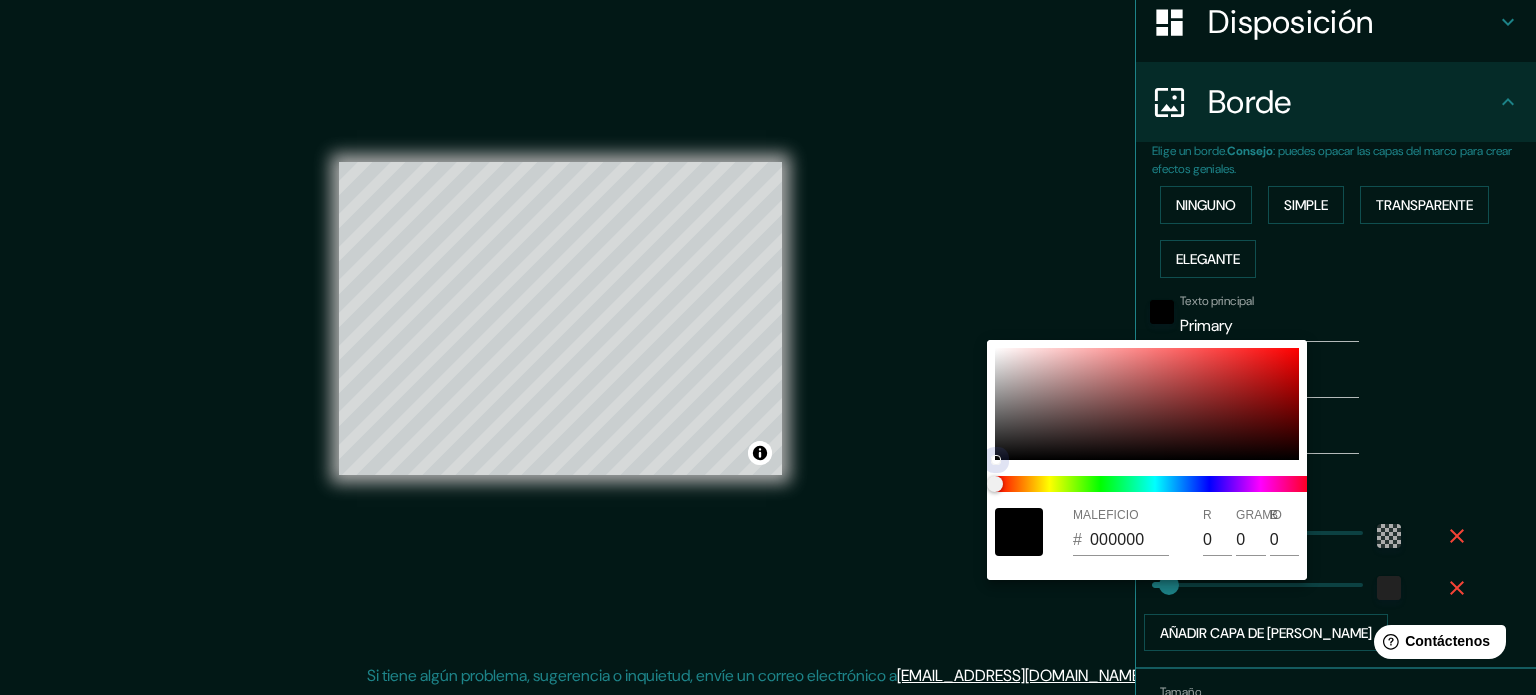 click at bounding box center [1147, 404] 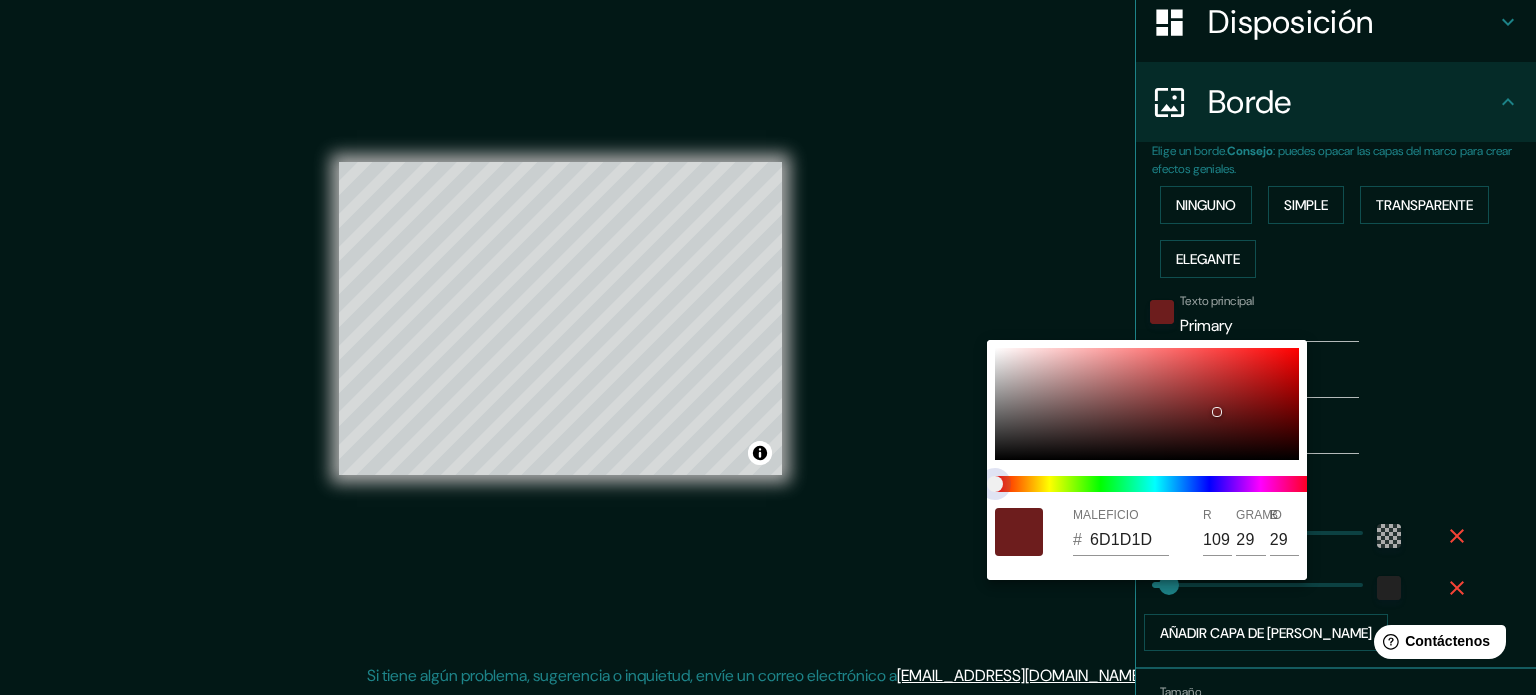 type on "213" 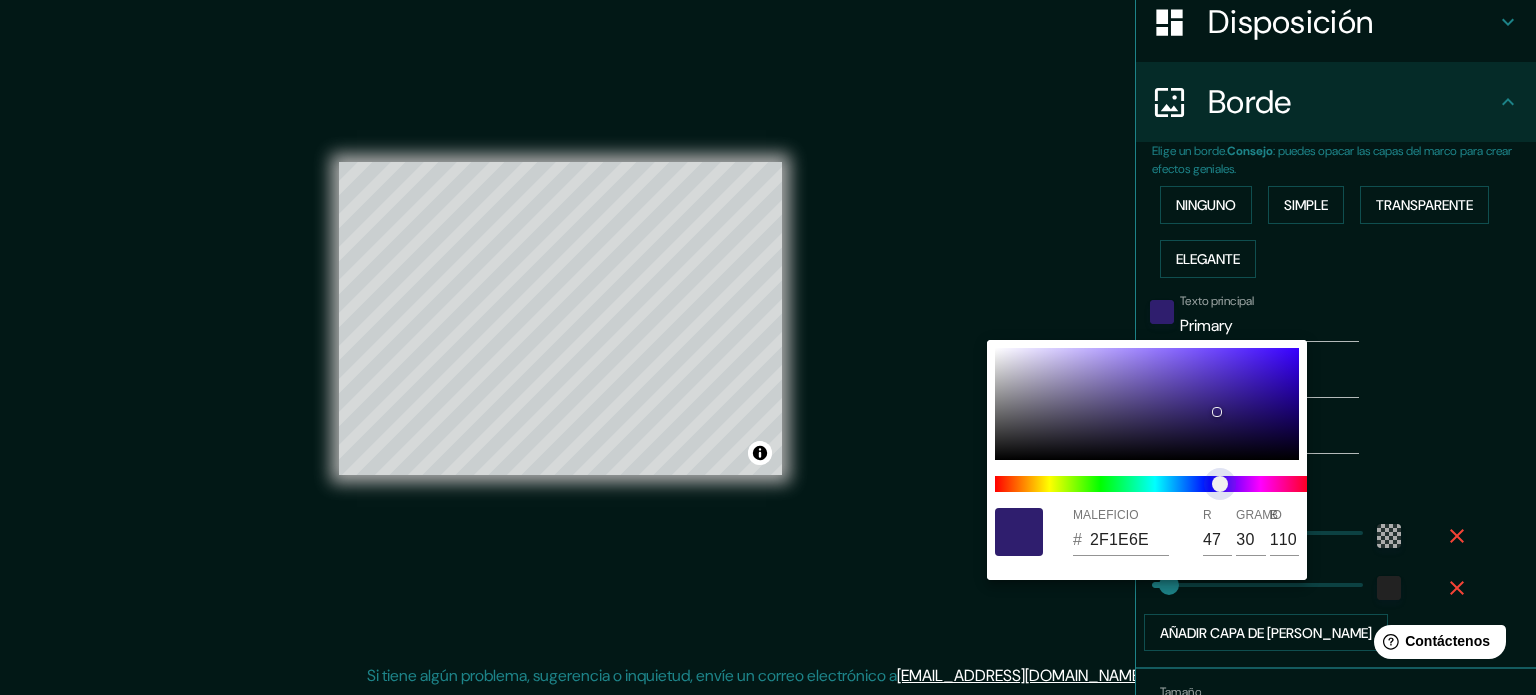 click at bounding box center (1155, 484) 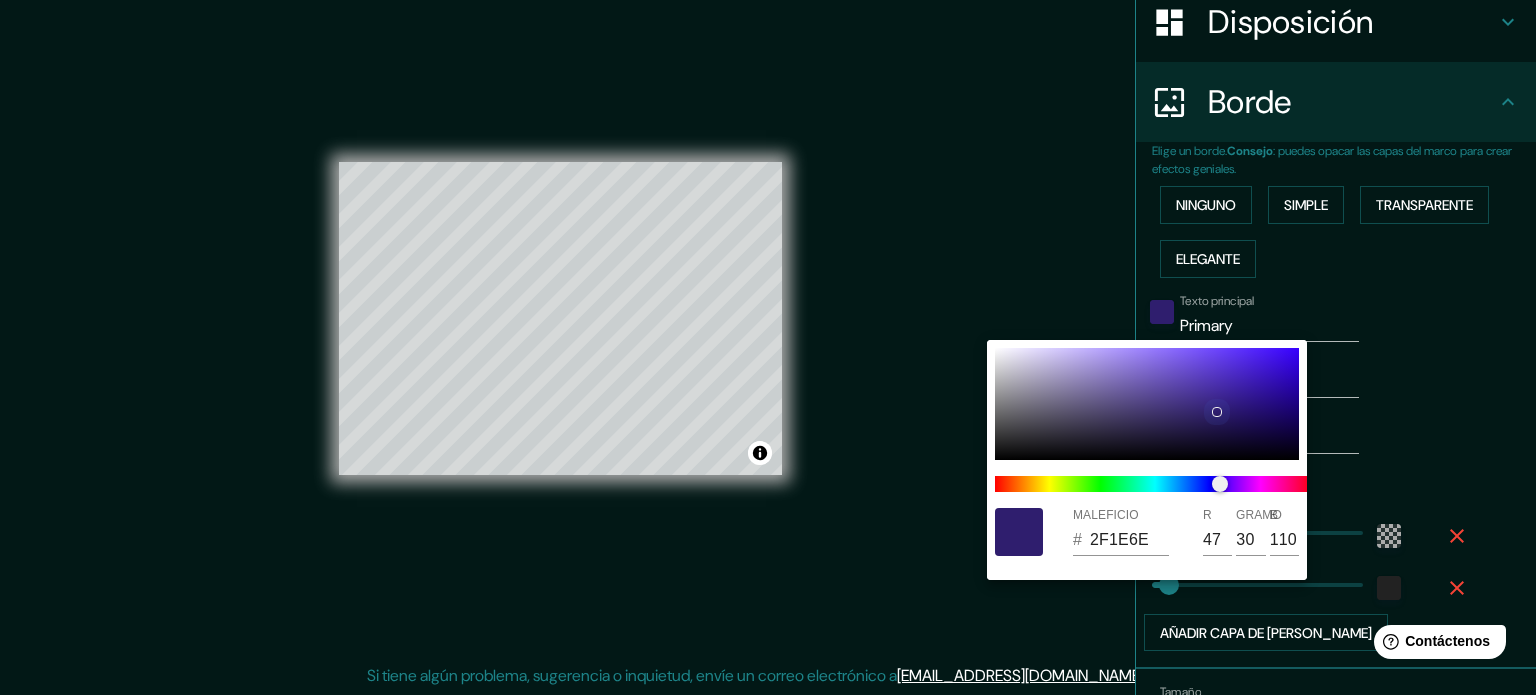 type on "213" 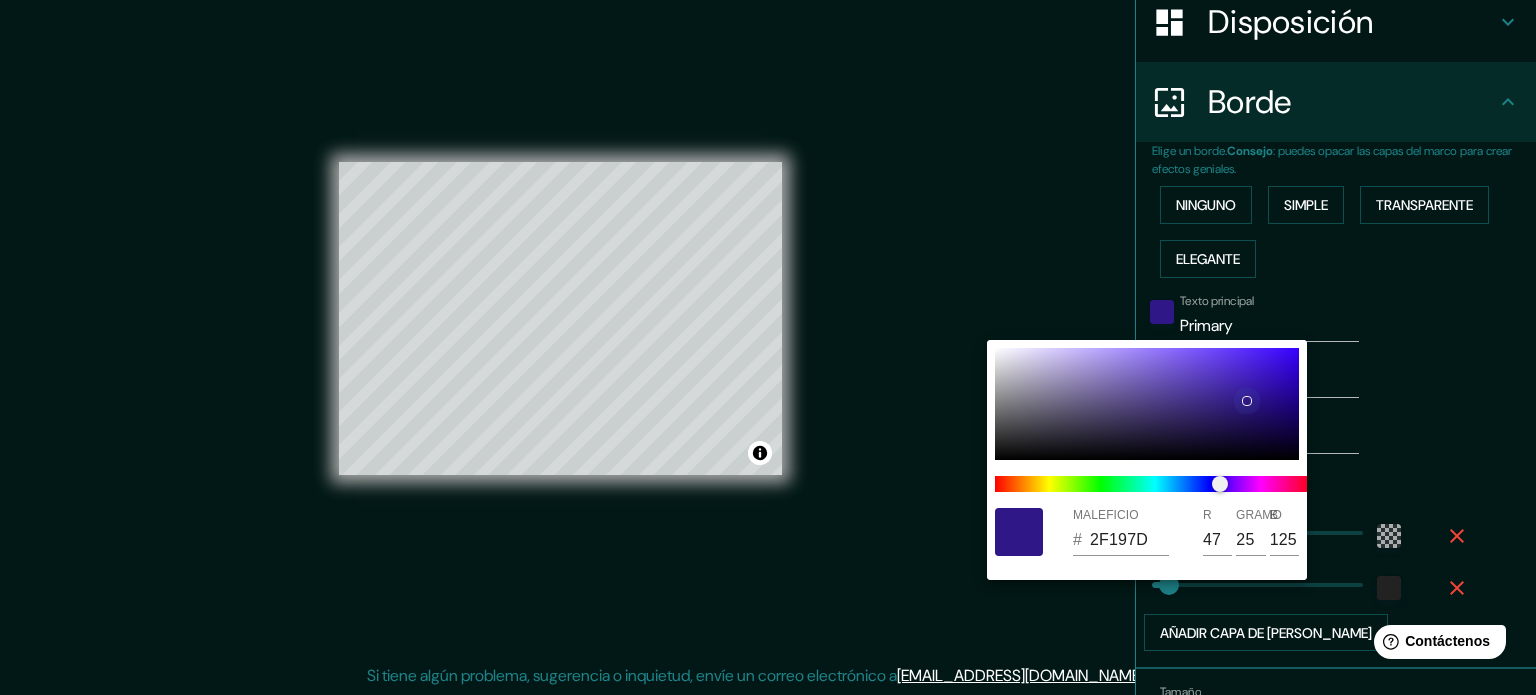 type on "213" 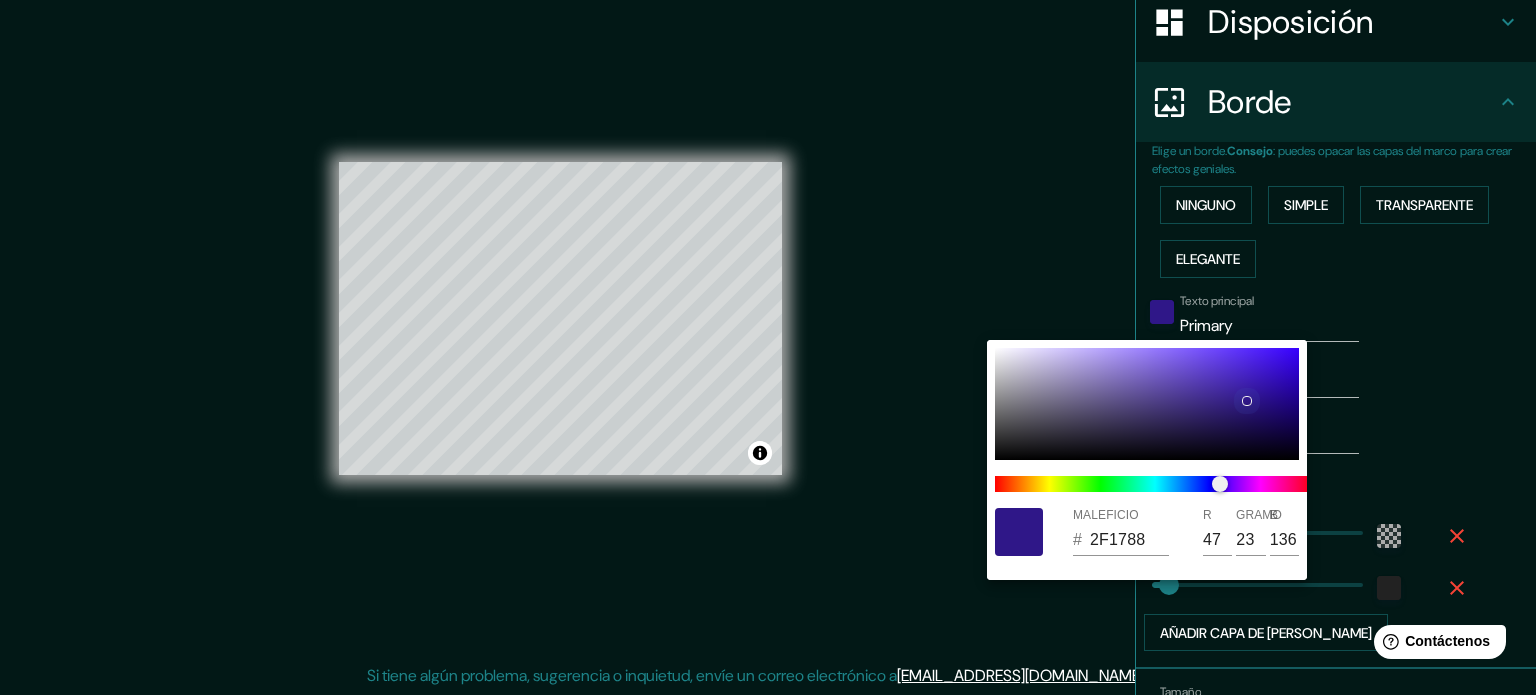 type on "213" 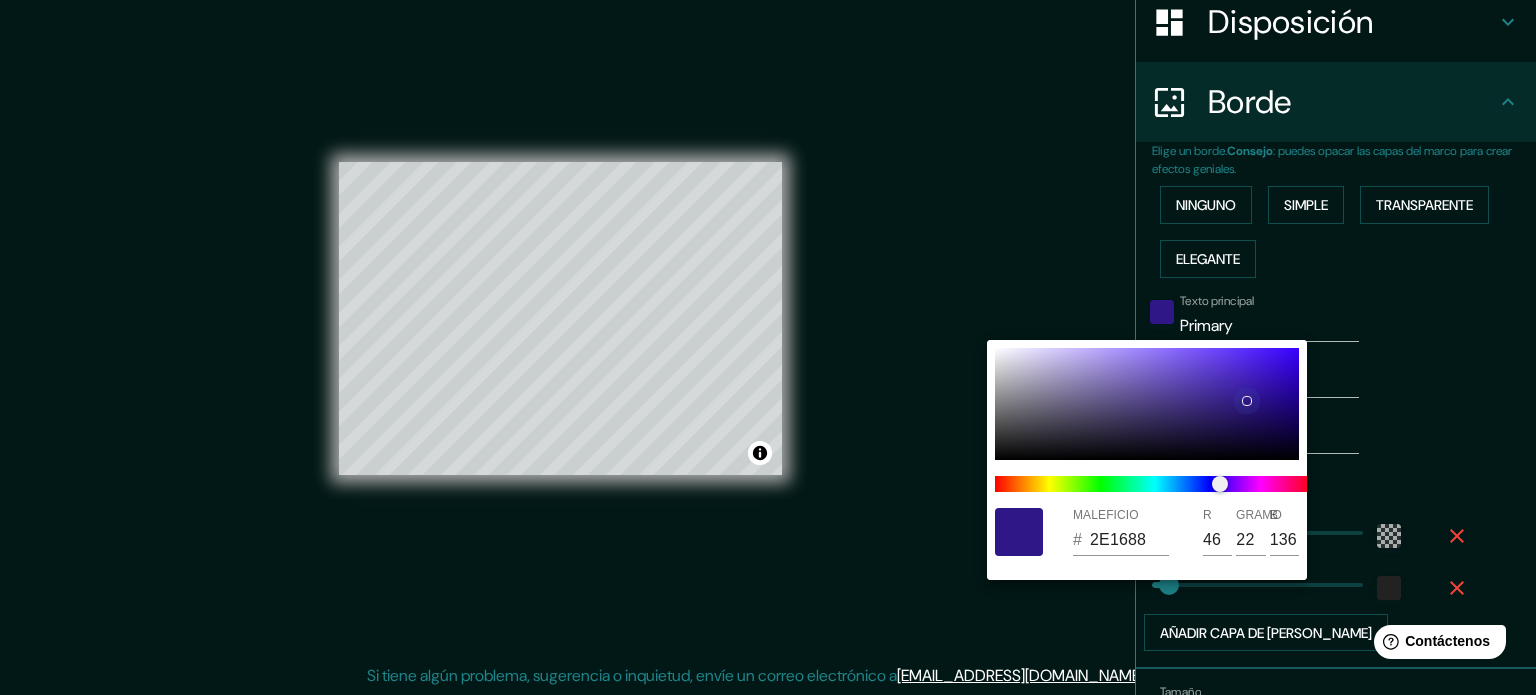 type on "213" 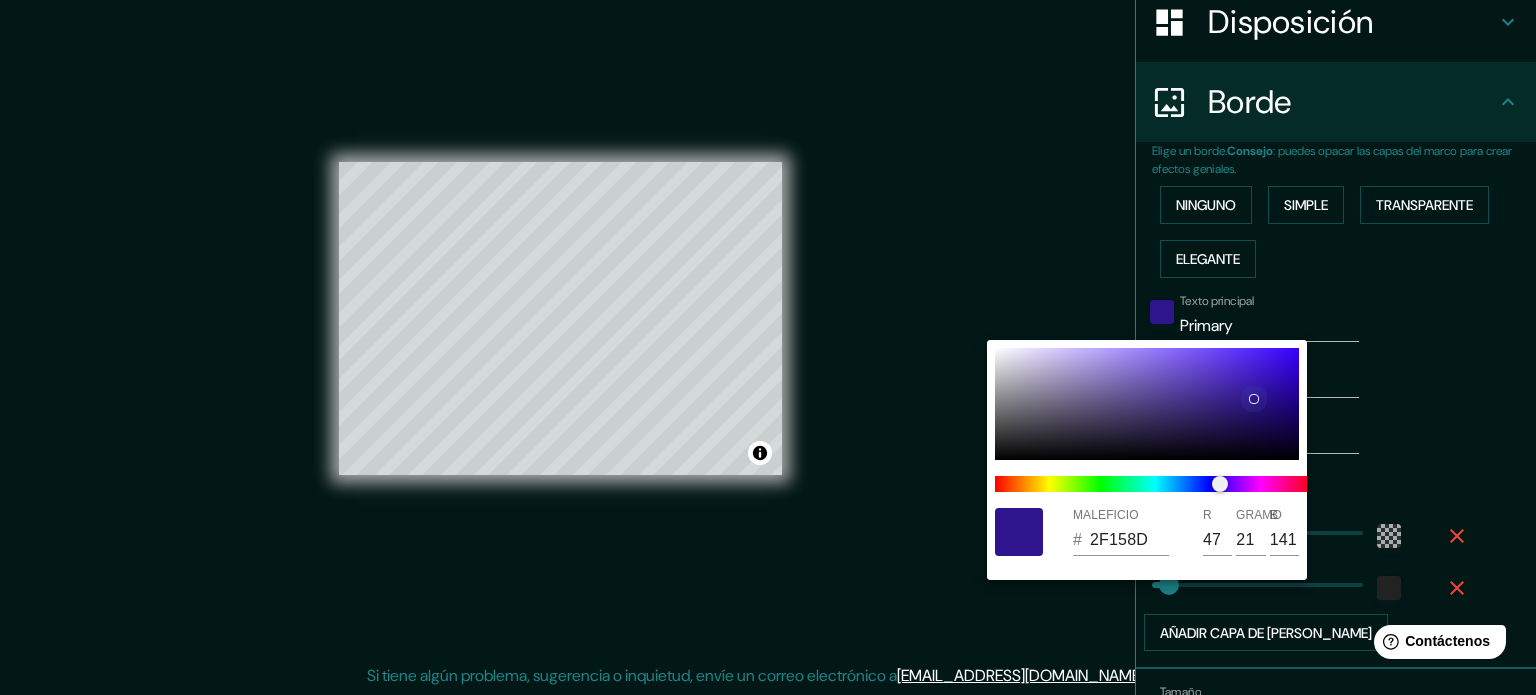 type on "213" 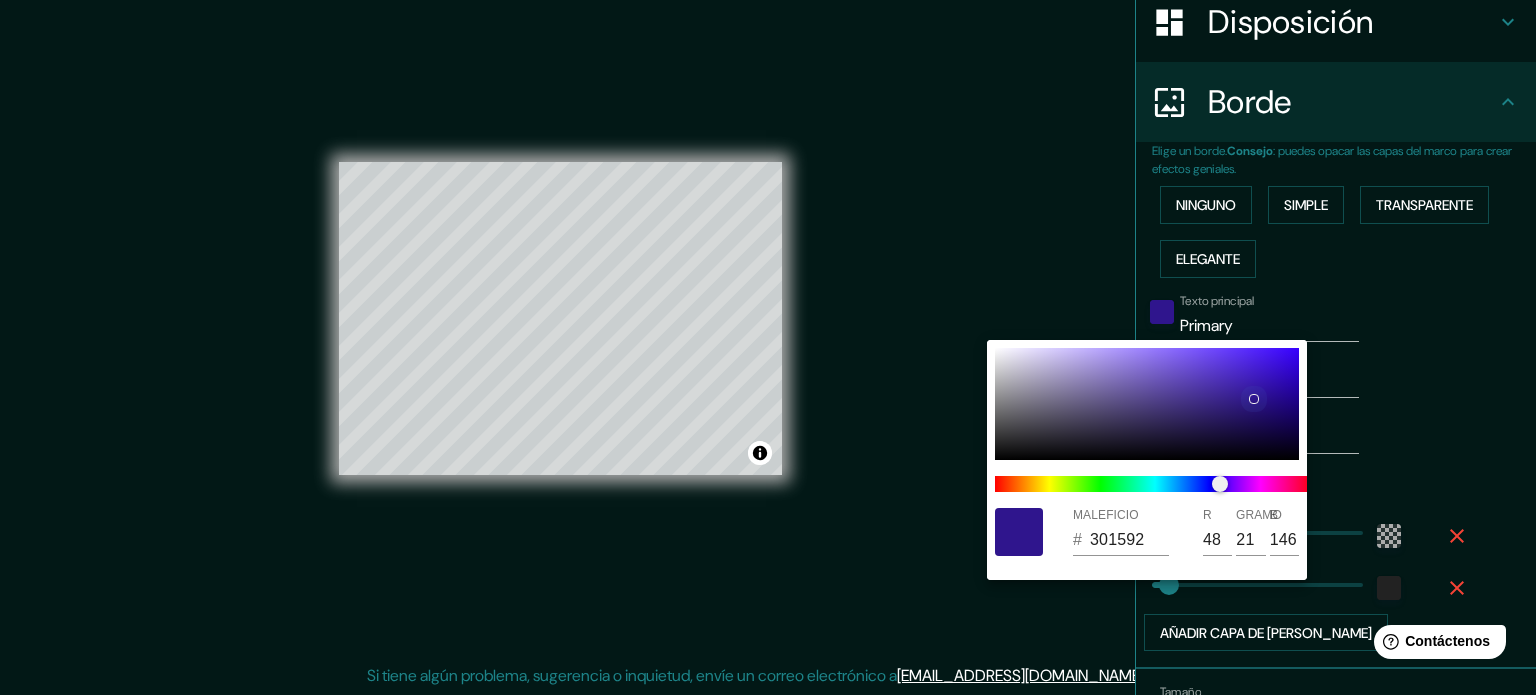 type on "213" 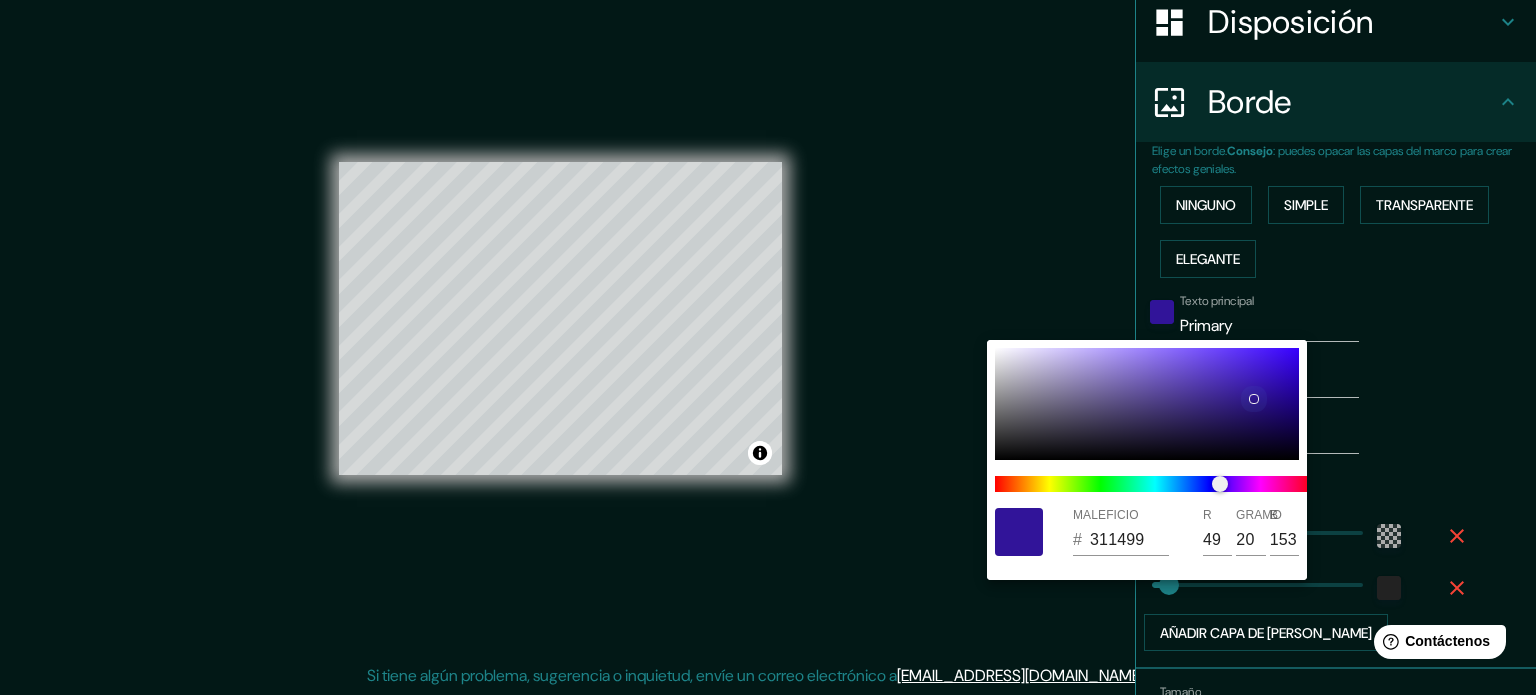 type on "213" 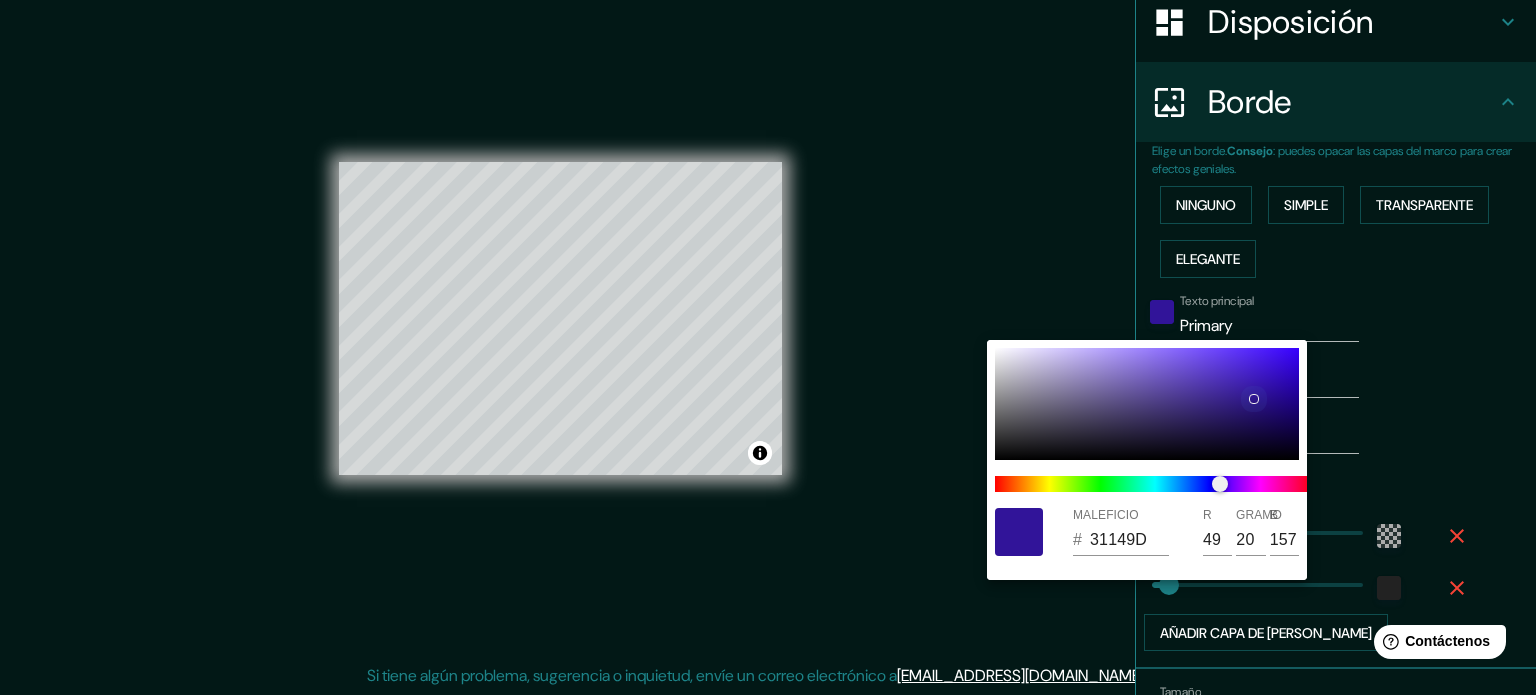 type on "213" 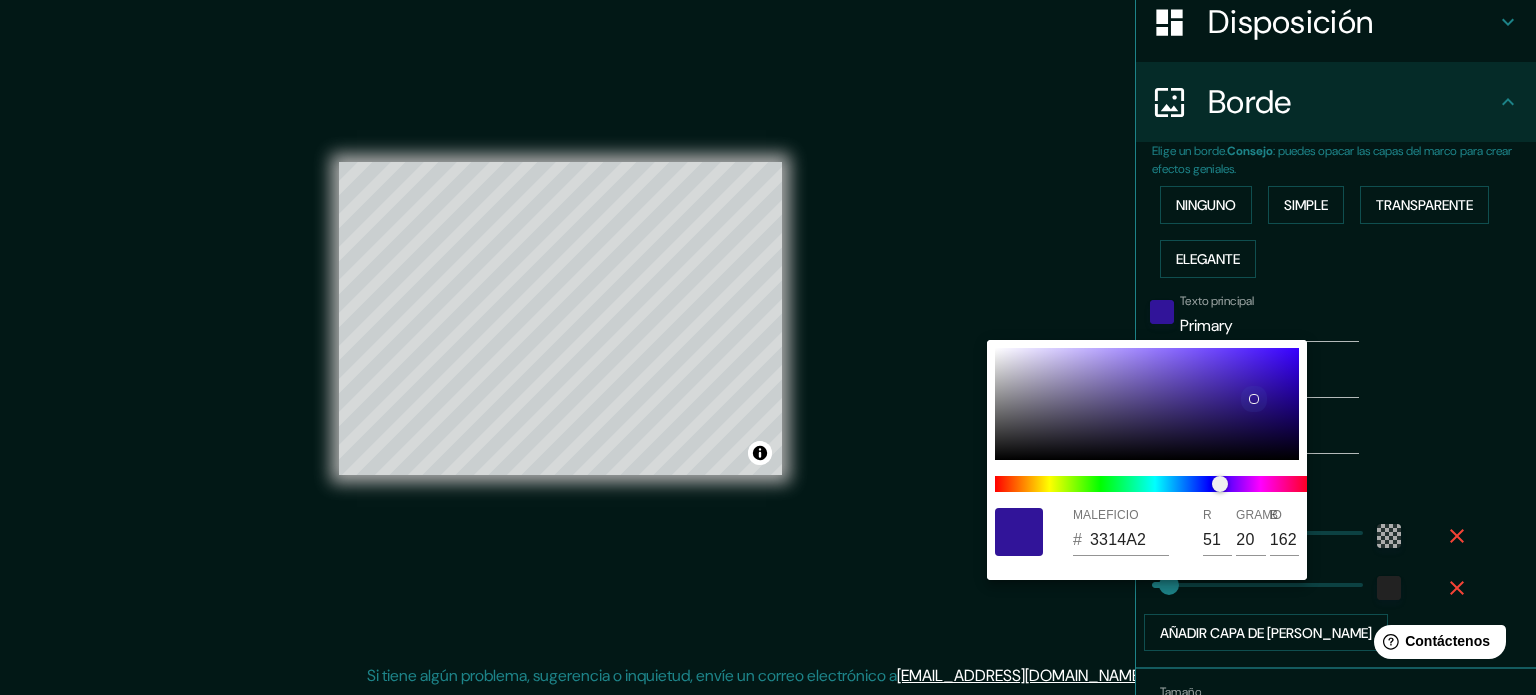 type on "213" 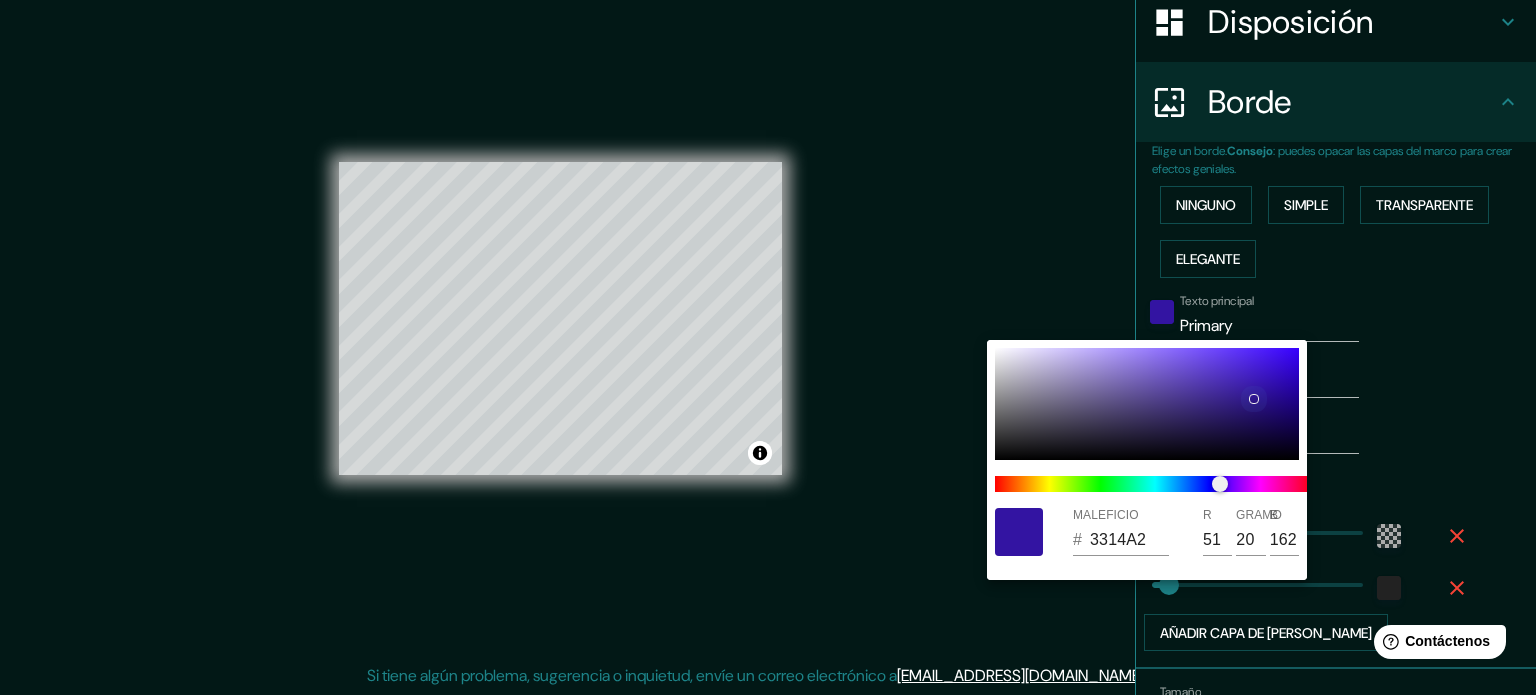 type on "213" 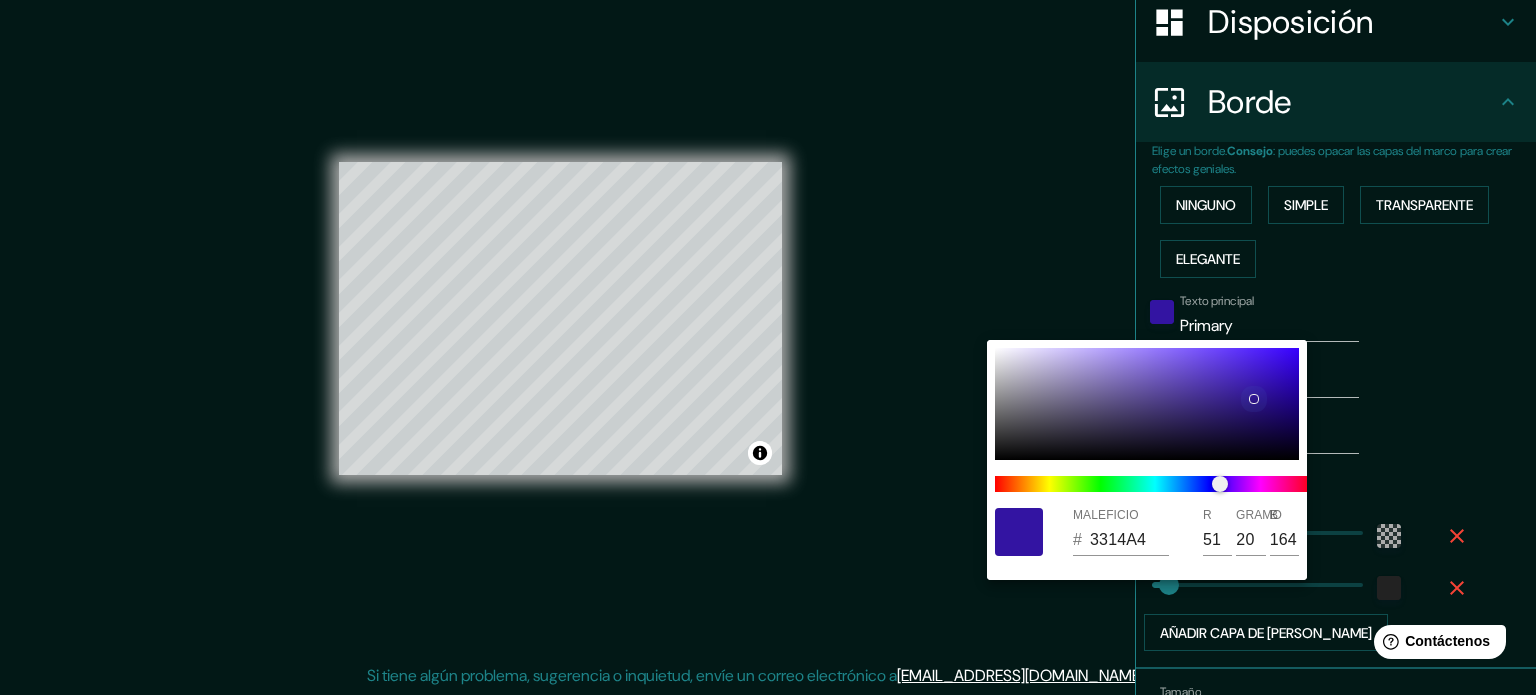 type on "213" 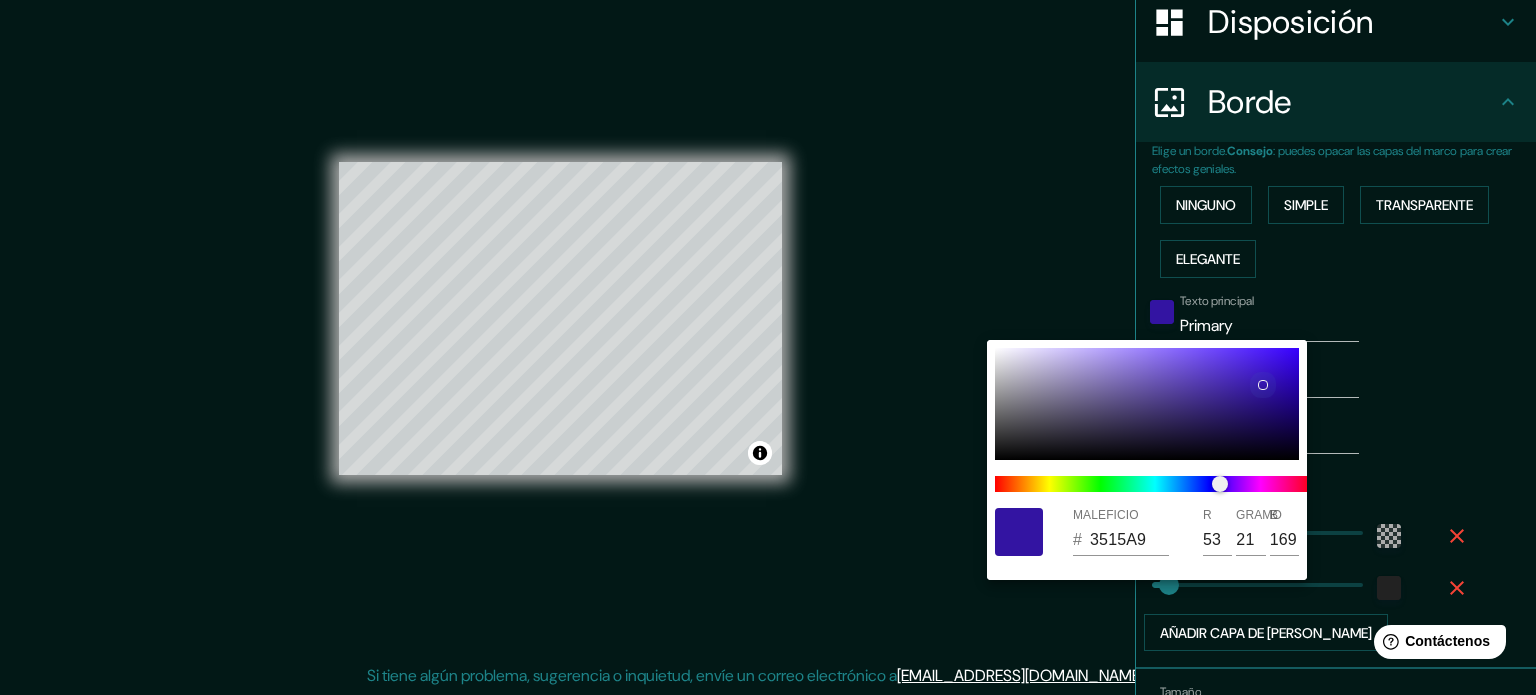 type on "213" 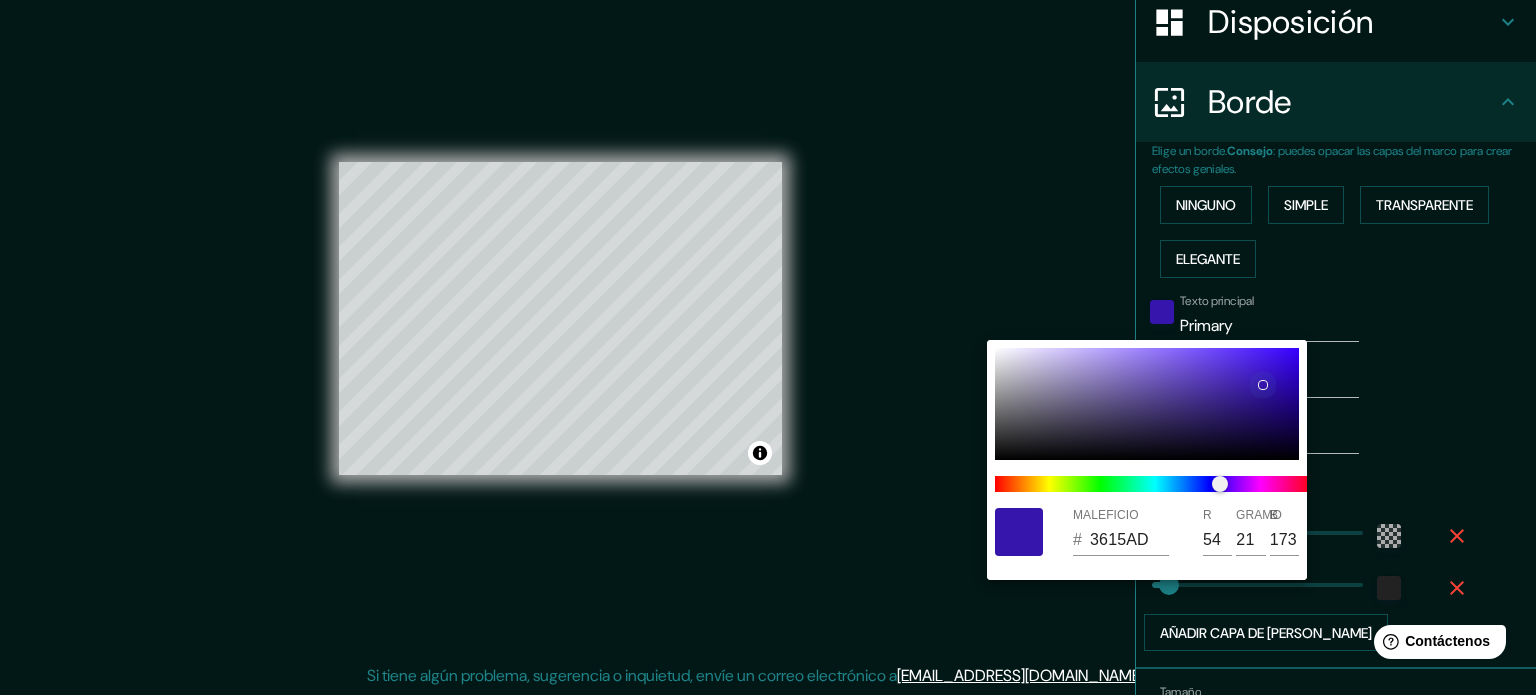 type on "213" 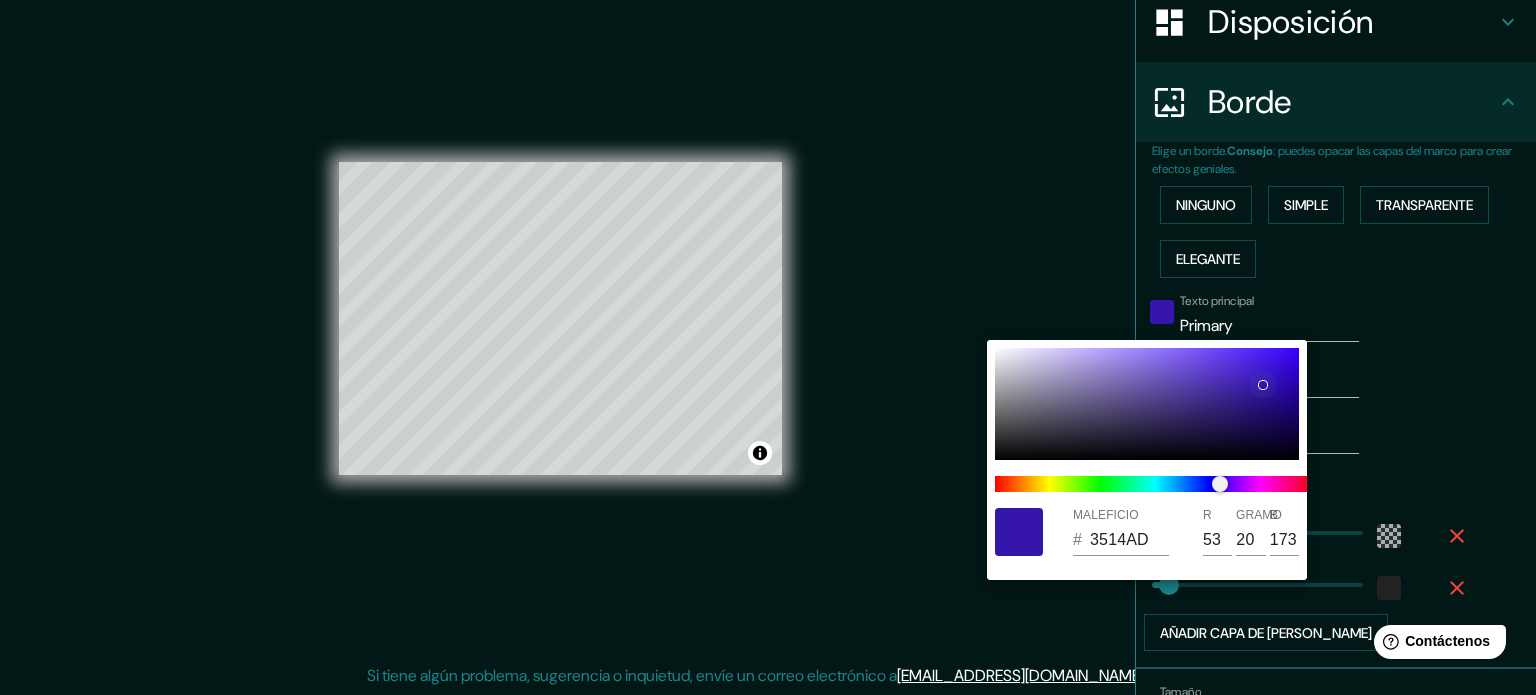 type on "213" 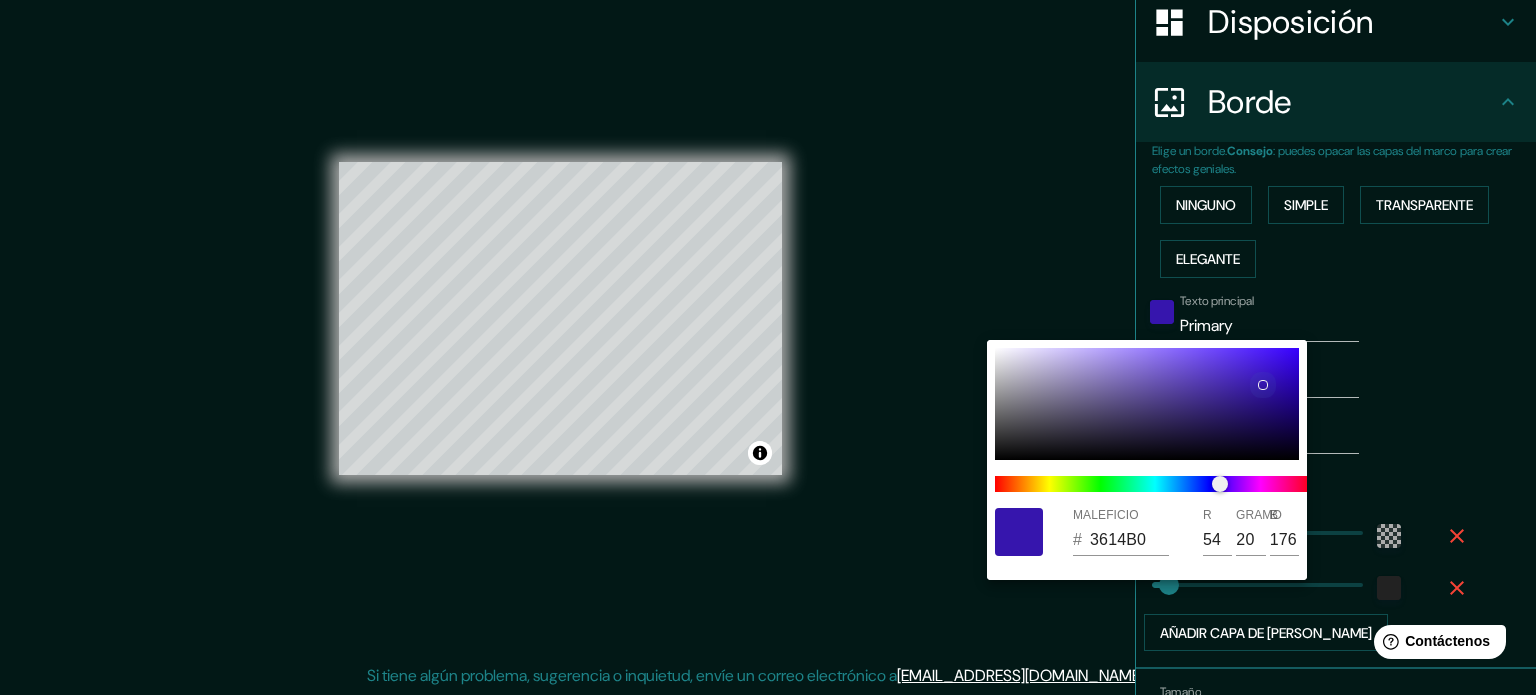 type on "213" 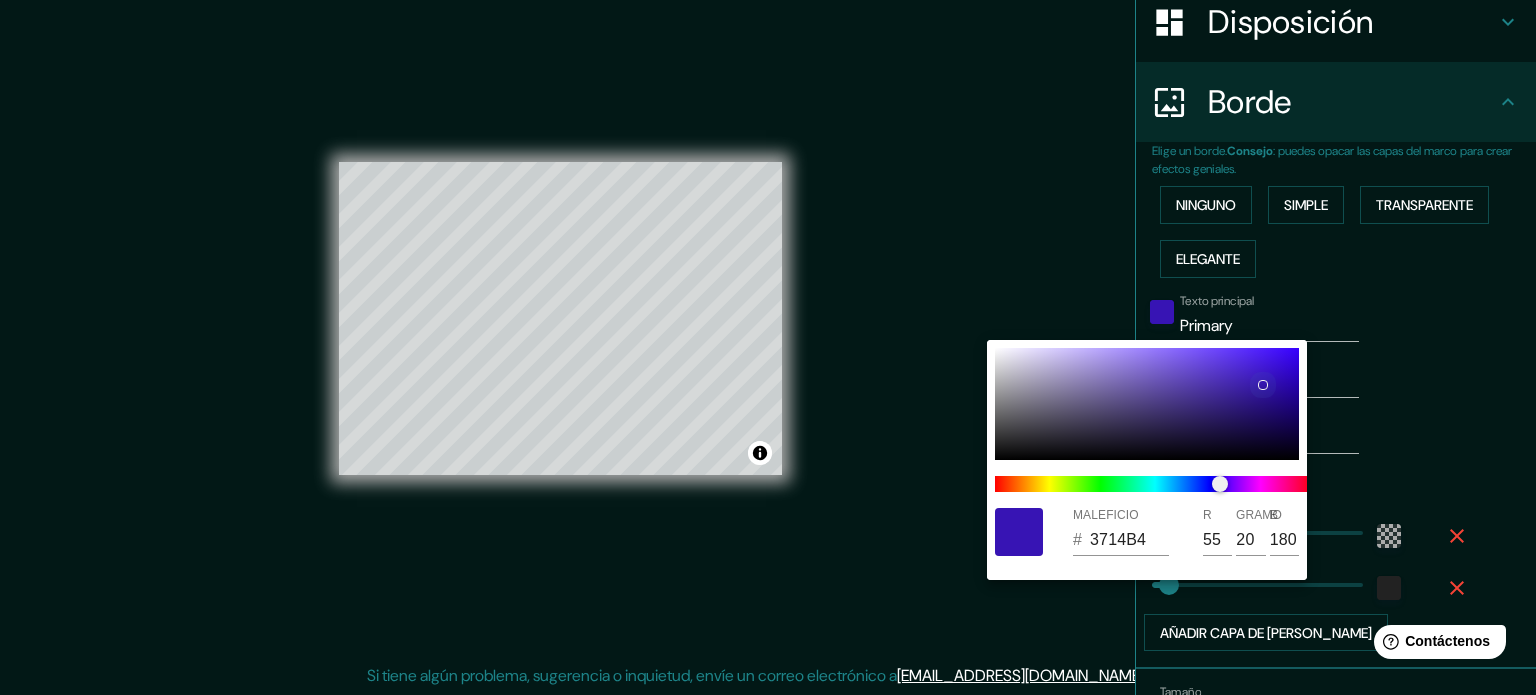 type on "213" 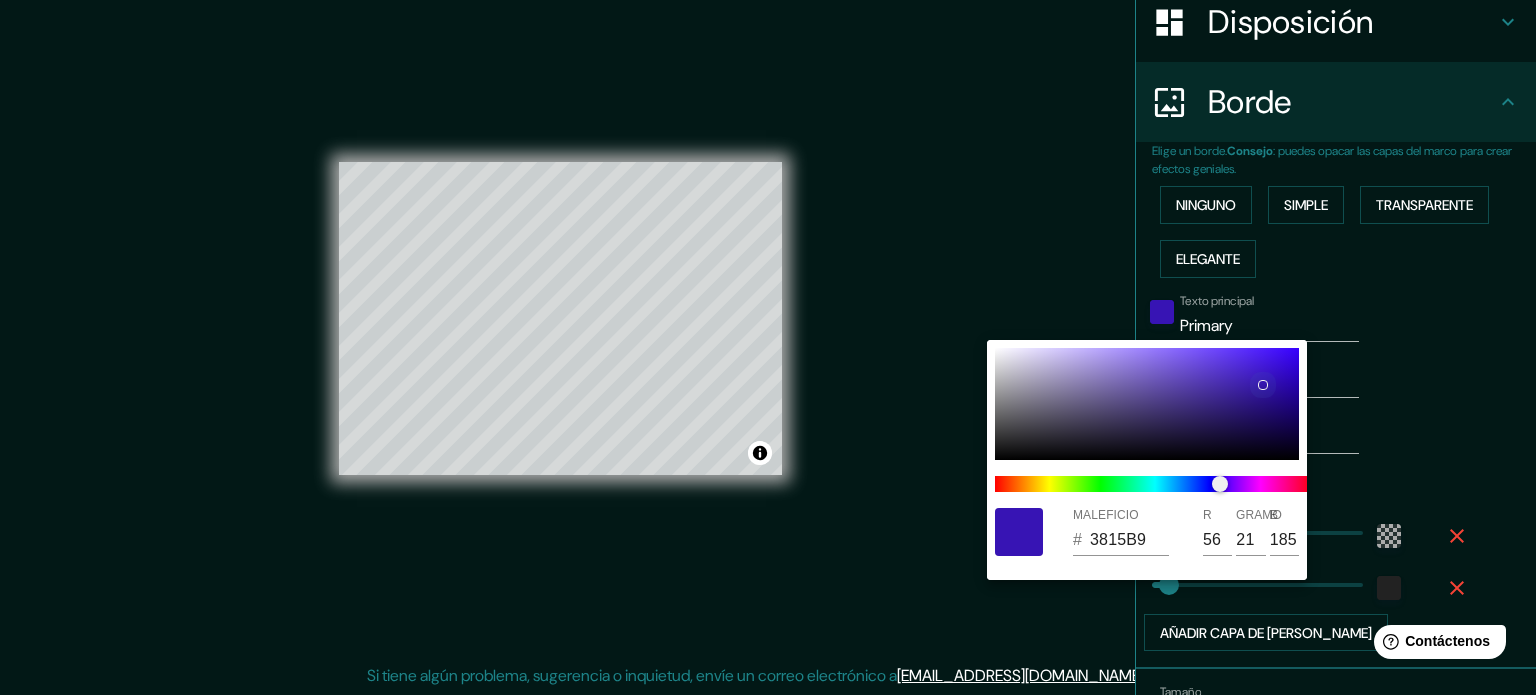 type on "213" 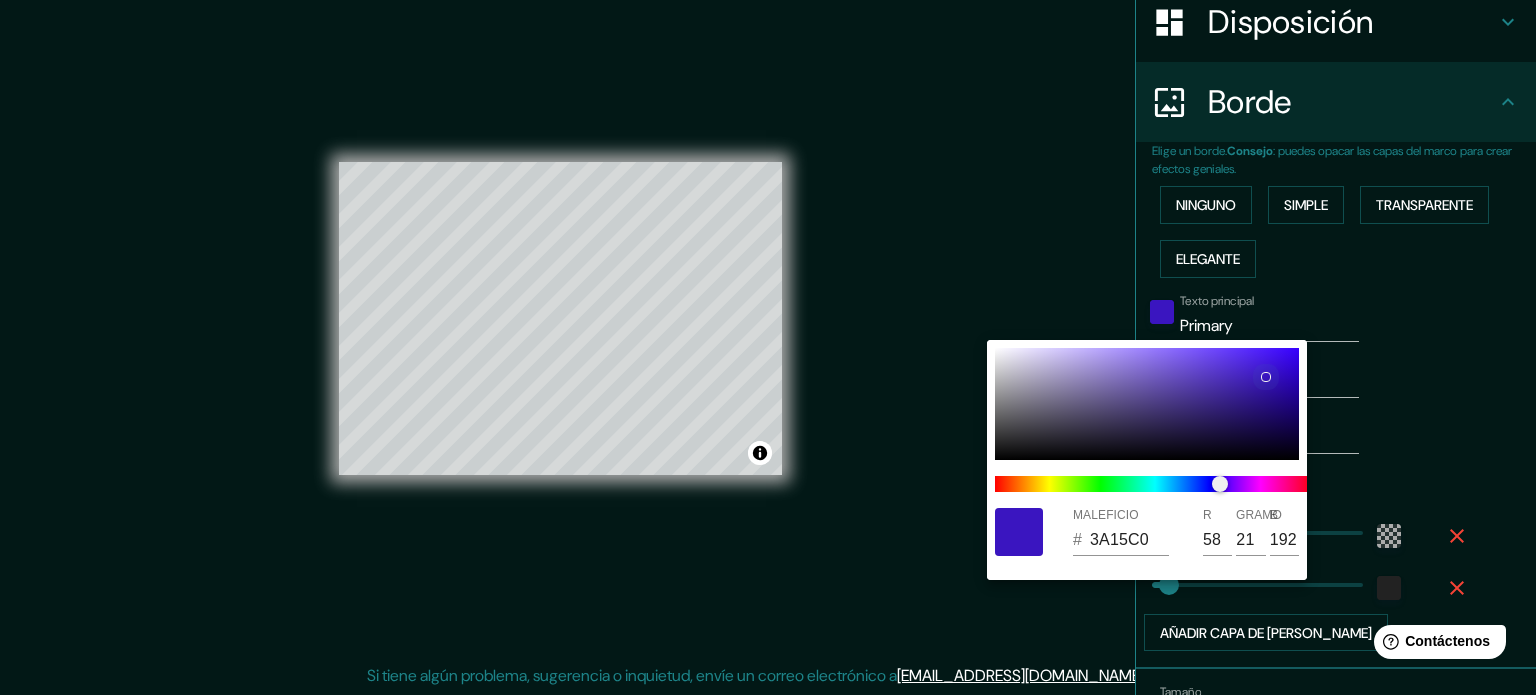 type on "213" 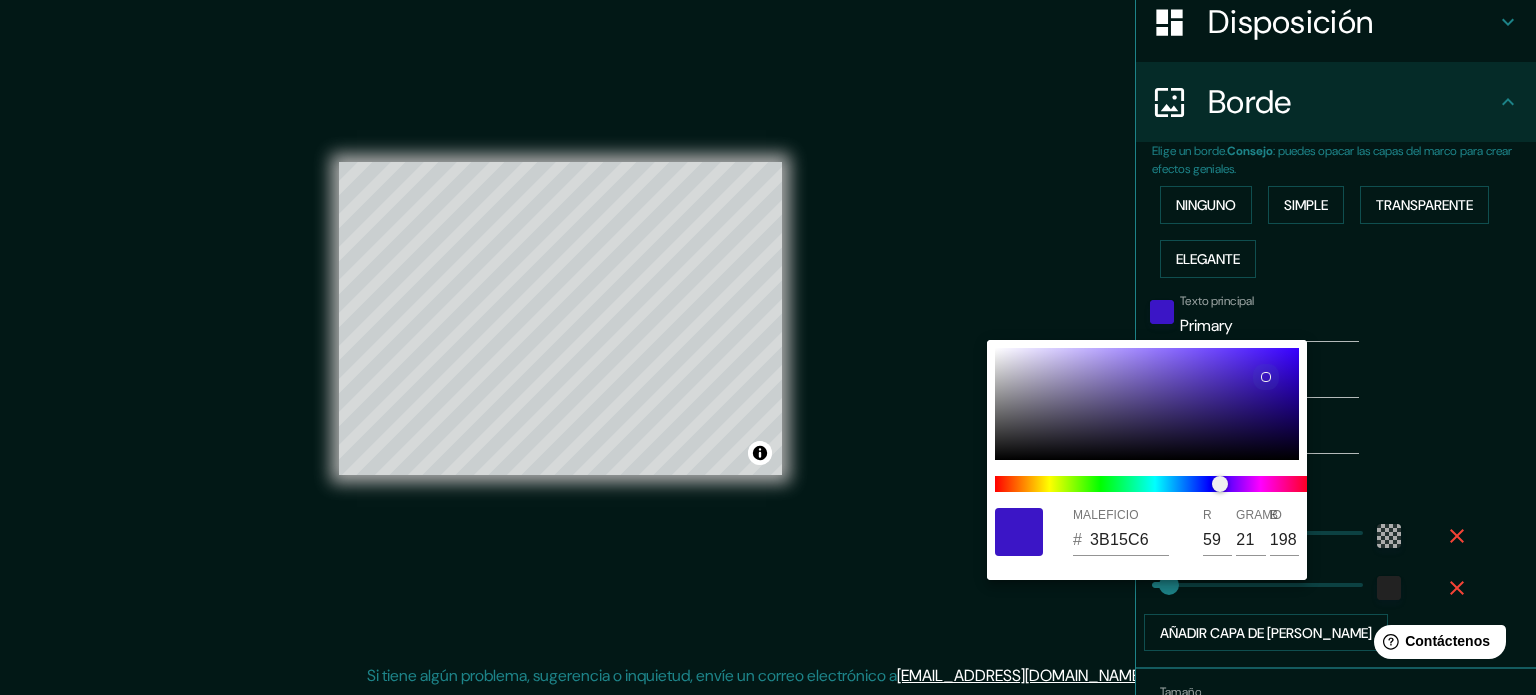 type on "213" 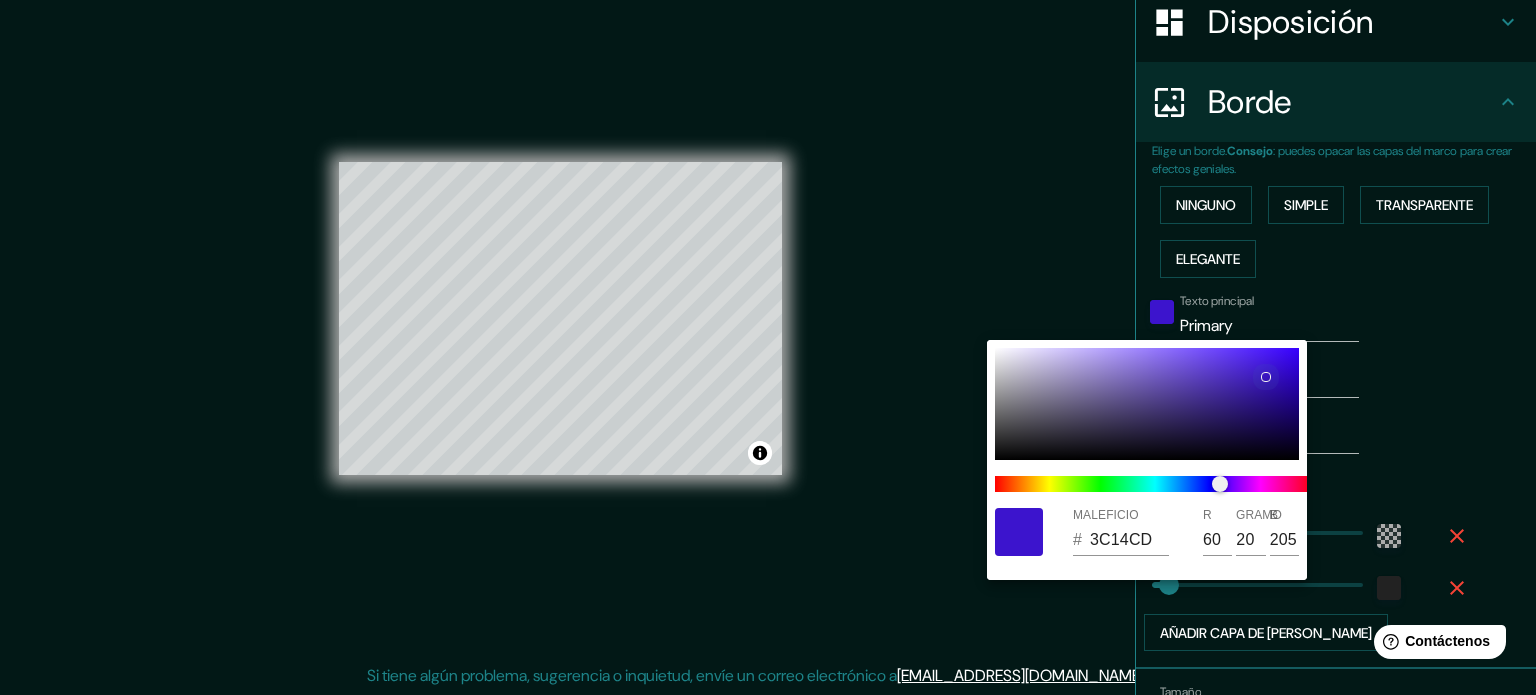 type on "213" 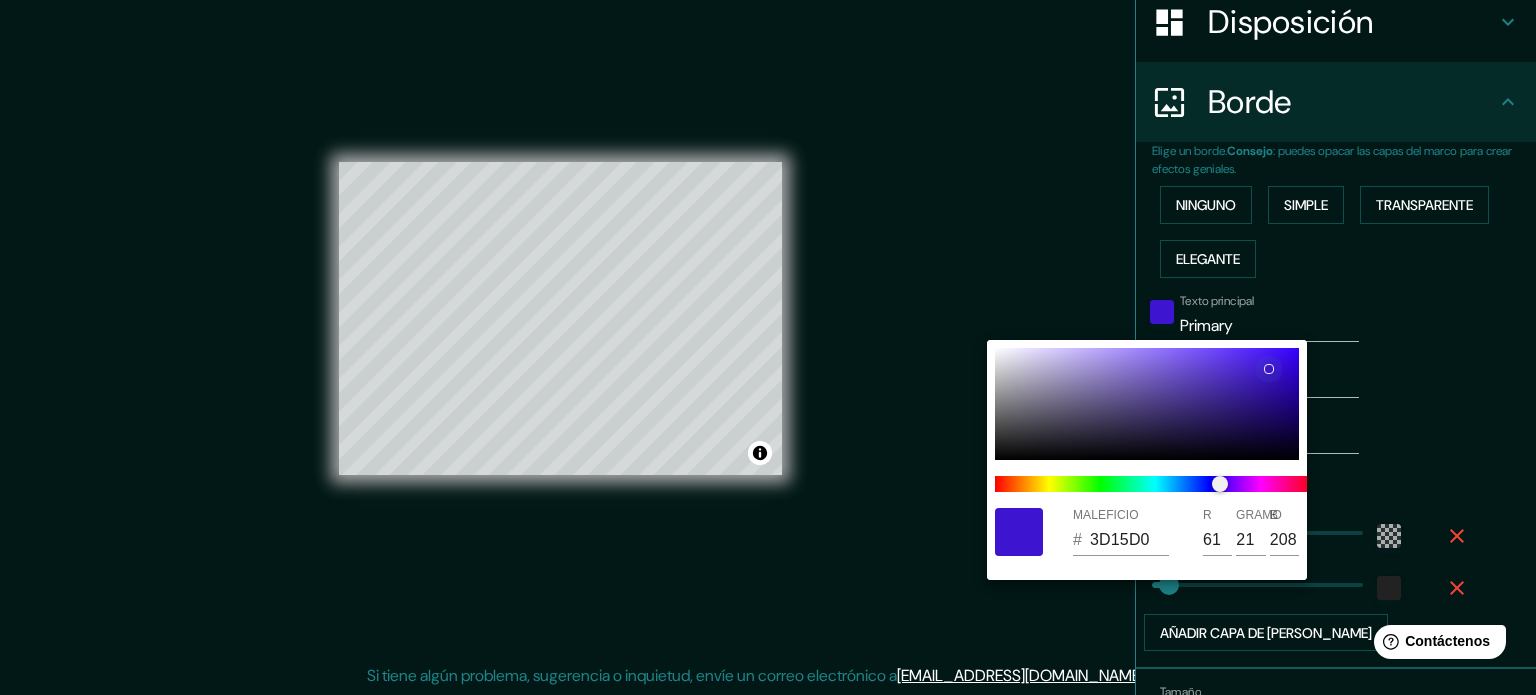 drag, startPoint x: 1219, startPoint y: 412, endPoint x: 1268, endPoint y: 369, distance: 65.192024 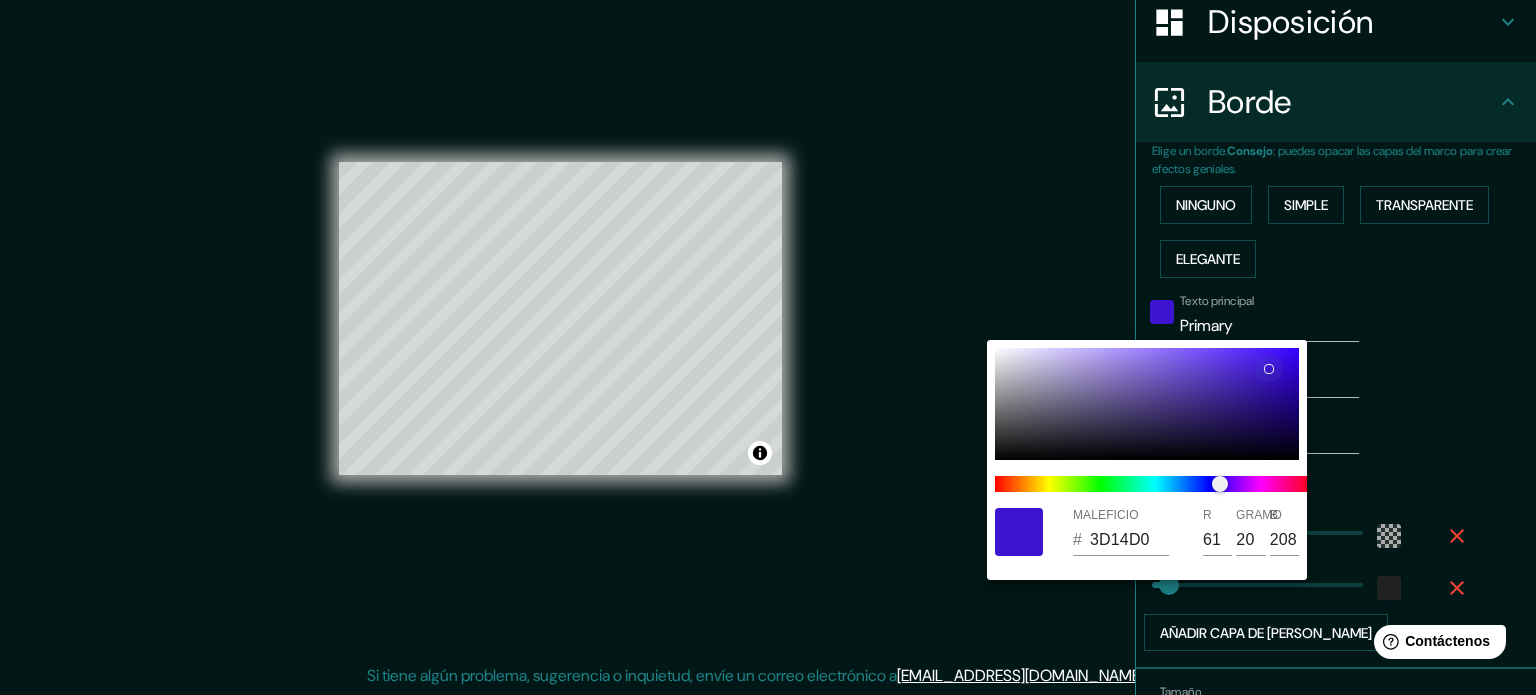 type on "213" 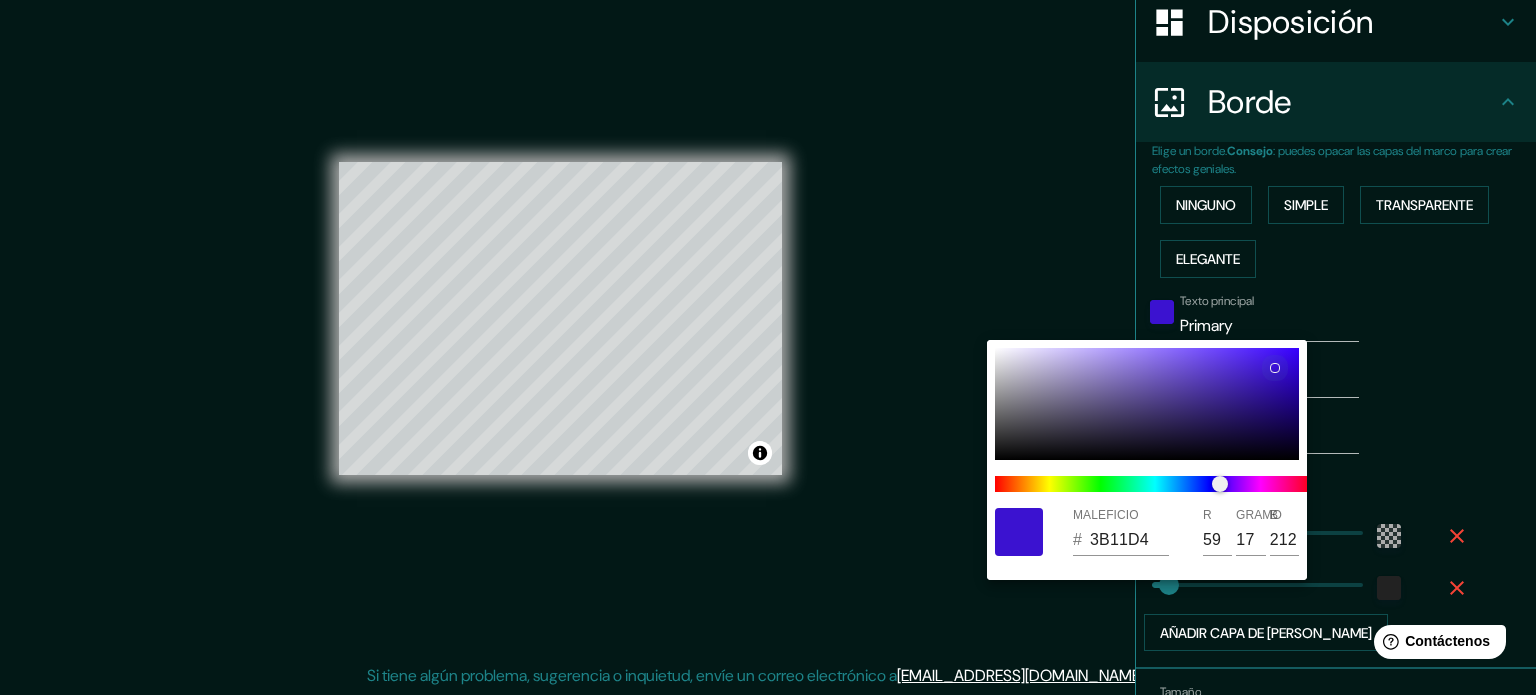 type on "213" 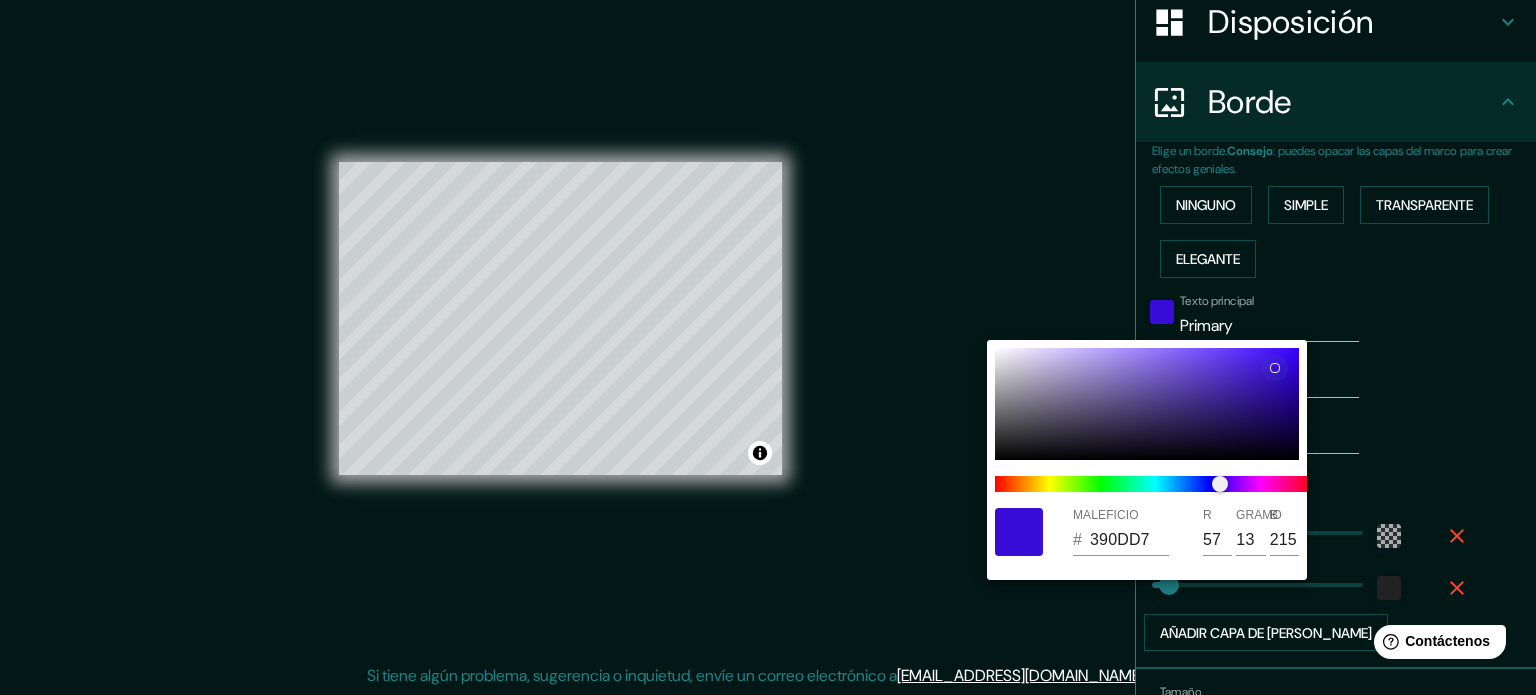type on "213" 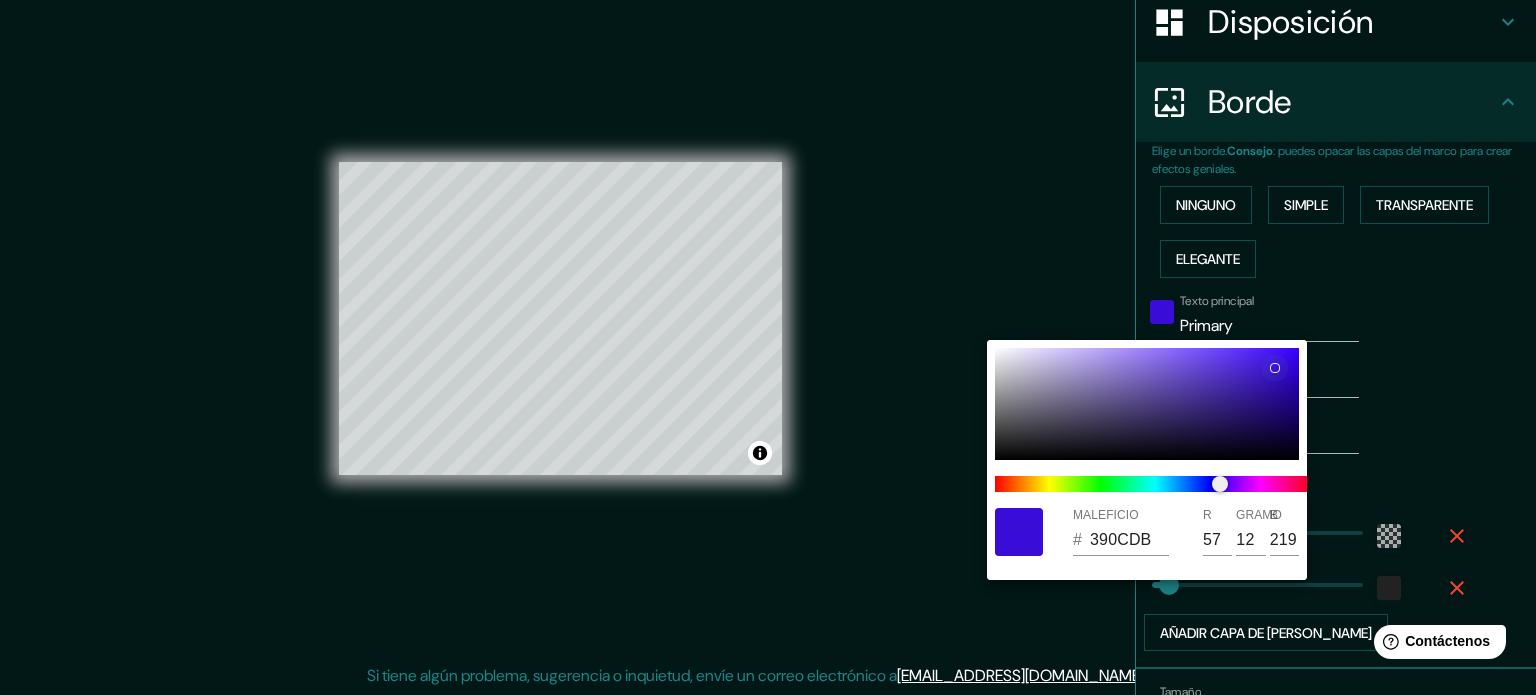 type on "213" 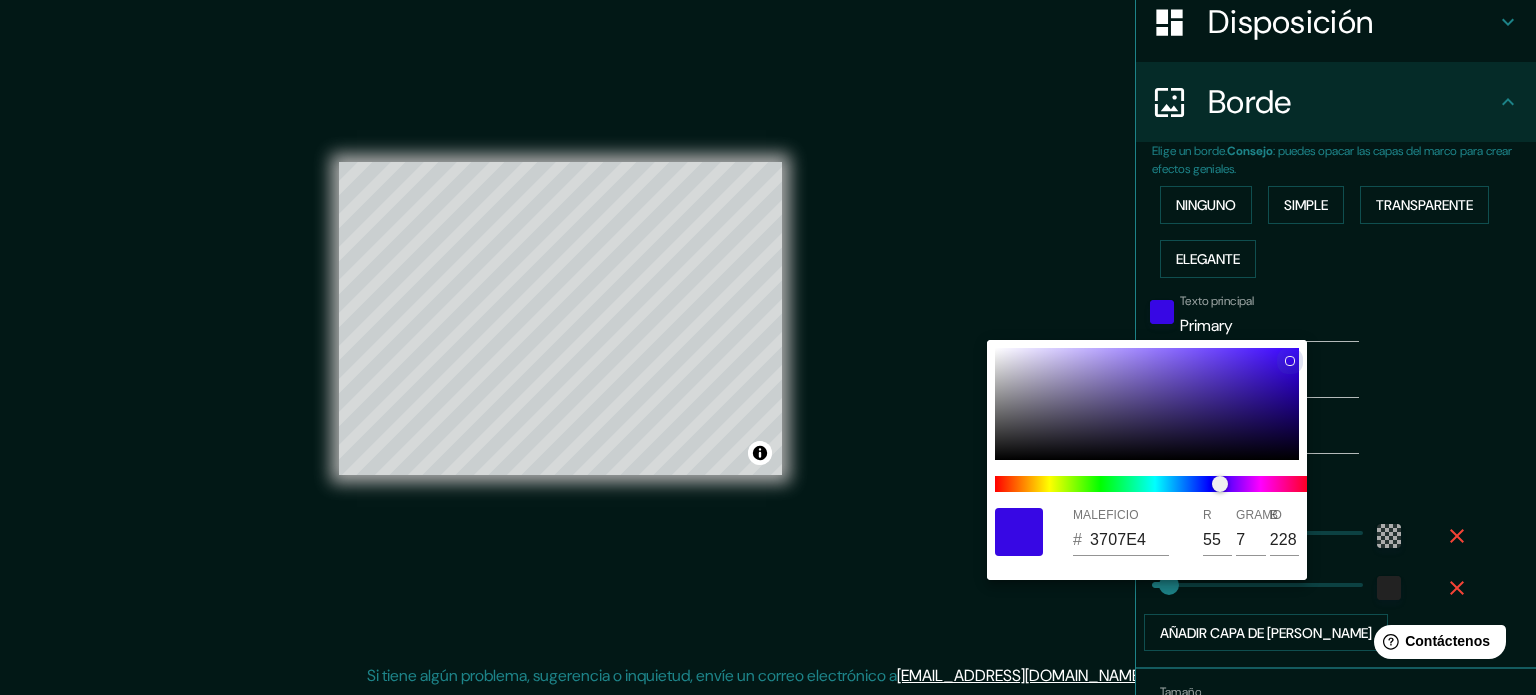 type on "213" 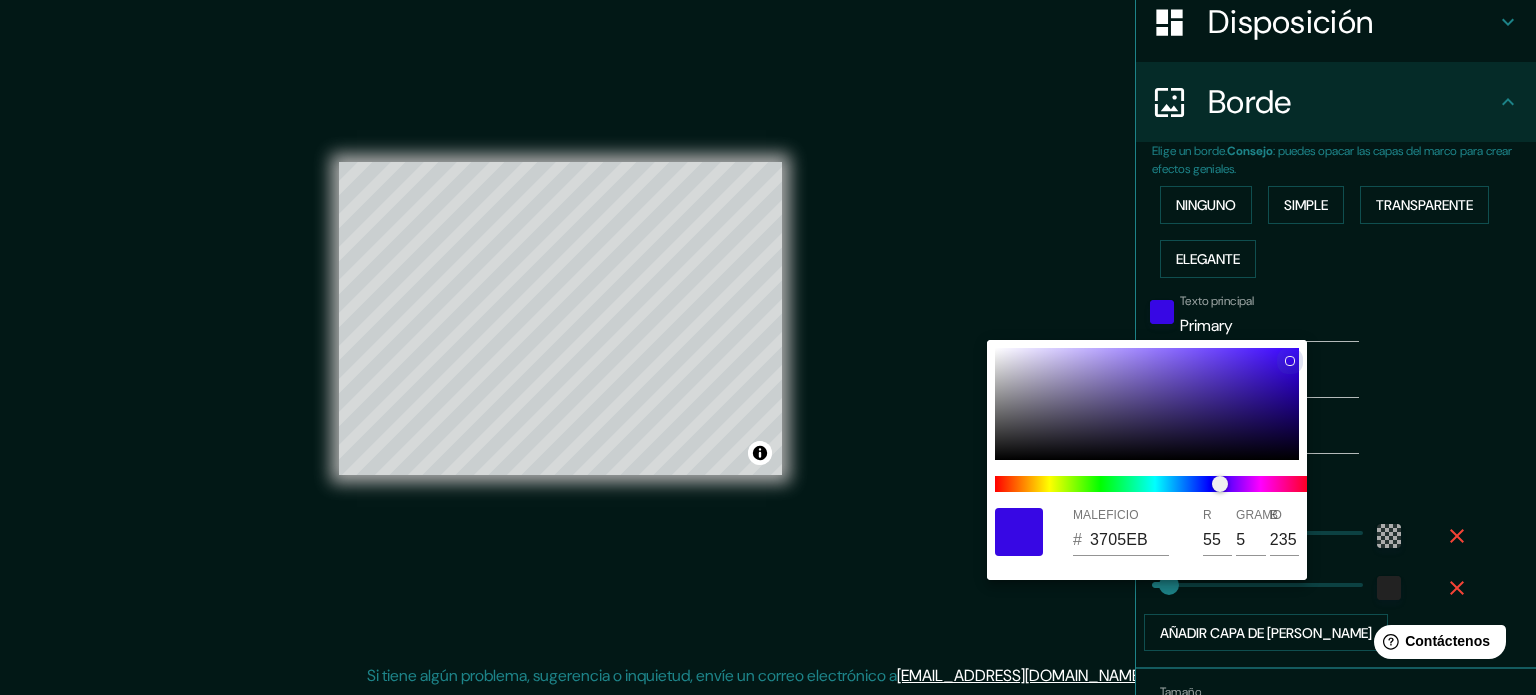 type on "213" 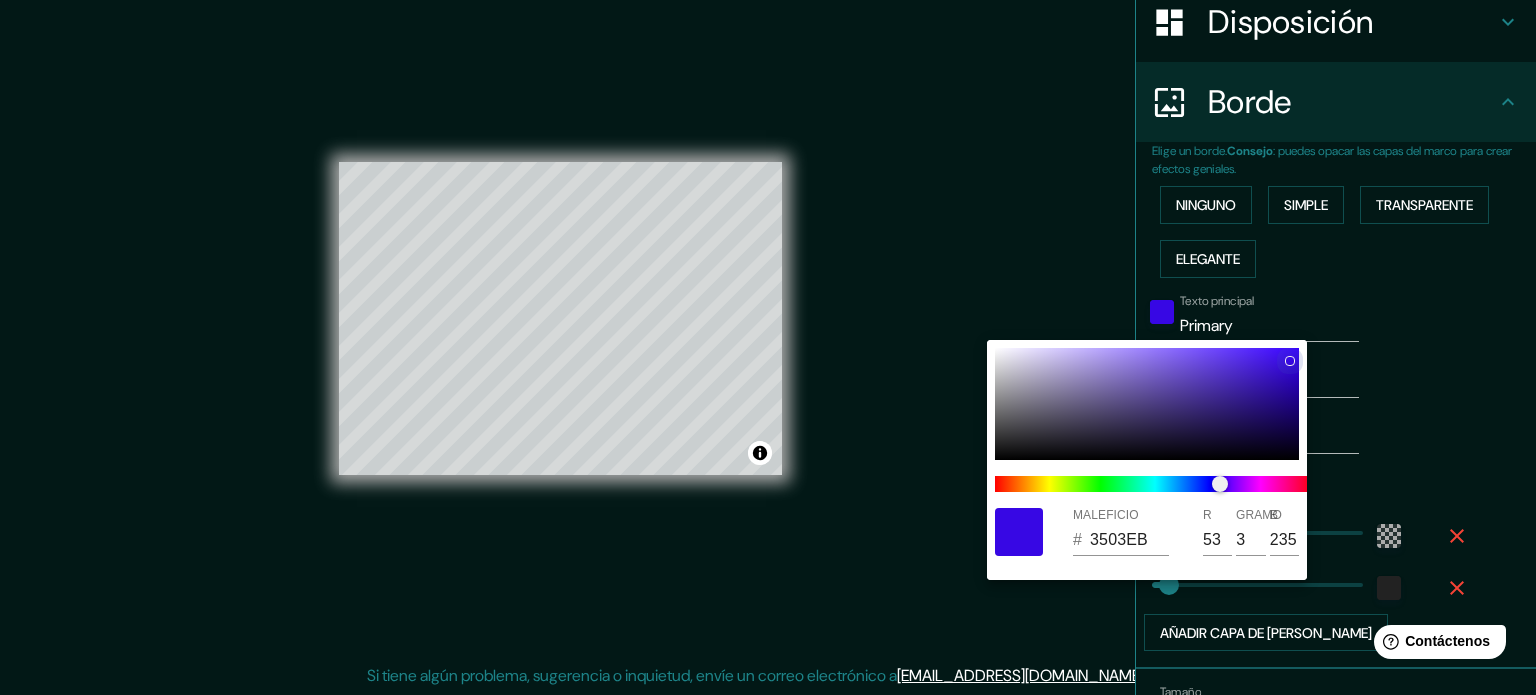 type on "213" 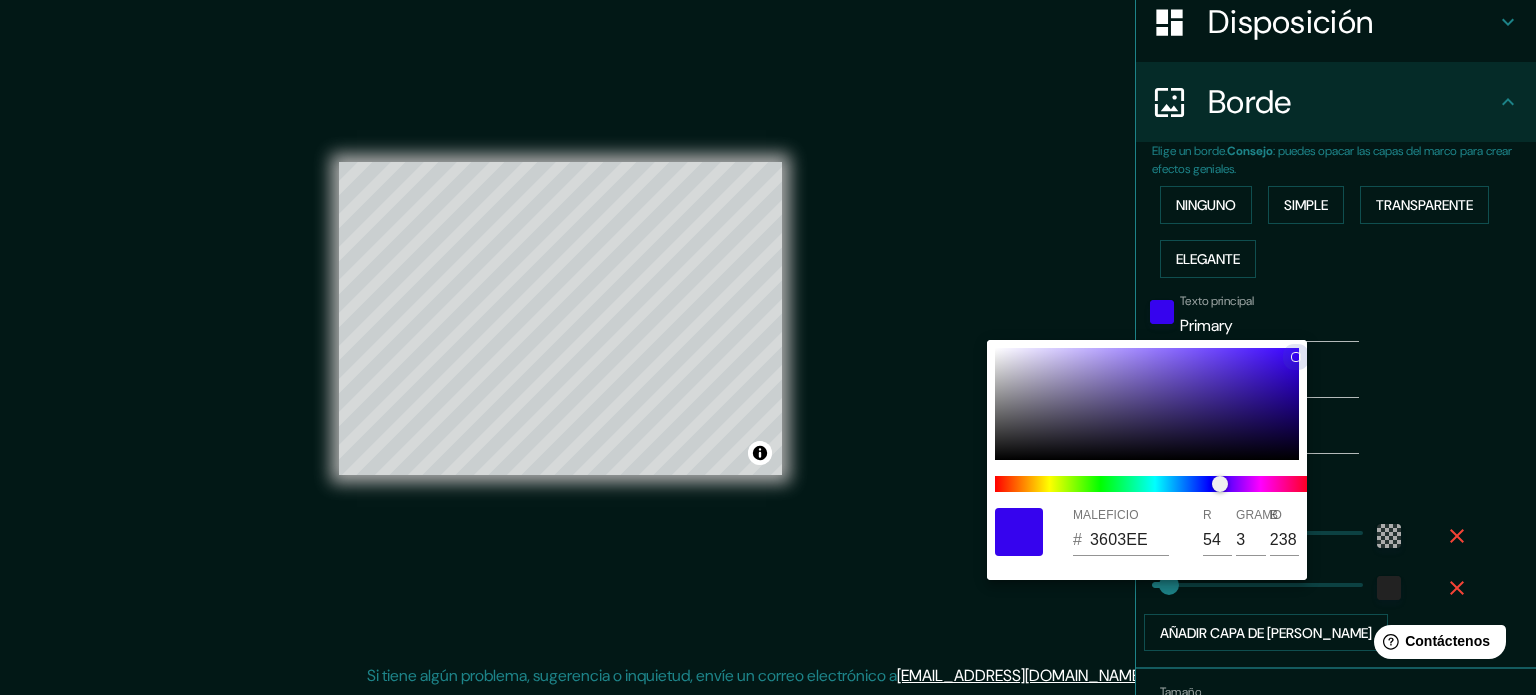 drag, startPoint x: 1268, startPoint y: 369, endPoint x: 1294, endPoint y: 355, distance: 29.529646 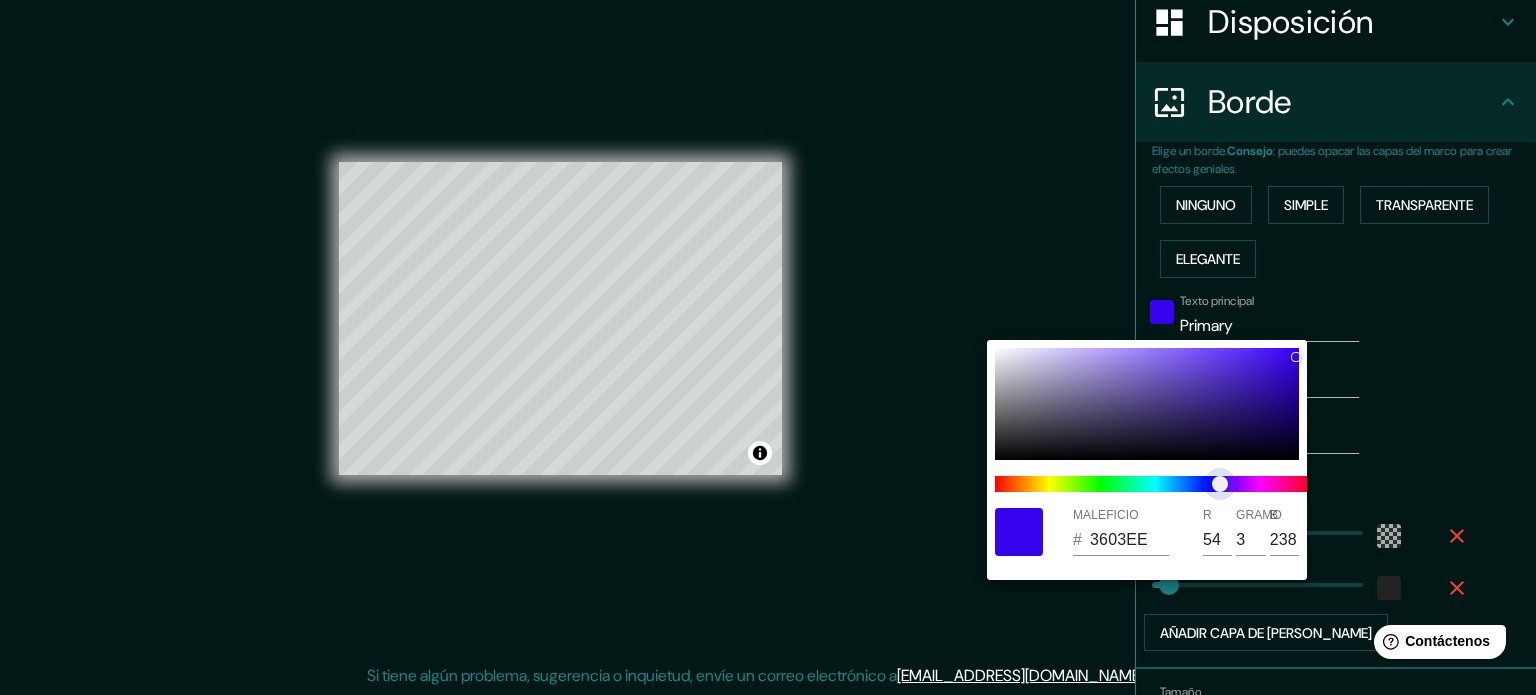 type on "213" 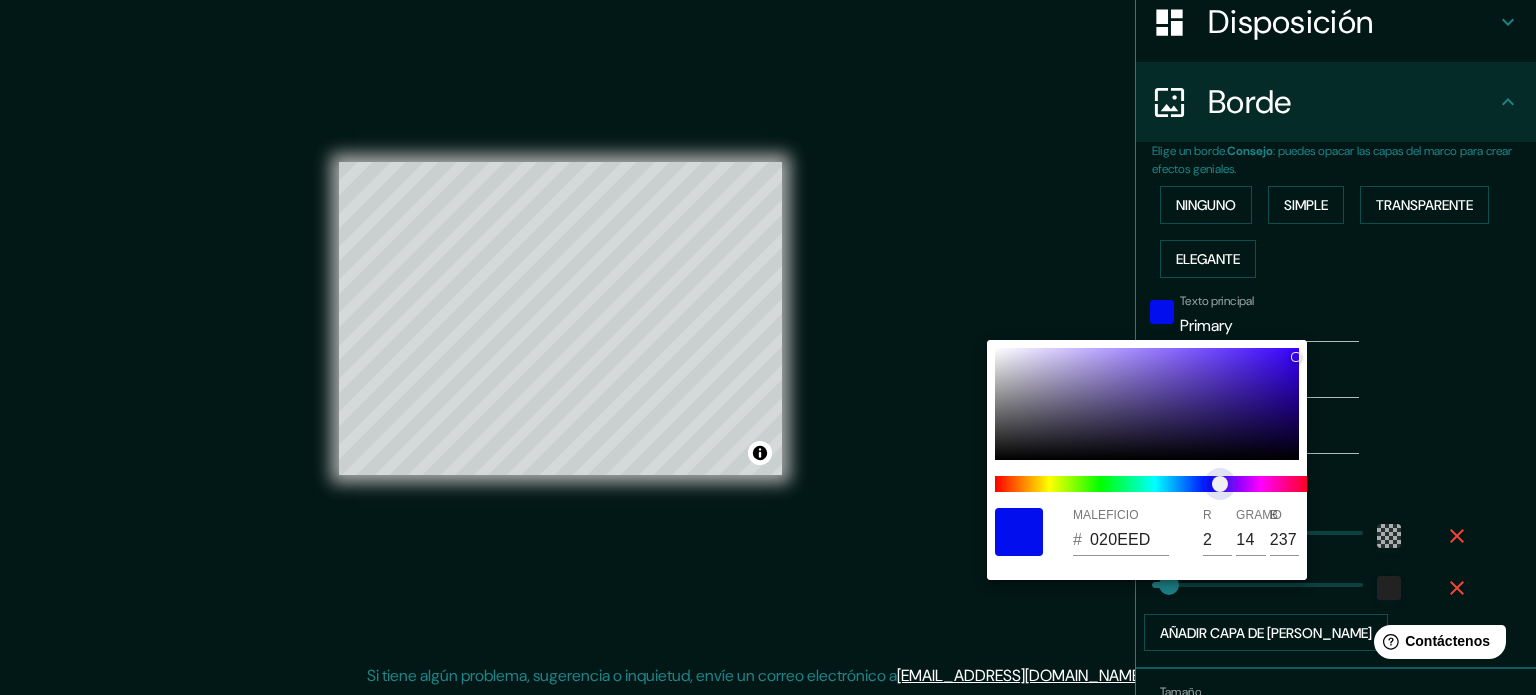 type on "213" 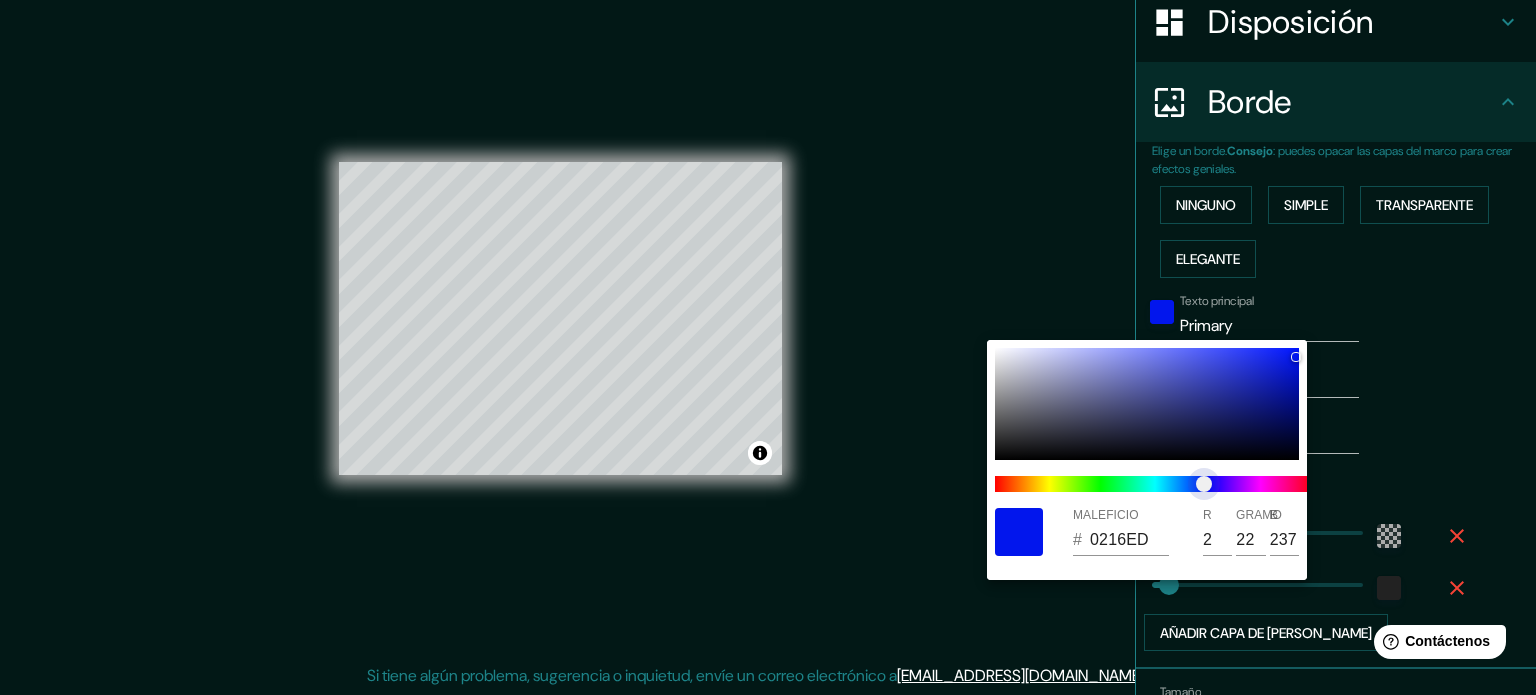 type on "213" 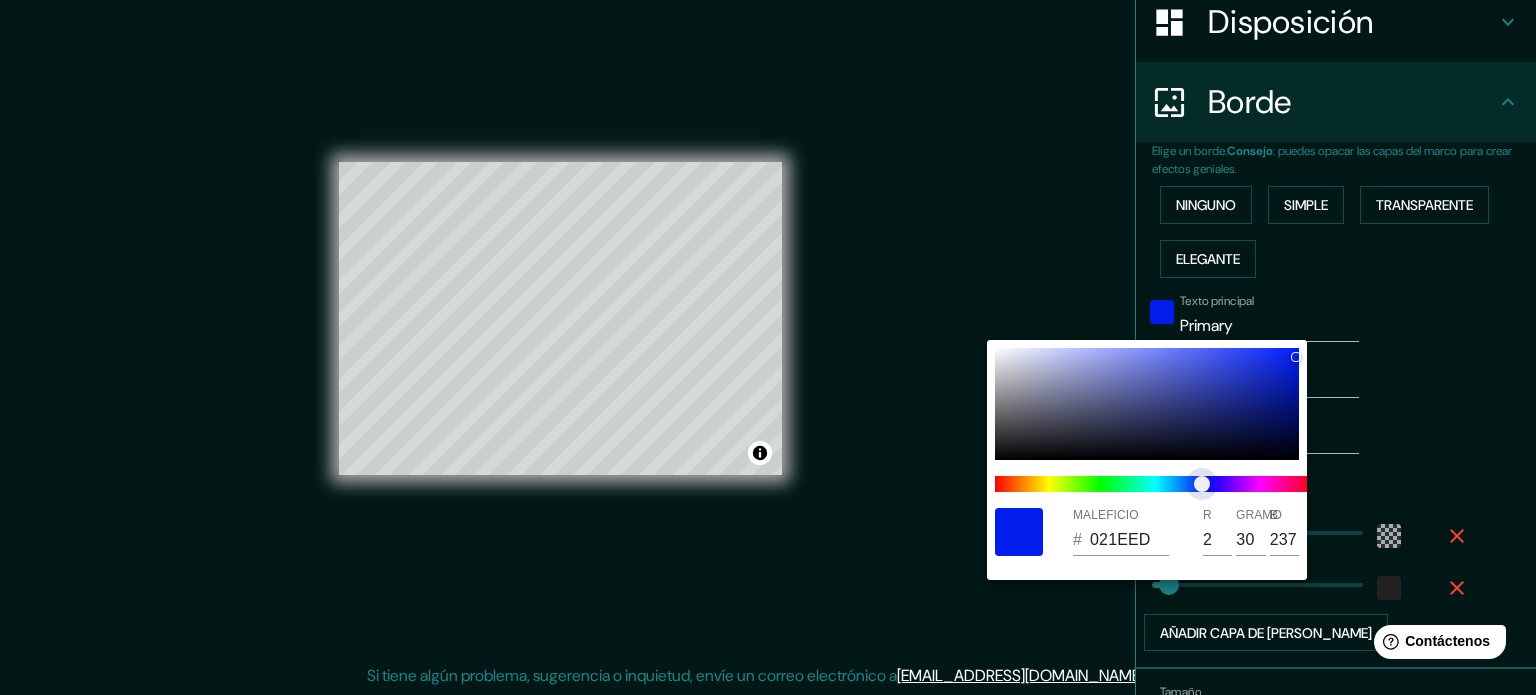 type on "213" 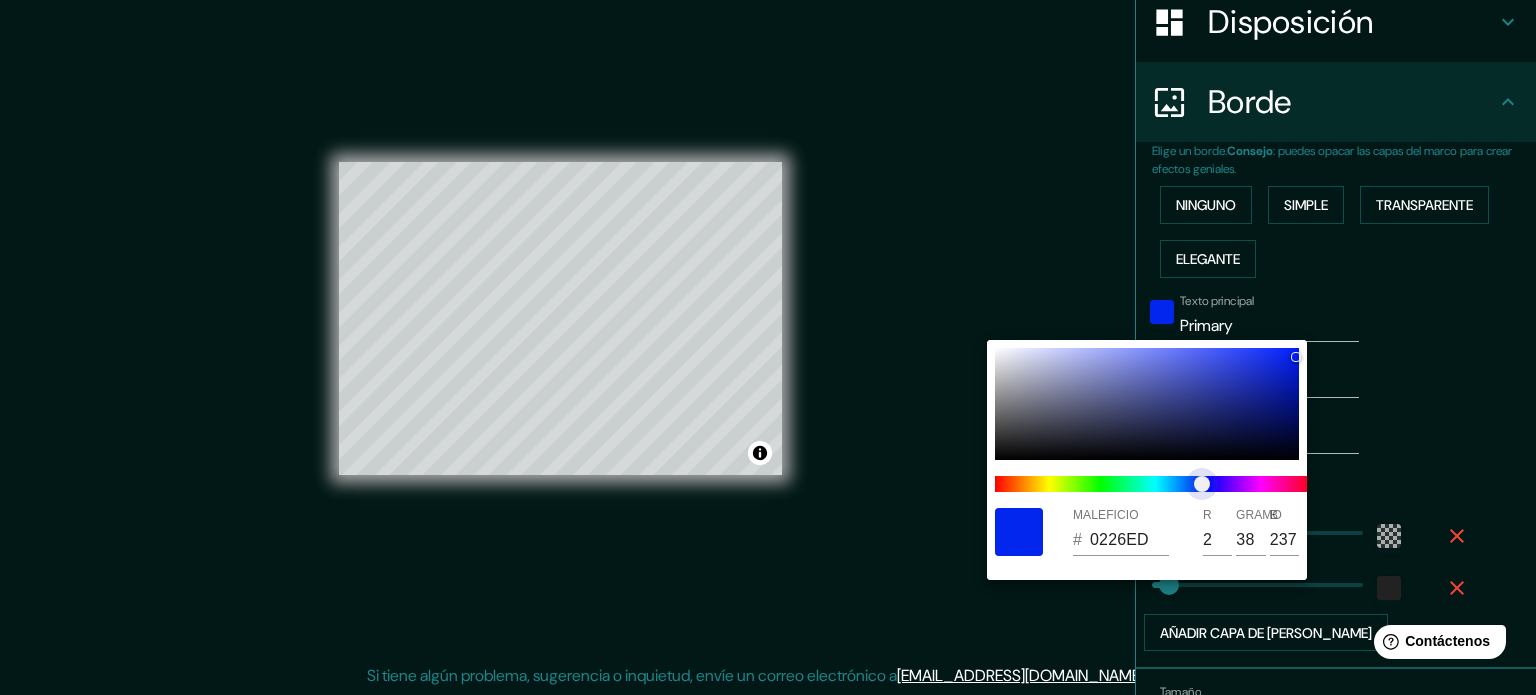 type 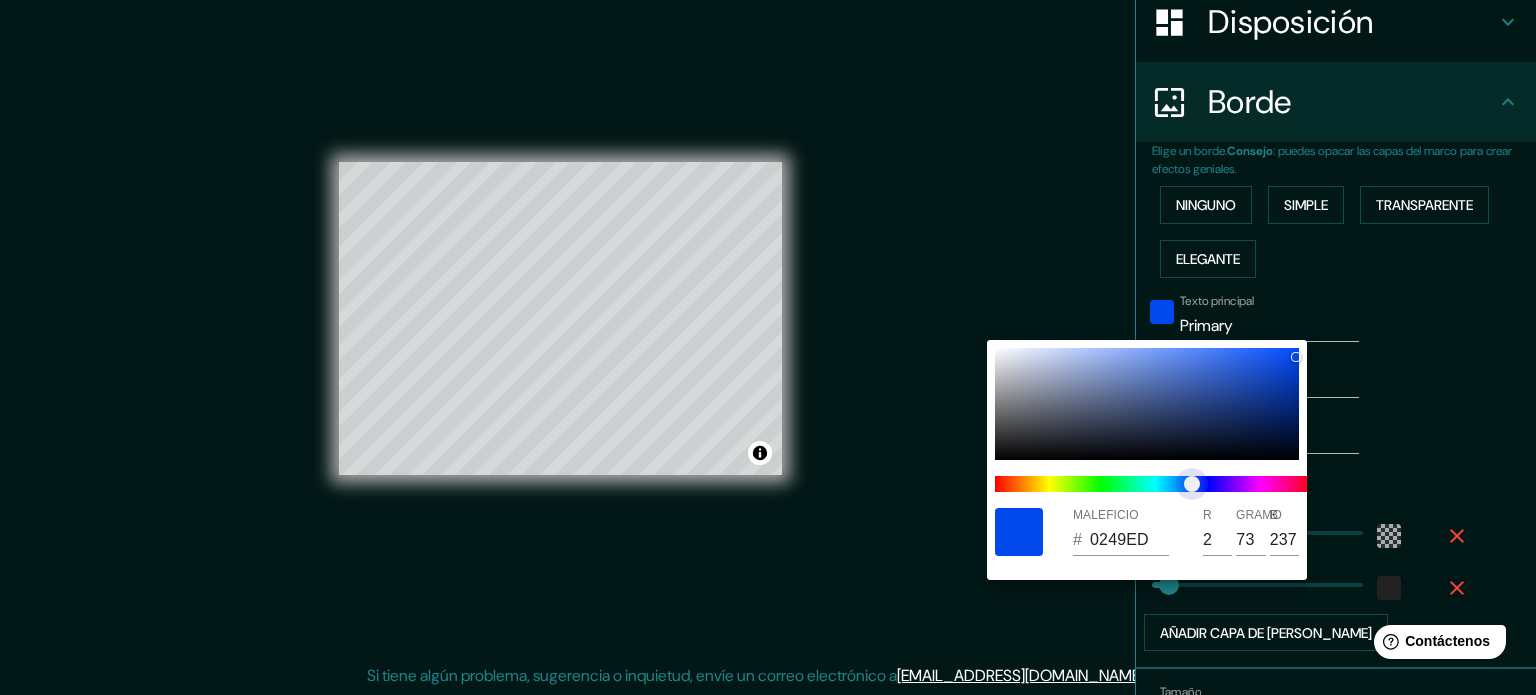 drag, startPoint x: 1206, startPoint y: 490, endPoint x: 1192, endPoint y: 491, distance: 14.035668 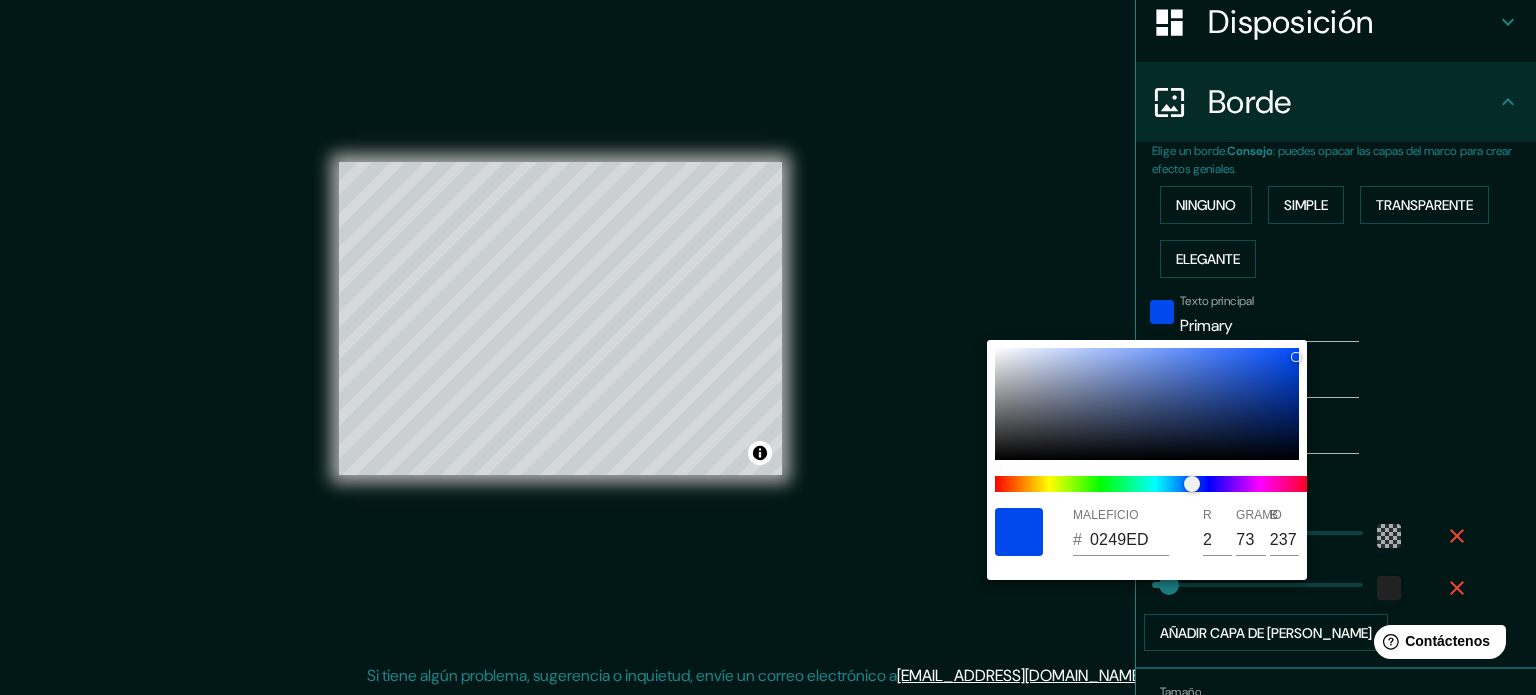 click at bounding box center (768, 347) 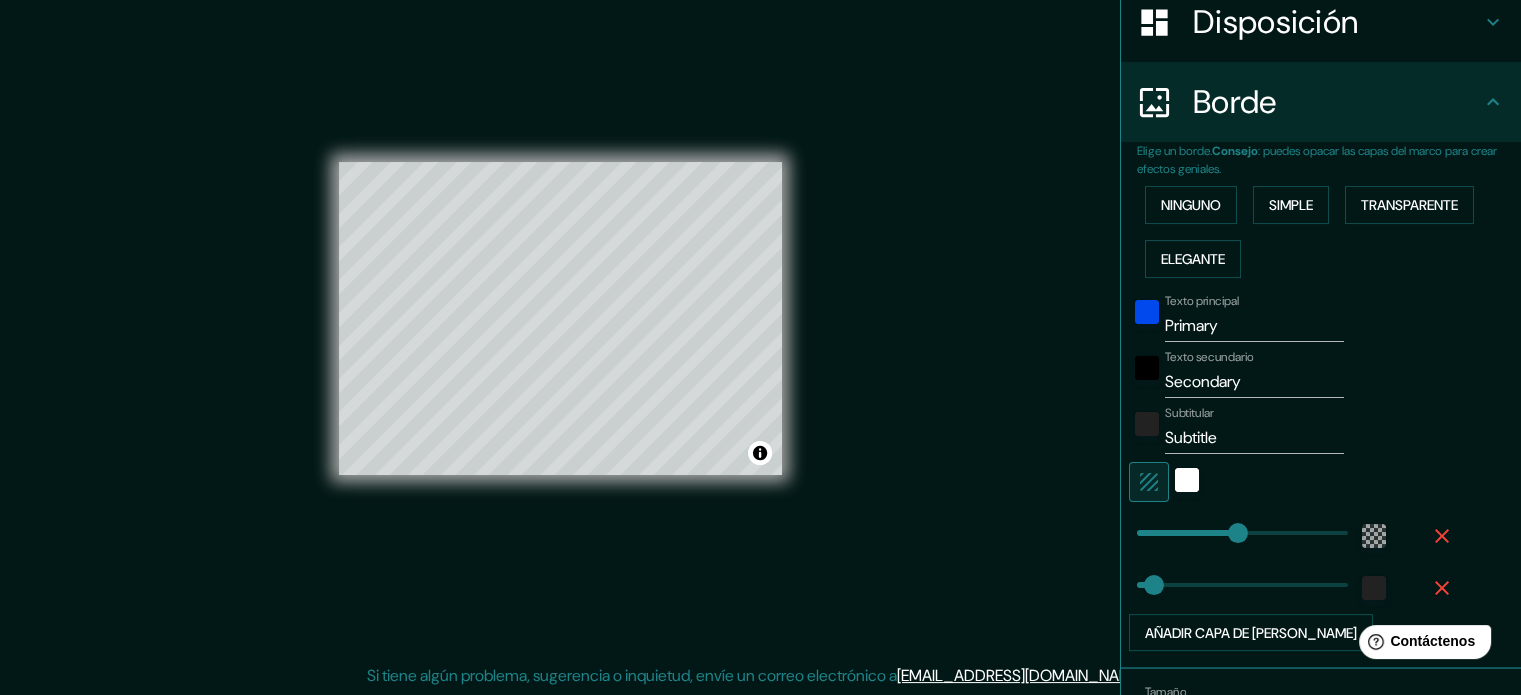 click on "Primary" at bounding box center [1254, 326] 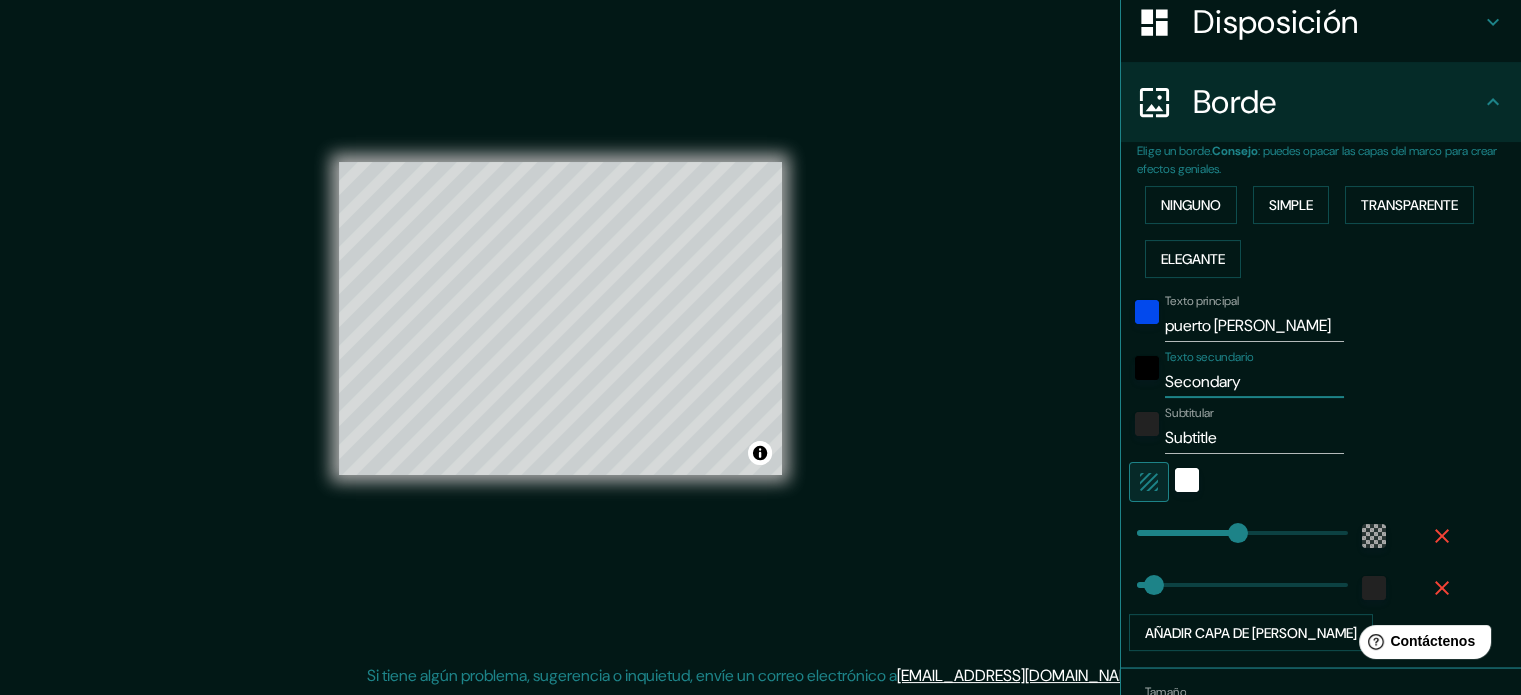 click on "Secondary" at bounding box center [1254, 382] 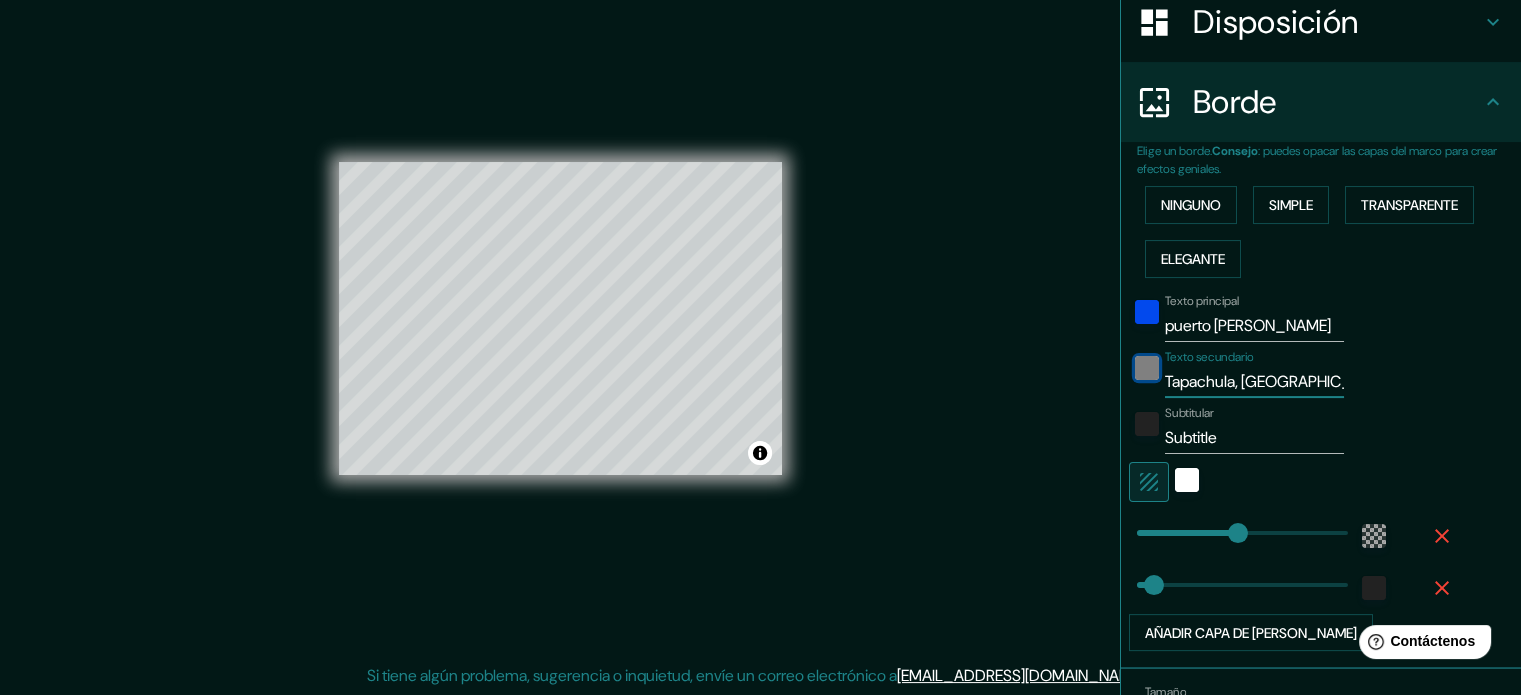 click at bounding box center (1147, 368) 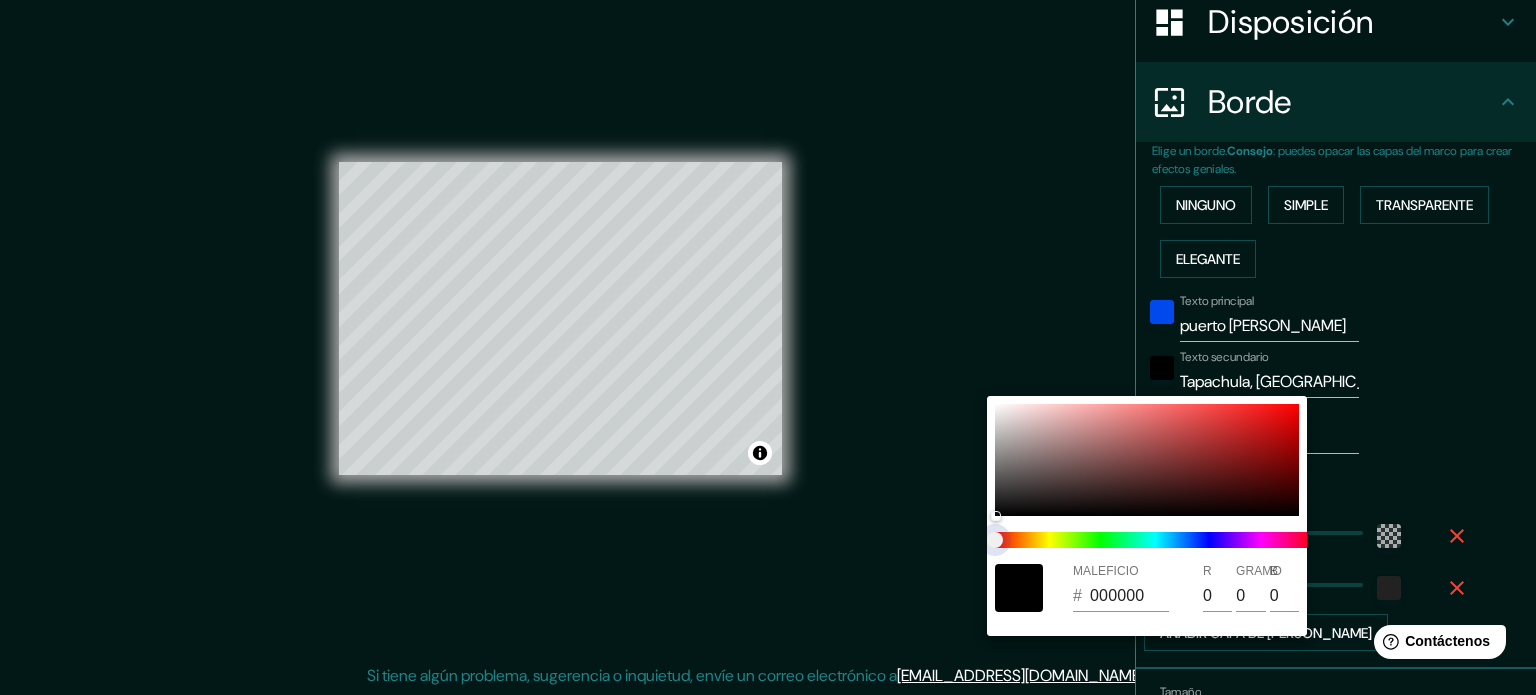 click at bounding box center (1155, 540) 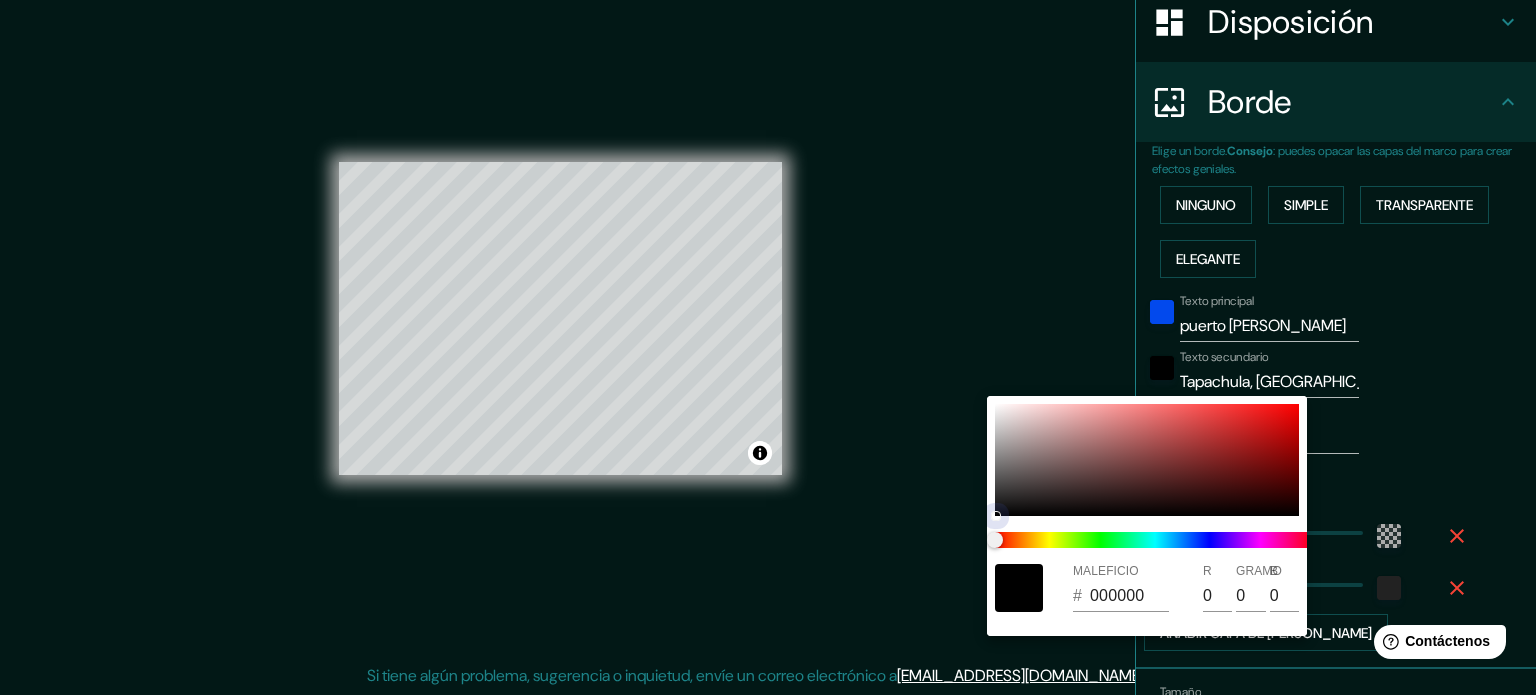 click at bounding box center (1147, 460) 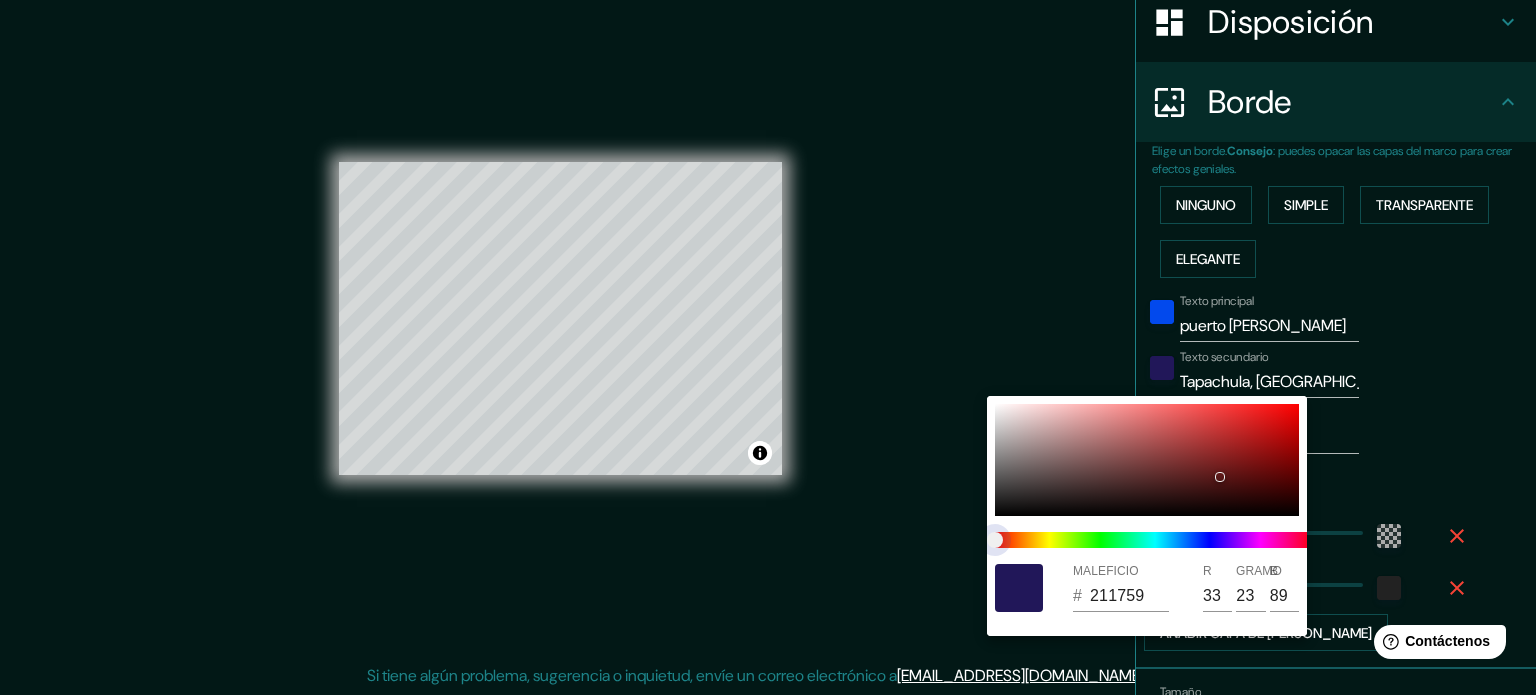 click at bounding box center (1155, 540) 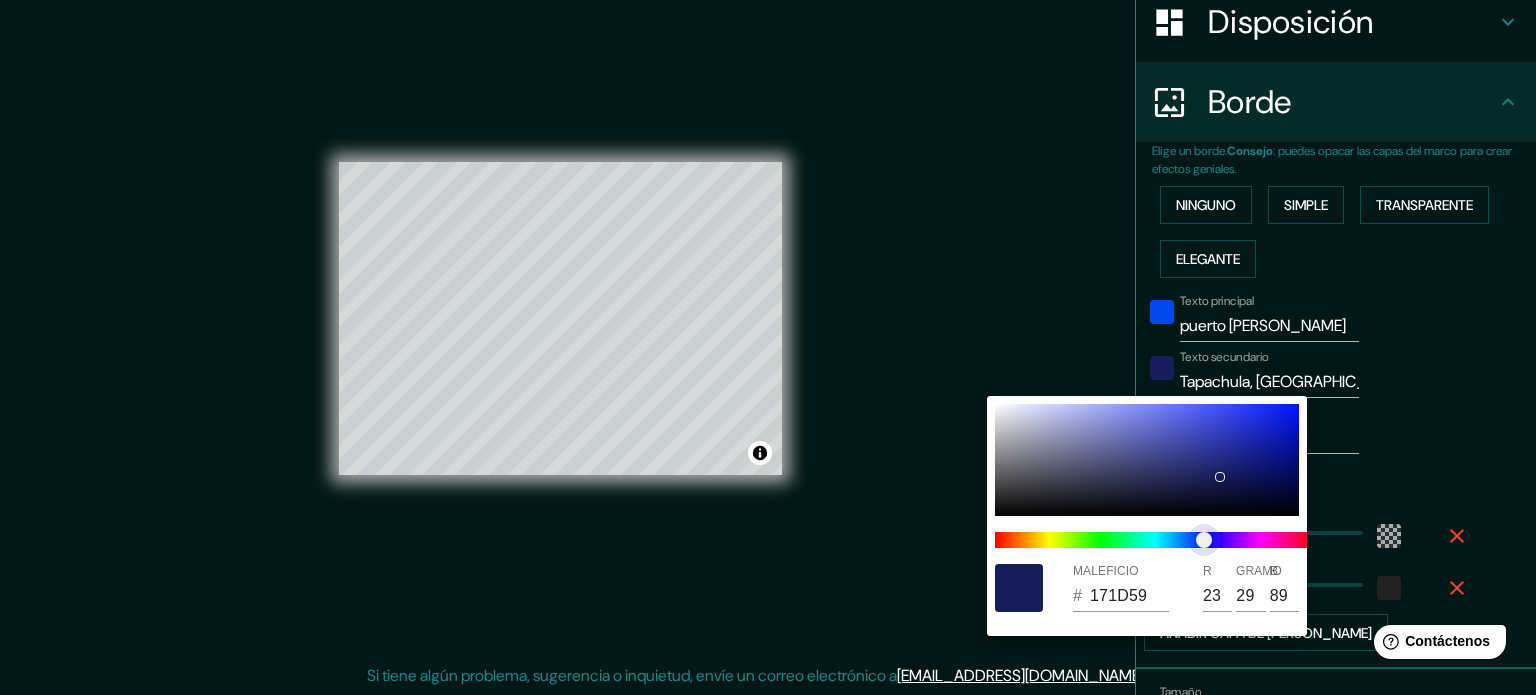 drag, startPoint x: 1216, startPoint y: 540, endPoint x: 1204, endPoint y: 543, distance: 12.369317 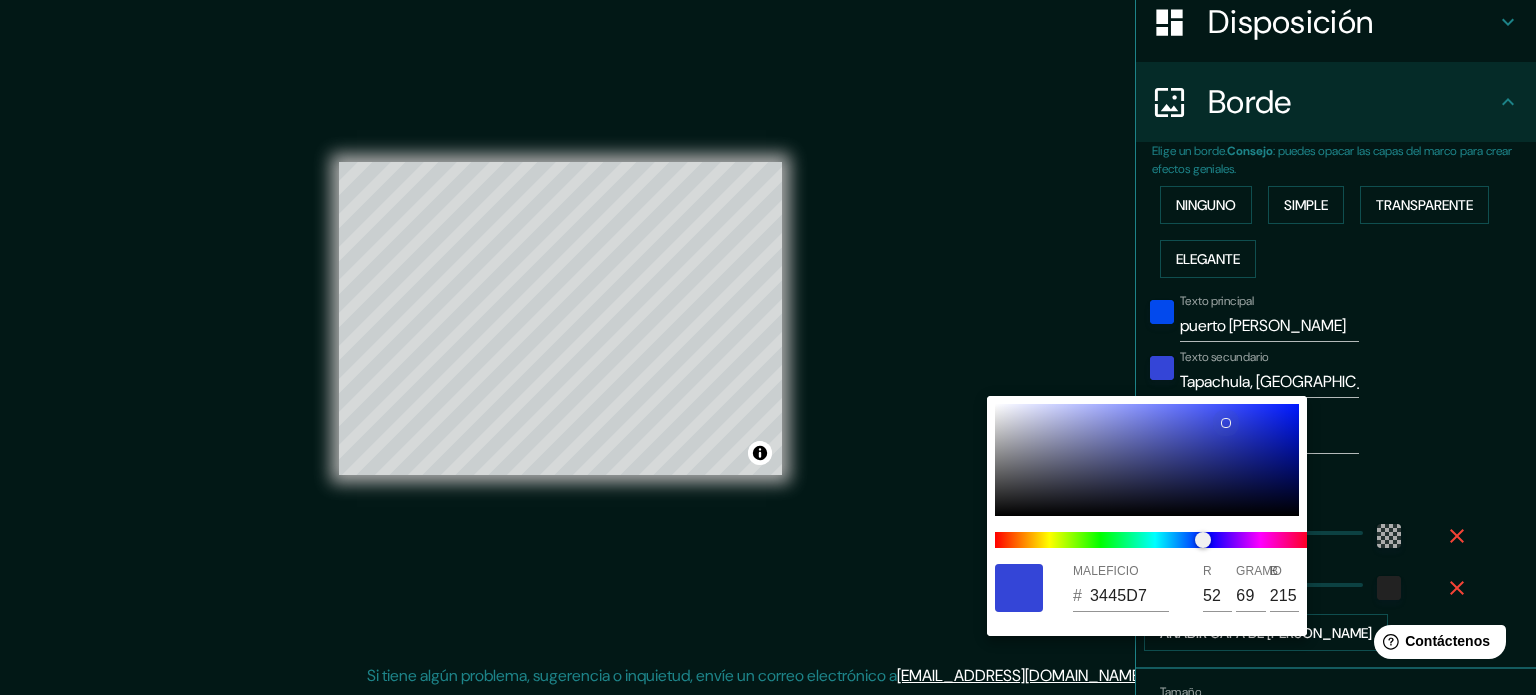 drag, startPoint x: 1221, startPoint y: 475, endPoint x: 1224, endPoint y: 422, distance: 53.08484 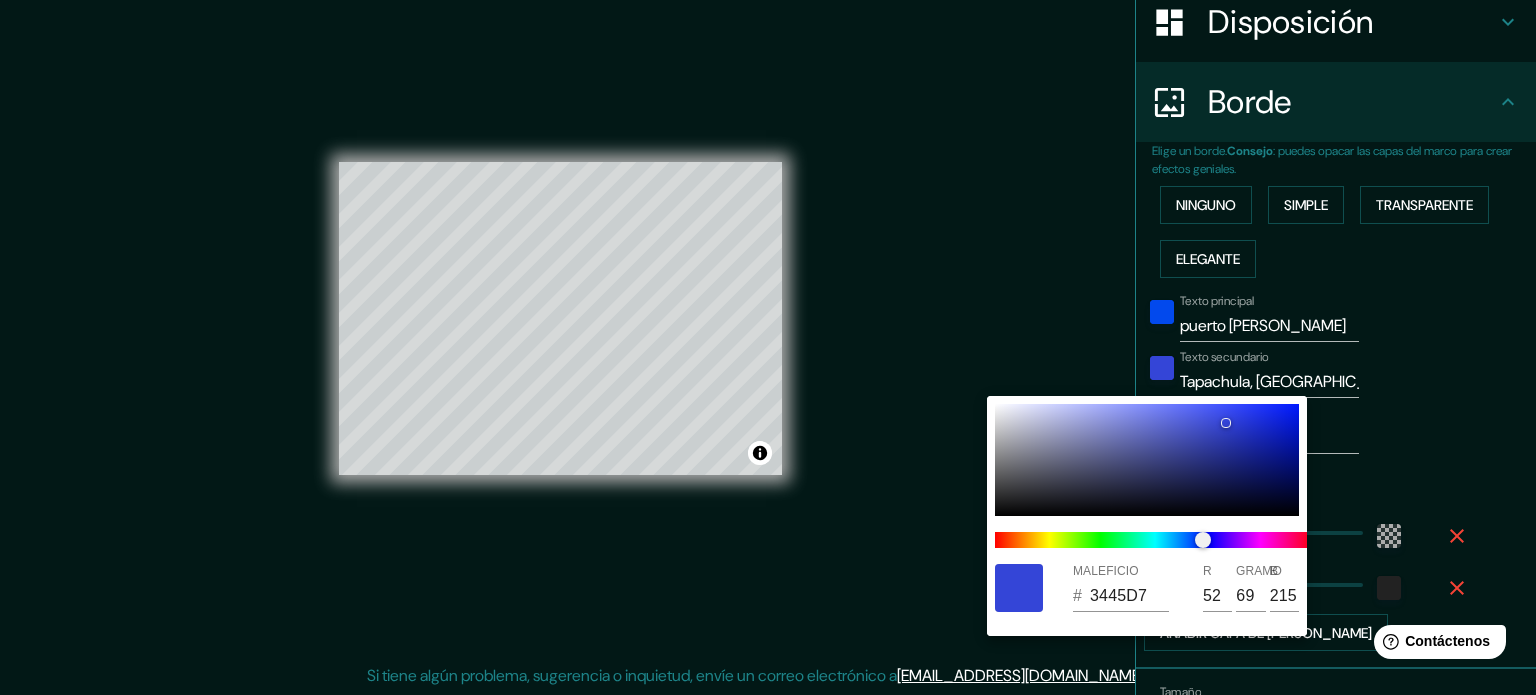 click at bounding box center (768, 347) 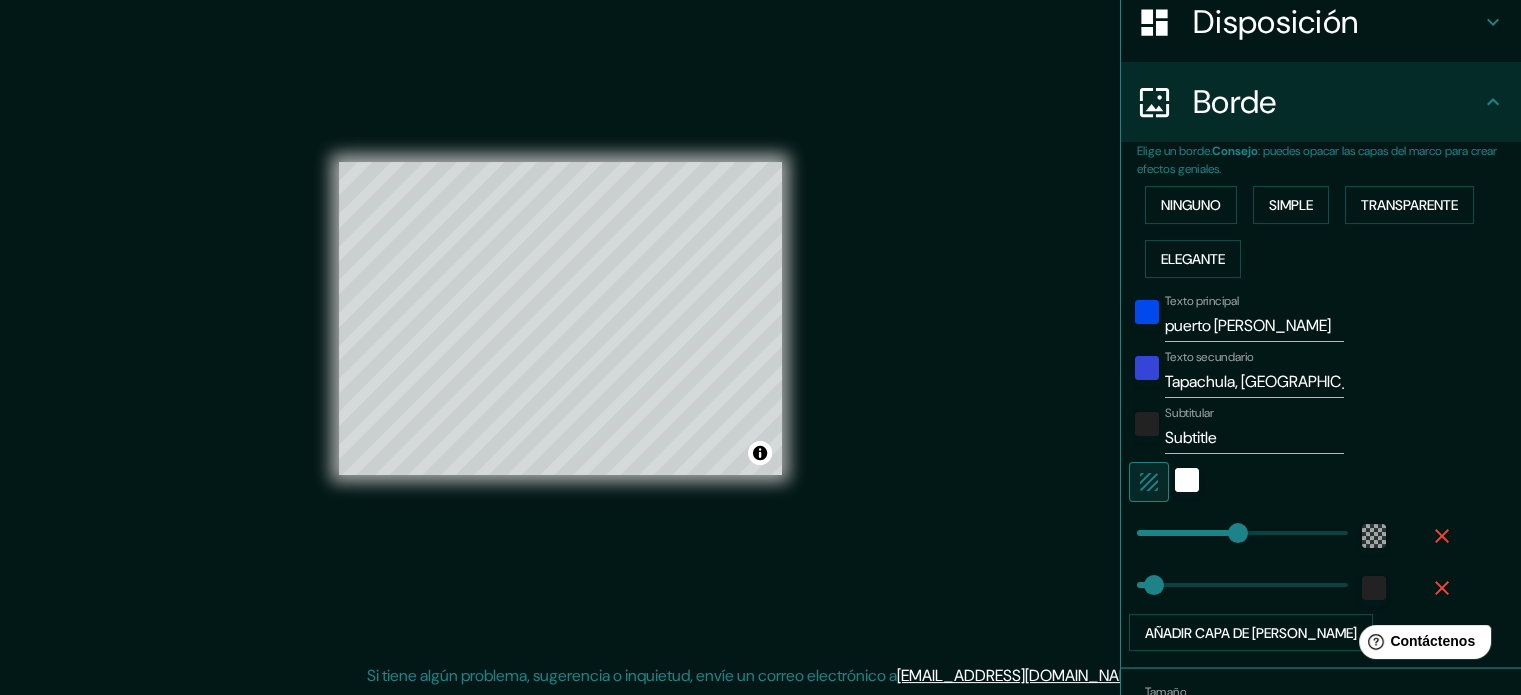 click on "Subtitle" at bounding box center (1254, 438) 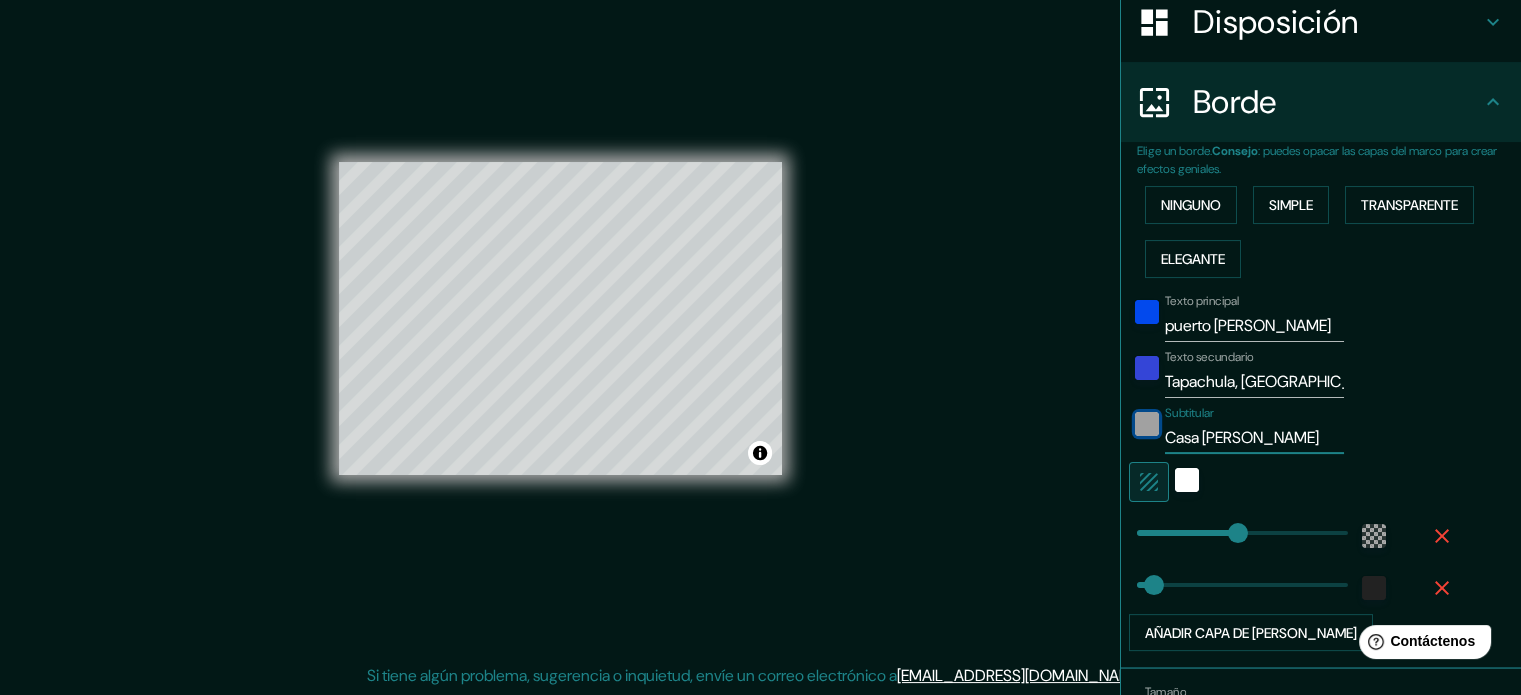 click at bounding box center (1147, 424) 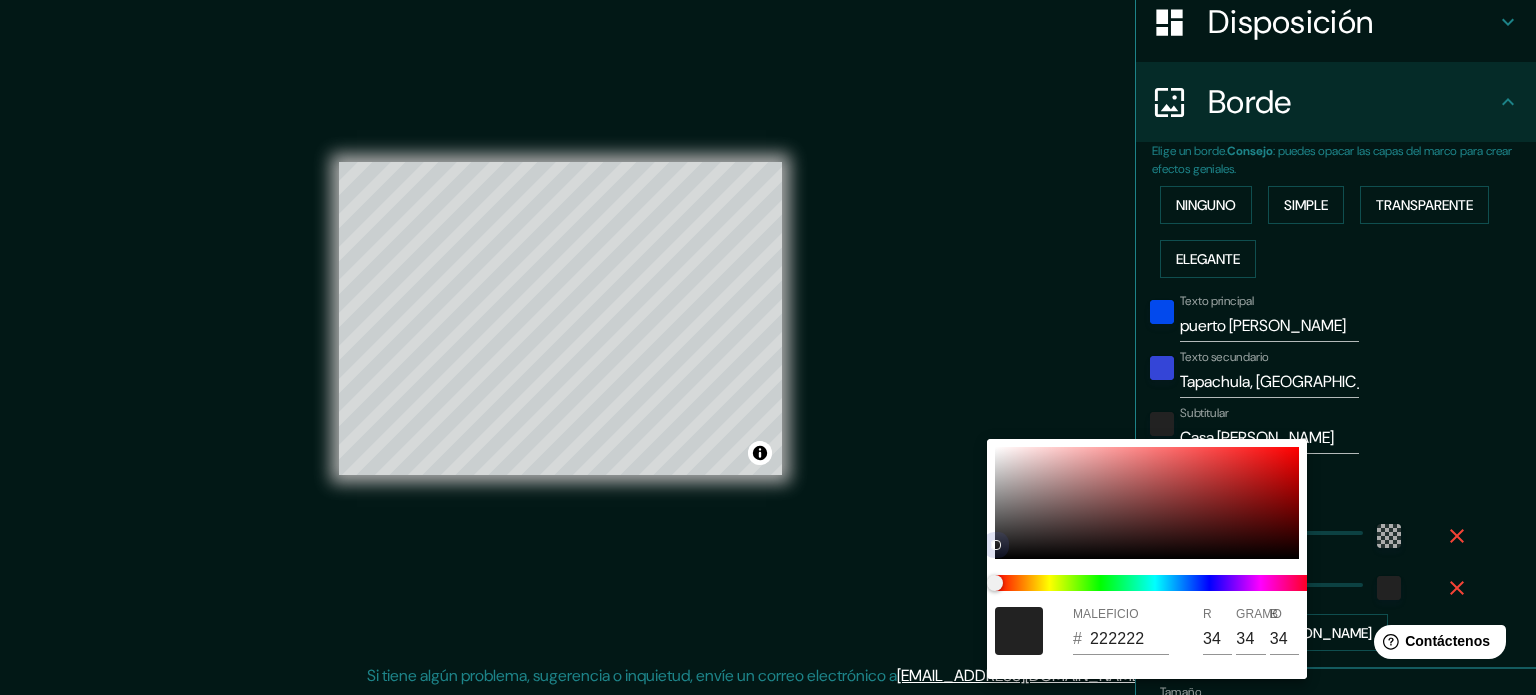 click at bounding box center [1147, 503] 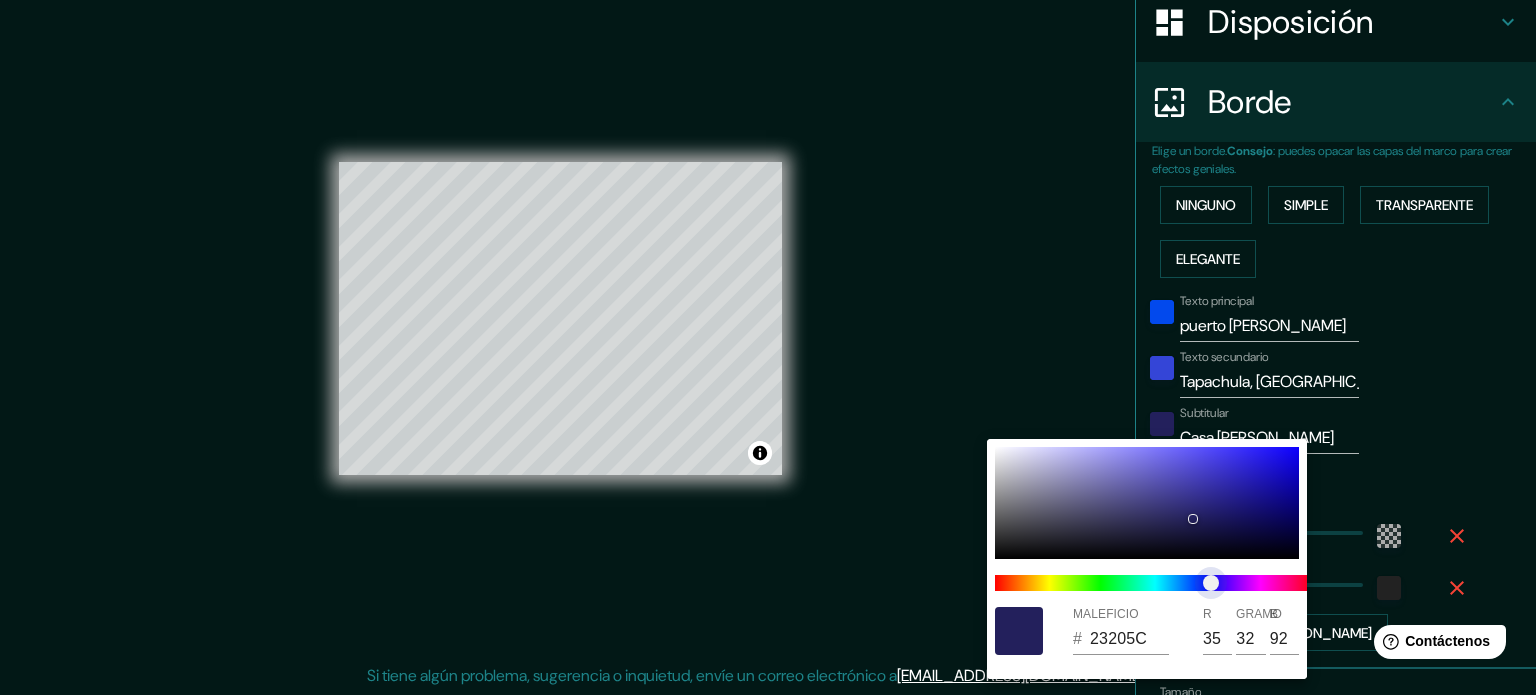 click at bounding box center [1155, 583] 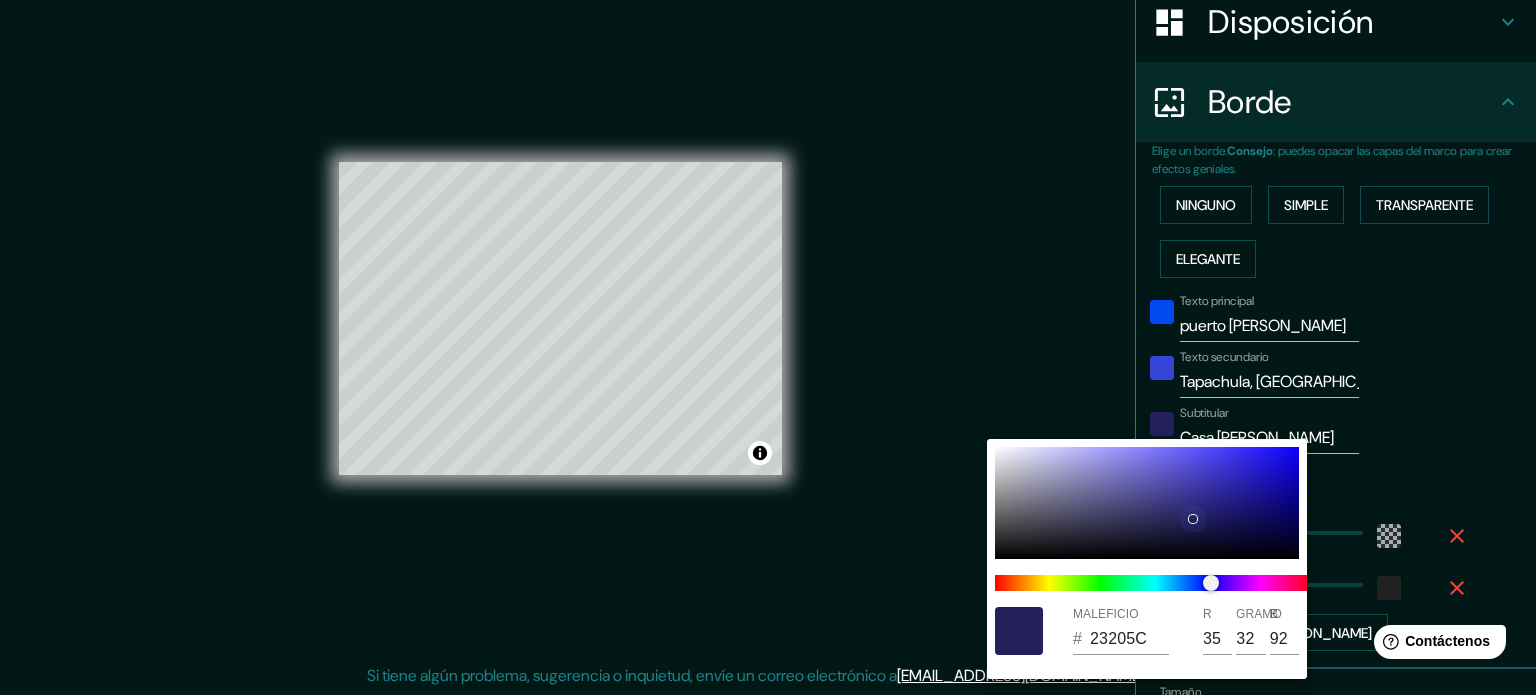 drag, startPoint x: 1196, startPoint y: 515, endPoint x: 1189, endPoint y: 484, distance: 31.780497 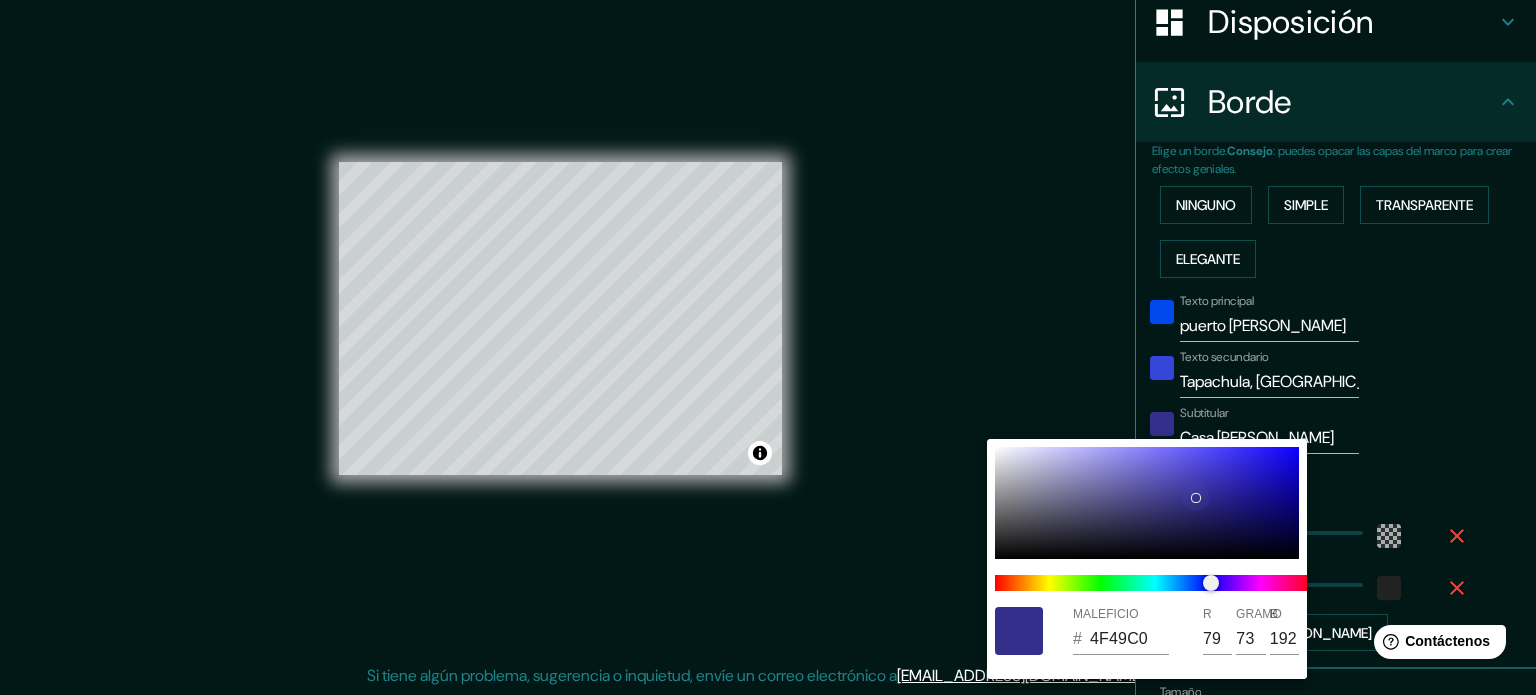 click at bounding box center [1147, 503] 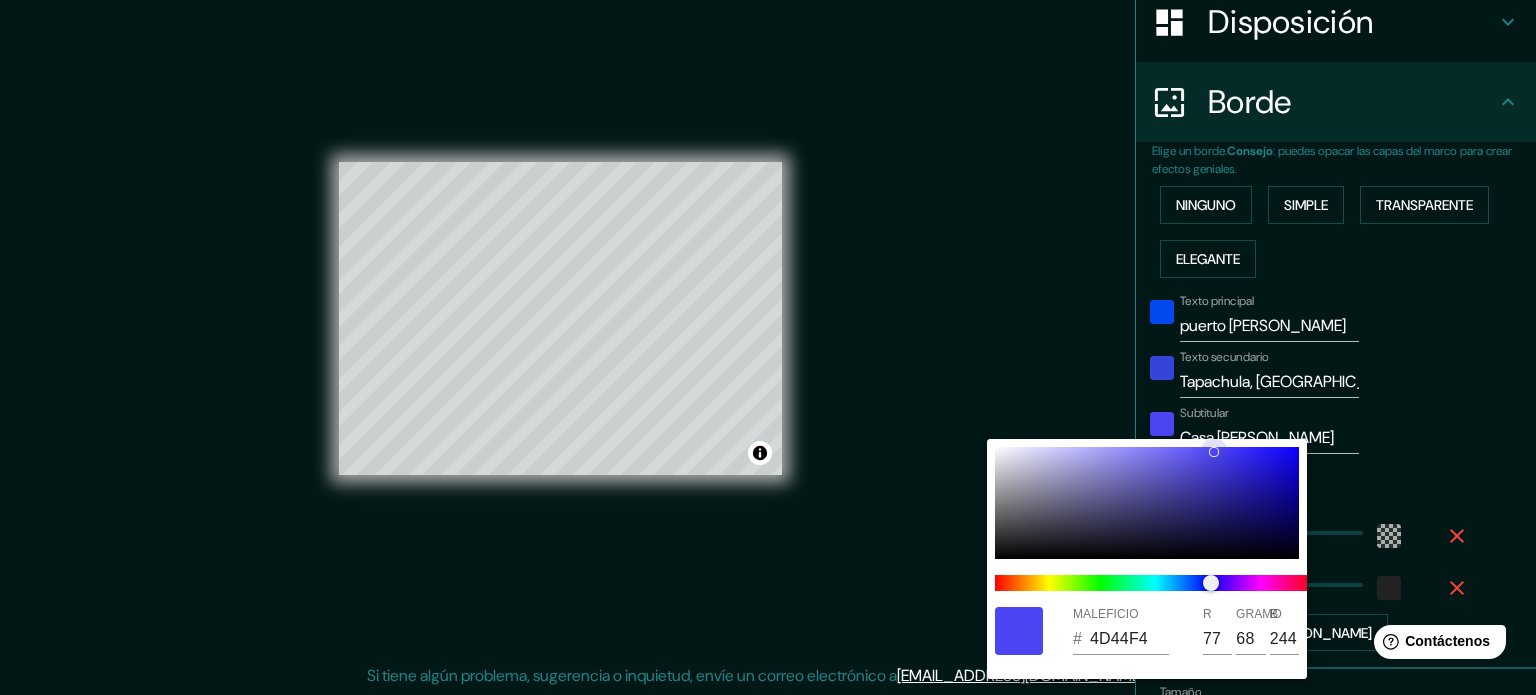 drag, startPoint x: 1174, startPoint y: 463, endPoint x: 1214, endPoint y: 451, distance: 41.761227 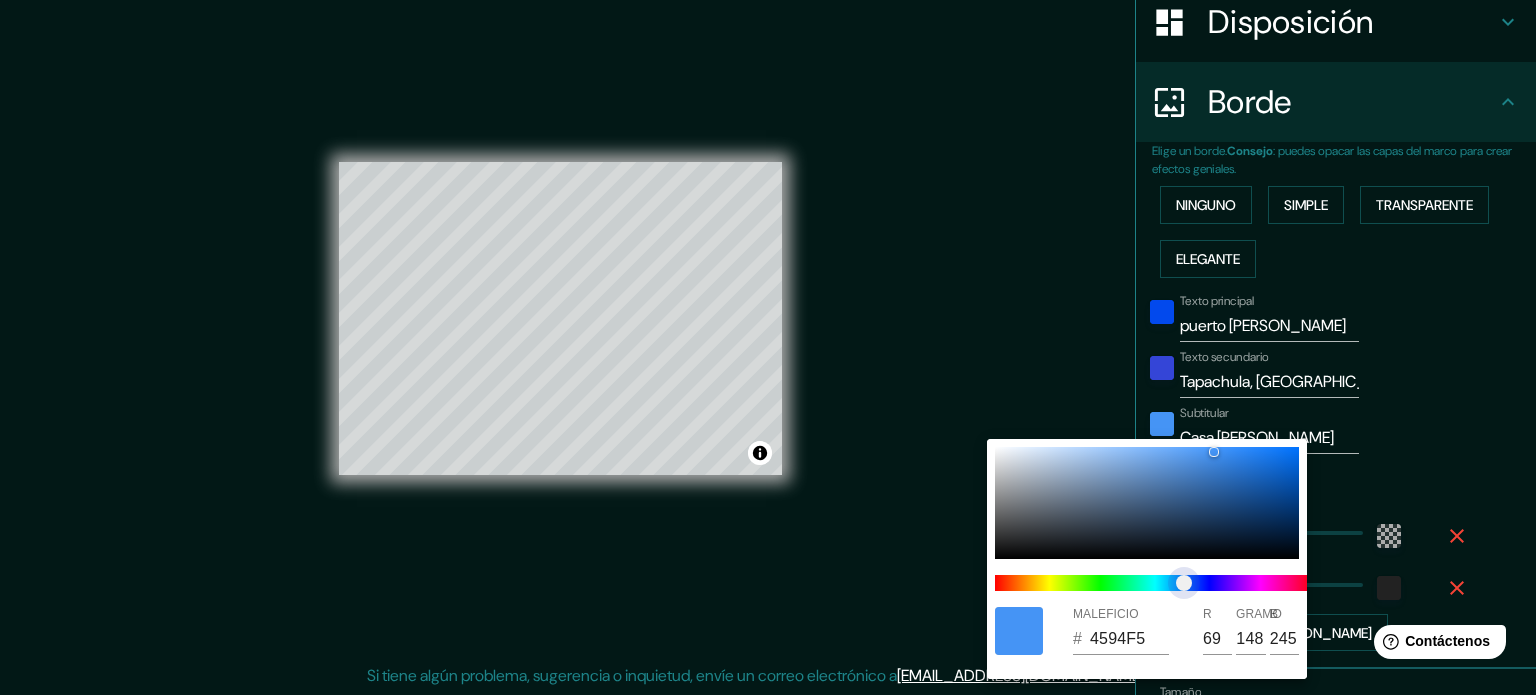 click at bounding box center [1155, 583] 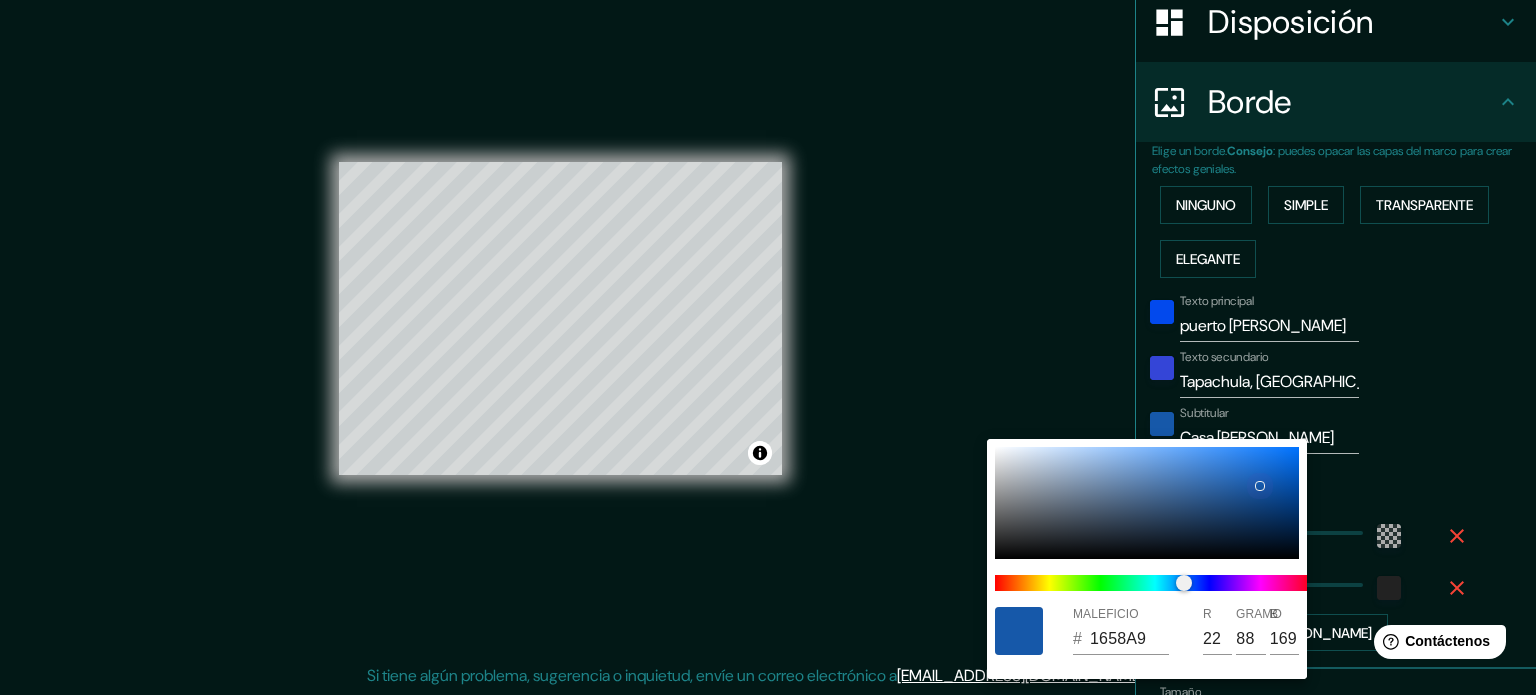 drag, startPoint x: 1215, startPoint y: 452, endPoint x: 1259, endPoint y: 485, distance: 55 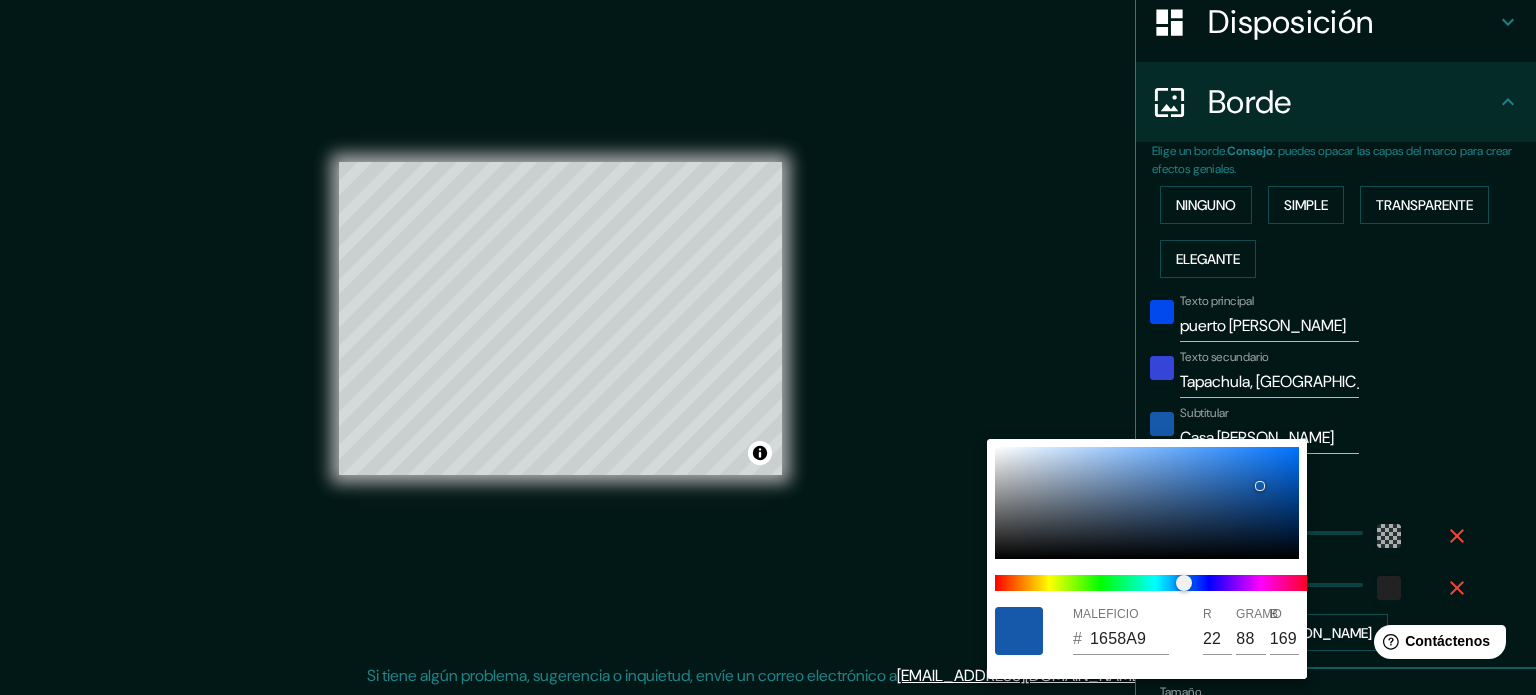 click at bounding box center [768, 347] 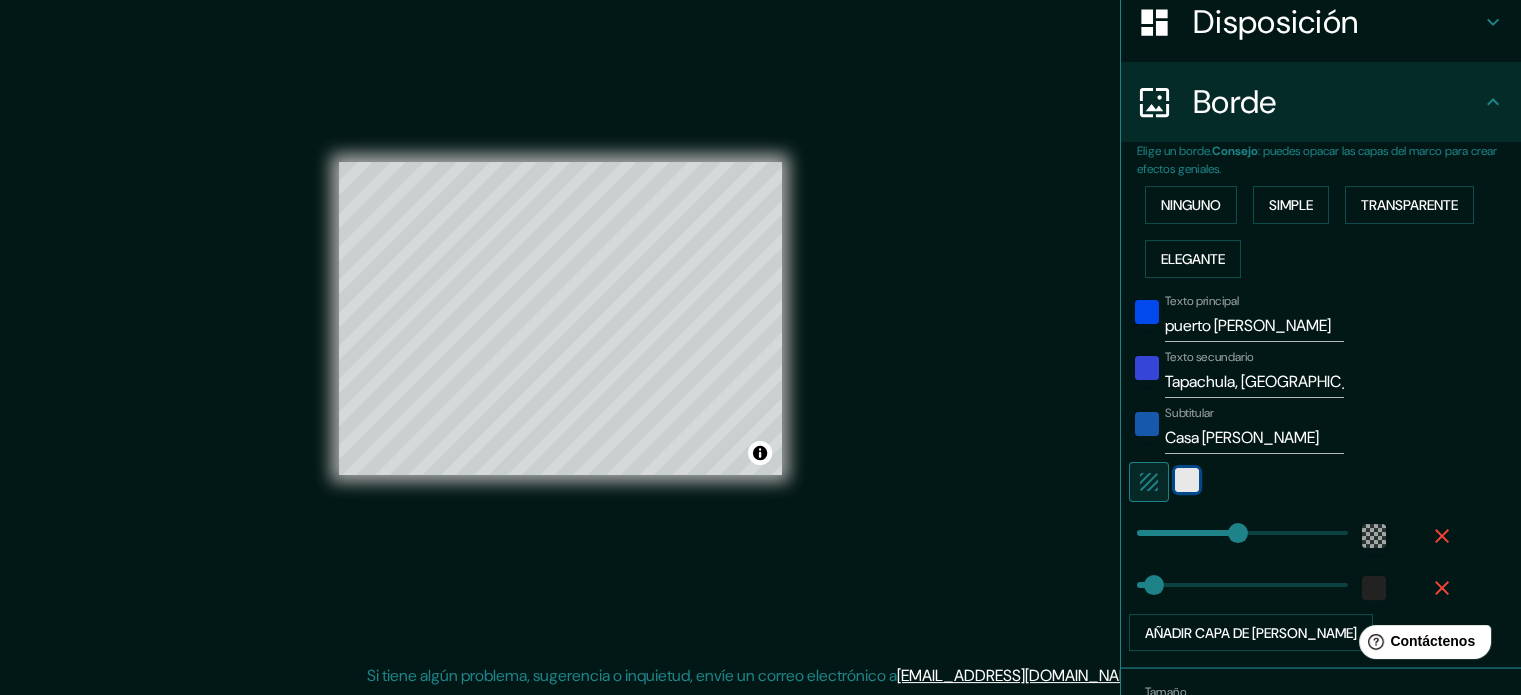 click at bounding box center [1187, 480] 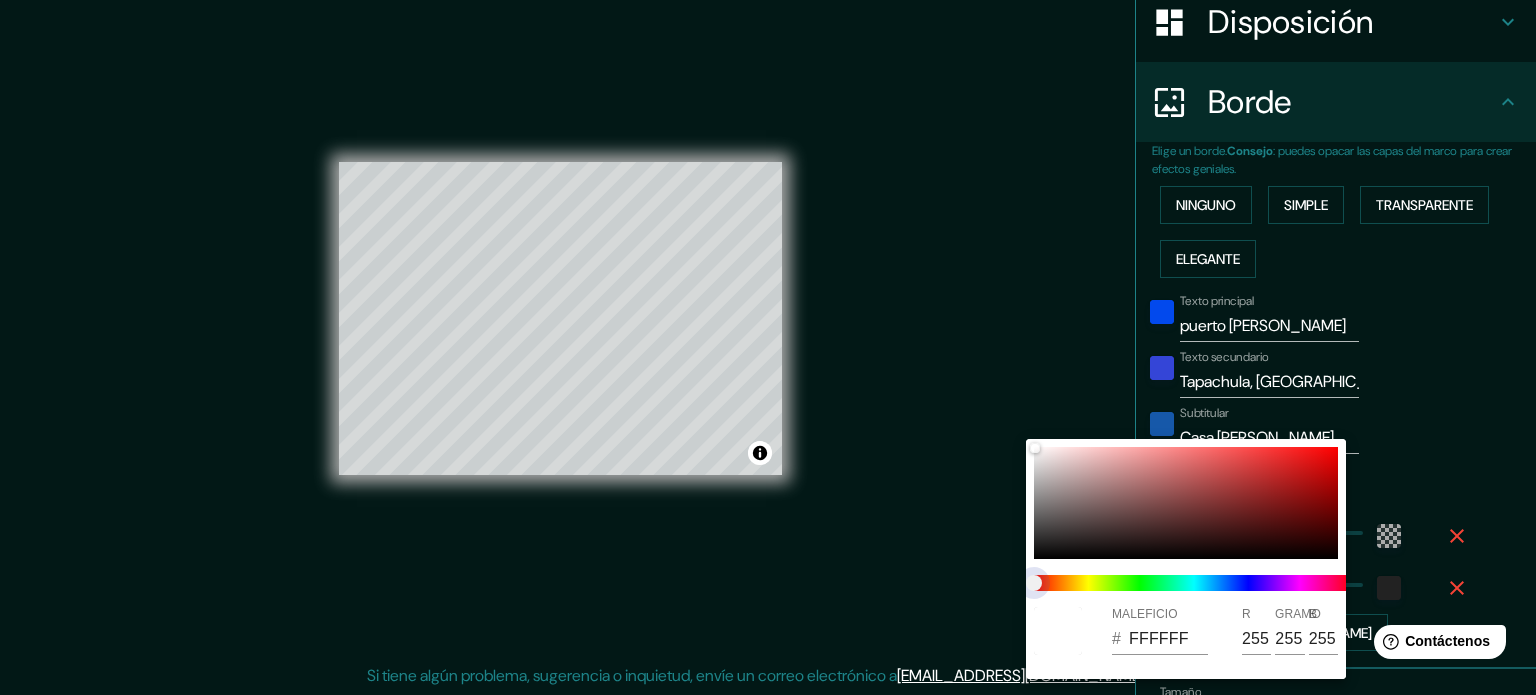 click at bounding box center [1194, 583] 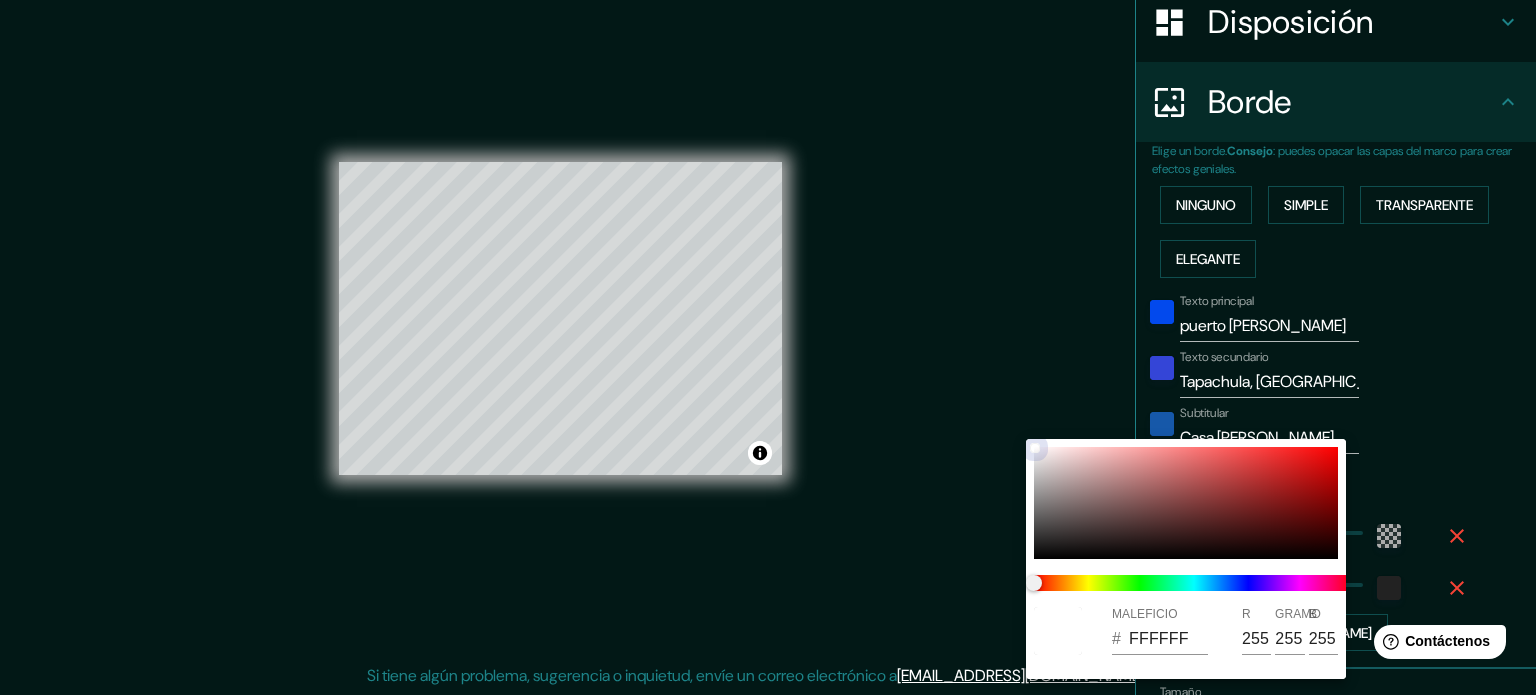 click at bounding box center [1186, 503] 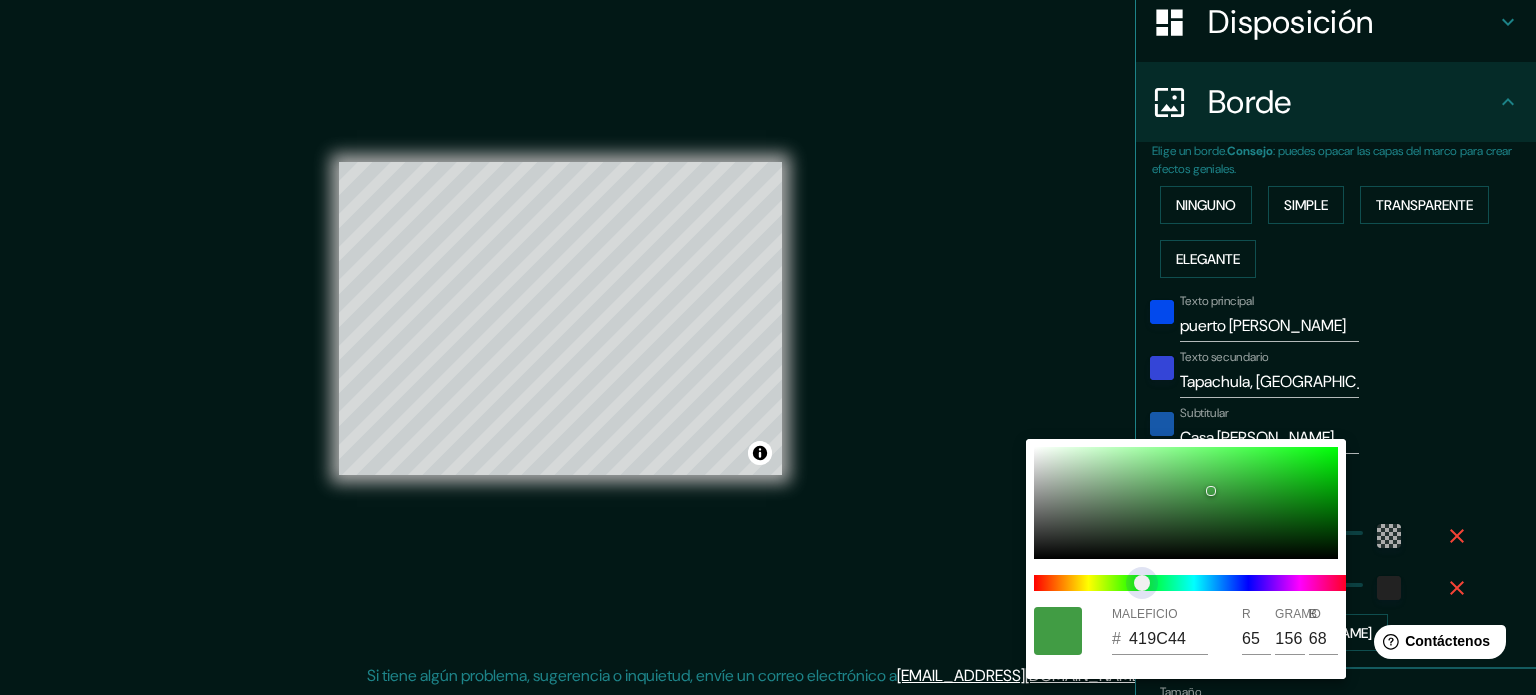 click at bounding box center (1194, 583) 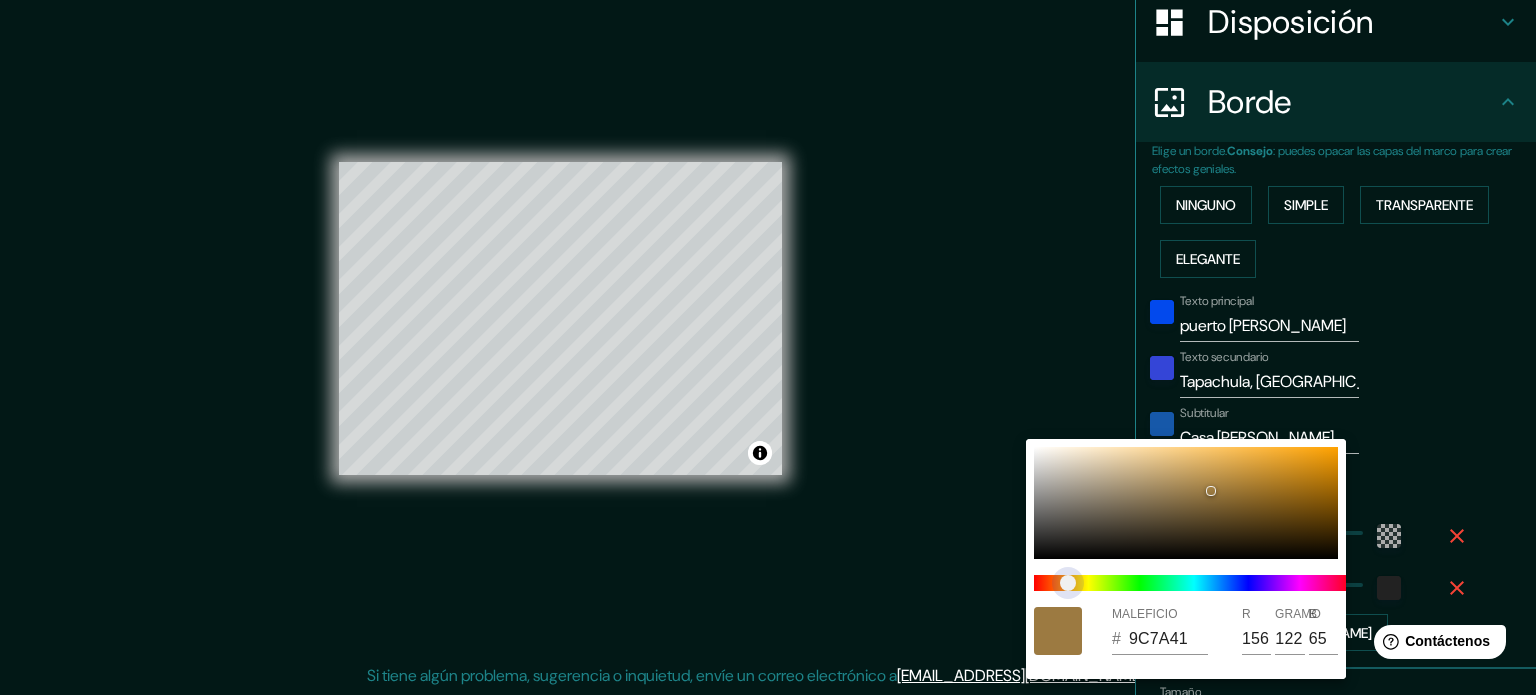 click at bounding box center (1194, 583) 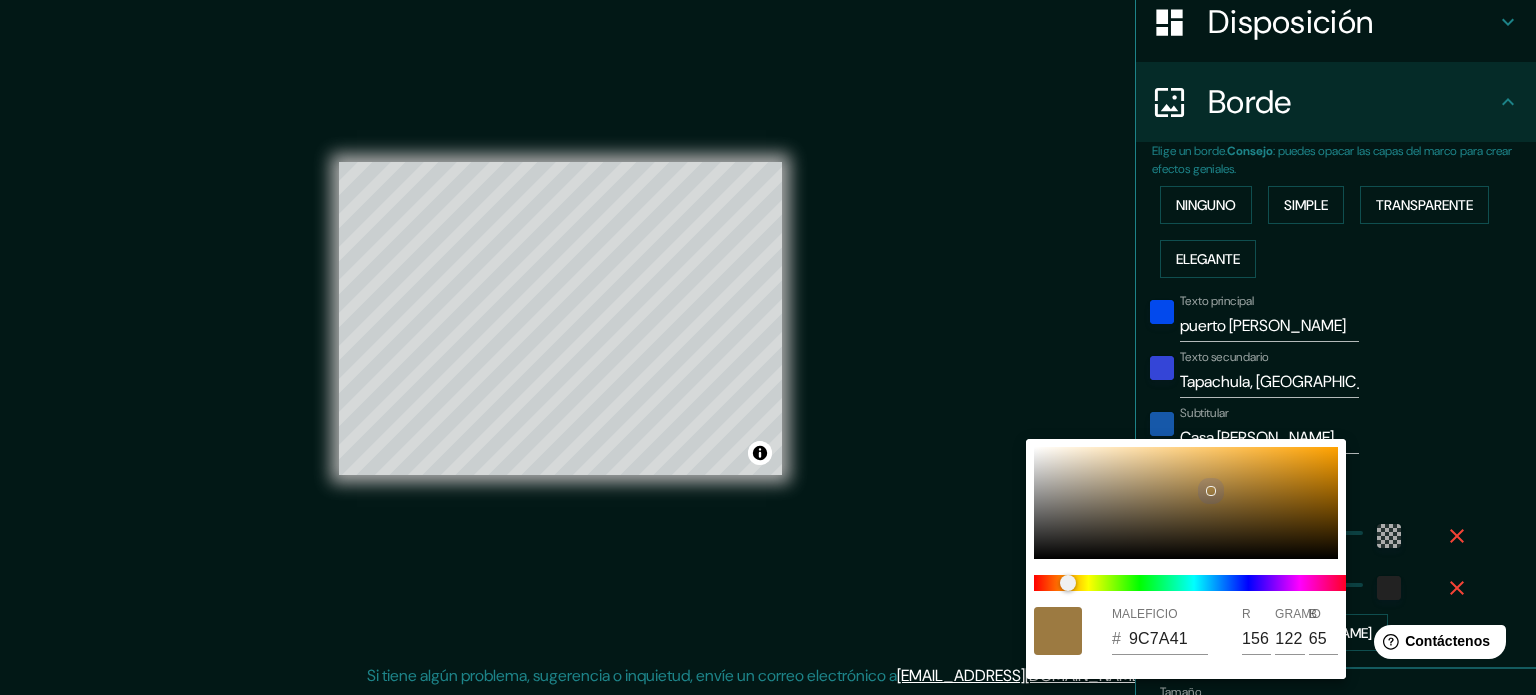 click at bounding box center (1186, 503) 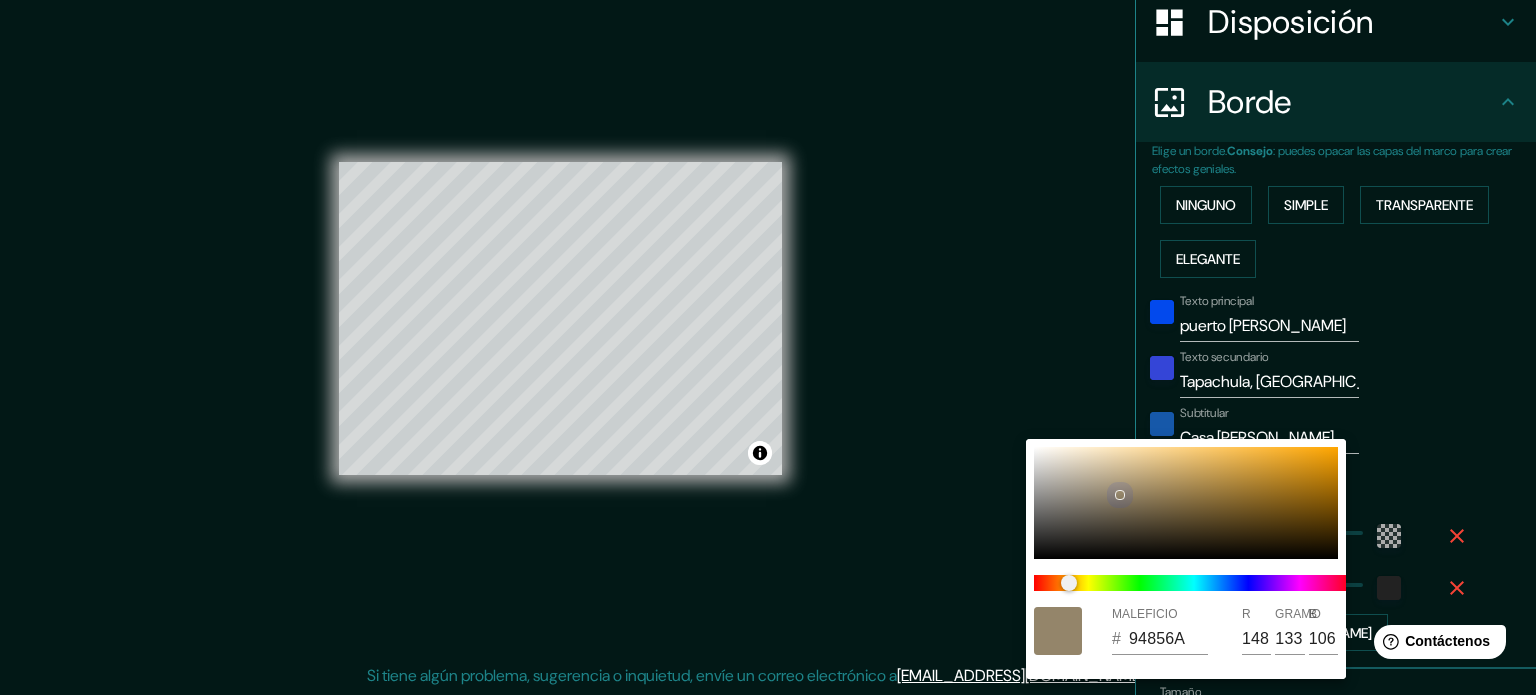 drag, startPoint x: 1205, startPoint y: 488, endPoint x: 1120, endPoint y: 494, distance: 85.2115 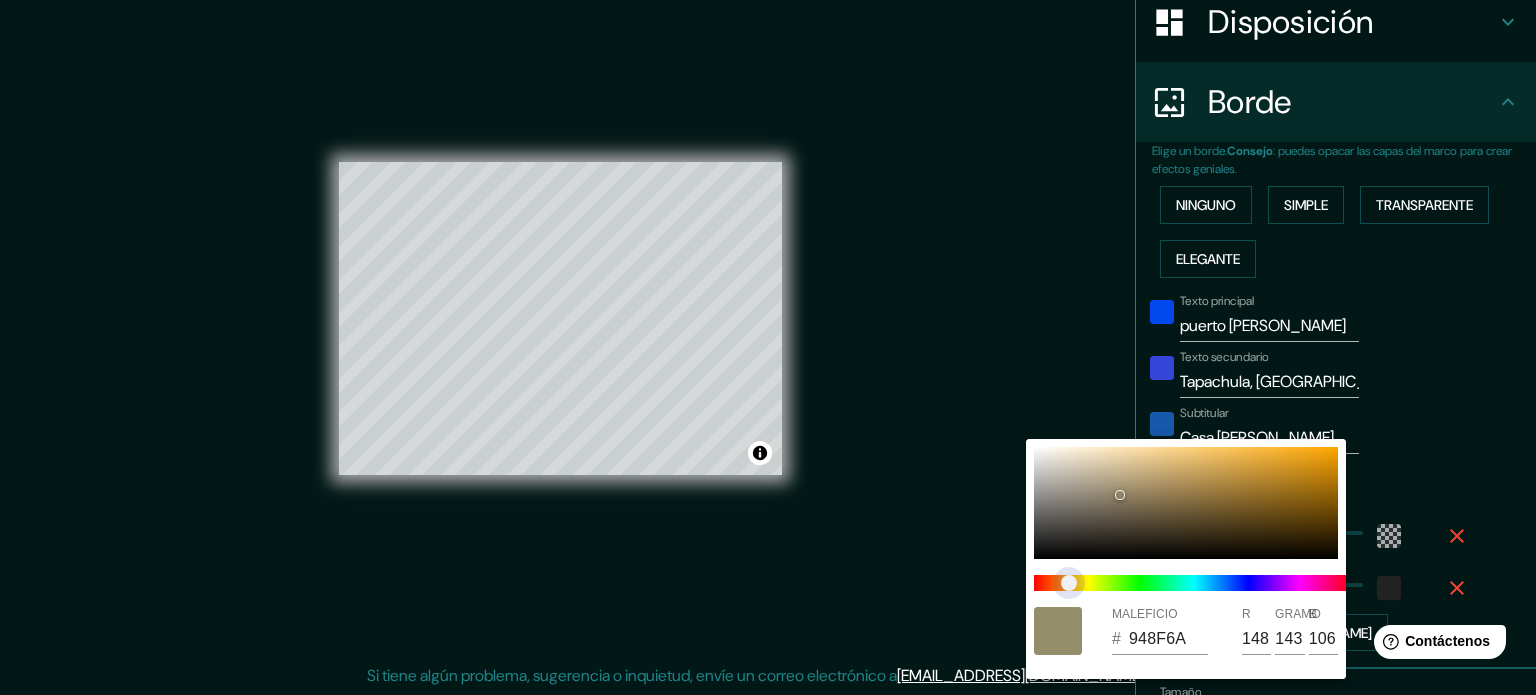 click at bounding box center (1069, 583) 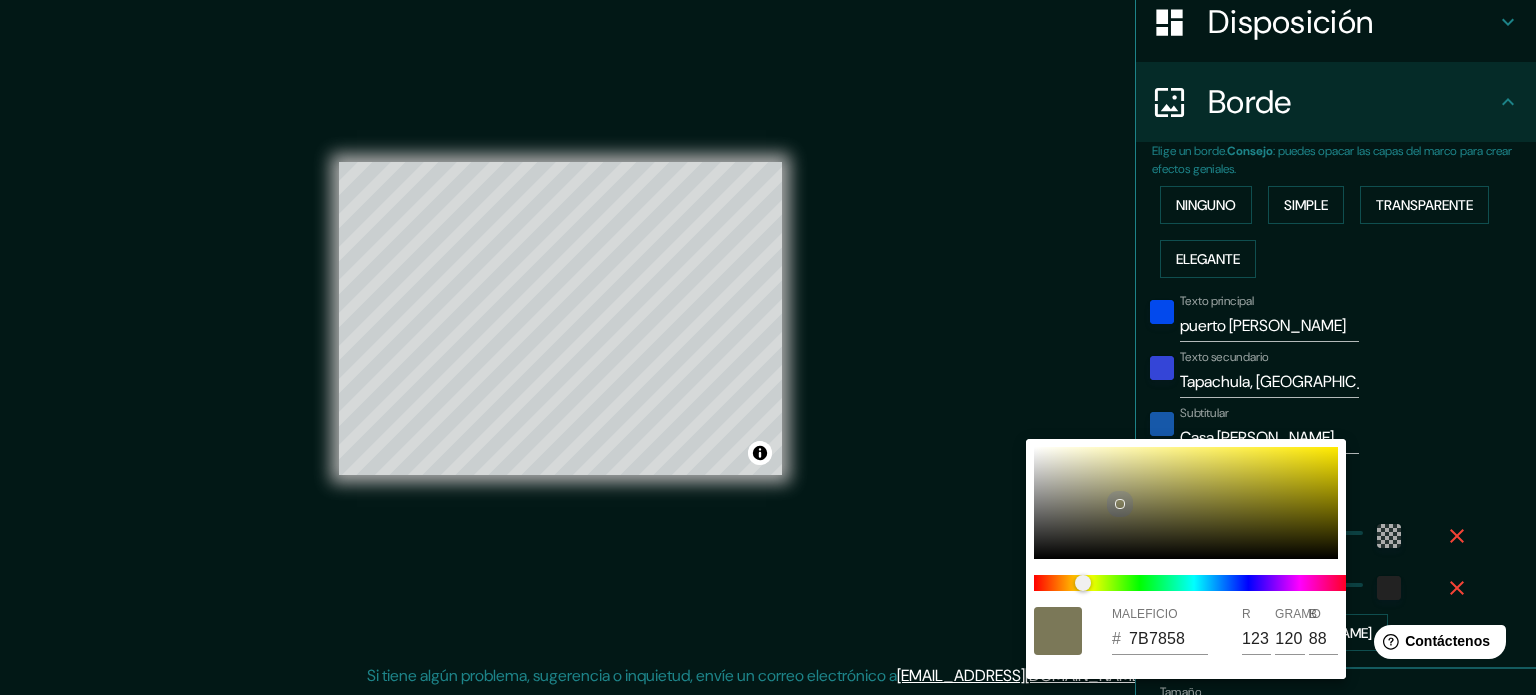 click at bounding box center (1186, 503) 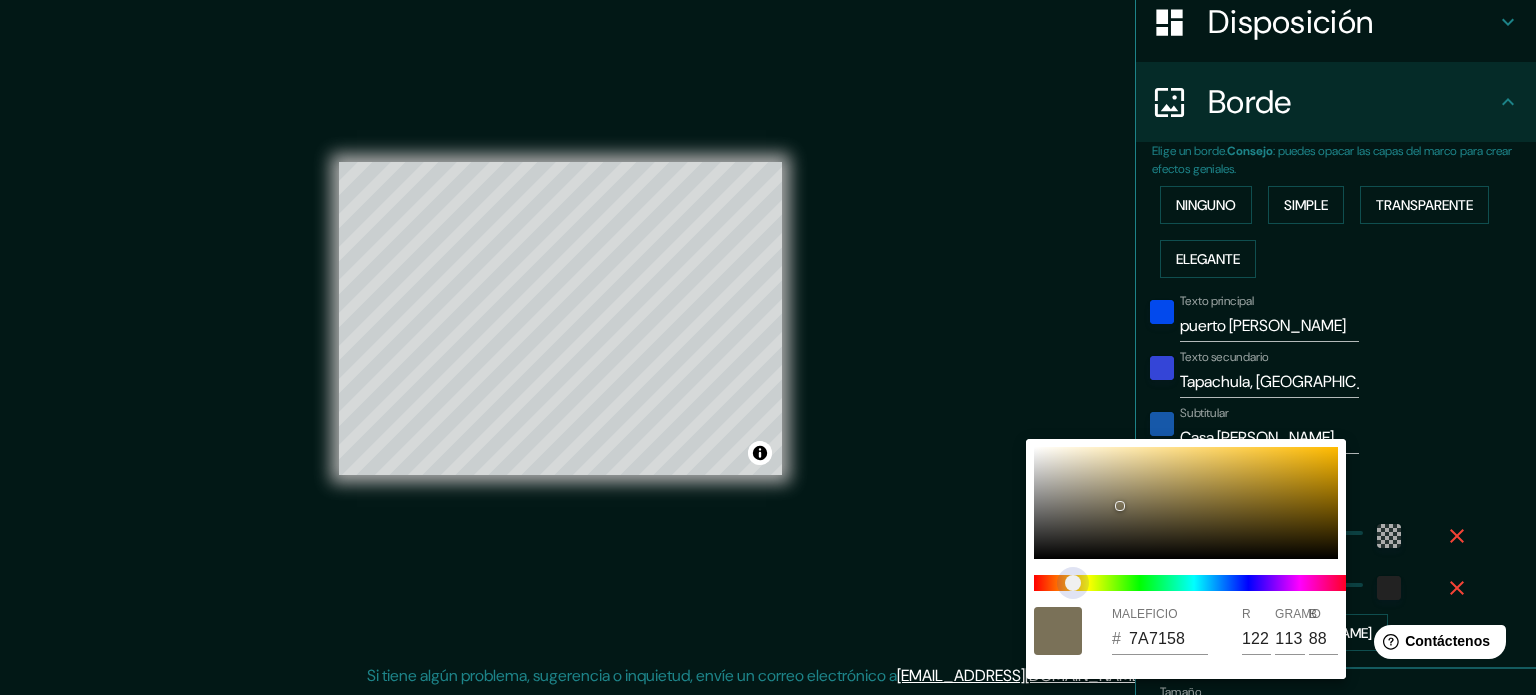 click at bounding box center (1073, 583) 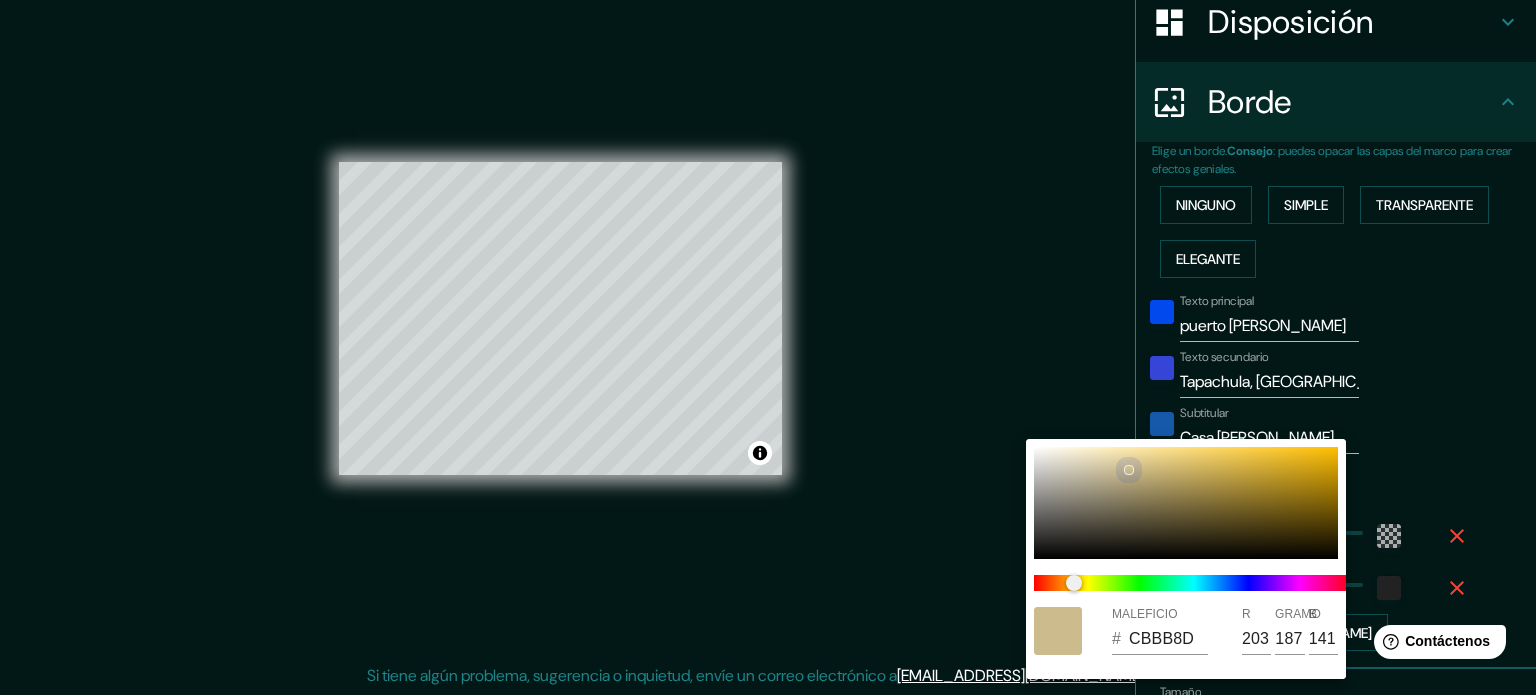 drag, startPoint x: 1116, startPoint y: 506, endPoint x: 1127, endPoint y: 470, distance: 37.64306 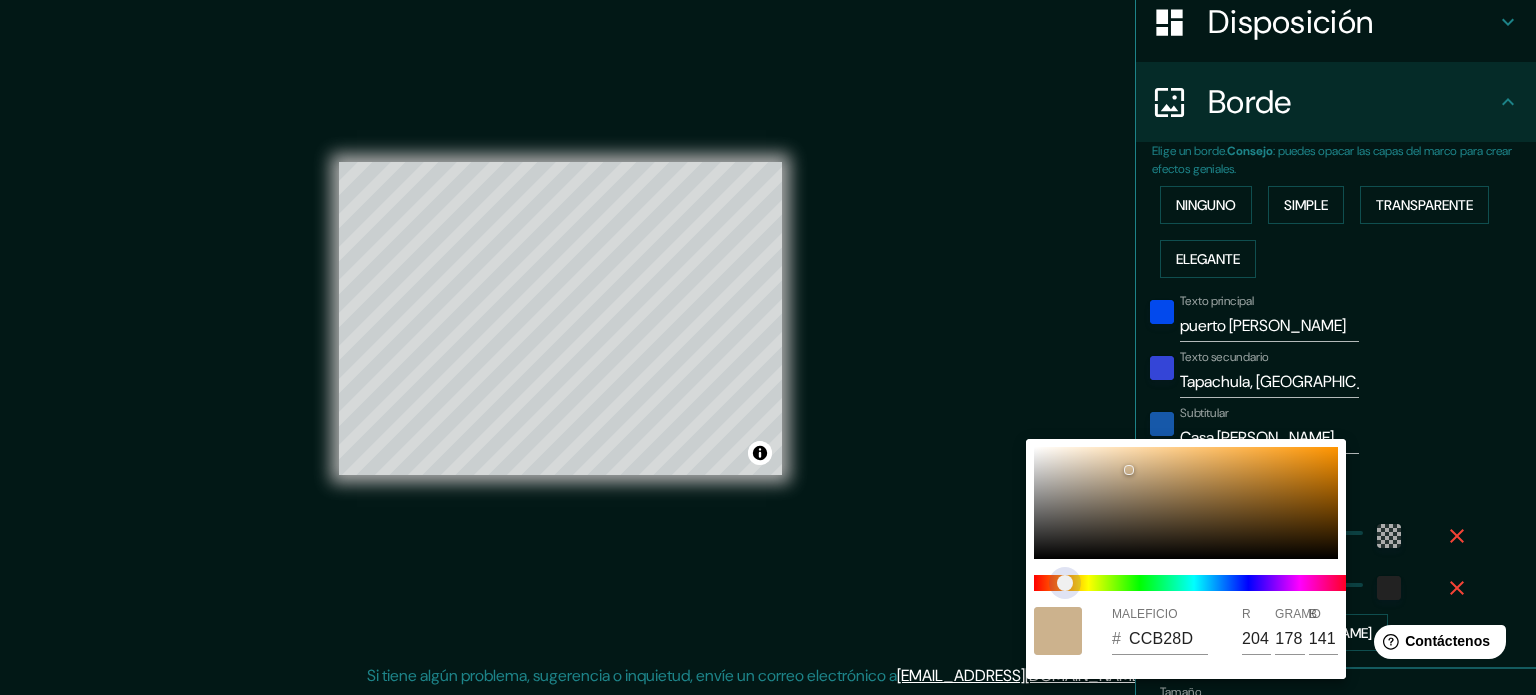 drag, startPoint x: 1080, startPoint y: 587, endPoint x: 1065, endPoint y: 593, distance: 16.155495 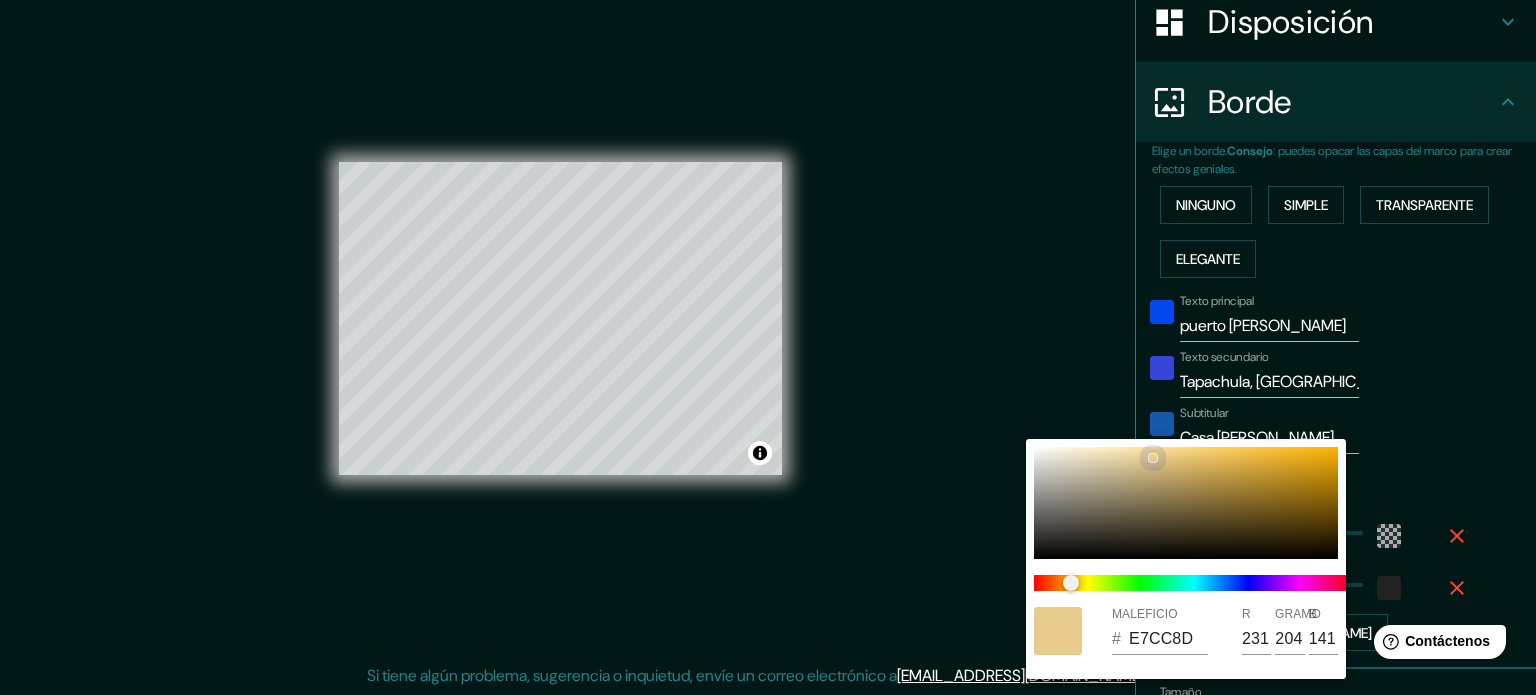 drag, startPoint x: 1131, startPoint y: 467, endPoint x: 1152, endPoint y: 458, distance: 22.847319 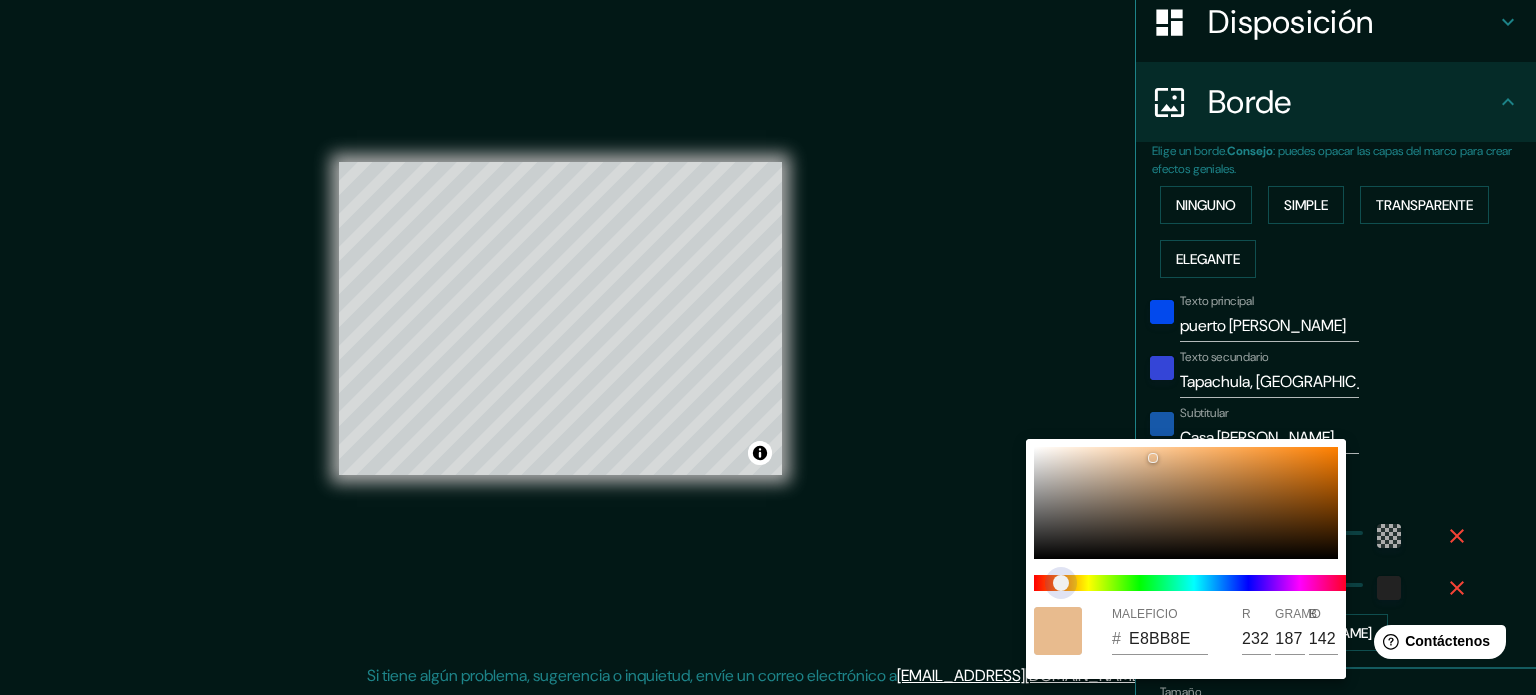 drag, startPoint x: 1073, startPoint y: 590, endPoint x: 1061, endPoint y: 592, distance: 12.165525 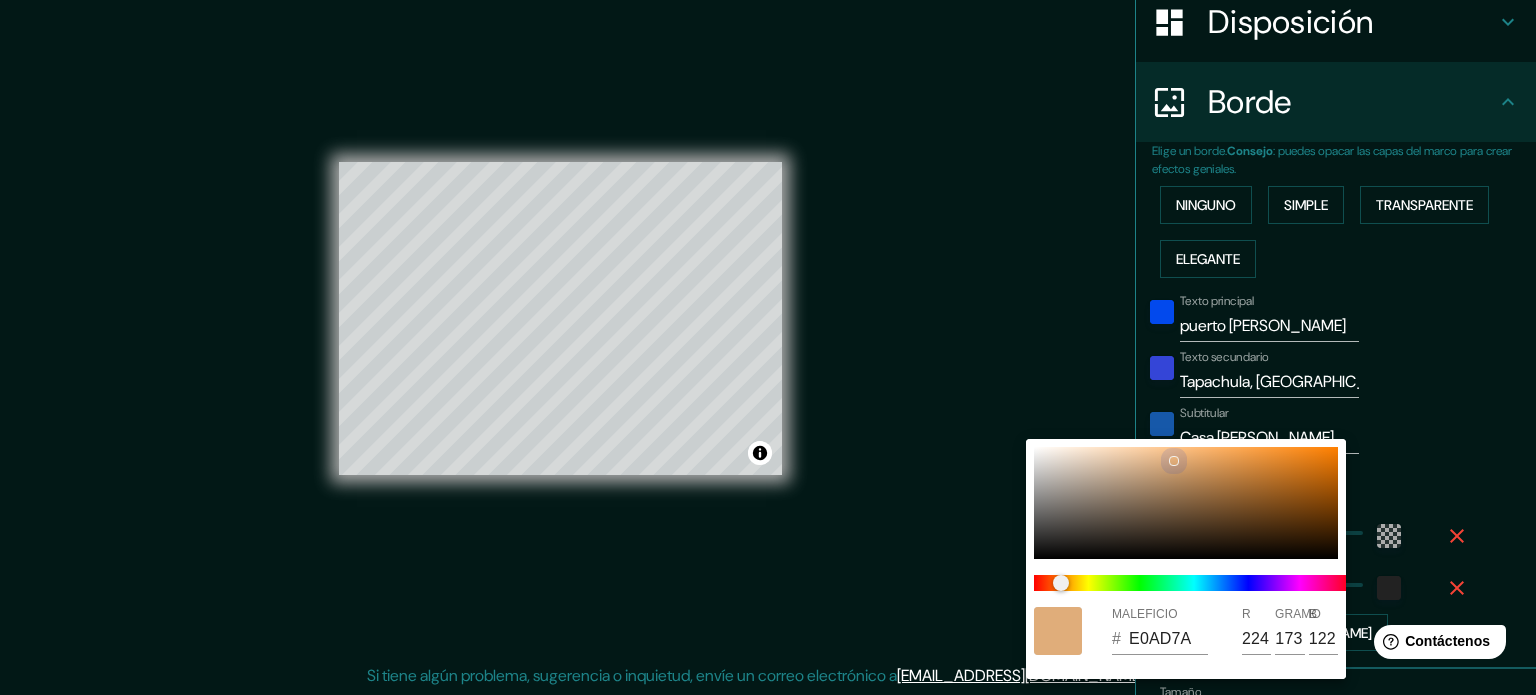 drag, startPoint x: 1153, startPoint y: 458, endPoint x: 1172, endPoint y: 460, distance: 19.104973 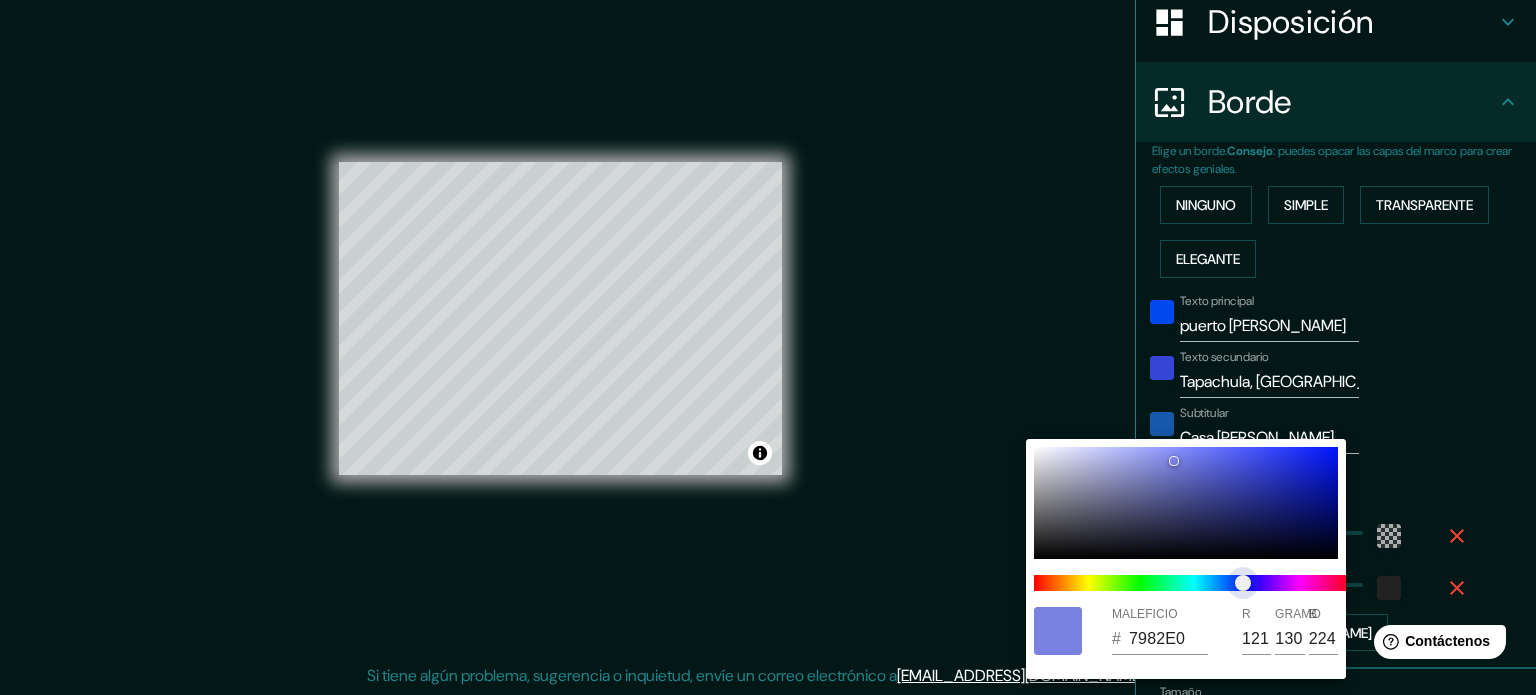 click at bounding box center (1194, 583) 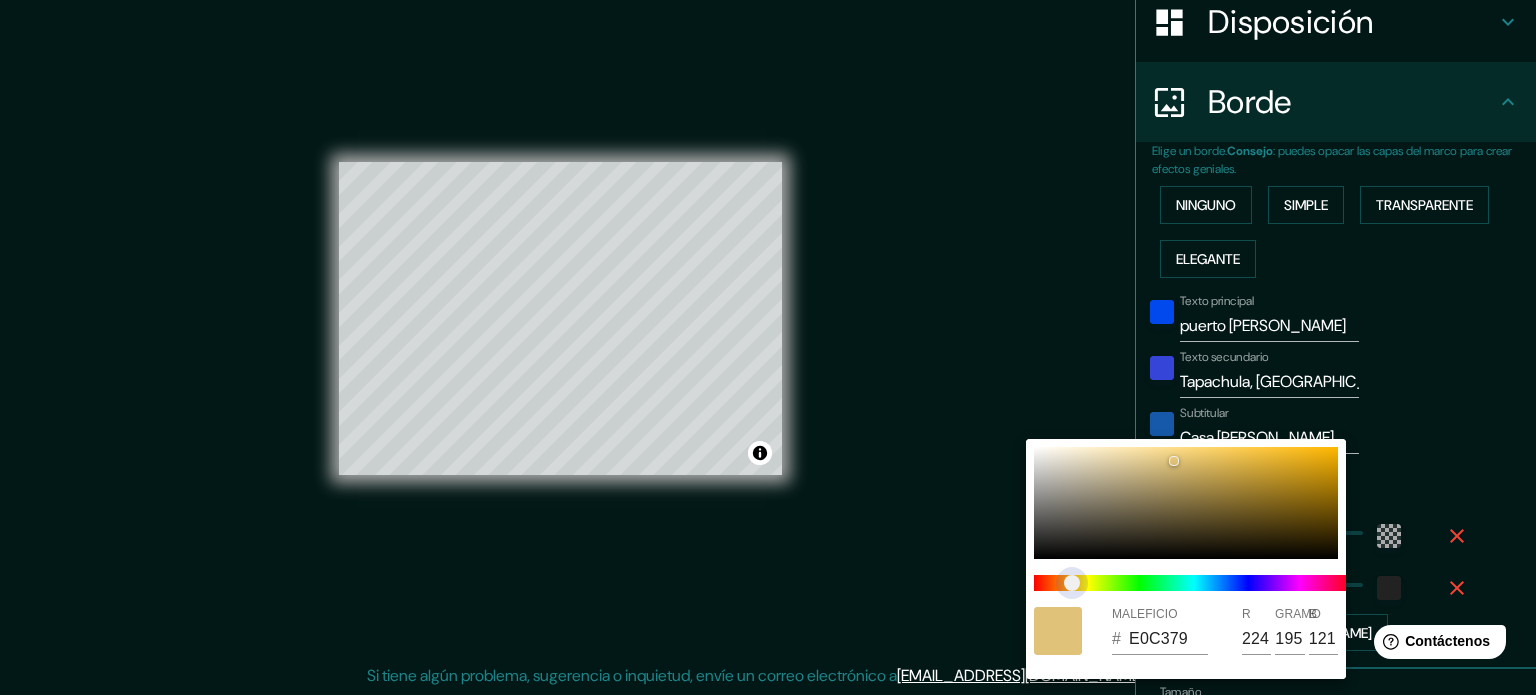 click at bounding box center (1194, 583) 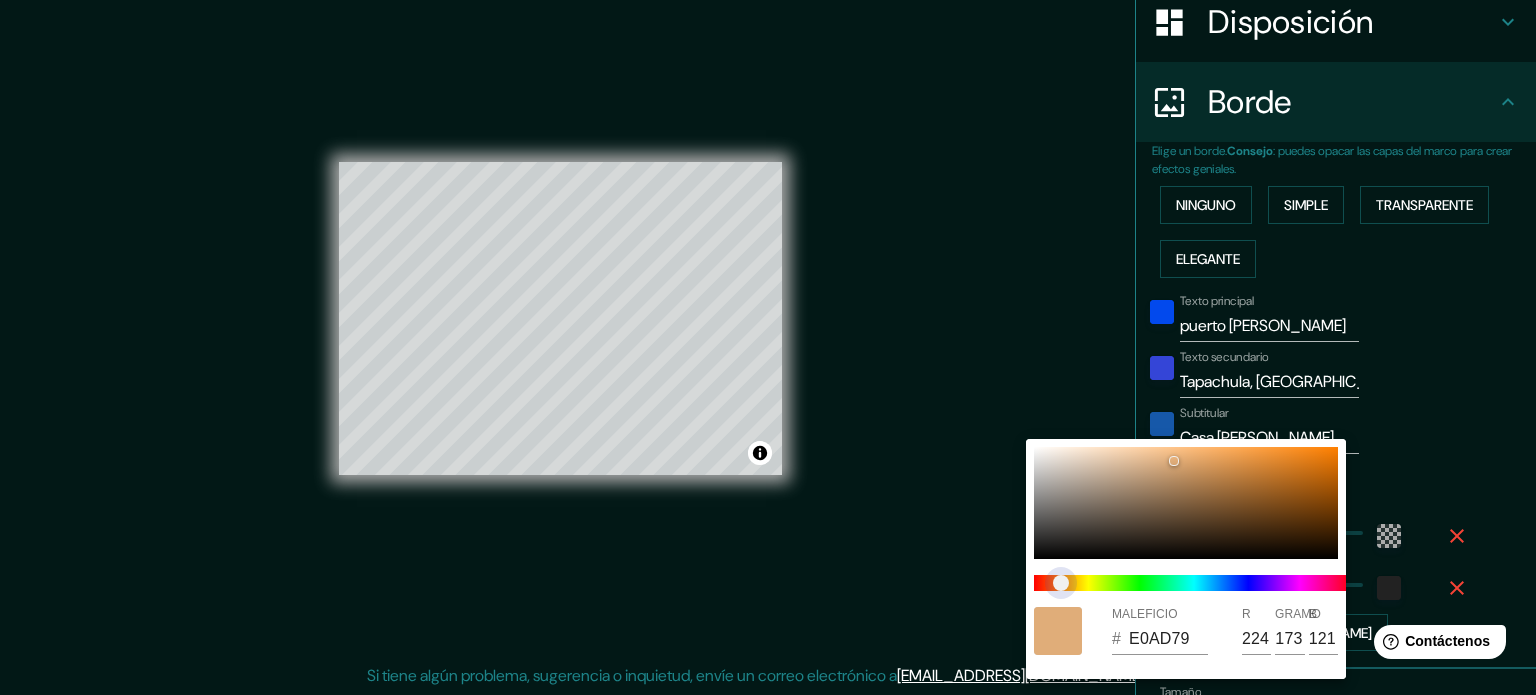 drag, startPoint x: 1072, startPoint y: 583, endPoint x: 1061, endPoint y: 584, distance: 11.045361 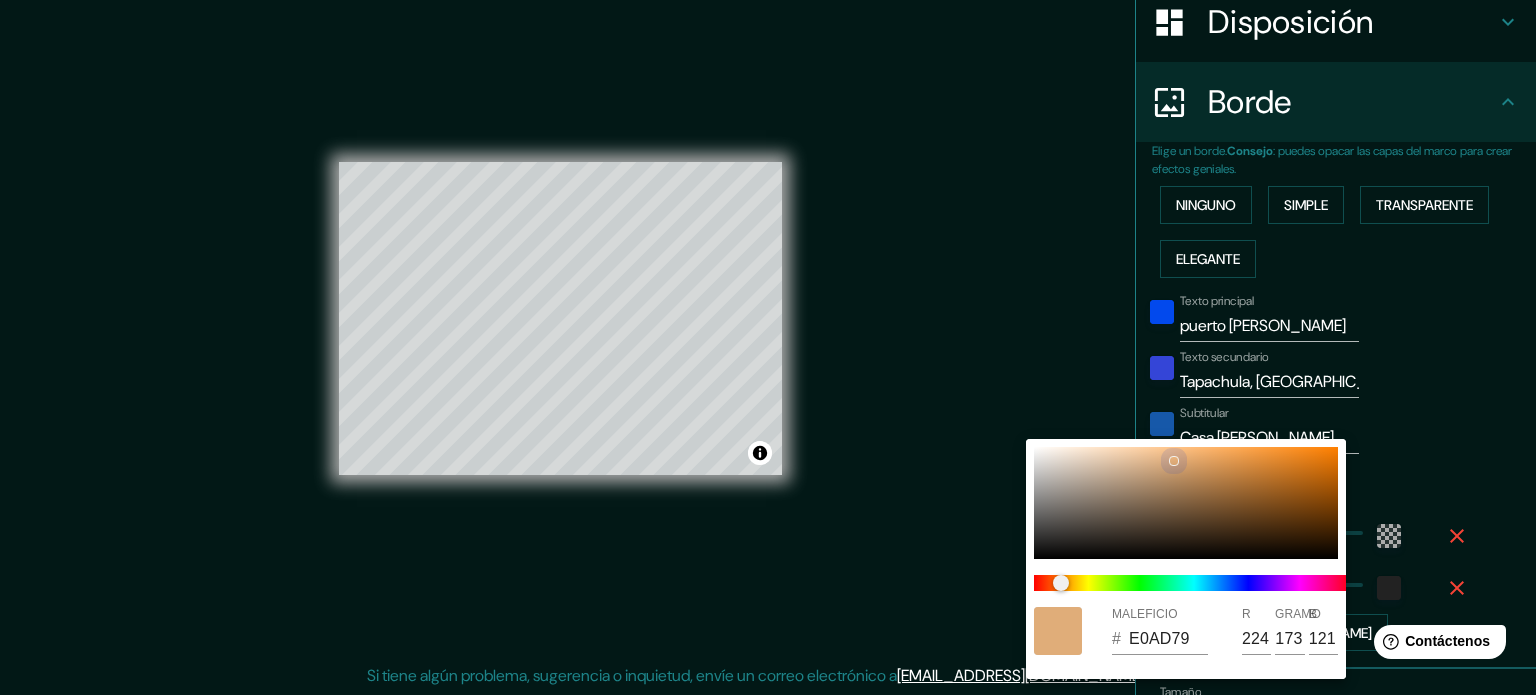 click at bounding box center [1186, 503] 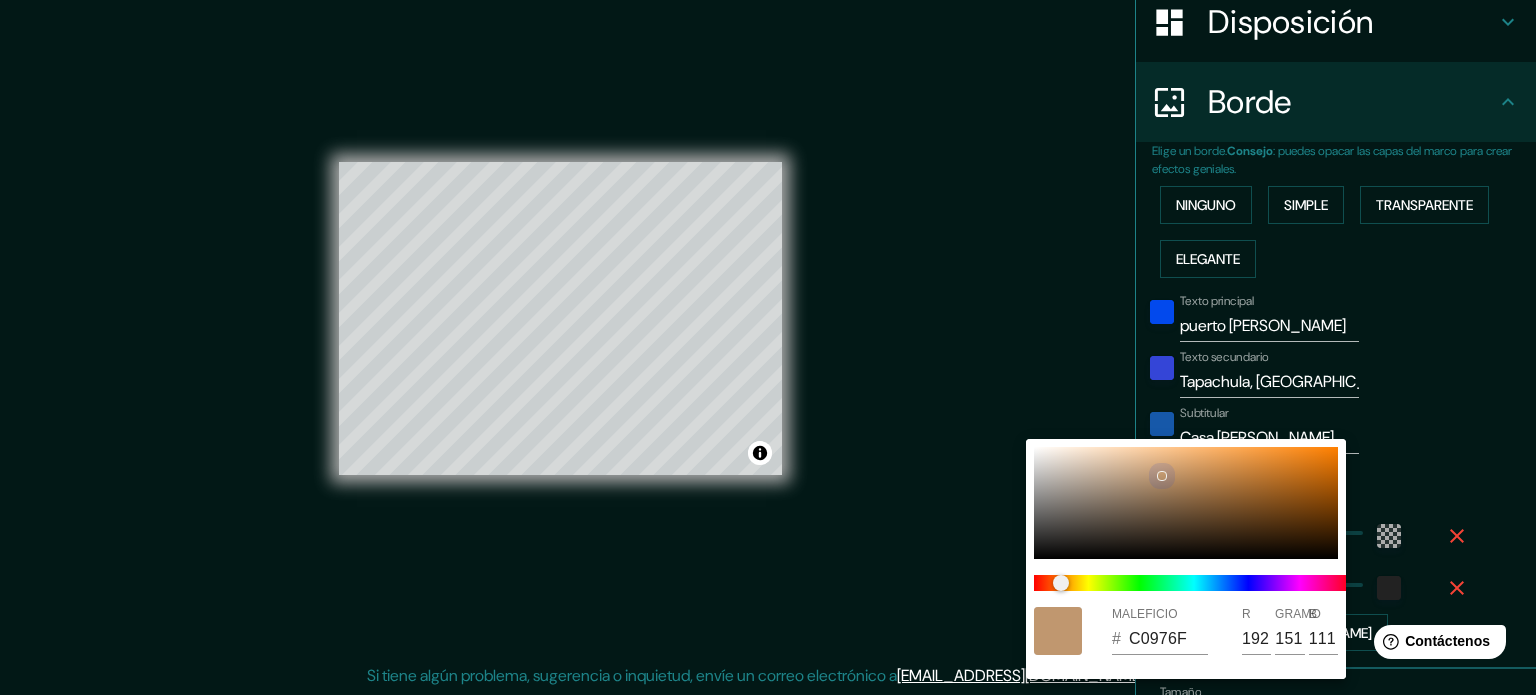 drag, startPoint x: 1190, startPoint y: 457, endPoint x: 1161, endPoint y: 475, distance: 34.132095 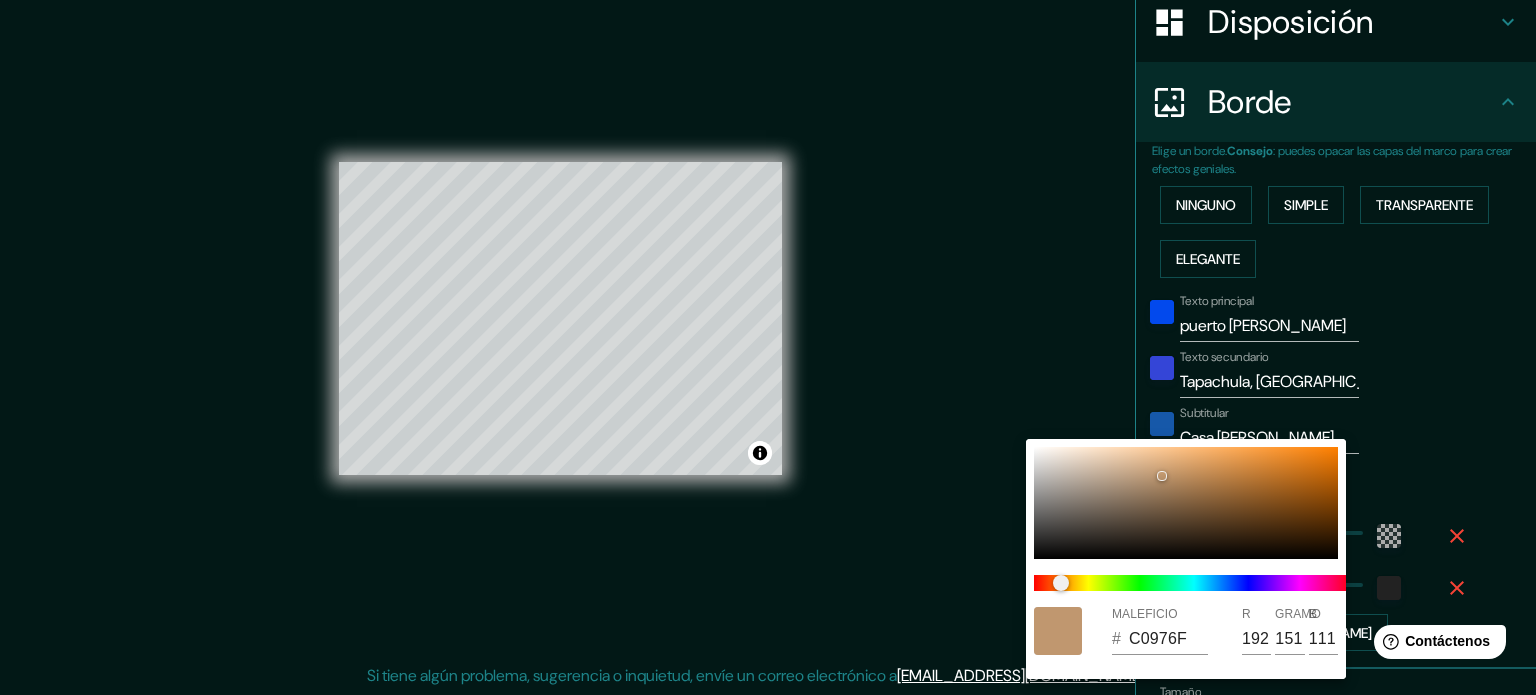 click at bounding box center (768, 347) 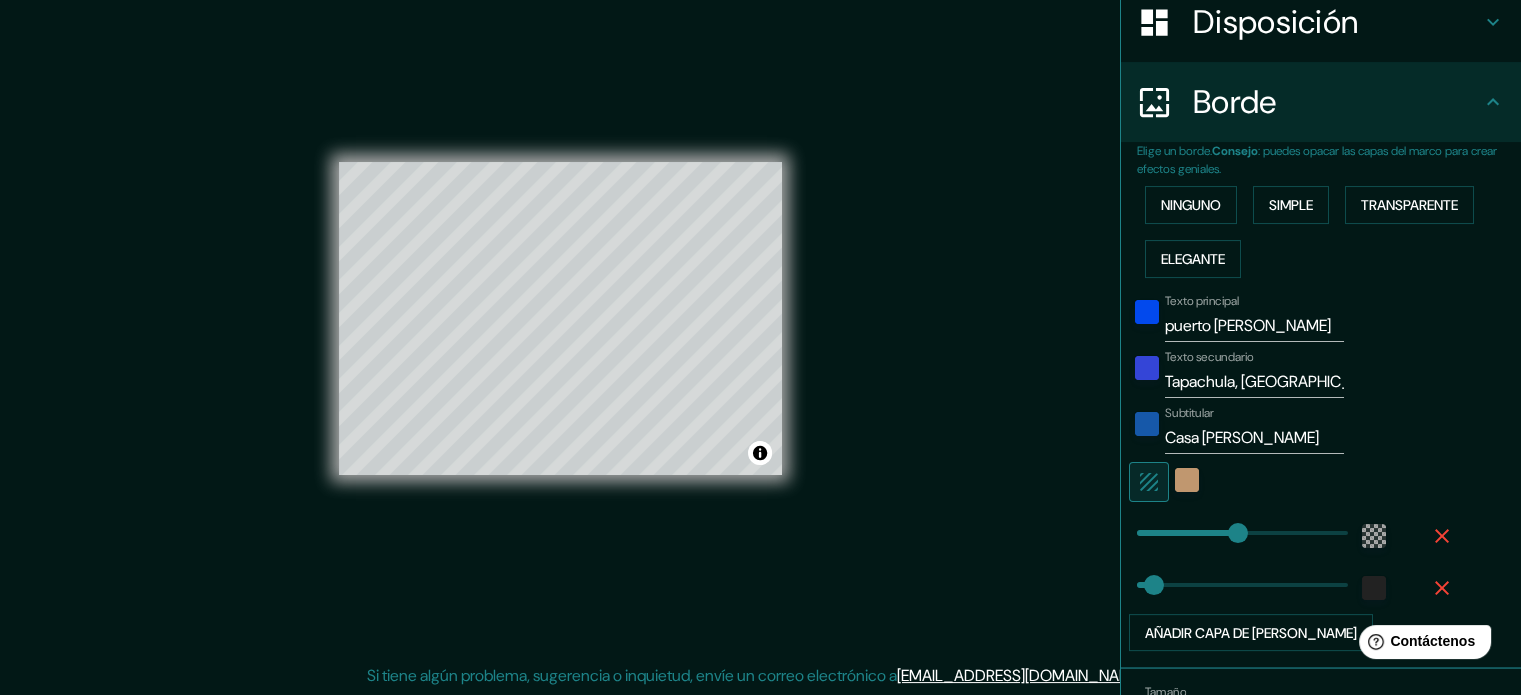 click on "Casa Espinoza" at bounding box center [1254, 438] 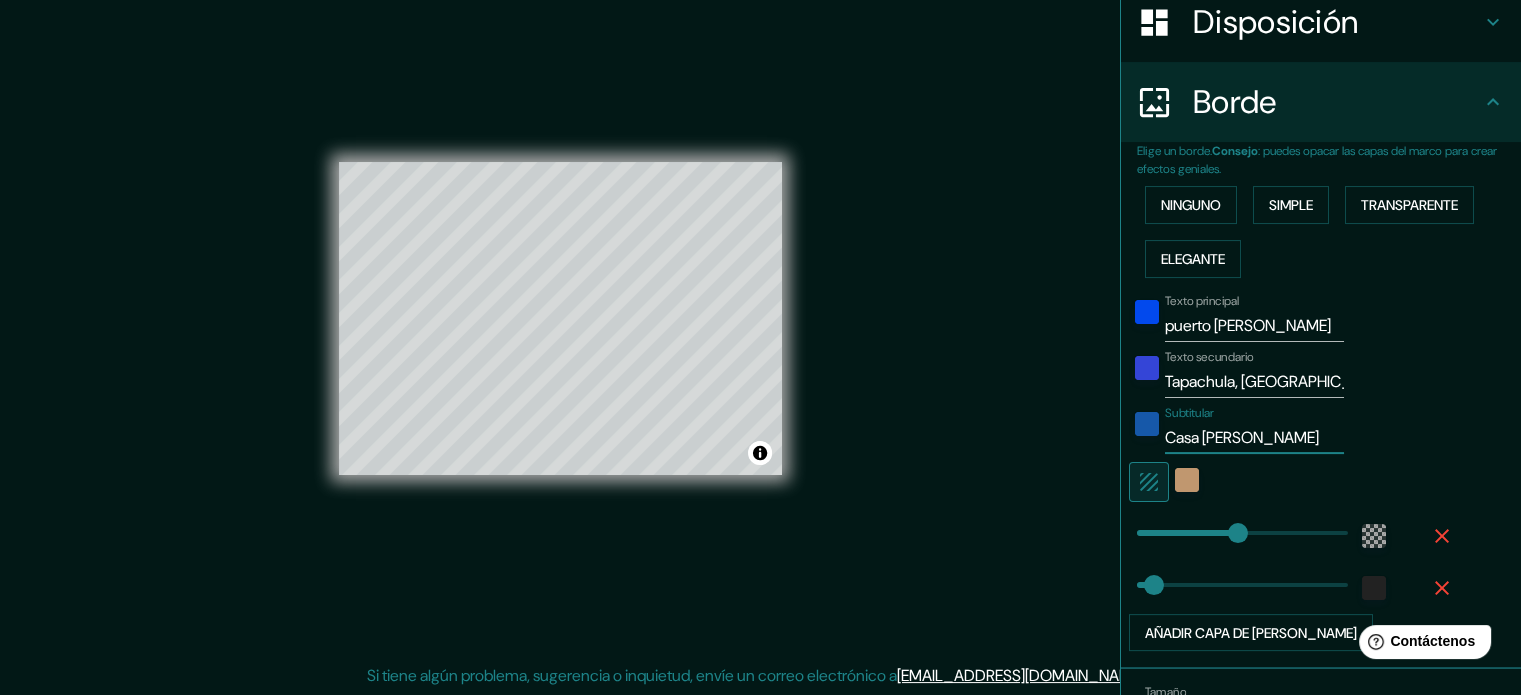 click on "Texto principal puerto madero Texto secundario Tapachula, Chiapas Subtitular Casa Espinoza Añadir capa de marco" at bounding box center [1297, 469] 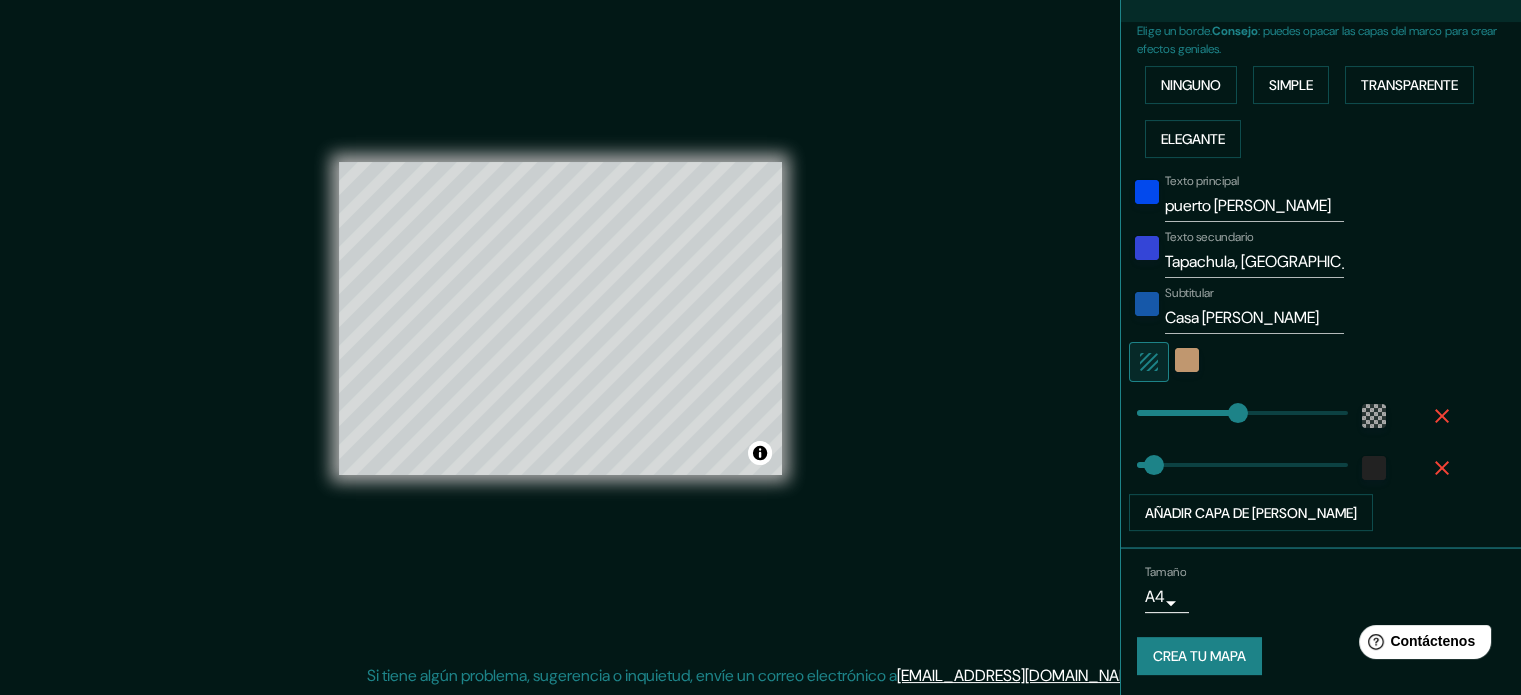 scroll, scrollTop: 444, scrollLeft: 0, axis: vertical 